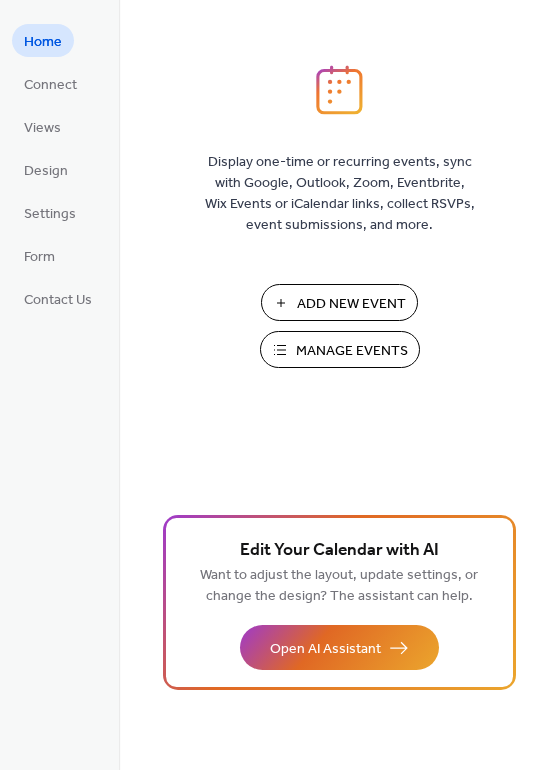 scroll, scrollTop: 0, scrollLeft: 0, axis: both 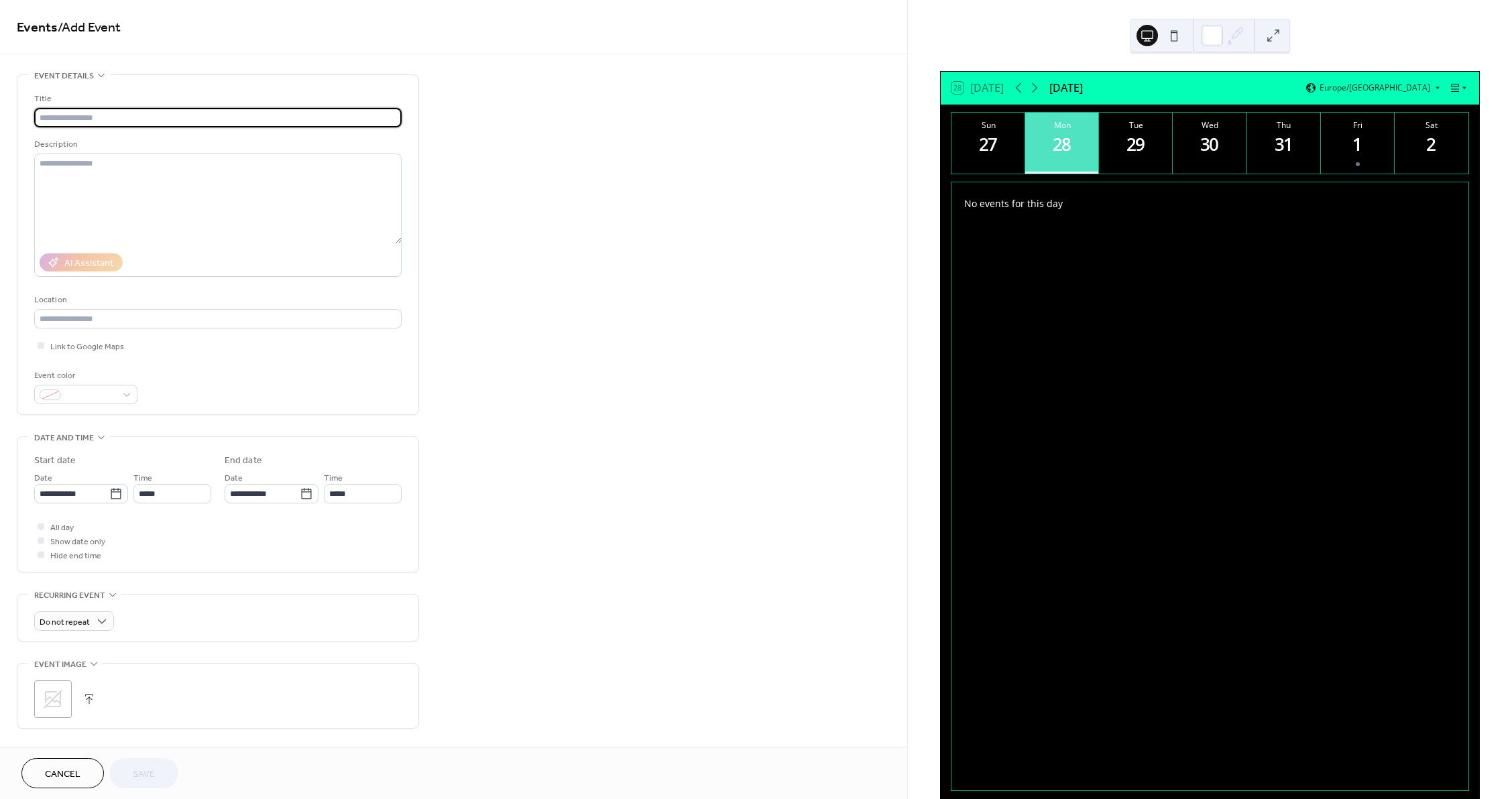 click at bounding box center [218, 117] 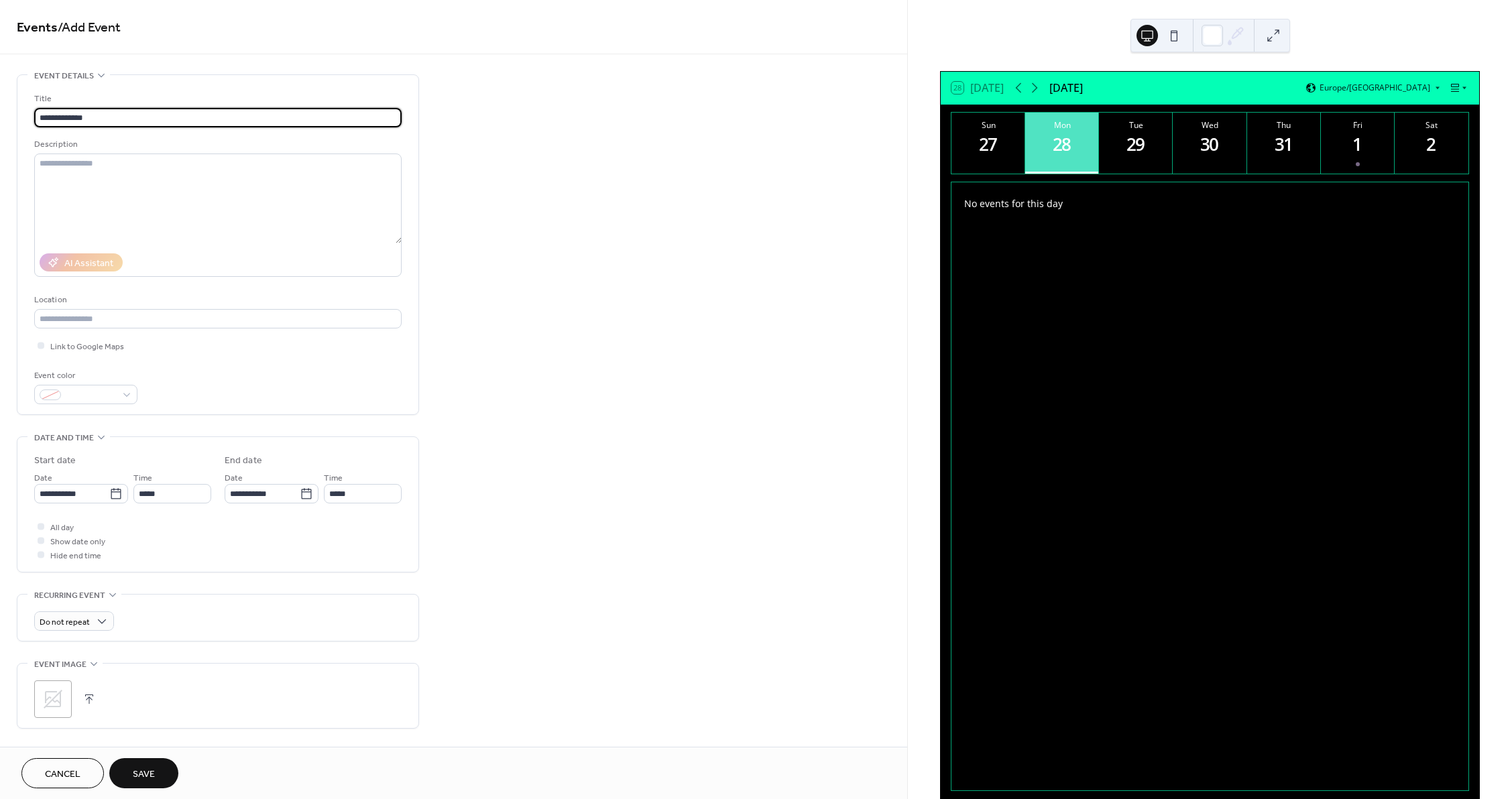 type on "**********" 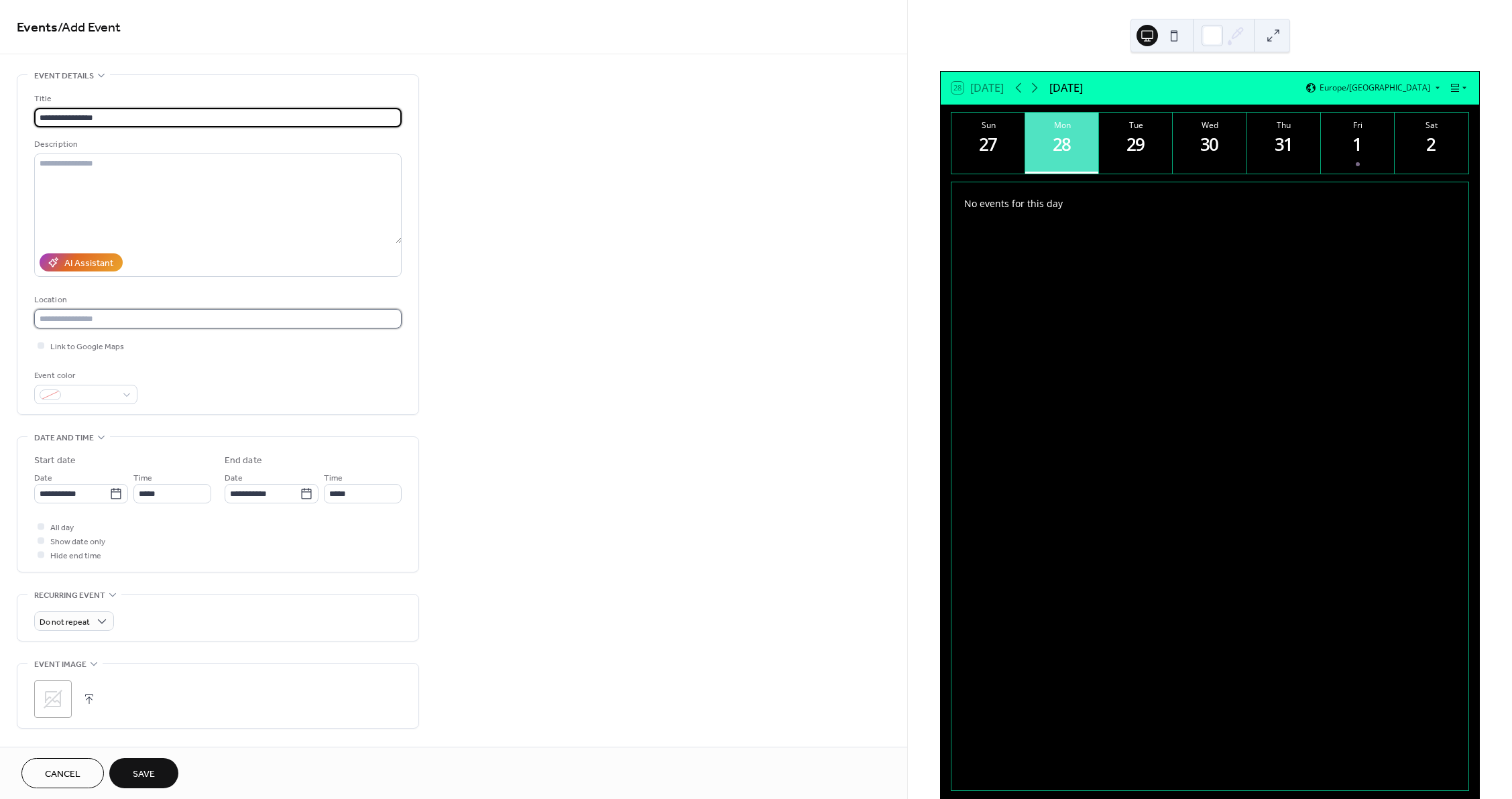 click at bounding box center [218, 318] 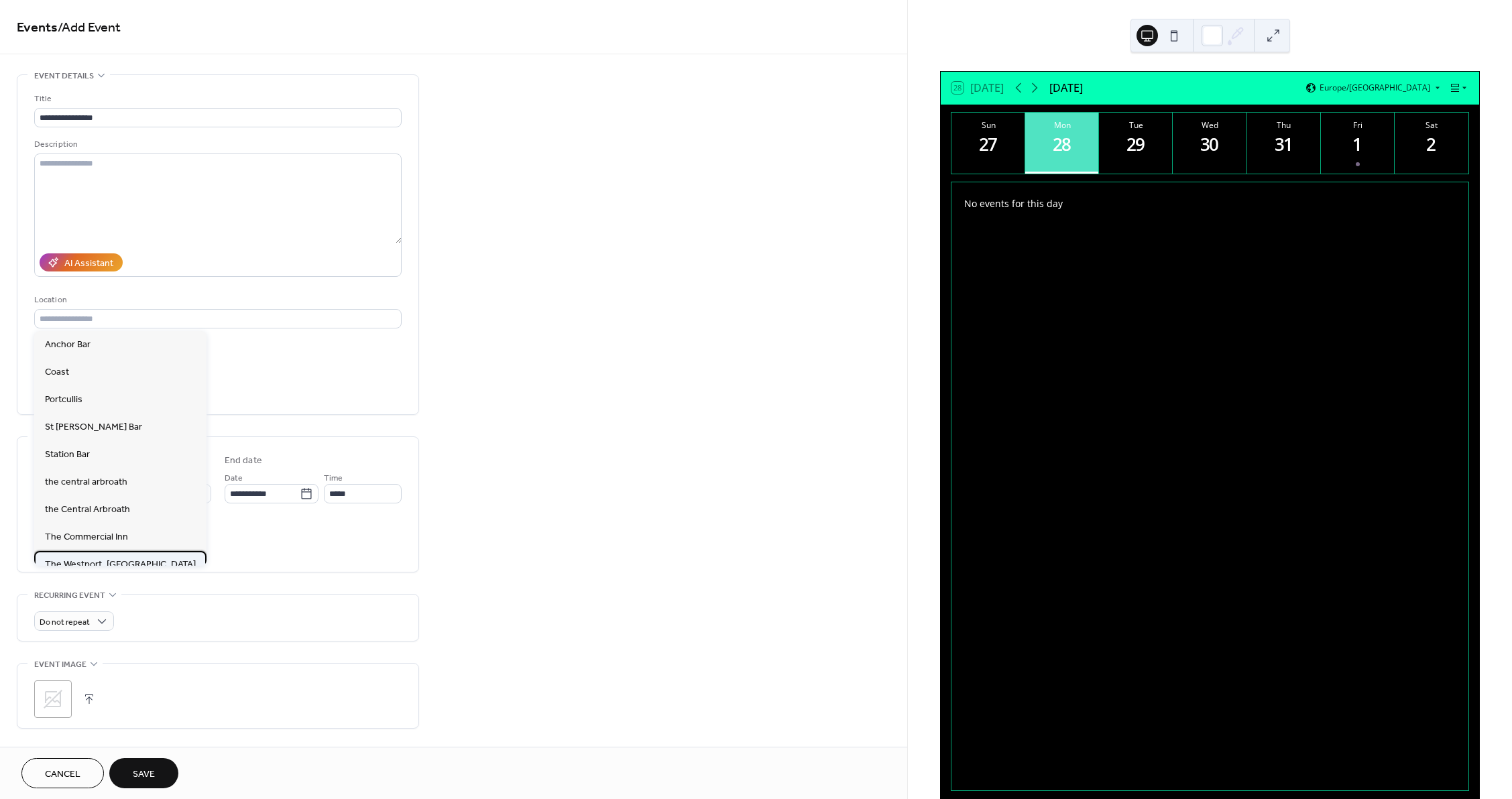 click on "The Westport, [GEOGRAPHIC_DATA]" at bounding box center [120, 564] 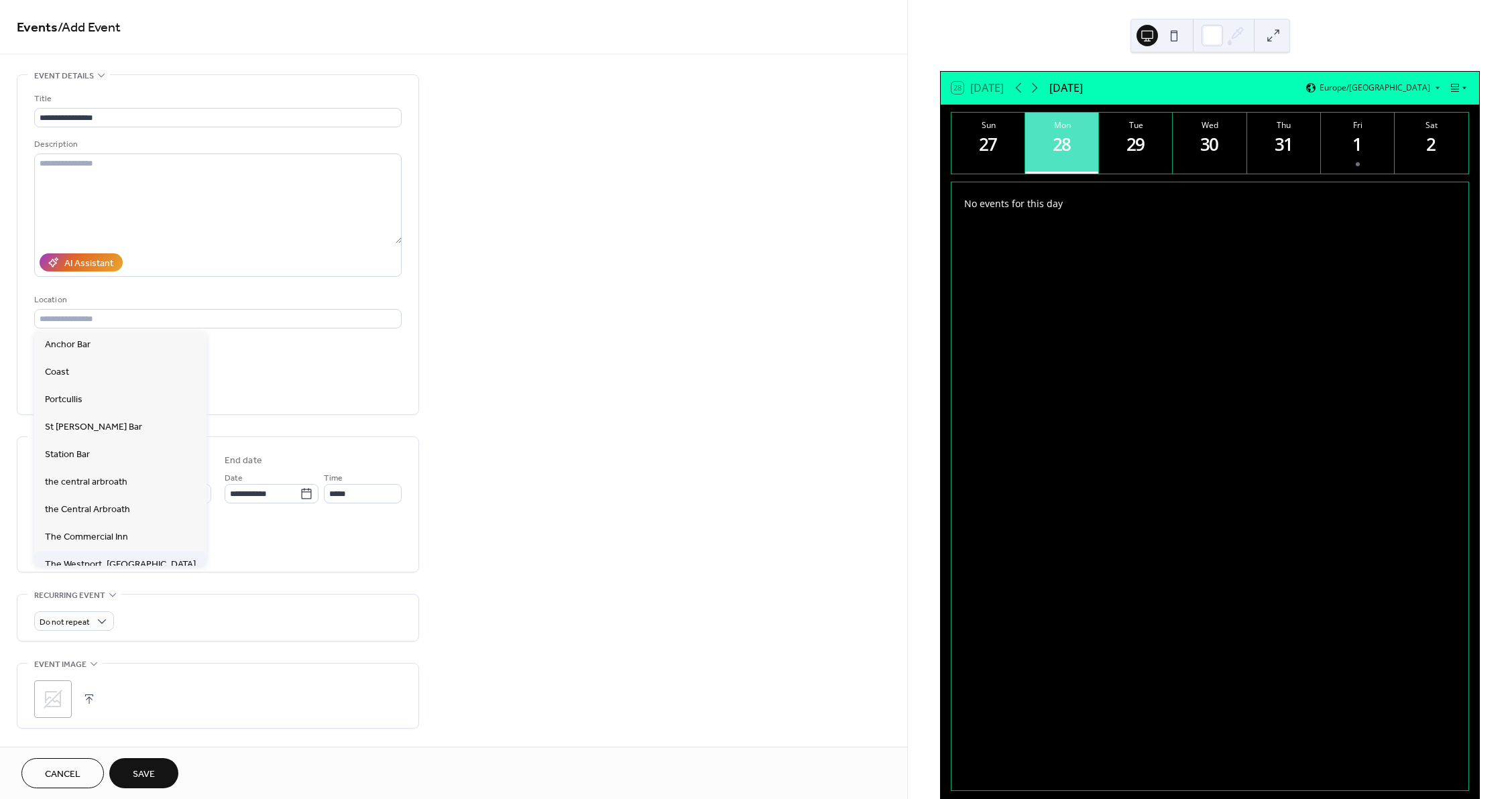type on "**********" 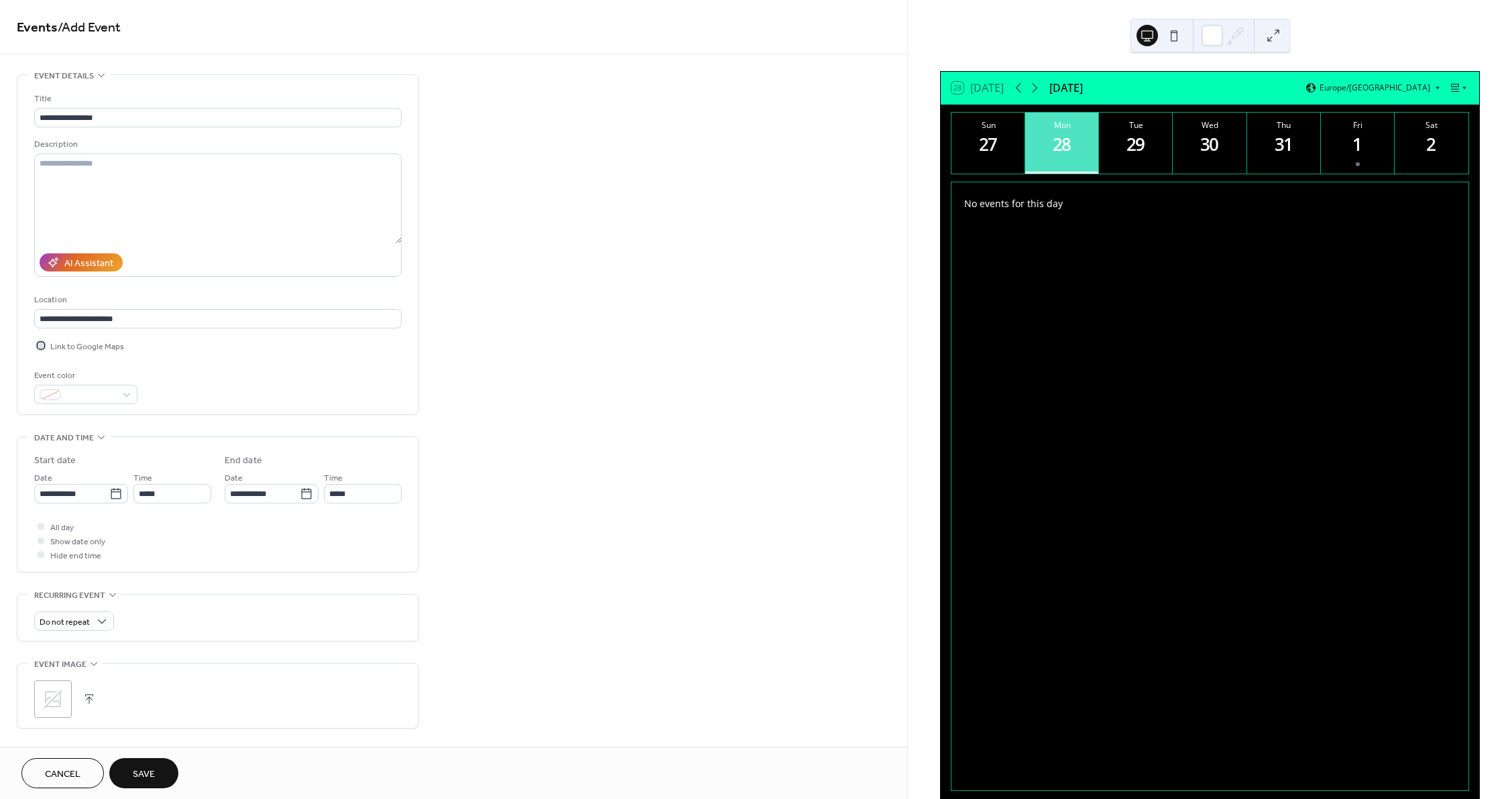 click on "Link to Google Maps" at bounding box center [87, 347] 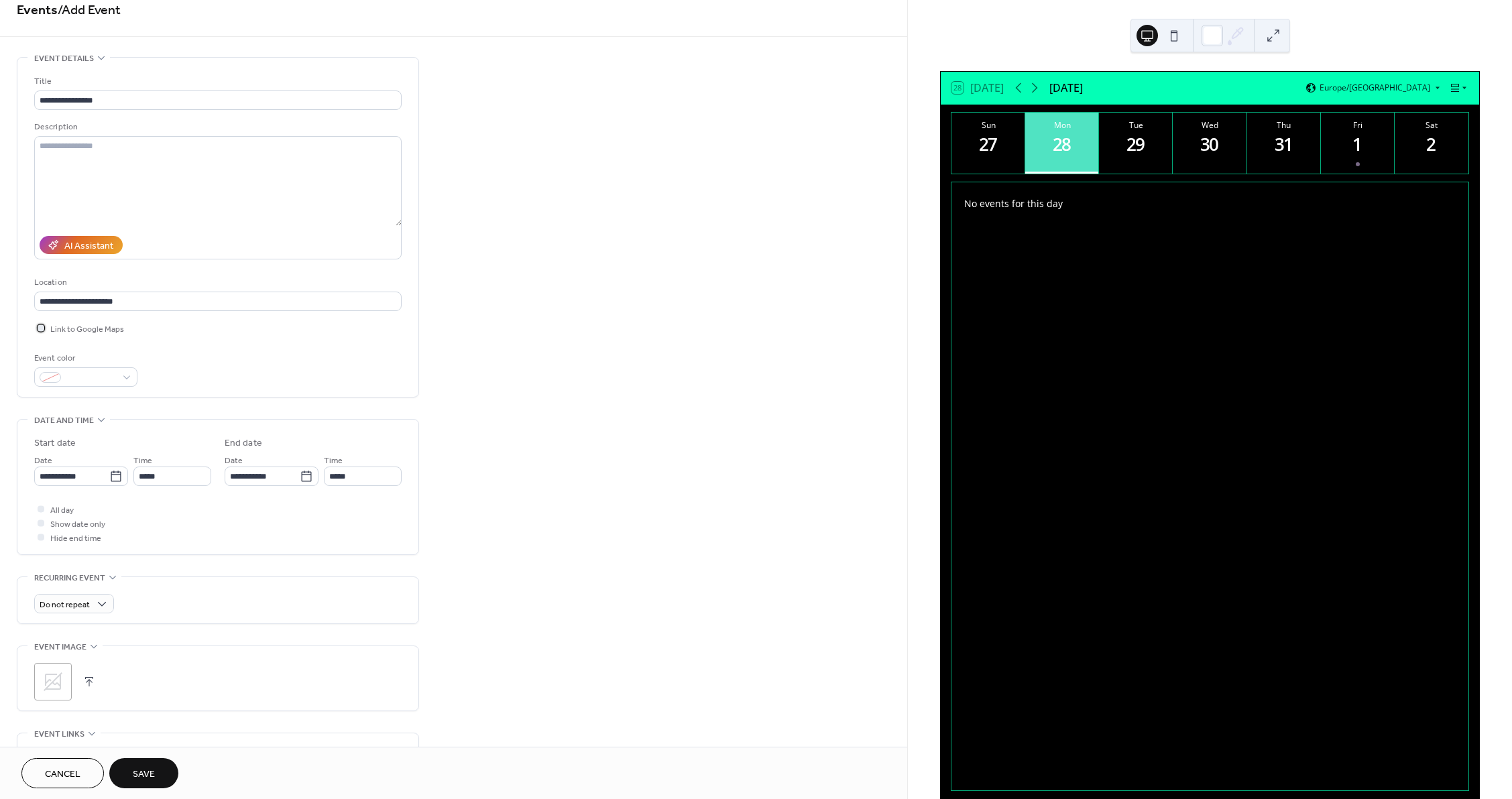 scroll, scrollTop: 67, scrollLeft: 0, axis: vertical 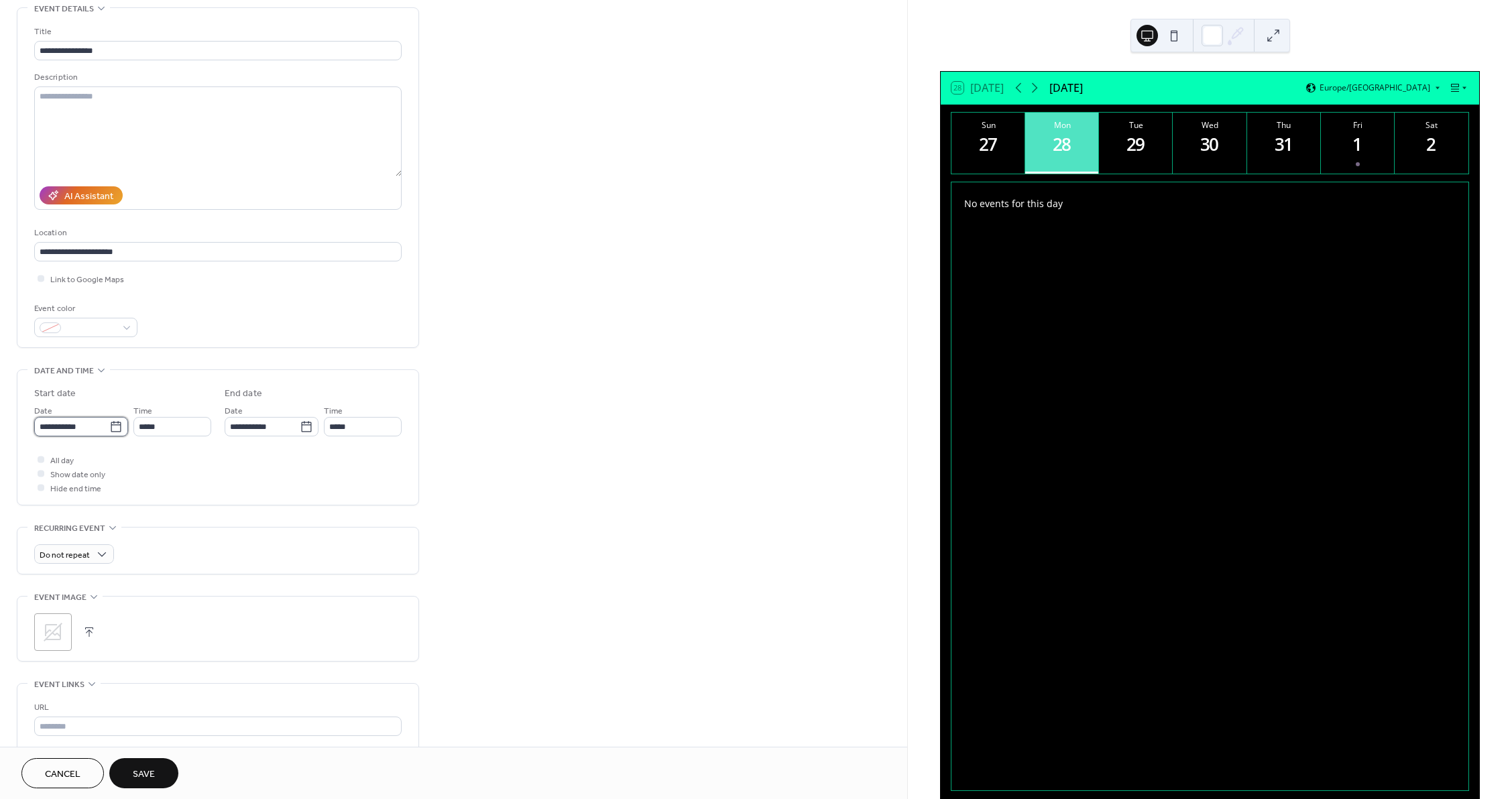 click on "**********" at bounding box center (72, 426) 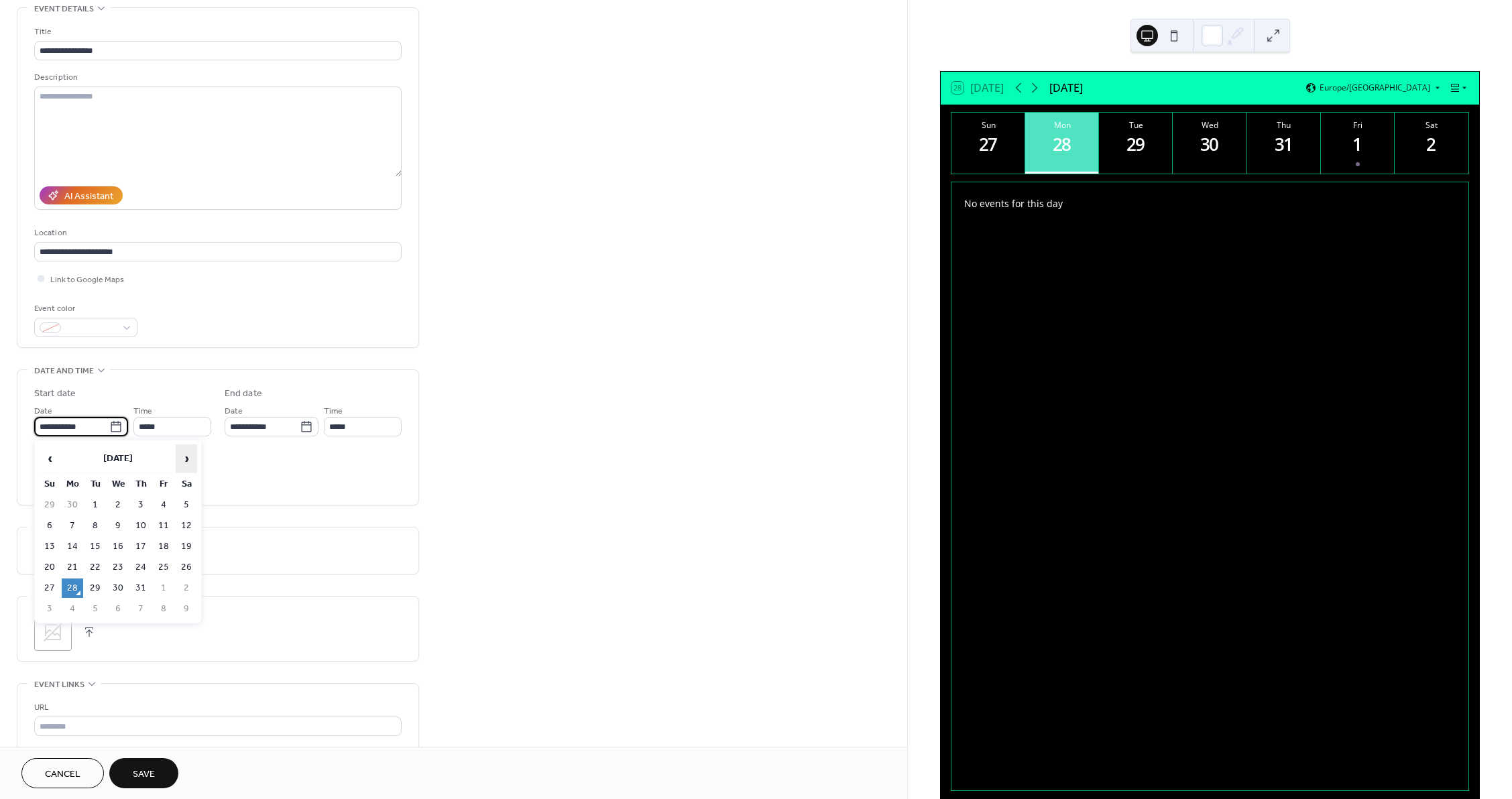 click on "›" at bounding box center (186, 458) 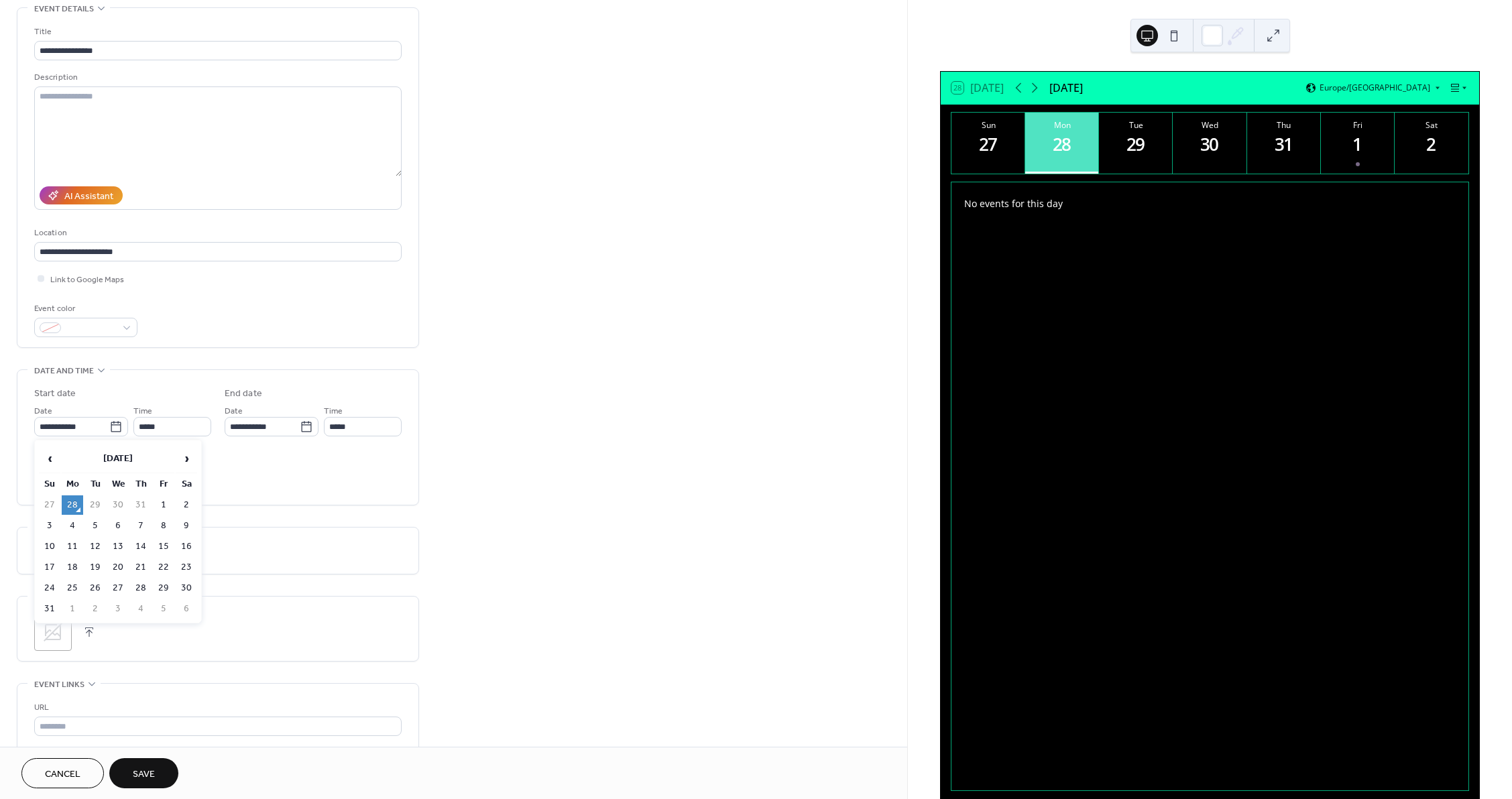 click on "2" at bounding box center [186, 505] 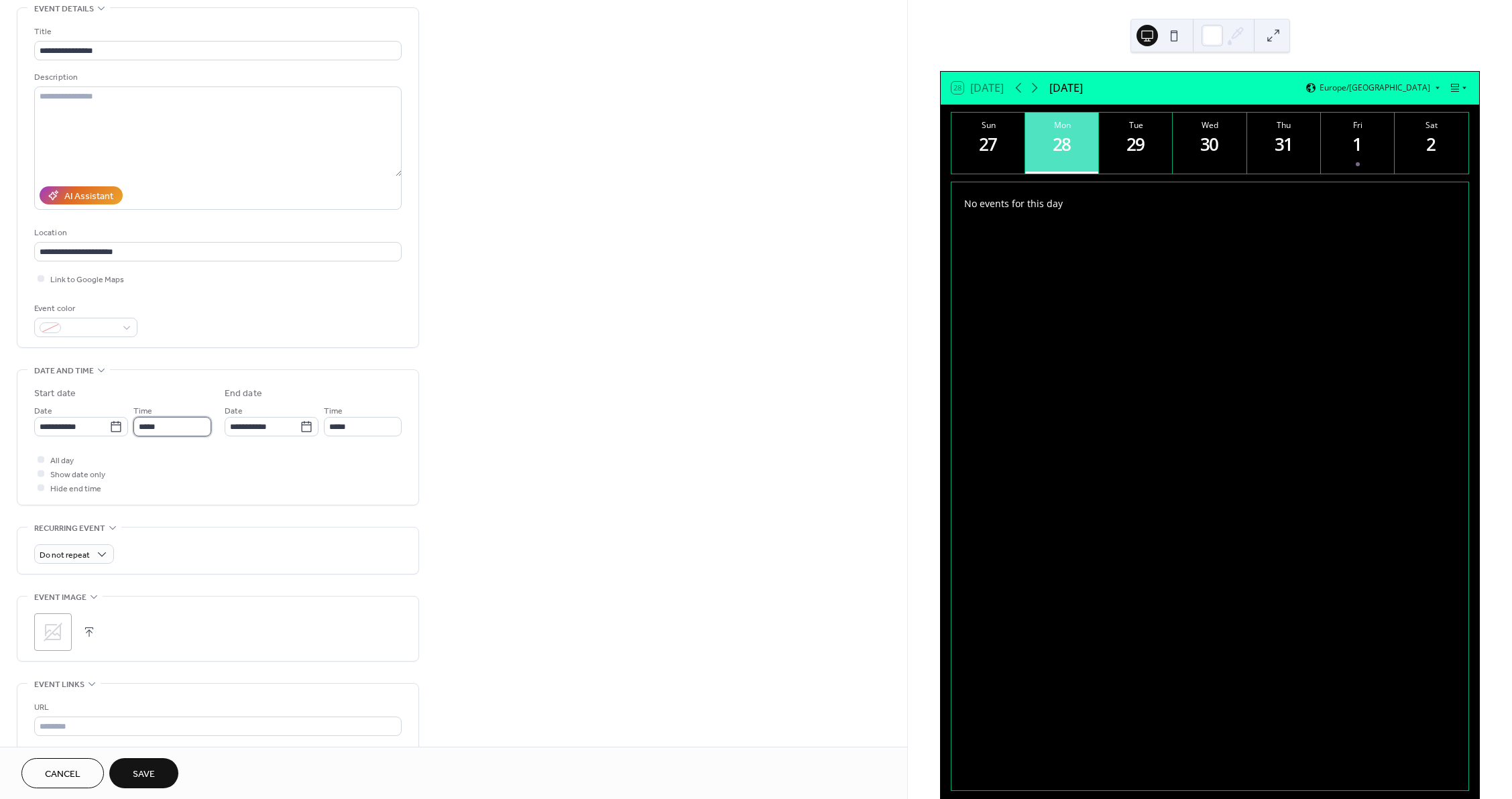 click on "*****" at bounding box center (172, 426) 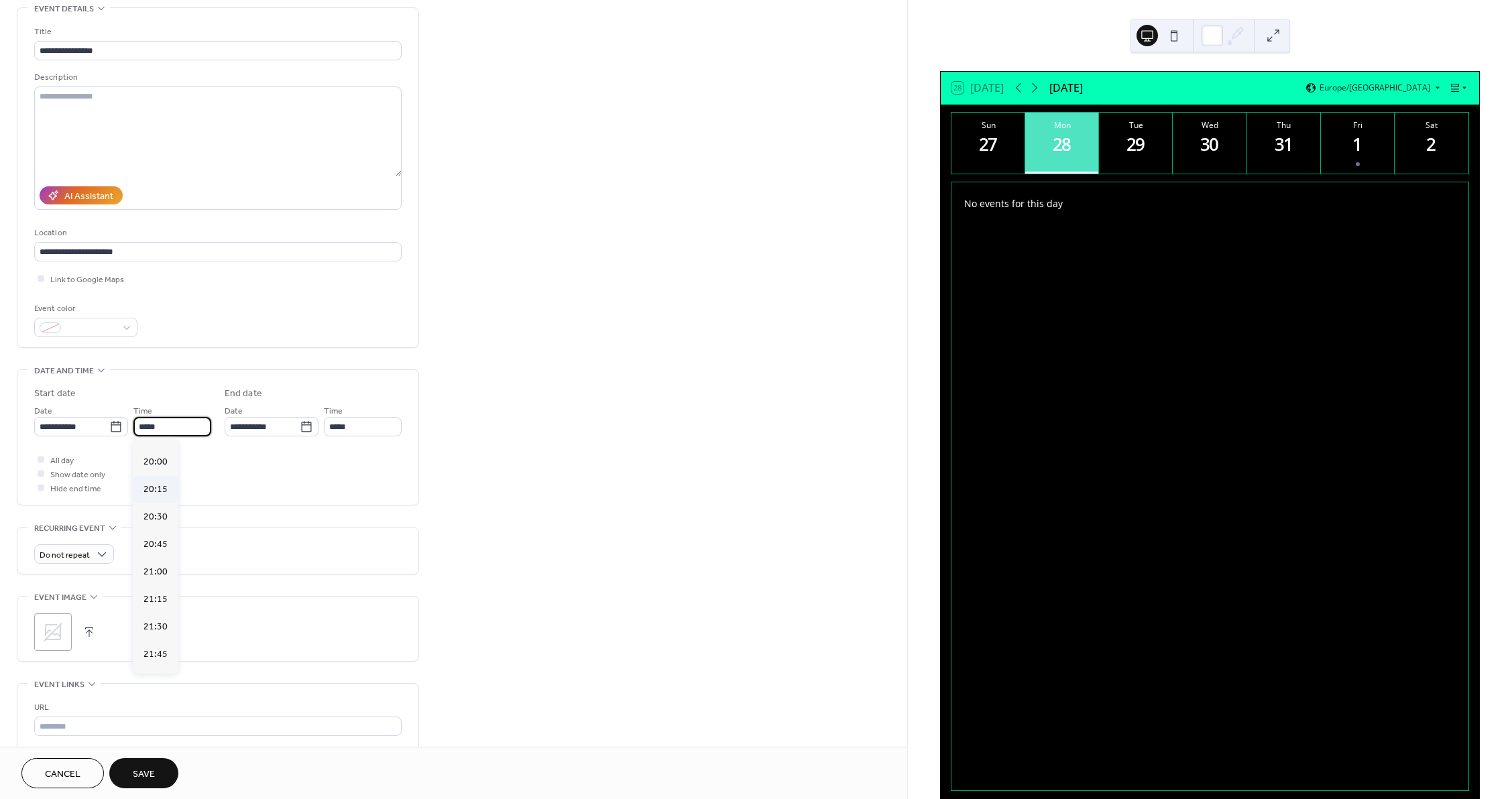 scroll, scrollTop: 2191, scrollLeft: 0, axis: vertical 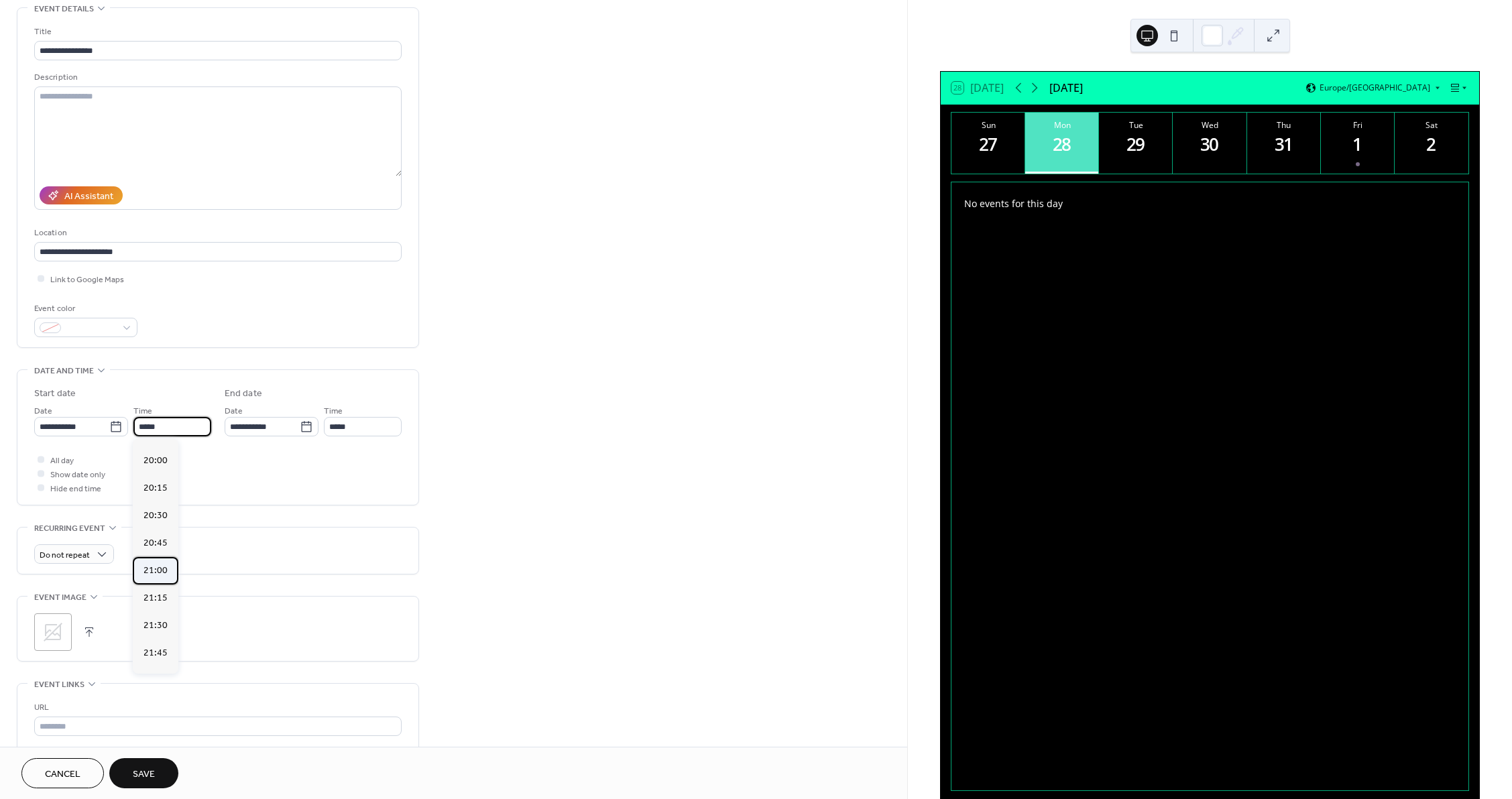 click on "21:00" at bounding box center [156, 570] 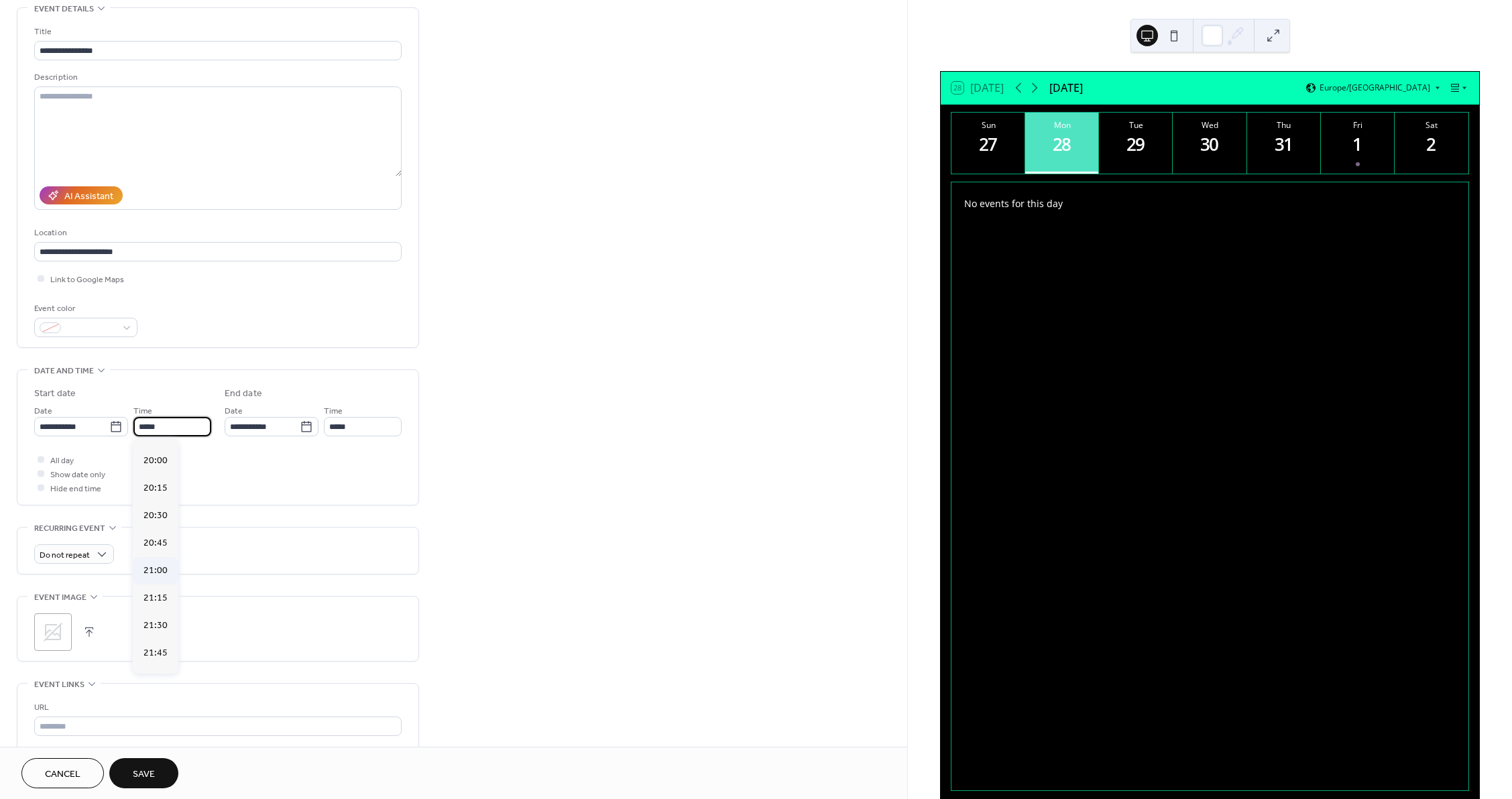 type on "*****" 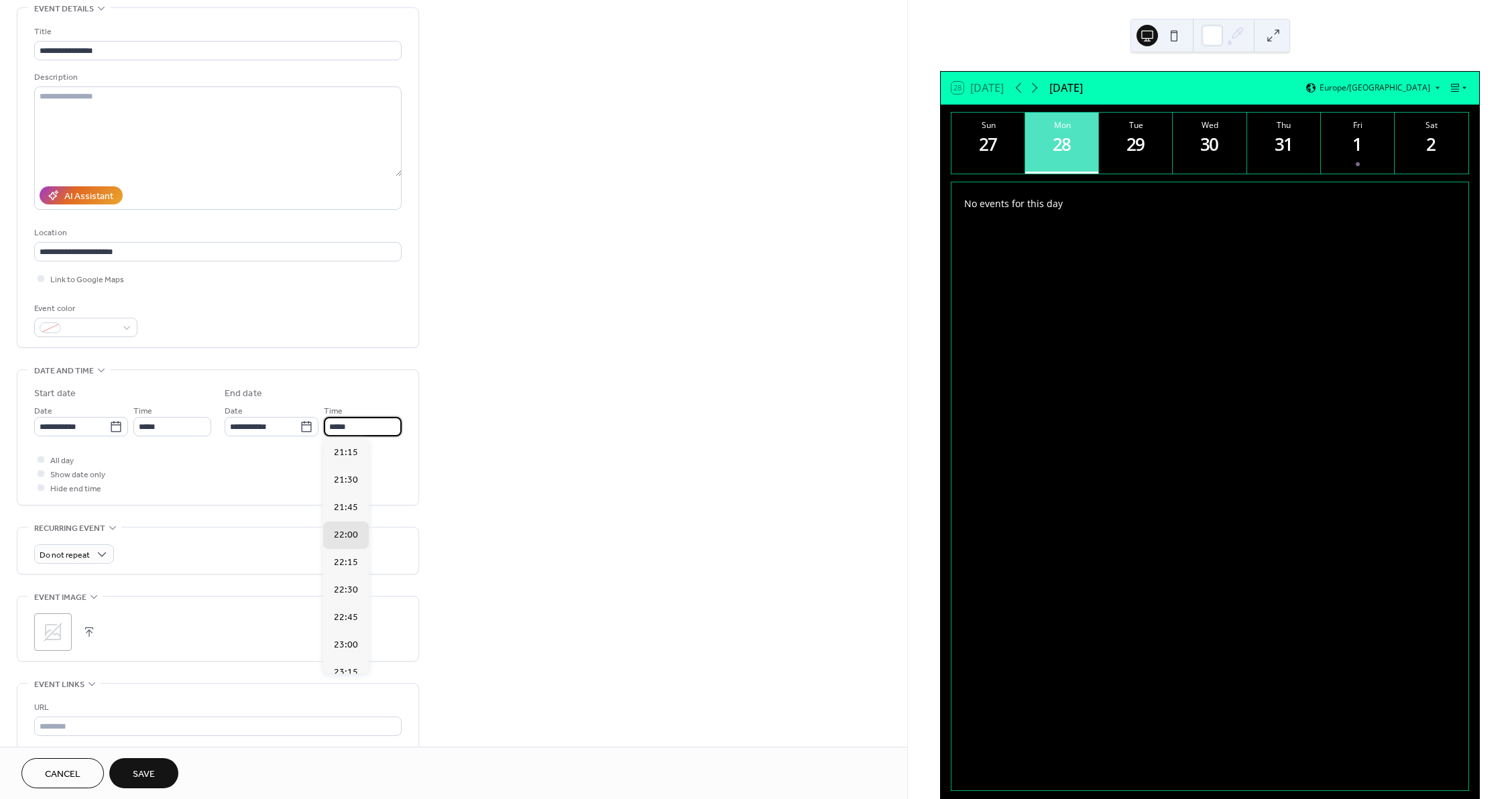 click on "*****" at bounding box center (363, 426) 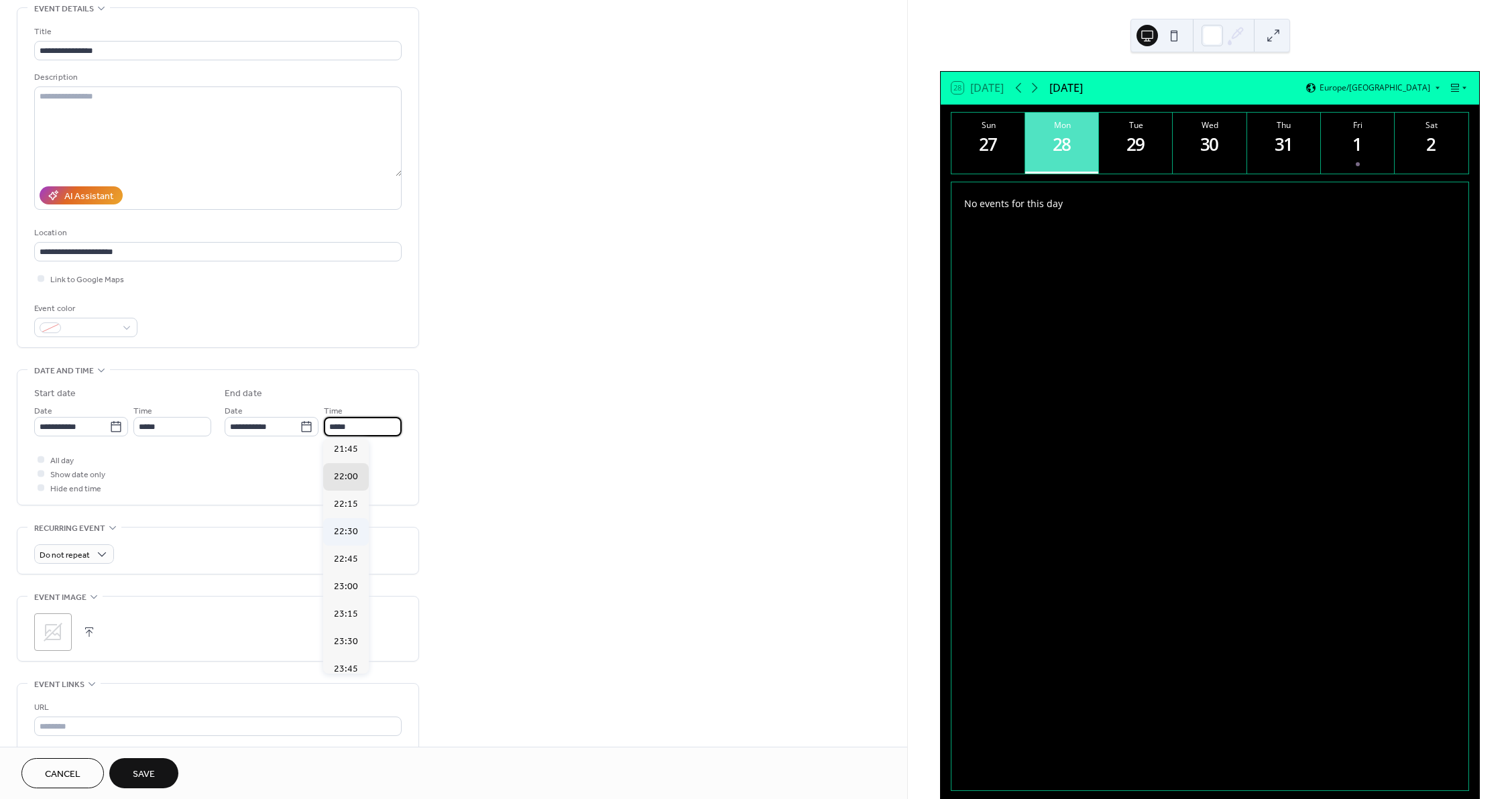 scroll, scrollTop: 68, scrollLeft: 0, axis: vertical 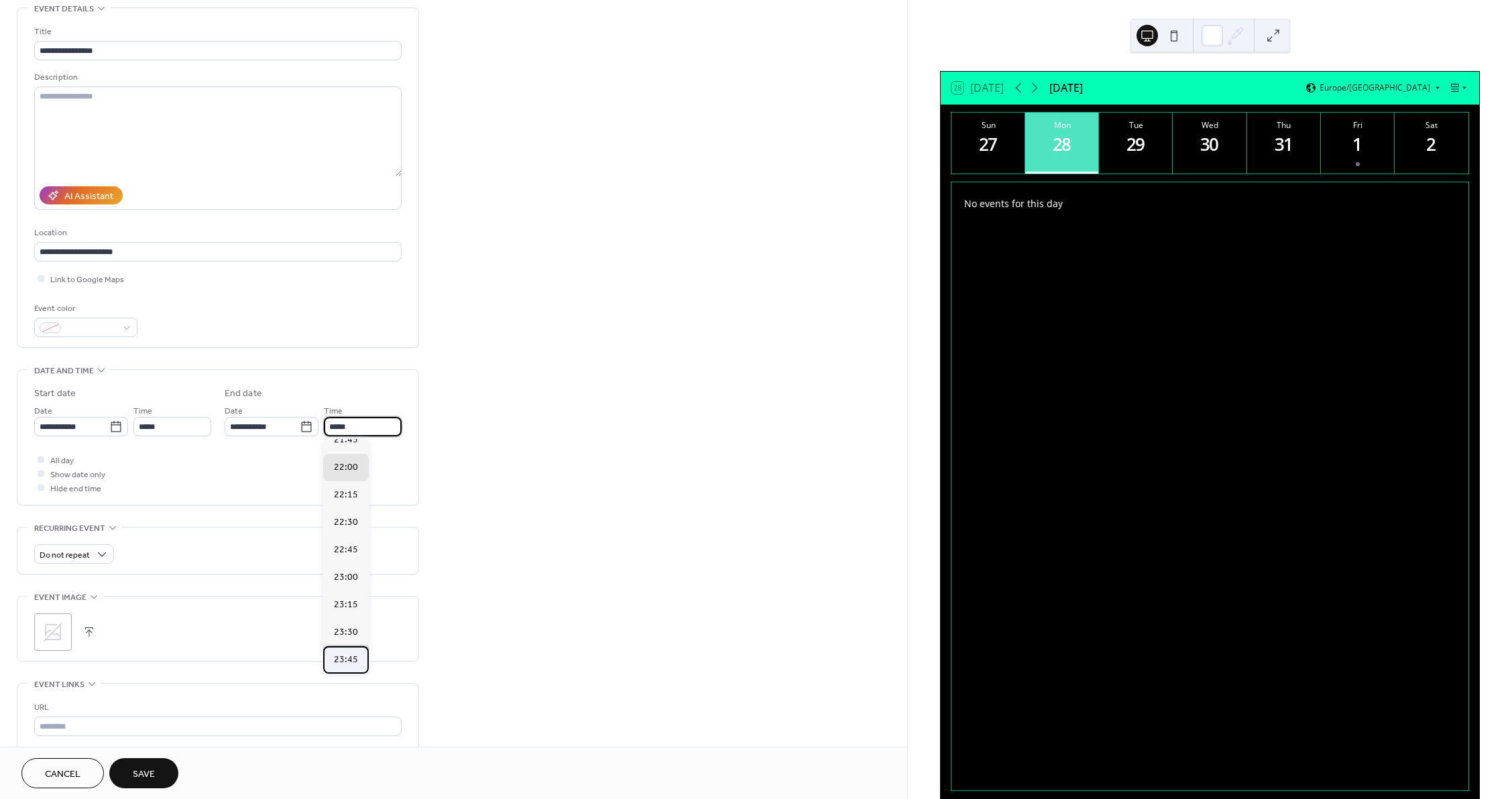 click on "23:45" at bounding box center (346, 660) 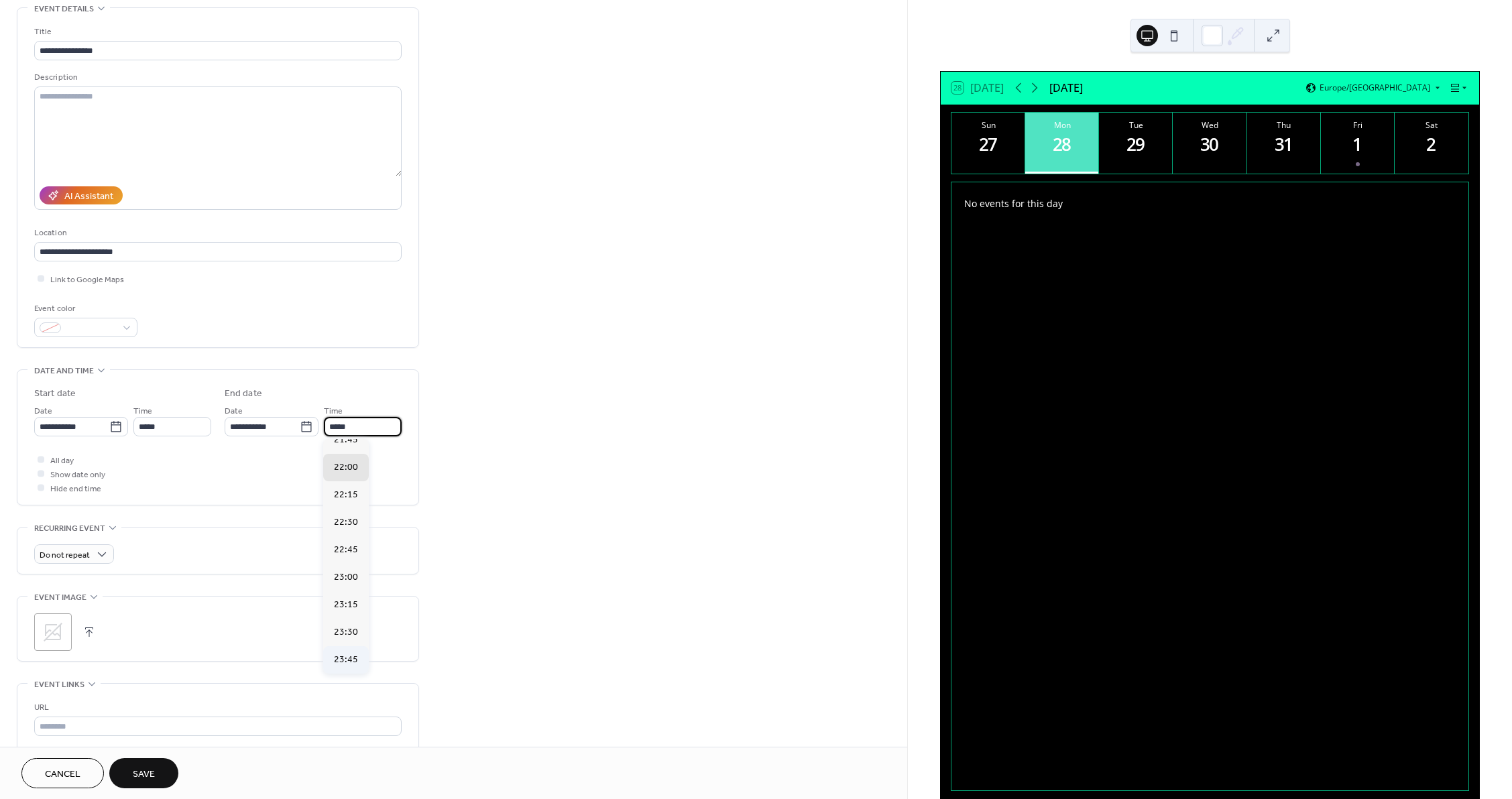 type on "*****" 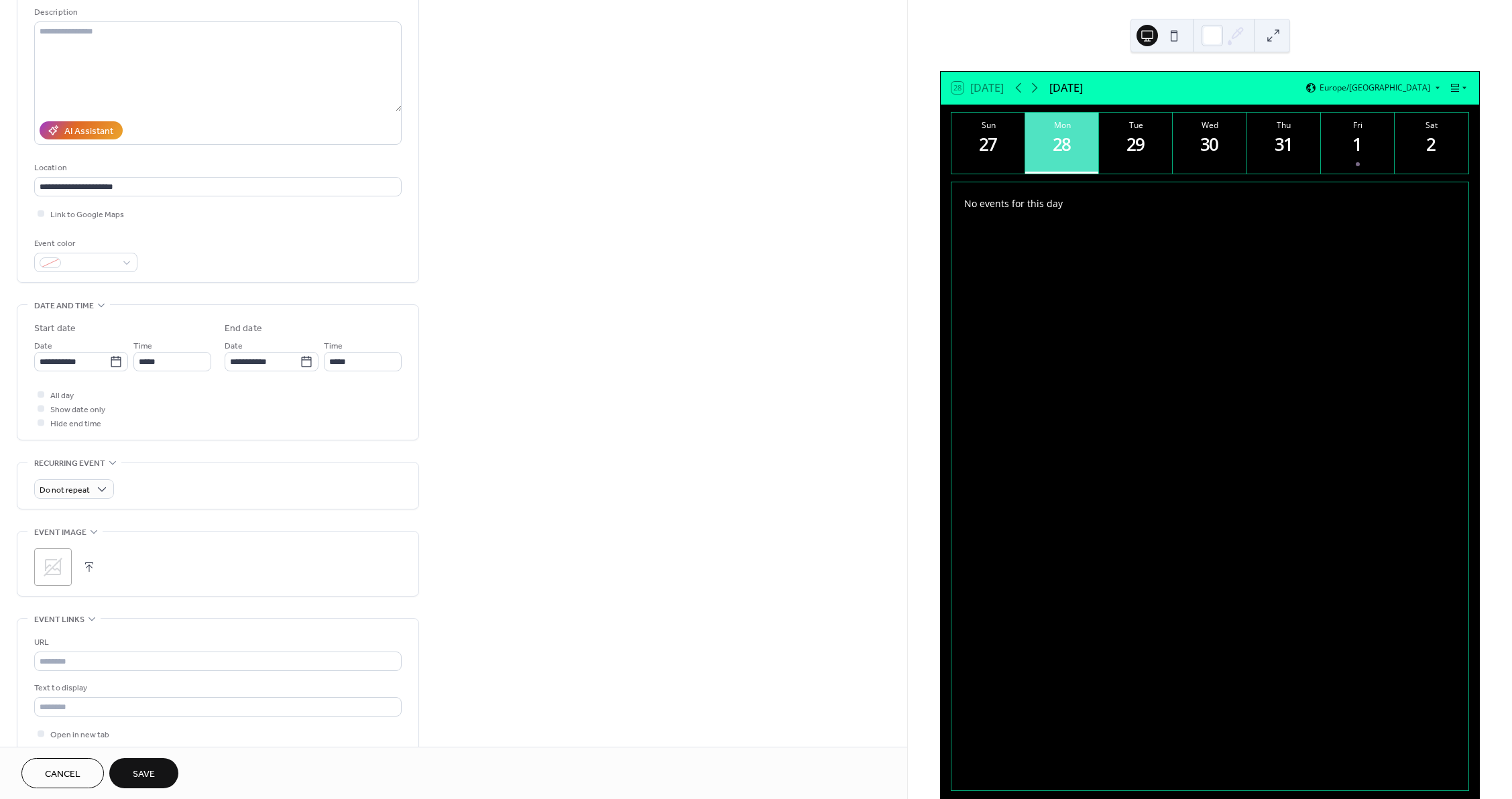 scroll, scrollTop: 134, scrollLeft: 0, axis: vertical 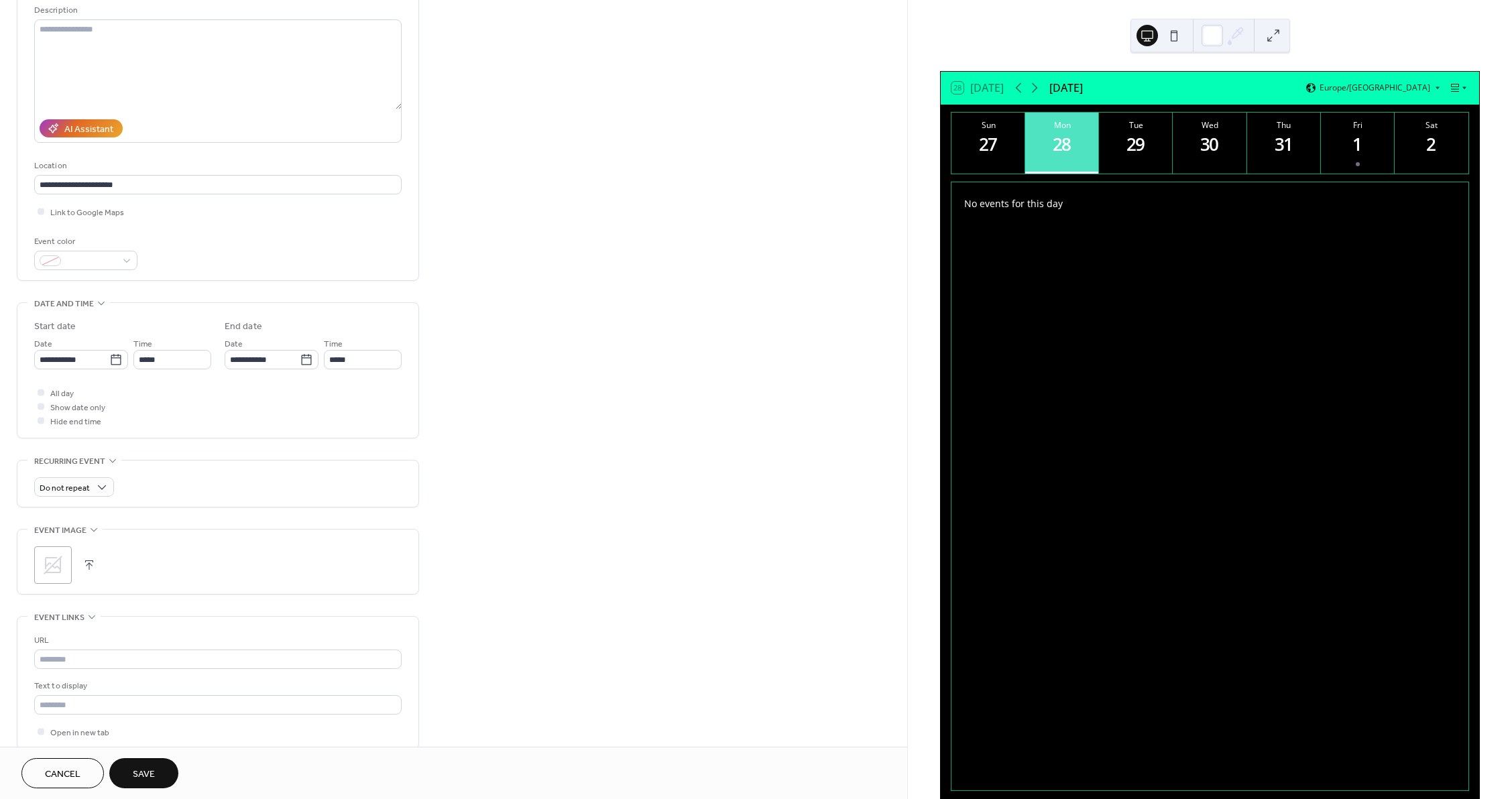 click 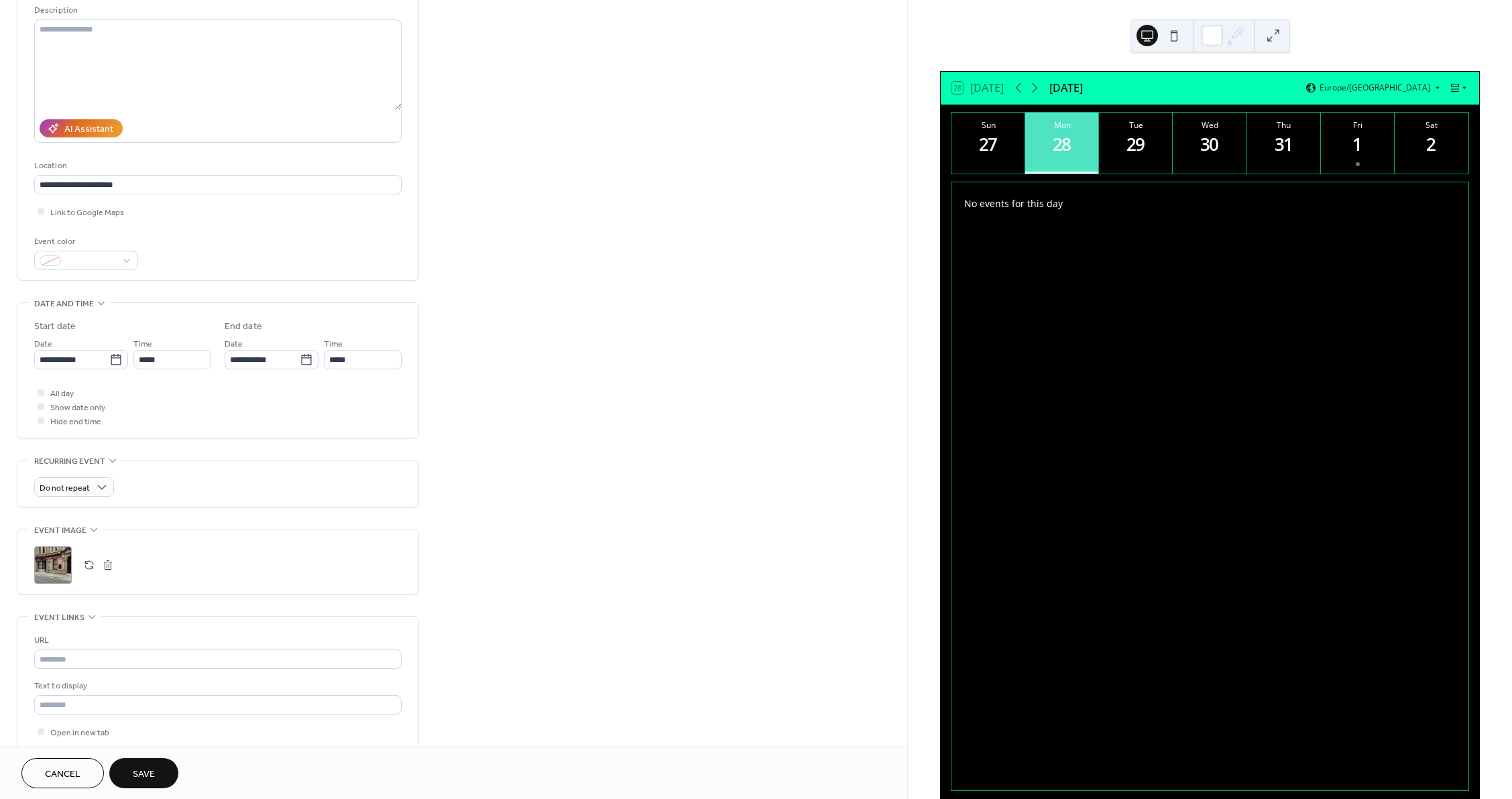 click on "Save" at bounding box center (143, 773) 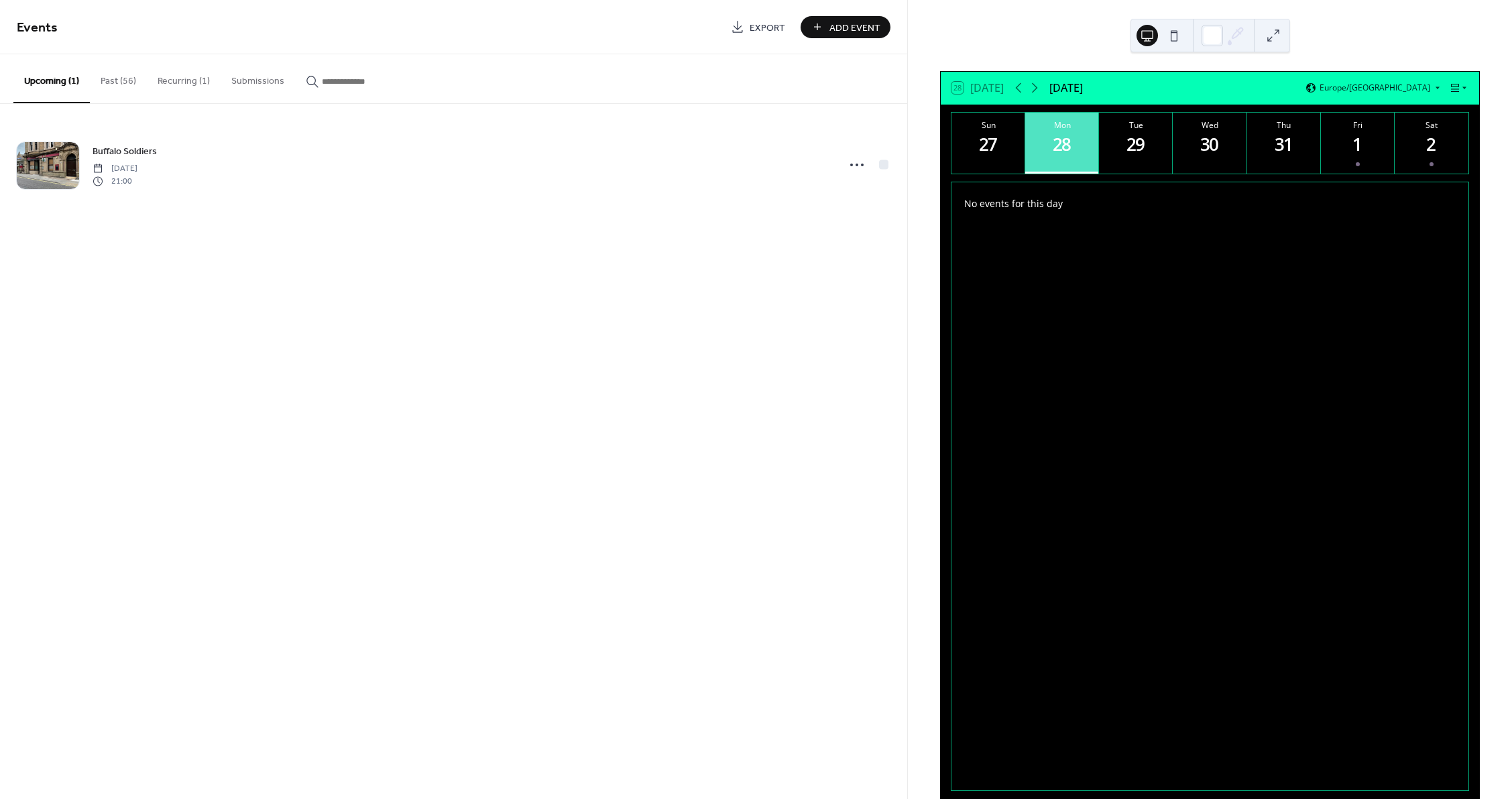 click on "Add Event" at bounding box center [855, 27] 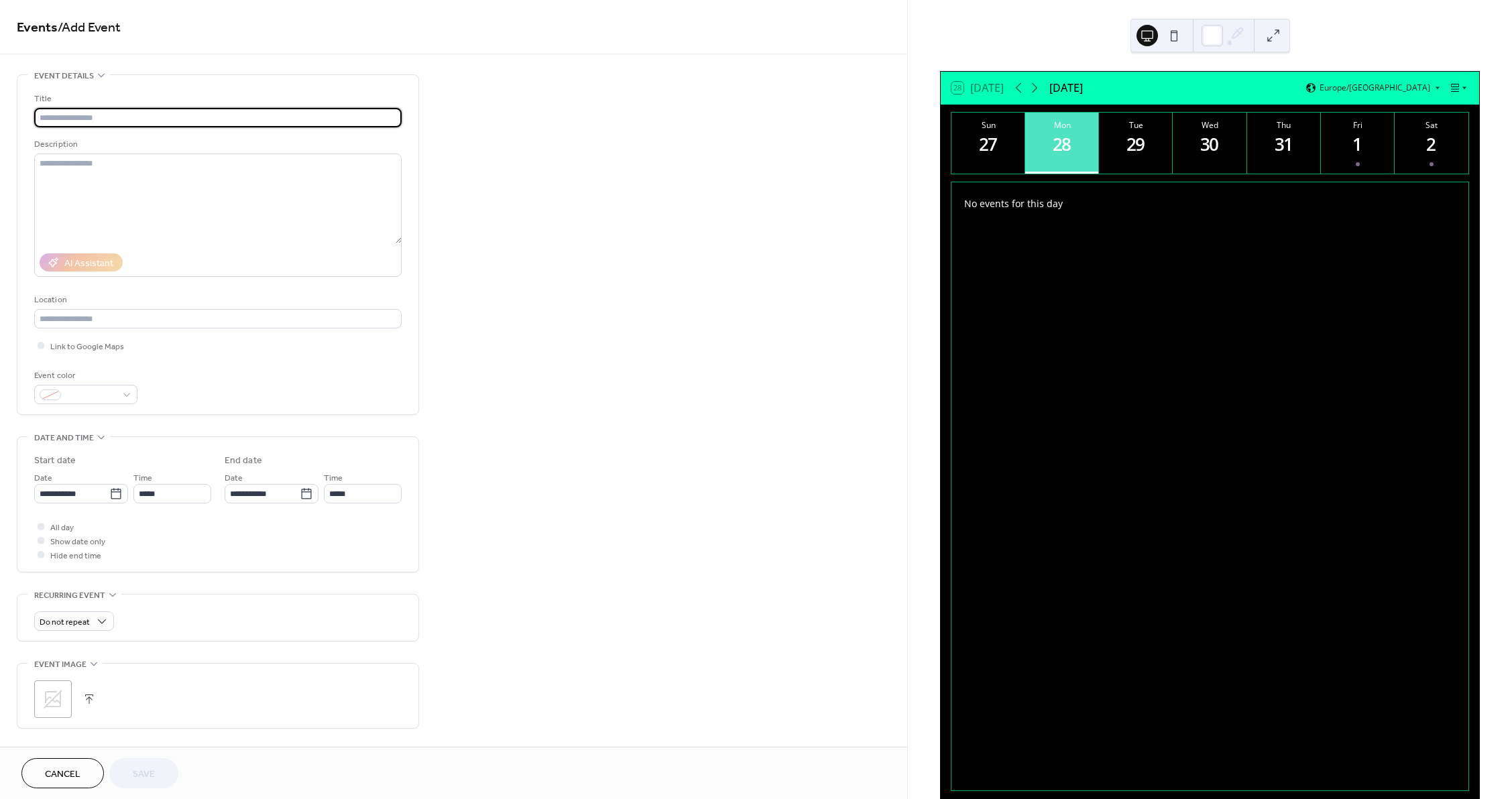 click at bounding box center (218, 117) 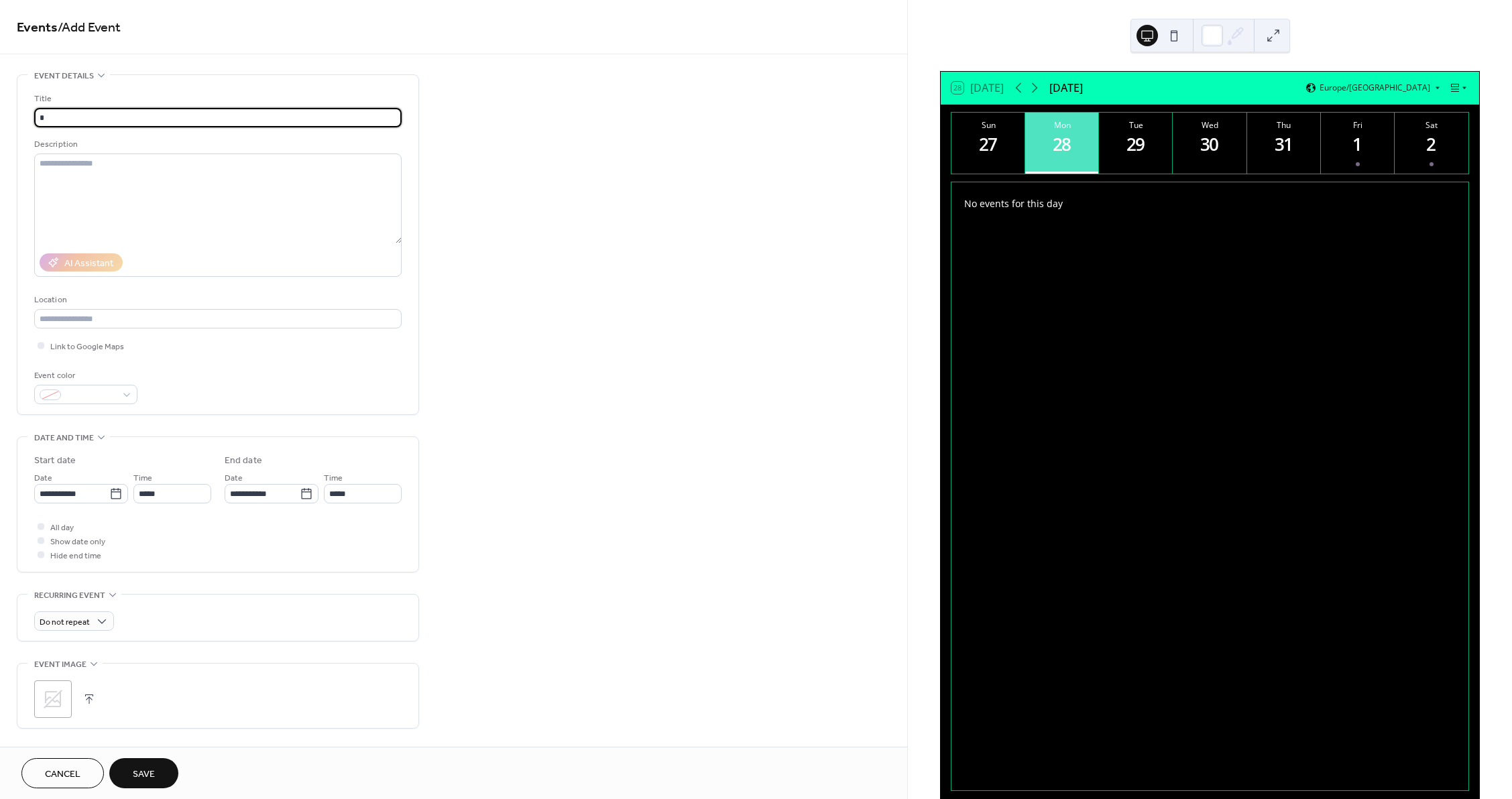 type on "**********" 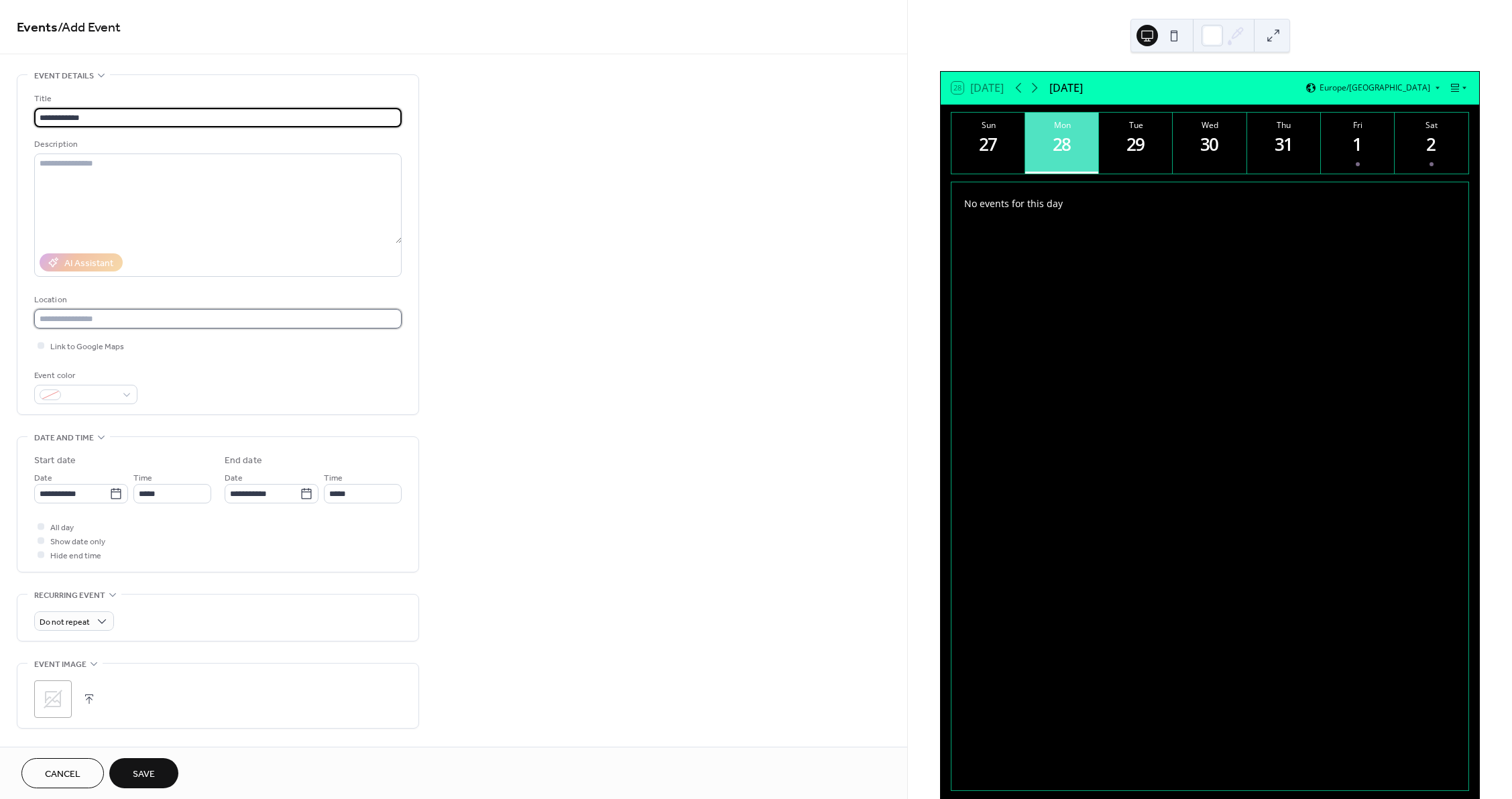 click at bounding box center [218, 318] 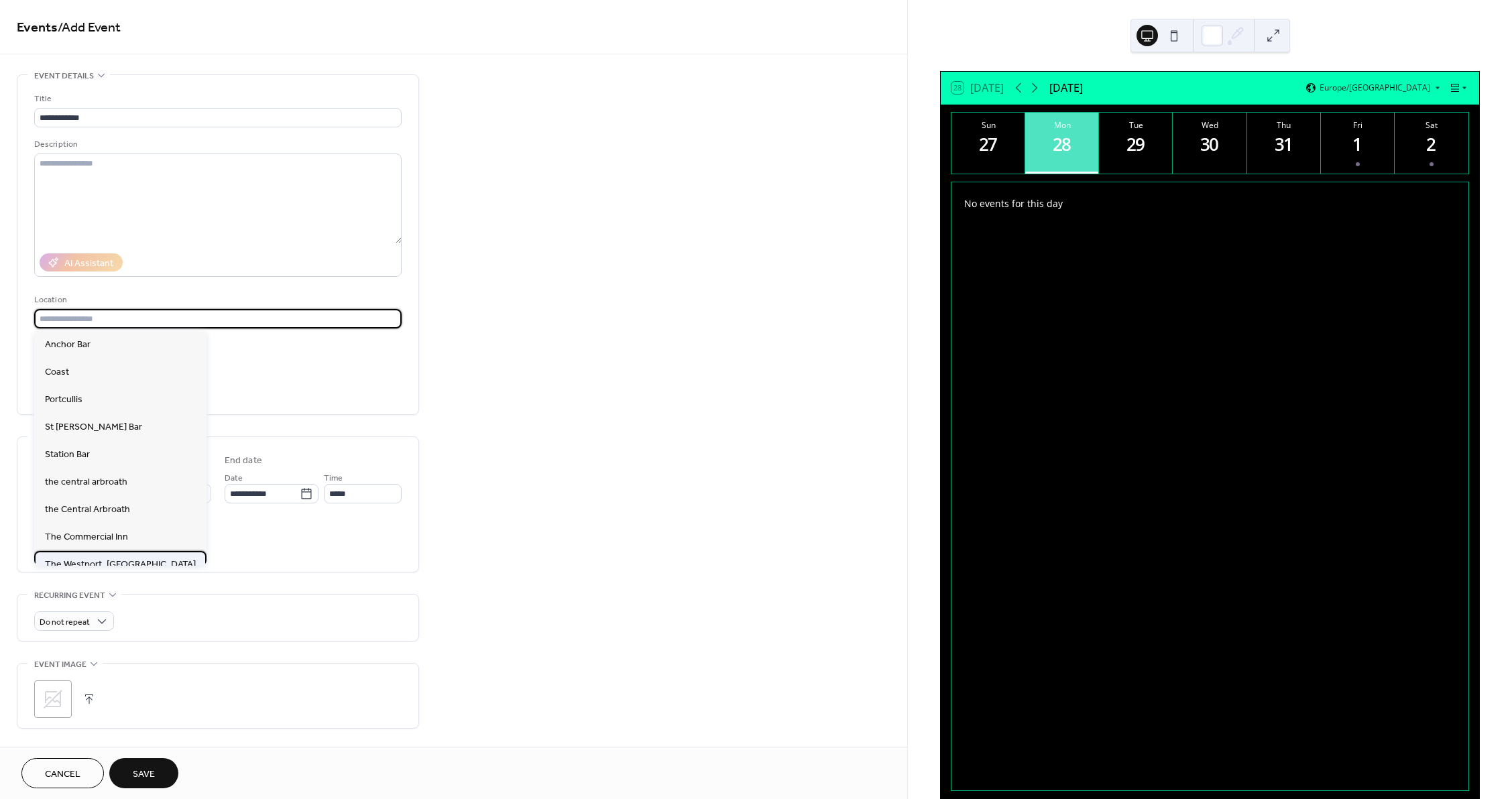 click on "The Westport, [GEOGRAPHIC_DATA]" at bounding box center (120, 564) 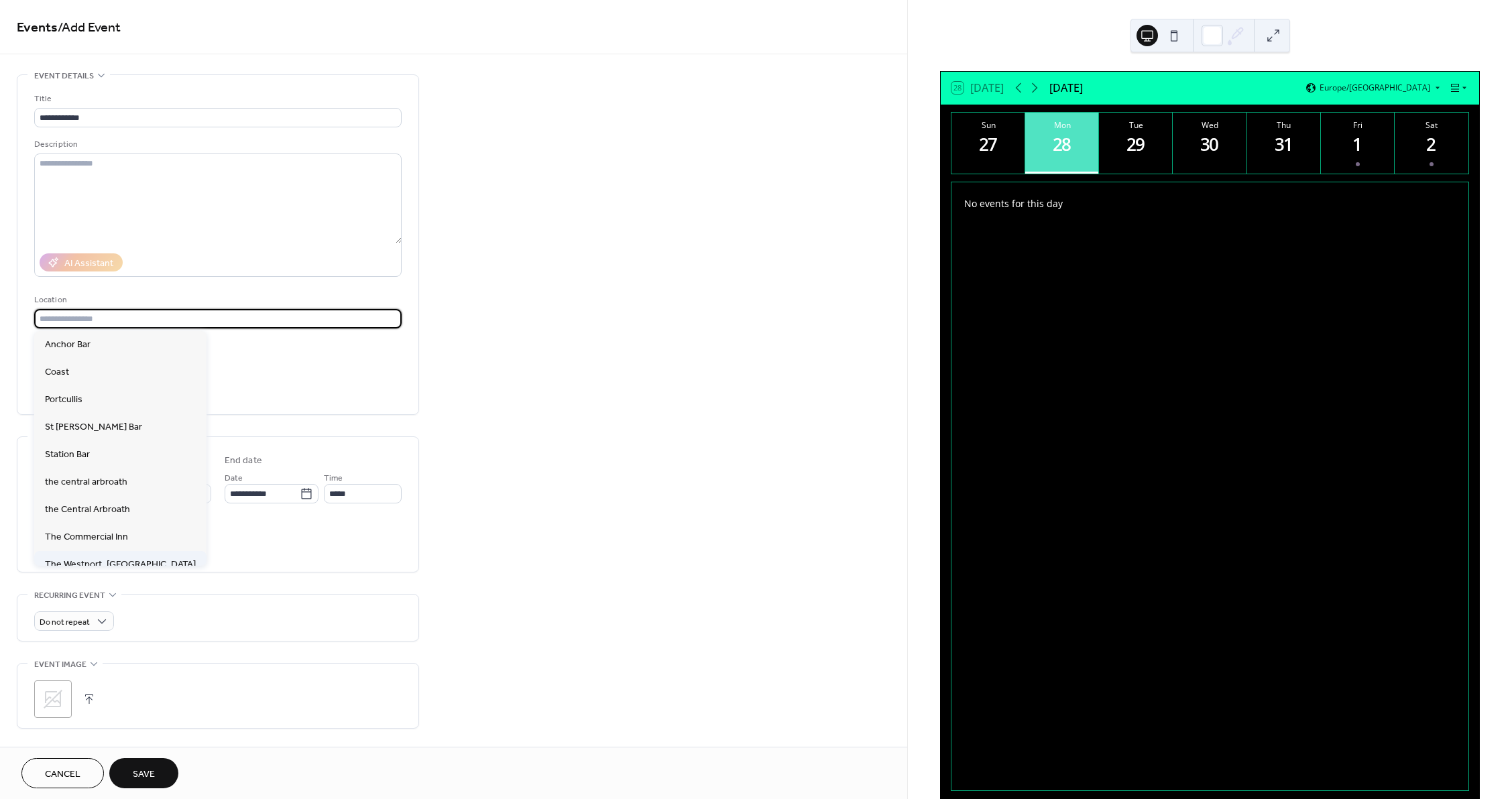 type on "**********" 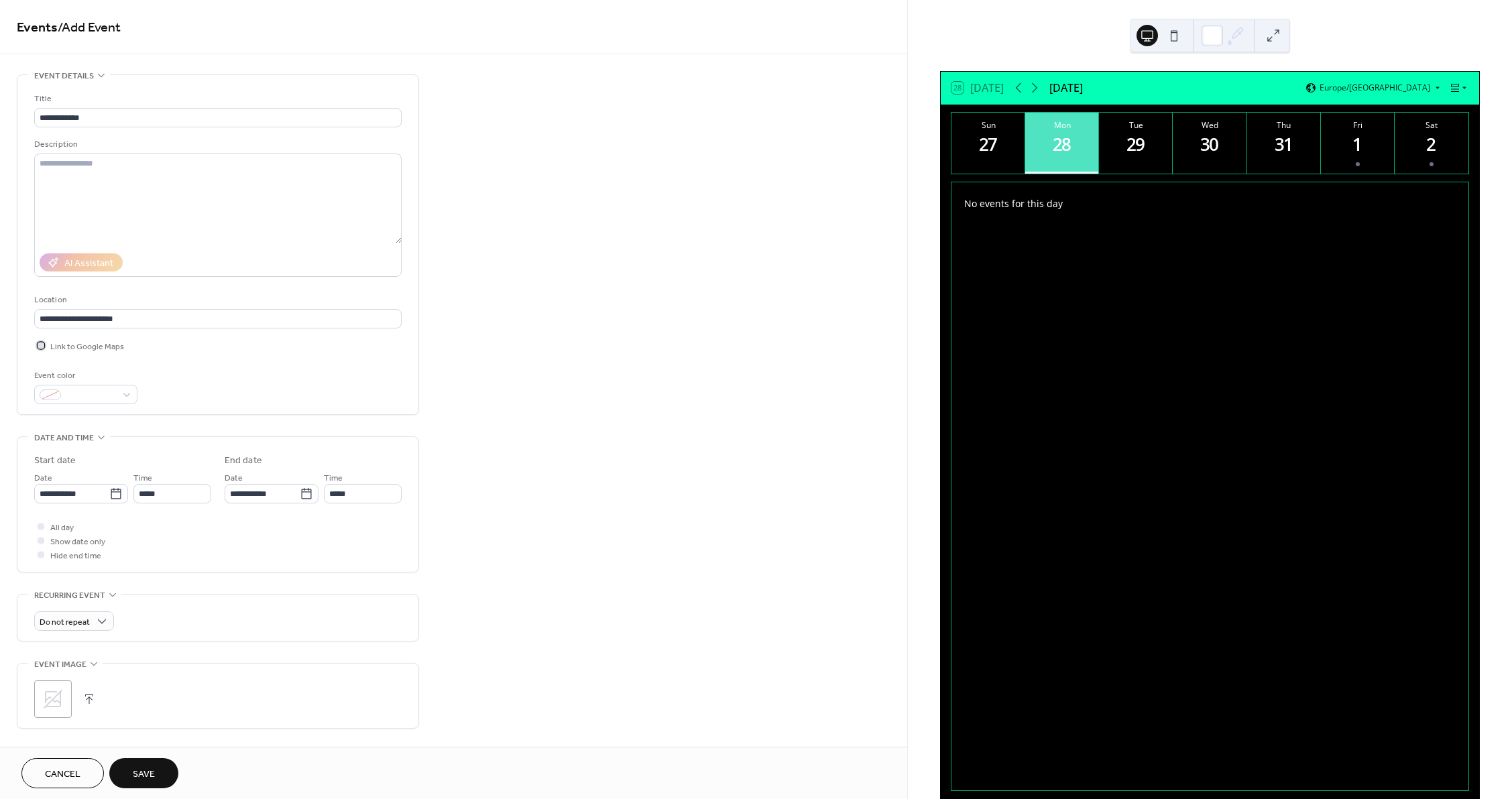 click on "Link to Google Maps" at bounding box center [87, 347] 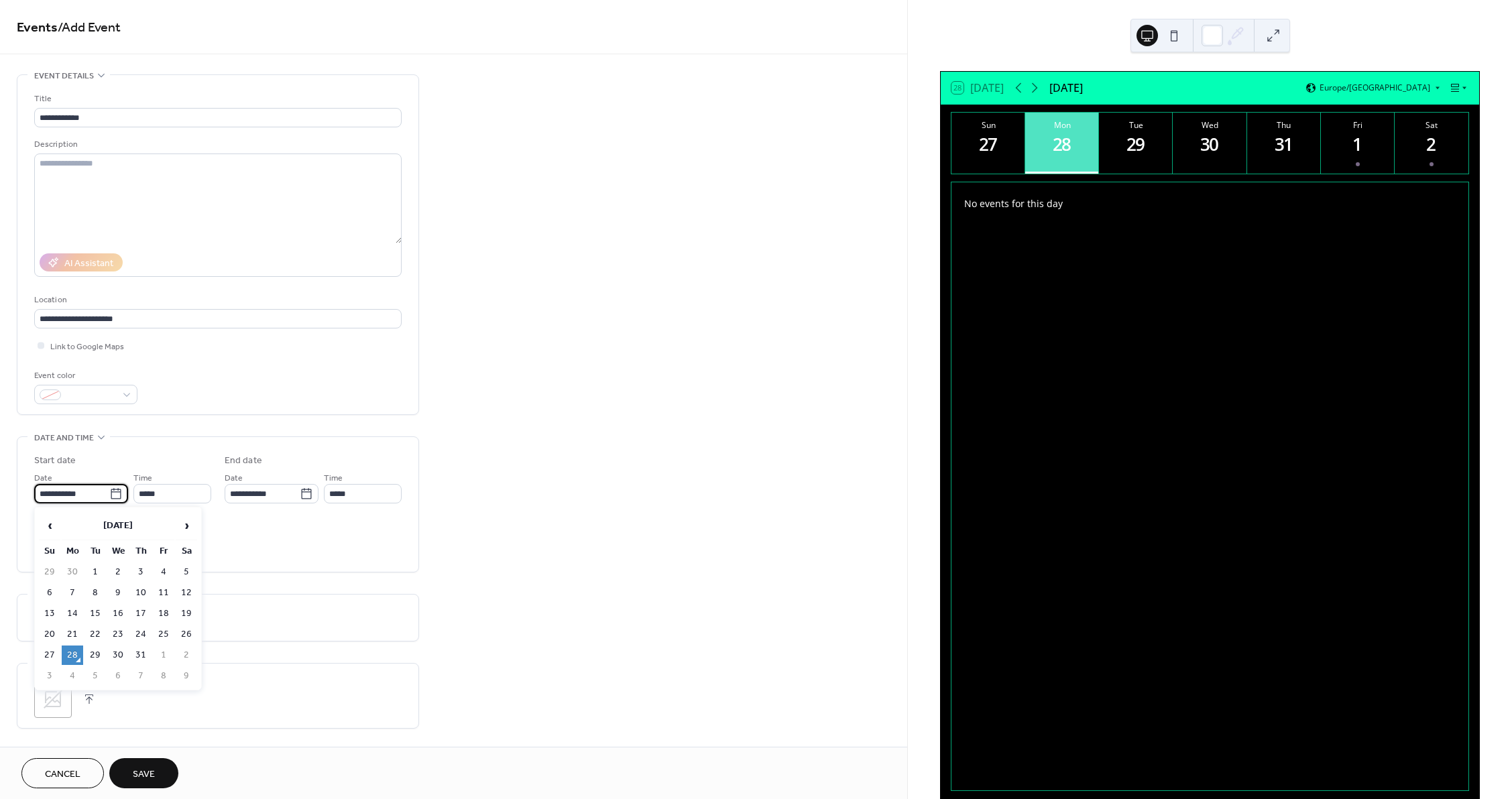 click on "**********" at bounding box center (72, 493) 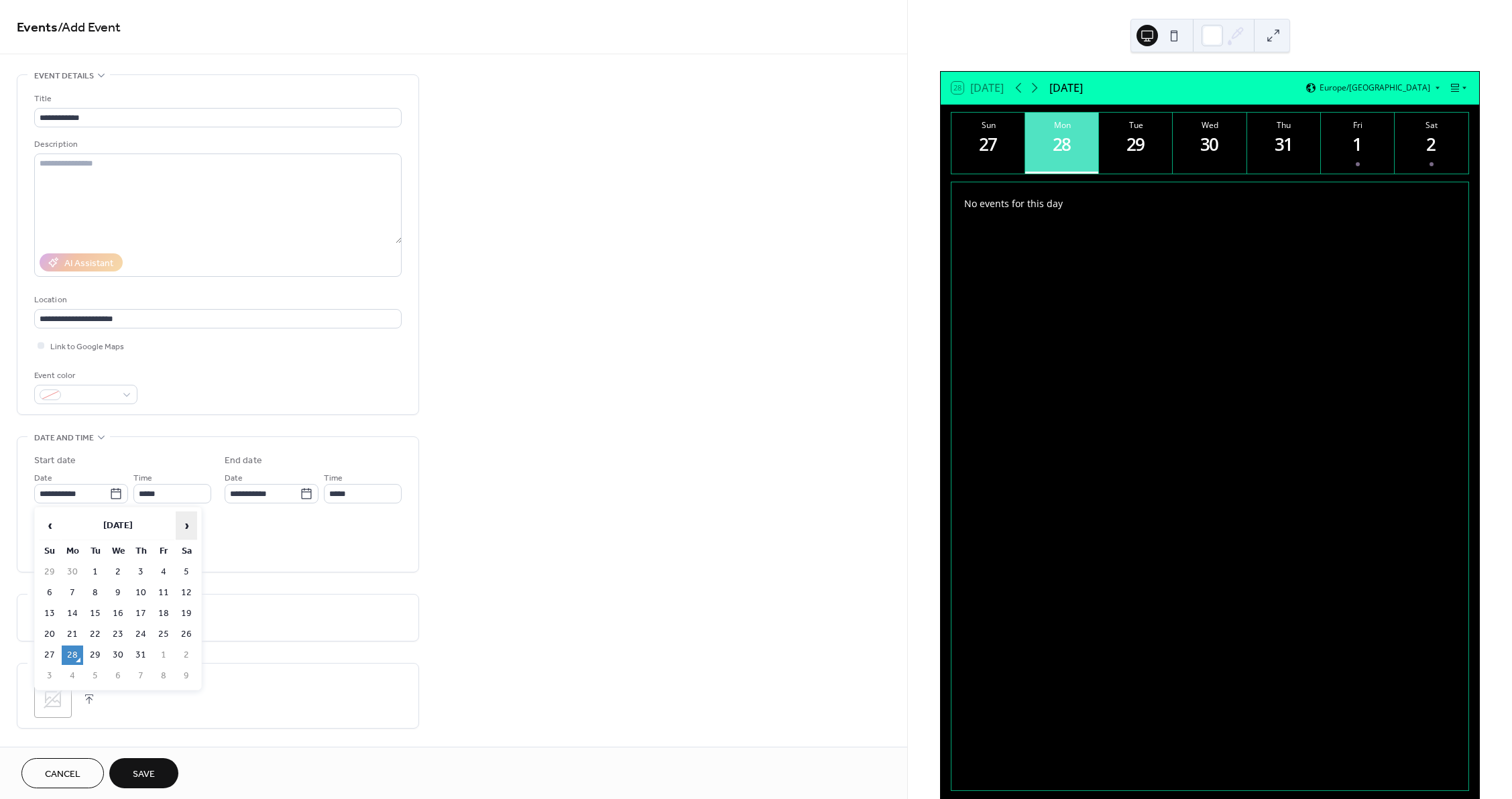 click on "›" at bounding box center (186, 526) 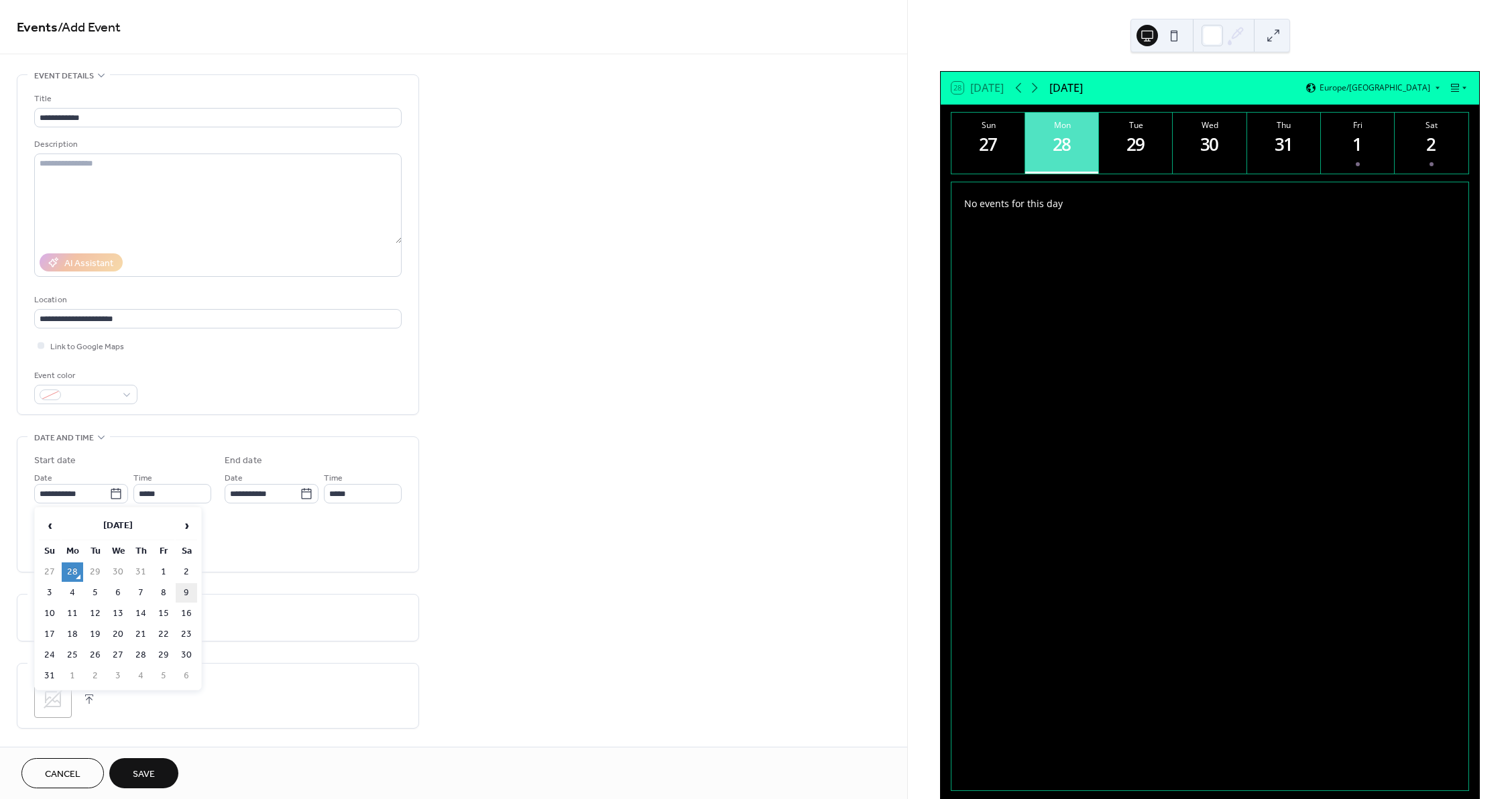 click on "9" at bounding box center (186, 593) 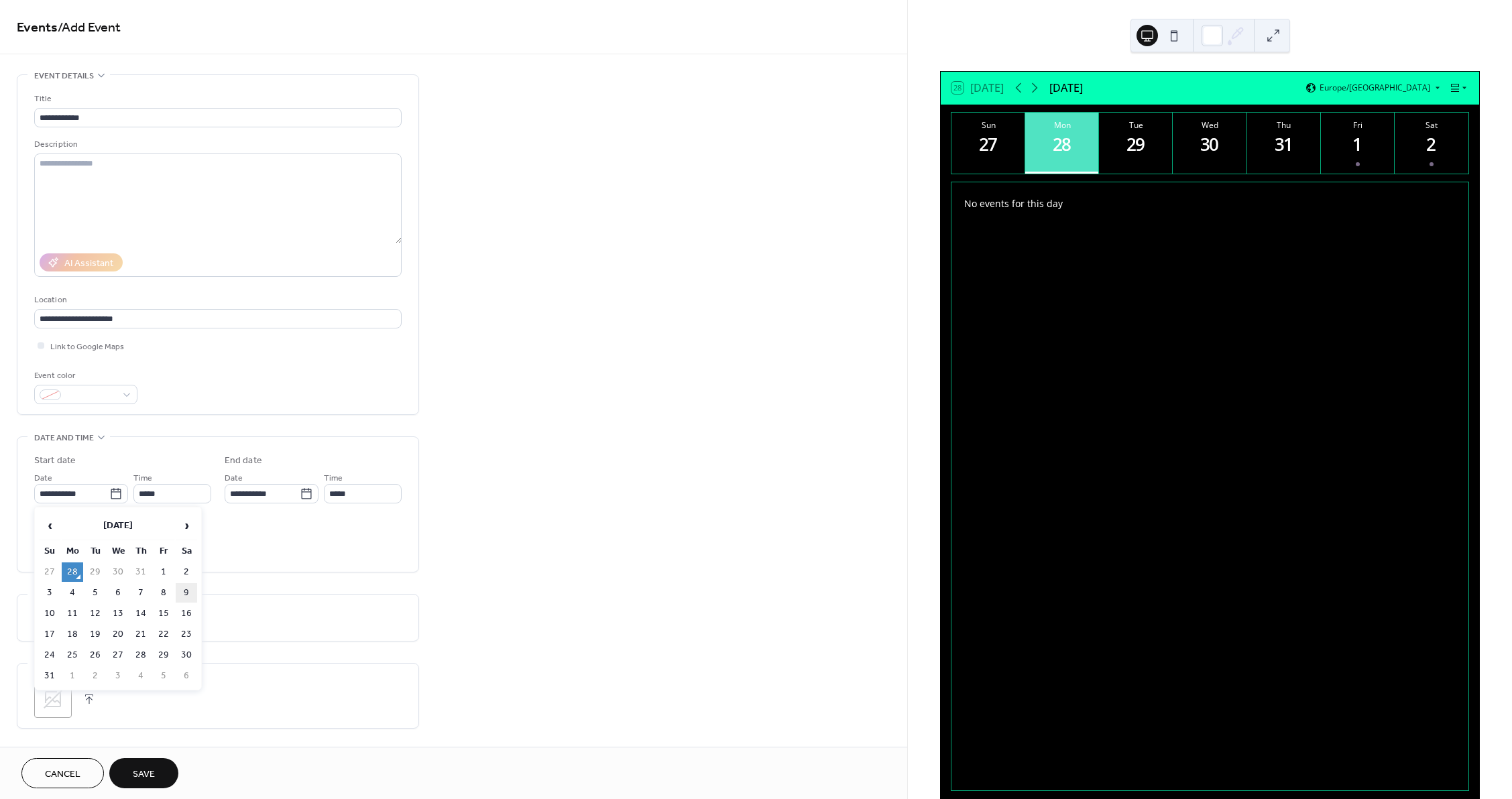 type on "**********" 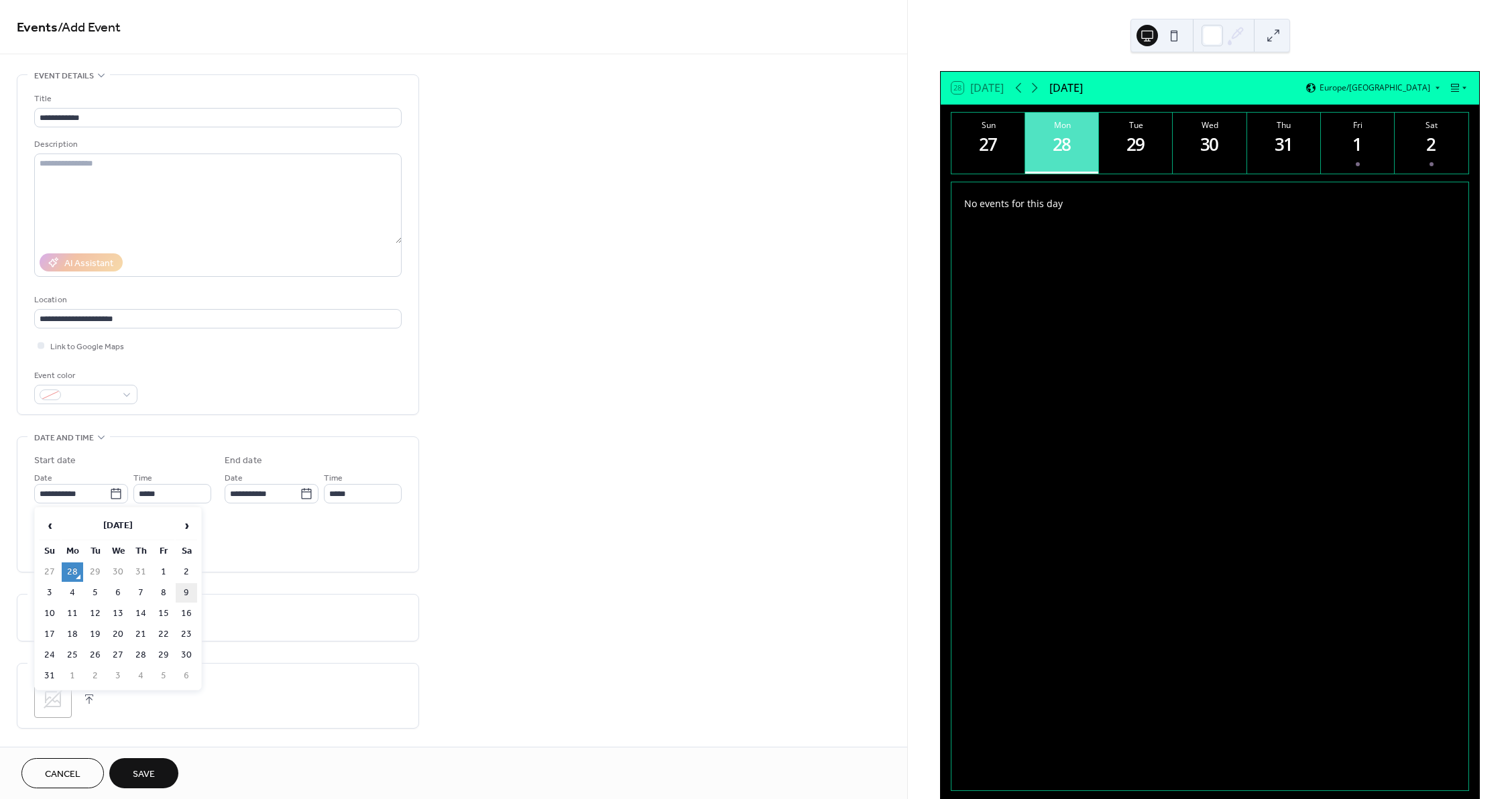 type on "**********" 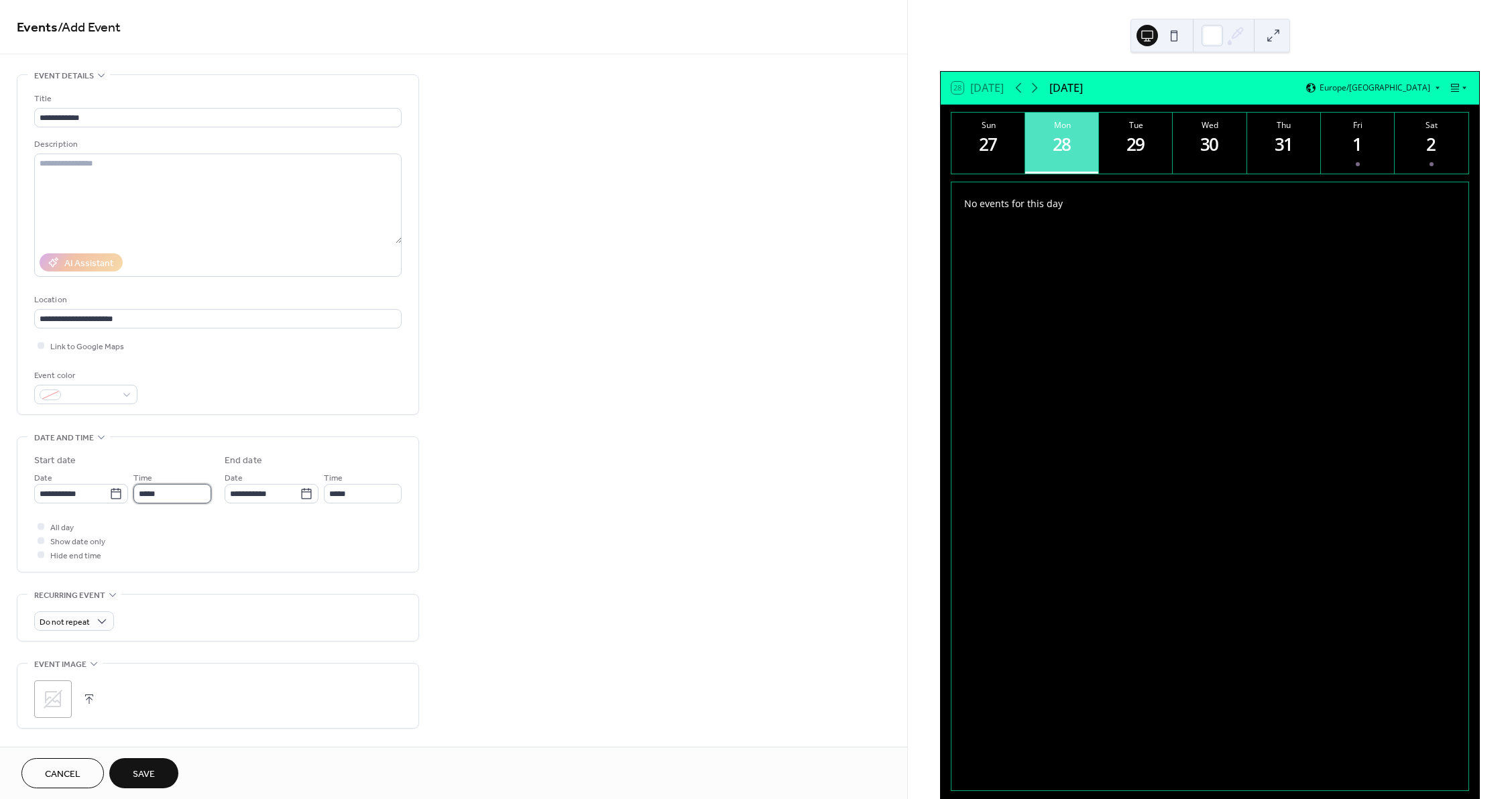 click on "*****" at bounding box center (172, 493) 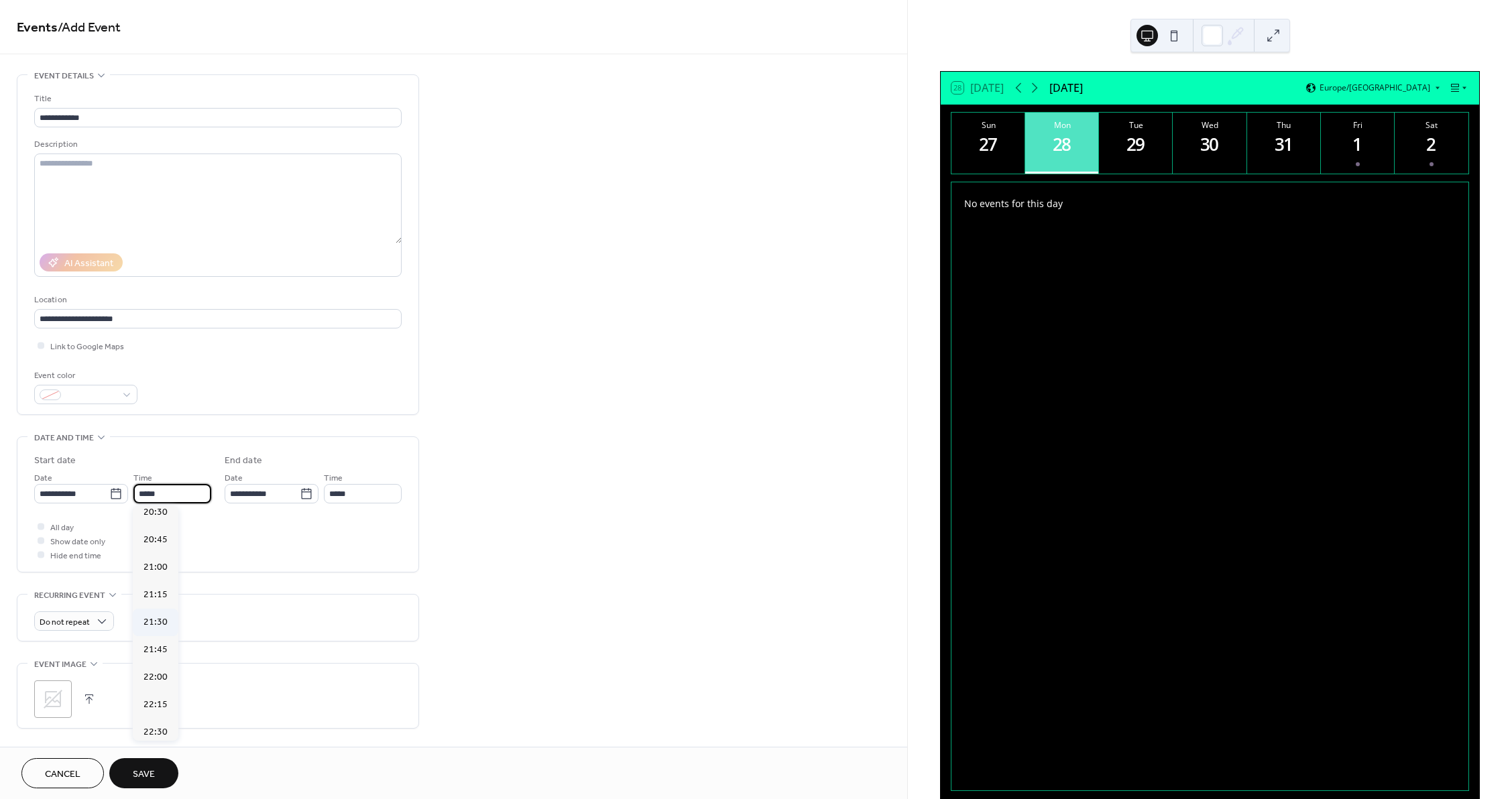 scroll, scrollTop: 2258, scrollLeft: 0, axis: vertical 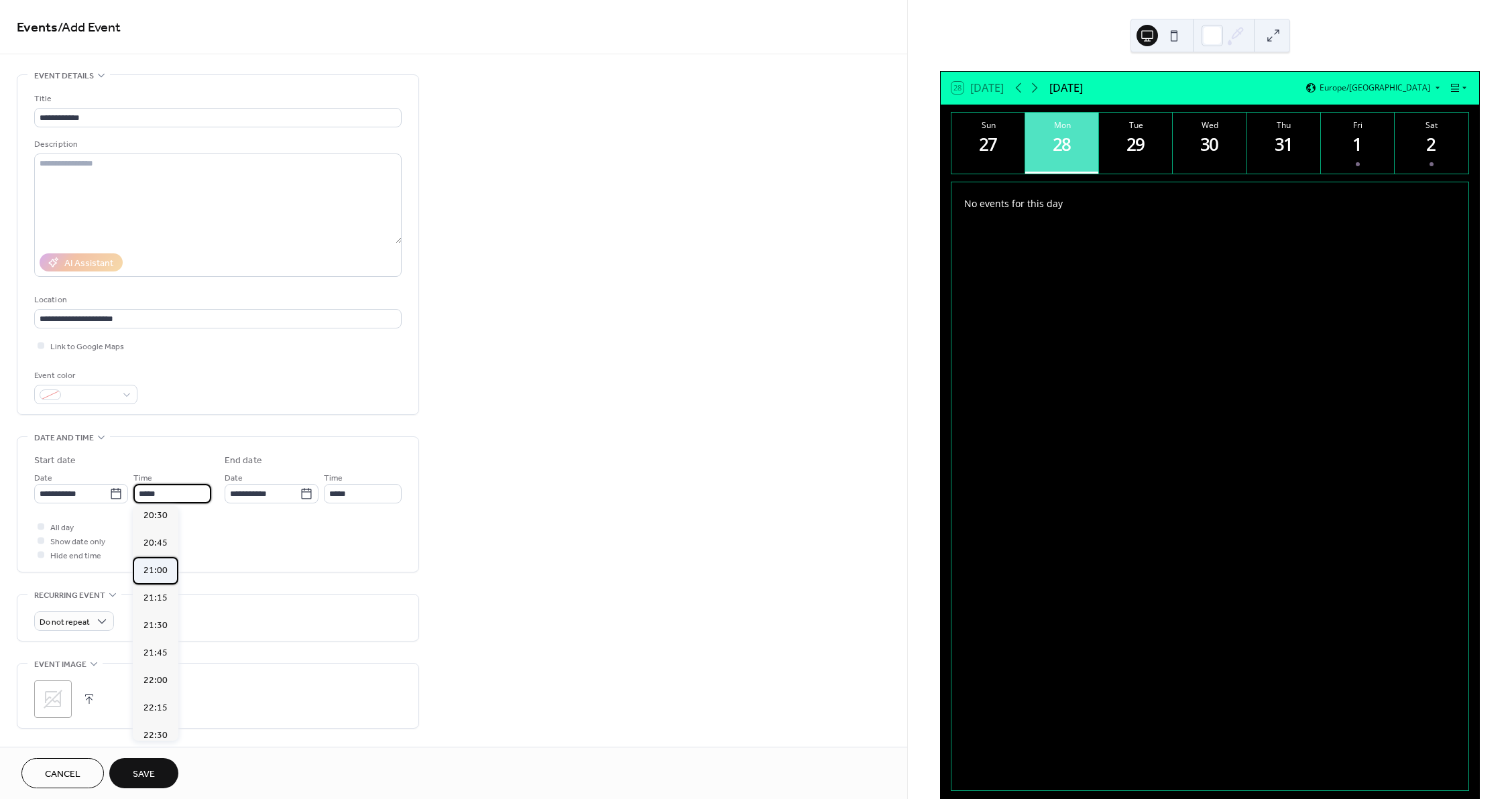 click on "21:00" at bounding box center [156, 570] 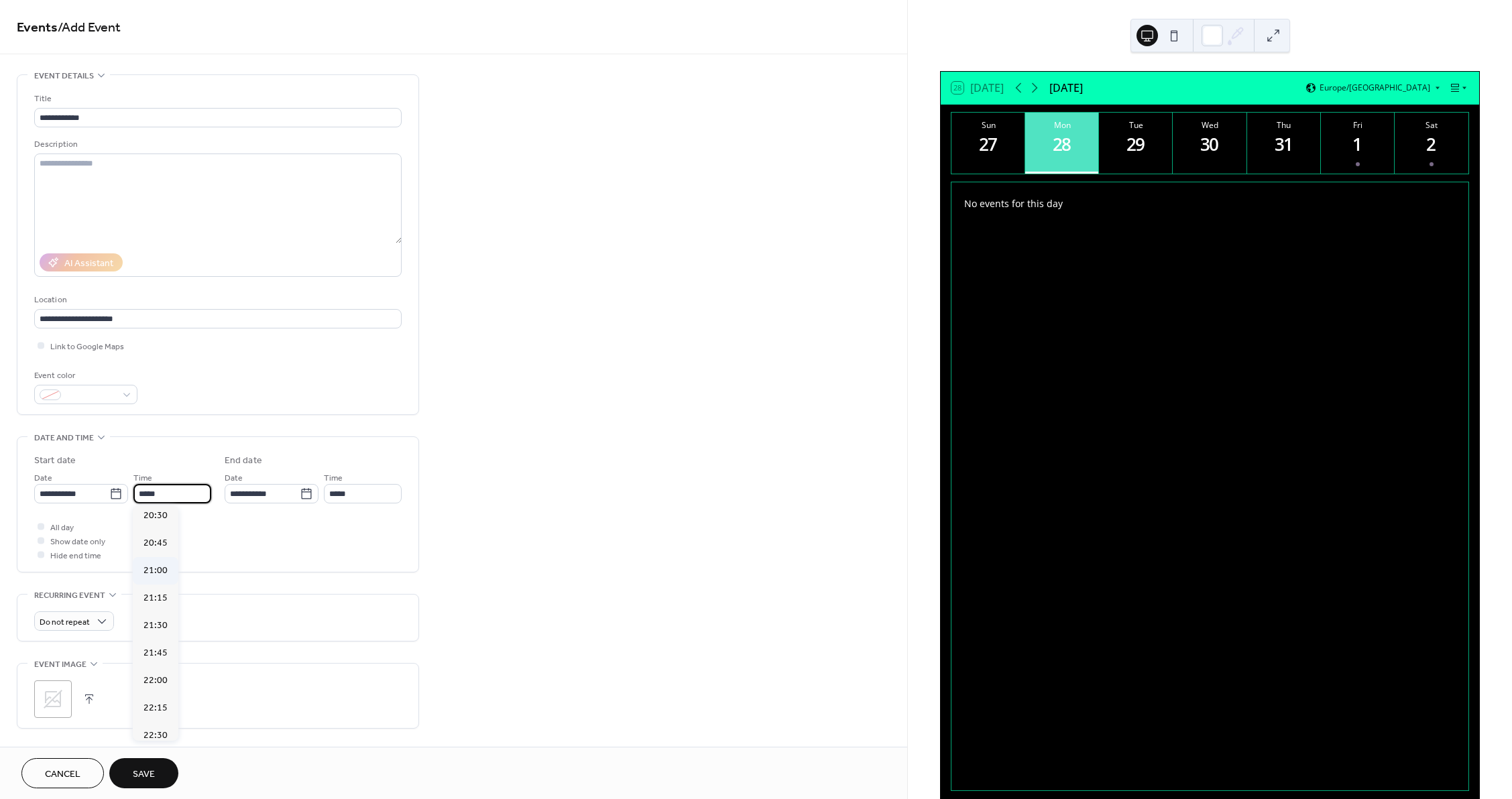type on "*****" 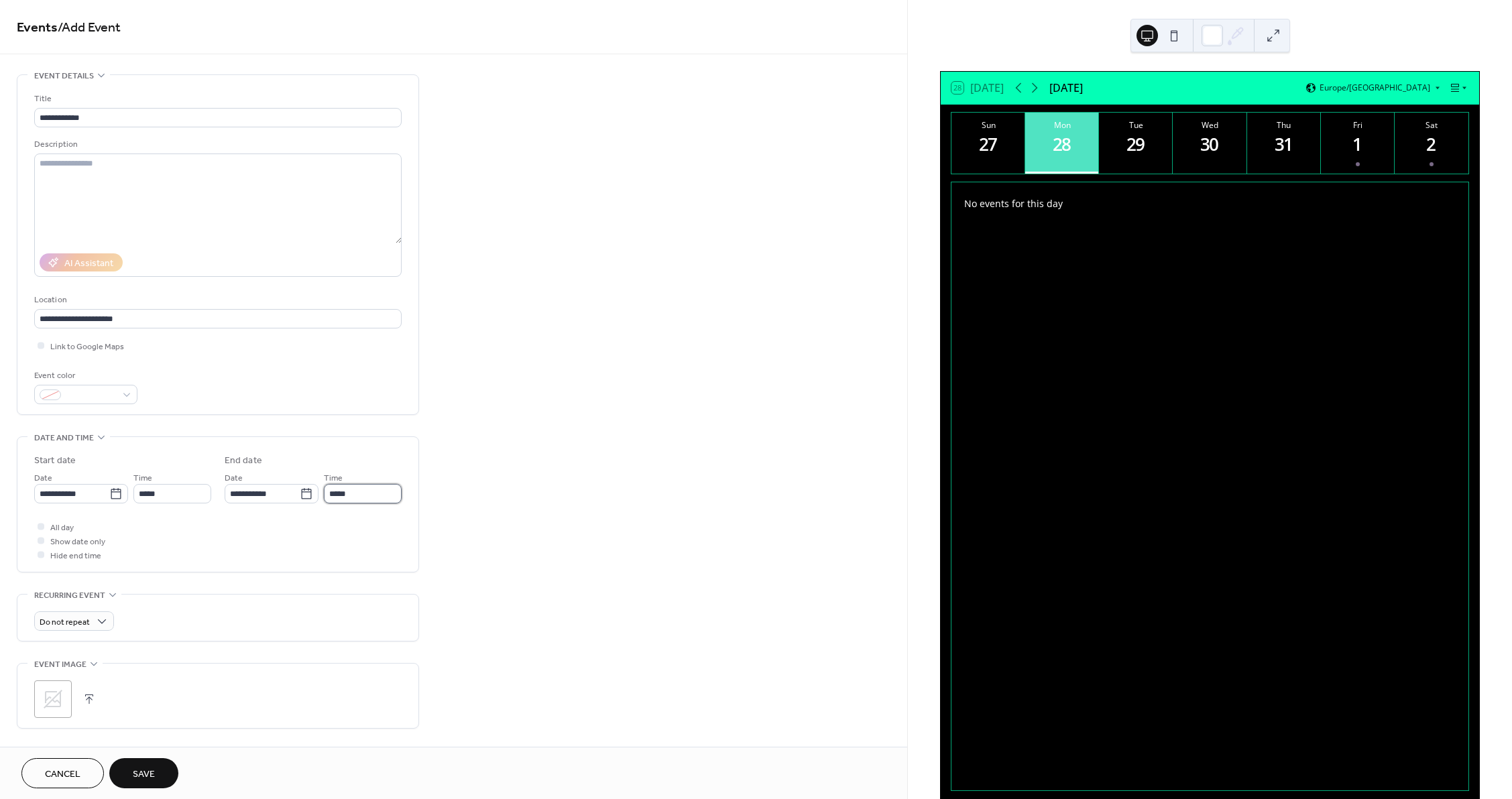 click on "*****" at bounding box center [363, 493] 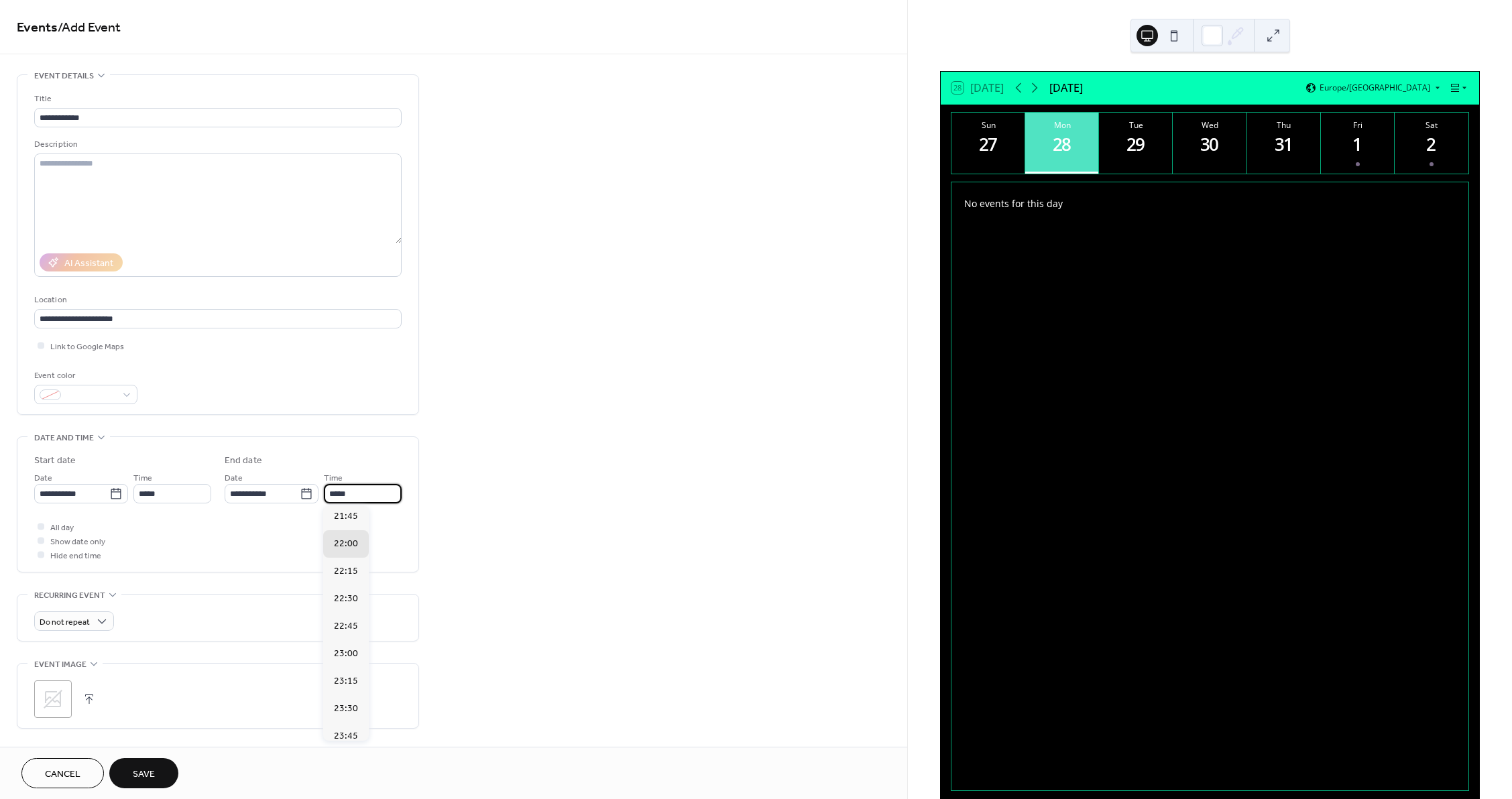 scroll, scrollTop: 68, scrollLeft: 0, axis: vertical 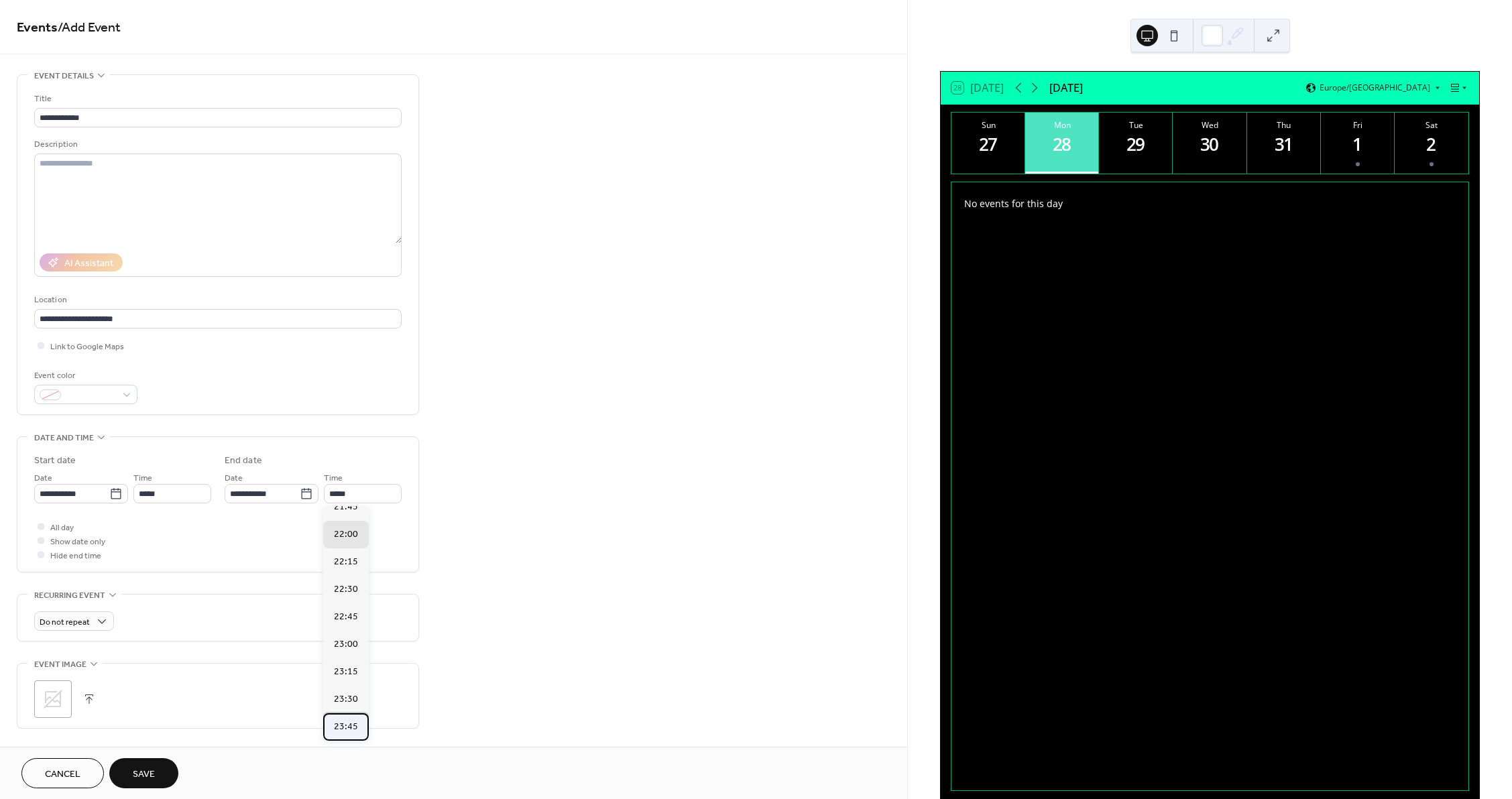 click on "23:45" at bounding box center (346, 727) 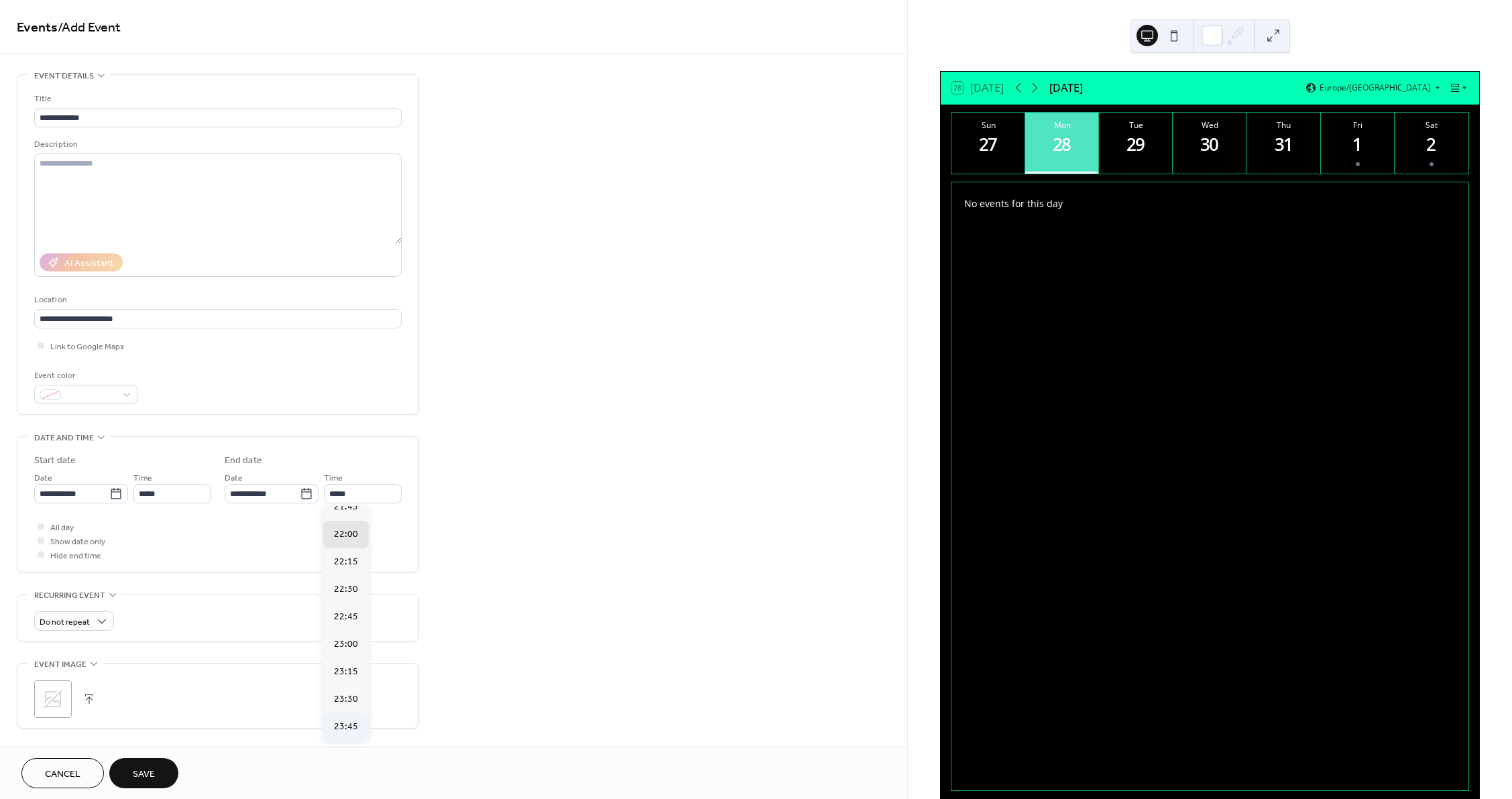type on "*****" 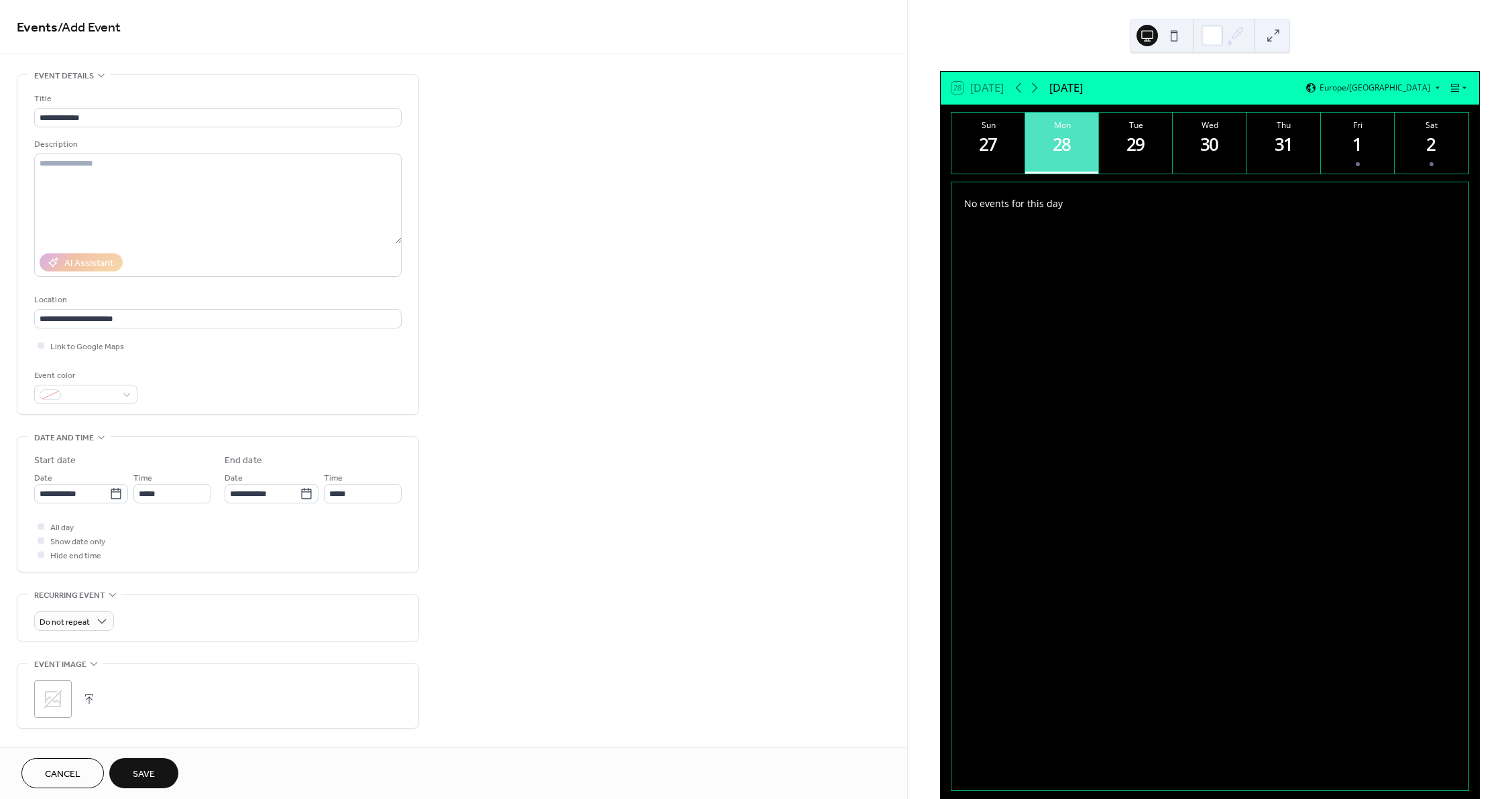 click 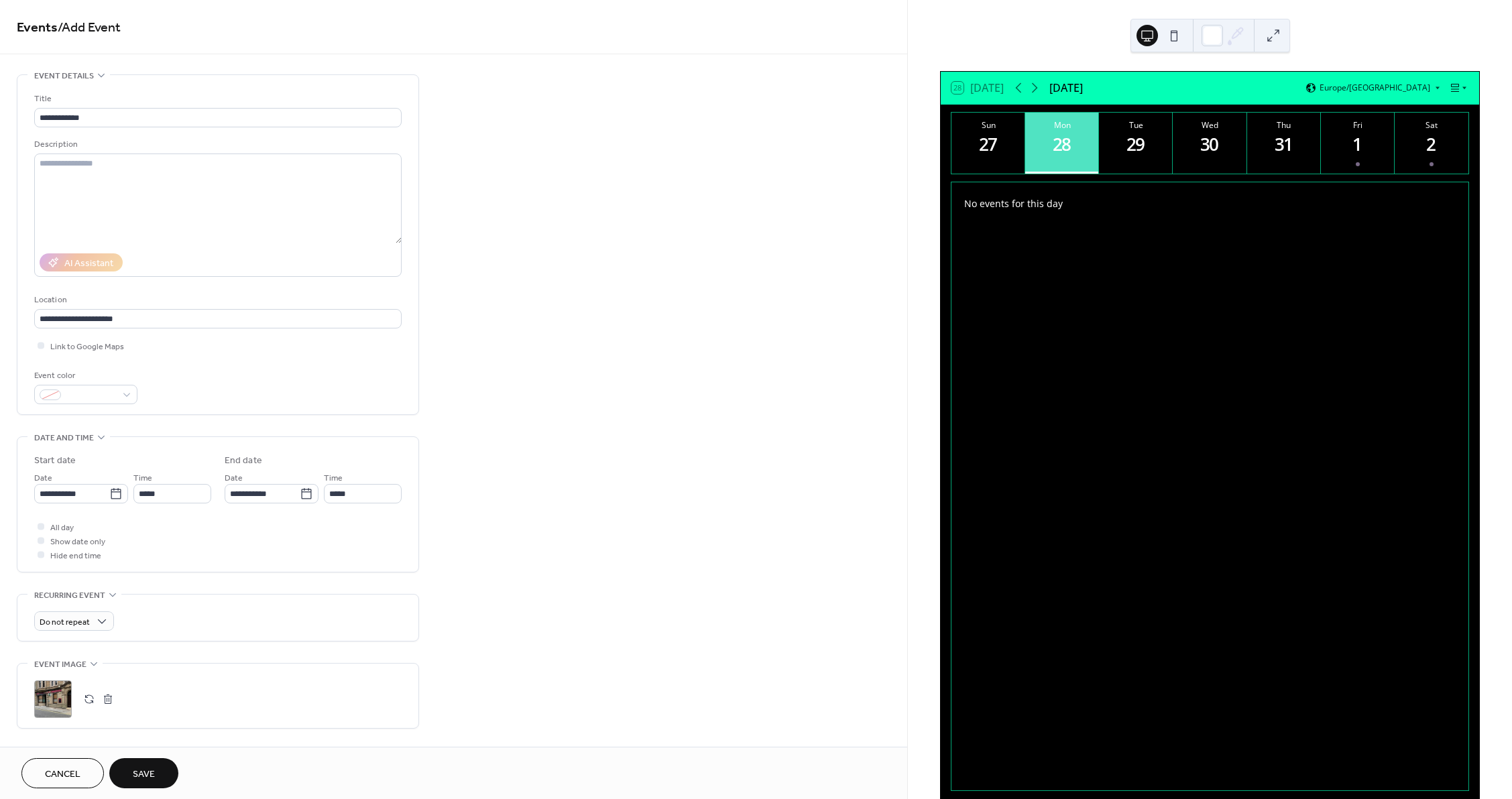 click on "Save" at bounding box center [143, 774] 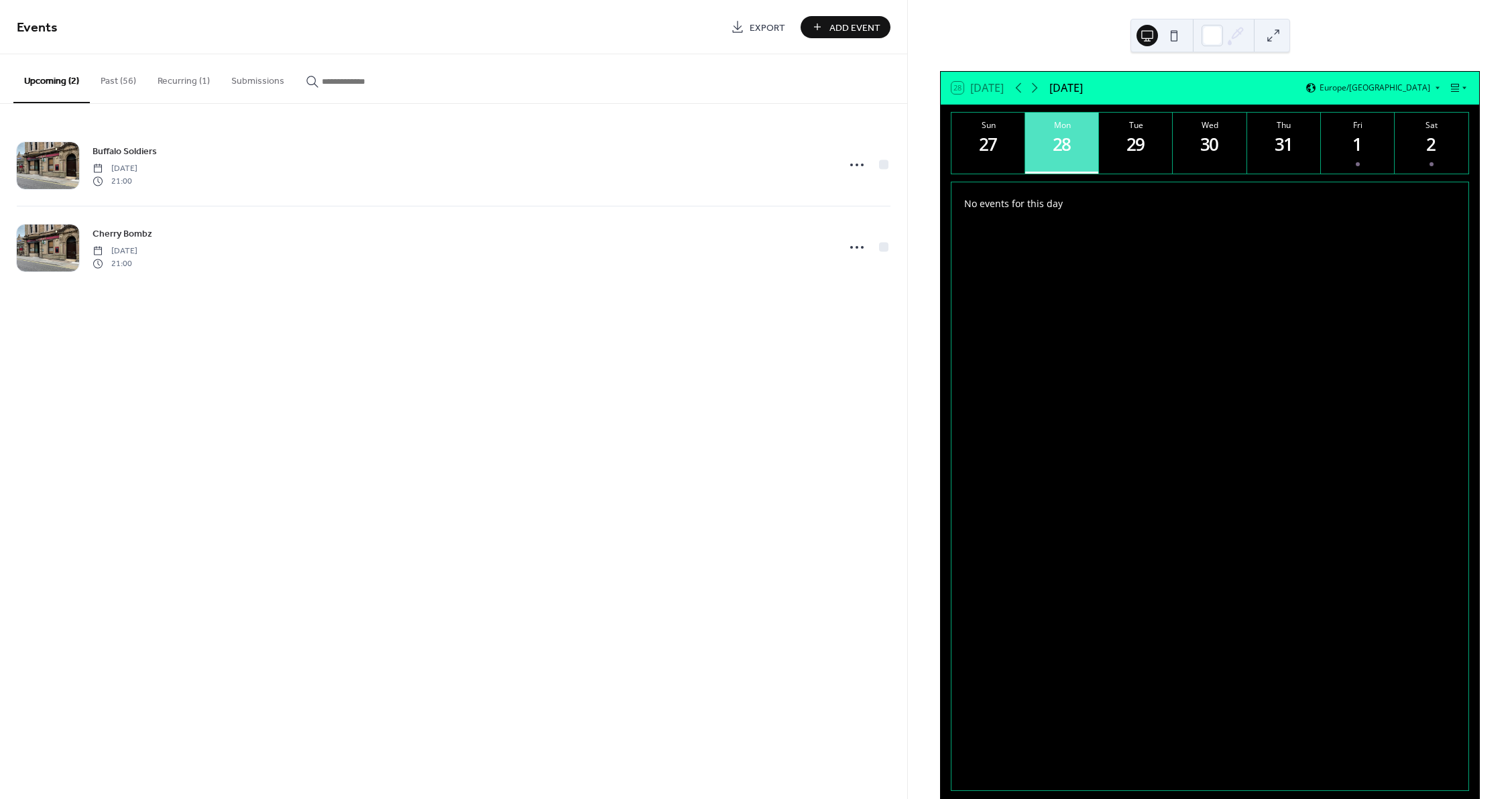 click on "Add Event" at bounding box center [855, 27] 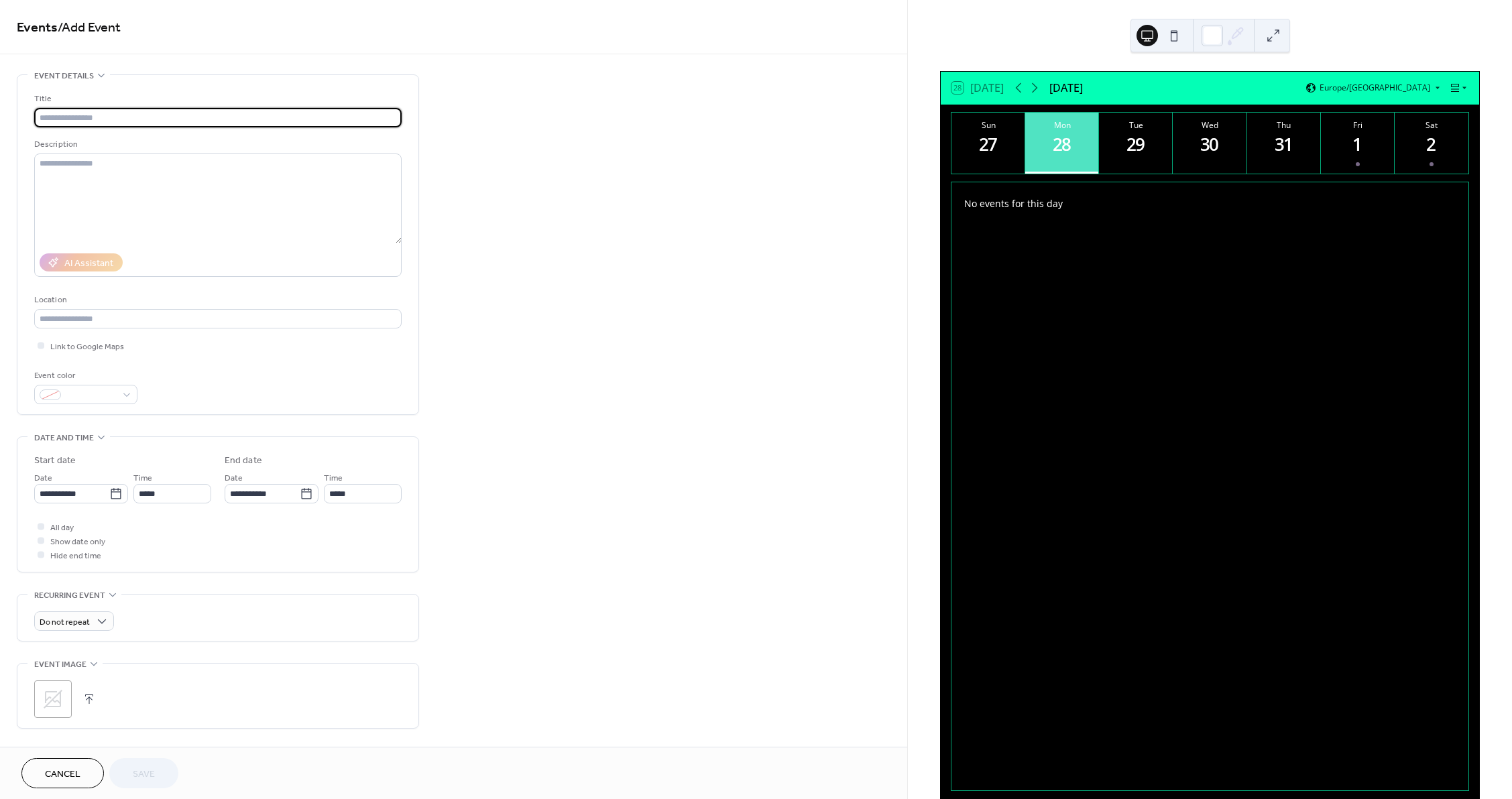 click at bounding box center [218, 117] 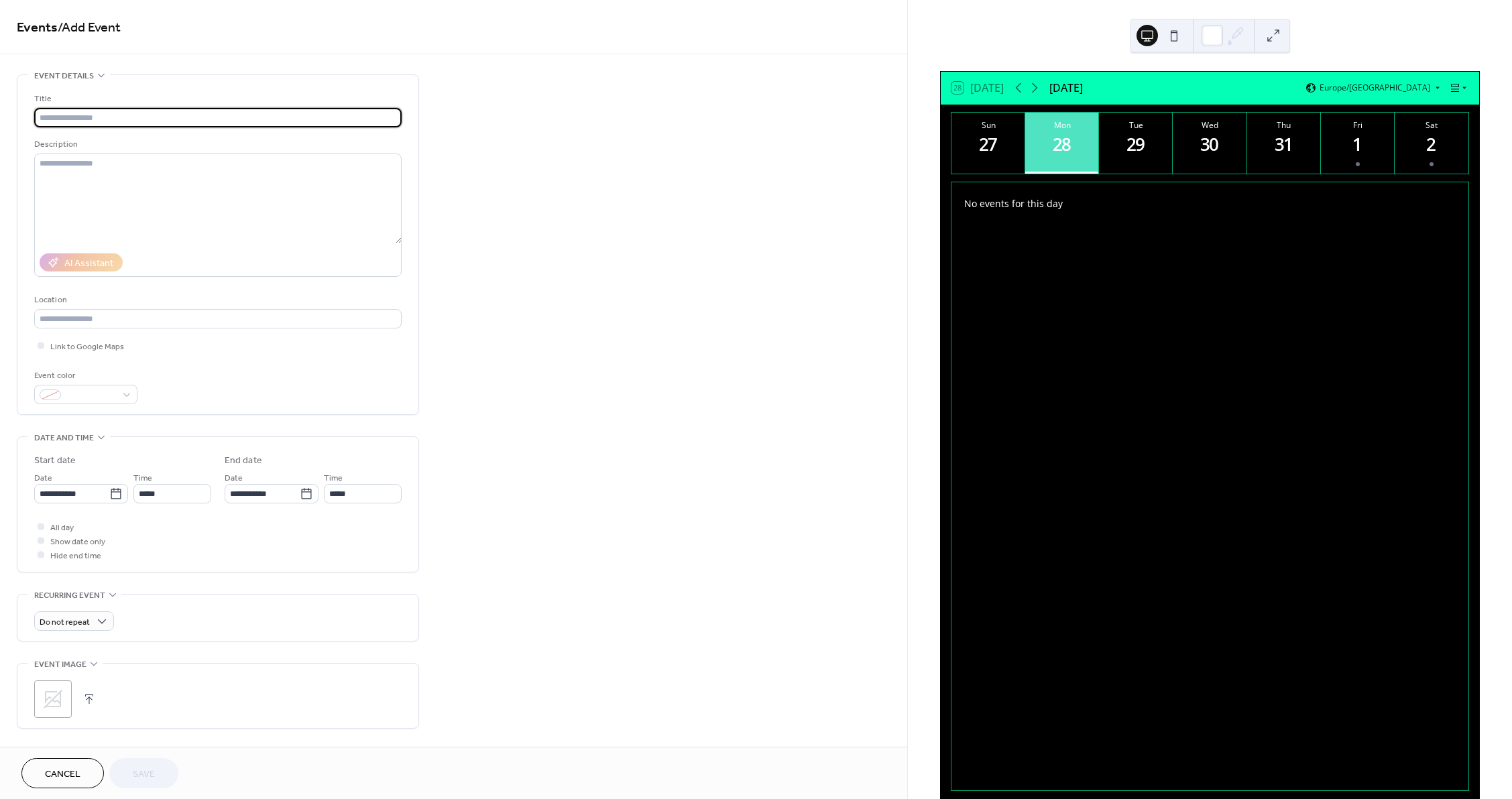 type on "*" 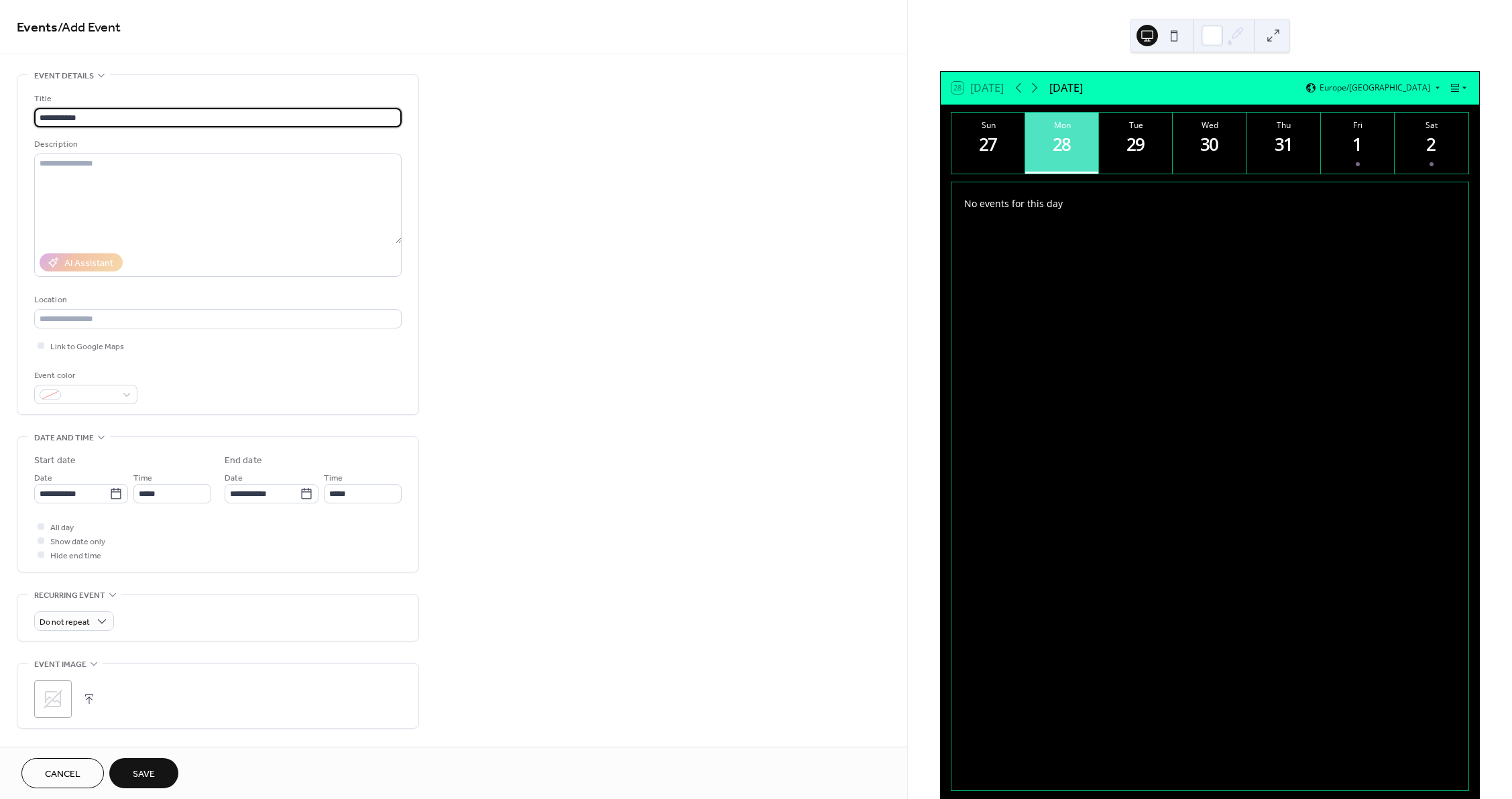 type on "**********" 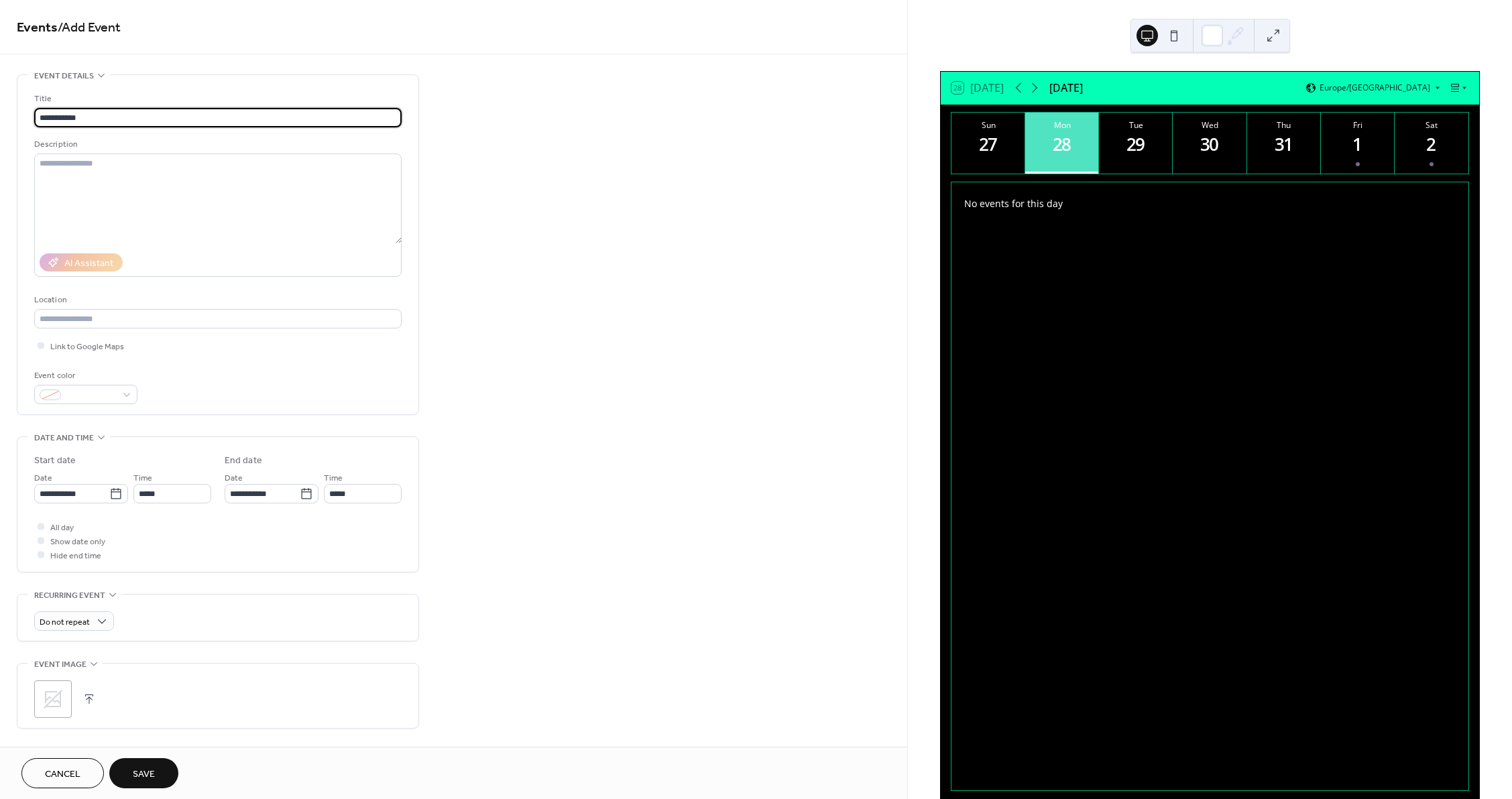 click on "**********" at bounding box center (453, 563) 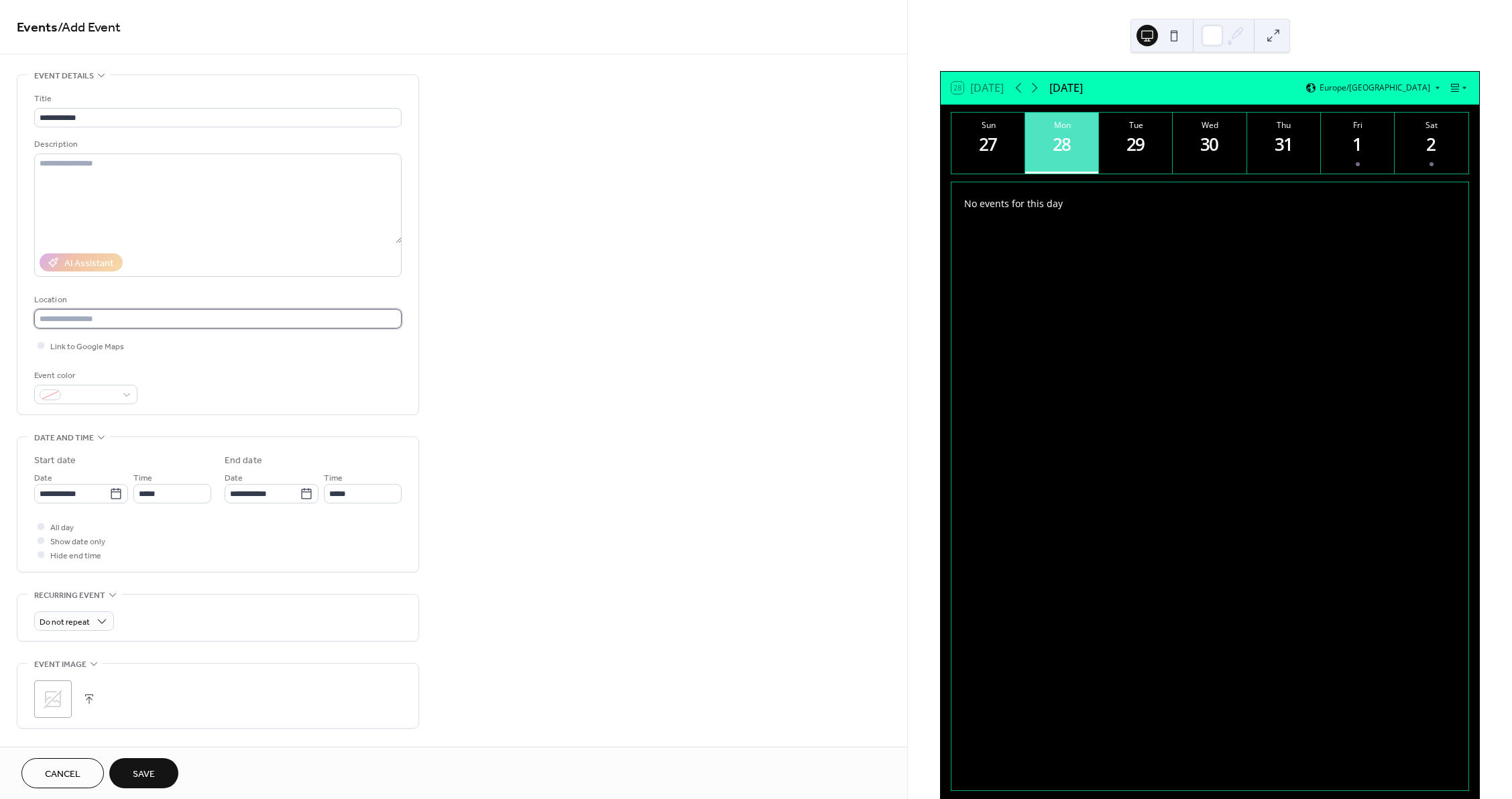 click at bounding box center (218, 318) 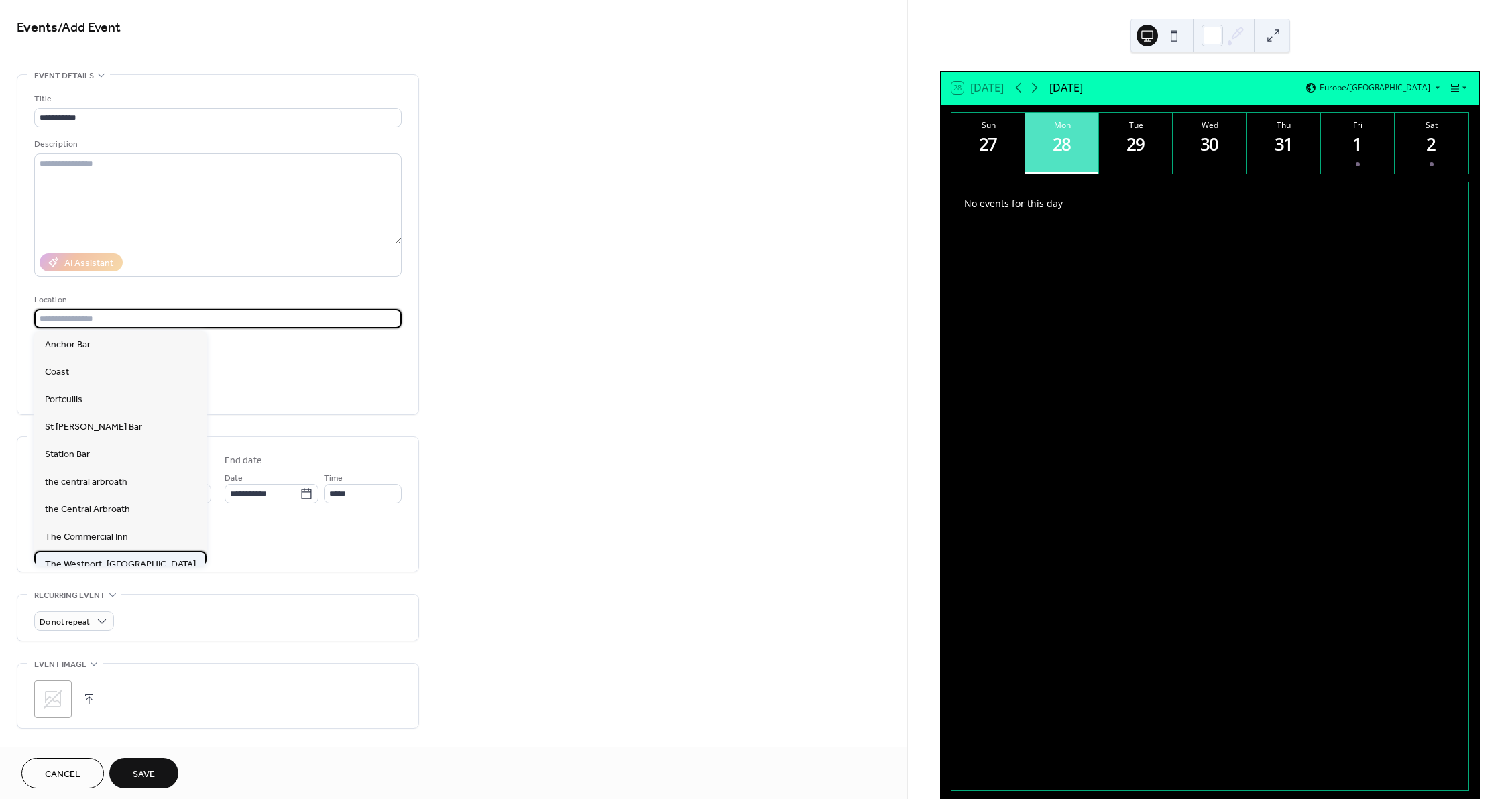 click on "The Westport, [GEOGRAPHIC_DATA]" at bounding box center (120, 564) 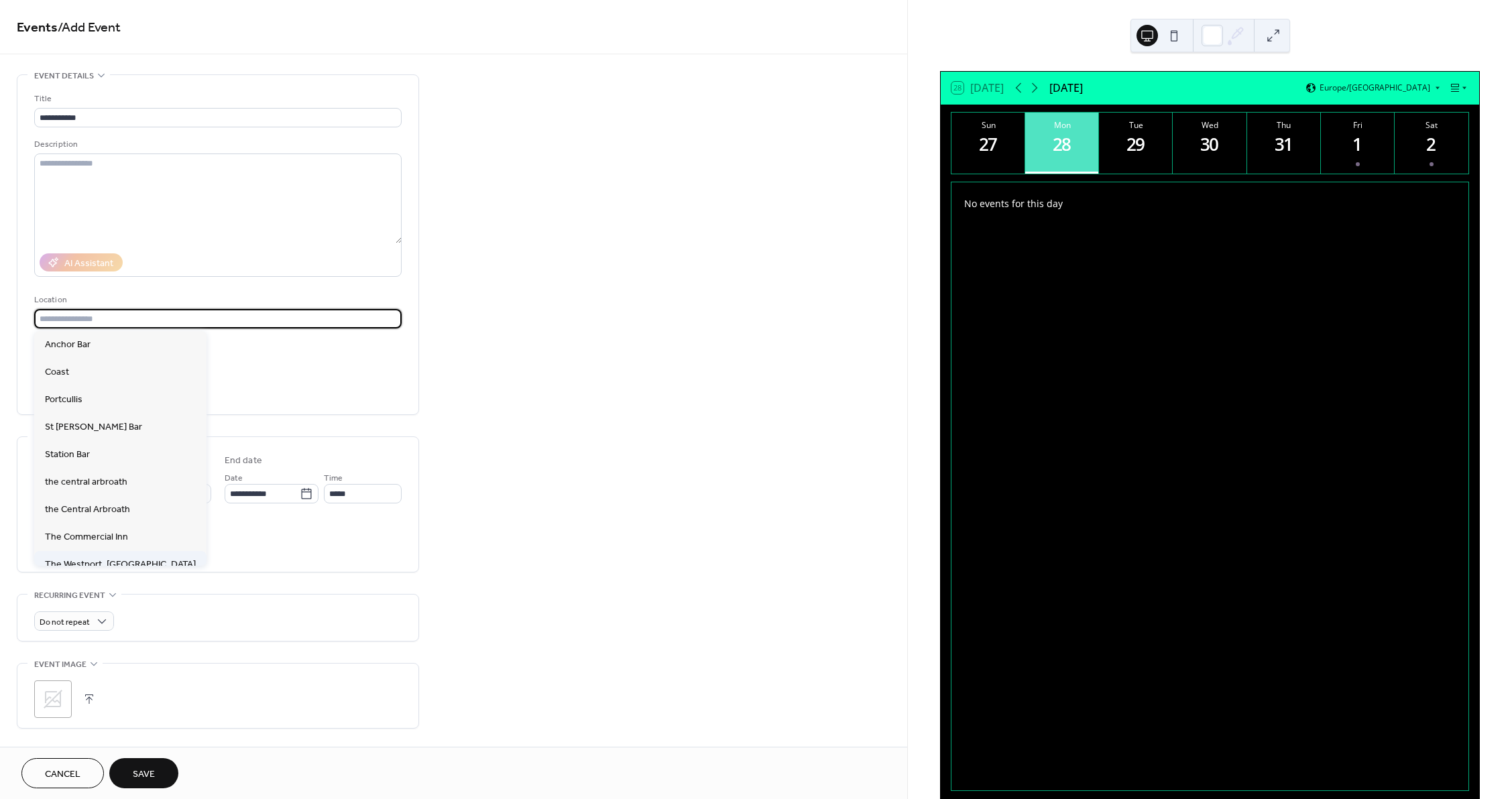 type on "**********" 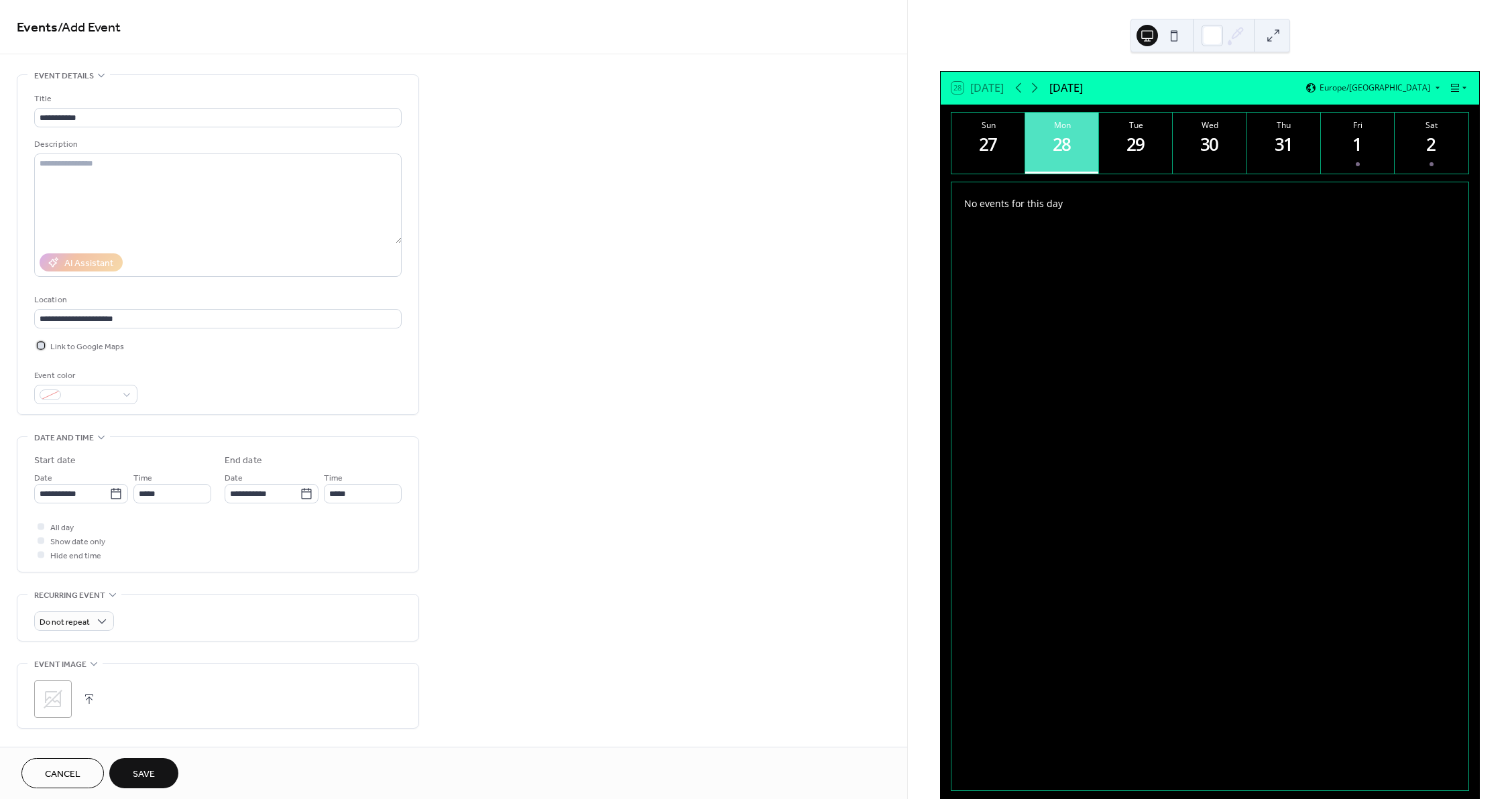 click on "Link to Google Maps" at bounding box center [87, 347] 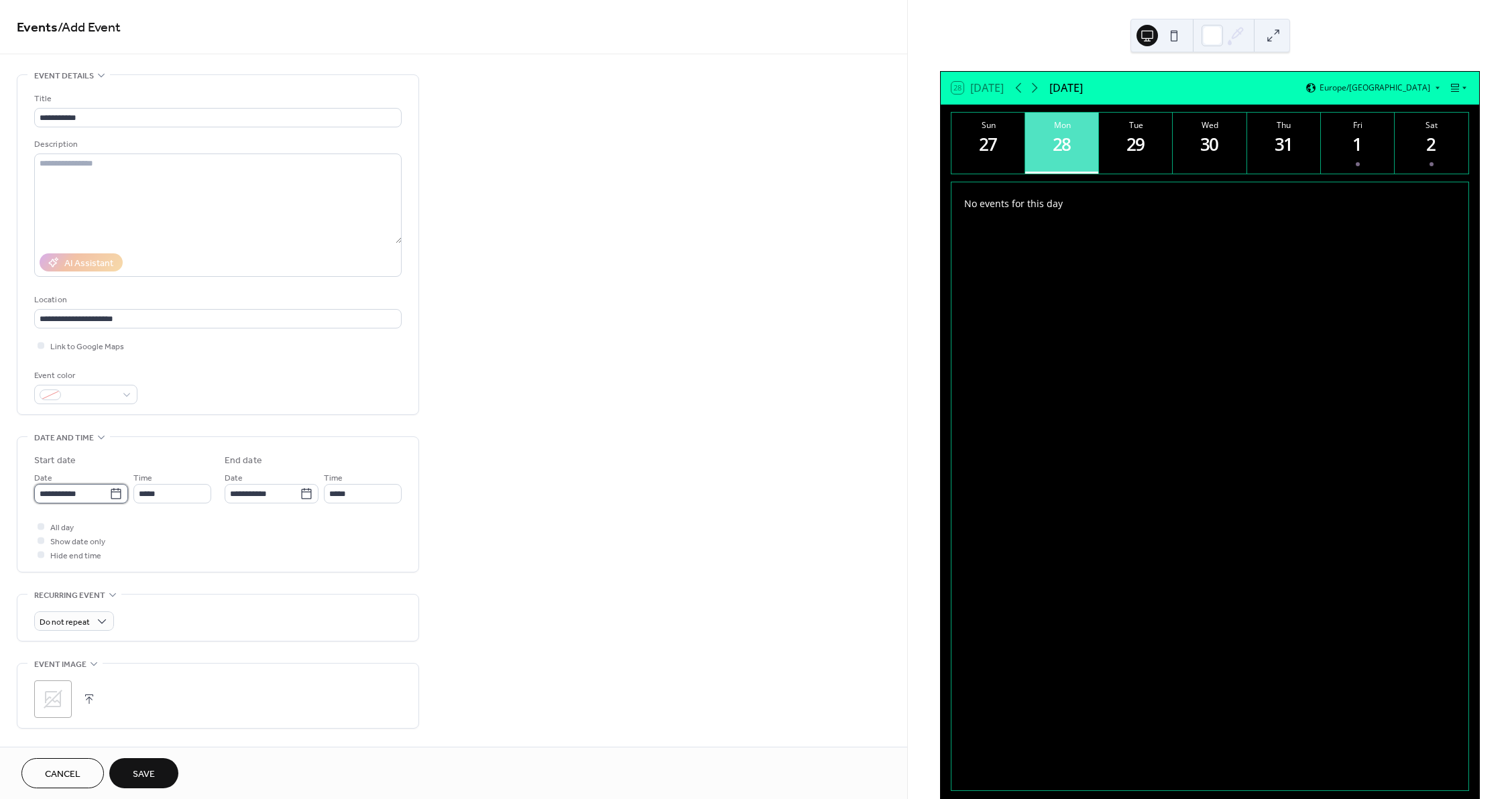 click on "**********" at bounding box center (72, 493) 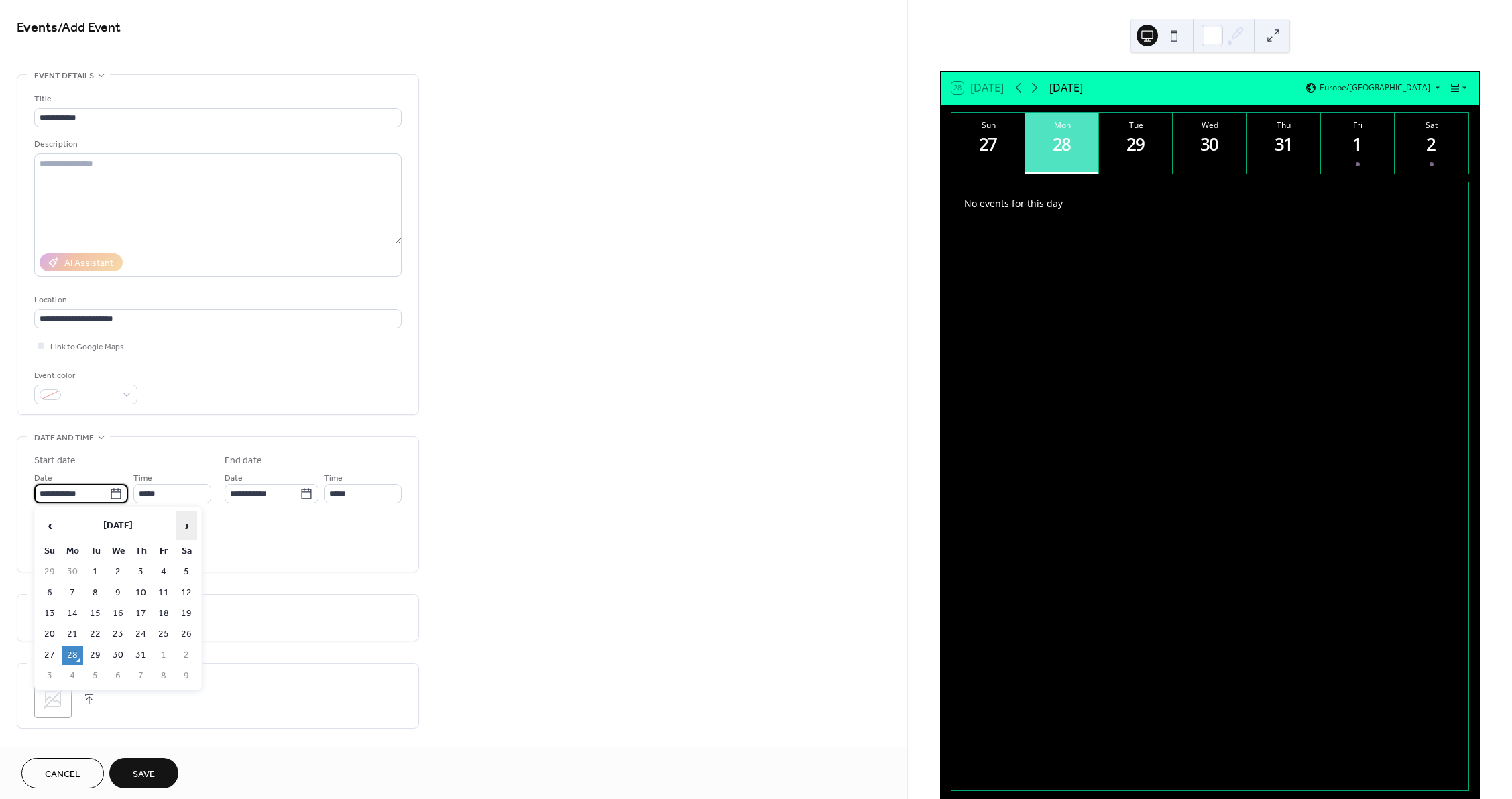 click on "›" at bounding box center (186, 526) 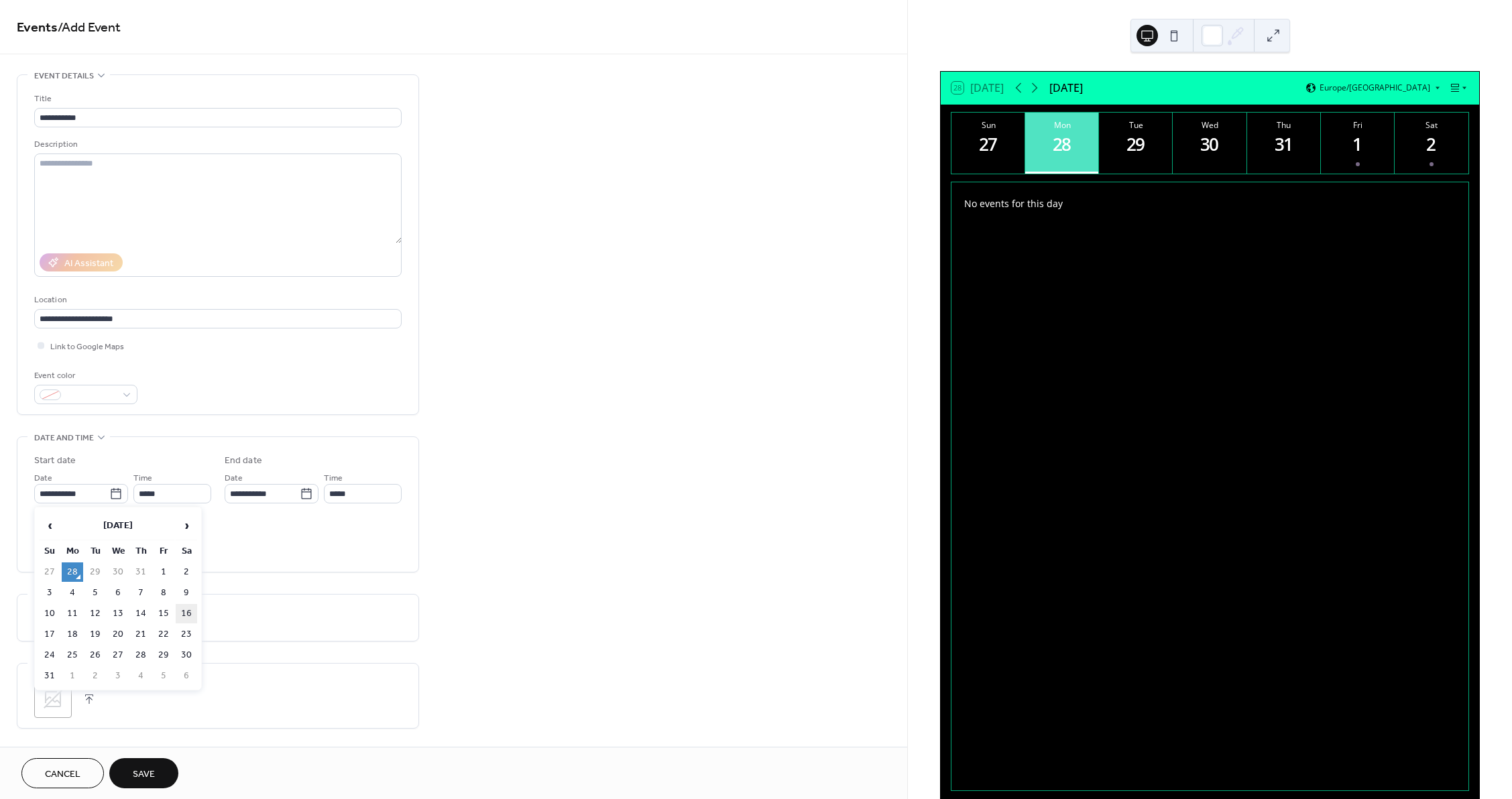 click on "16" at bounding box center [186, 613] 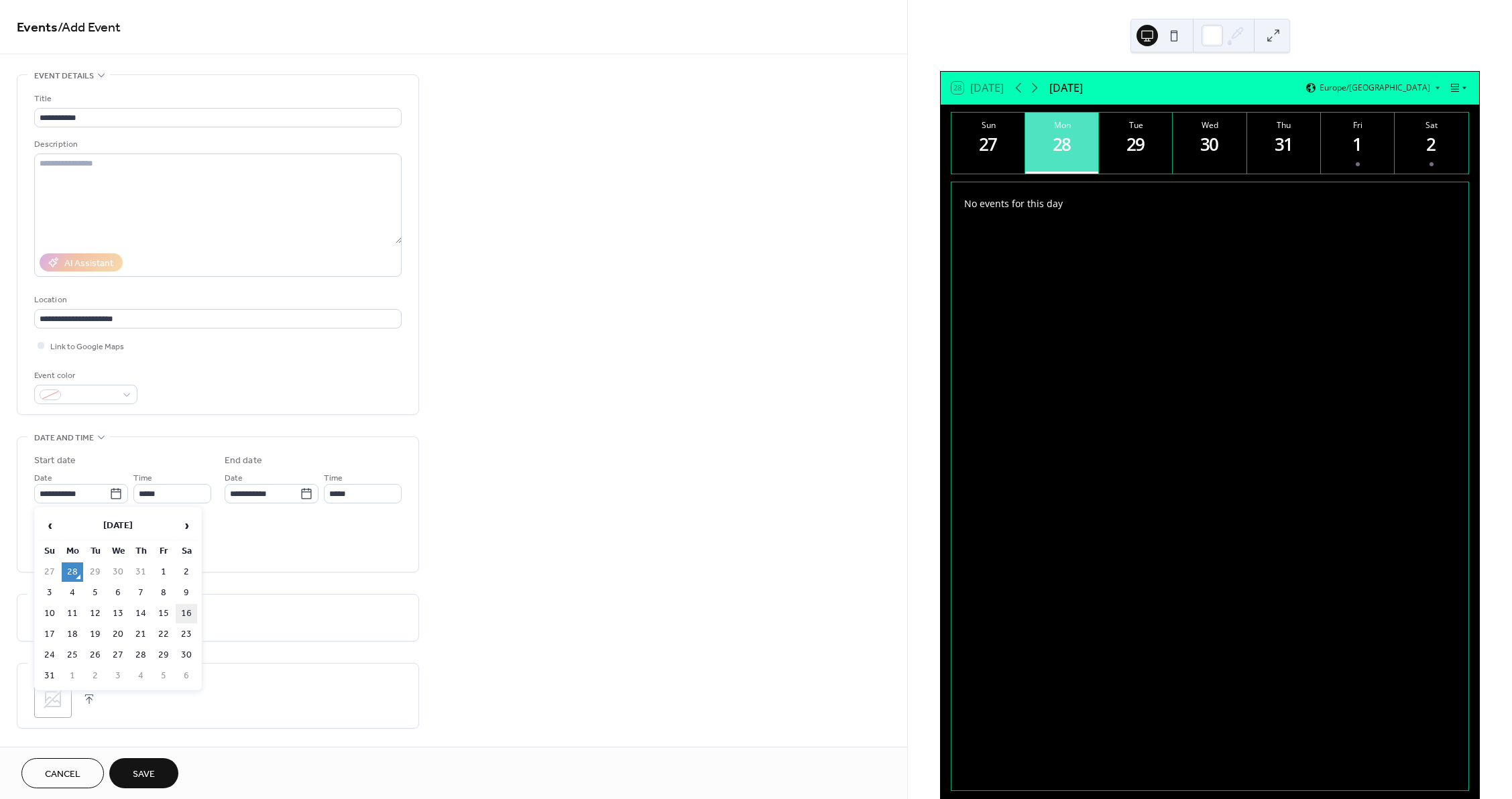 type on "**********" 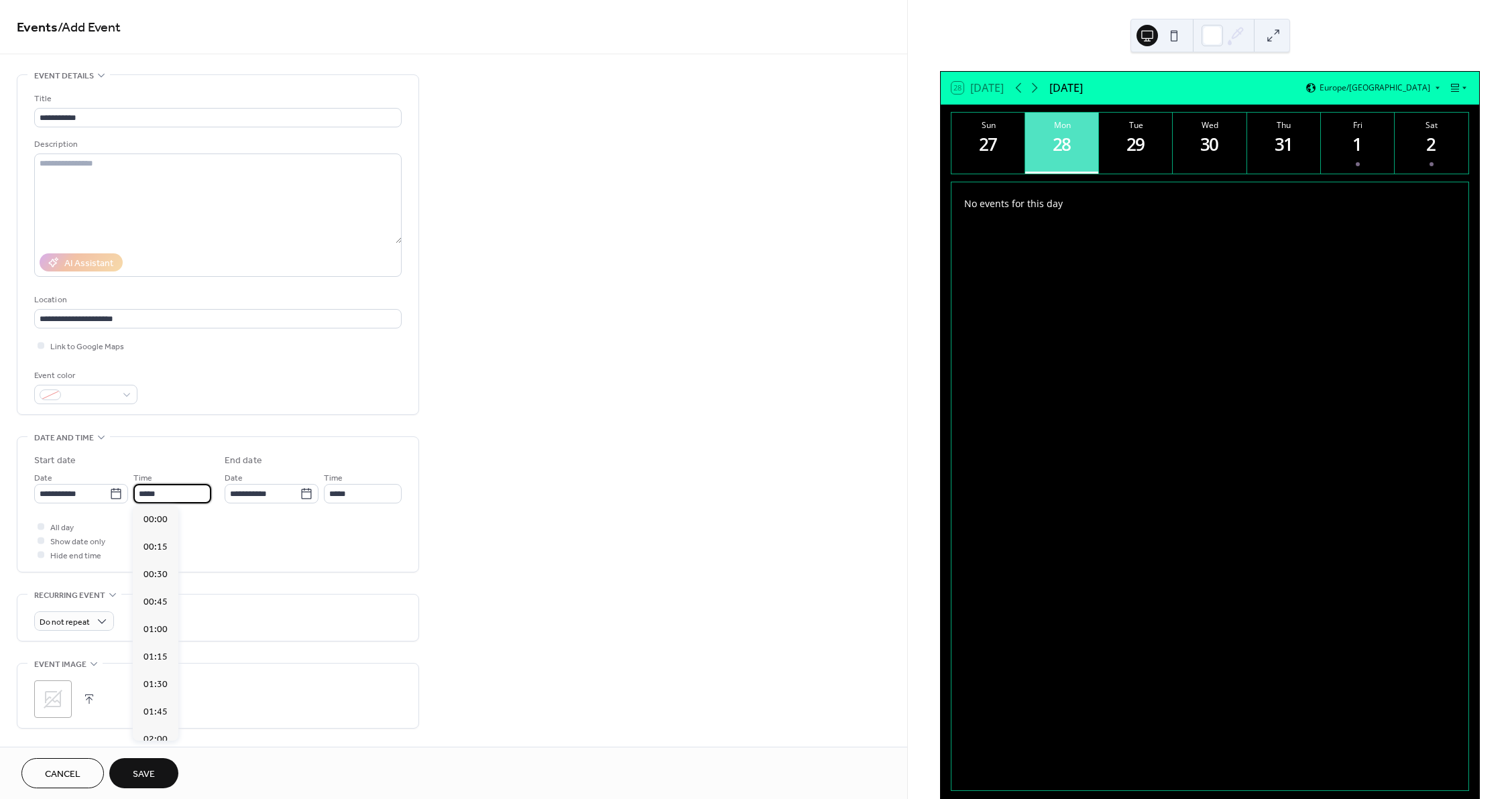 click on "*****" at bounding box center [172, 493] 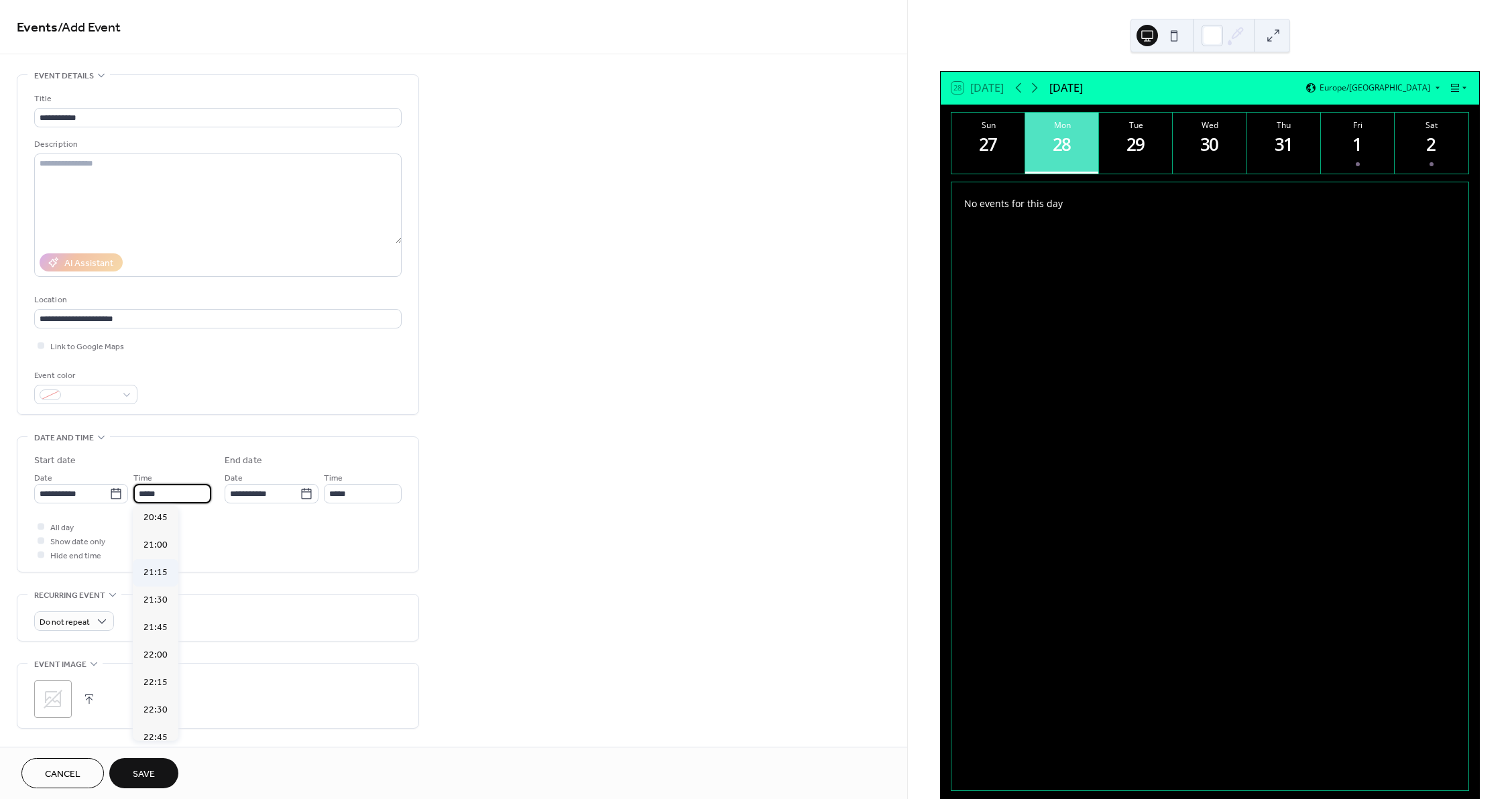 scroll, scrollTop: 2258, scrollLeft: 0, axis: vertical 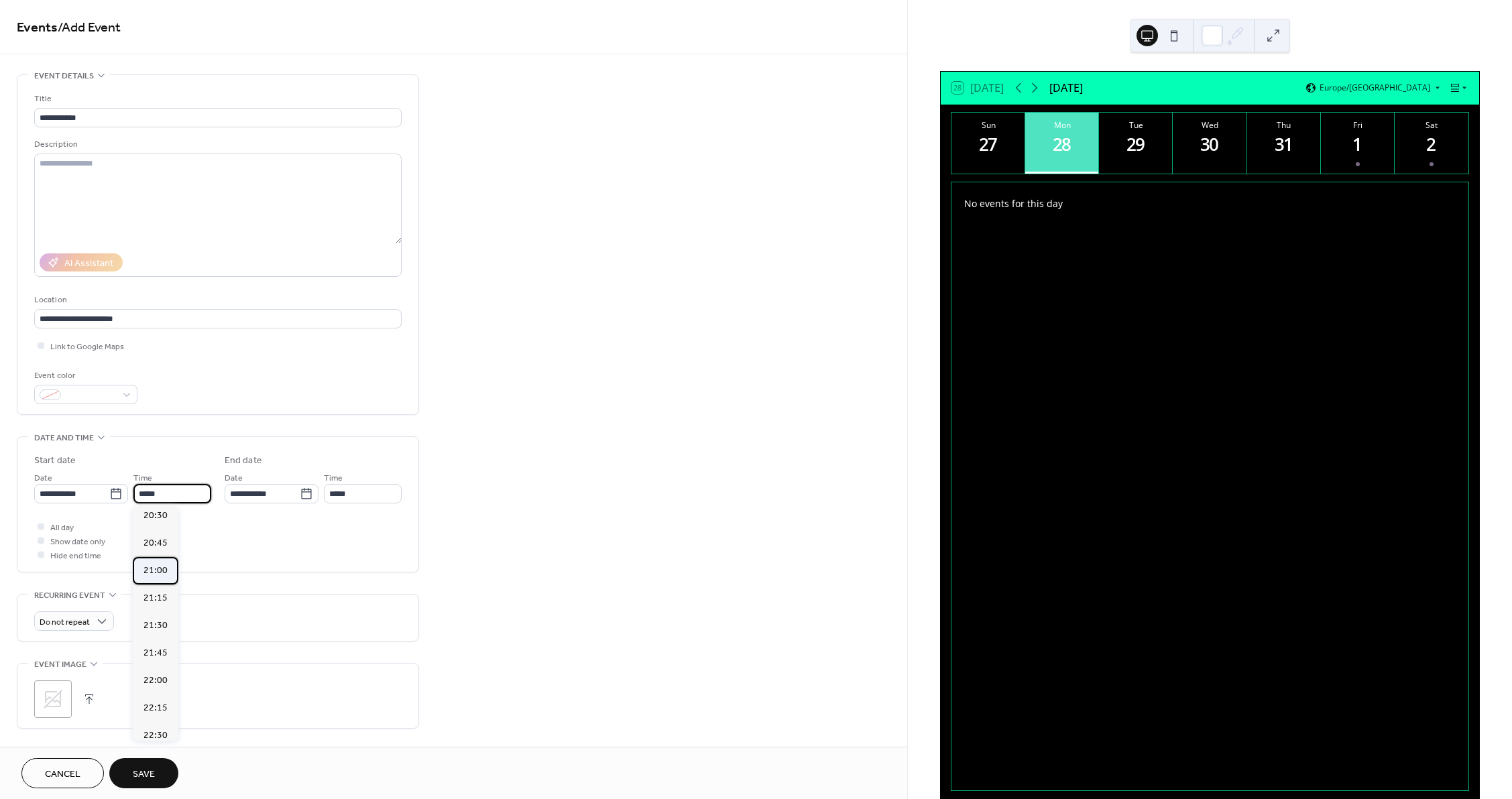 click on "21:00" at bounding box center (156, 570) 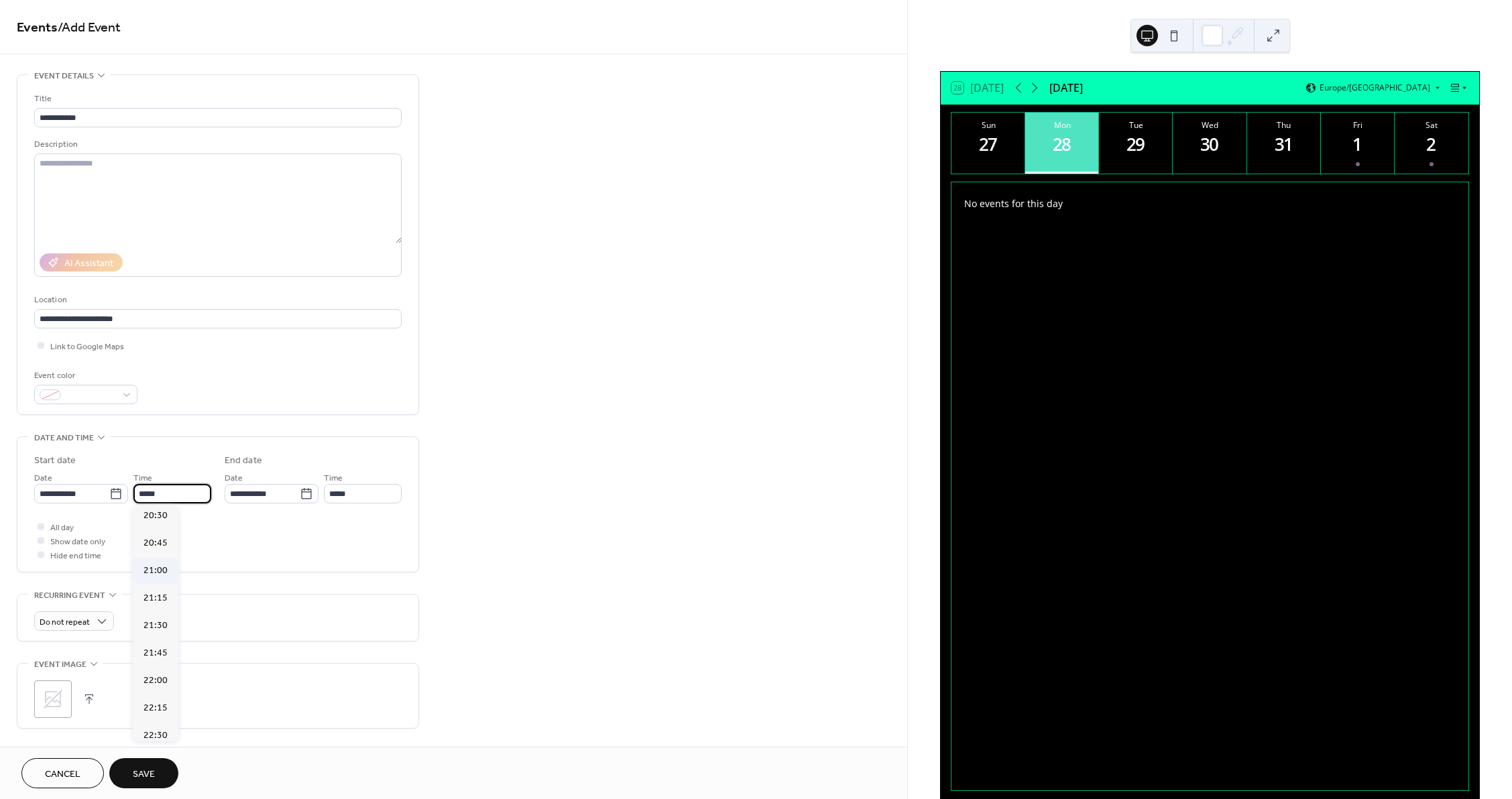 type on "*****" 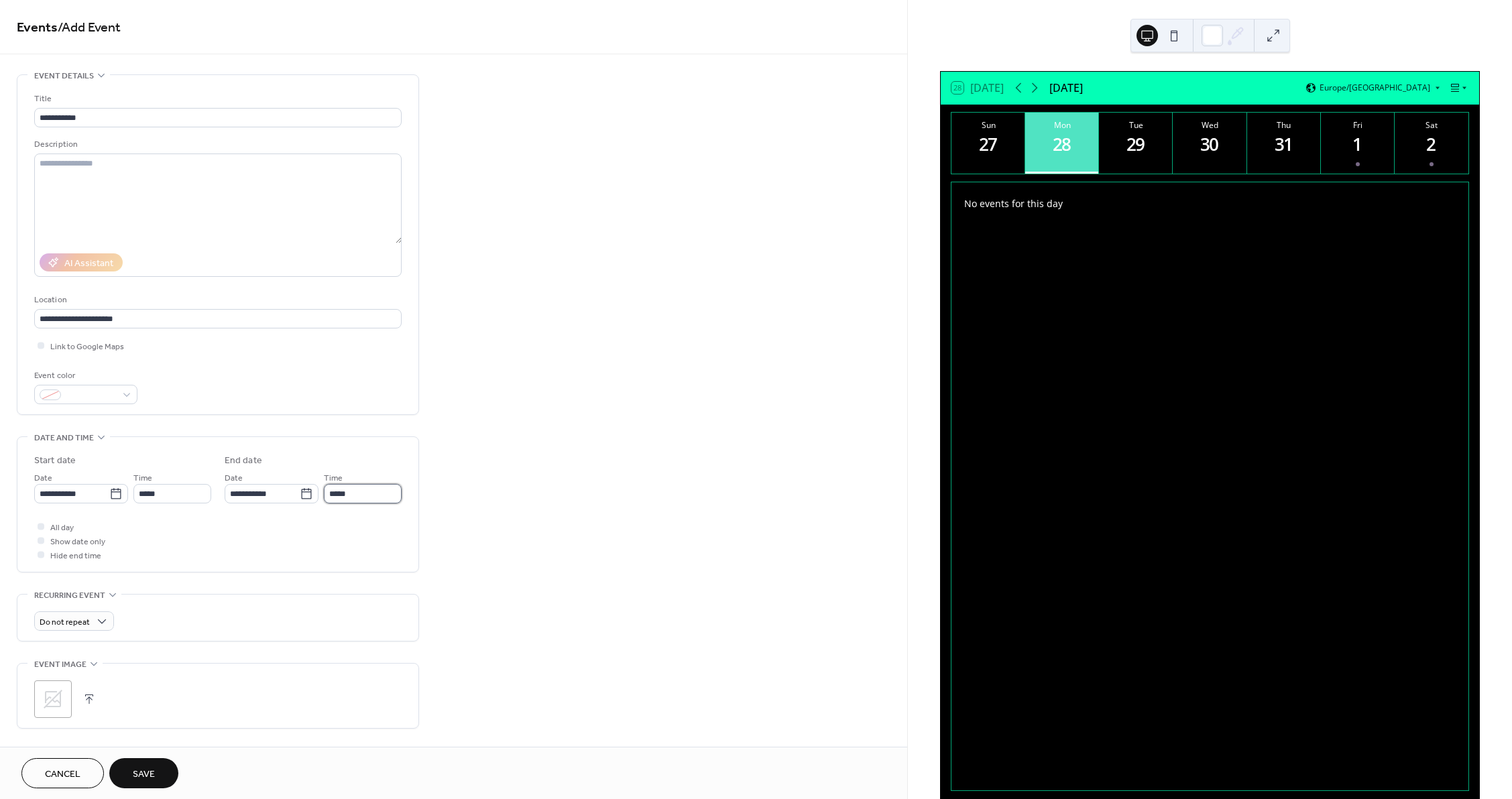 click on "*****" at bounding box center (363, 493) 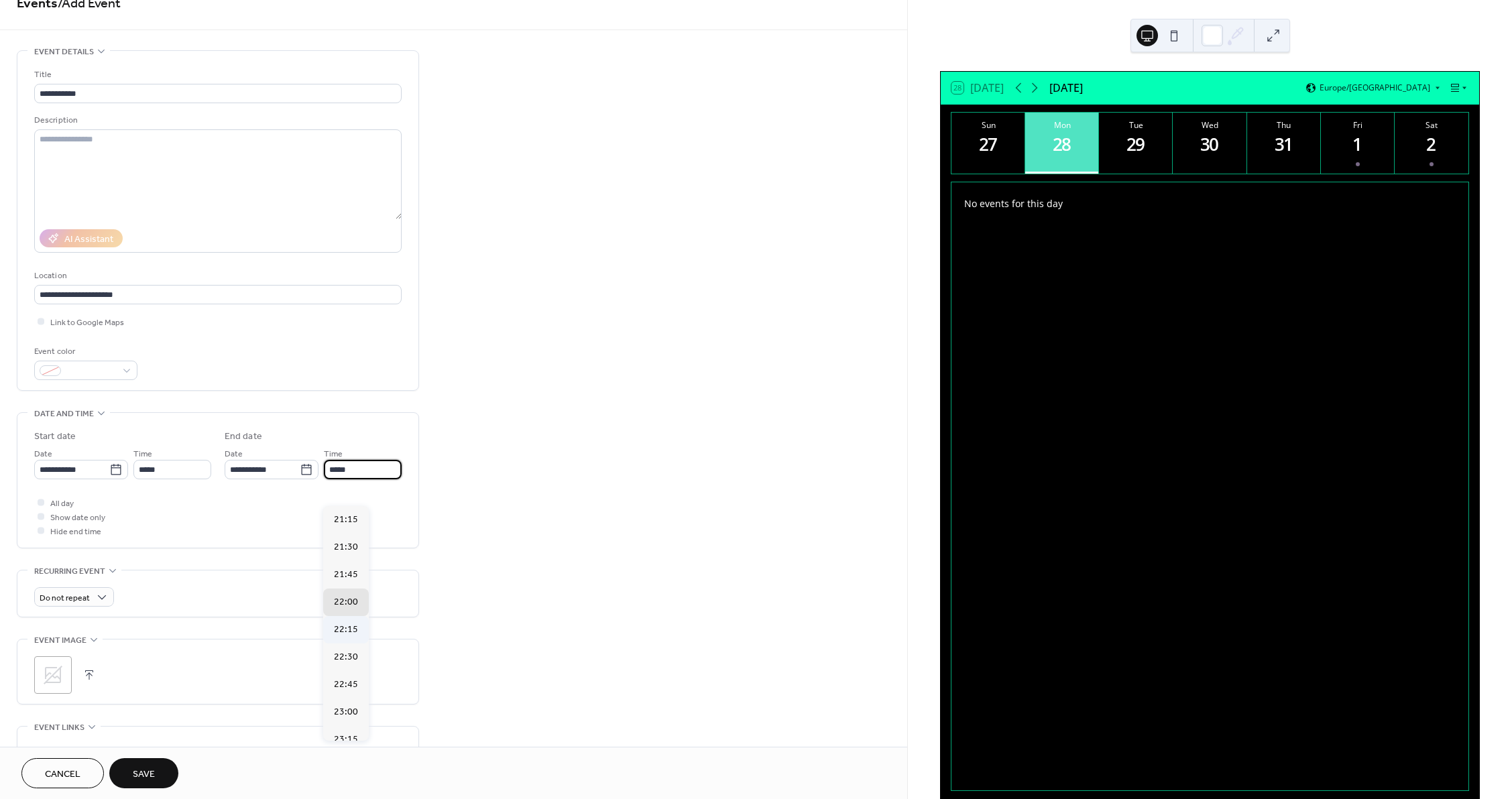 scroll, scrollTop: 268, scrollLeft: 0, axis: vertical 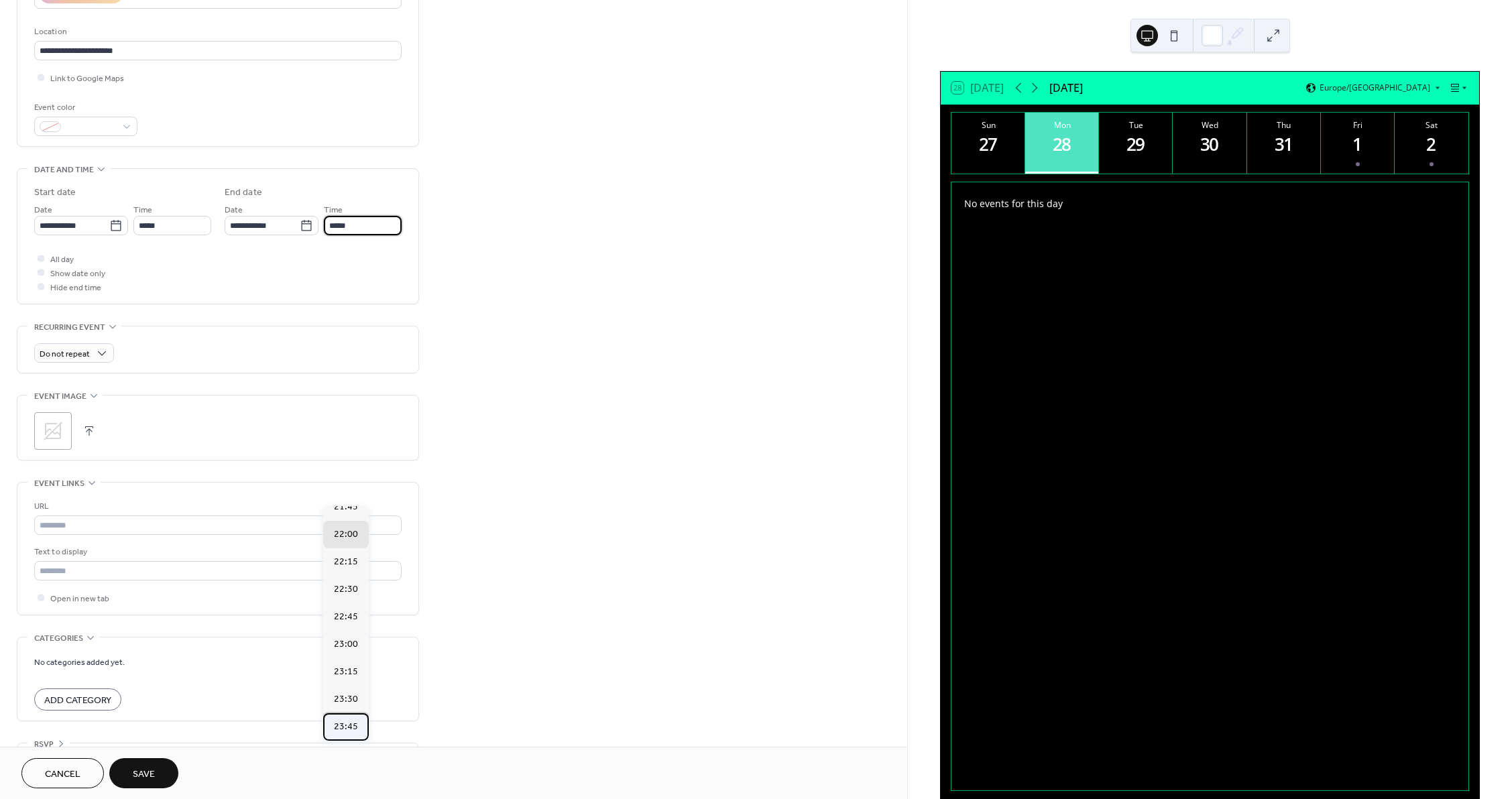 click on "23:45" at bounding box center [346, 727] 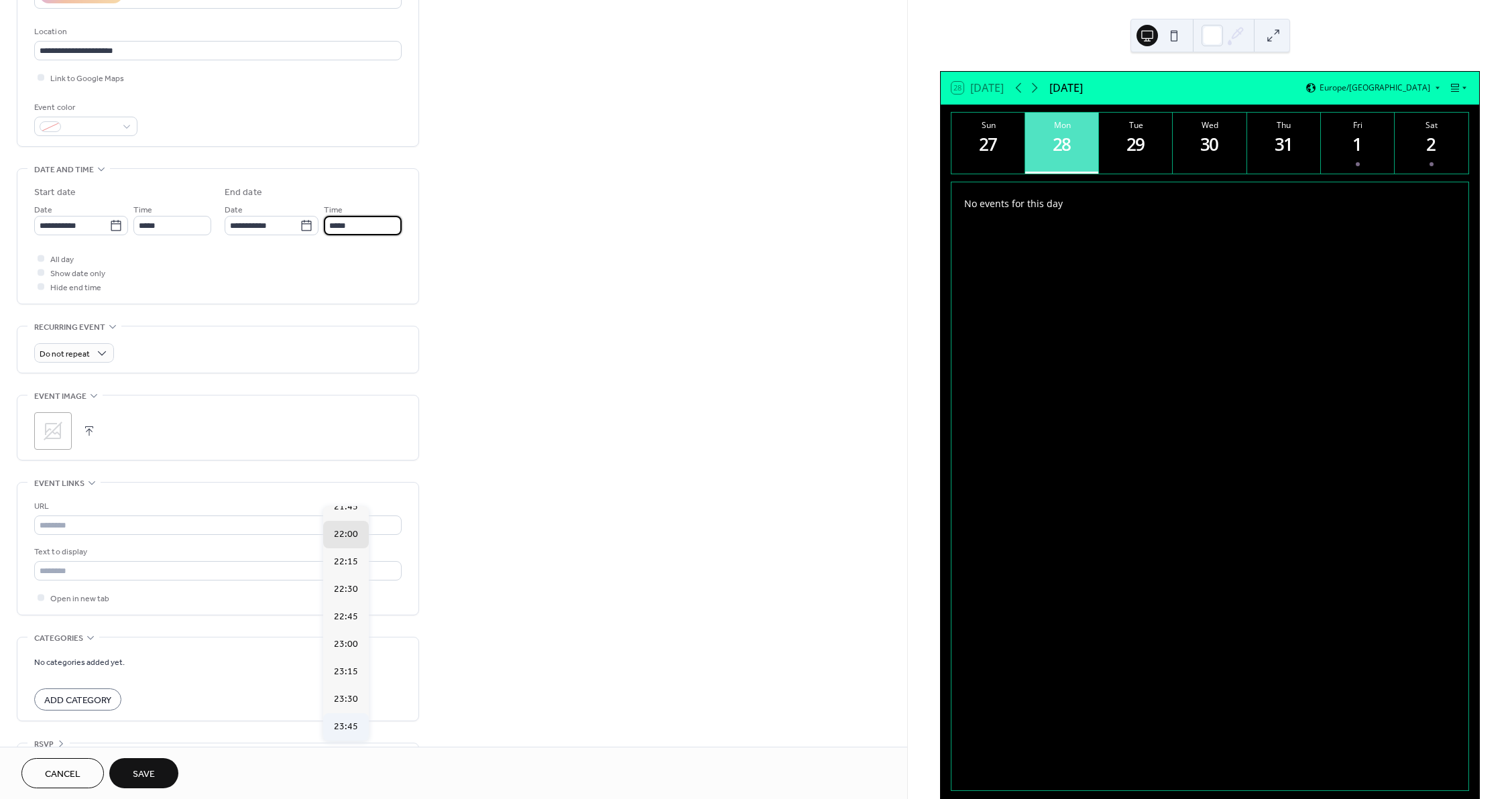 type on "*****" 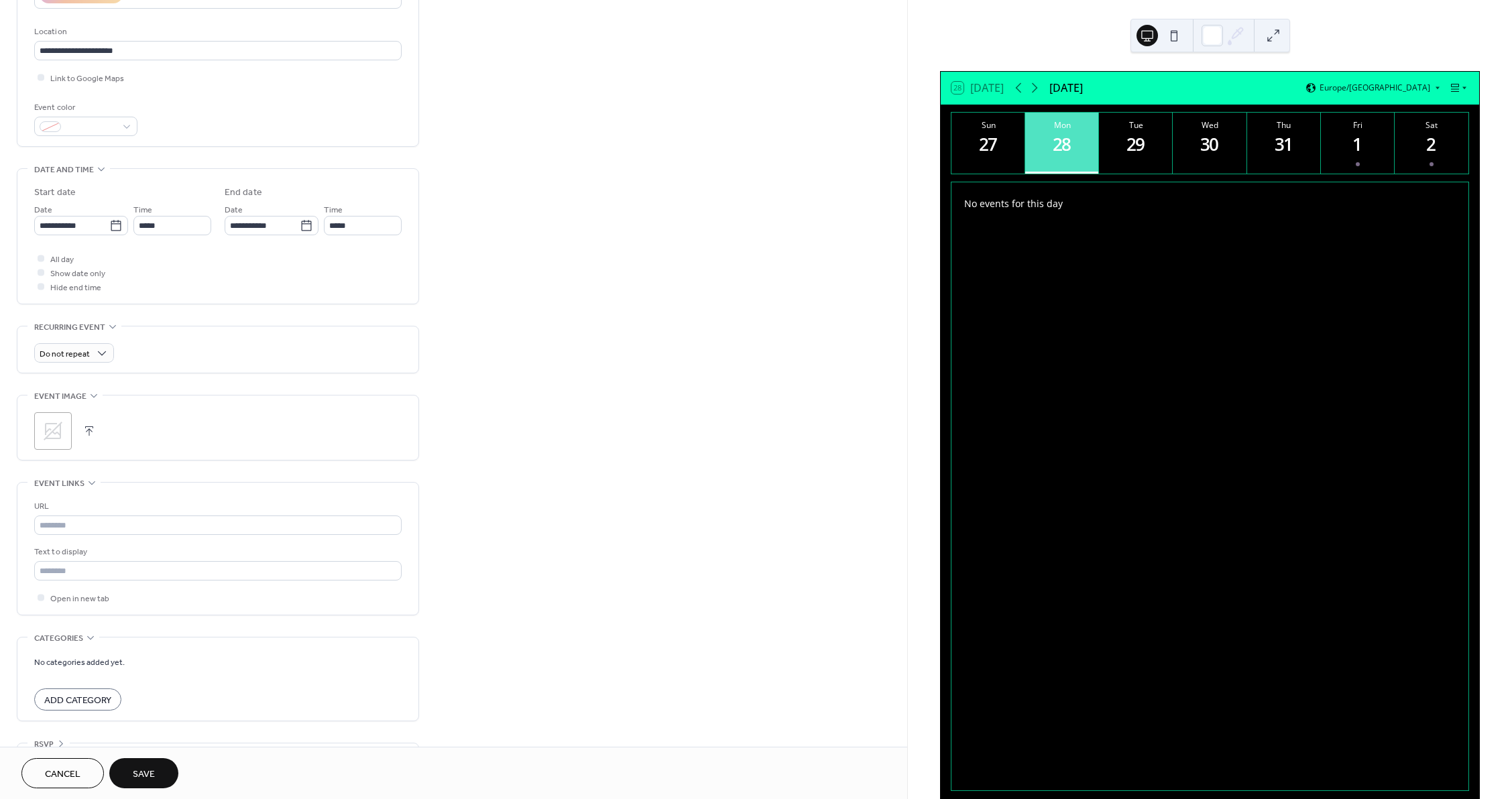 click on ";" at bounding box center (53, 431) 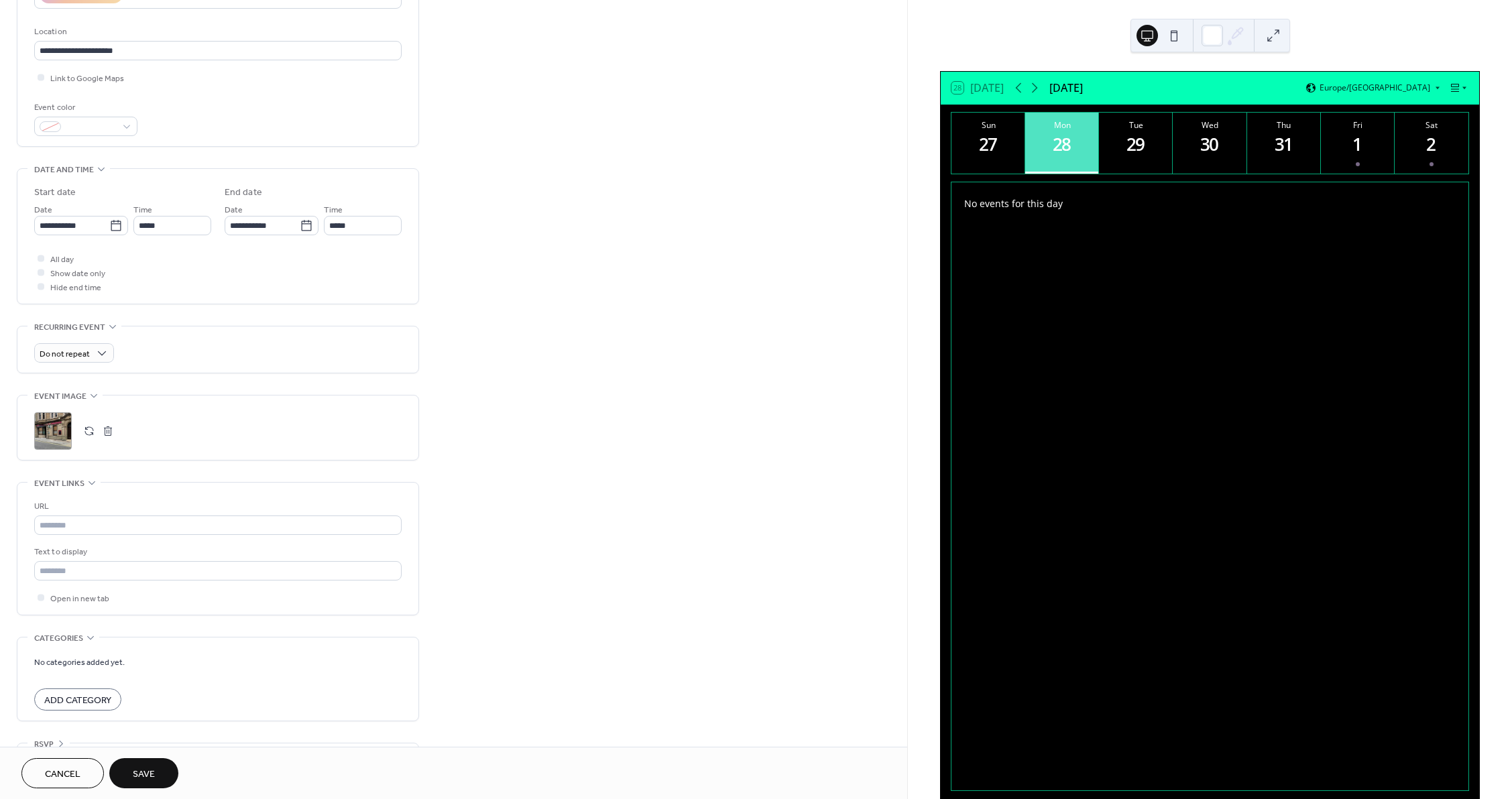 click on "Save" at bounding box center (143, 774) 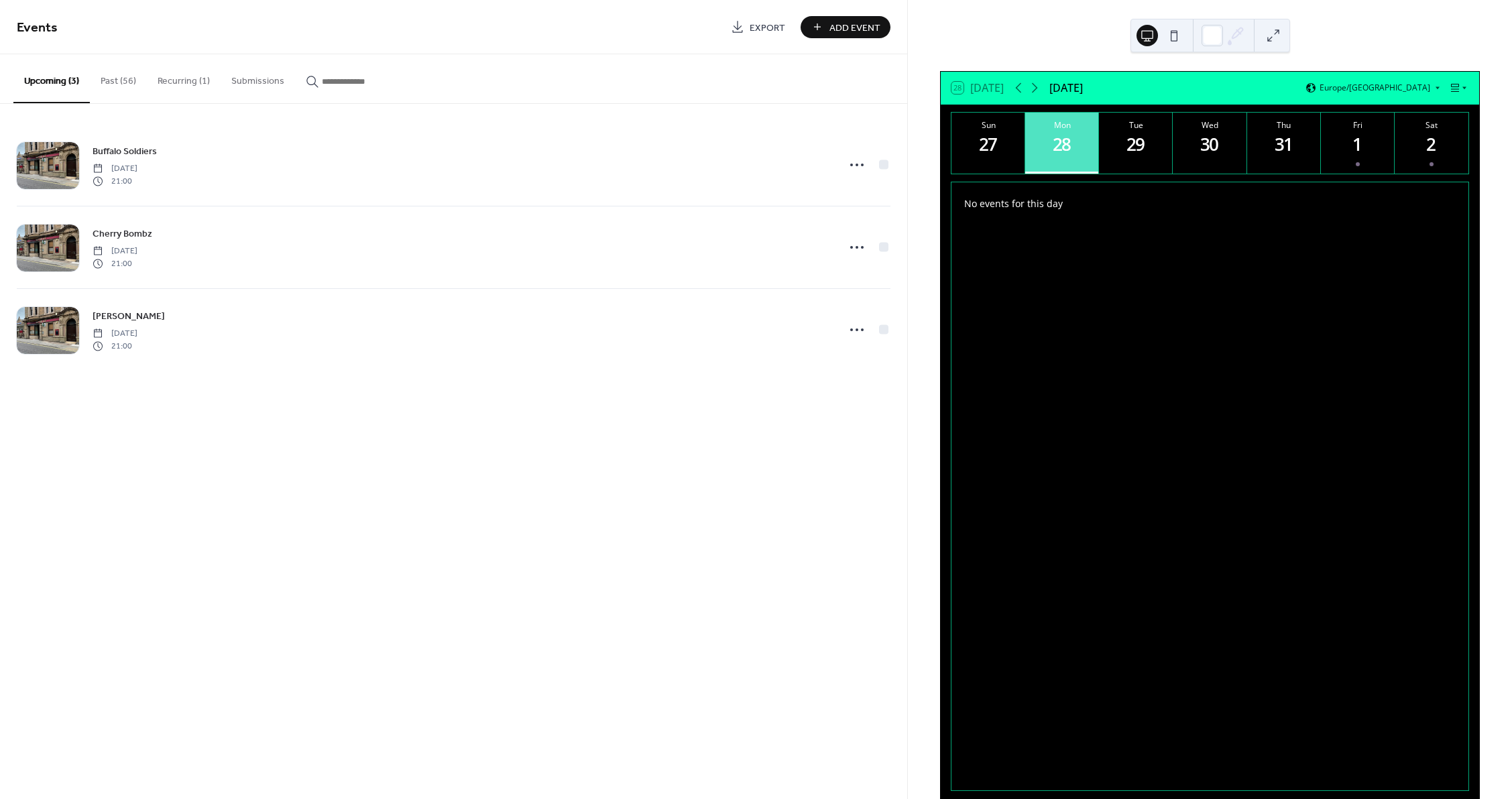 click on "Add Event" at bounding box center [855, 27] 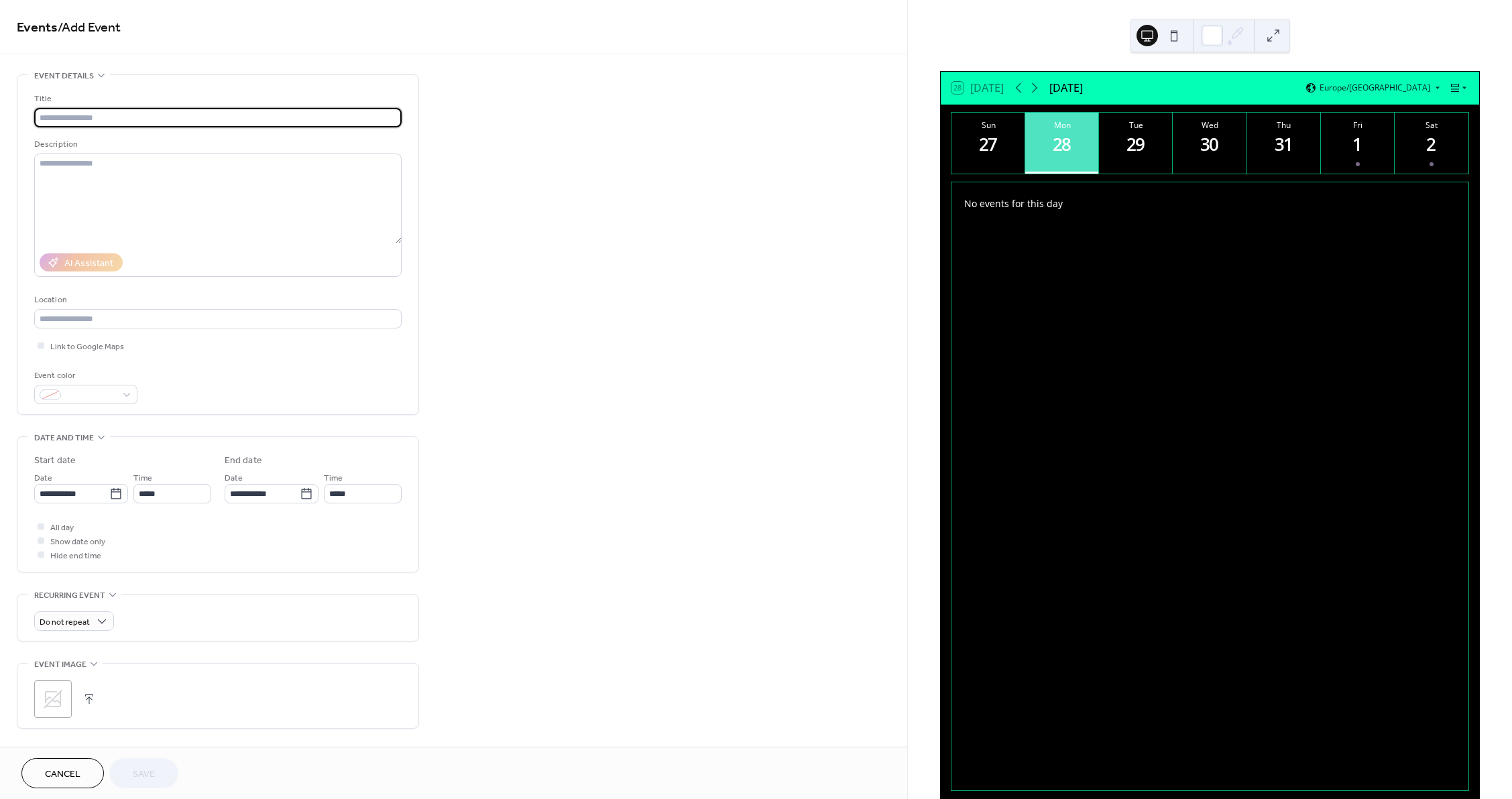 click at bounding box center (218, 117) 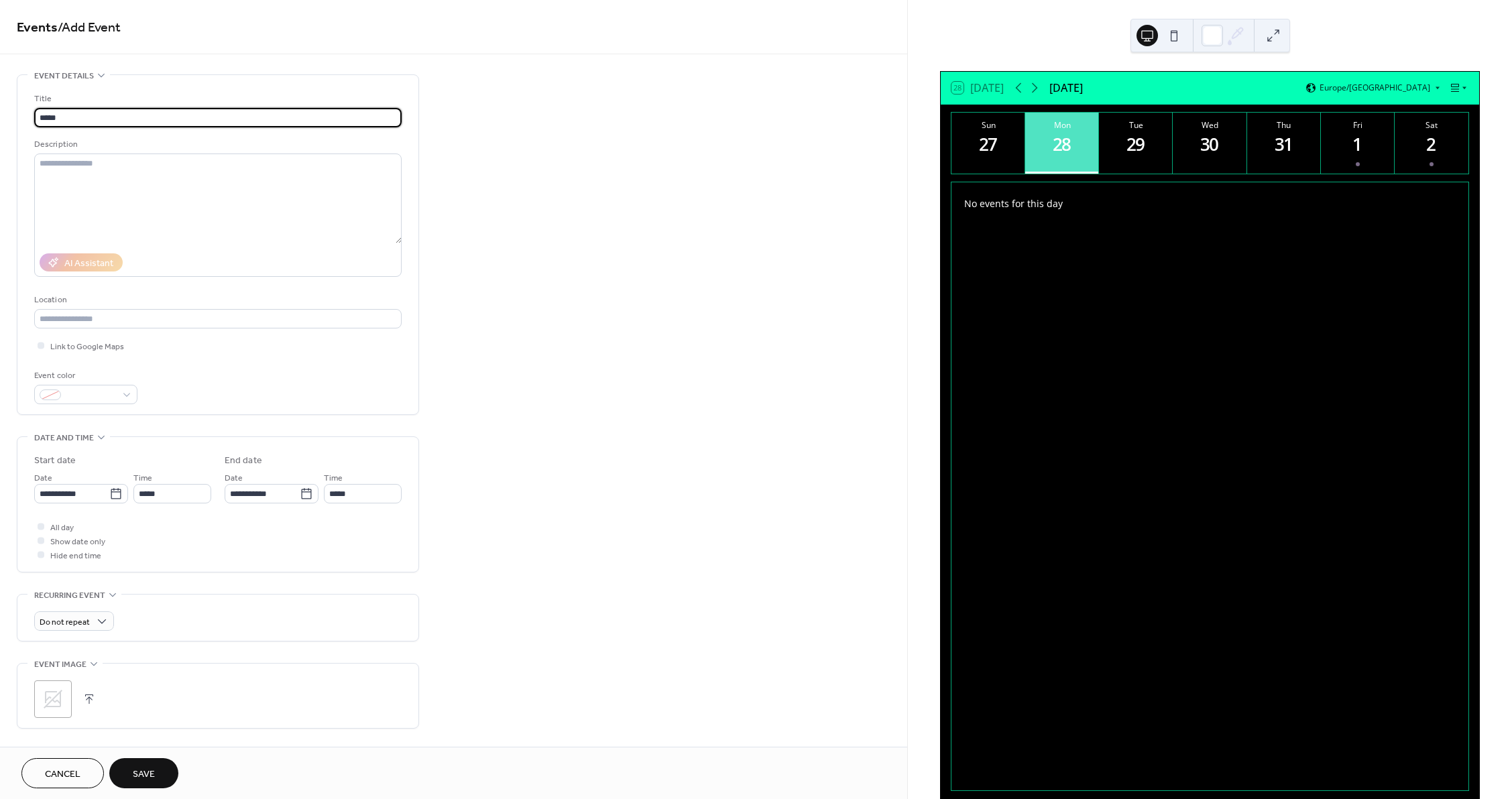 type on "**********" 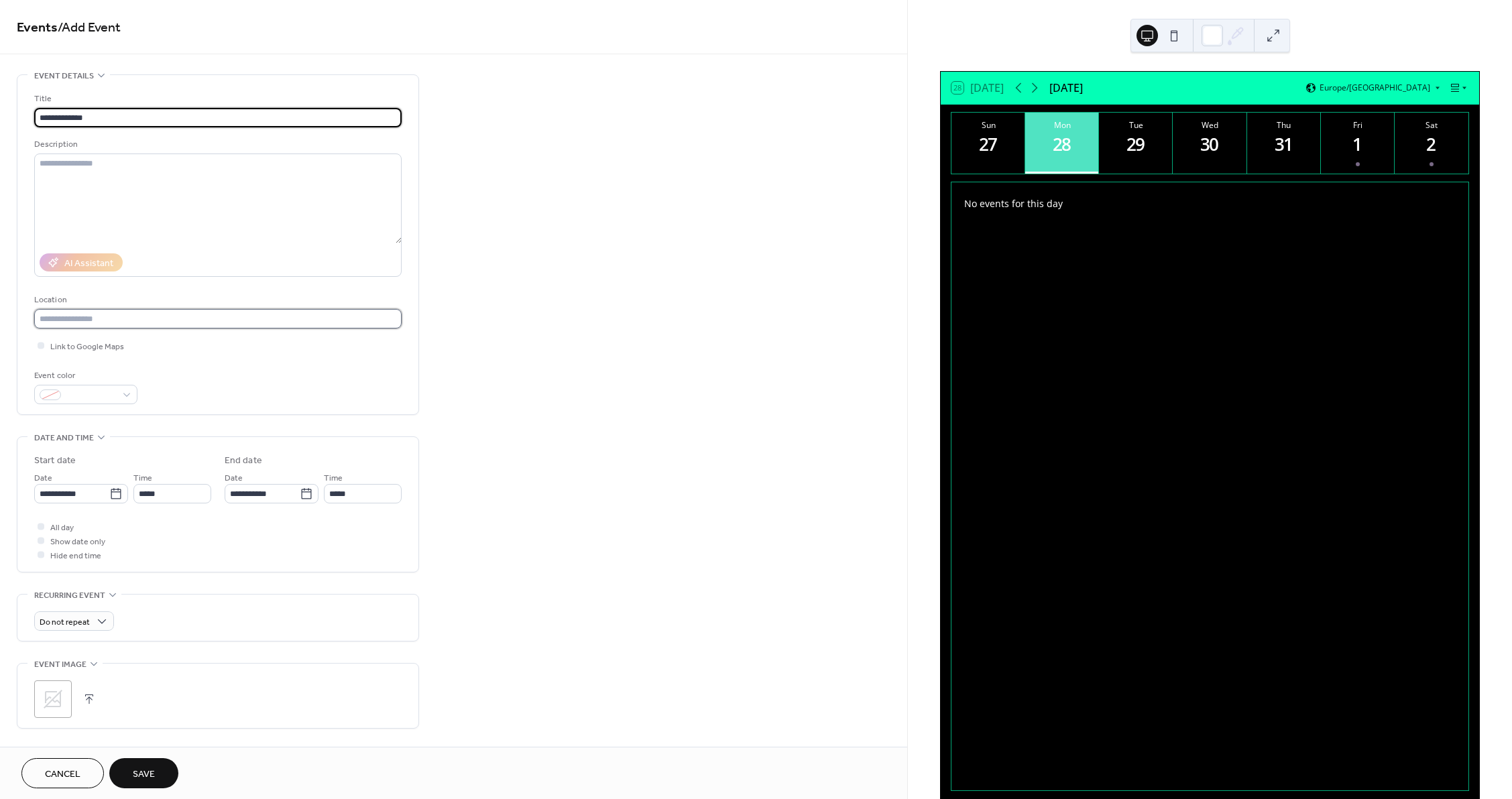 click at bounding box center (218, 318) 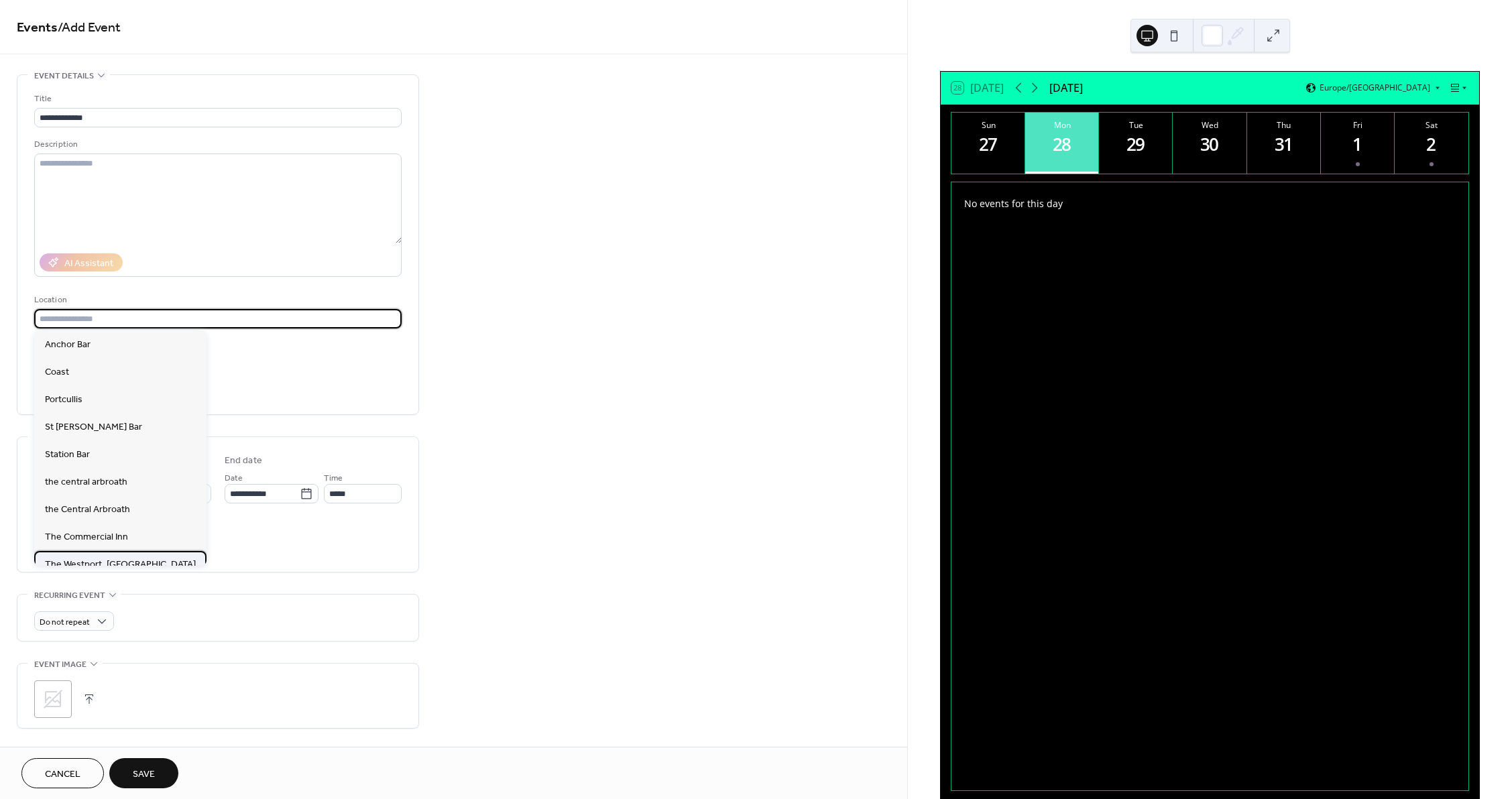 click on "The Westport, [GEOGRAPHIC_DATA]" at bounding box center [120, 564] 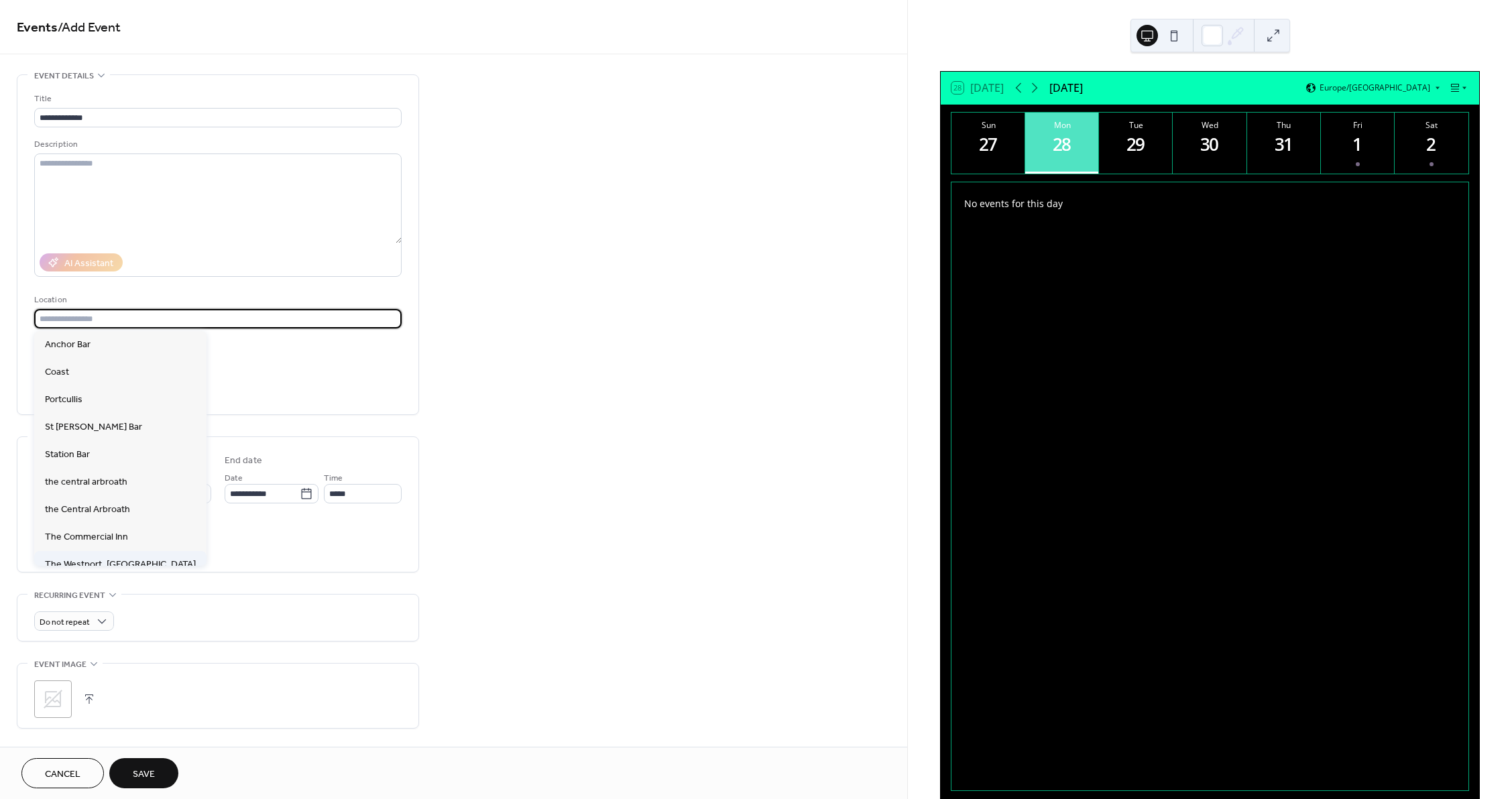 type on "**********" 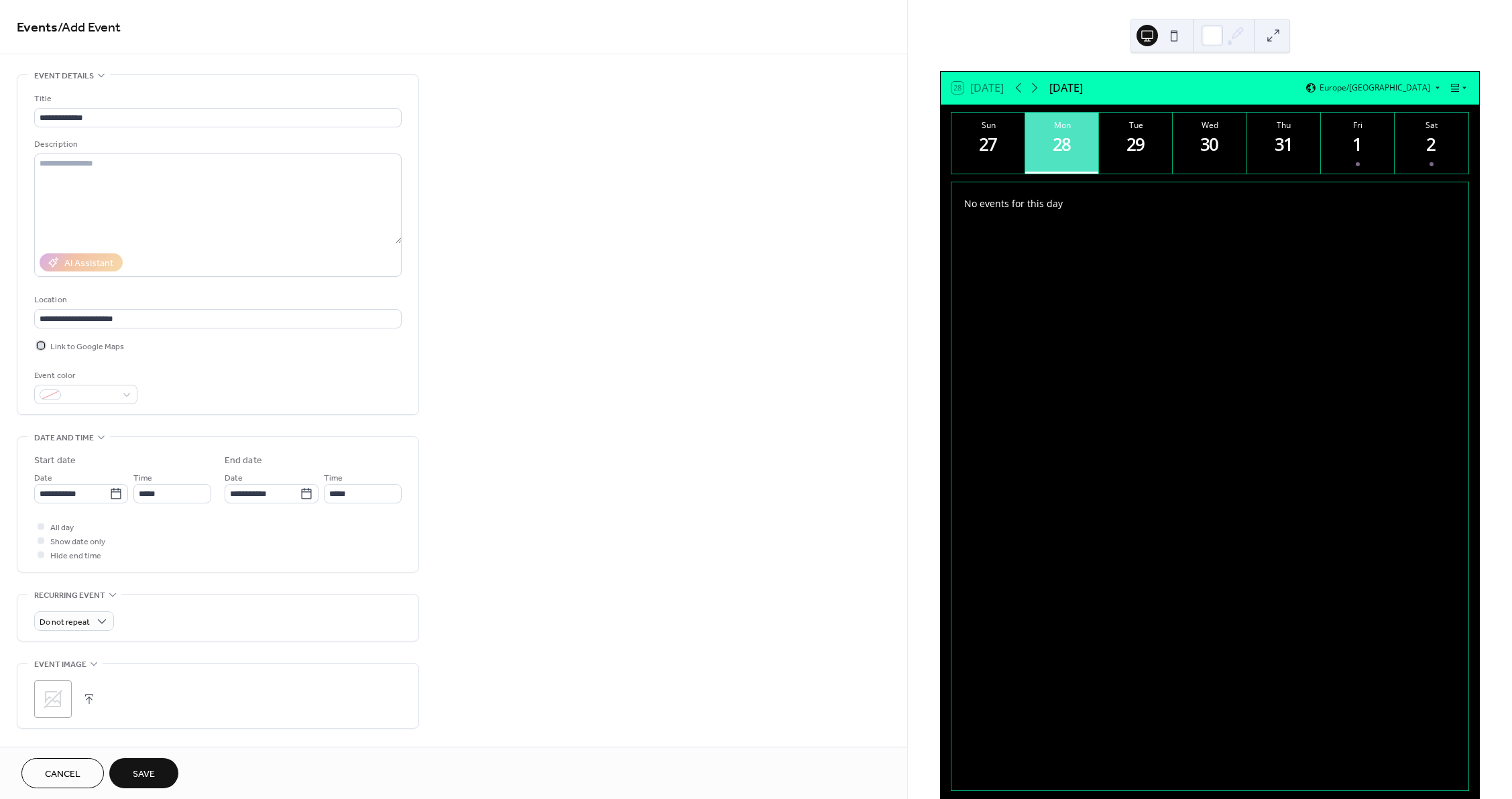 click on "Link to Google Maps" at bounding box center [87, 347] 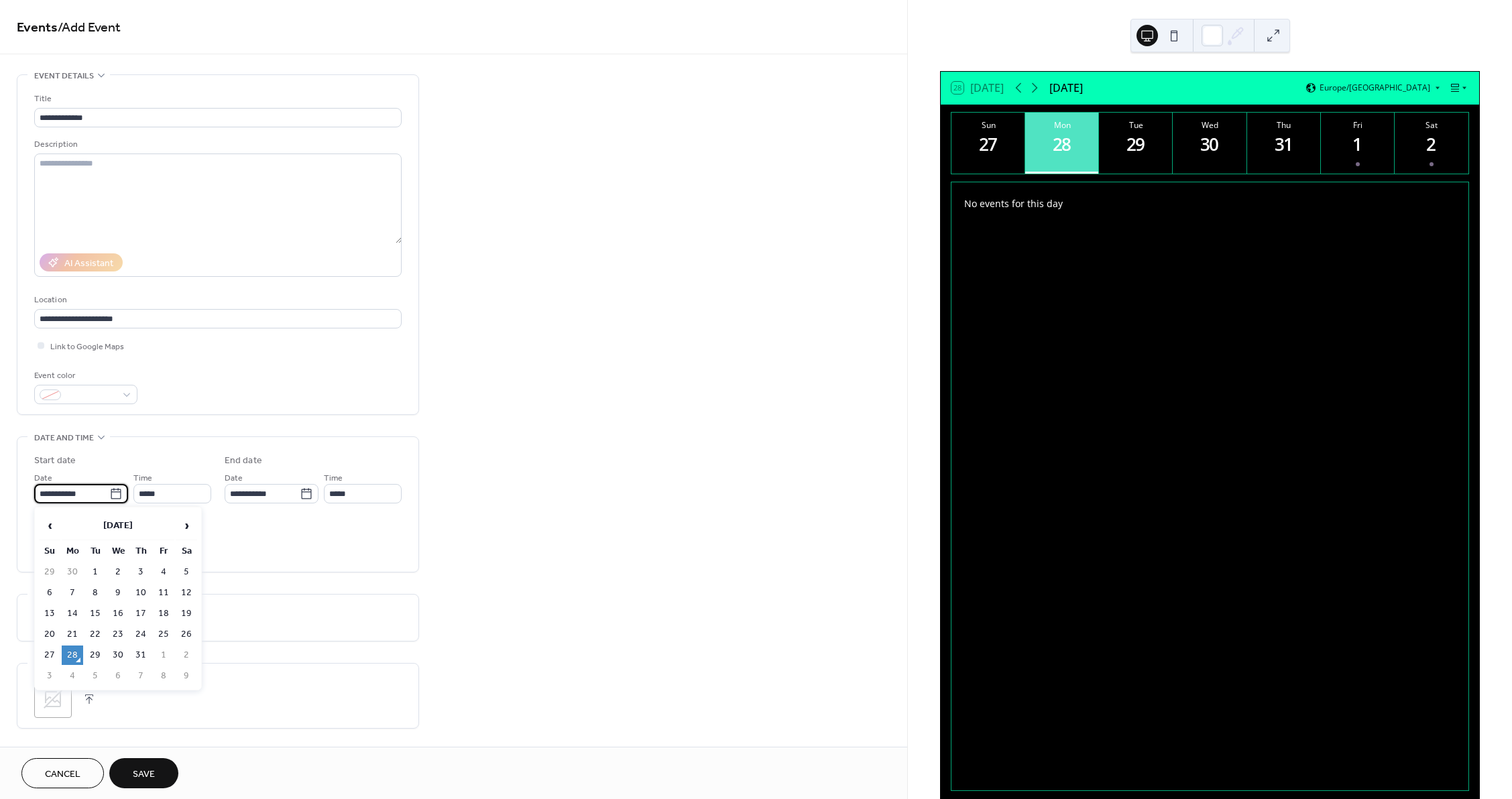 click on "**********" at bounding box center [72, 493] 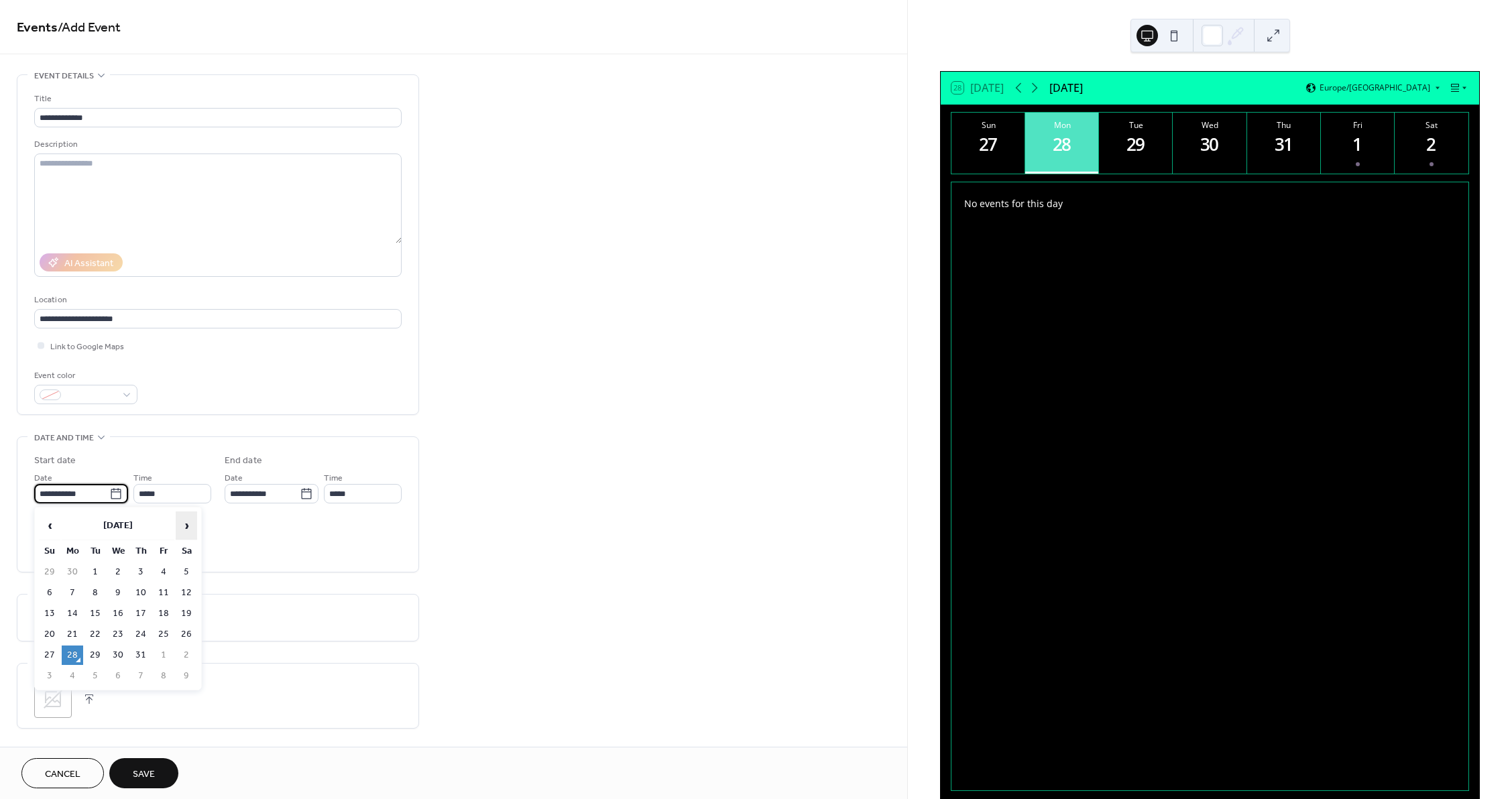 click on "›" at bounding box center [186, 526] 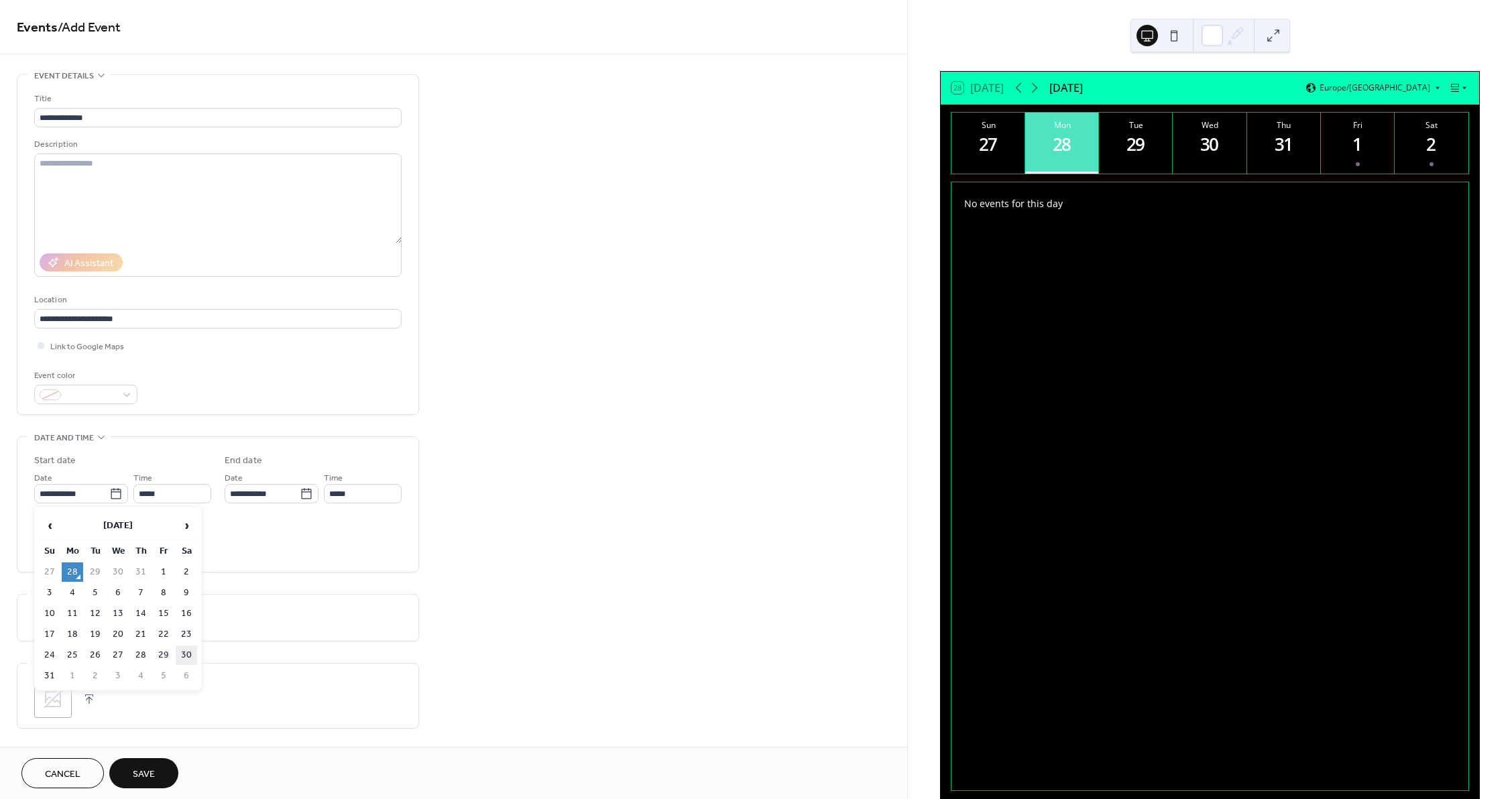 click on "30" at bounding box center (186, 655) 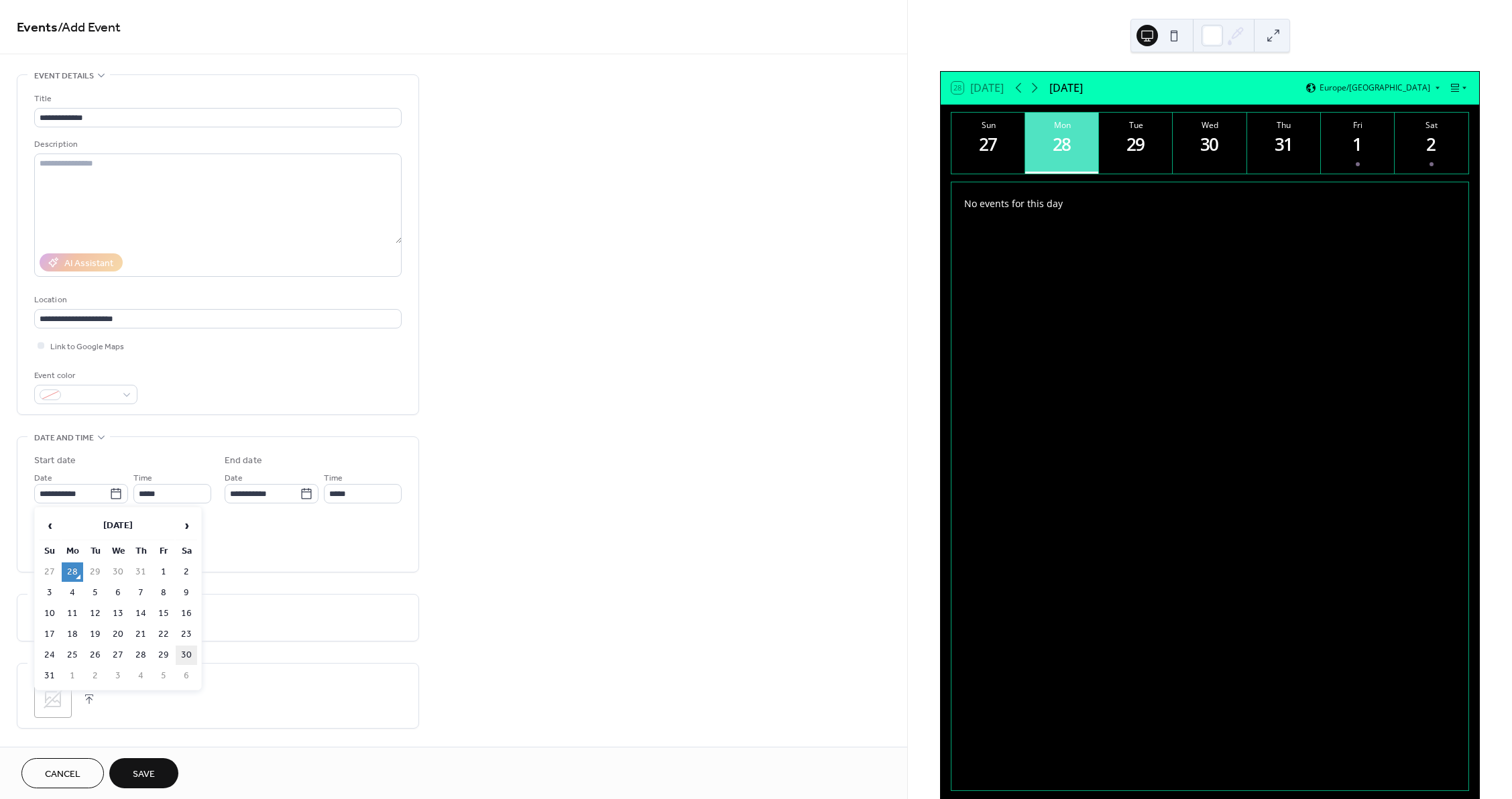 type on "**********" 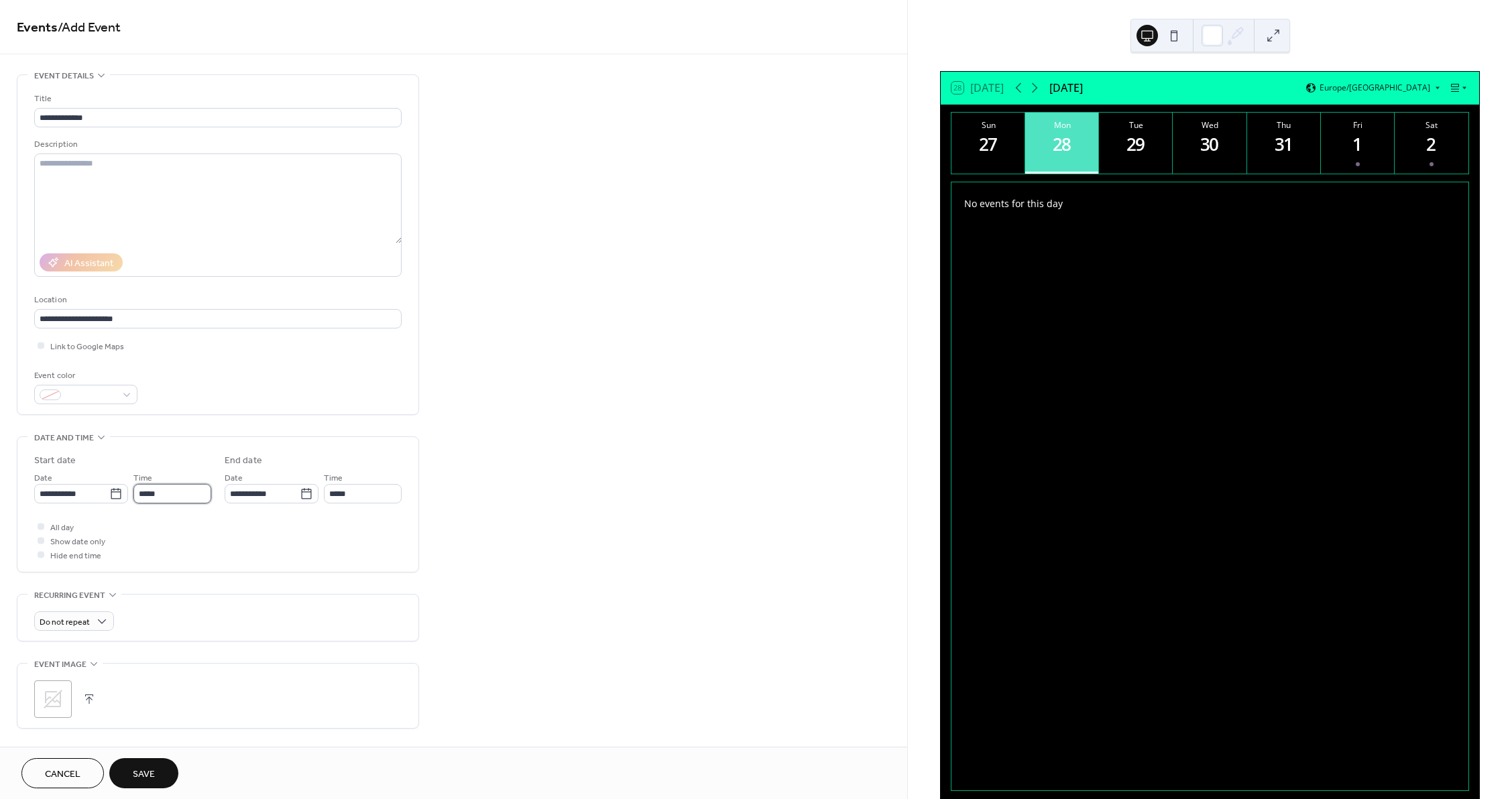 click on "*****" at bounding box center [172, 493] 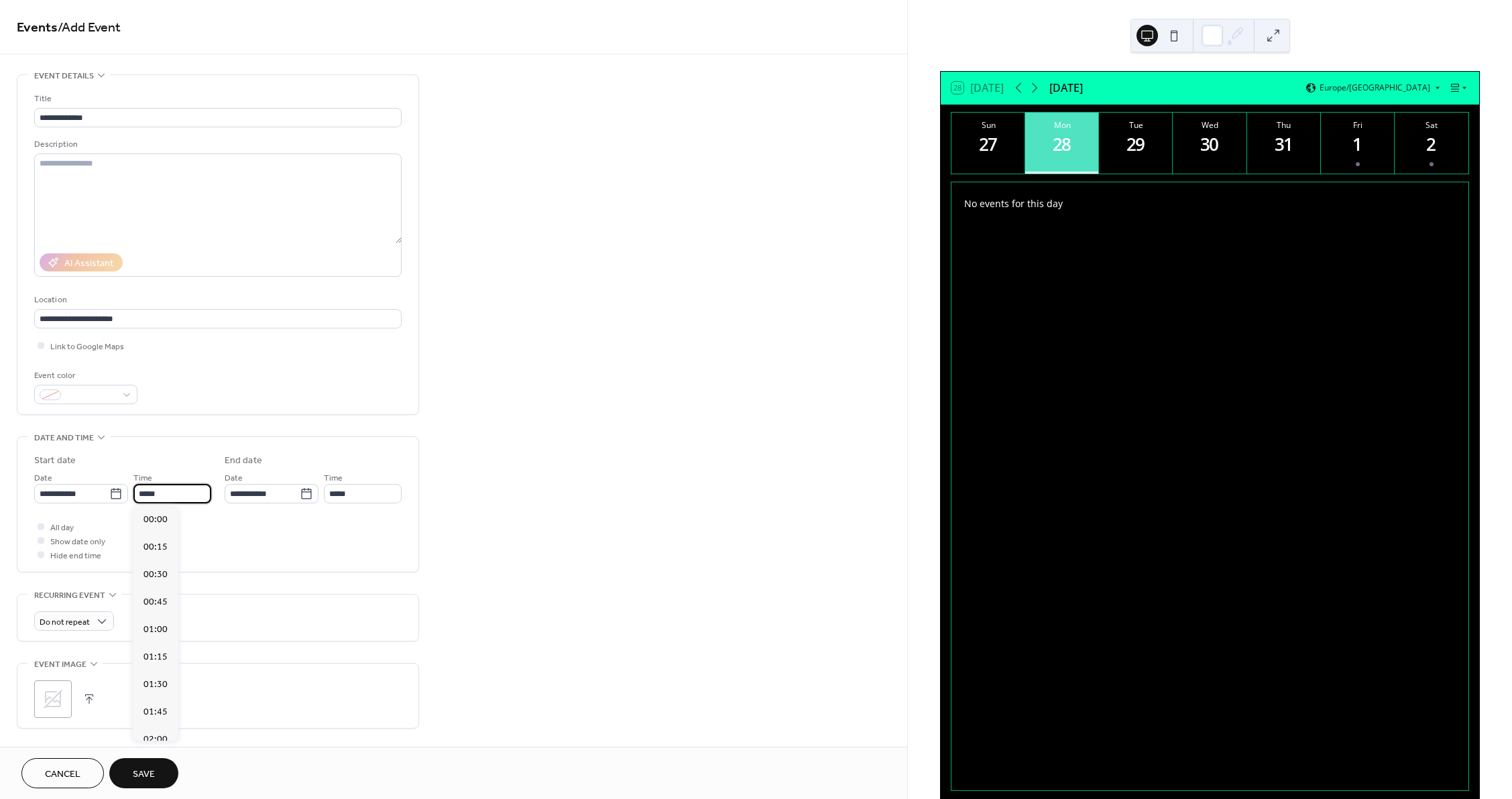 scroll, scrollTop: 1319, scrollLeft: 0, axis: vertical 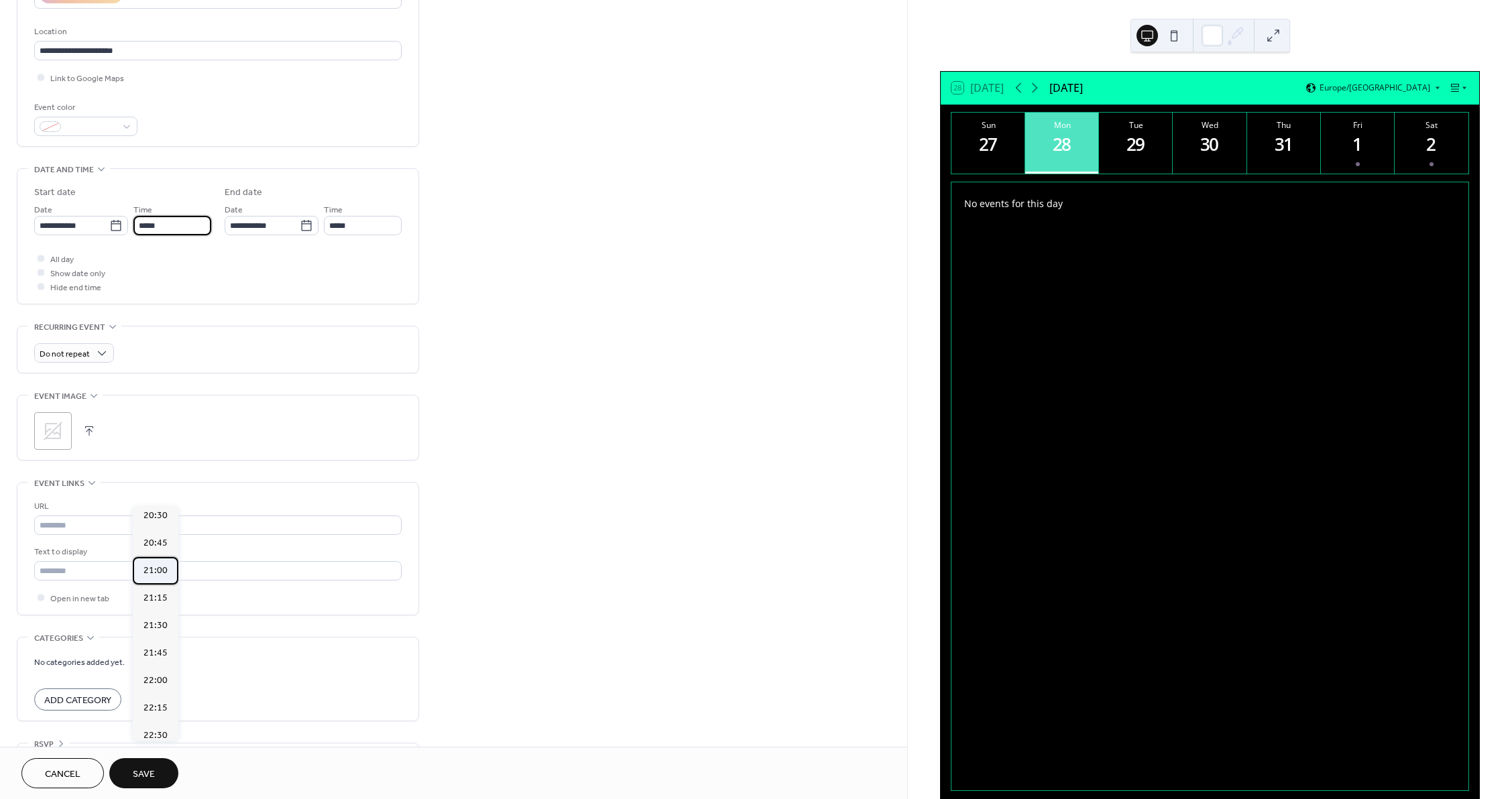 click on "21:00" at bounding box center (156, 570) 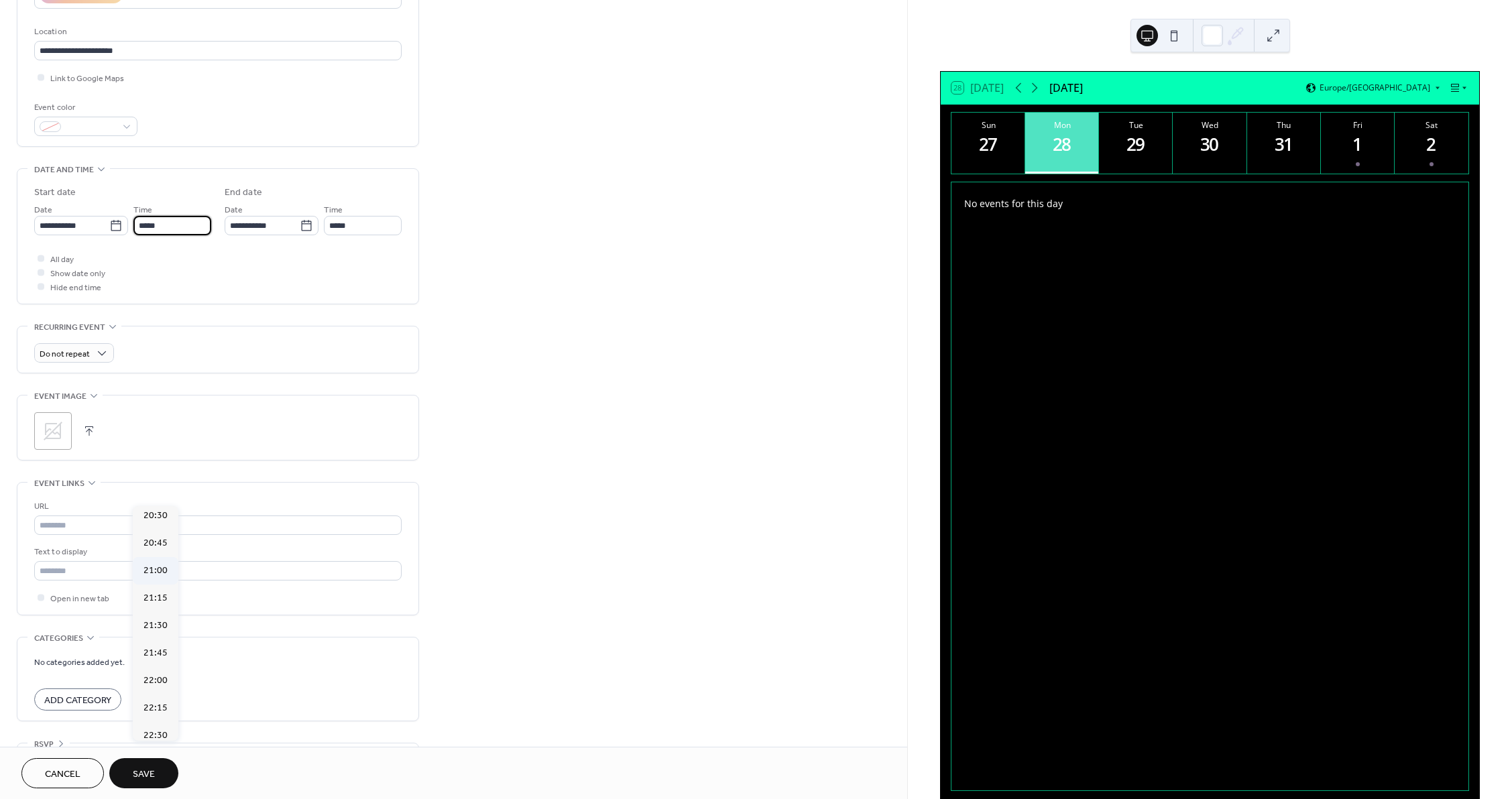 type on "*****" 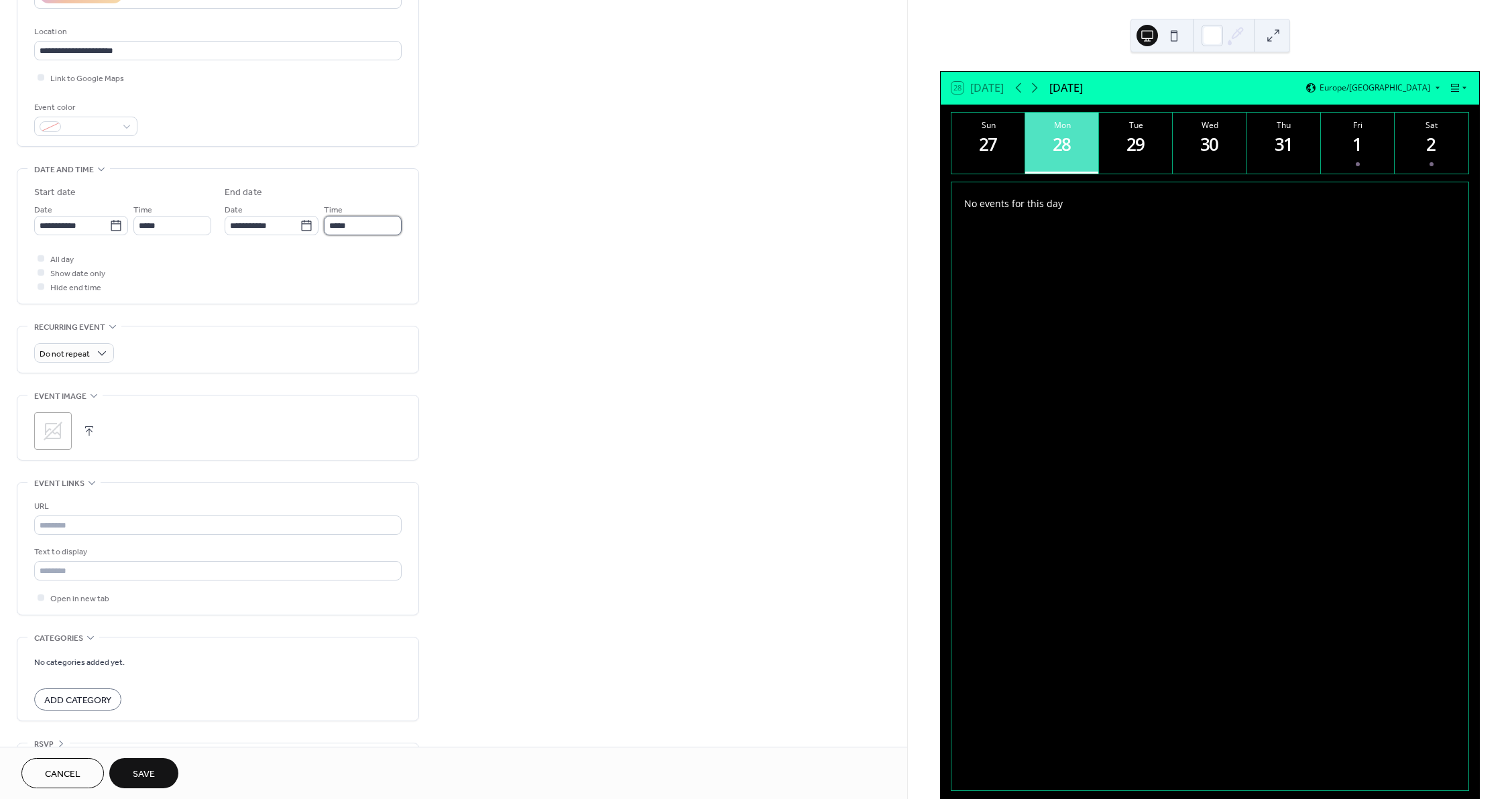 click on "*****" at bounding box center [363, 225] 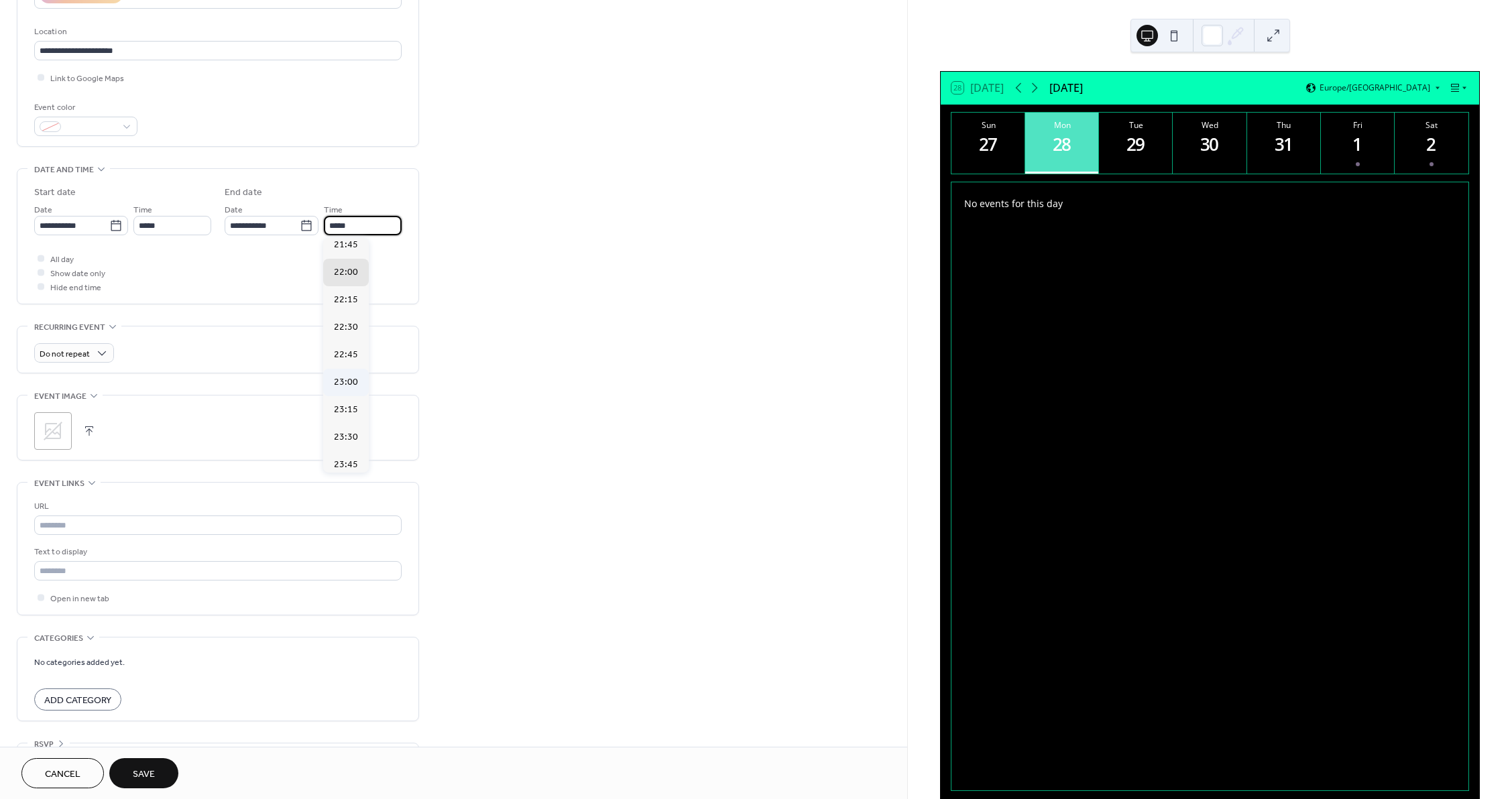 scroll, scrollTop: 68, scrollLeft: 0, axis: vertical 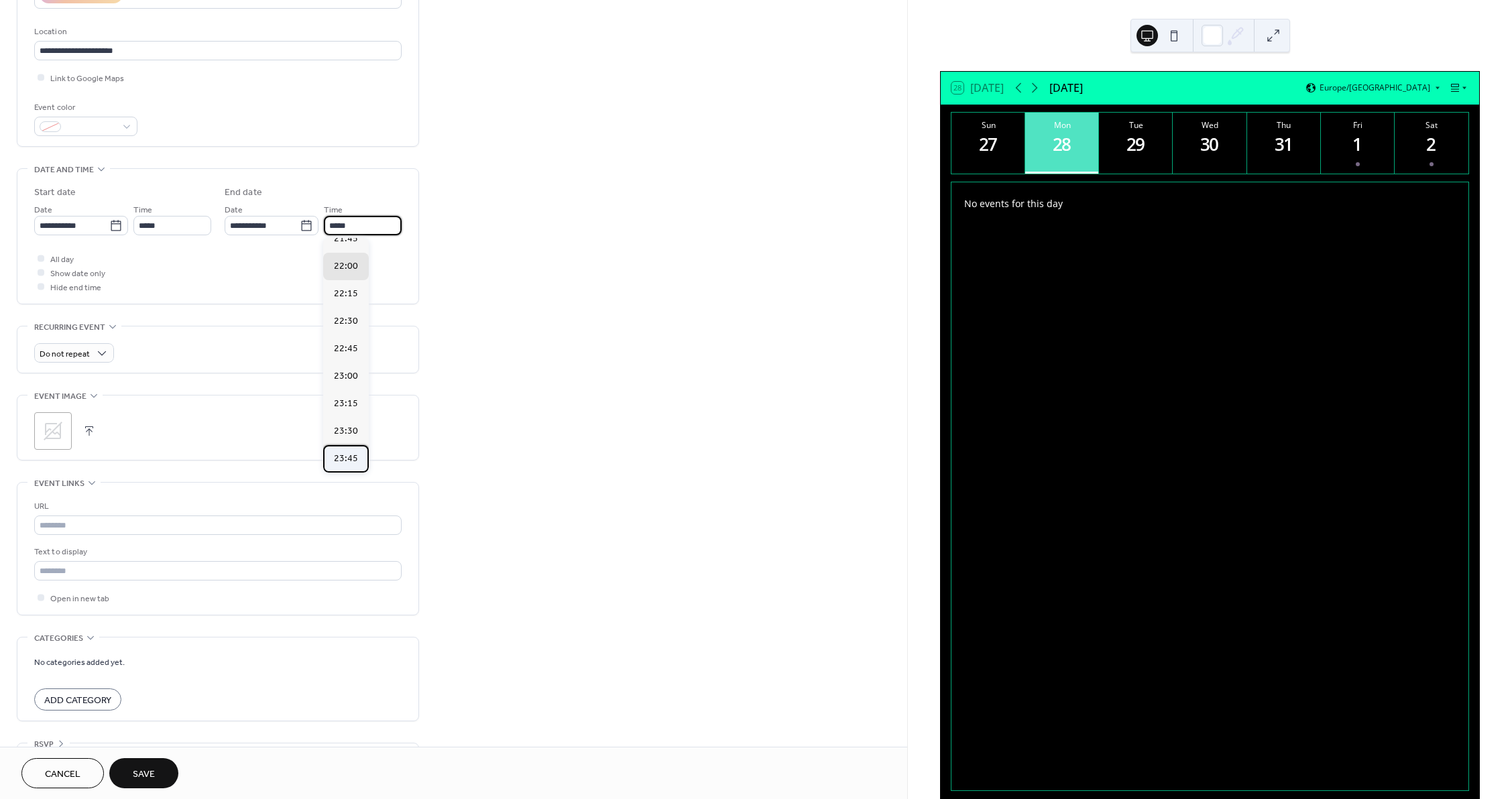 click on "23:45" at bounding box center (346, 458) 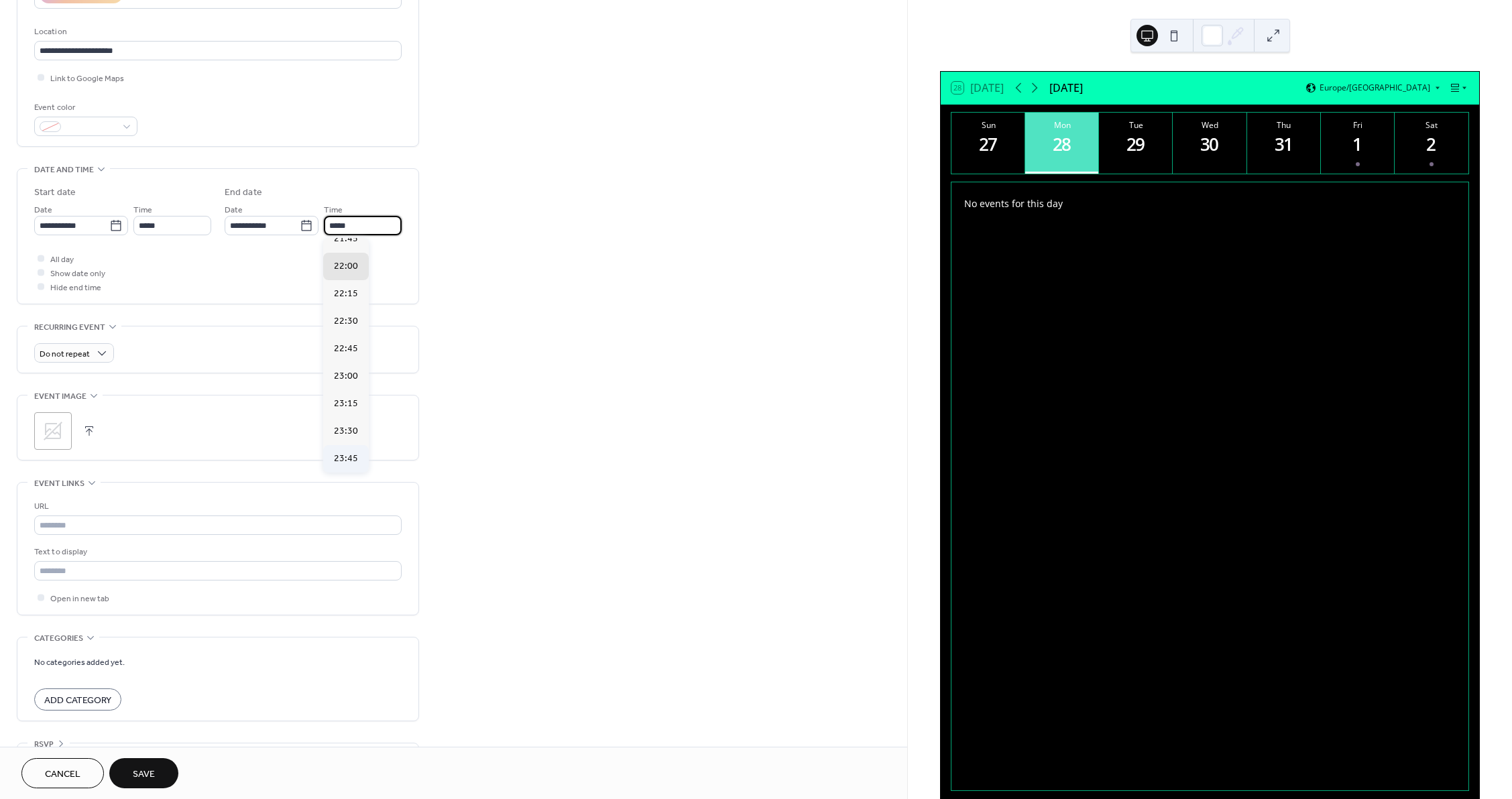 type on "*****" 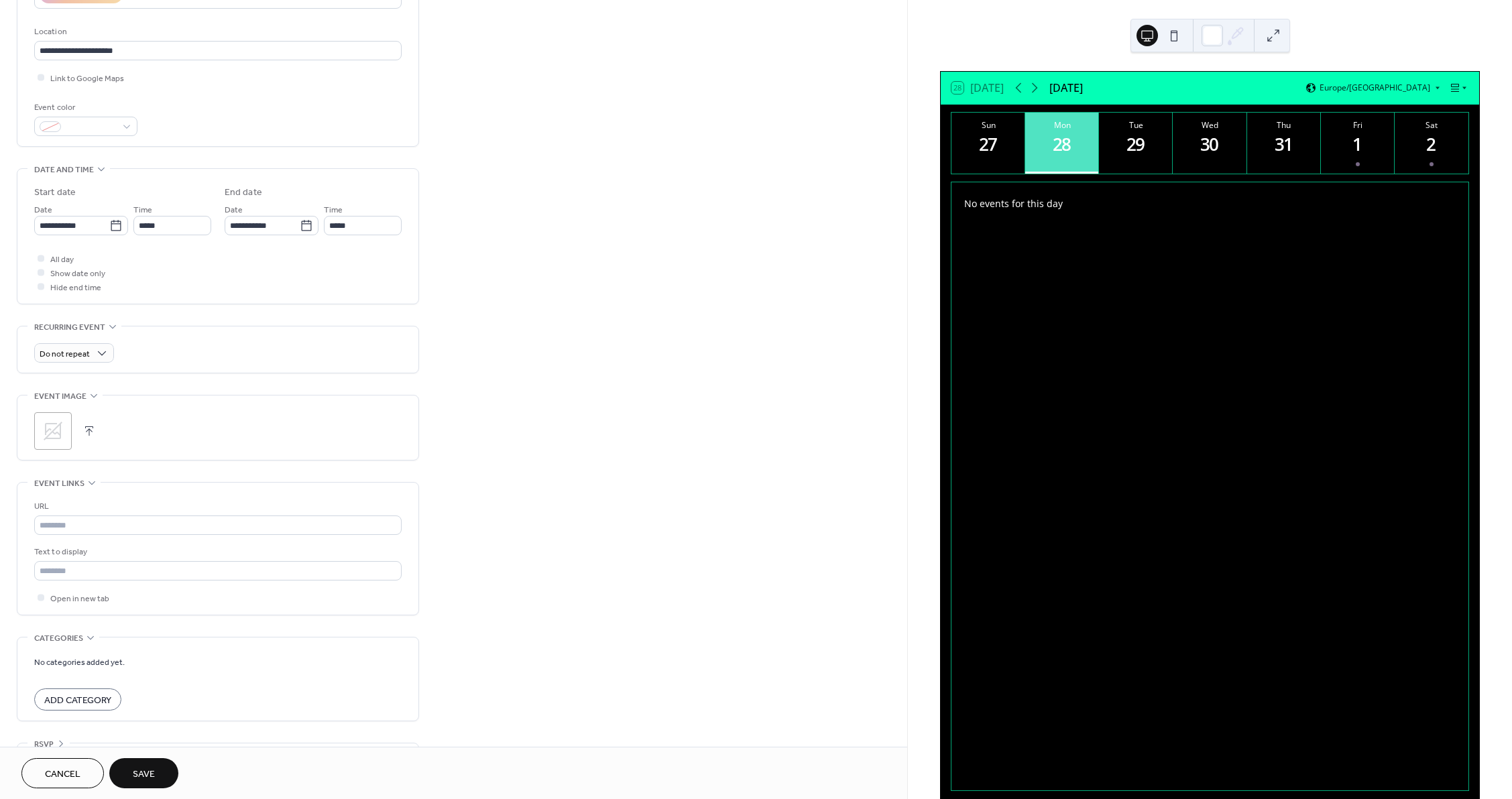 click on ";" at bounding box center [53, 431] 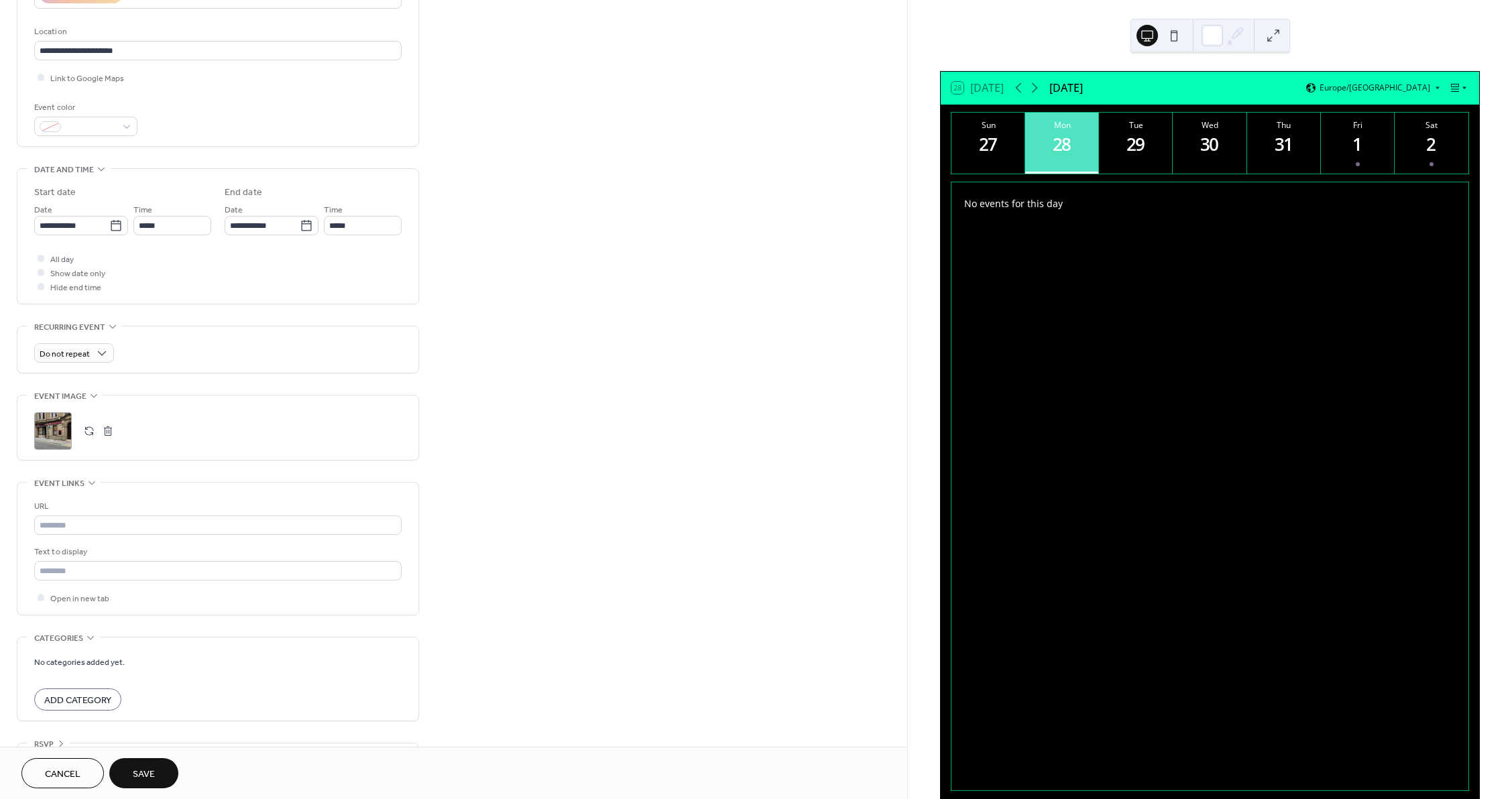 click on "Save" at bounding box center [143, 773] 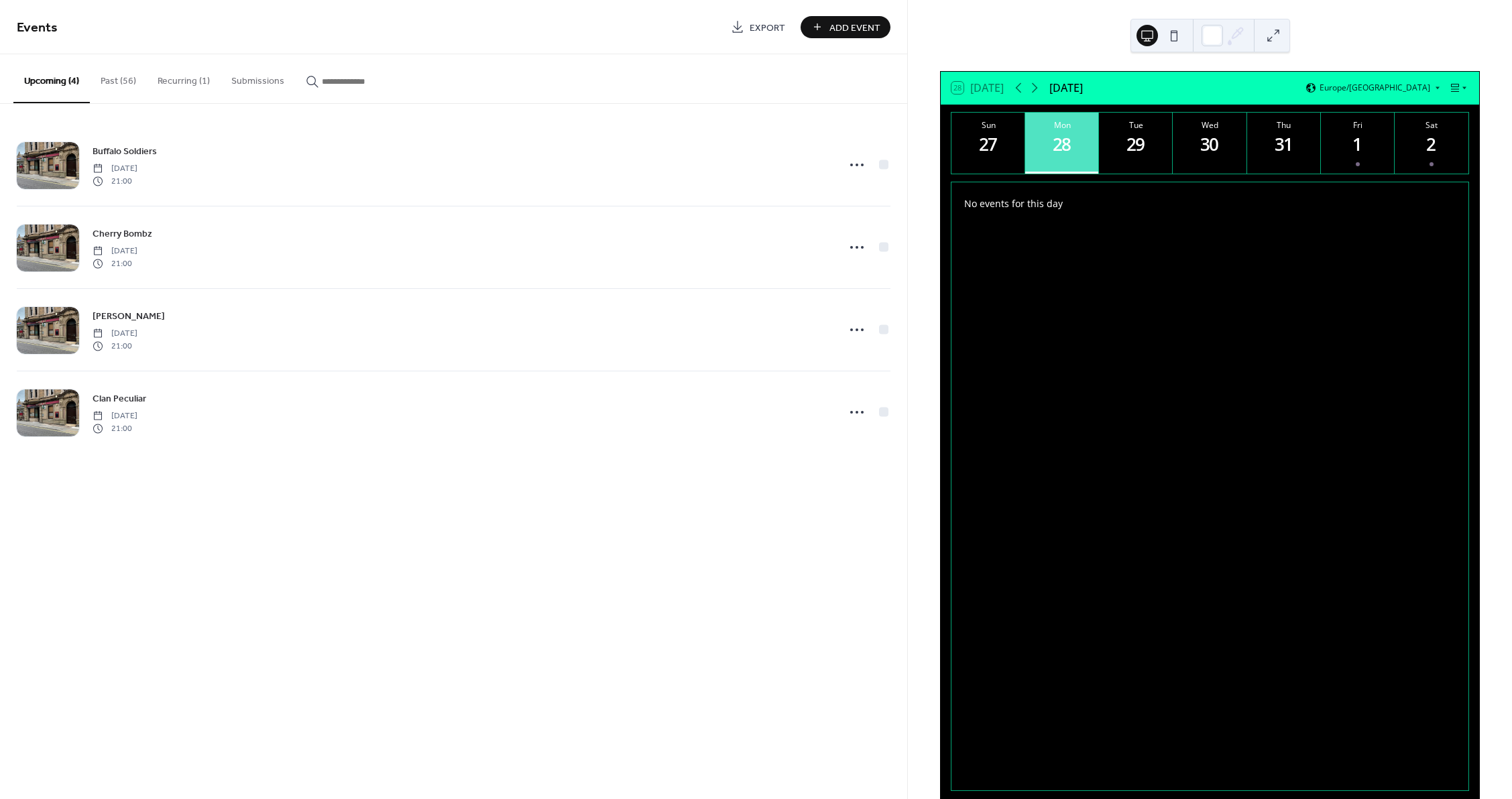 click on "Add Event" at bounding box center (855, 27) 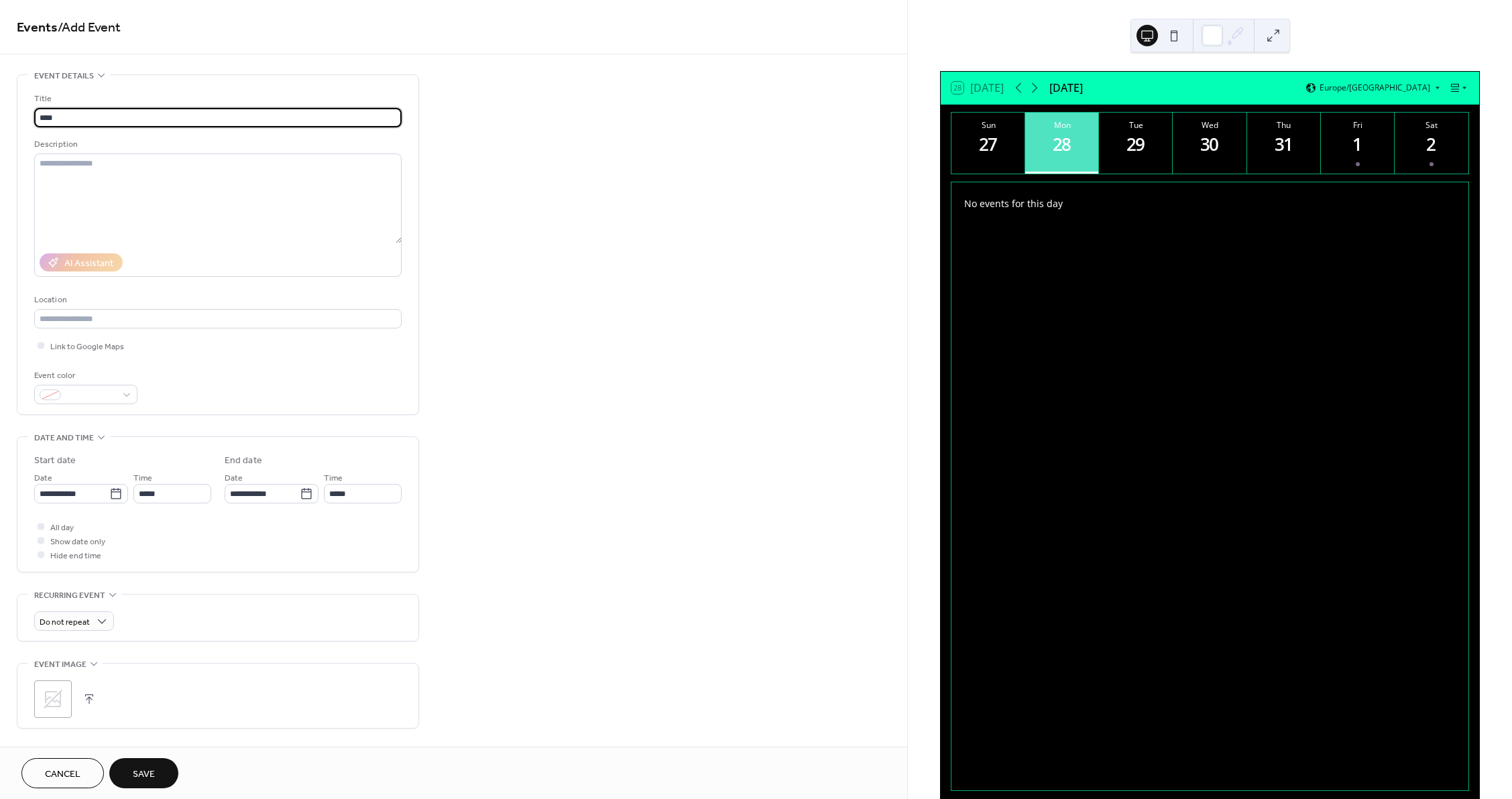 type on "**********" 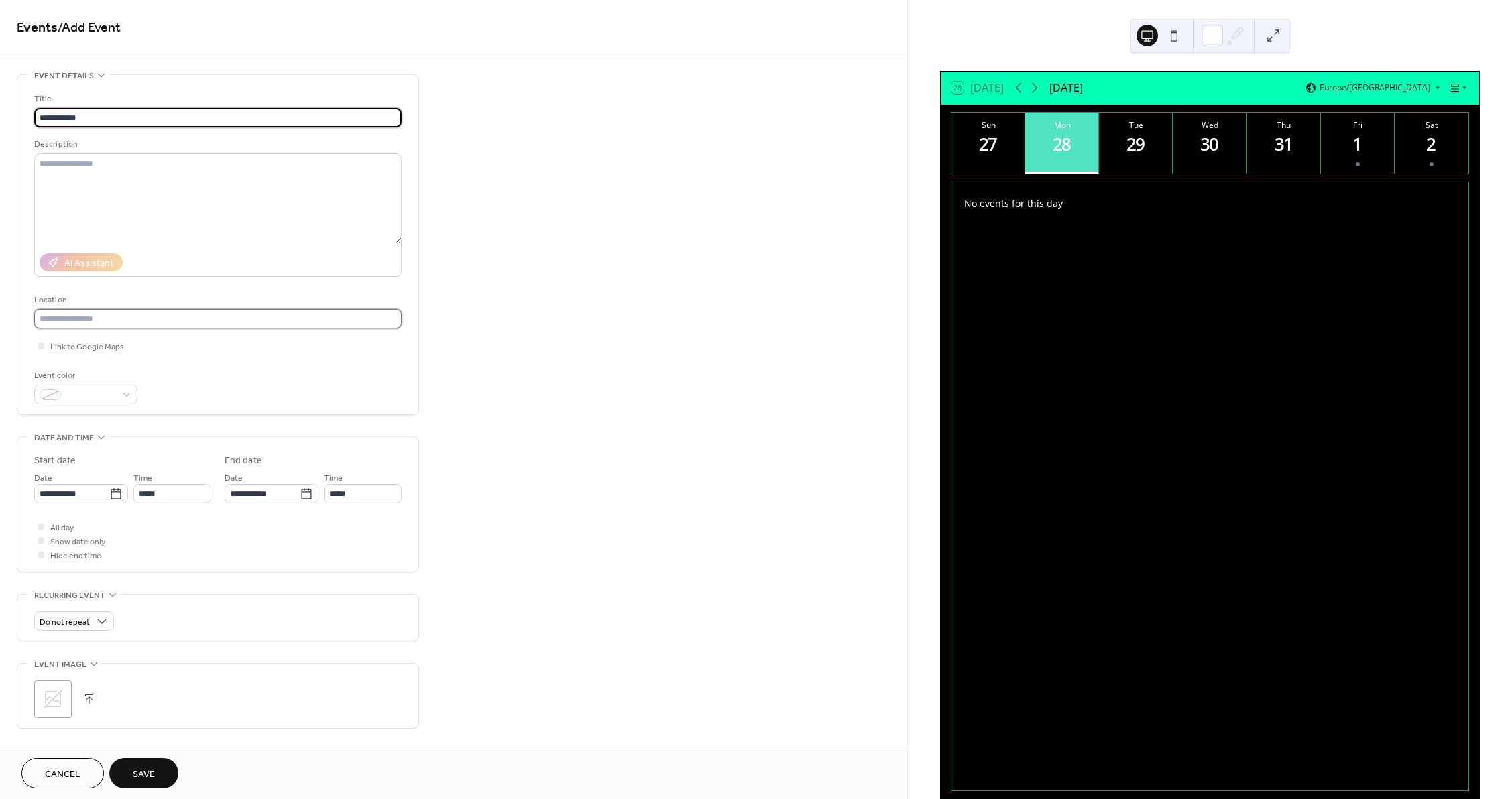 click at bounding box center (218, 318) 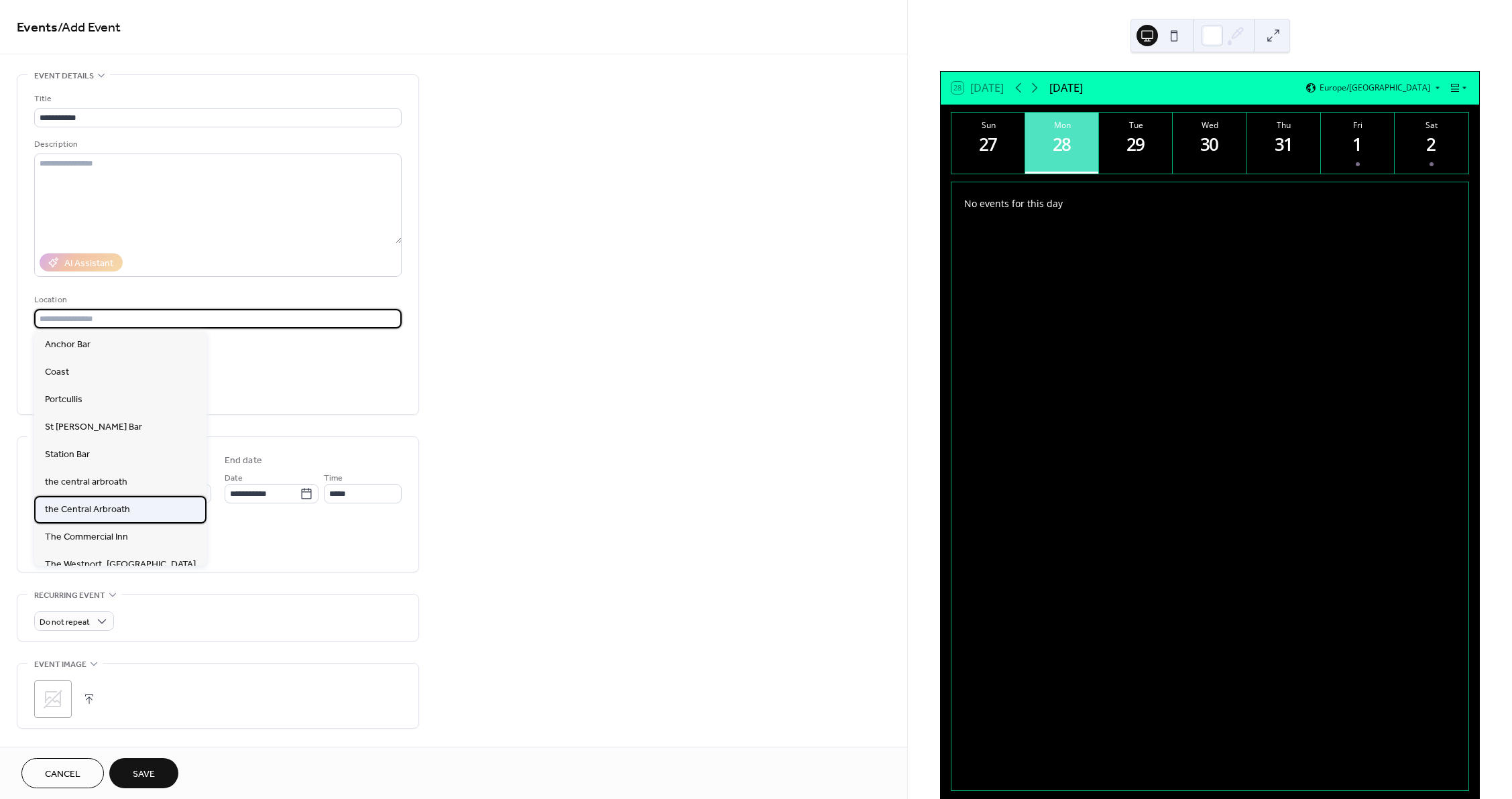 click on "the Central Arbroath" at bounding box center [87, 509] 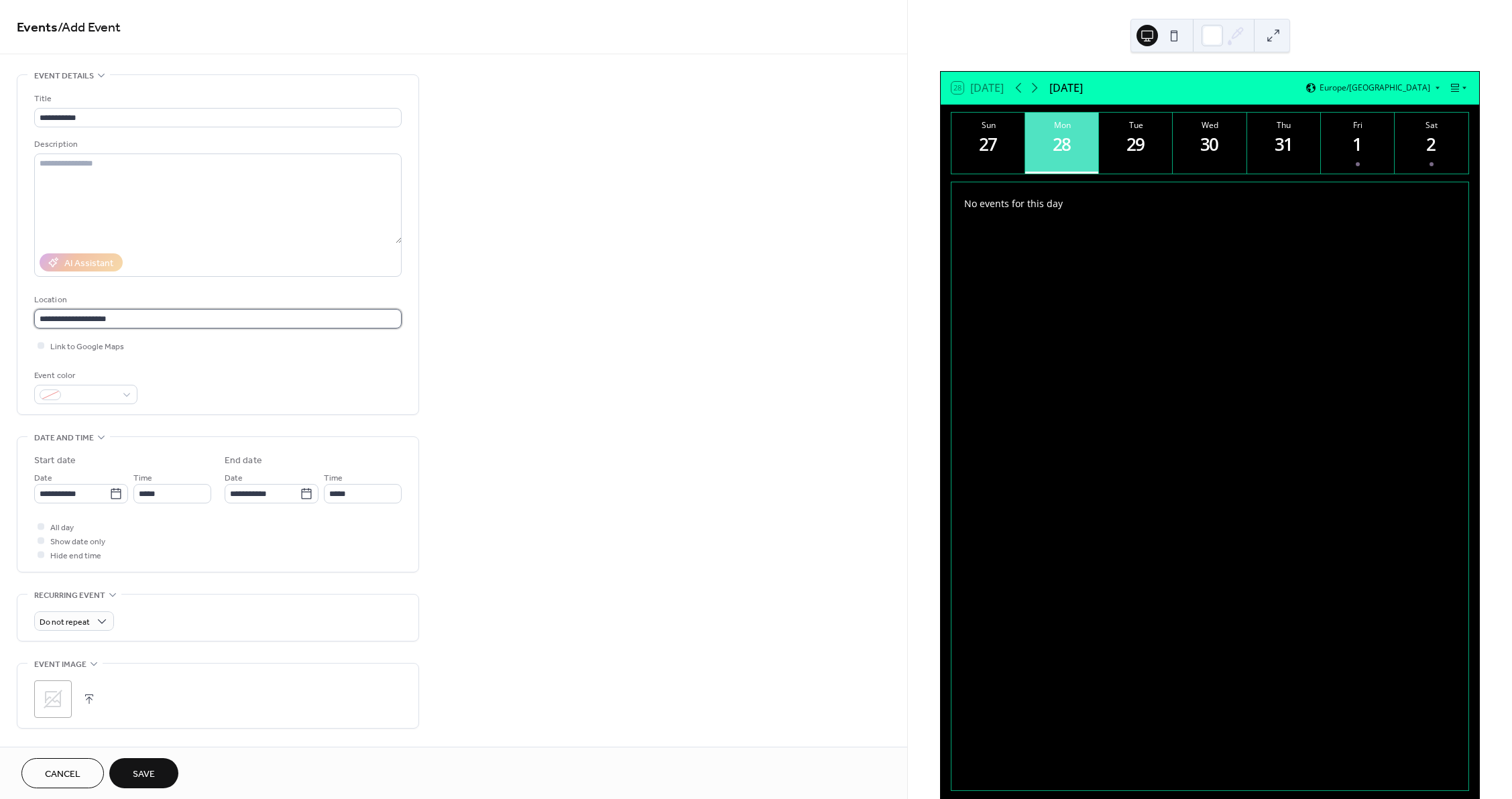click on "**********" at bounding box center (218, 318) 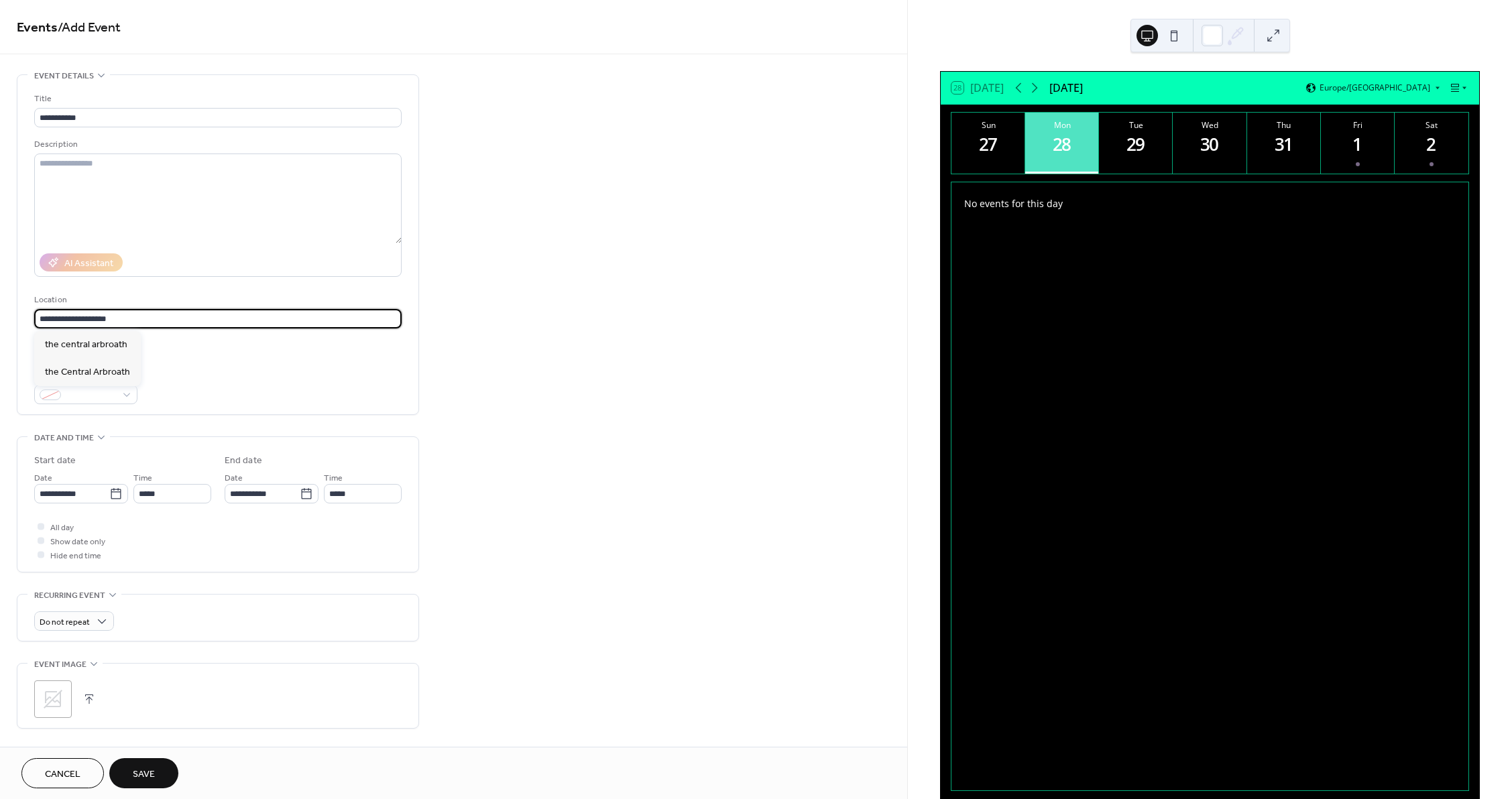 type on "**********" 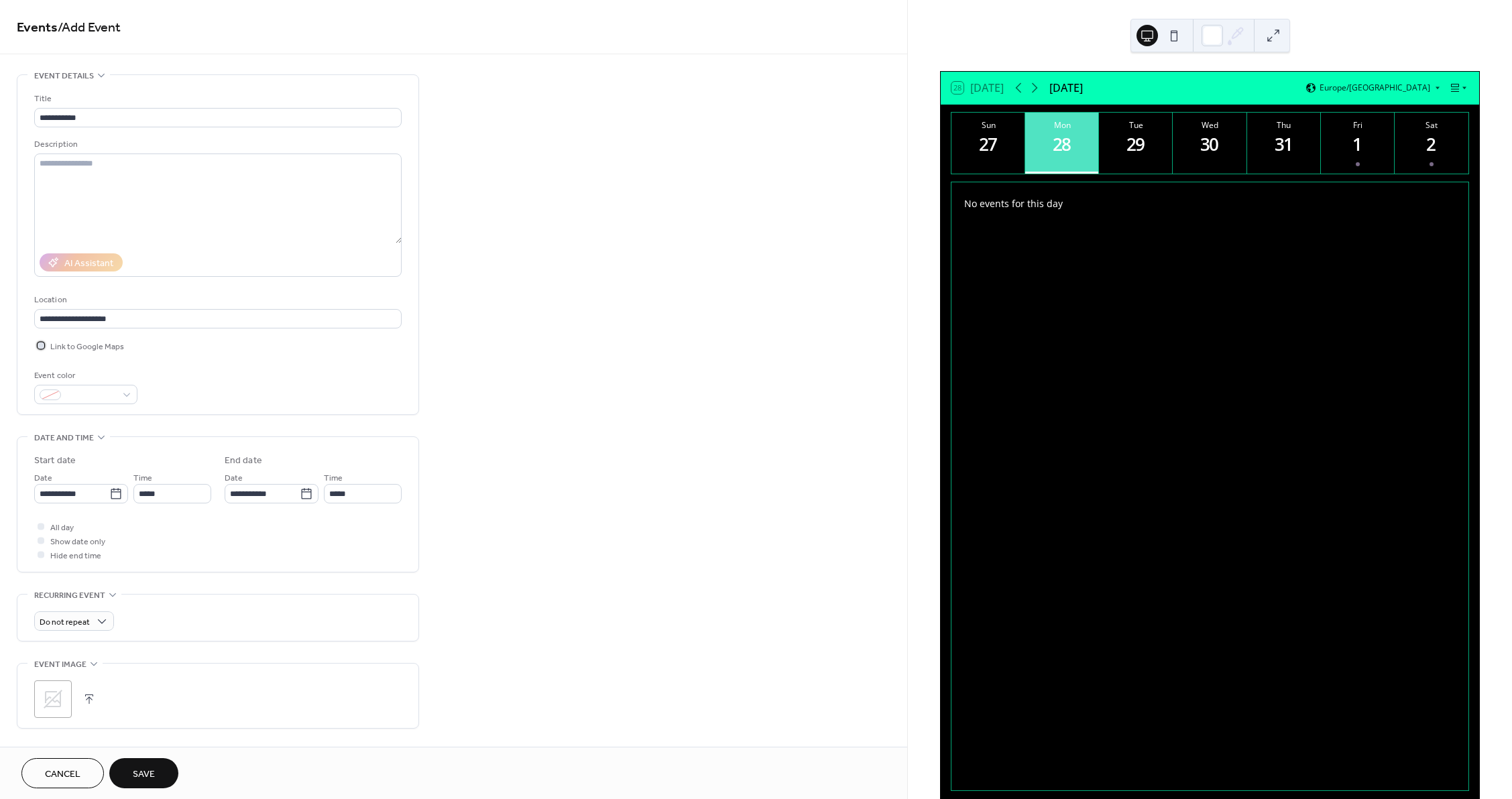 click on "Link to Google Maps" at bounding box center (87, 347) 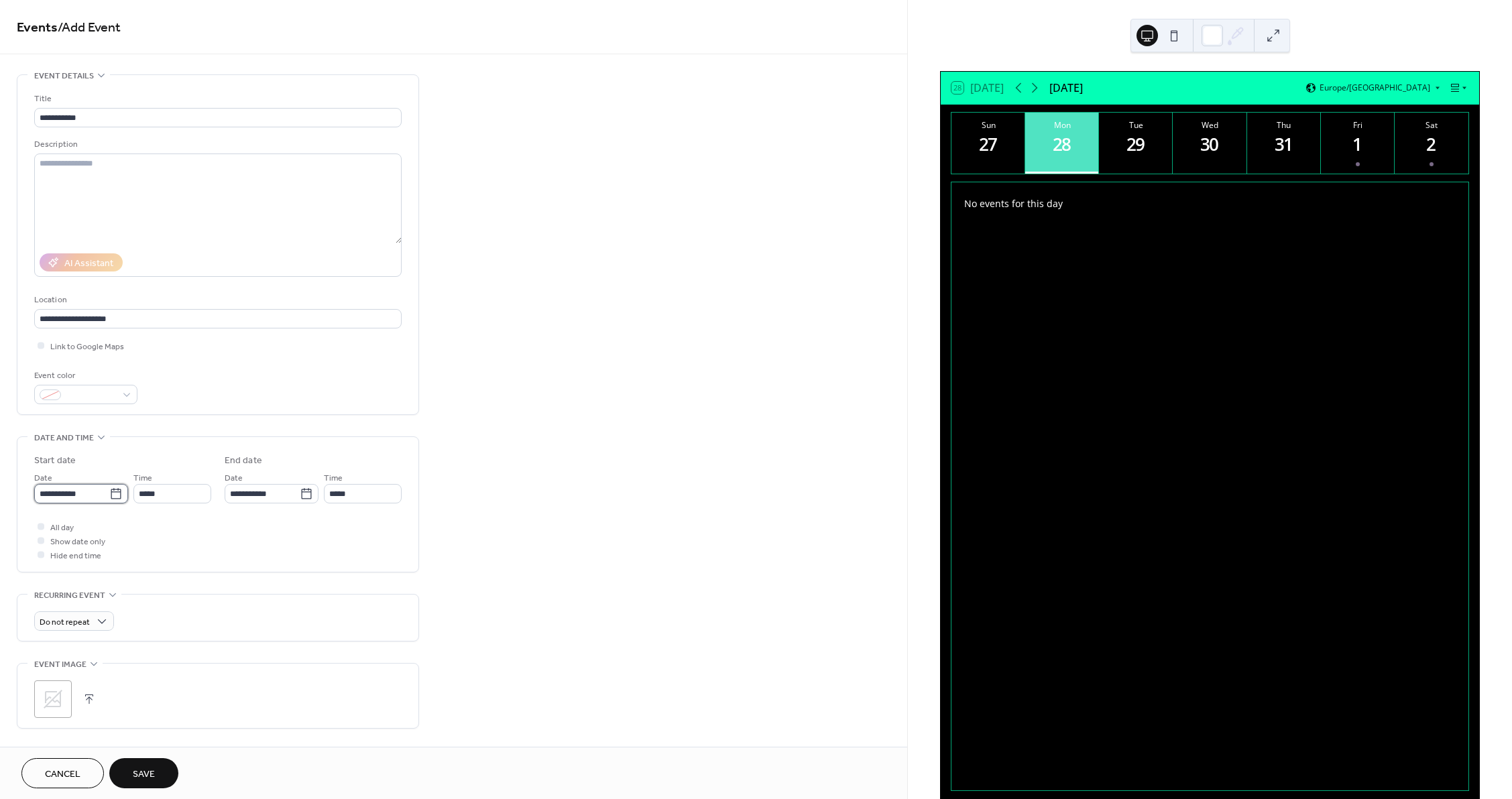 click on "**********" at bounding box center [72, 493] 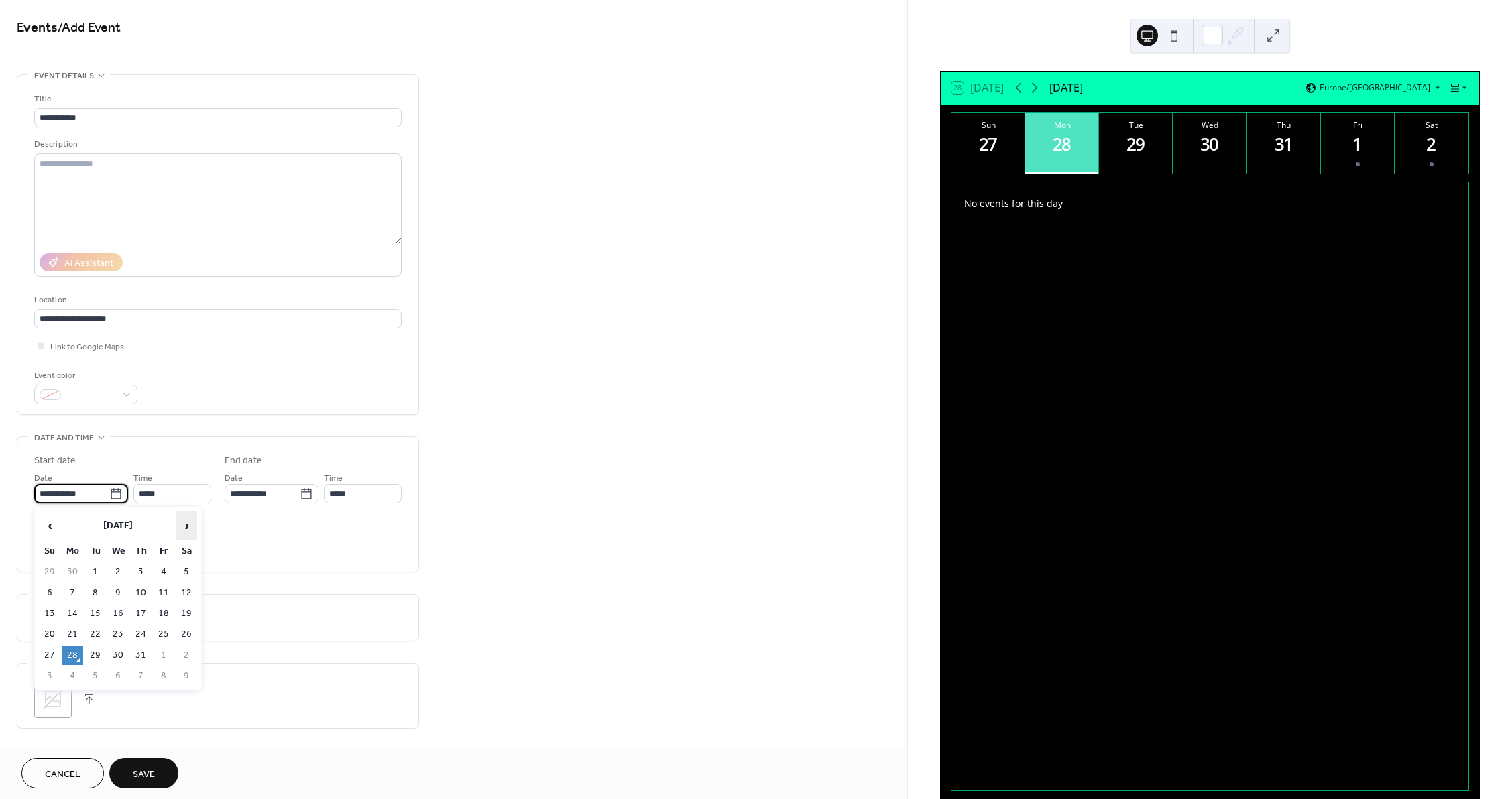 click on "›" at bounding box center (186, 526) 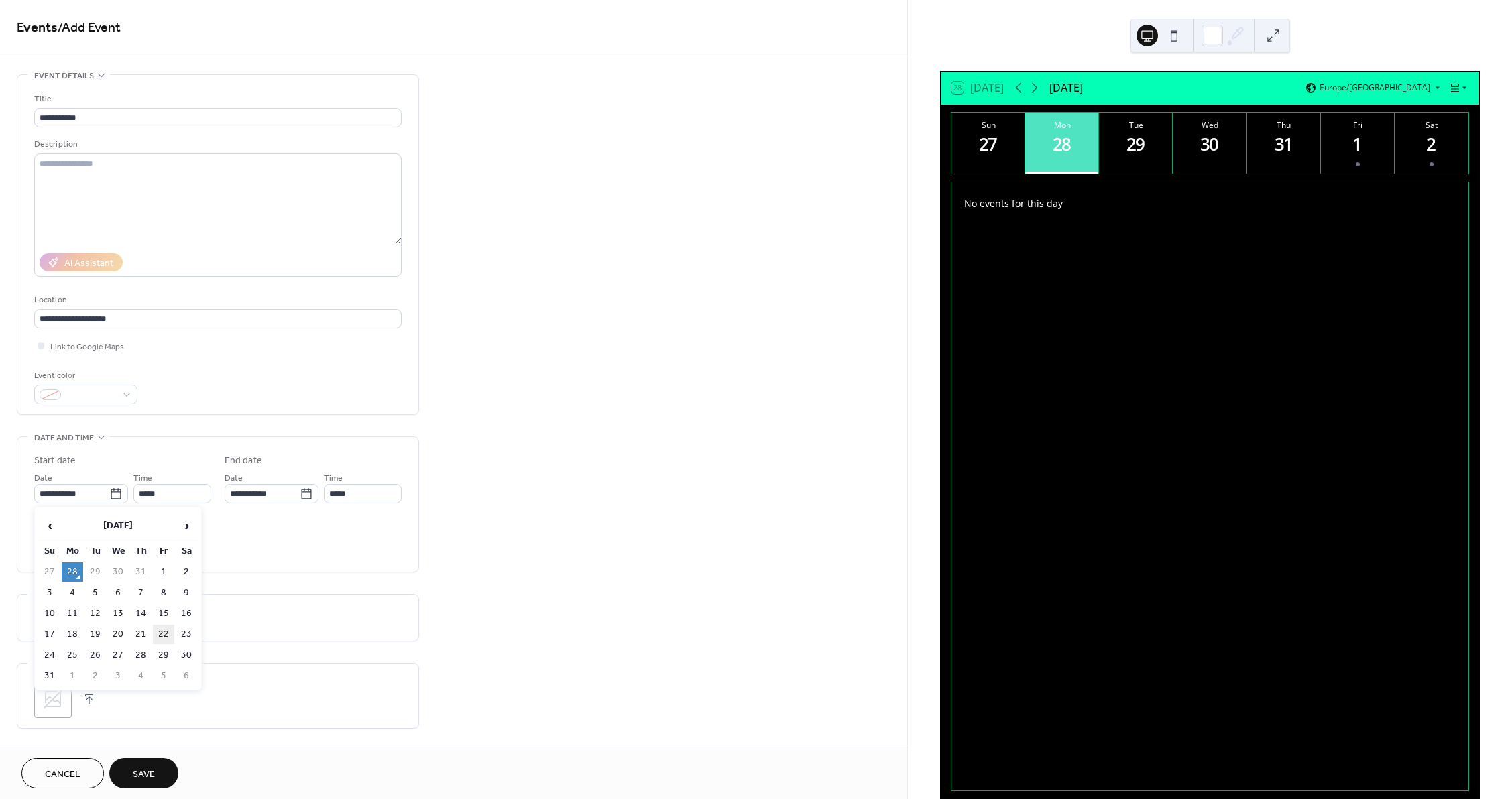 click on "22" at bounding box center [164, 634] 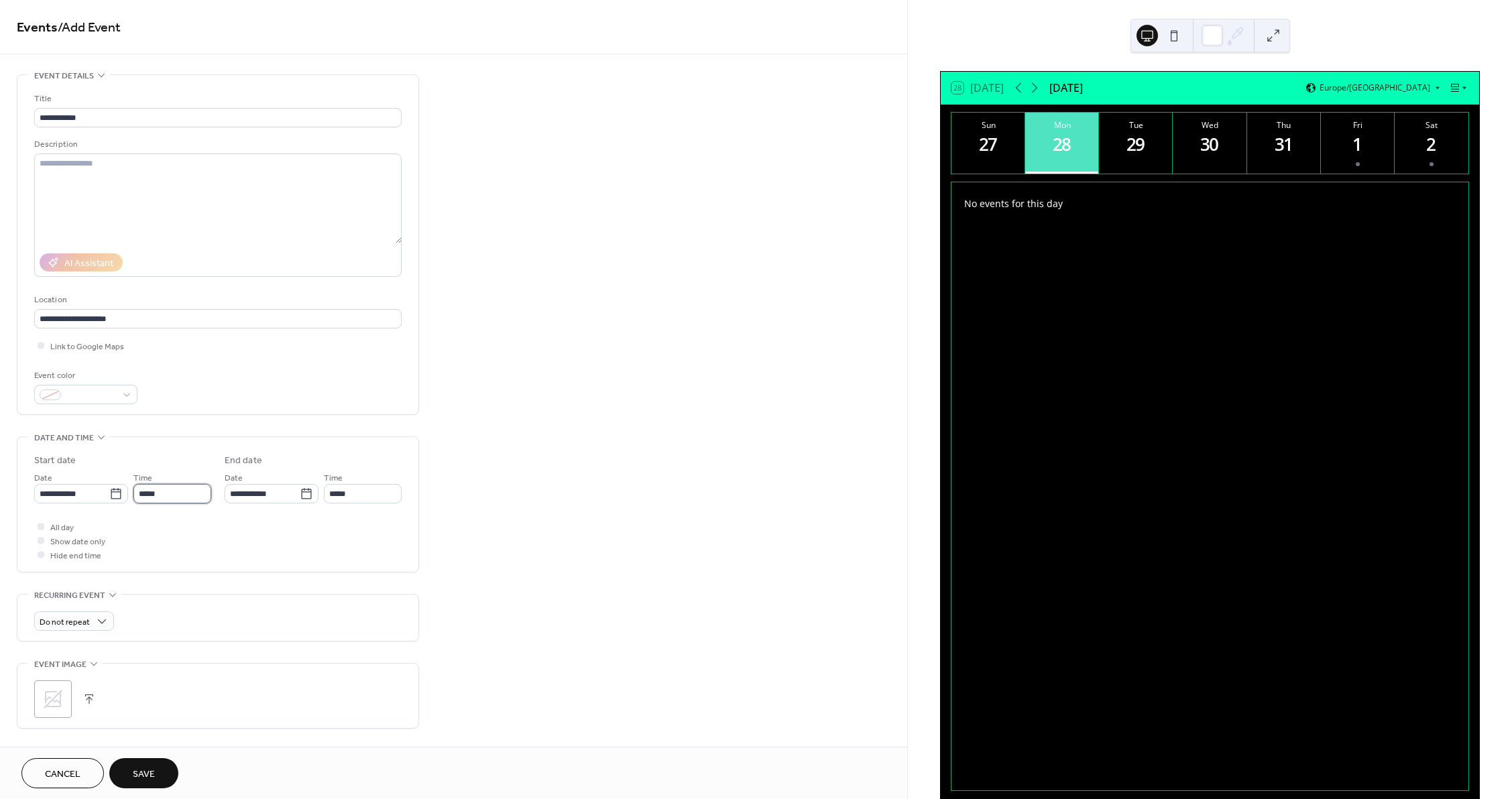 click on "*****" at bounding box center (172, 493) 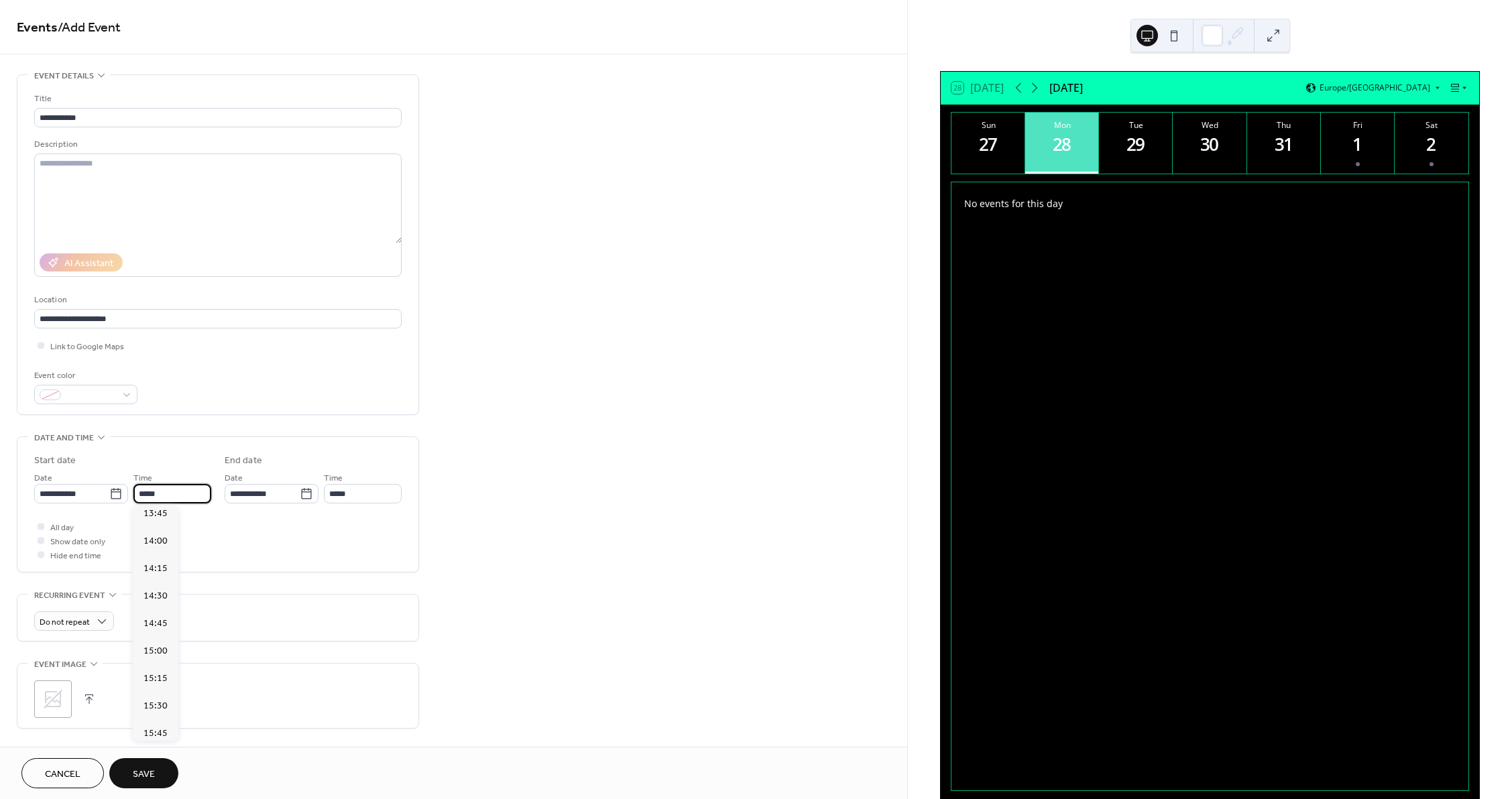 scroll, scrollTop: 1520, scrollLeft: 0, axis: vertical 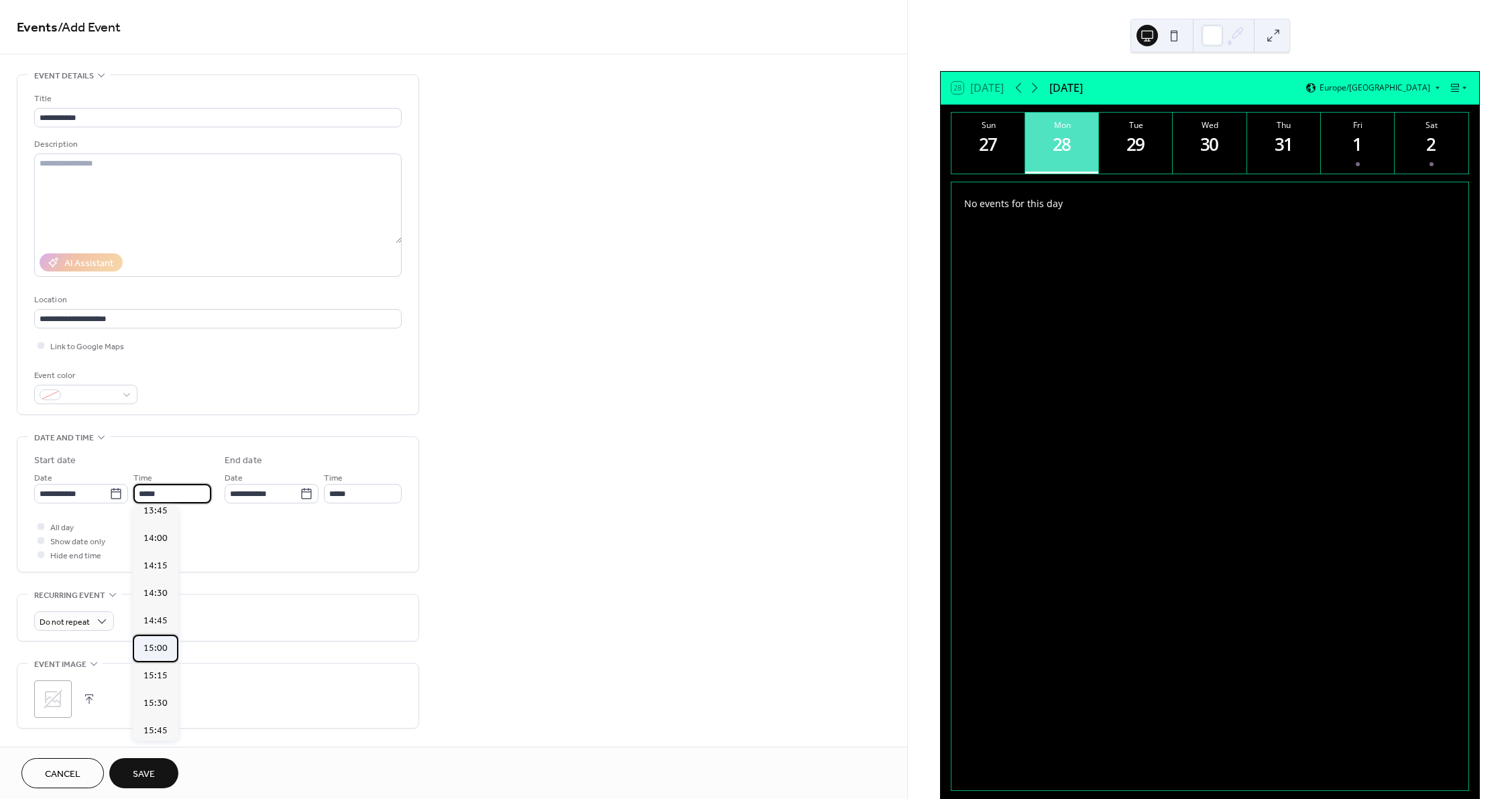 click on "15:00" at bounding box center [156, 648] 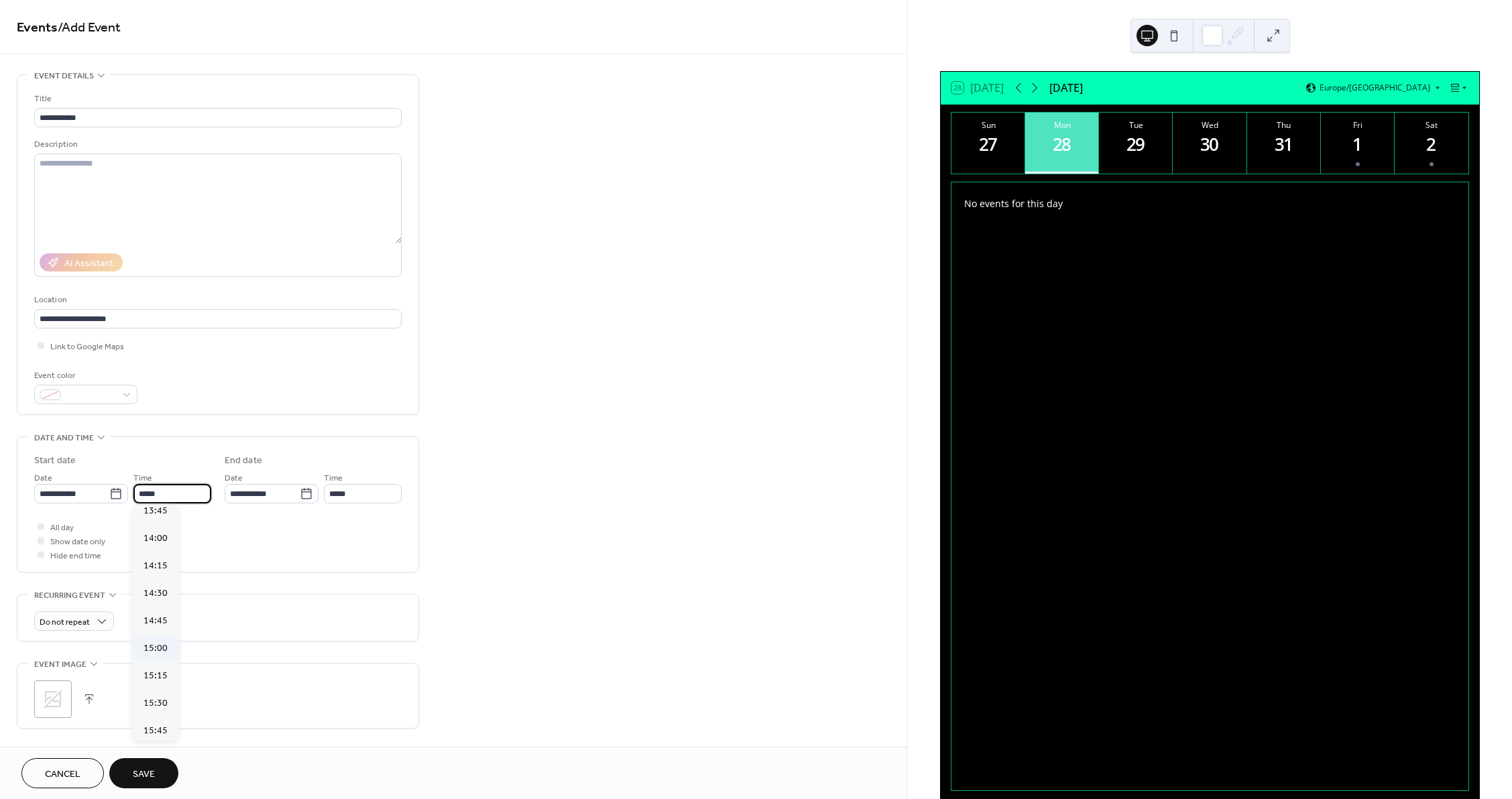 type on "*****" 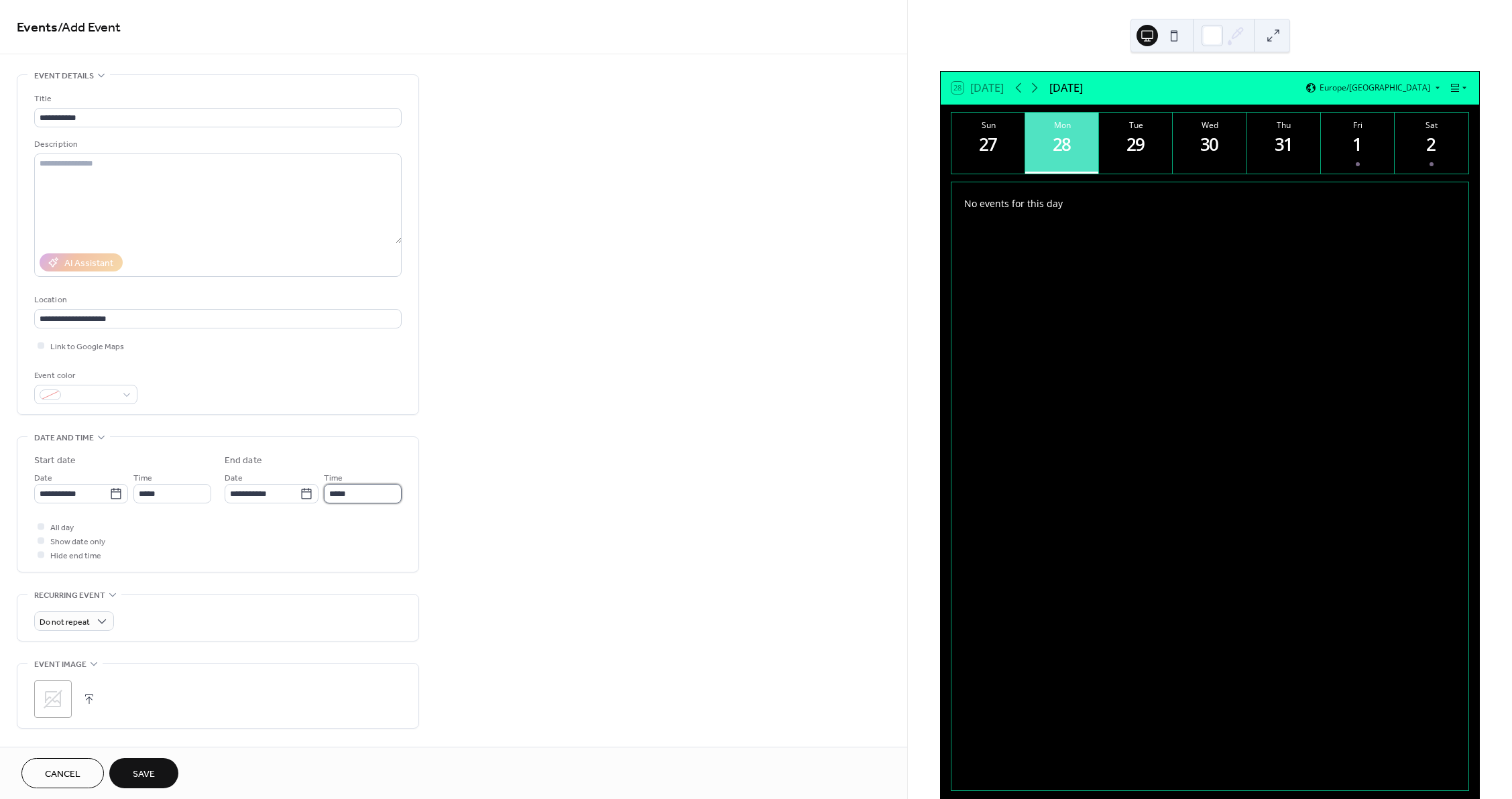 click on "*****" at bounding box center [363, 493] 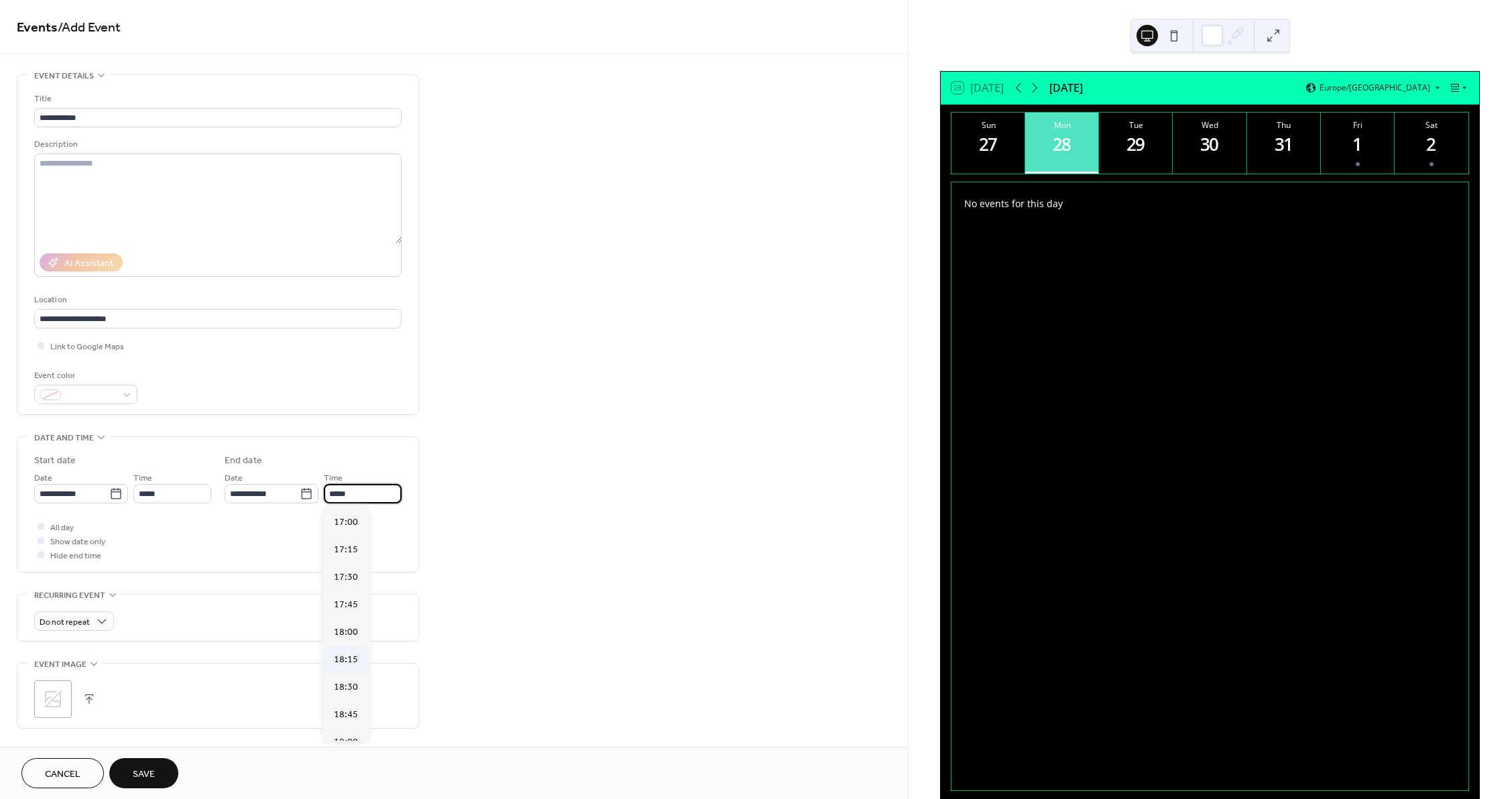 scroll, scrollTop: 201, scrollLeft: 0, axis: vertical 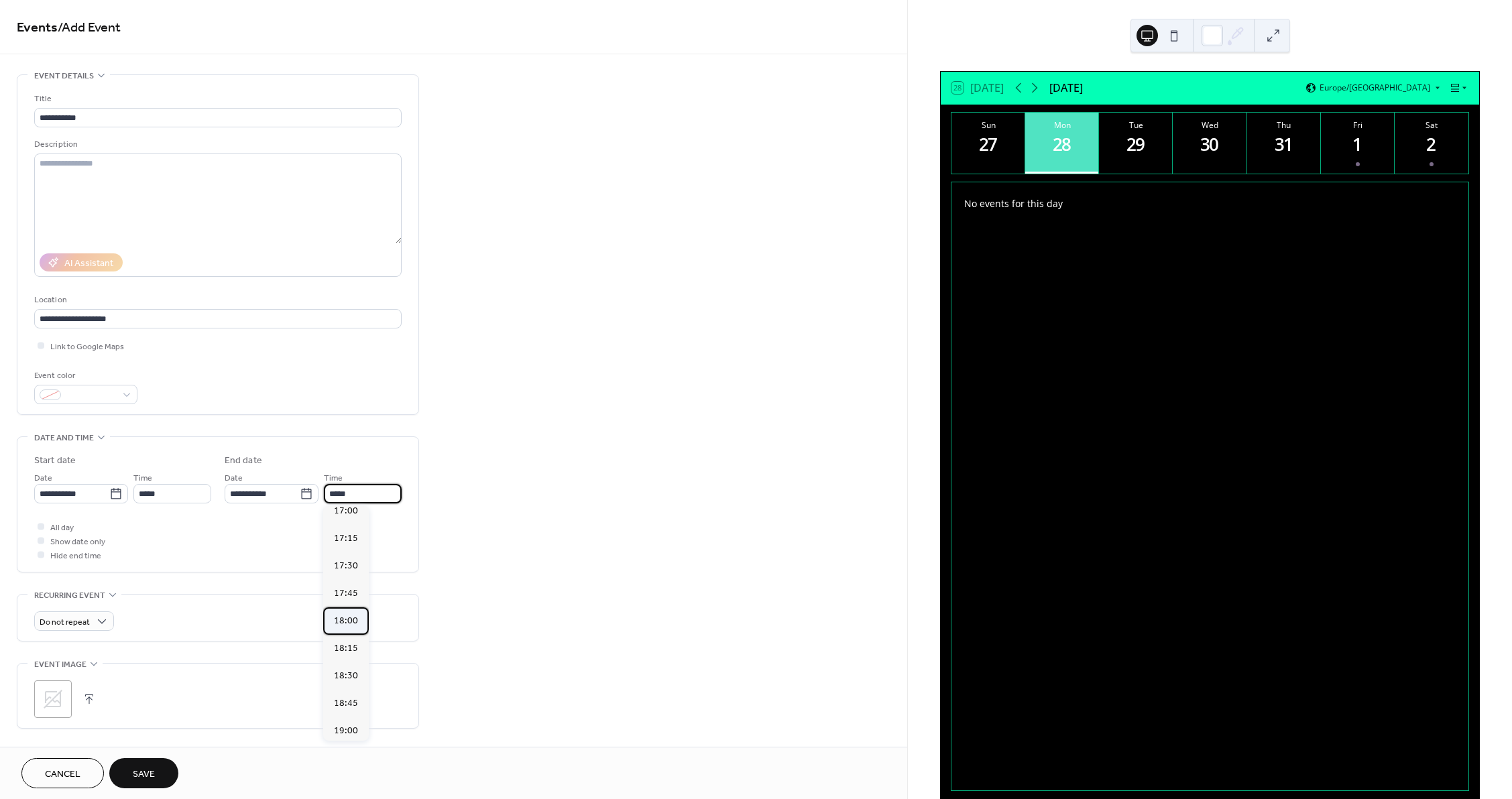 click on "18:00" at bounding box center (346, 621) 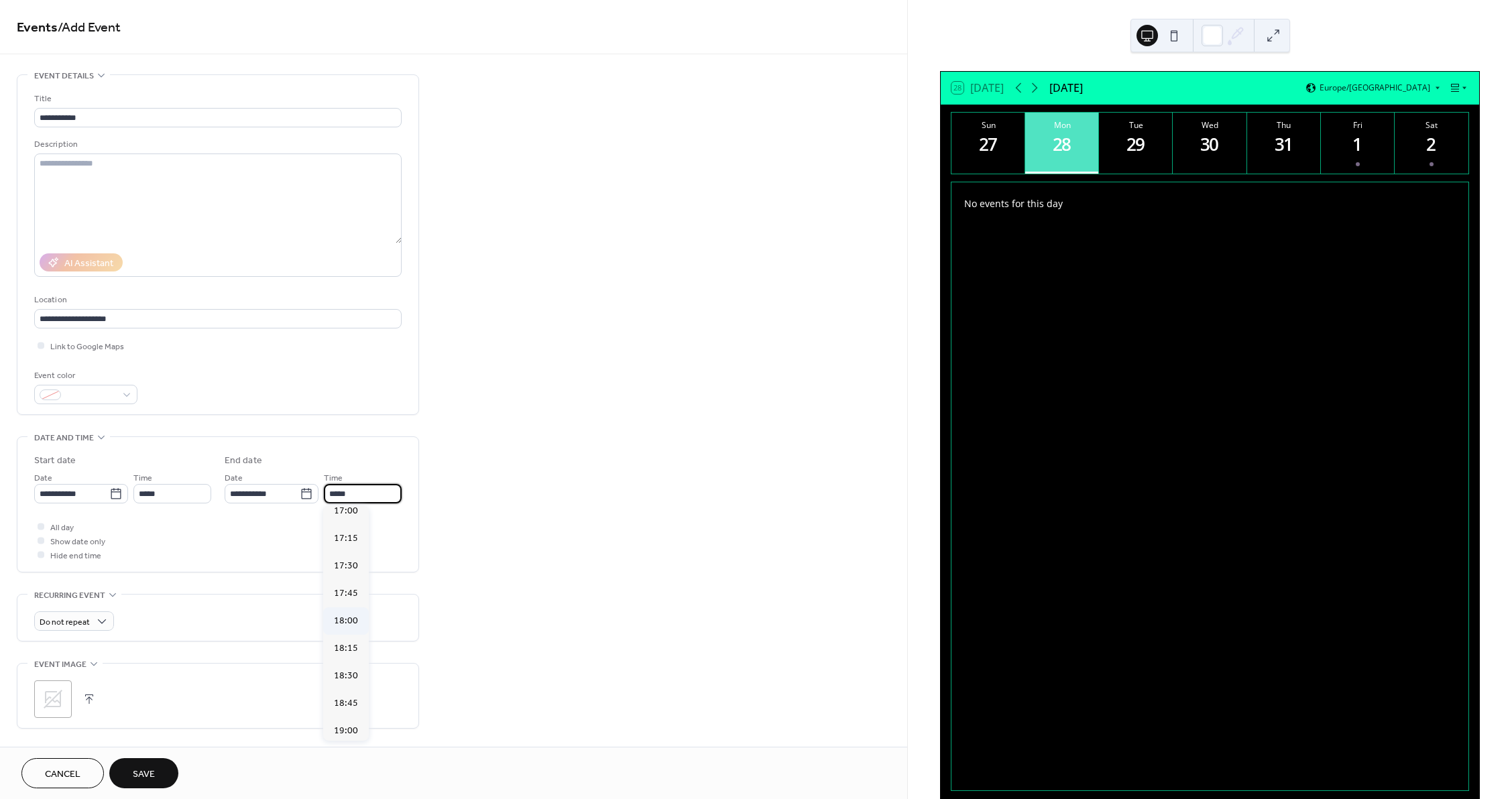 type on "*****" 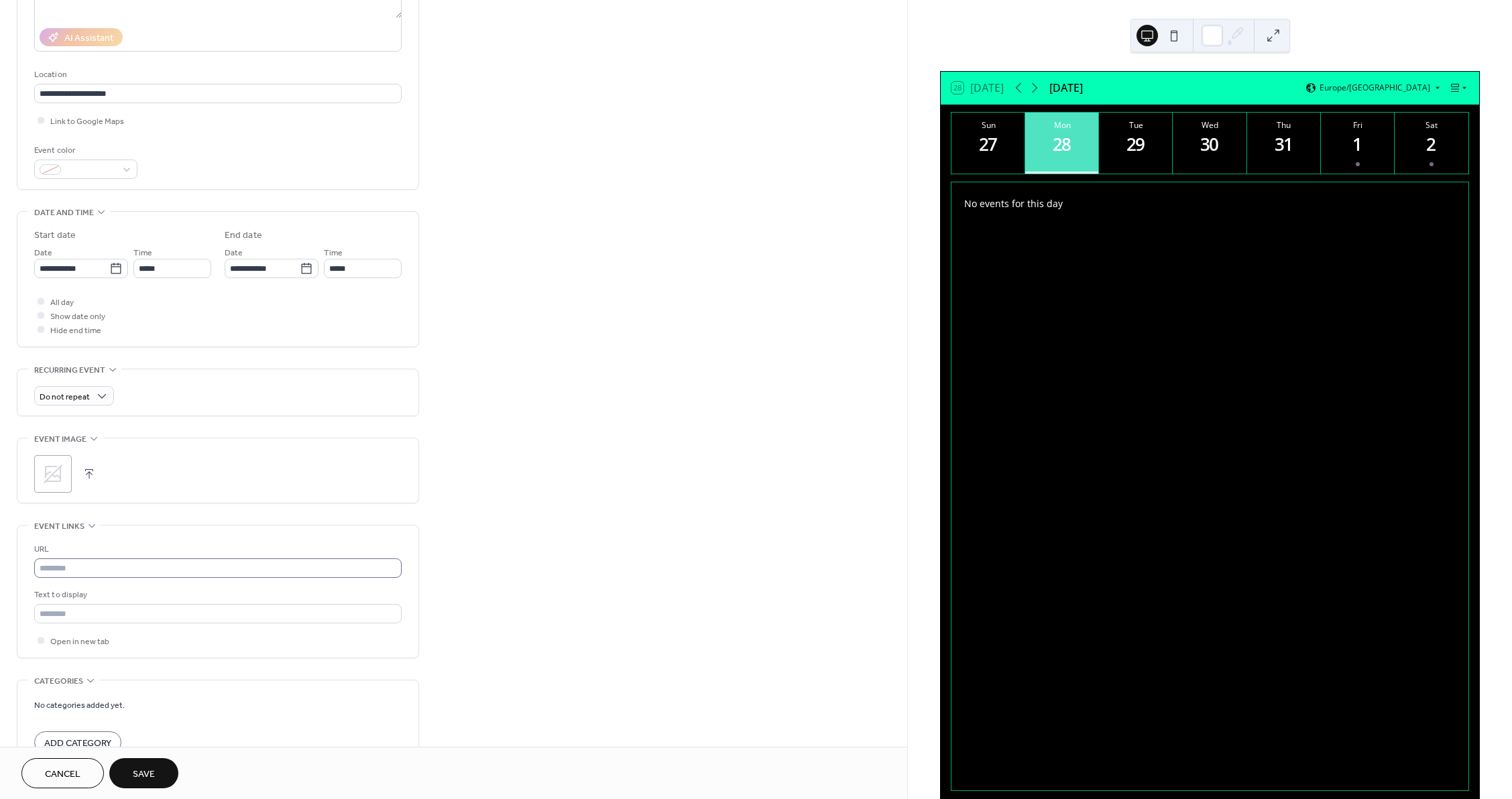 scroll, scrollTop: 268, scrollLeft: 0, axis: vertical 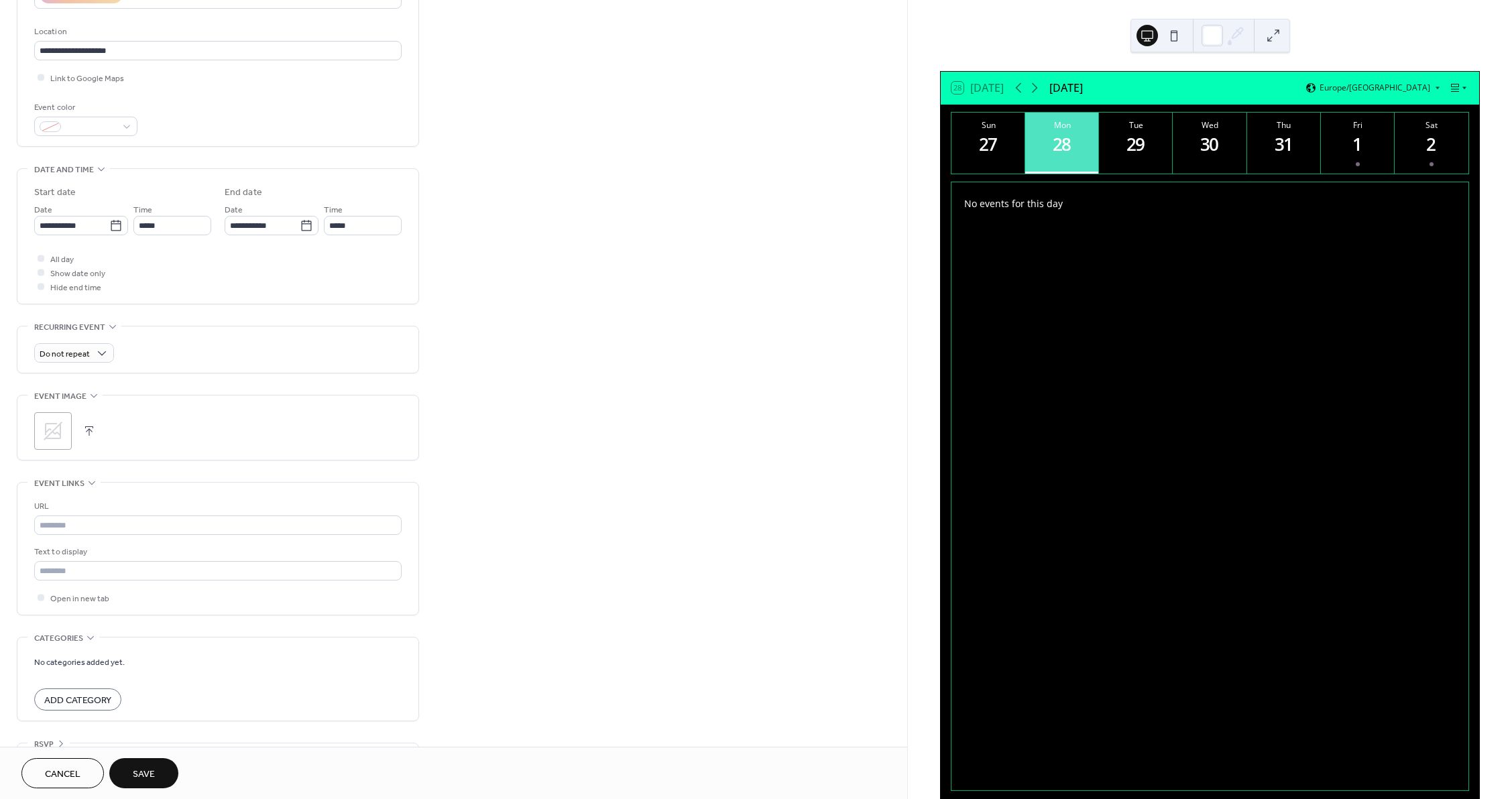 click 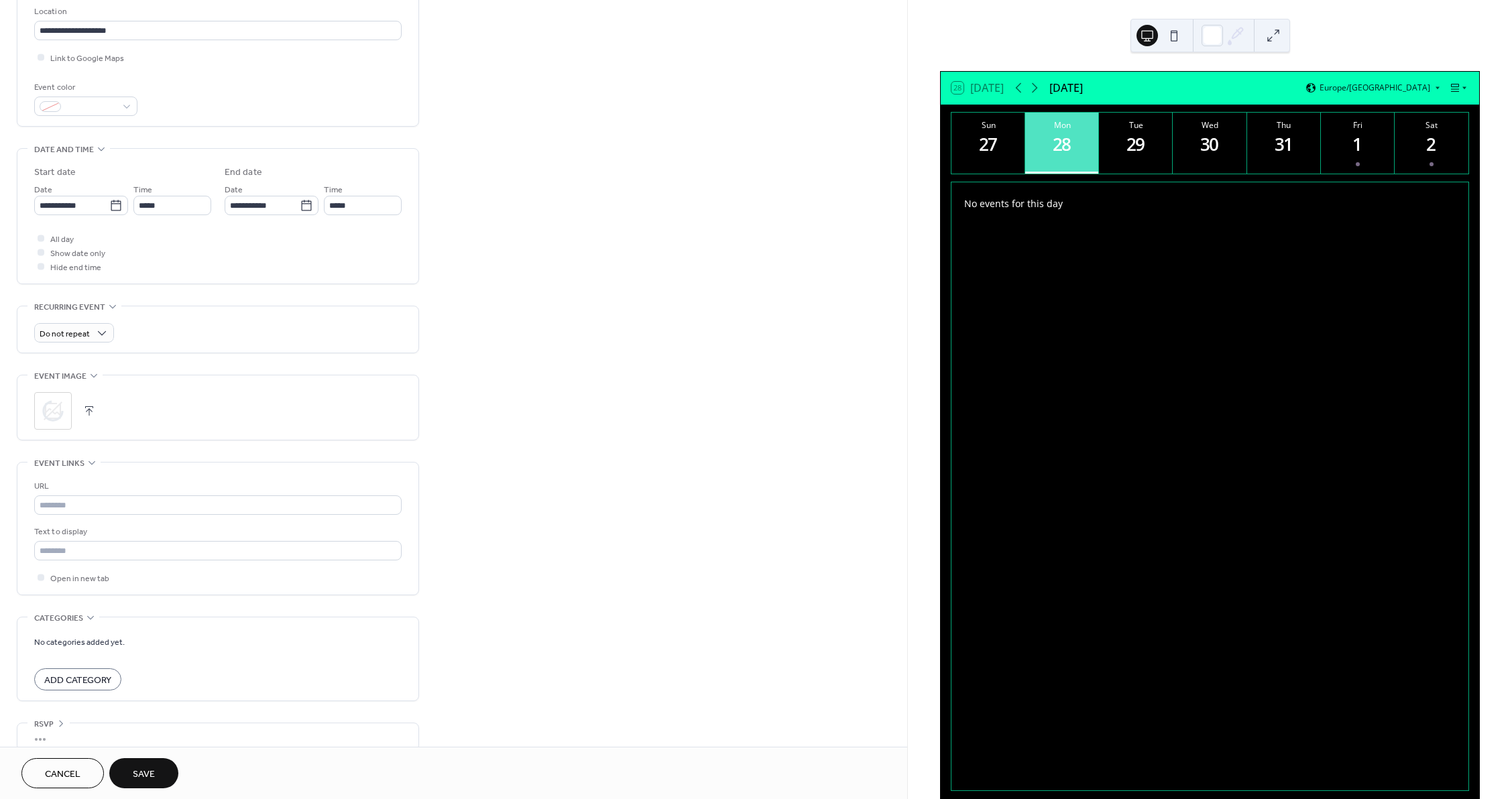 scroll, scrollTop: 306, scrollLeft: 0, axis: vertical 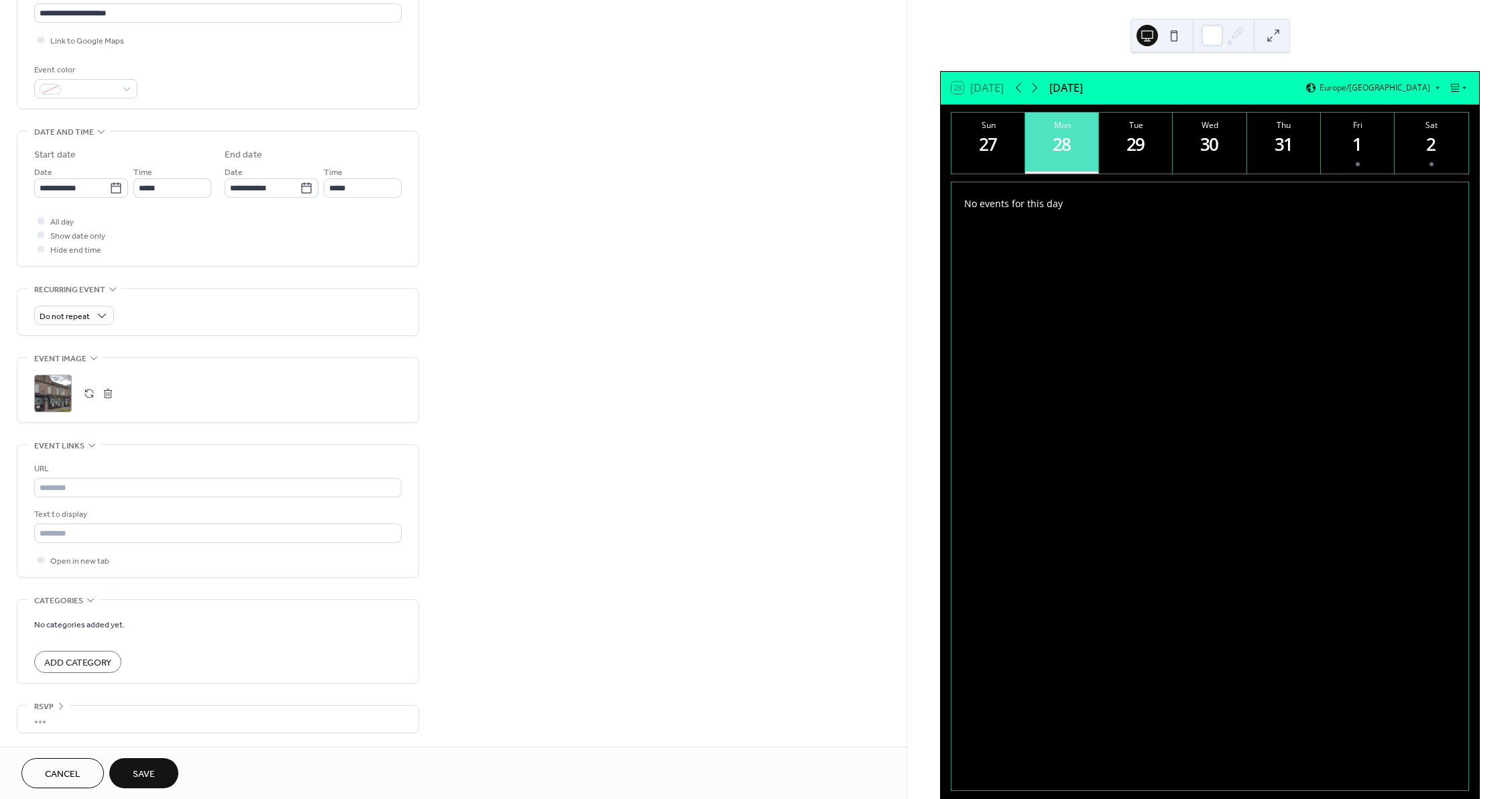 click on "Add Category" at bounding box center (78, 662) 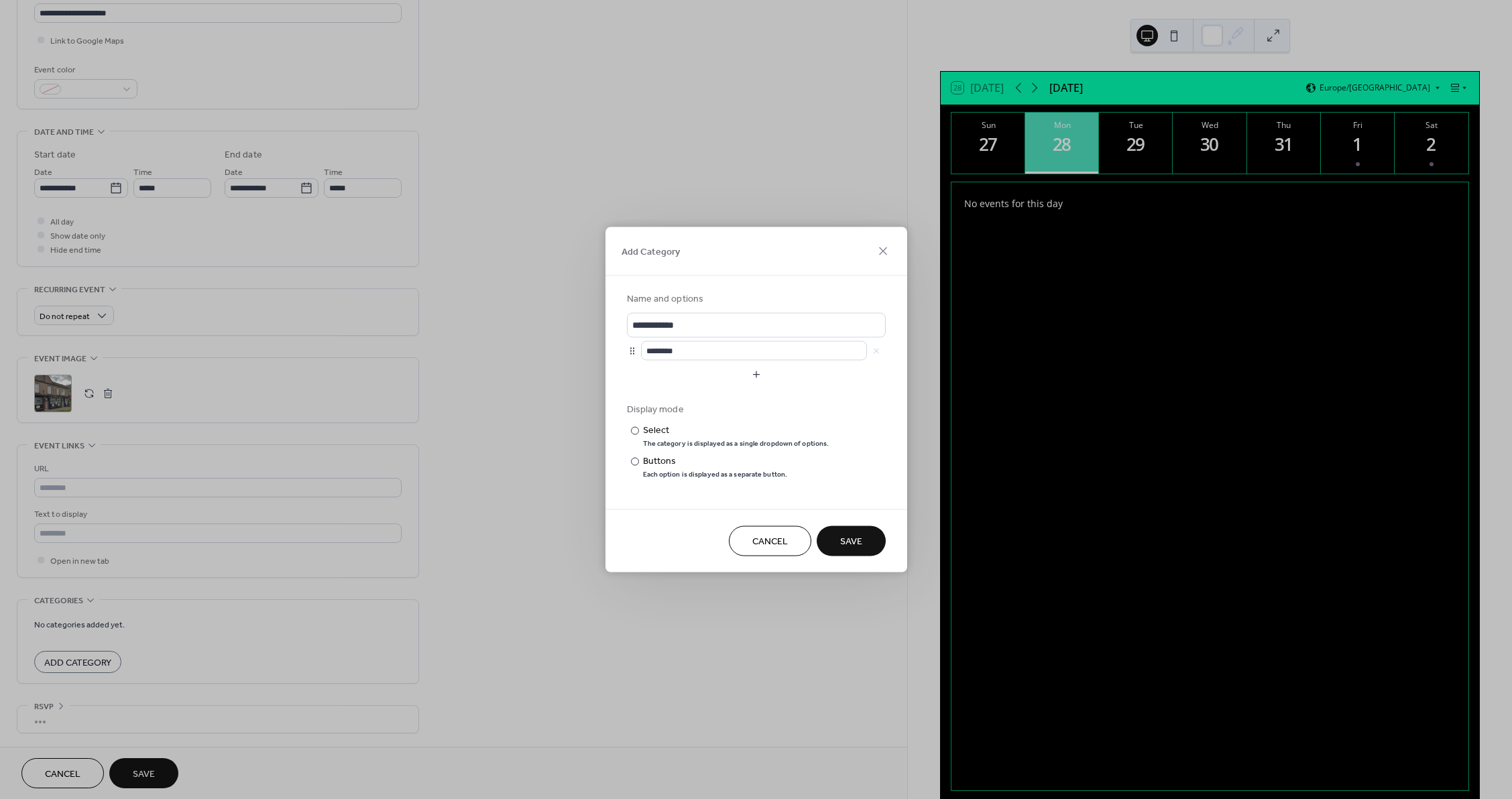 click 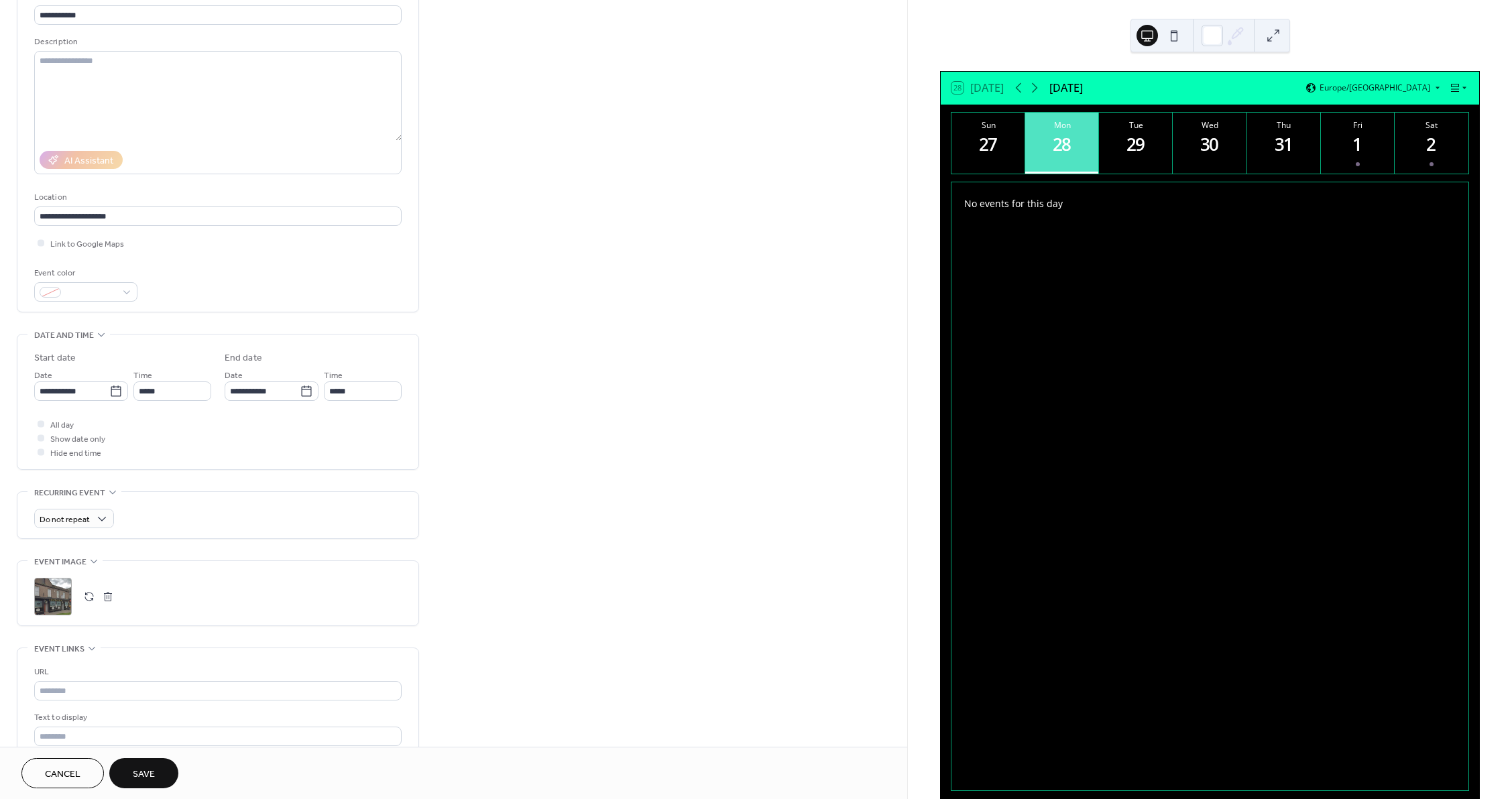 scroll, scrollTop: 134, scrollLeft: 0, axis: vertical 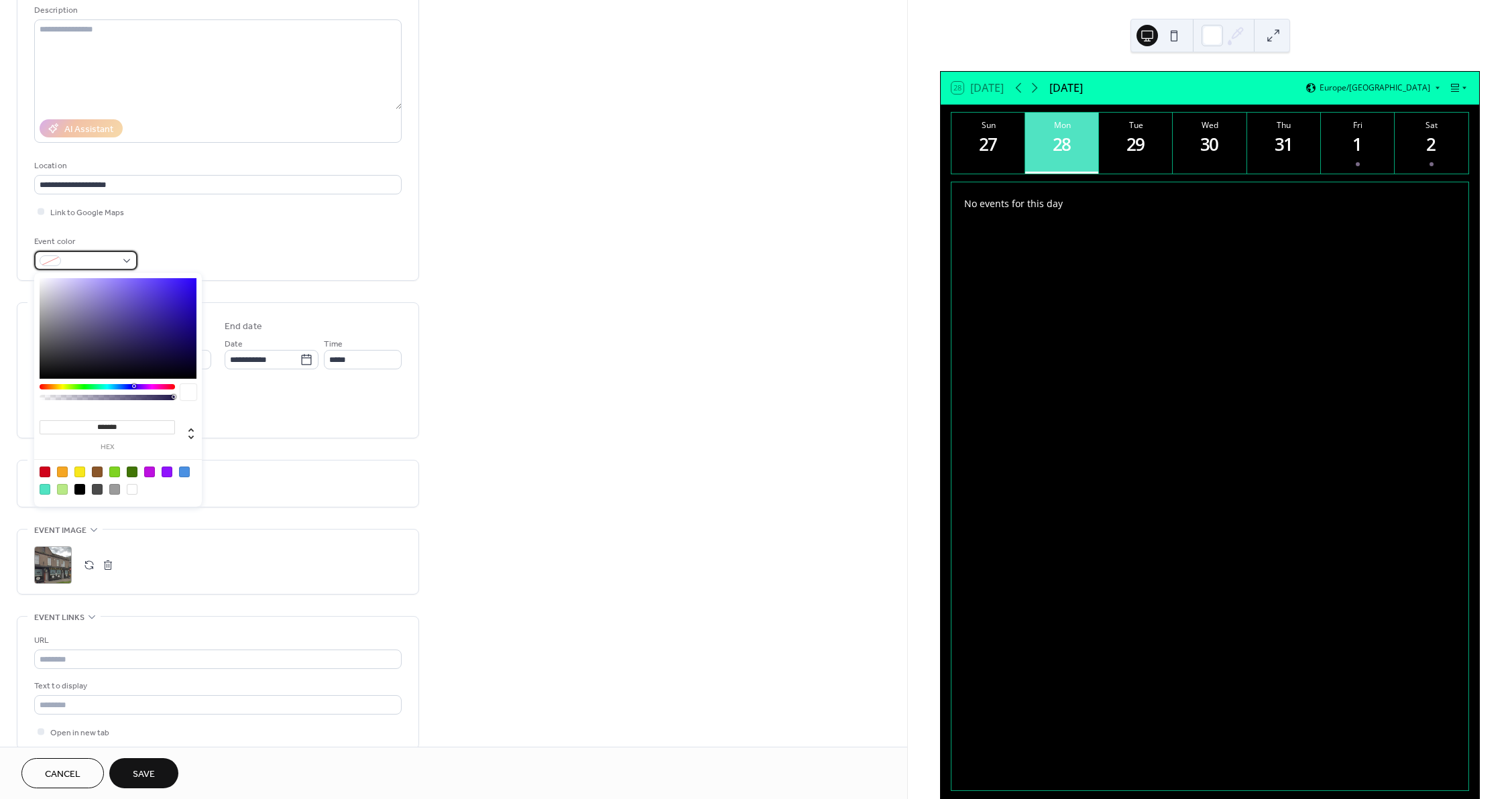 click at bounding box center [91, 261] 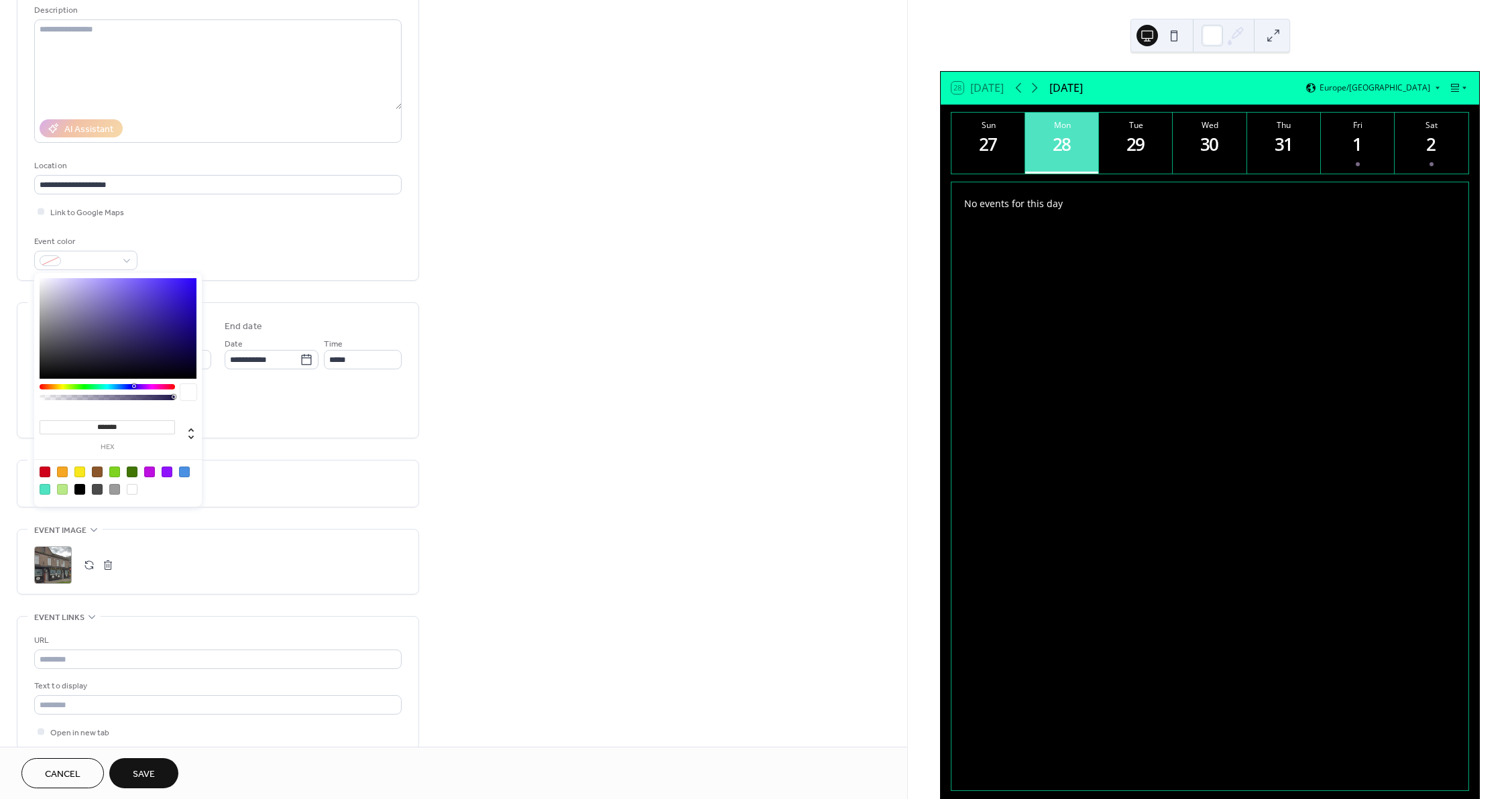 click on "**********" at bounding box center (453, 429) 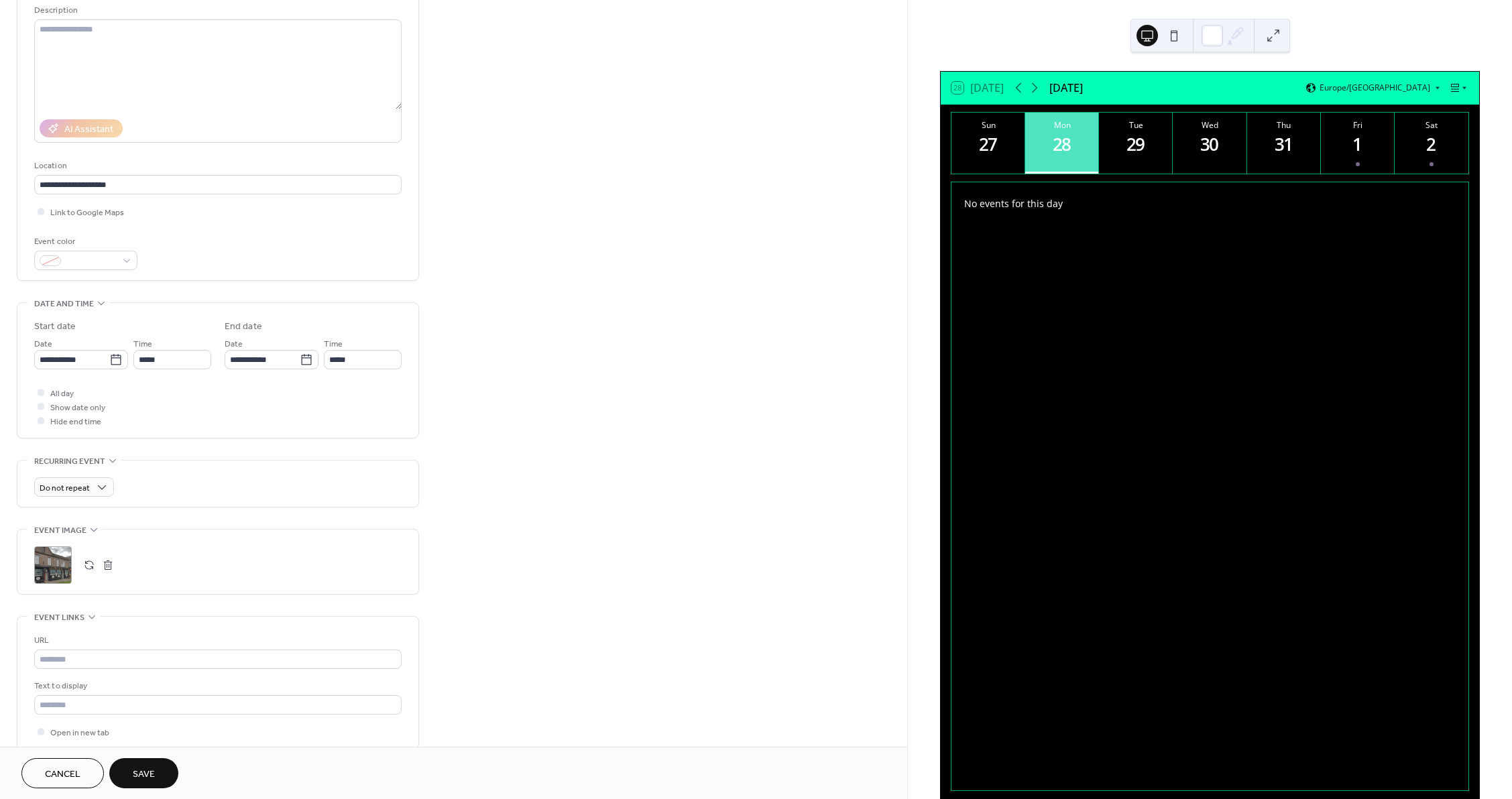 click on "Save" at bounding box center [143, 773] 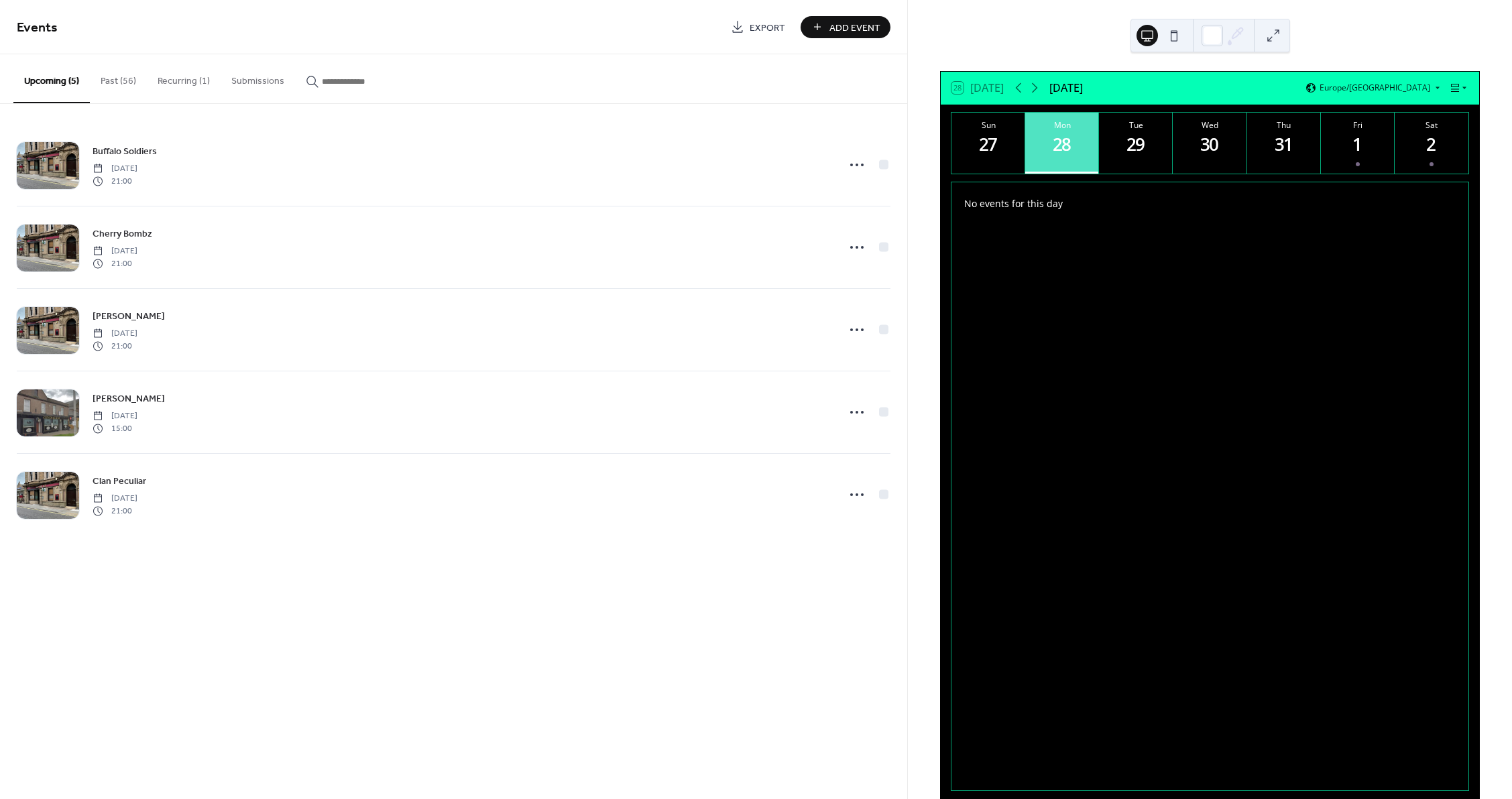 click on "Add Event" at bounding box center [855, 27] 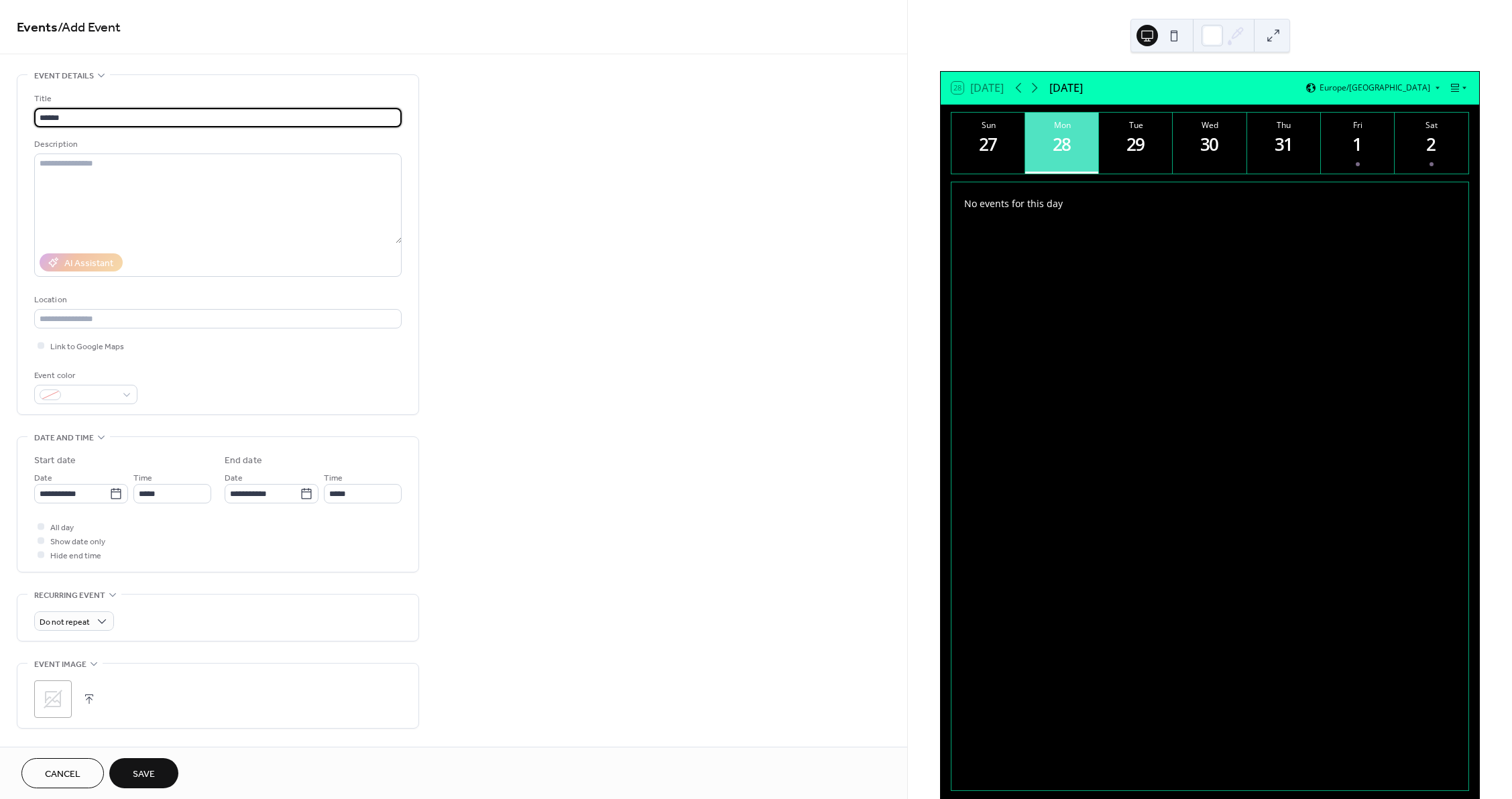 type on "*******" 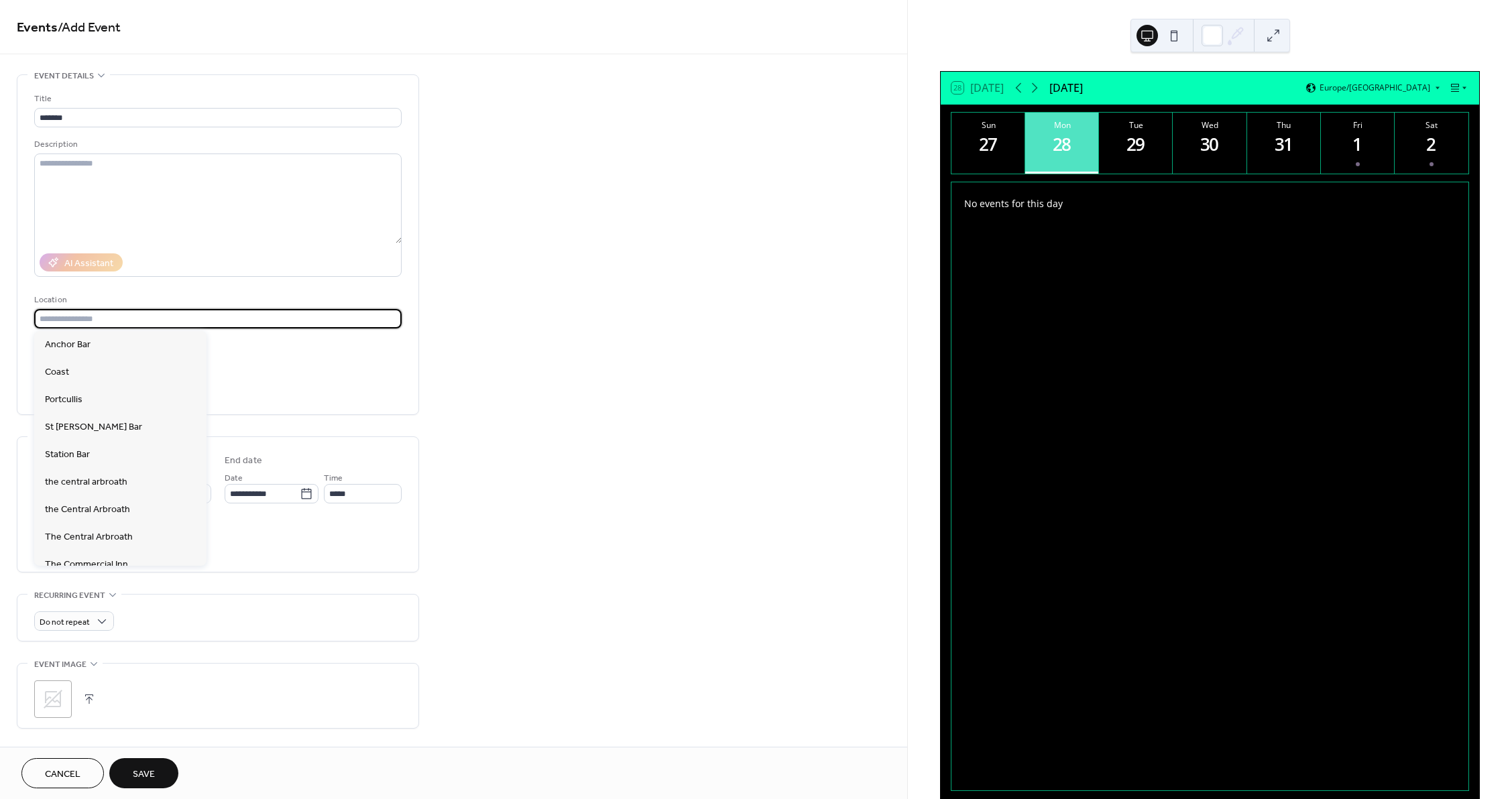 click at bounding box center [218, 318] 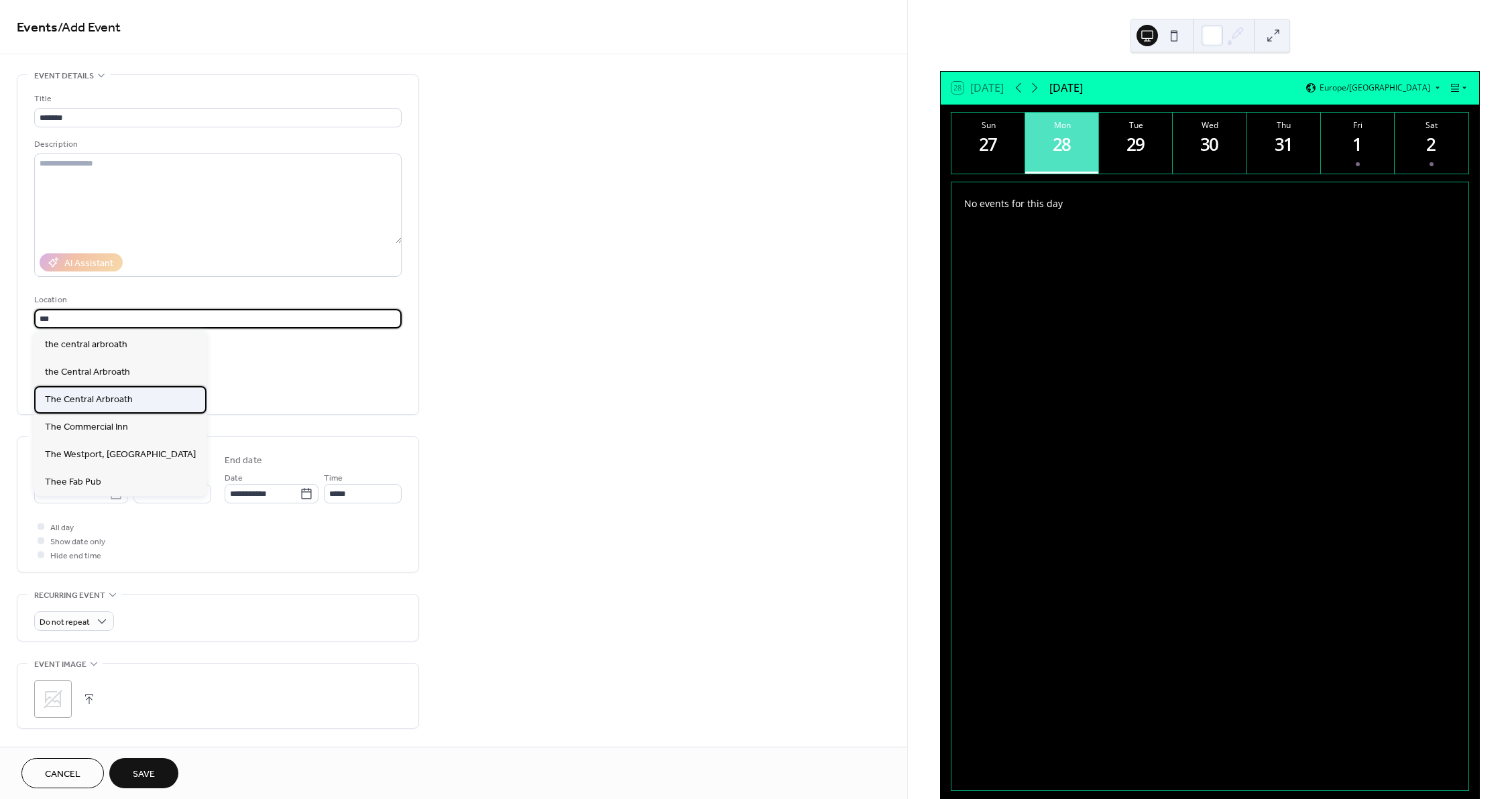click on "The Central Arbroath" at bounding box center (89, 400) 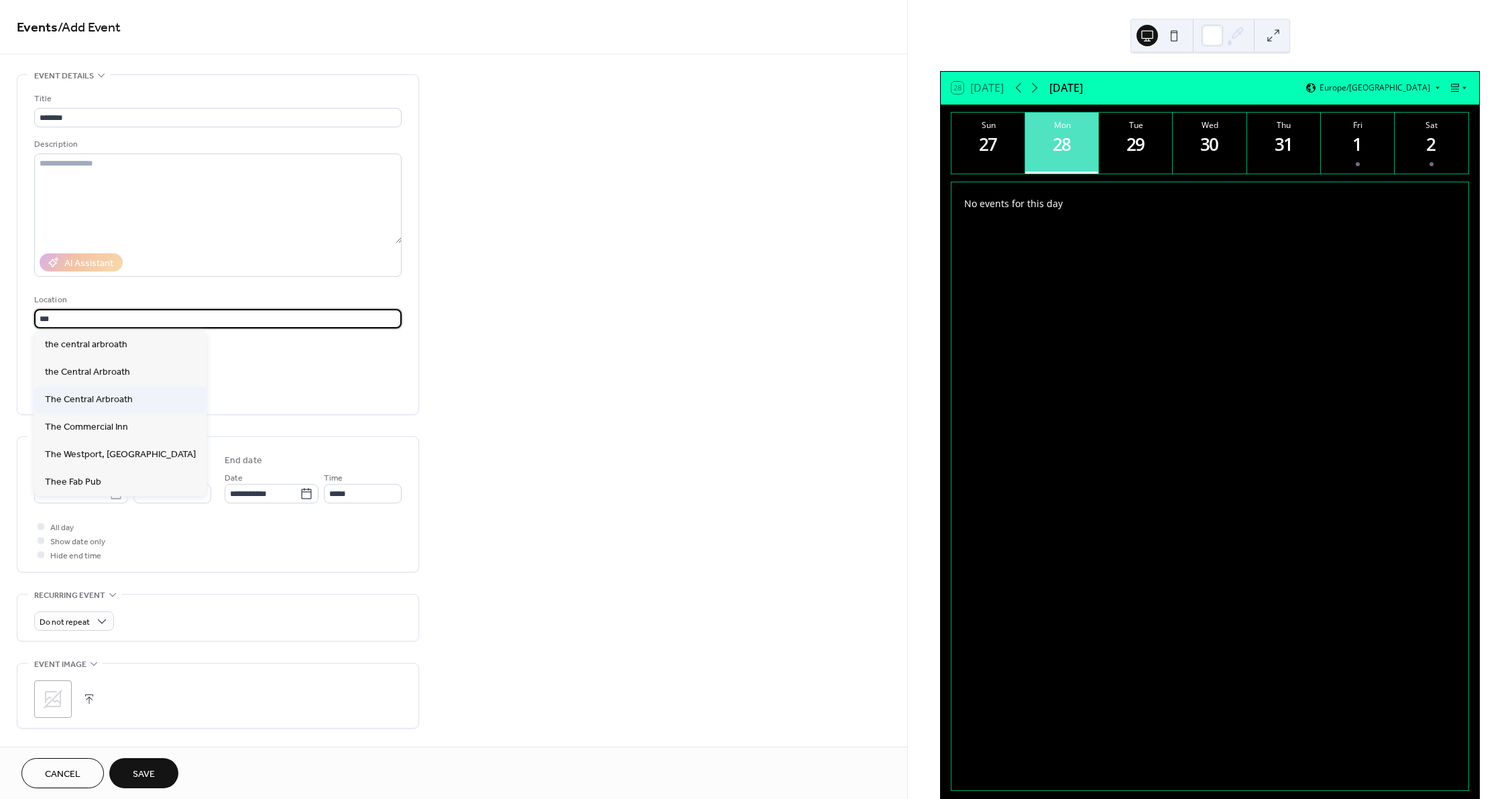 type on "**********" 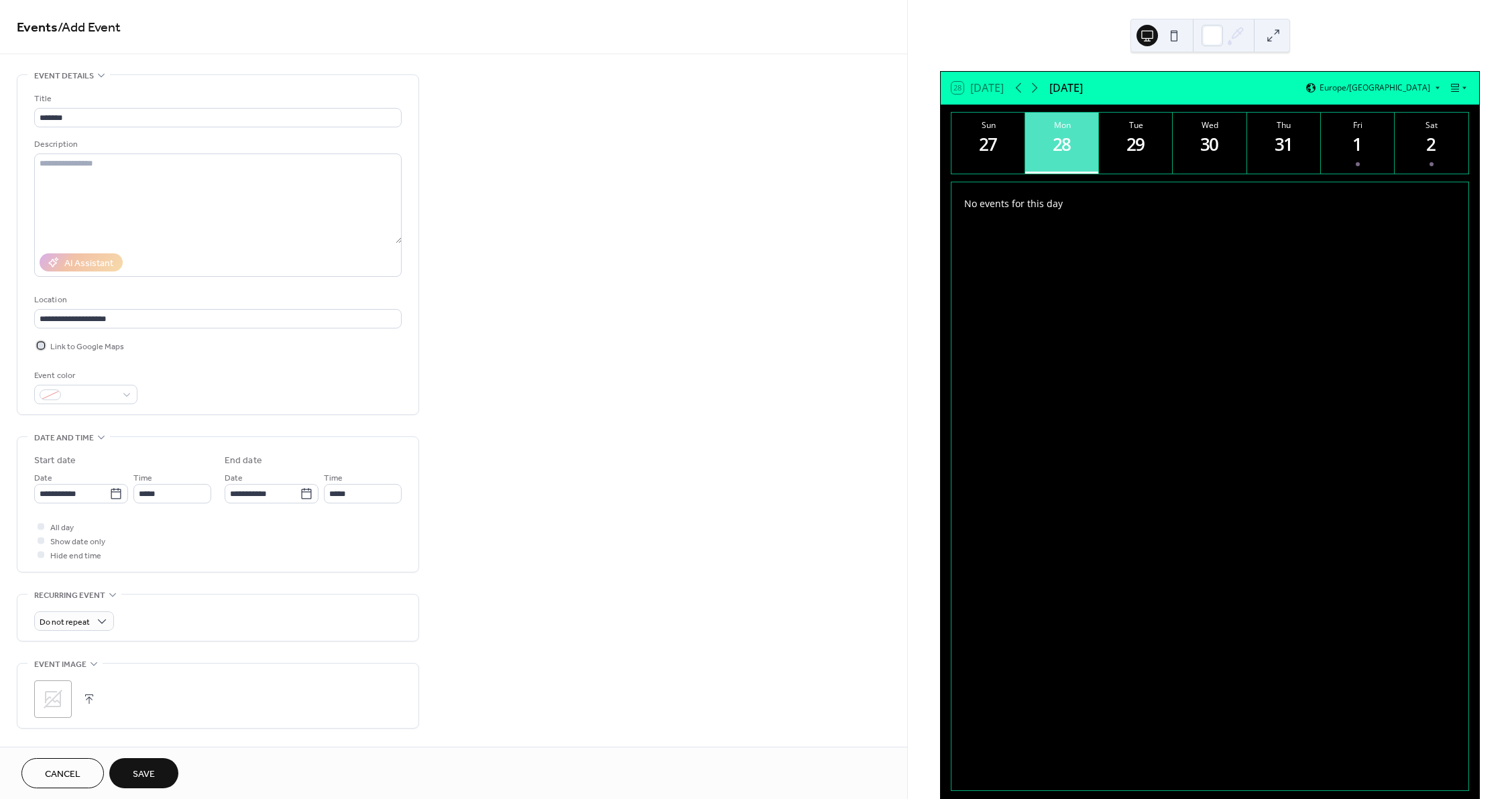 click on "Link to Google Maps" at bounding box center [87, 347] 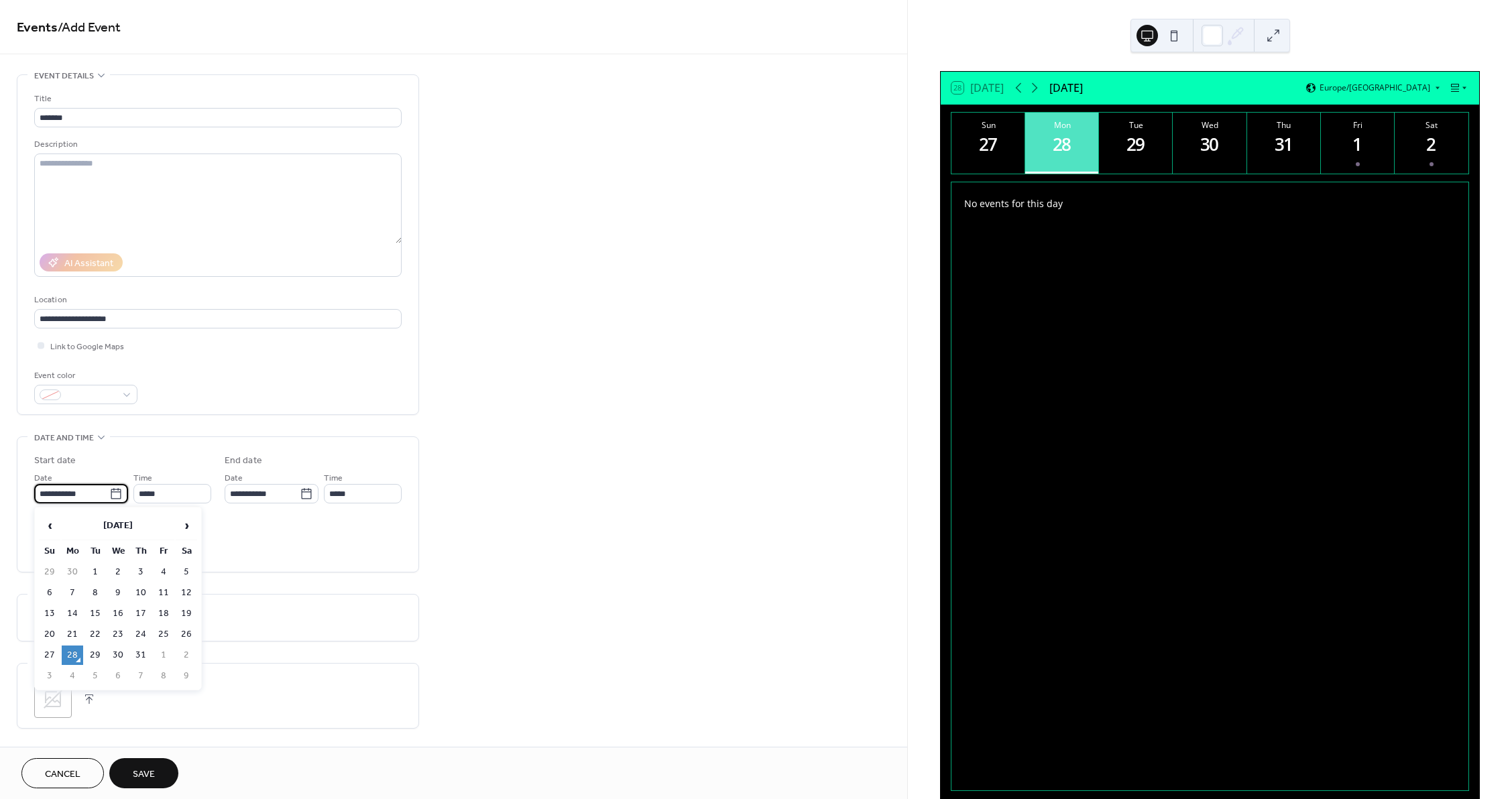 click on "**********" at bounding box center [72, 493] 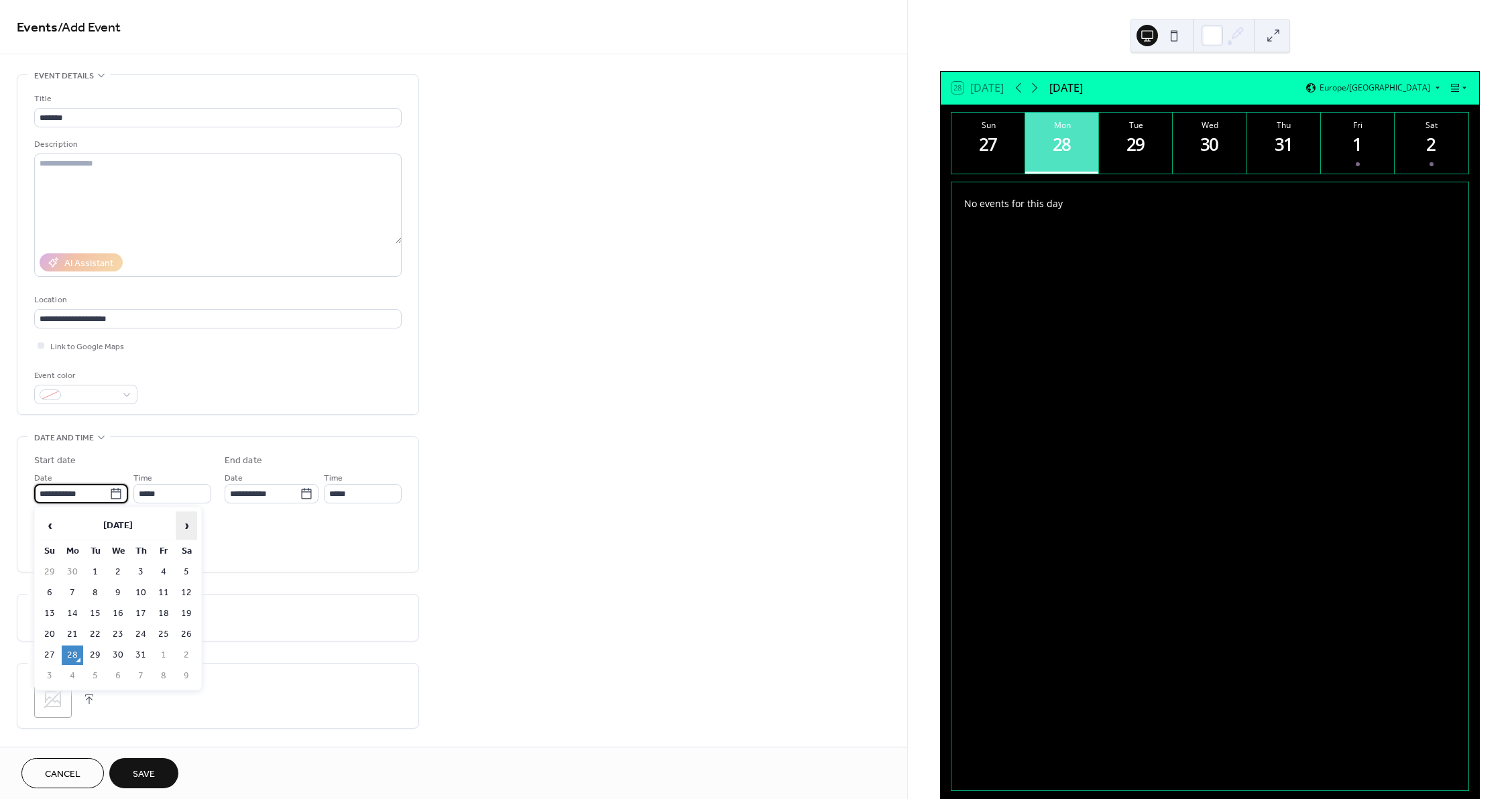 click on "›" at bounding box center (186, 526) 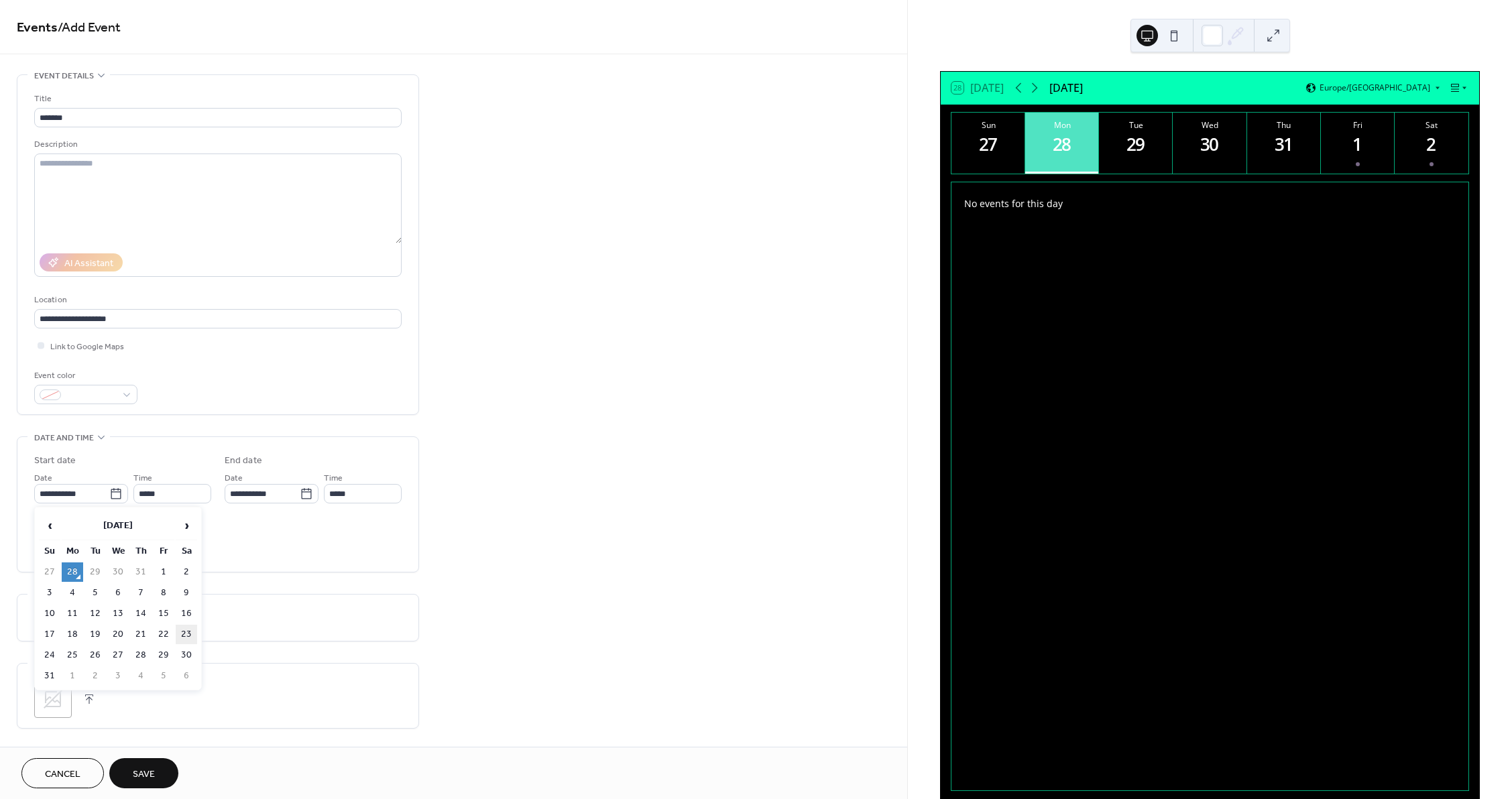 click on "23" at bounding box center [186, 634] 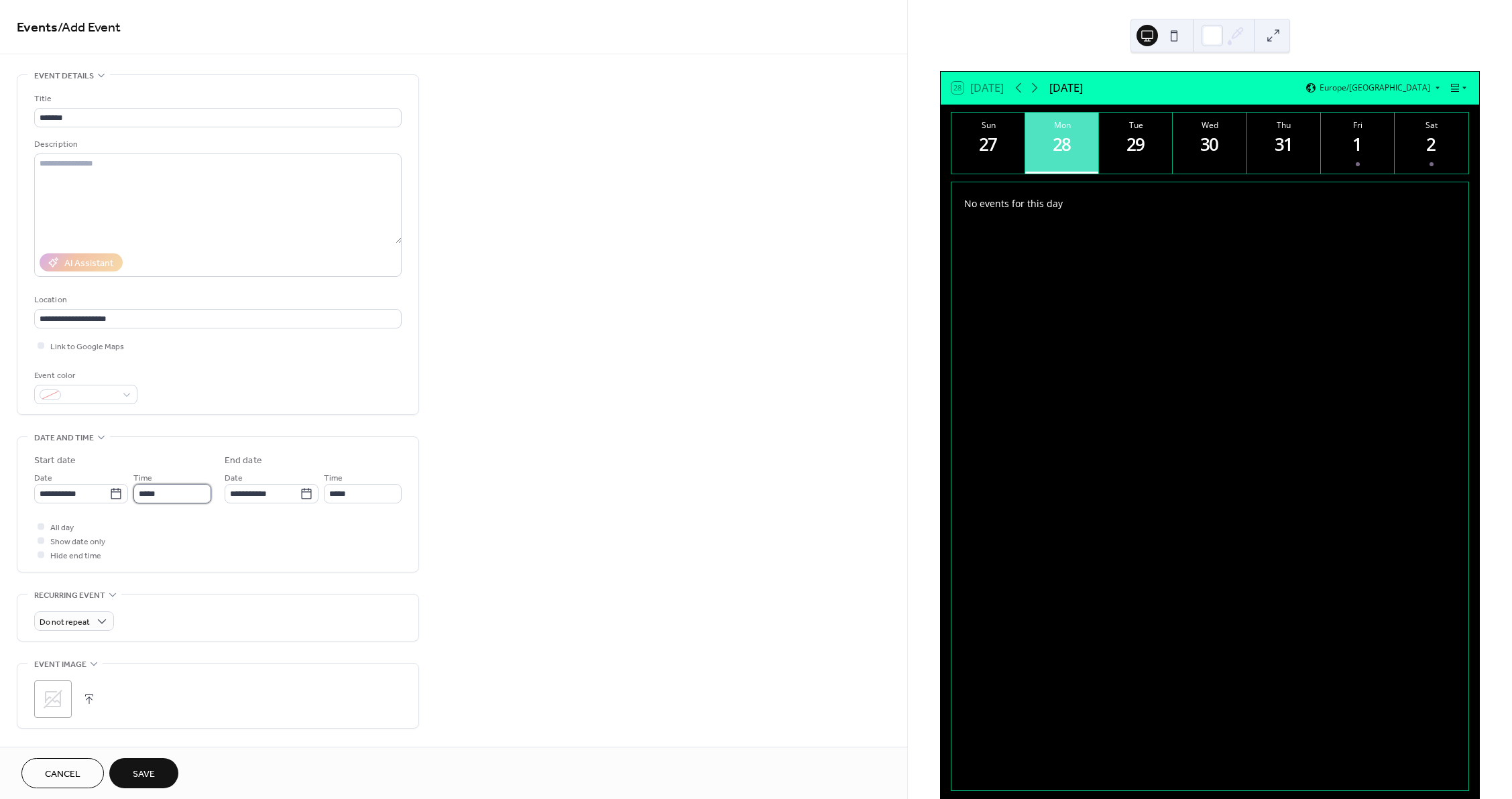 click on "*****" at bounding box center [172, 493] 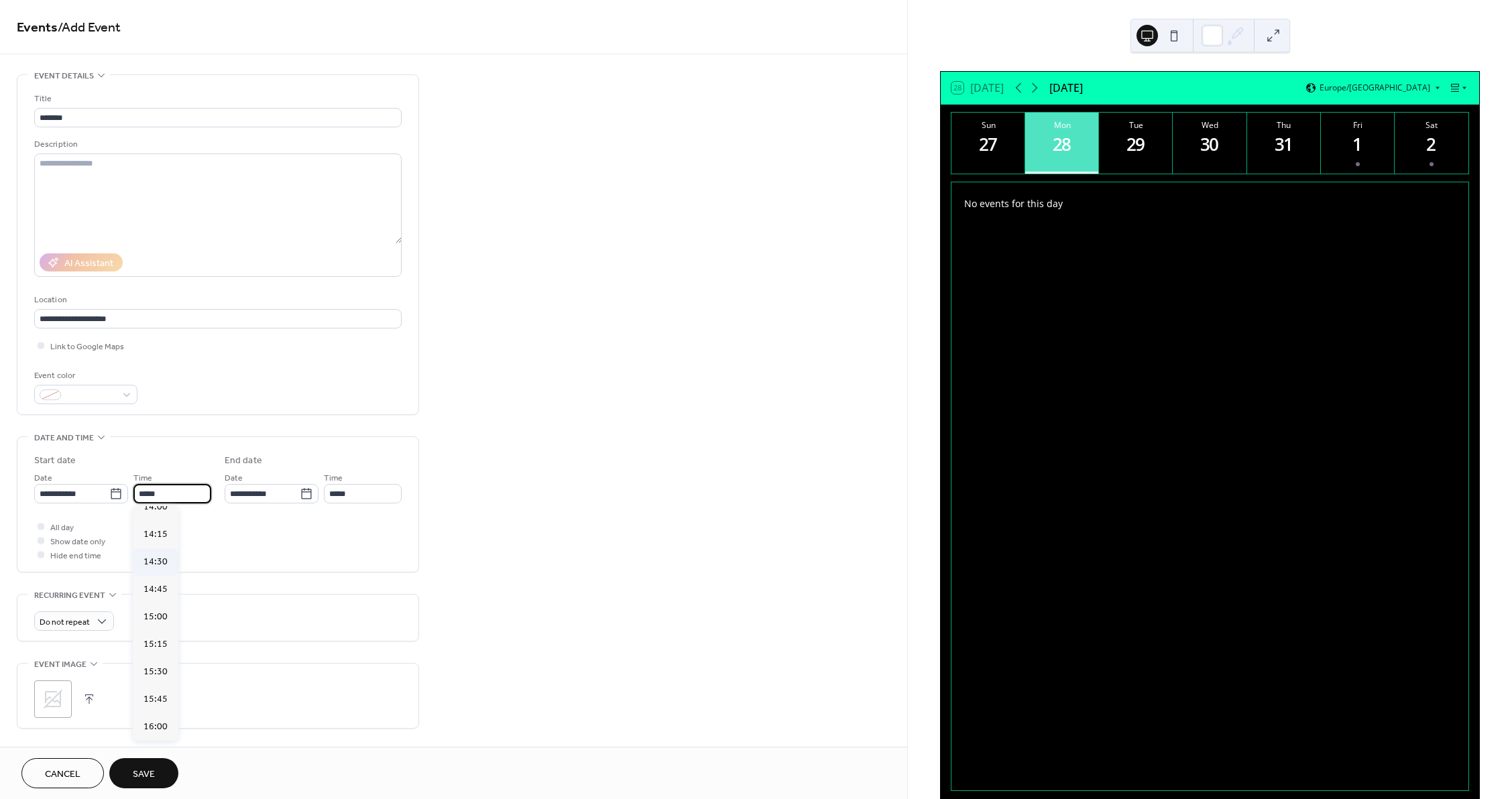 scroll, scrollTop: 1587, scrollLeft: 0, axis: vertical 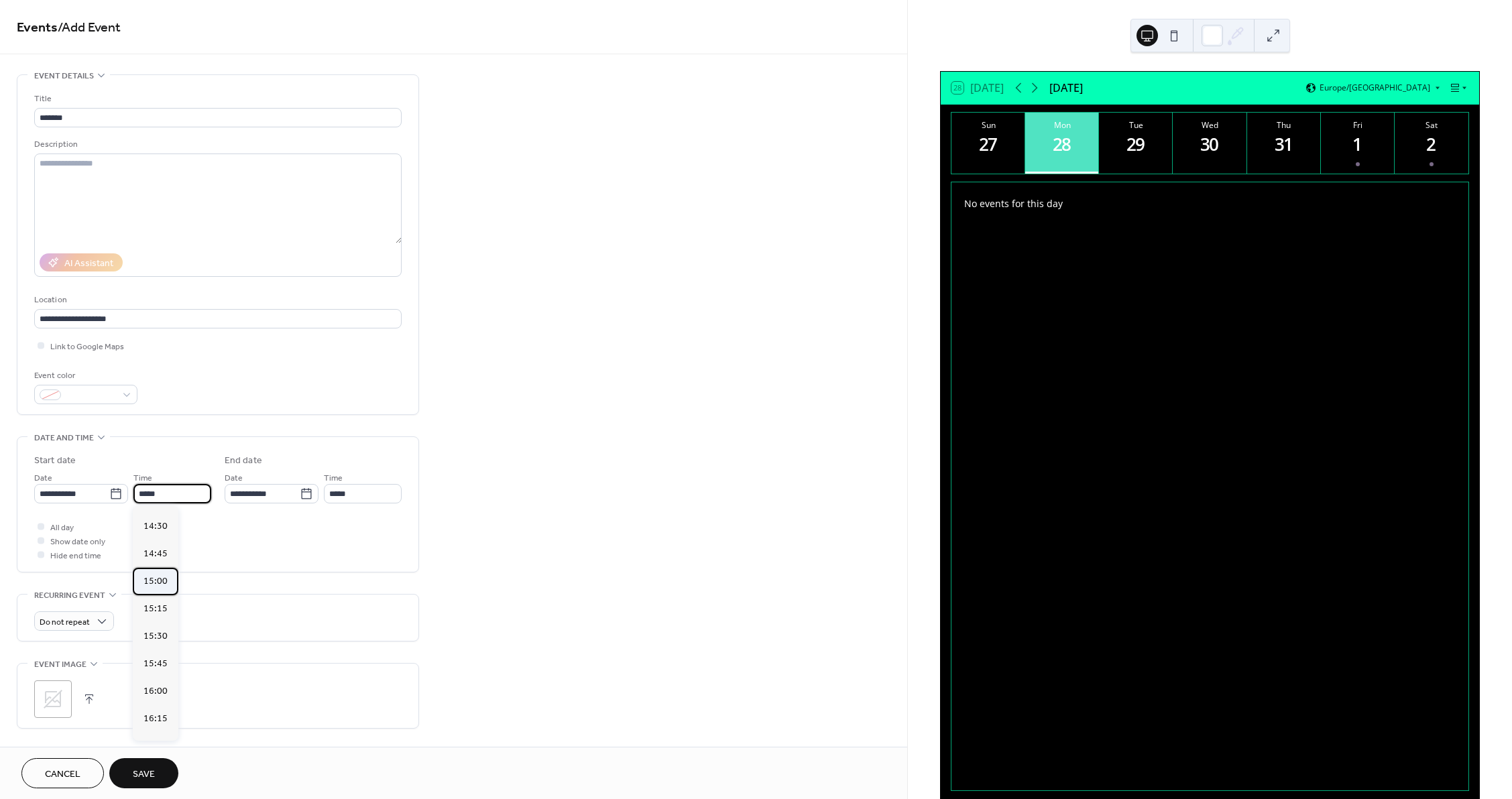 click on "15:00" at bounding box center [156, 581] 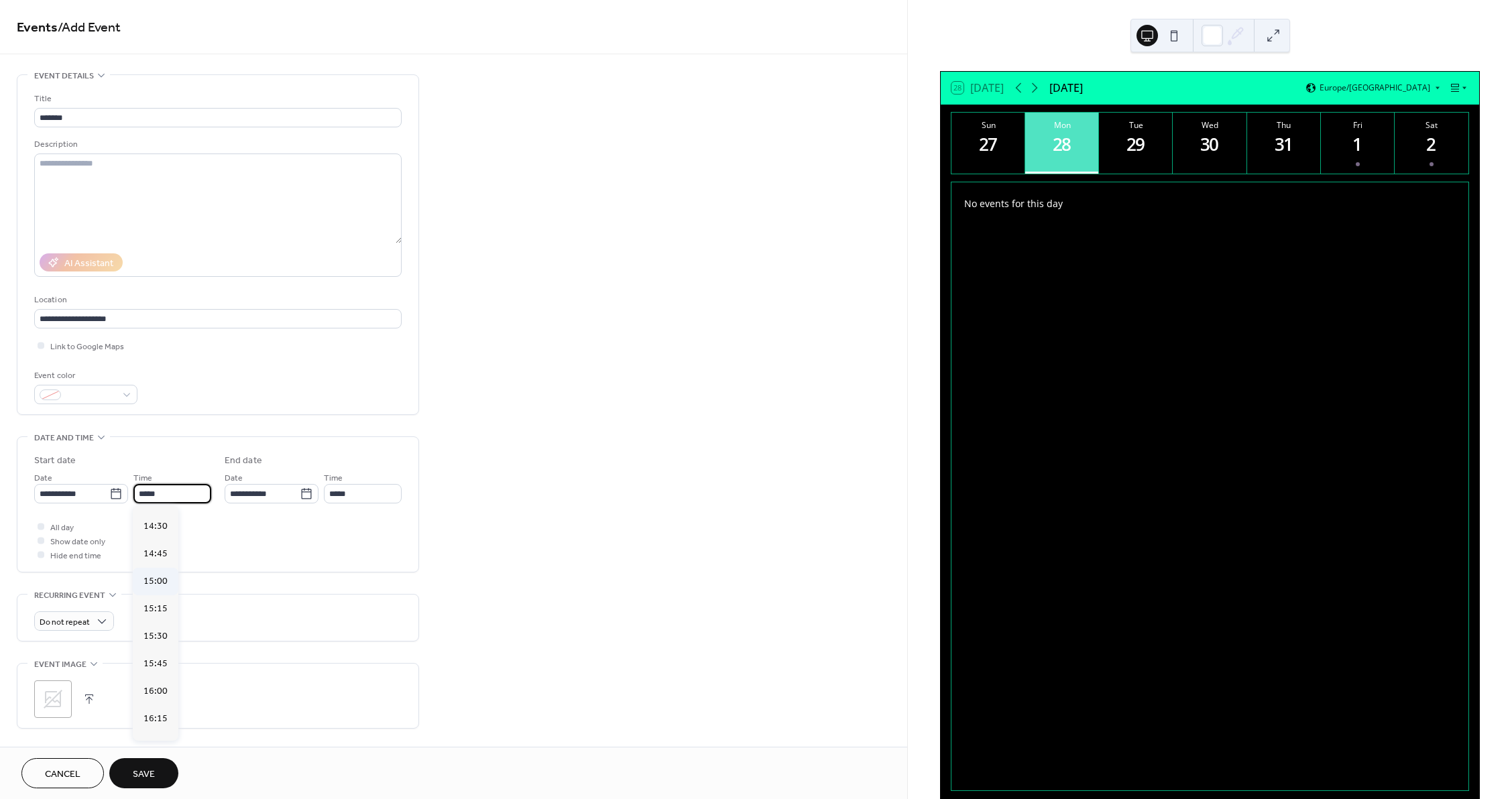 type on "*****" 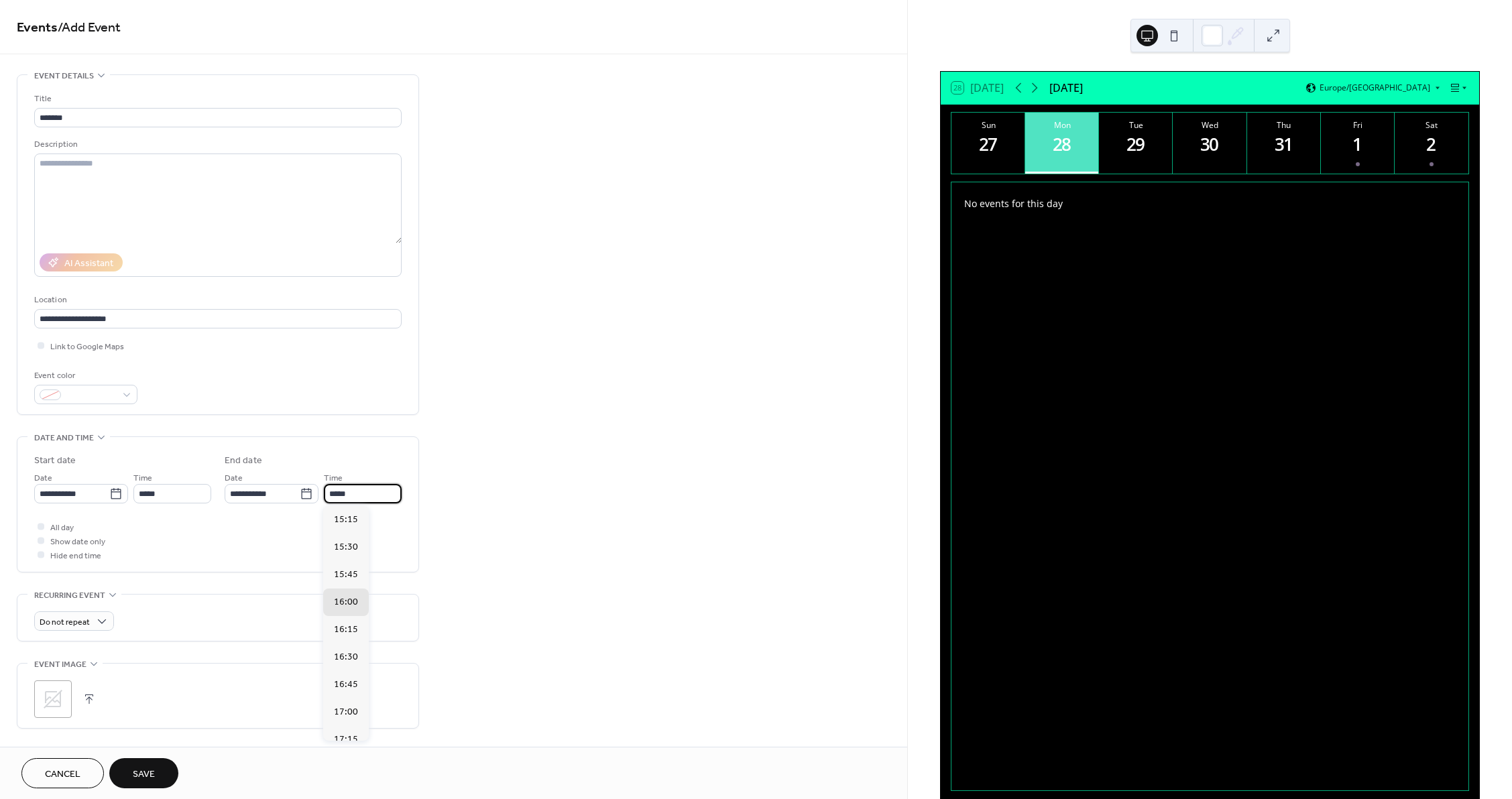 click on "*****" at bounding box center (363, 493) 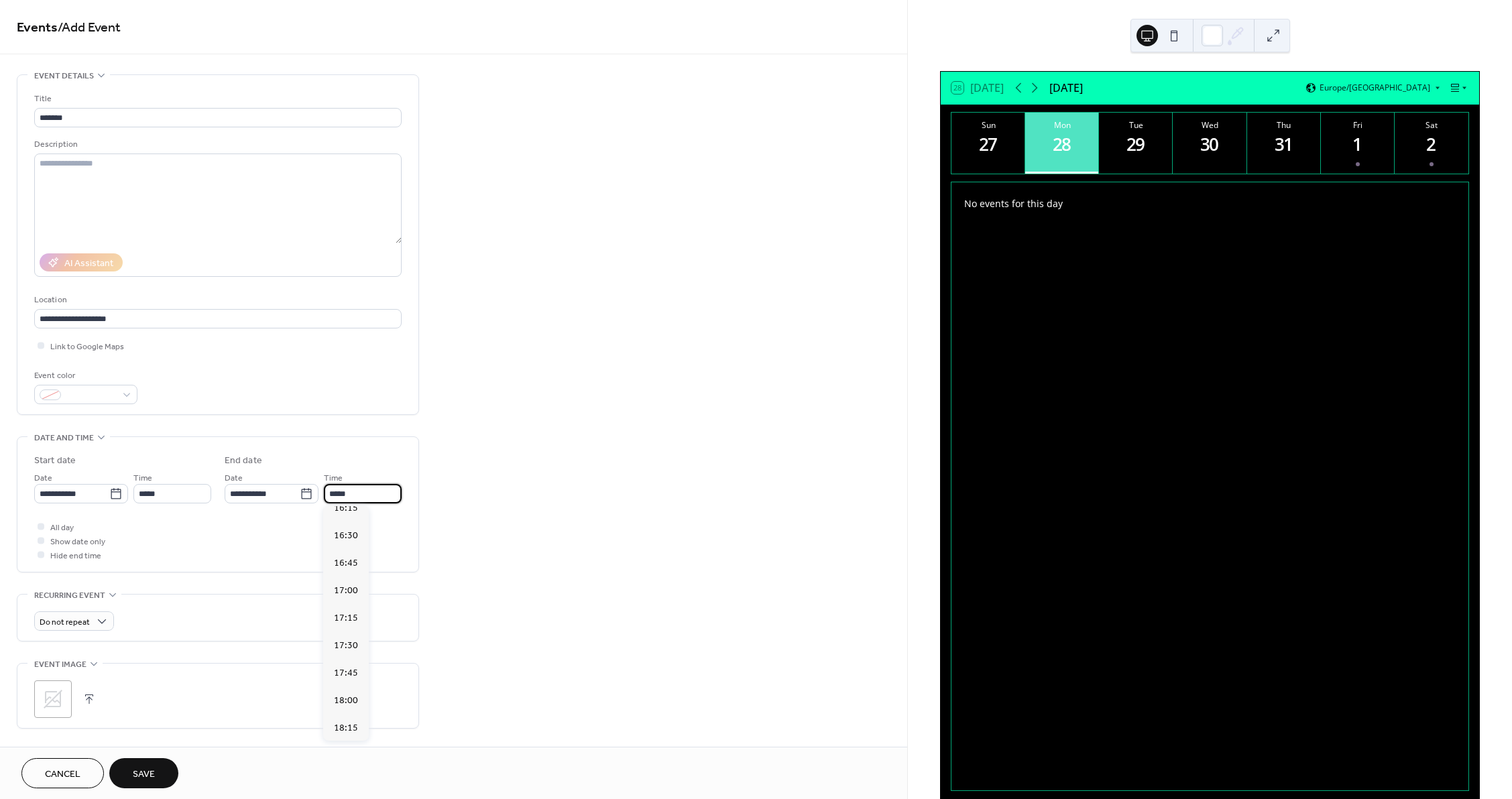 scroll, scrollTop: 134, scrollLeft: 0, axis: vertical 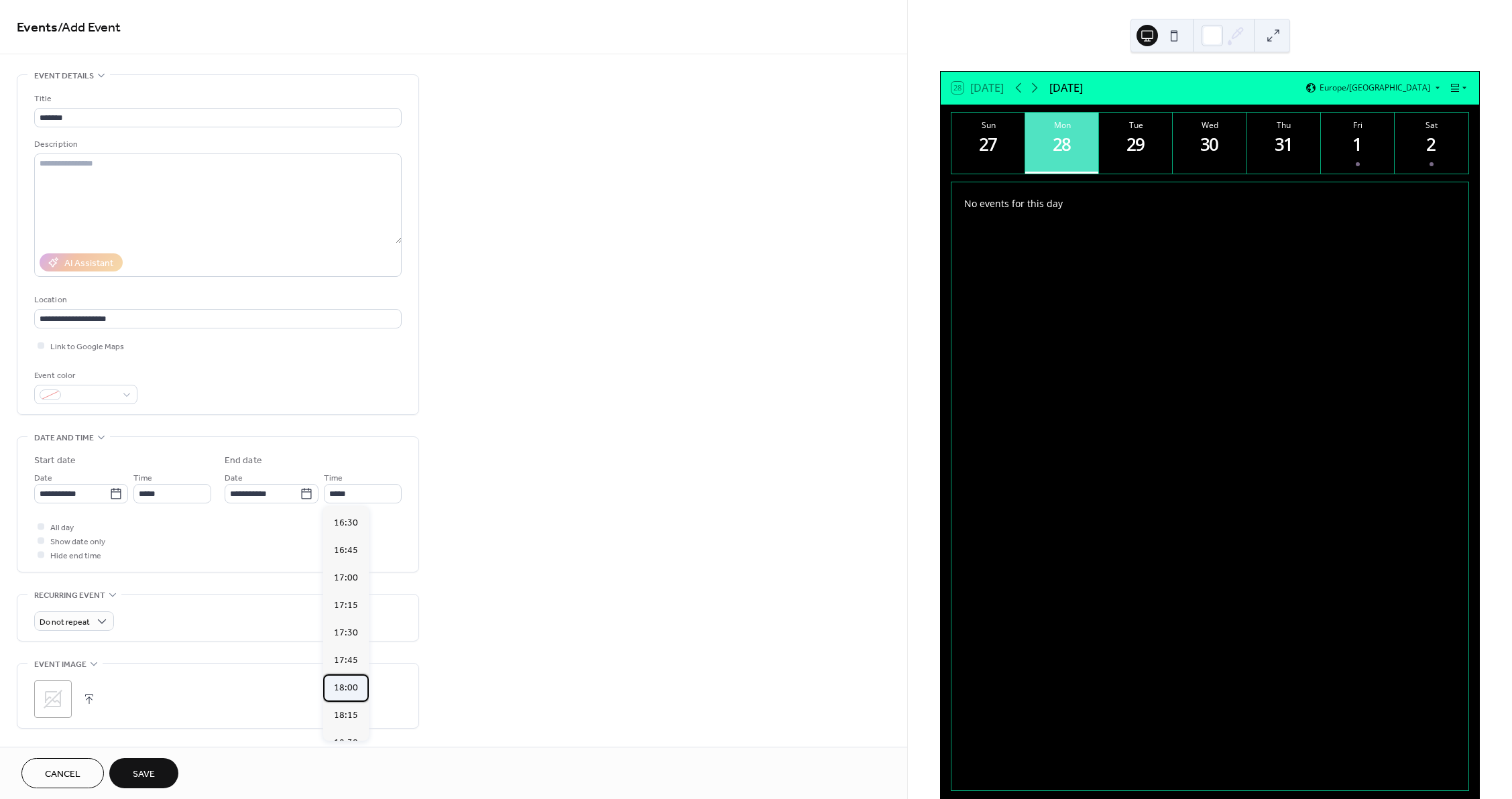 click on "18:00" at bounding box center (346, 688) 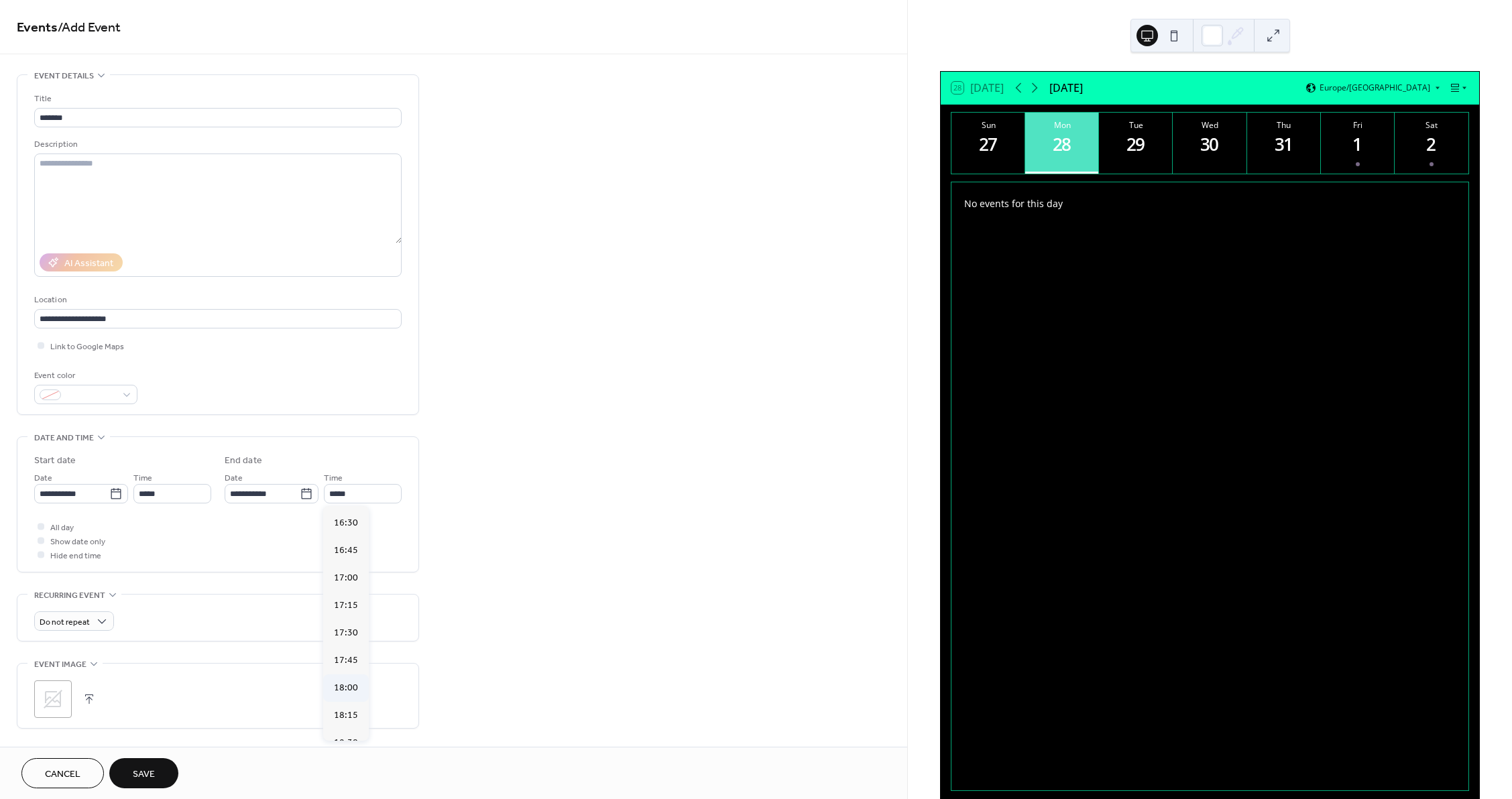type on "*****" 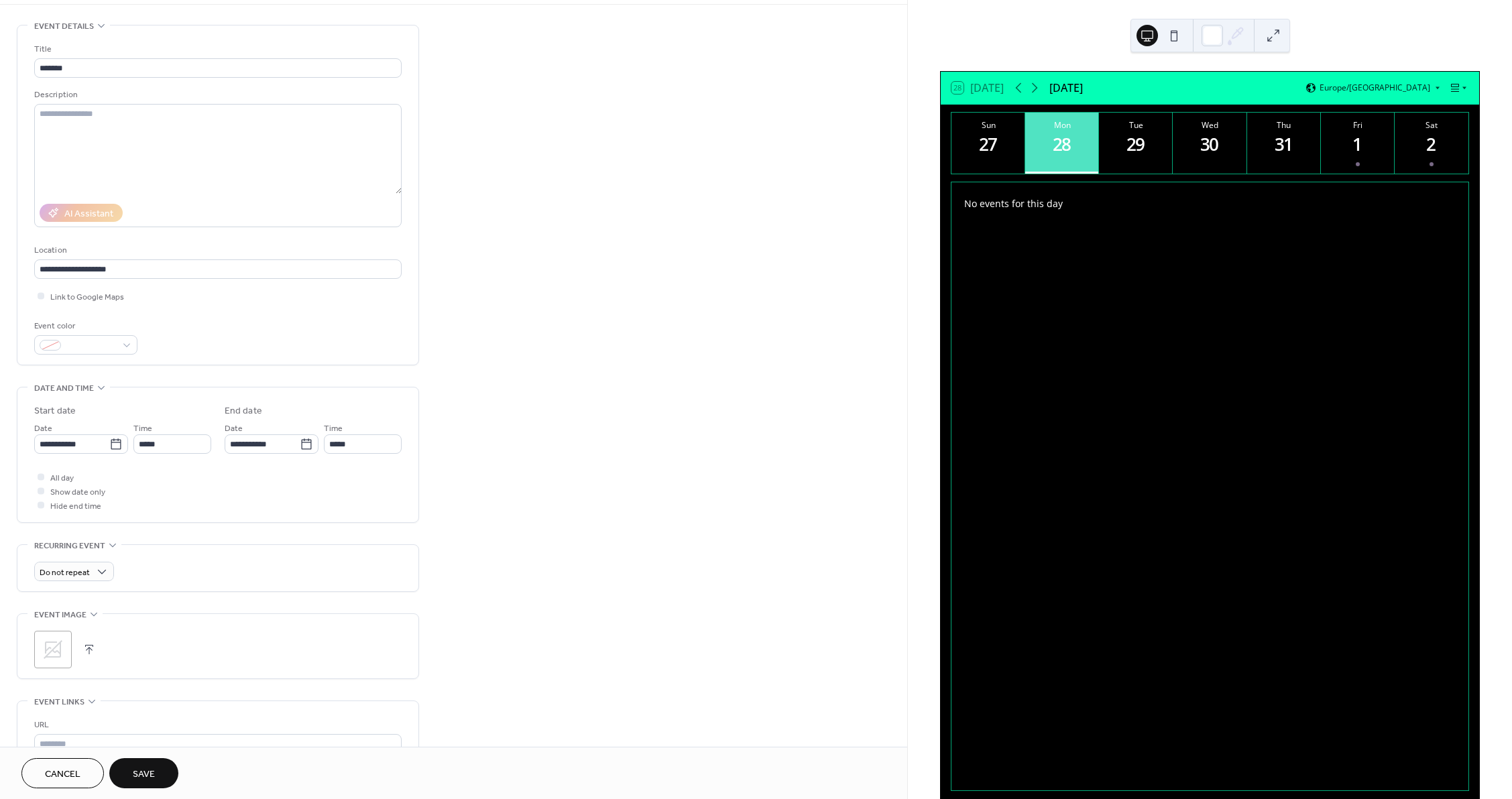 scroll, scrollTop: 201, scrollLeft: 0, axis: vertical 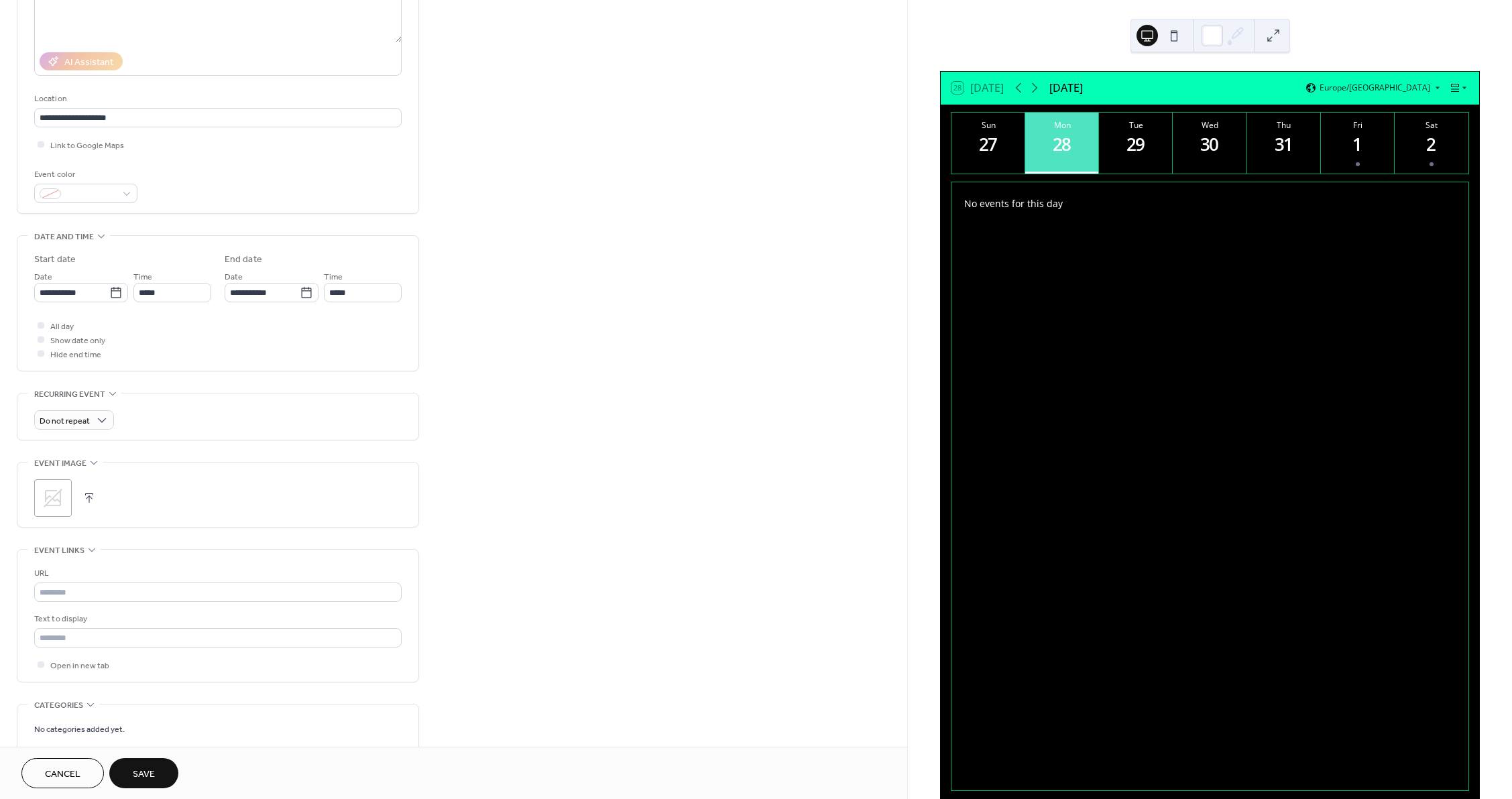 click 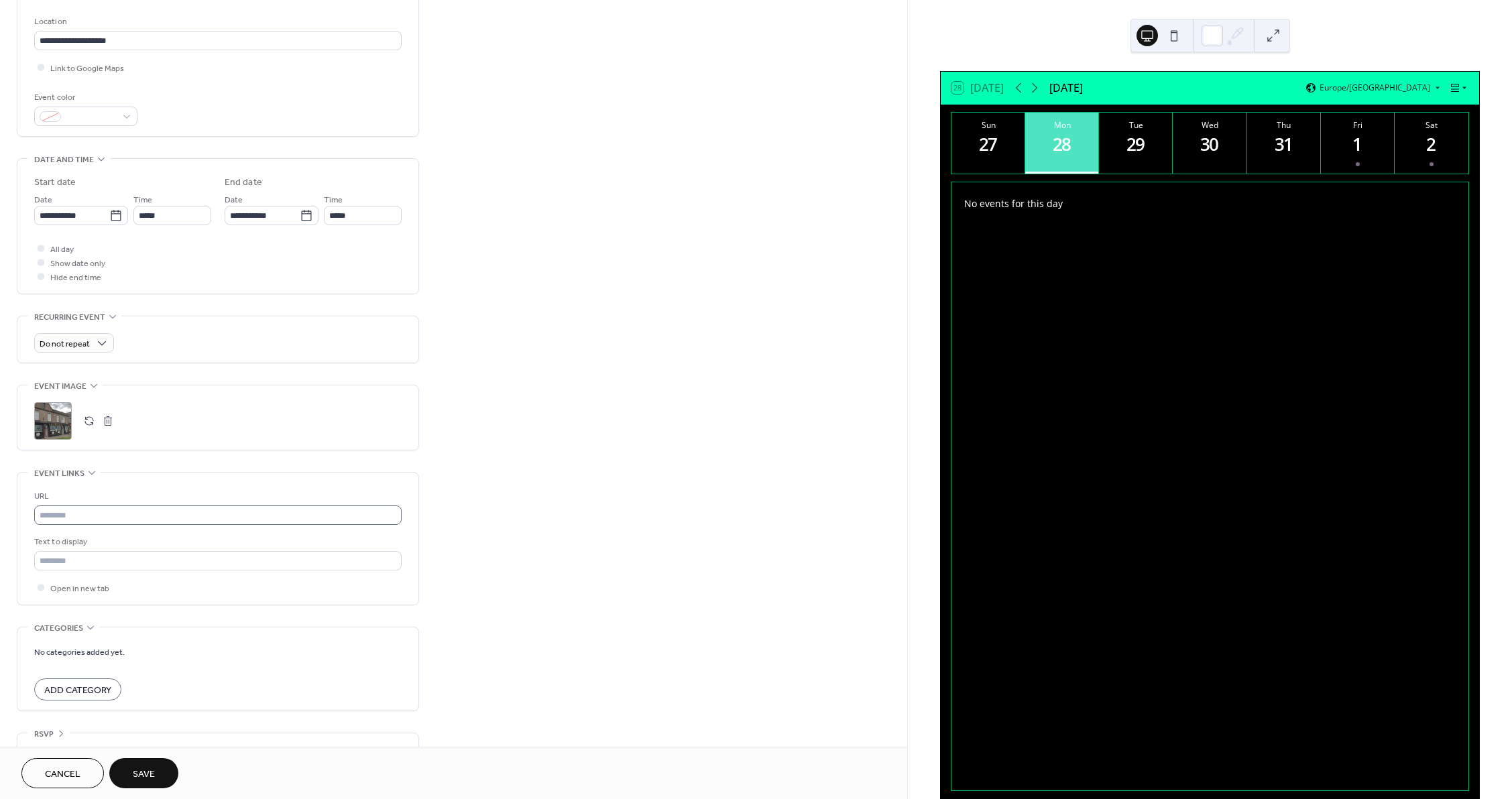 scroll, scrollTop: 306, scrollLeft: 0, axis: vertical 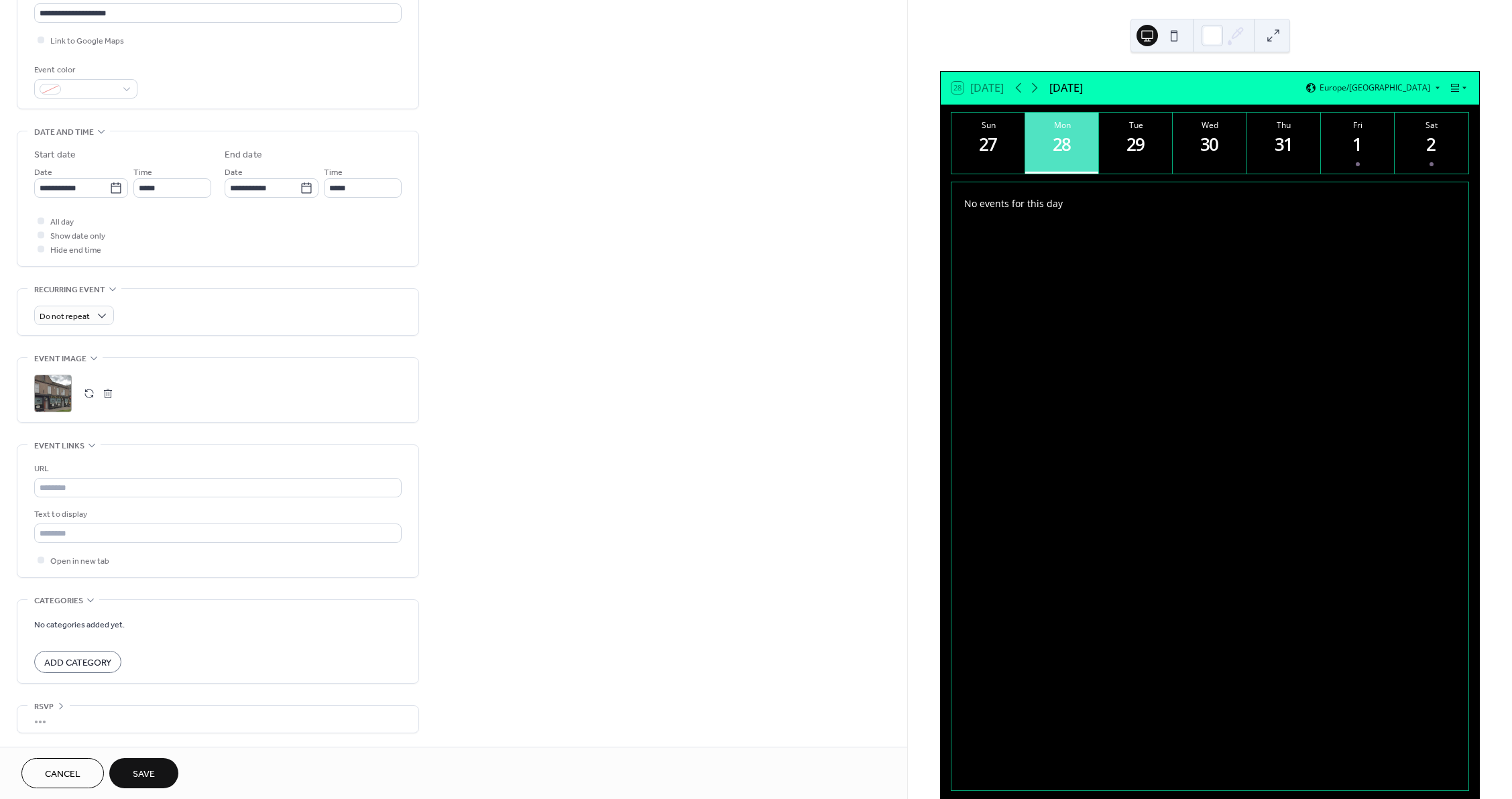 click on "Save" at bounding box center (143, 773) 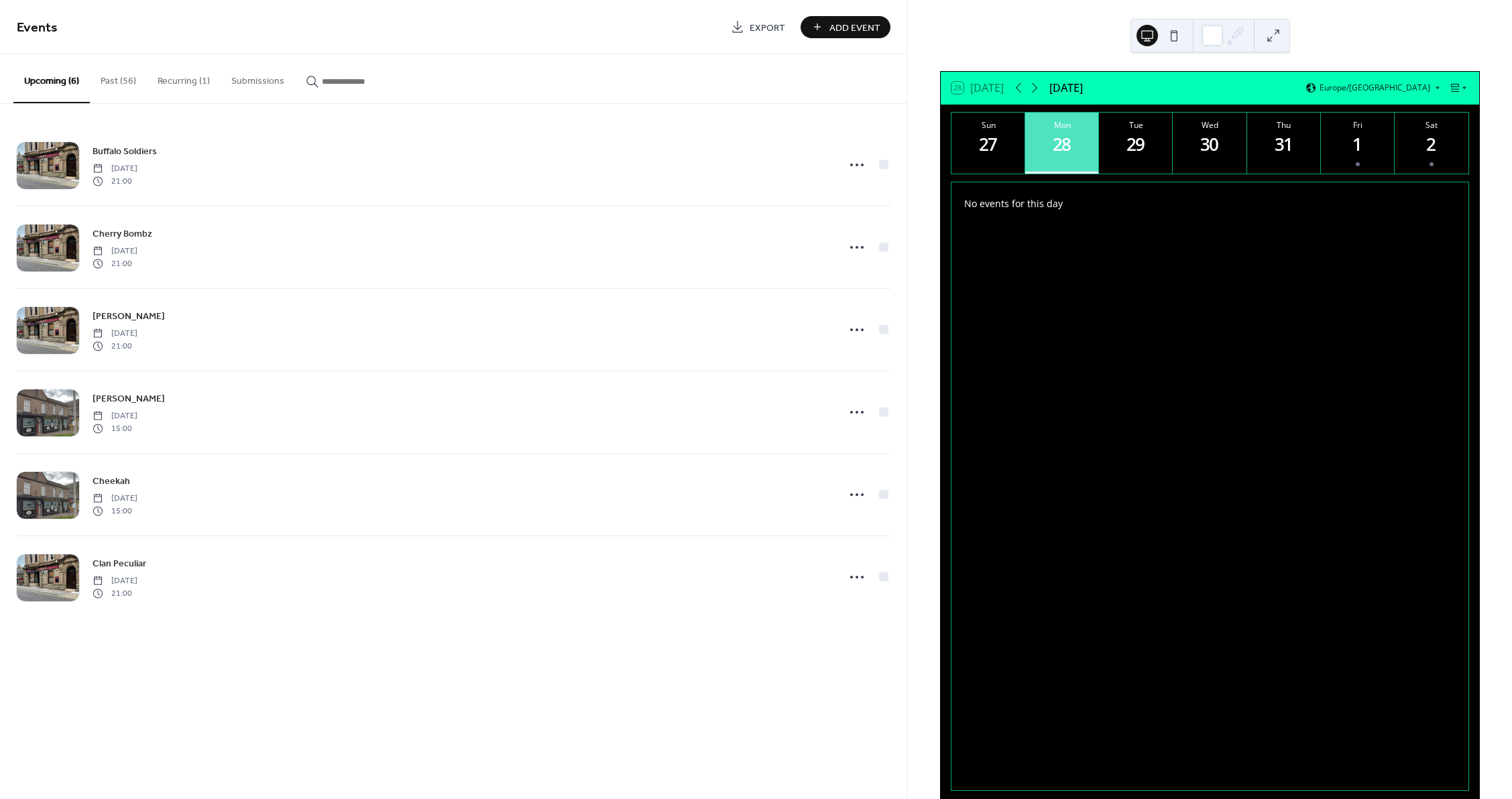click on "Add Event" at bounding box center [855, 27] 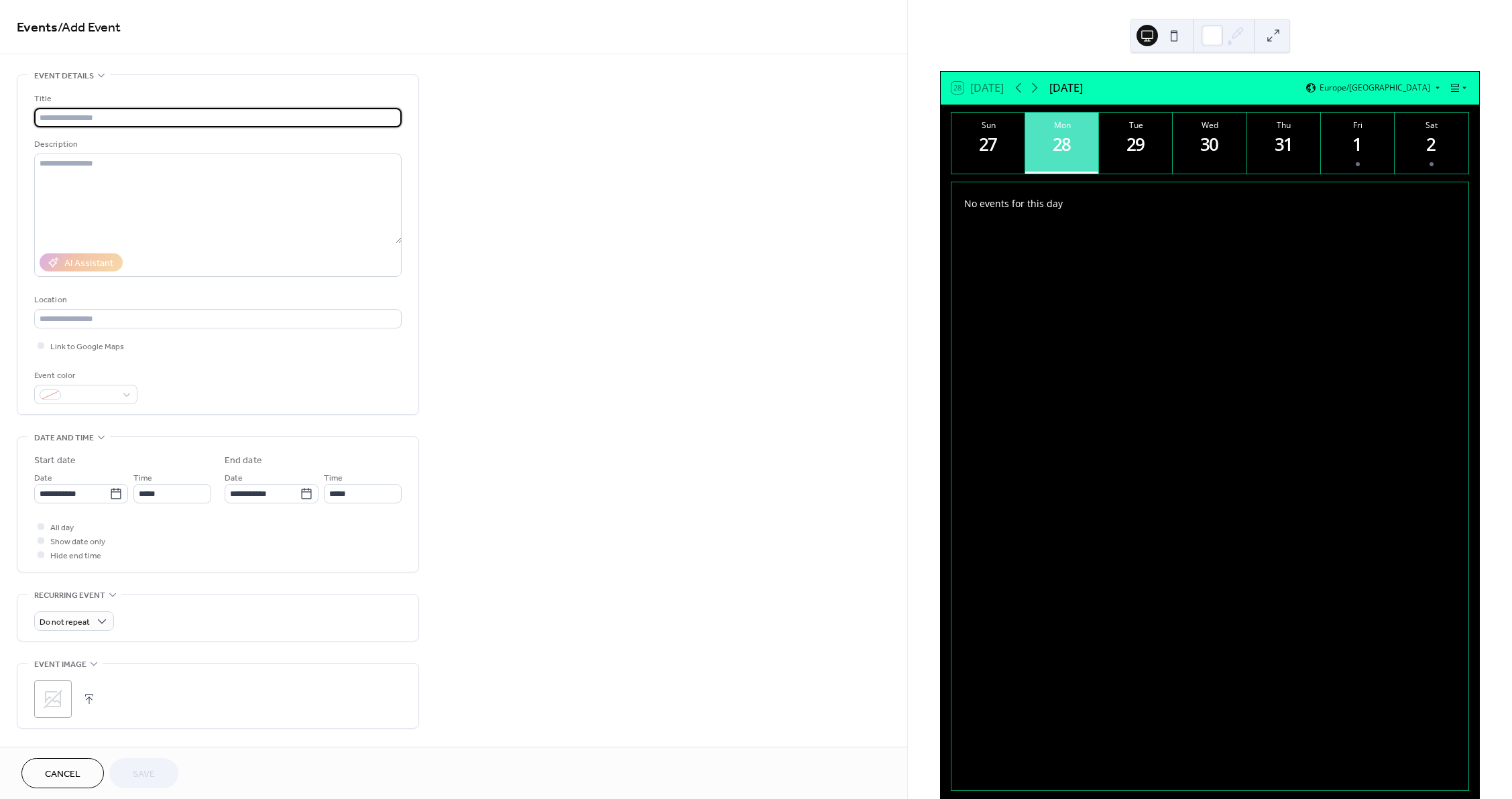 click at bounding box center [218, 117] 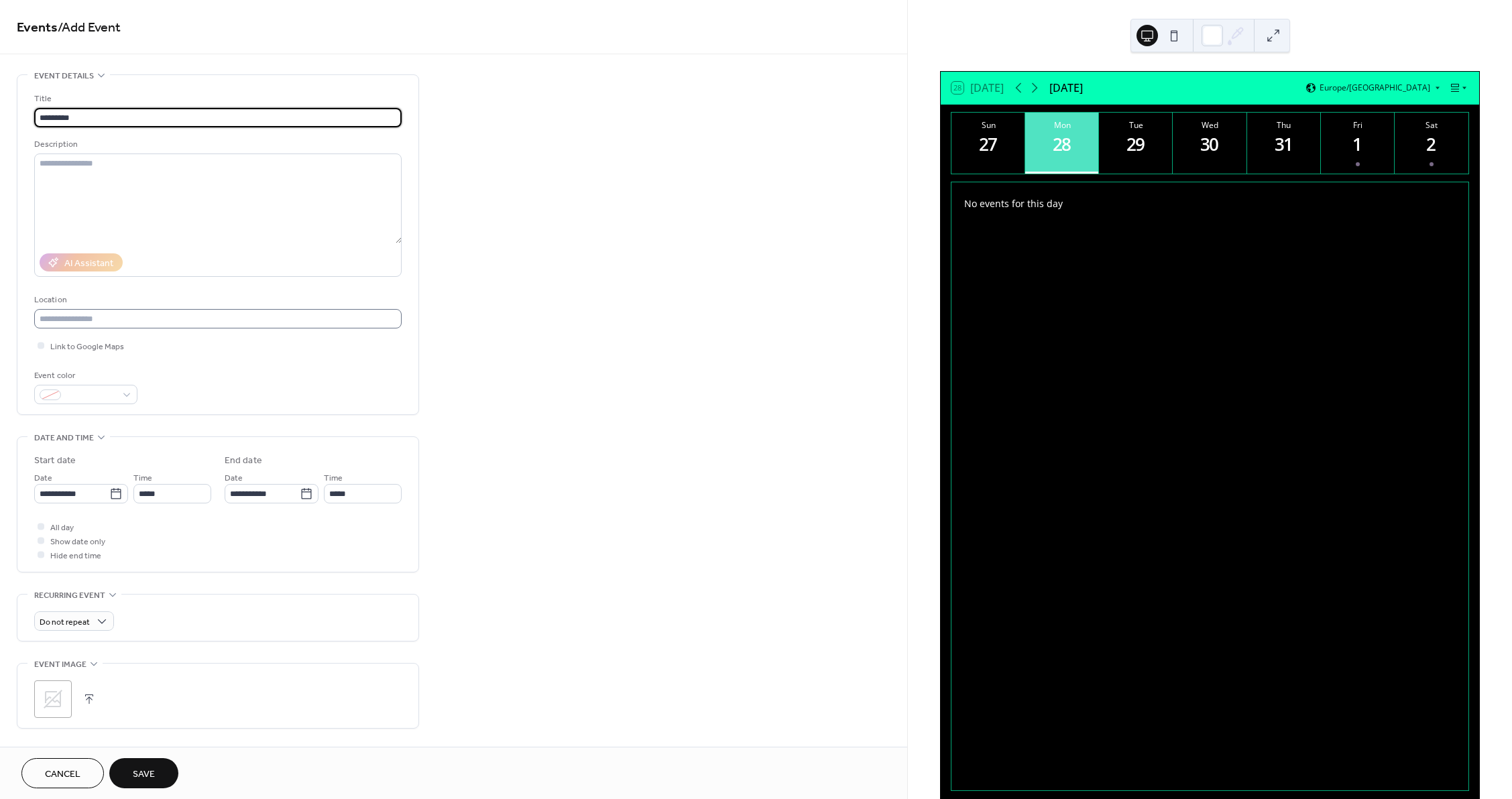 type on "*********" 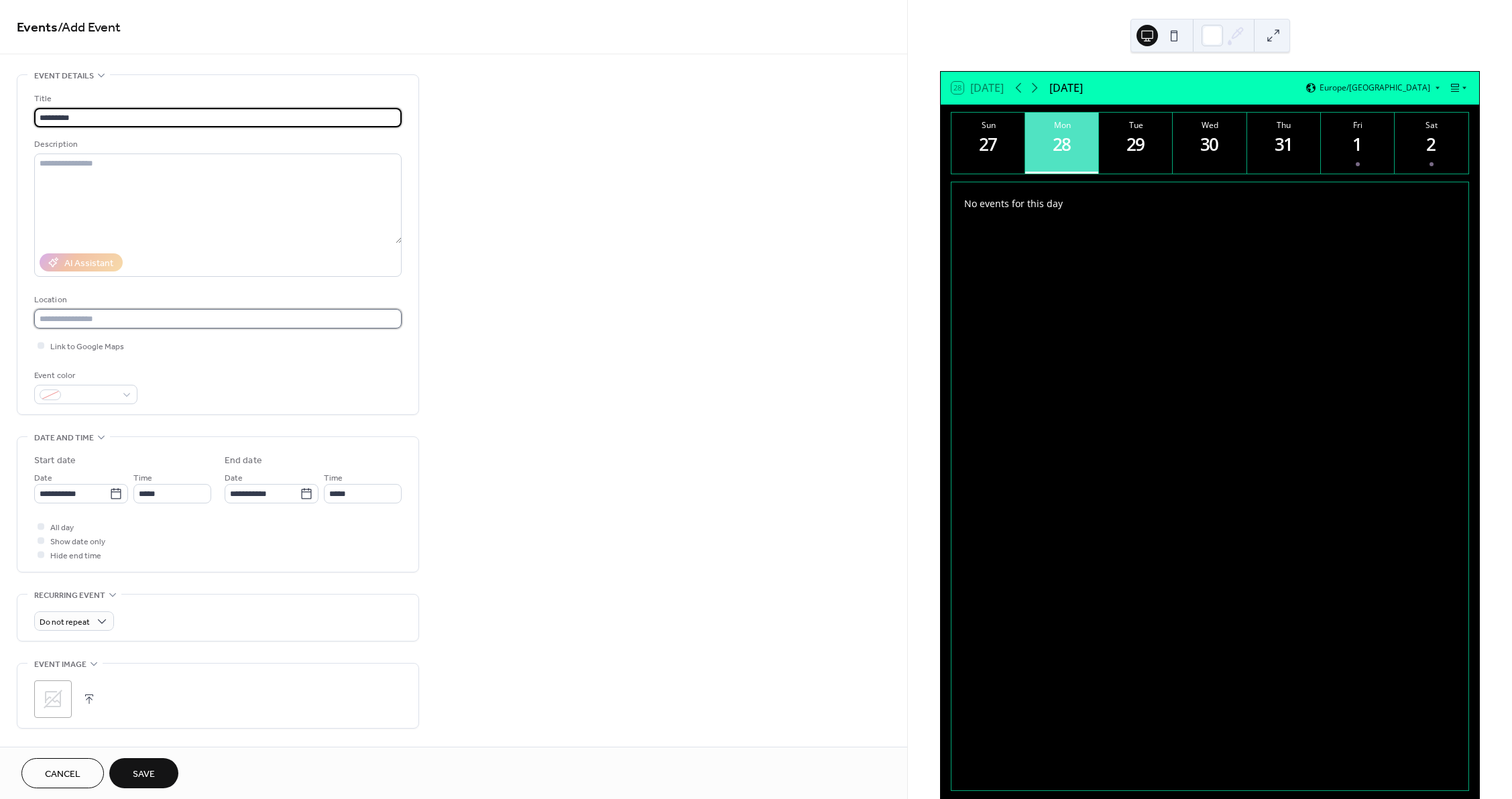 click at bounding box center [218, 318] 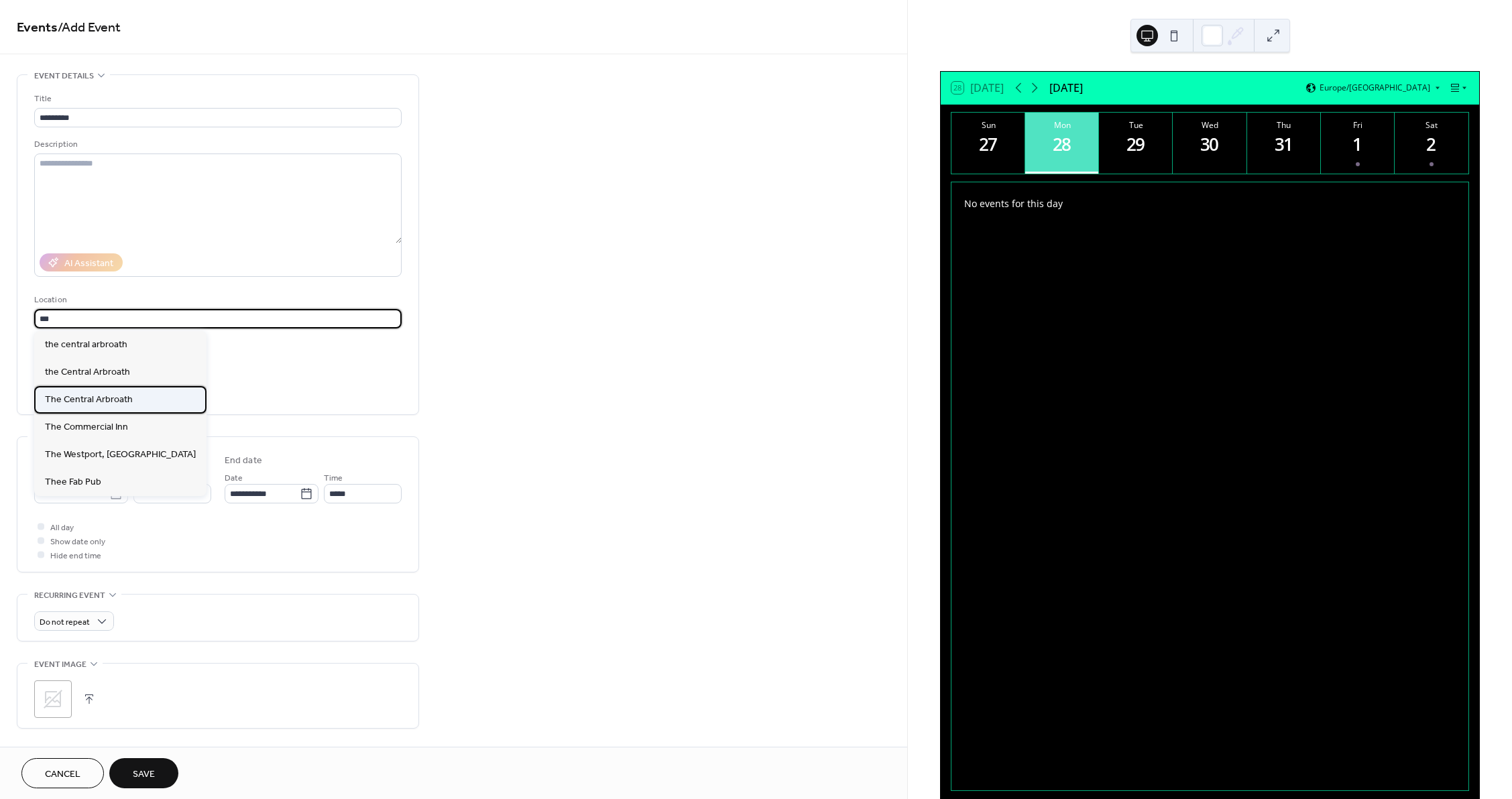 click on "The Central Arbroath" at bounding box center (89, 400) 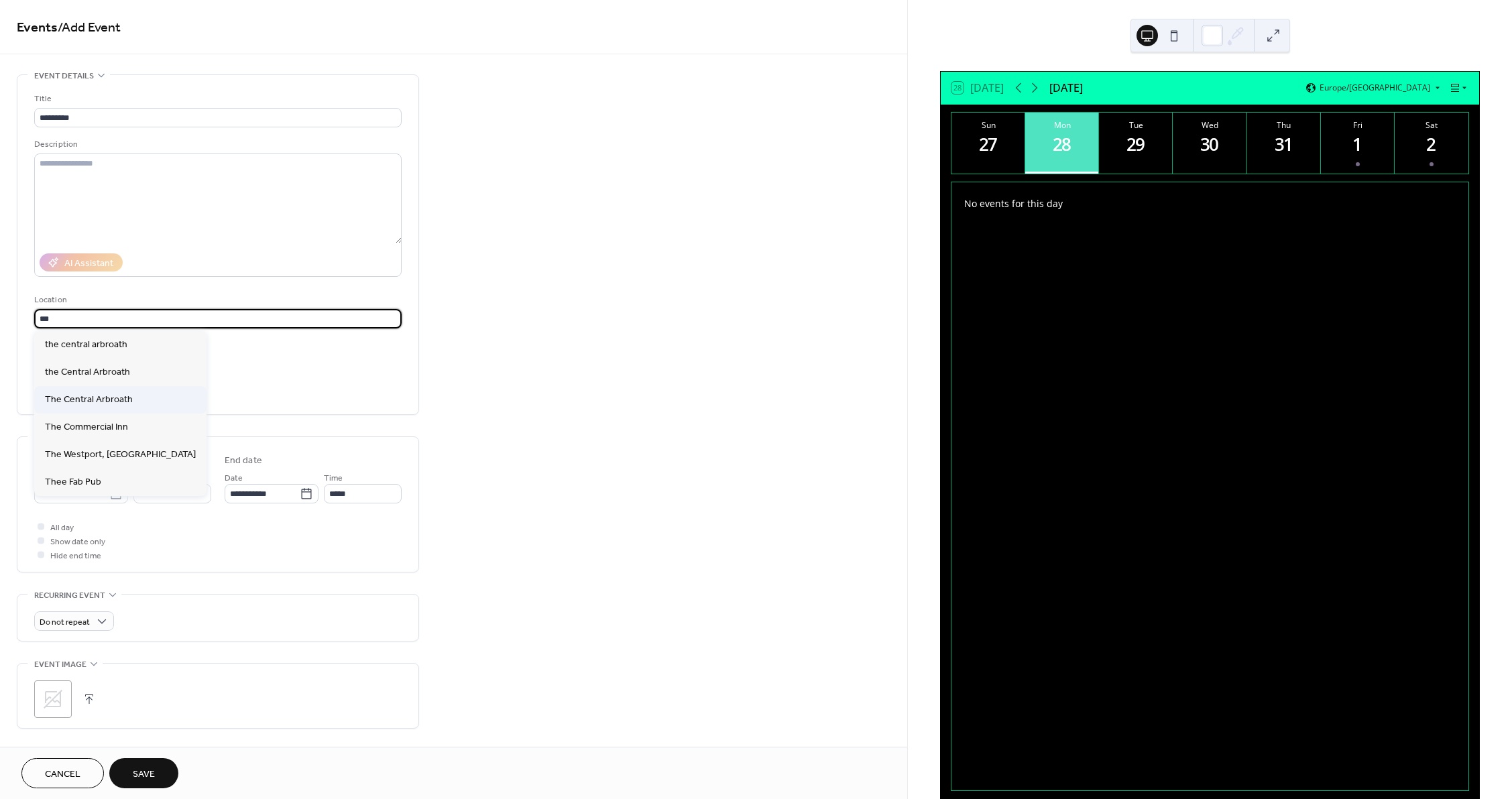 type on "**********" 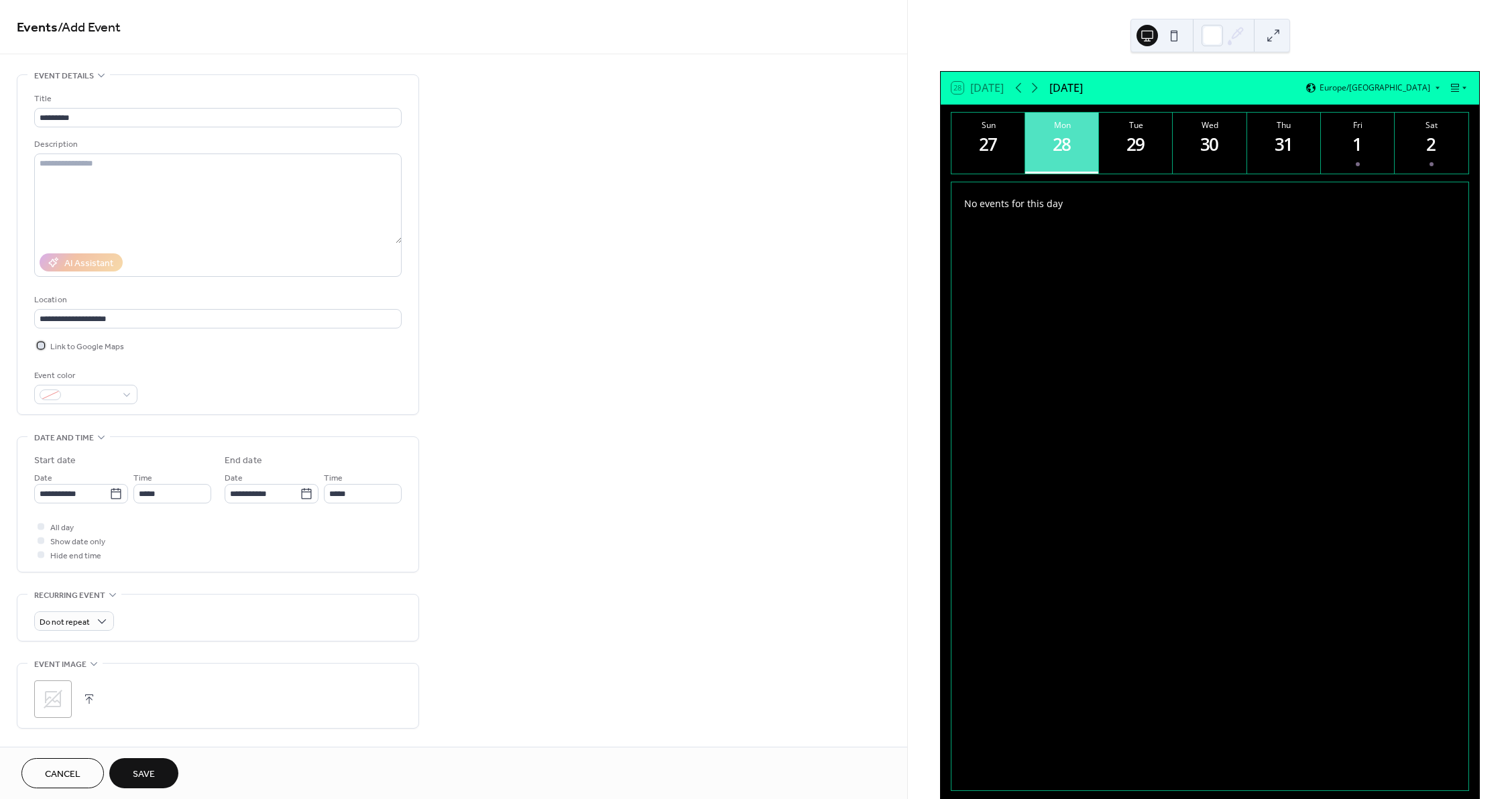 click on "Link to Google Maps" at bounding box center [87, 347] 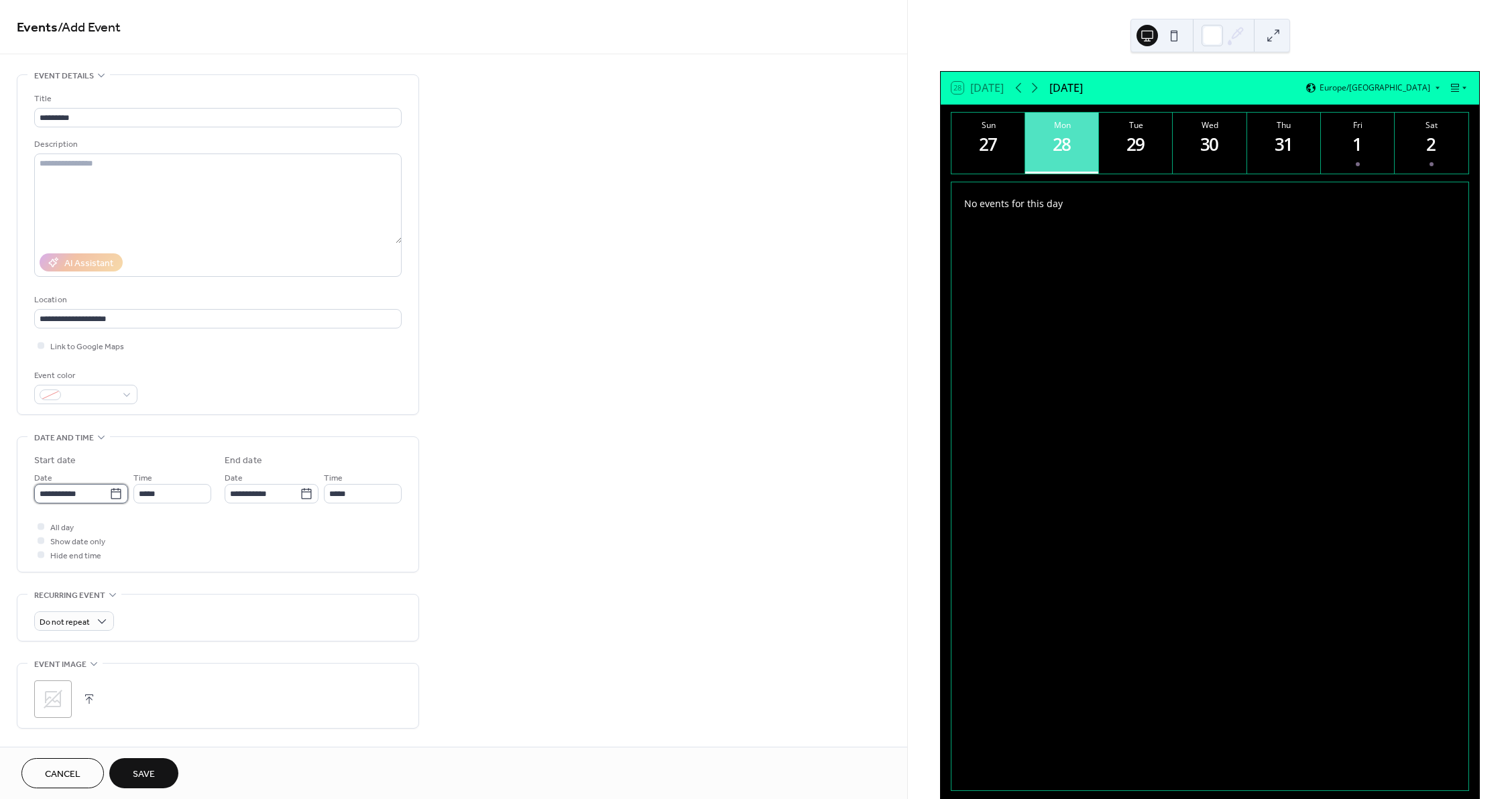 click on "**********" at bounding box center [72, 493] 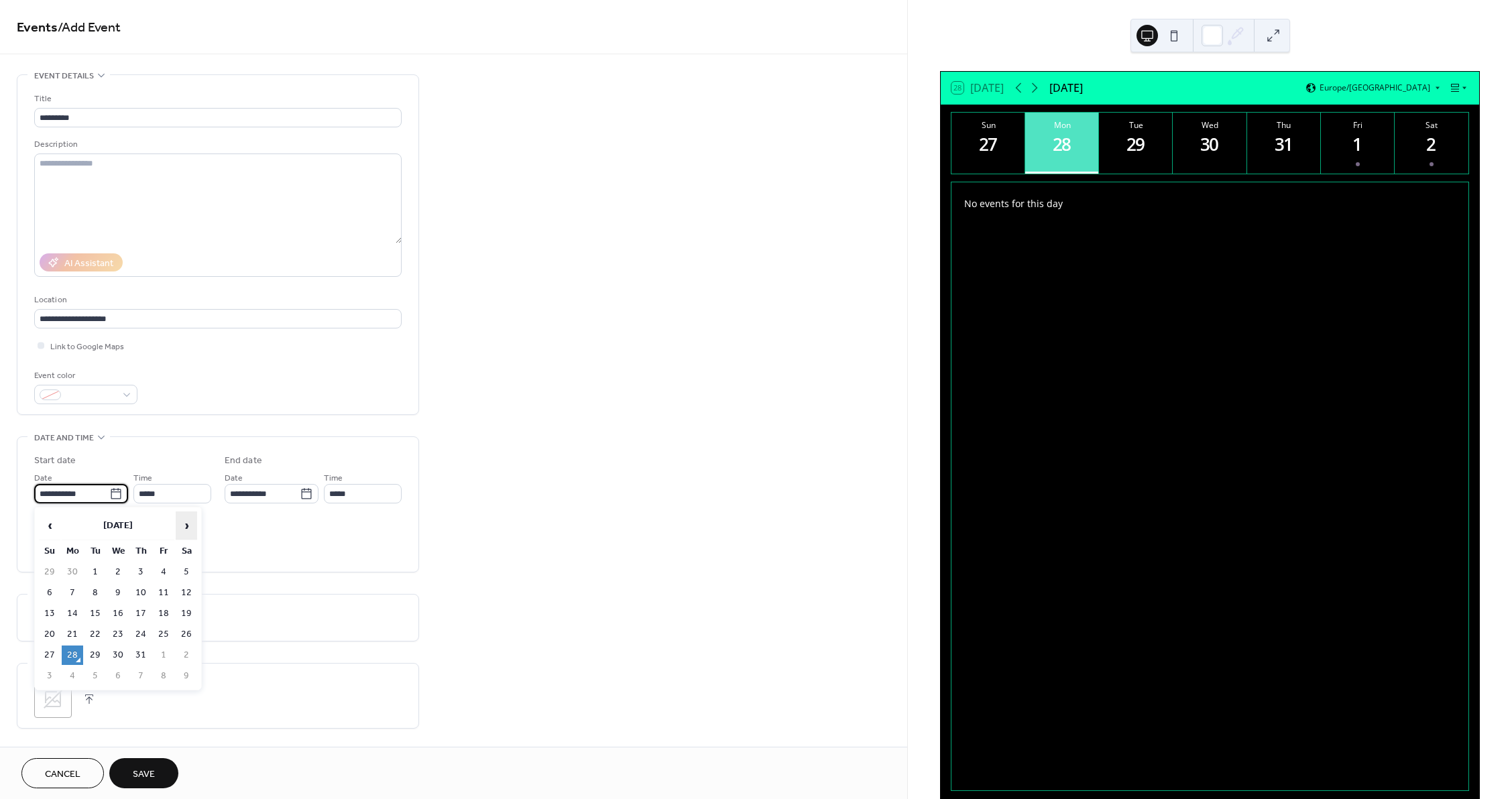 click on "›" at bounding box center (186, 526) 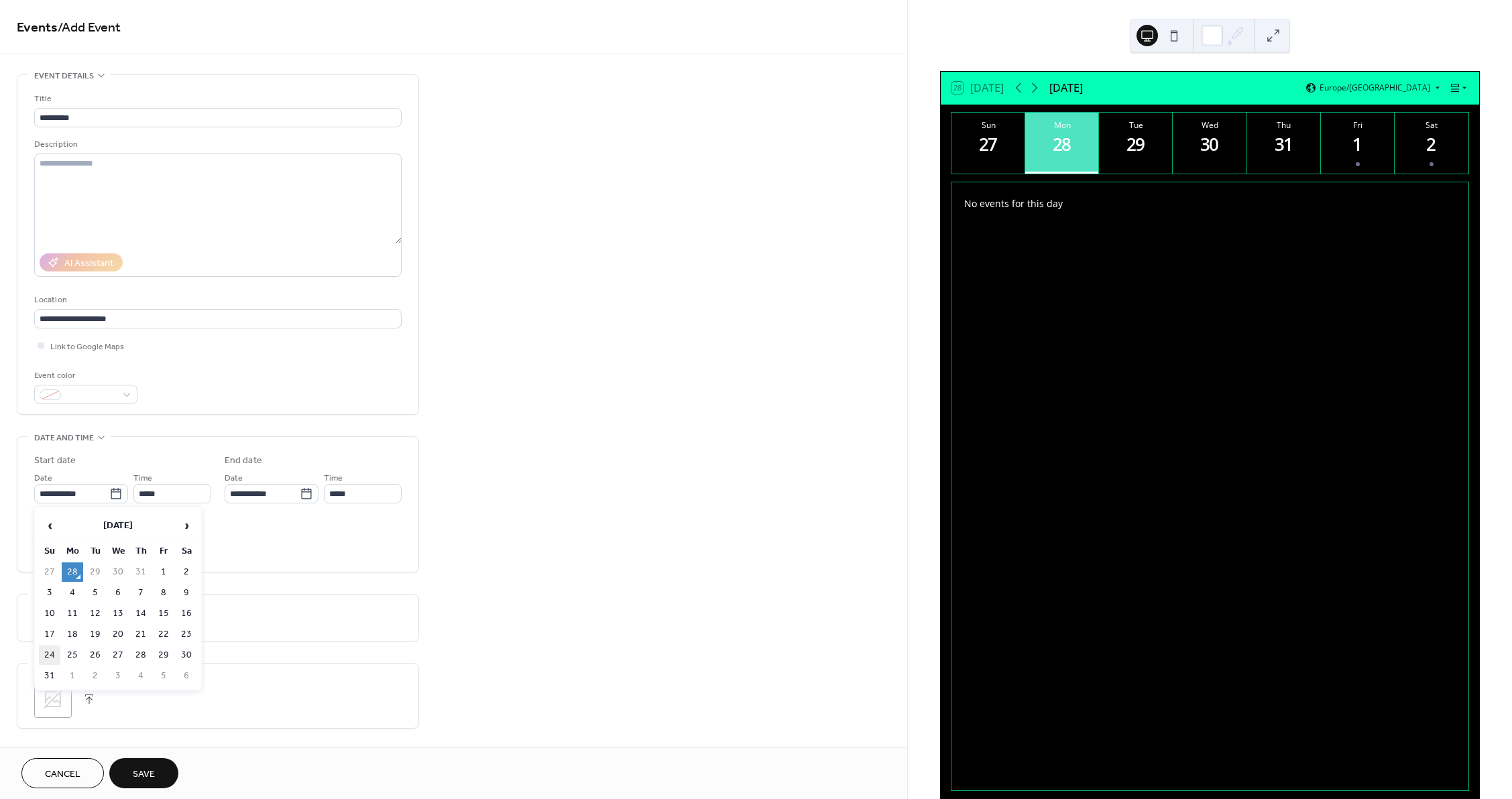 click on "24" at bounding box center (50, 655) 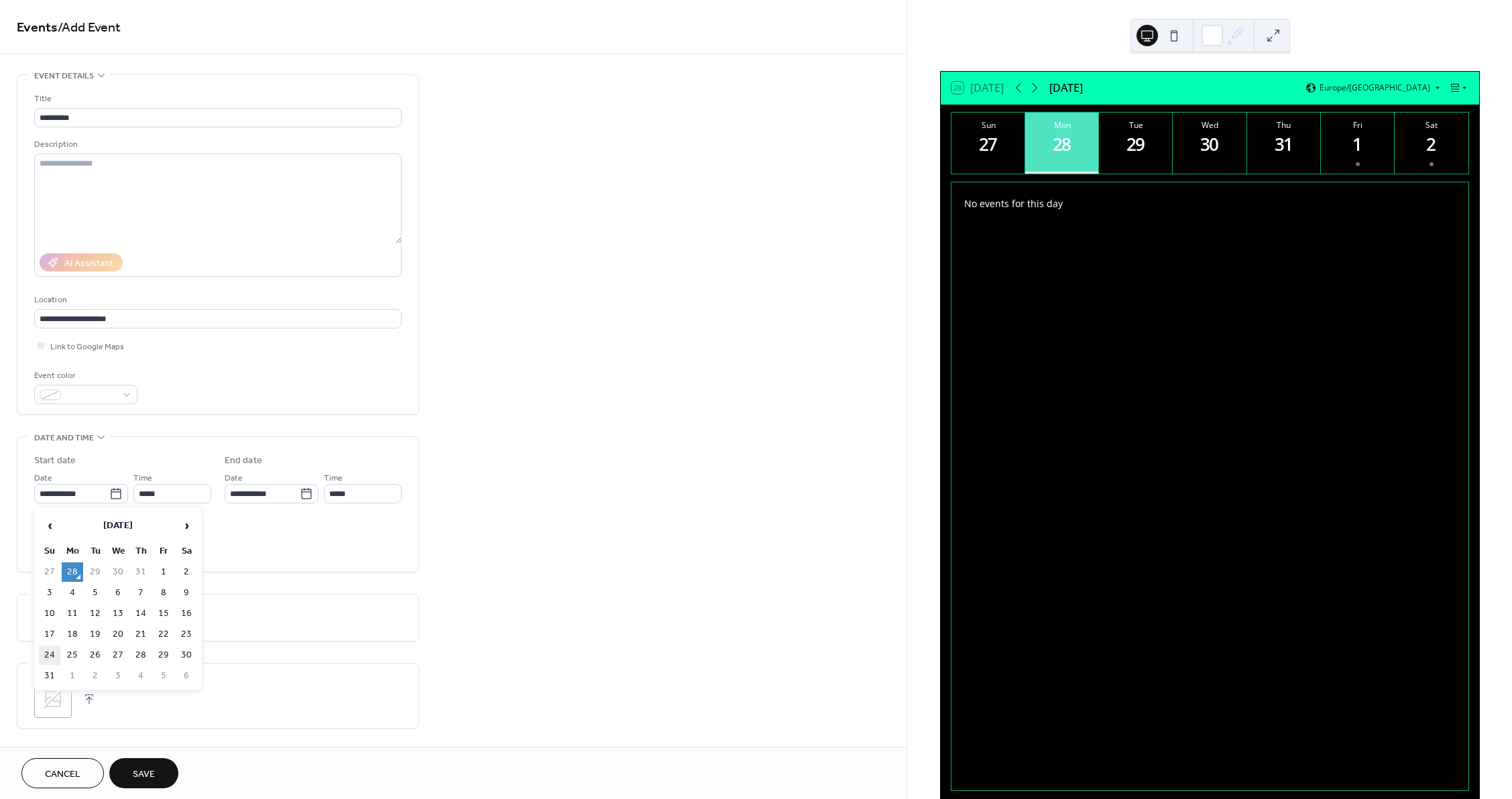 type on "**********" 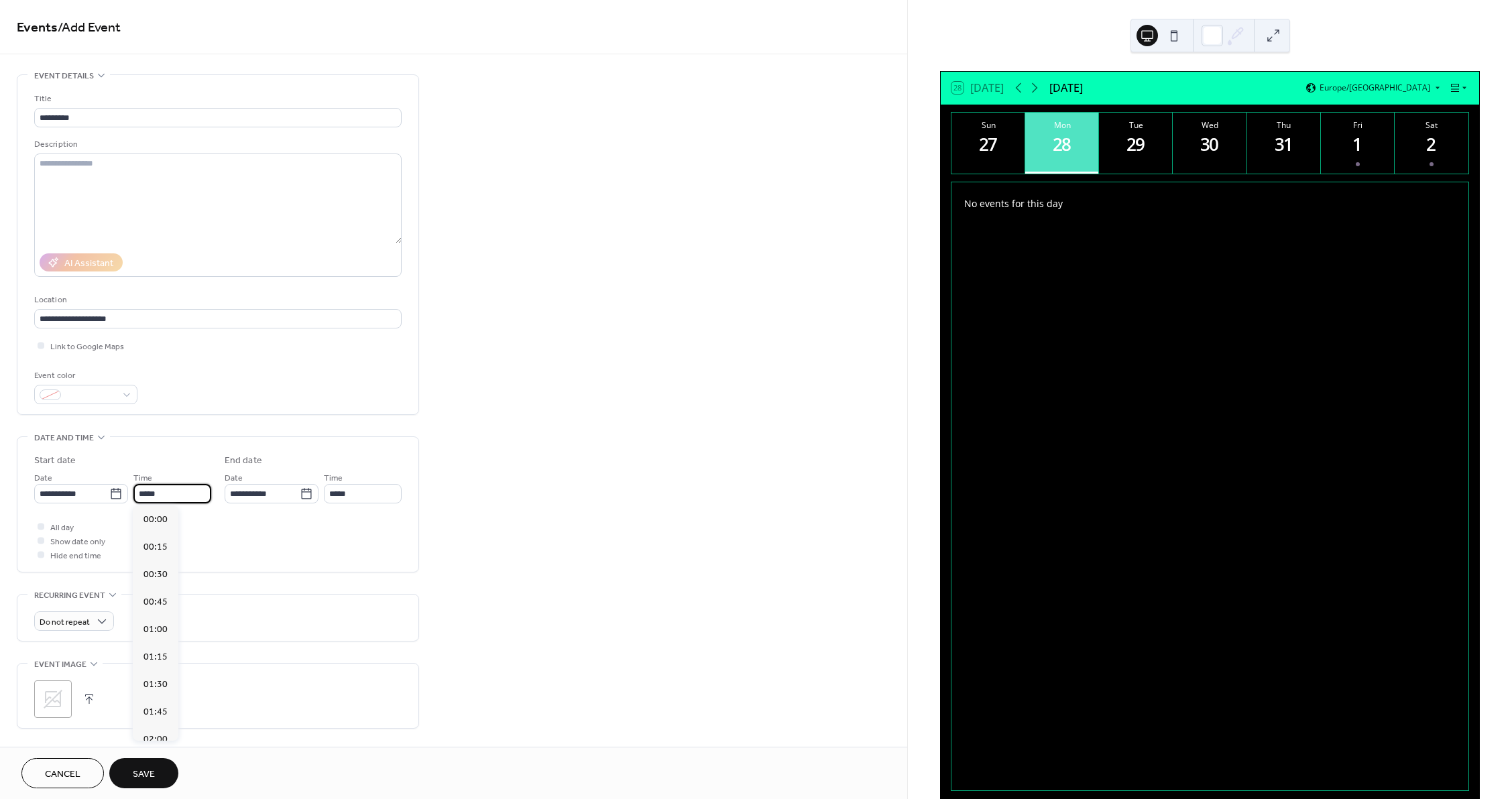 click on "*****" at bounding box center [172, 493] 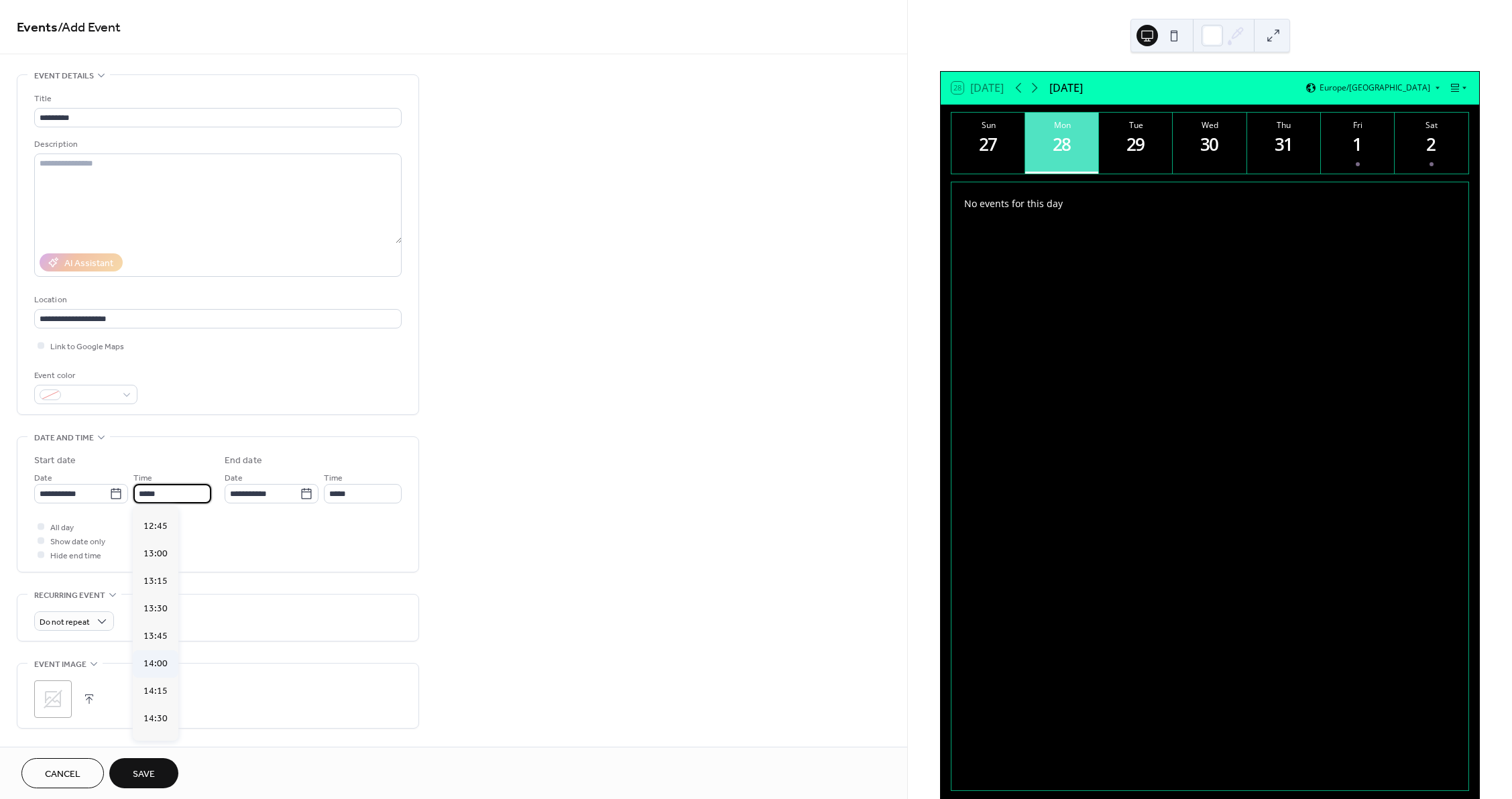 scroll, scrollTop: 1453, scrollLeft: 0, axis: vertical 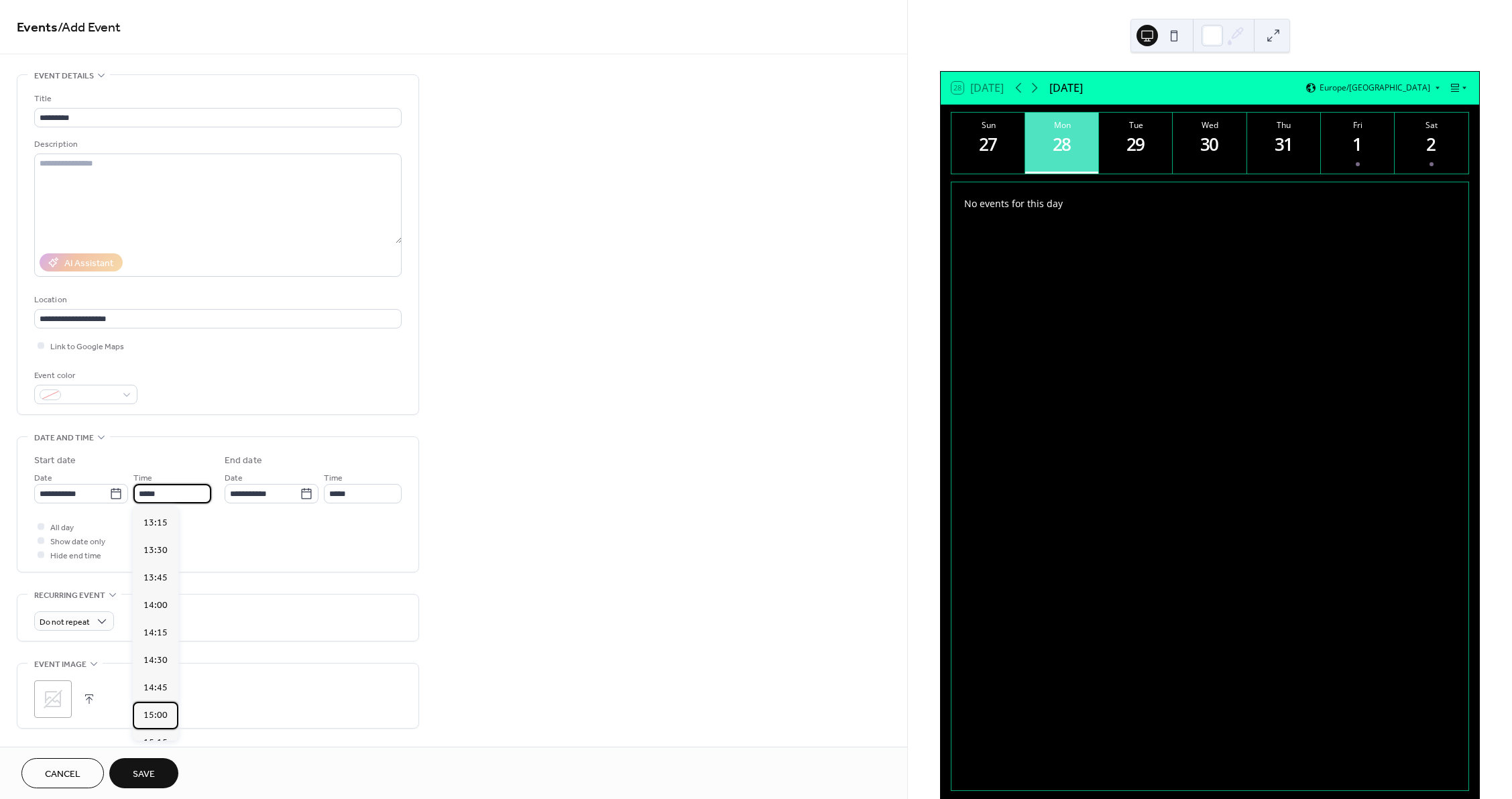 click on "15:00" at bounding box center (156, 715) 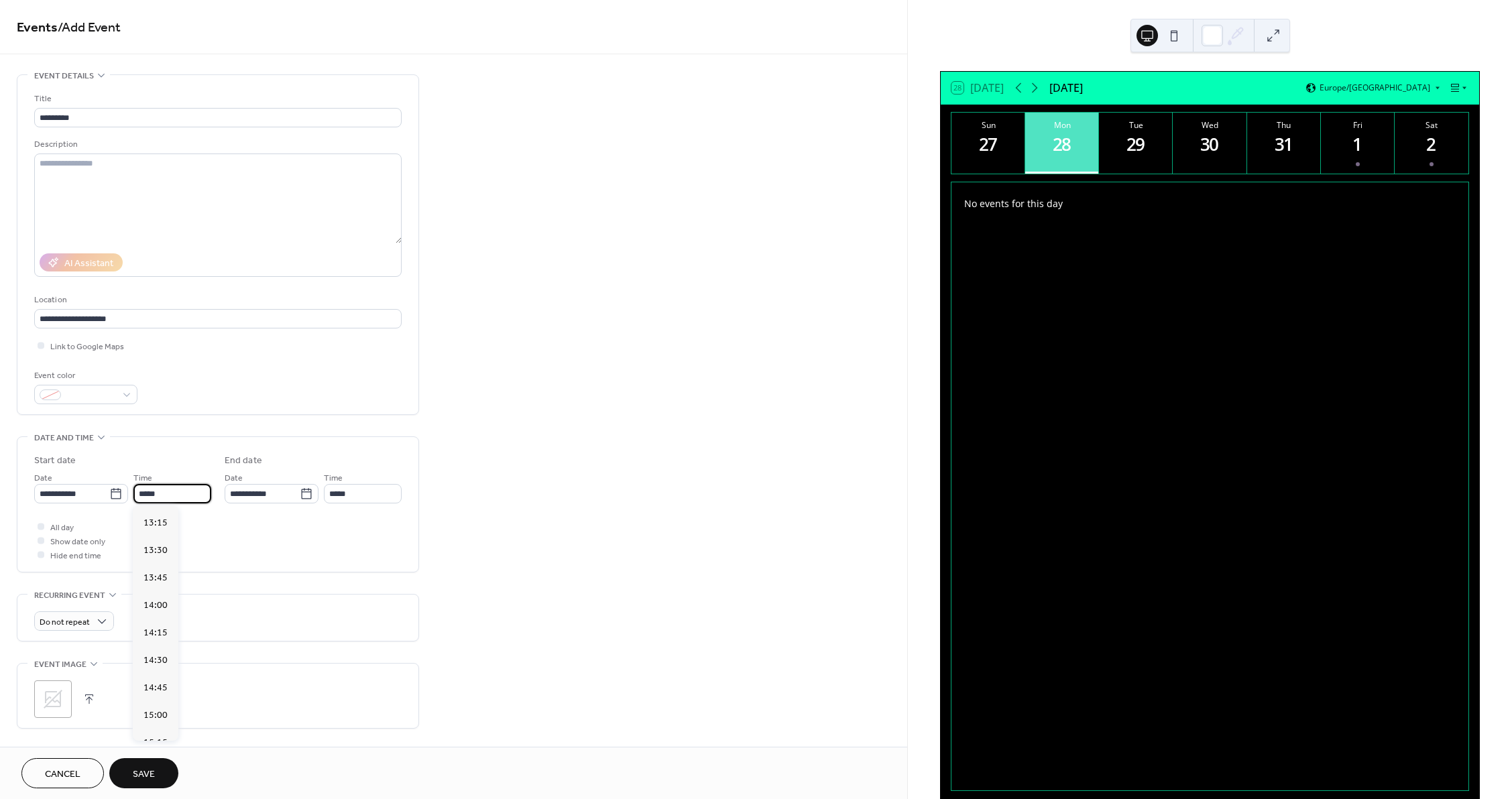 type on "*****" 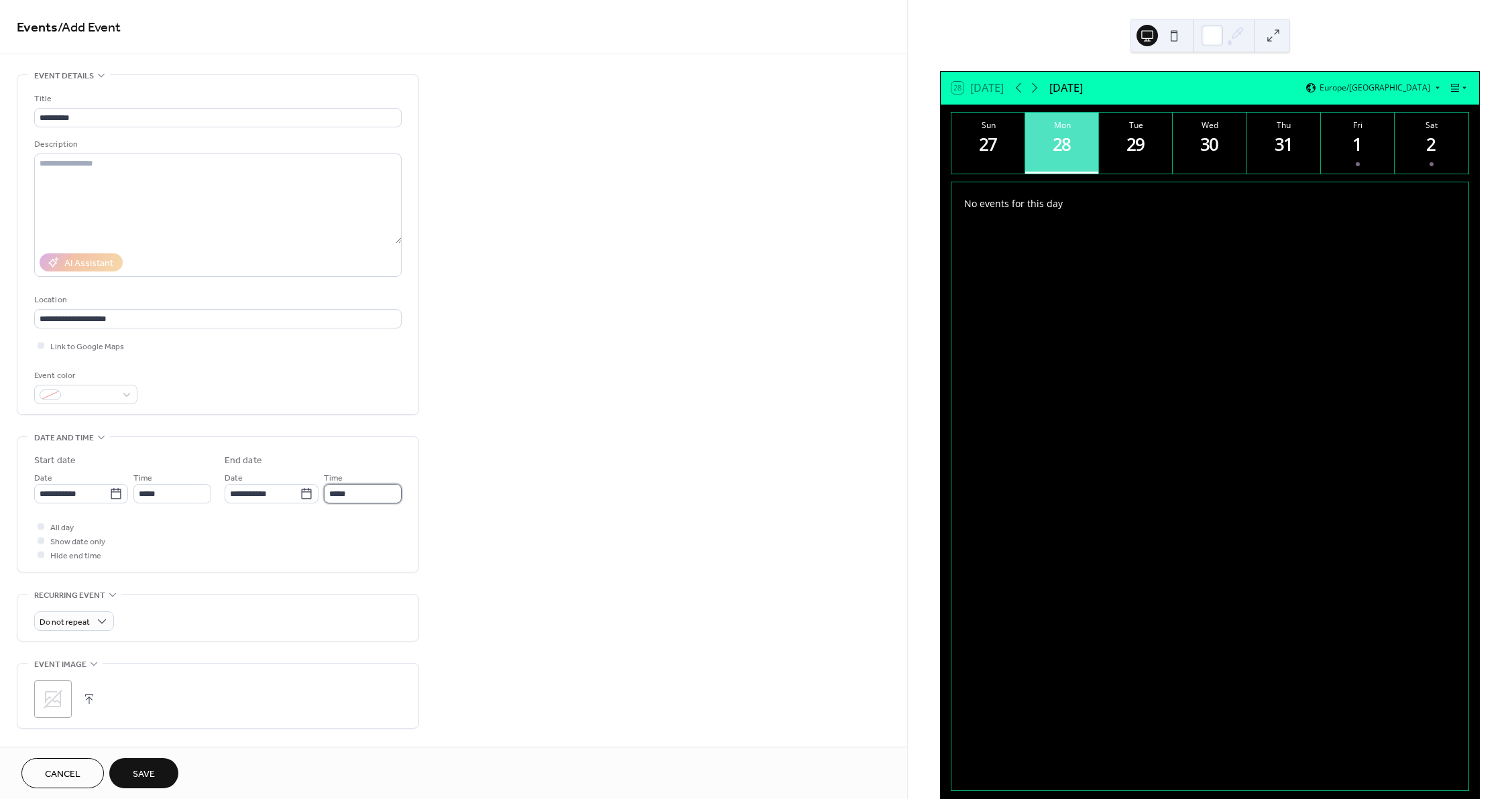 click on "*****" at bounding box center (363, 493) 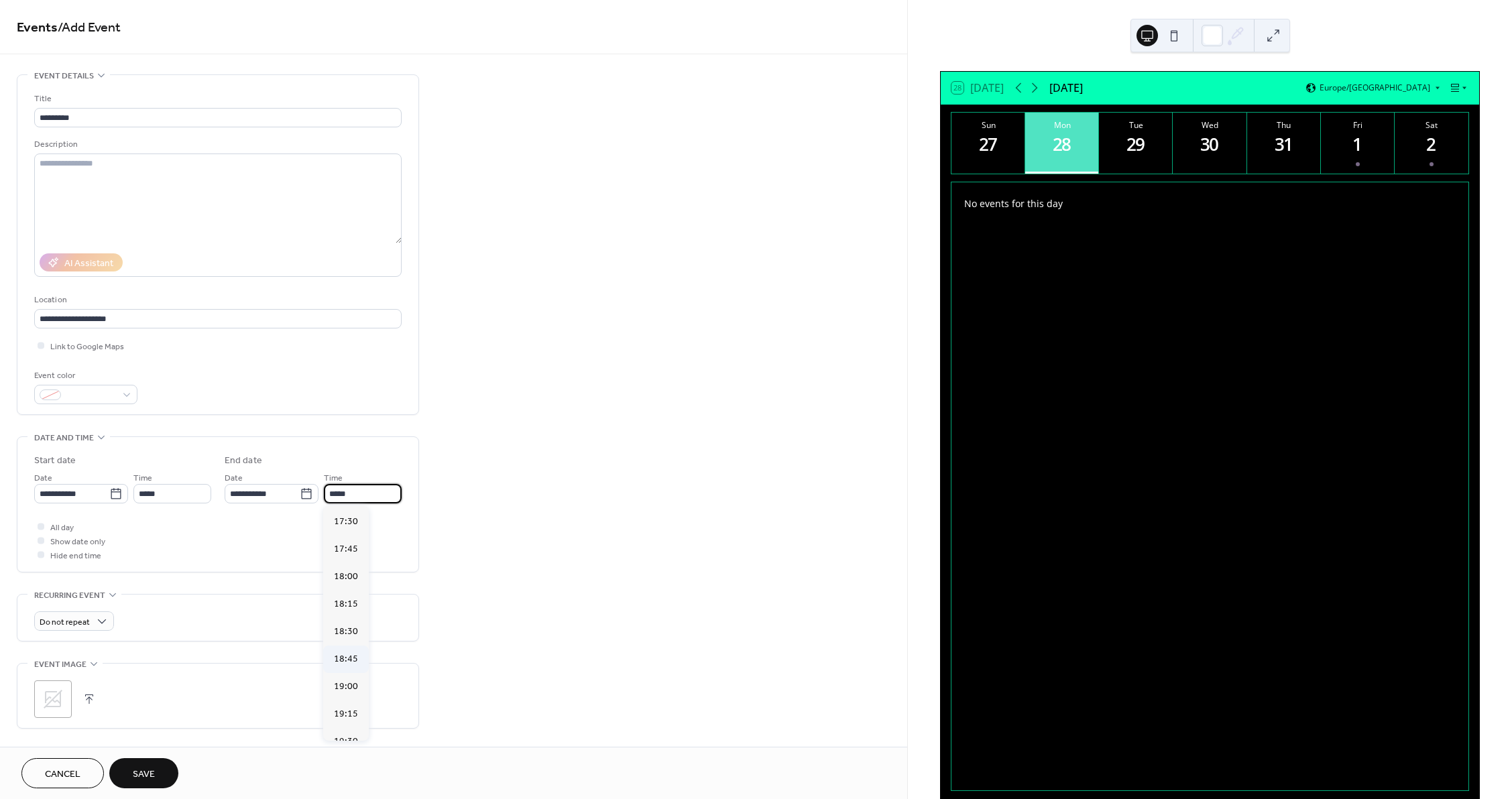 scroll, scrollTop: 268, scrollLeft: 0, axis: vertical 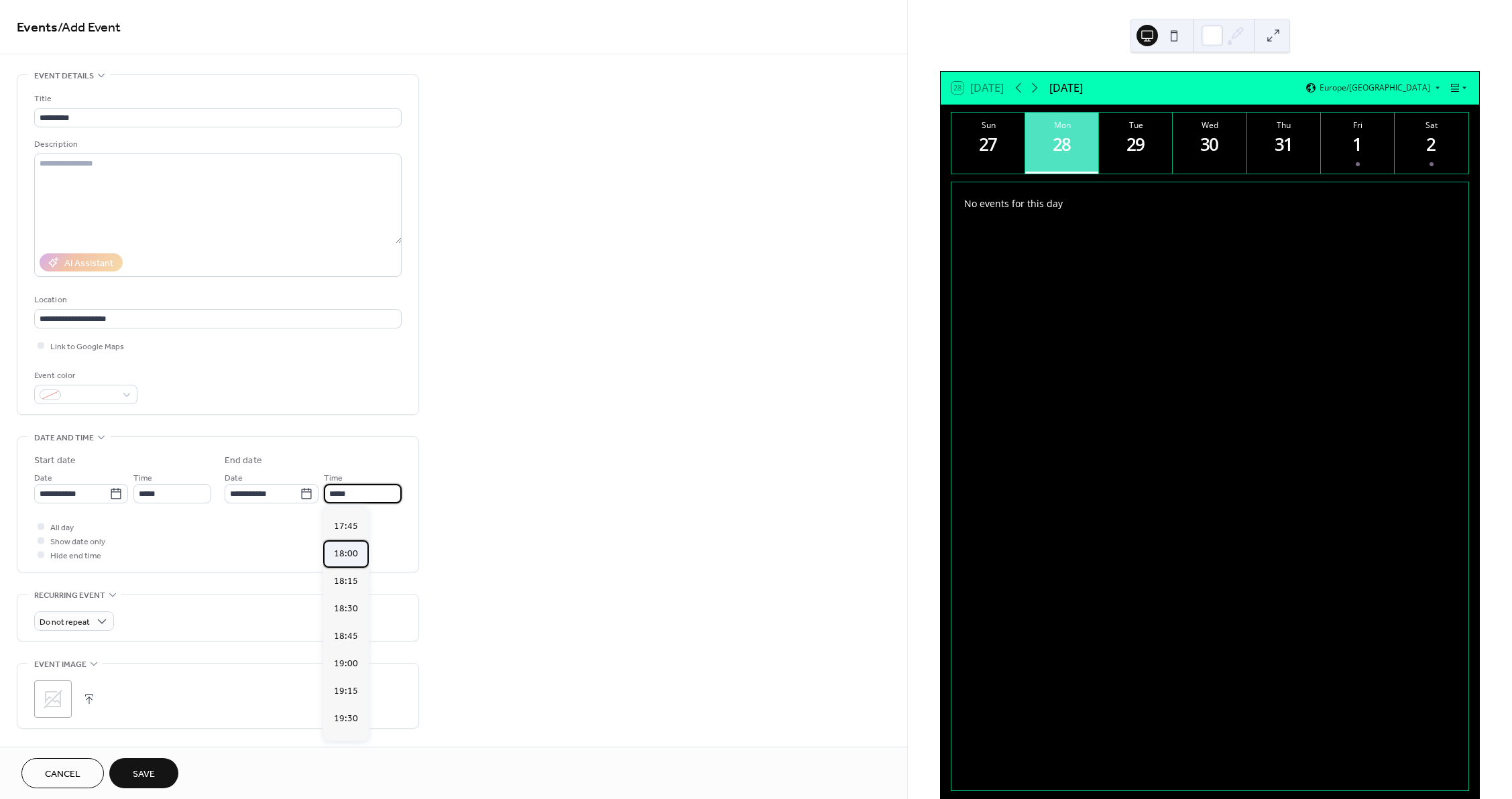 click on "18:00" at bounding box center [346, 554] 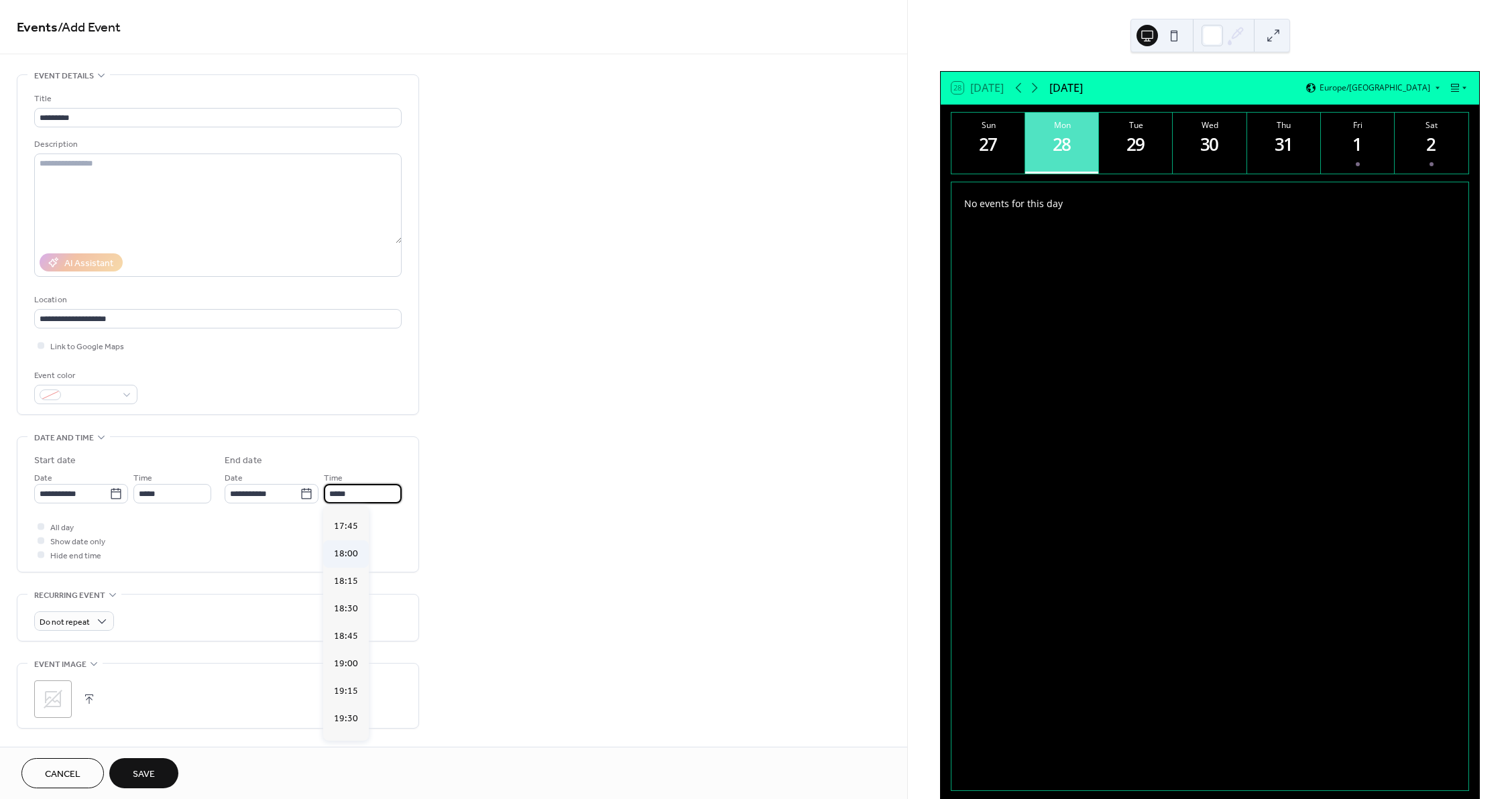type on "*****" 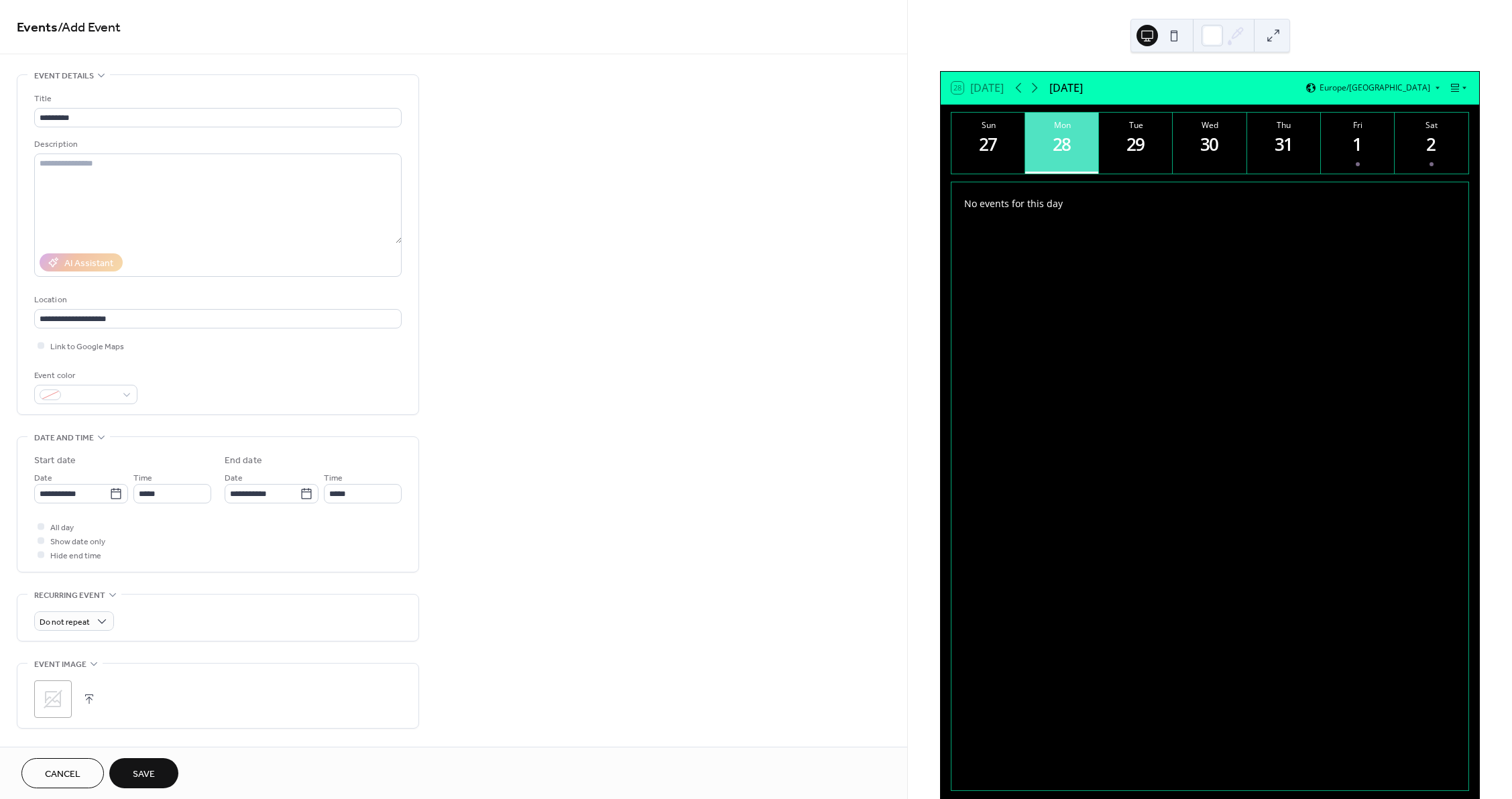 click on ";" at bounding box center [53, 699] 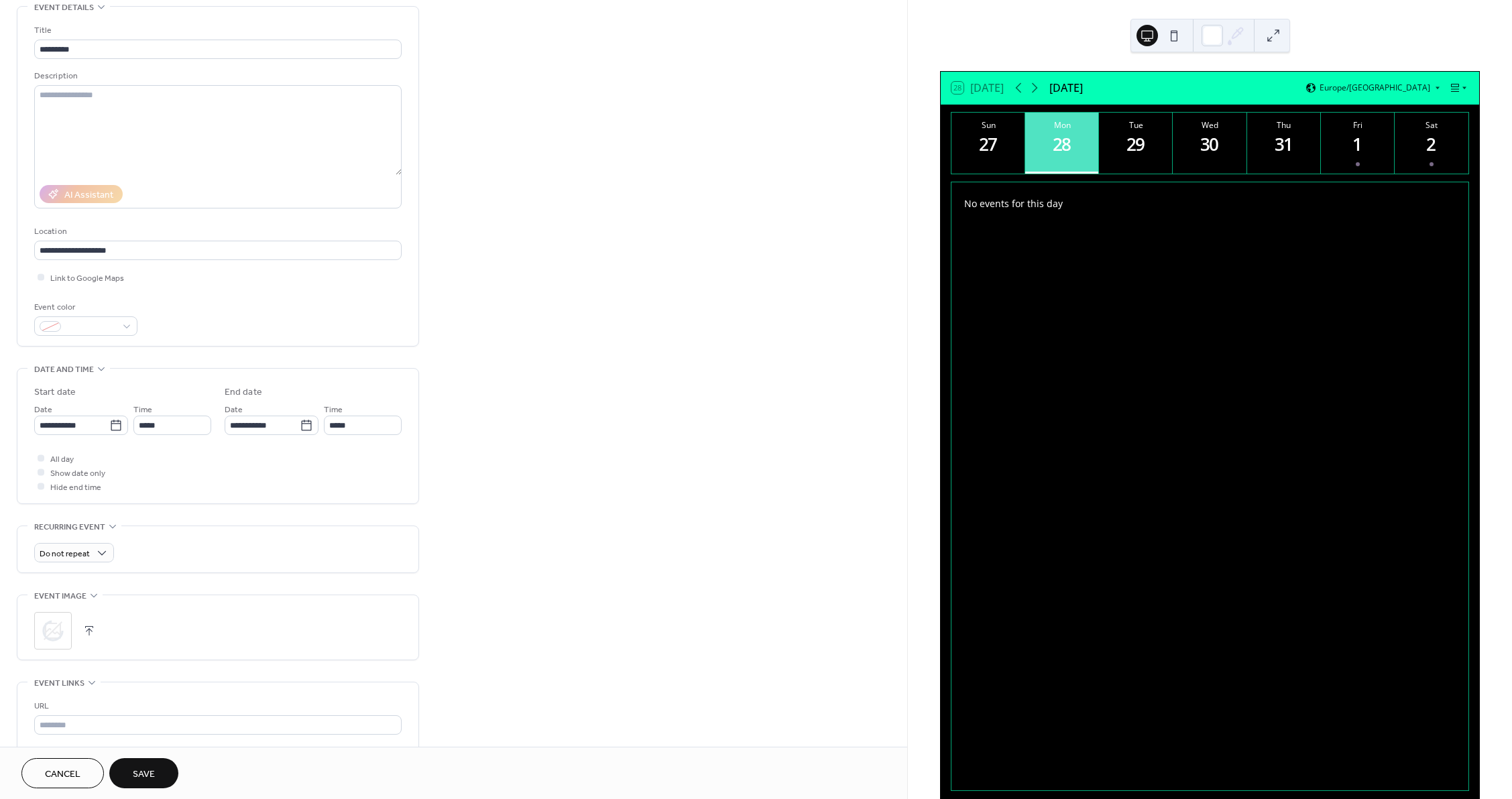scroll, scrollTop: 134, scrollLeft: 0, axis: vertical 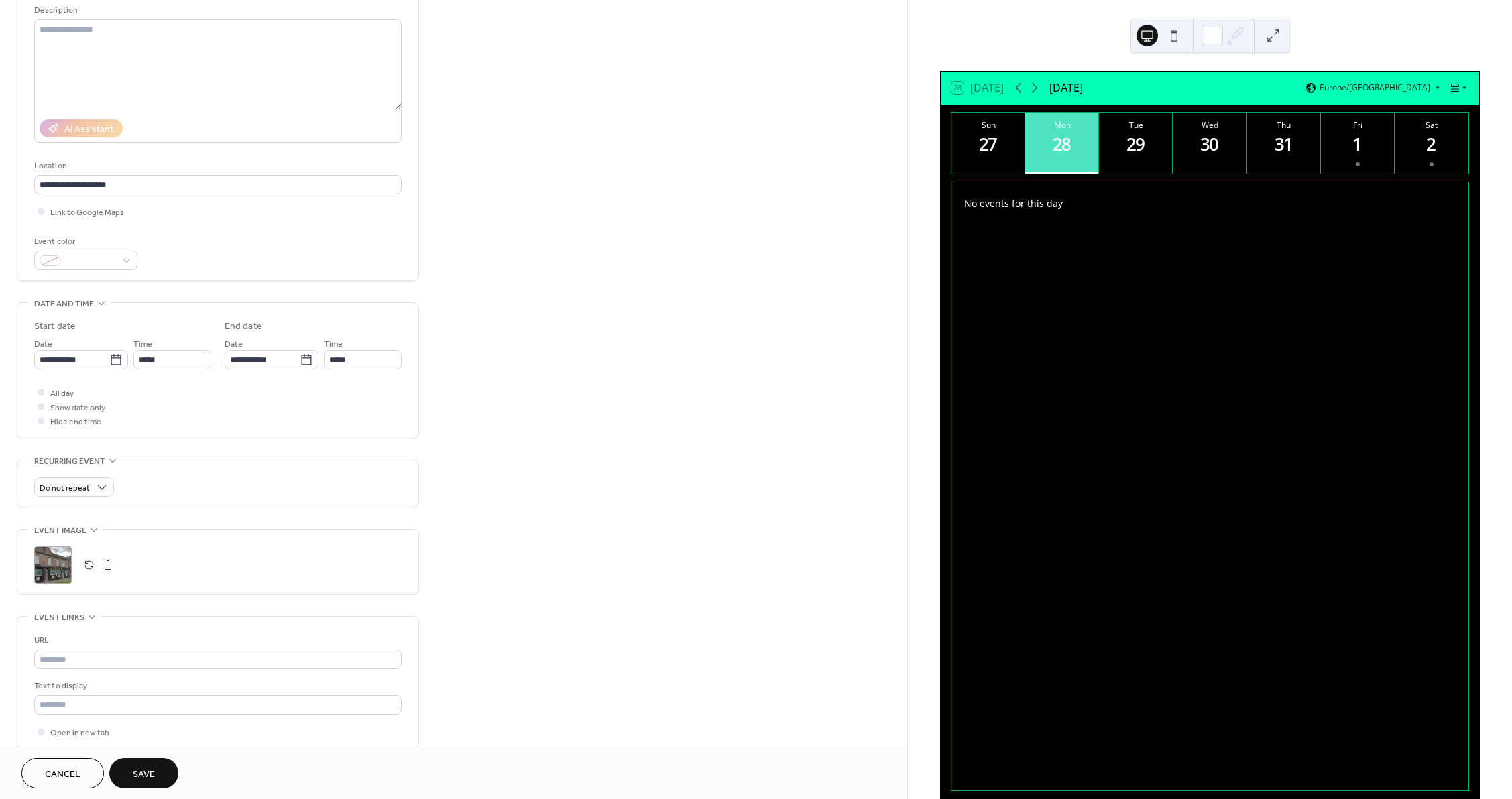 click on "Save" at bounding box center [143, 773] 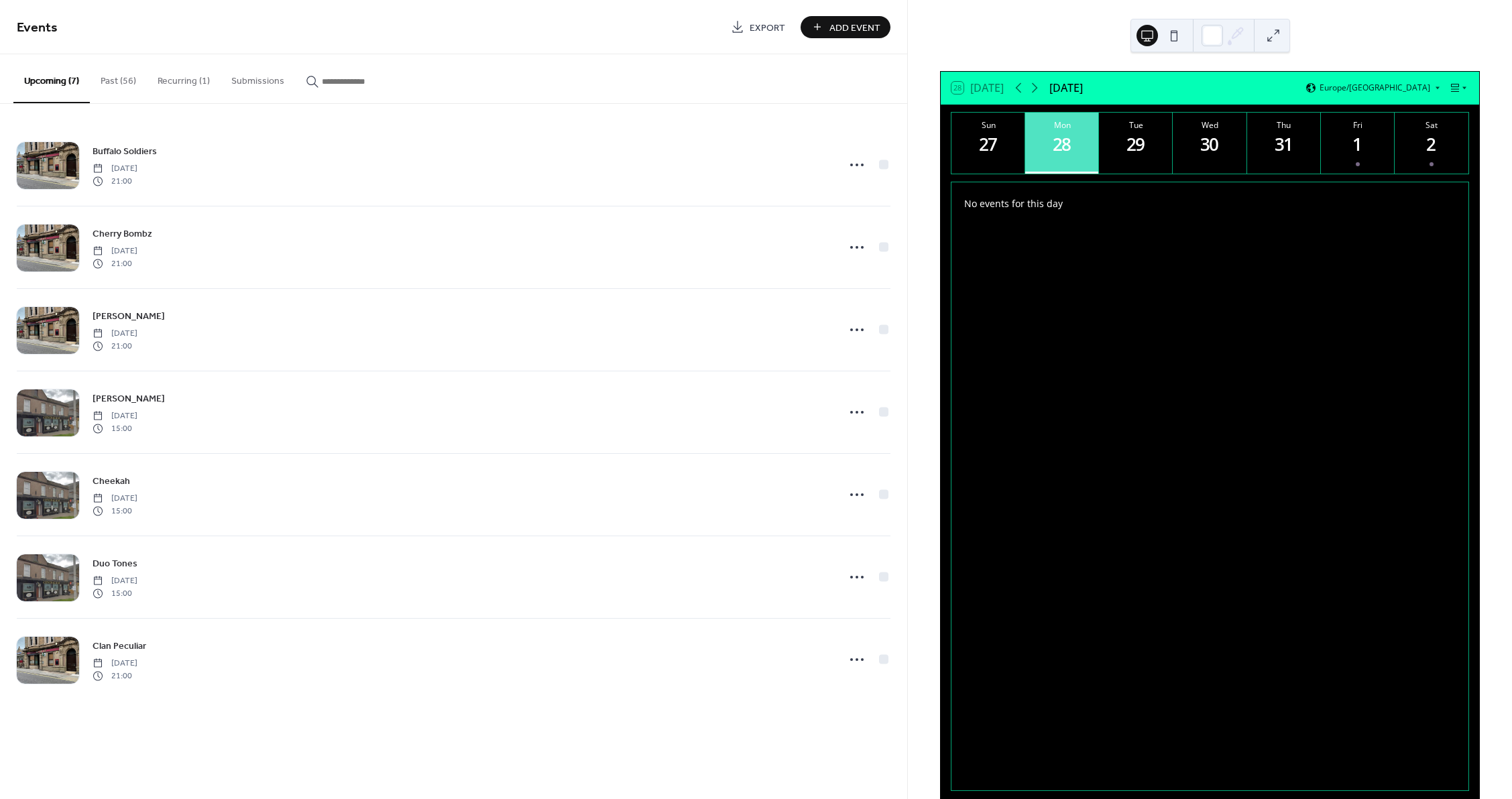 click on "Add Event" at bounding box center [855, 27] 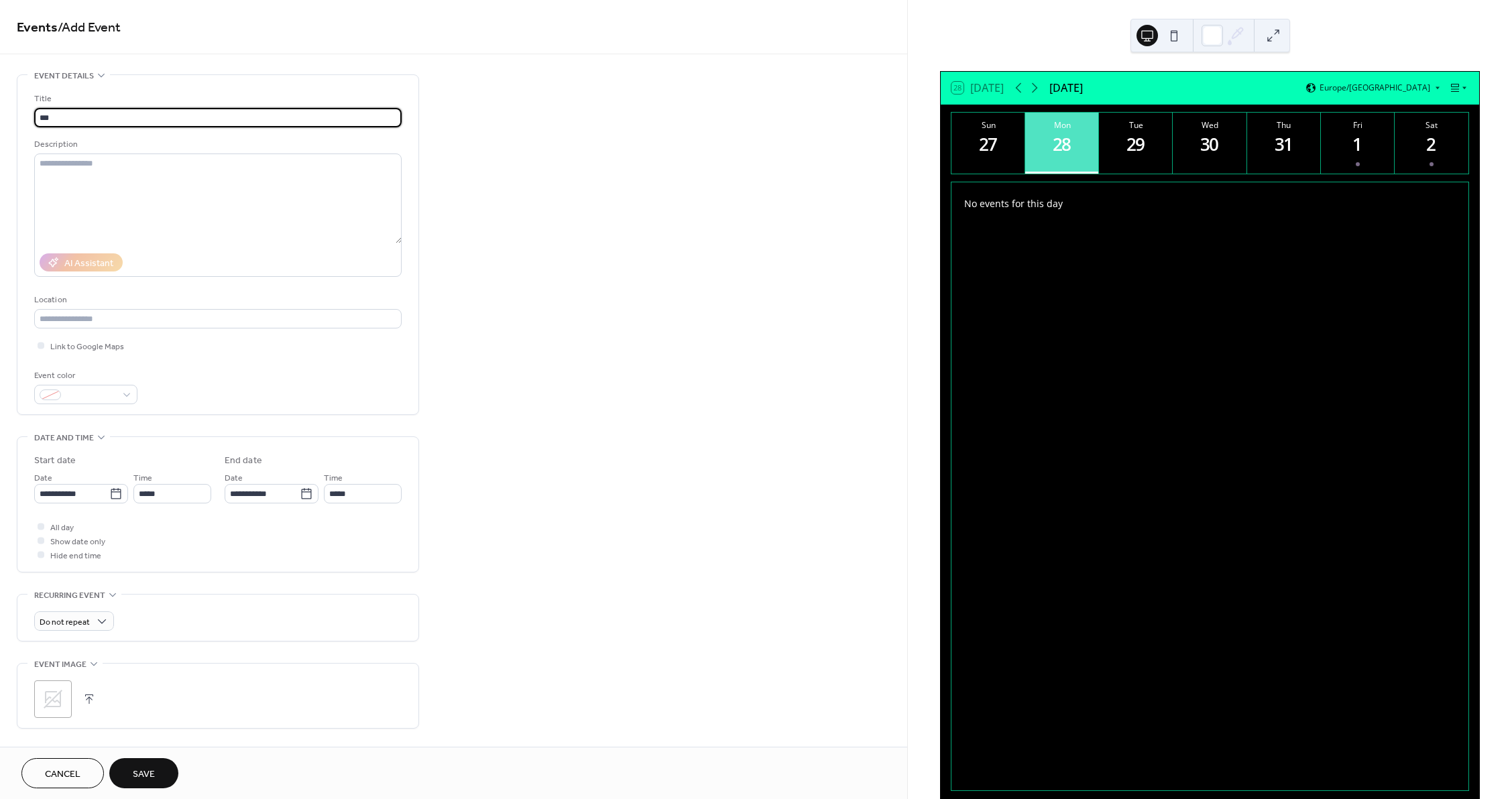 type on "*********" 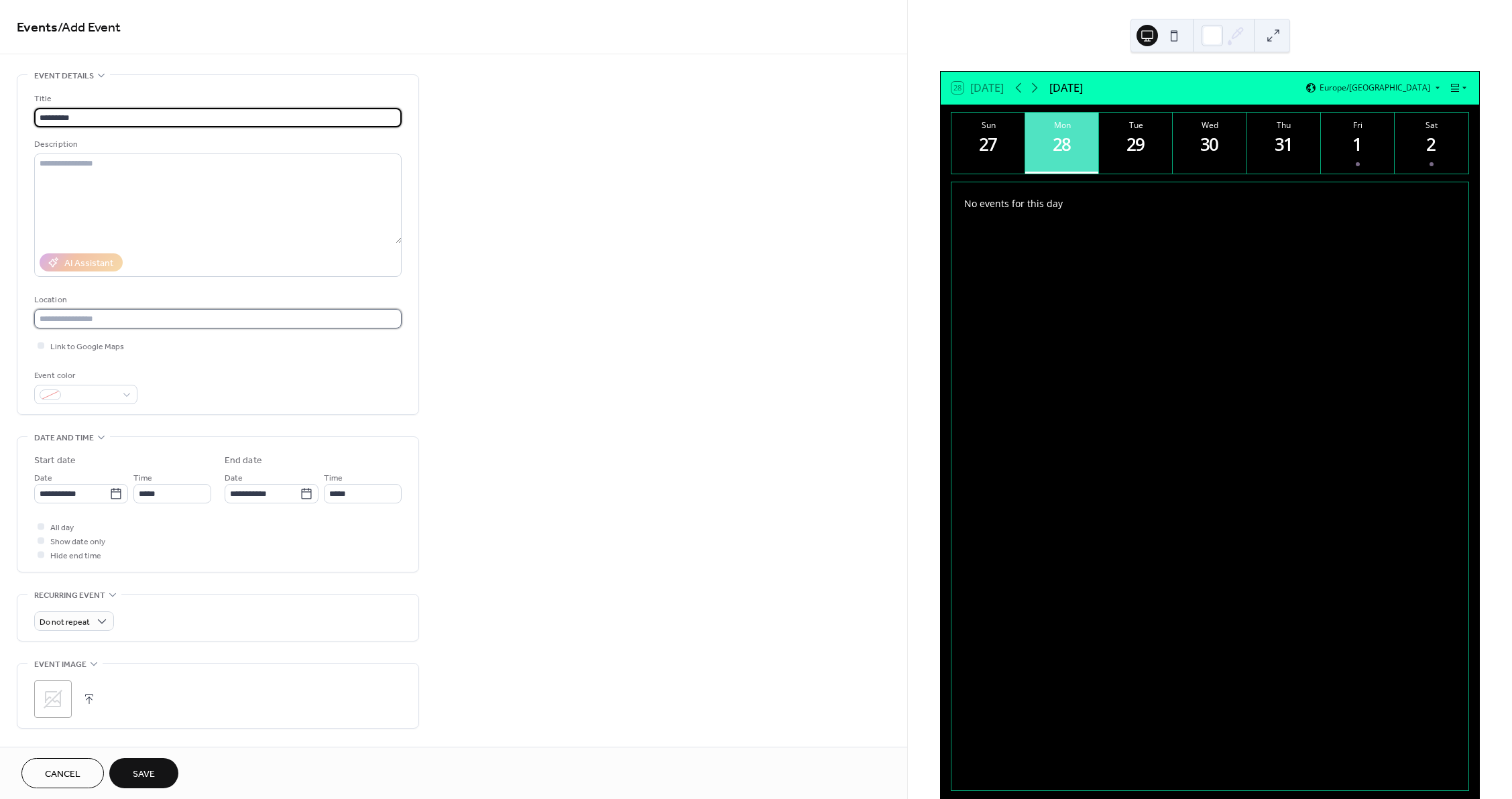 click at bounding box center [218, 318] 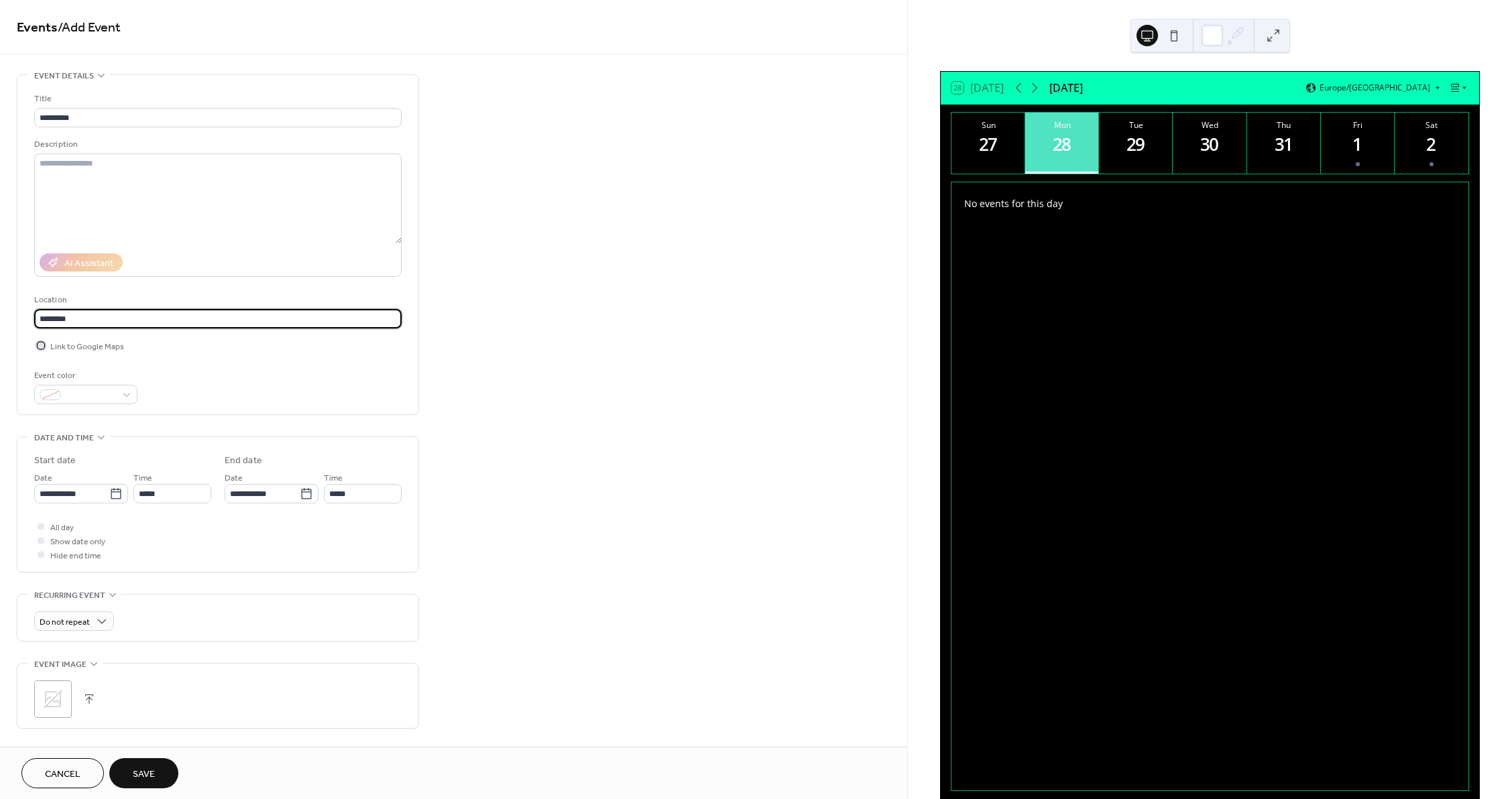 click on "Link to Google Maps" at bounding box center [87, 347] 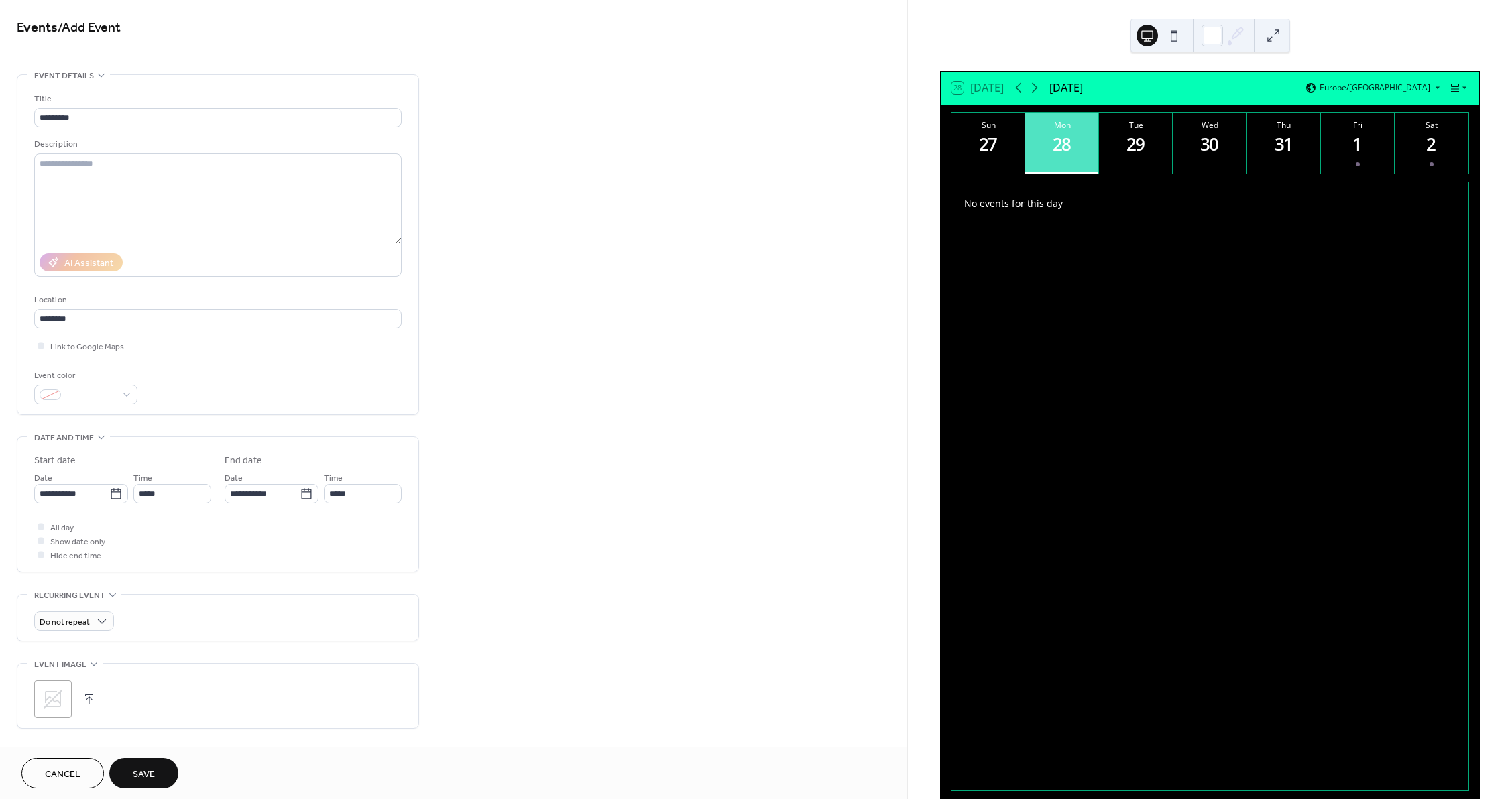 click on "Event color" at bounding box center [218, 386] 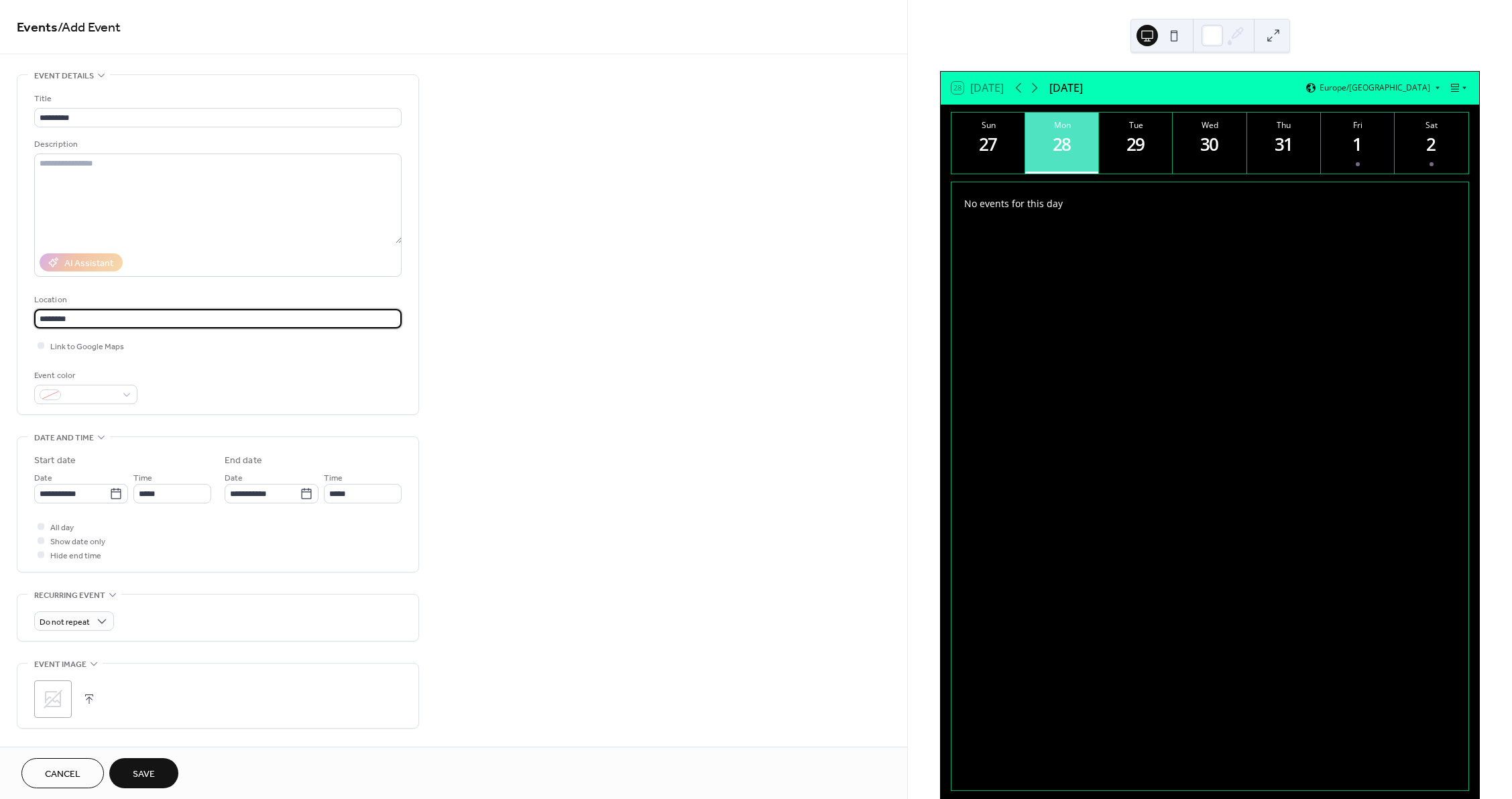 click on "********" at bounding box center [218, 318] 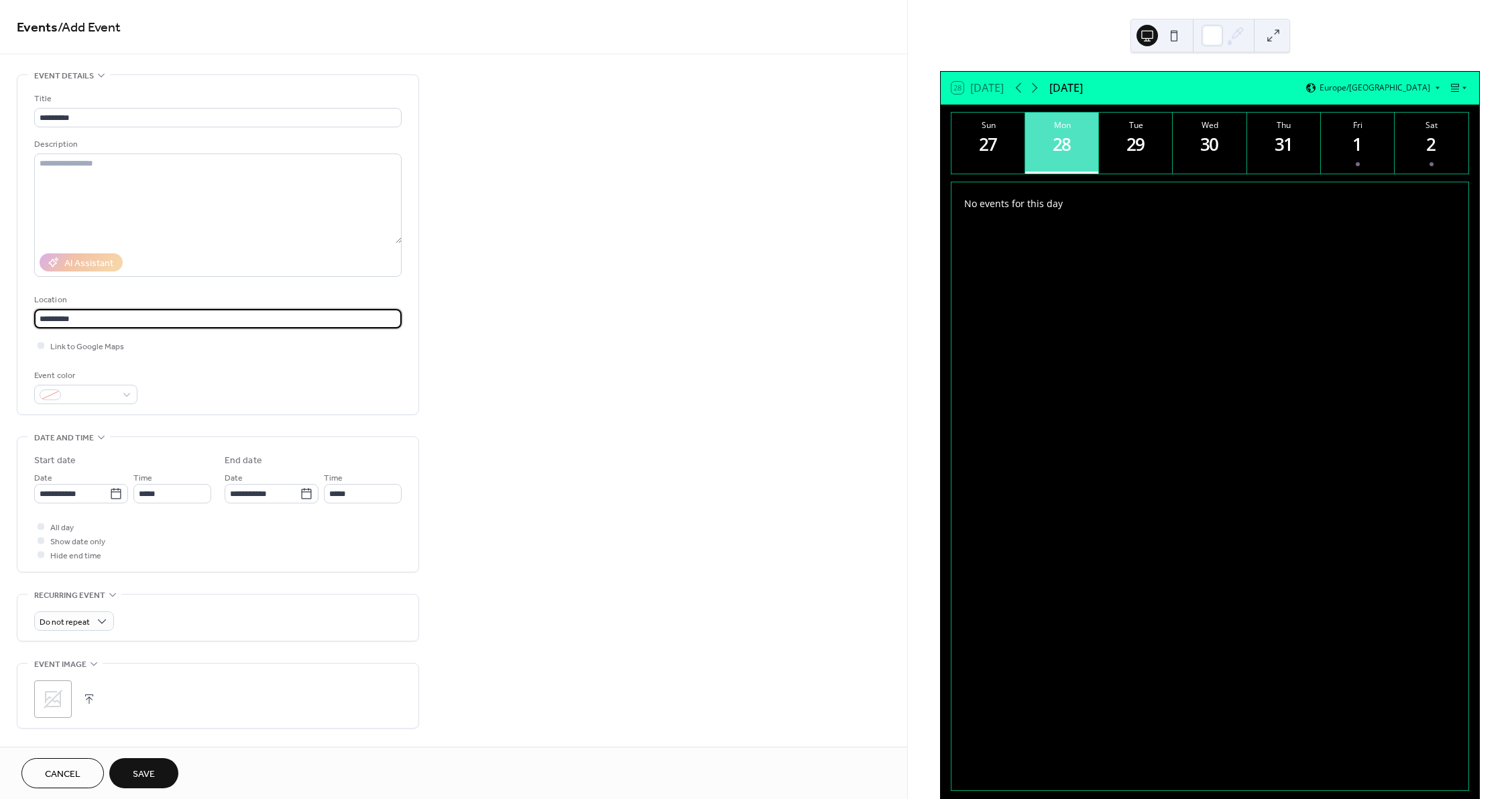 type on "********" 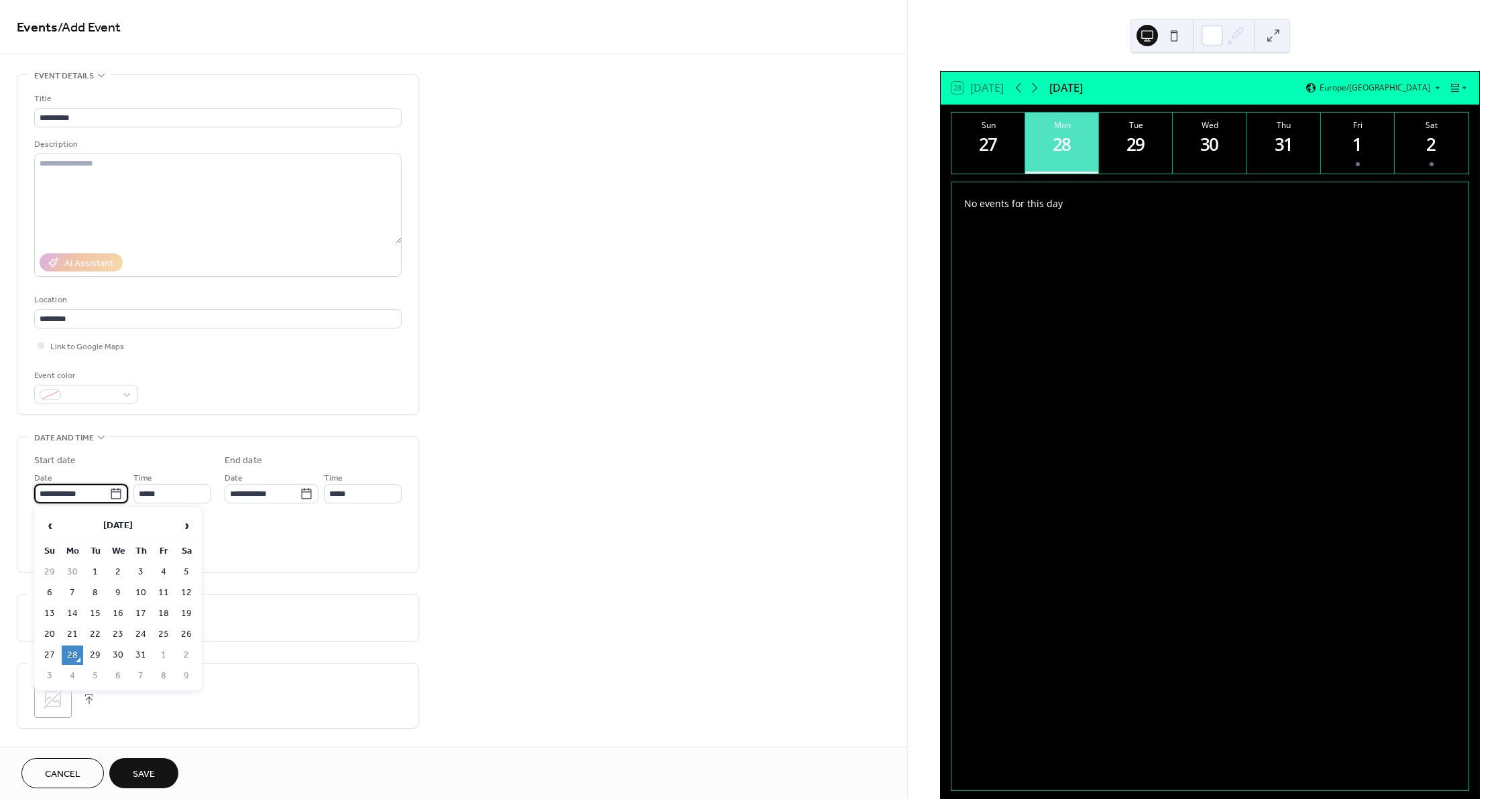 click on "**********" at bounding box center [72, 493] 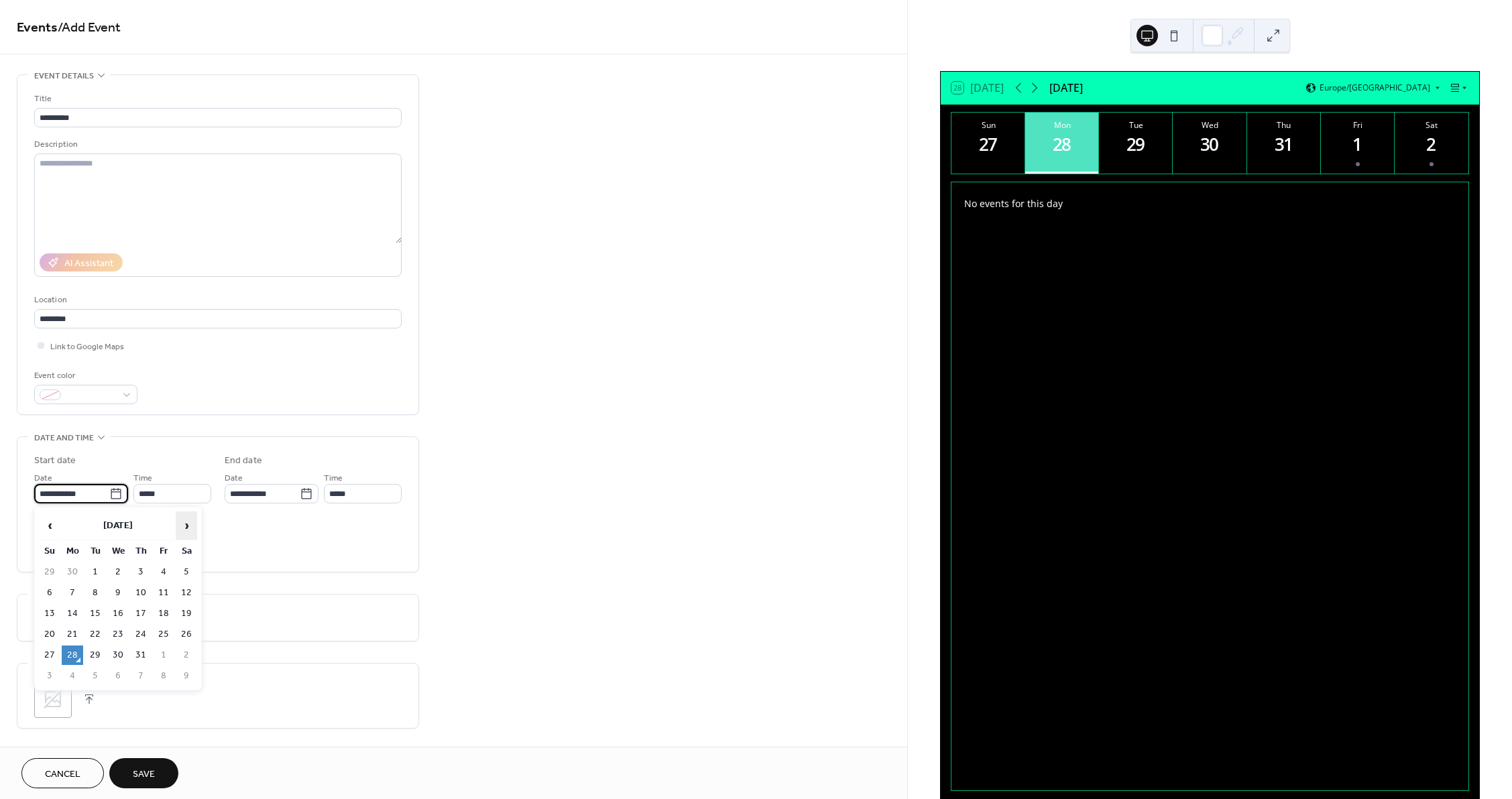 click on "›" at bounding box center [186, 526] 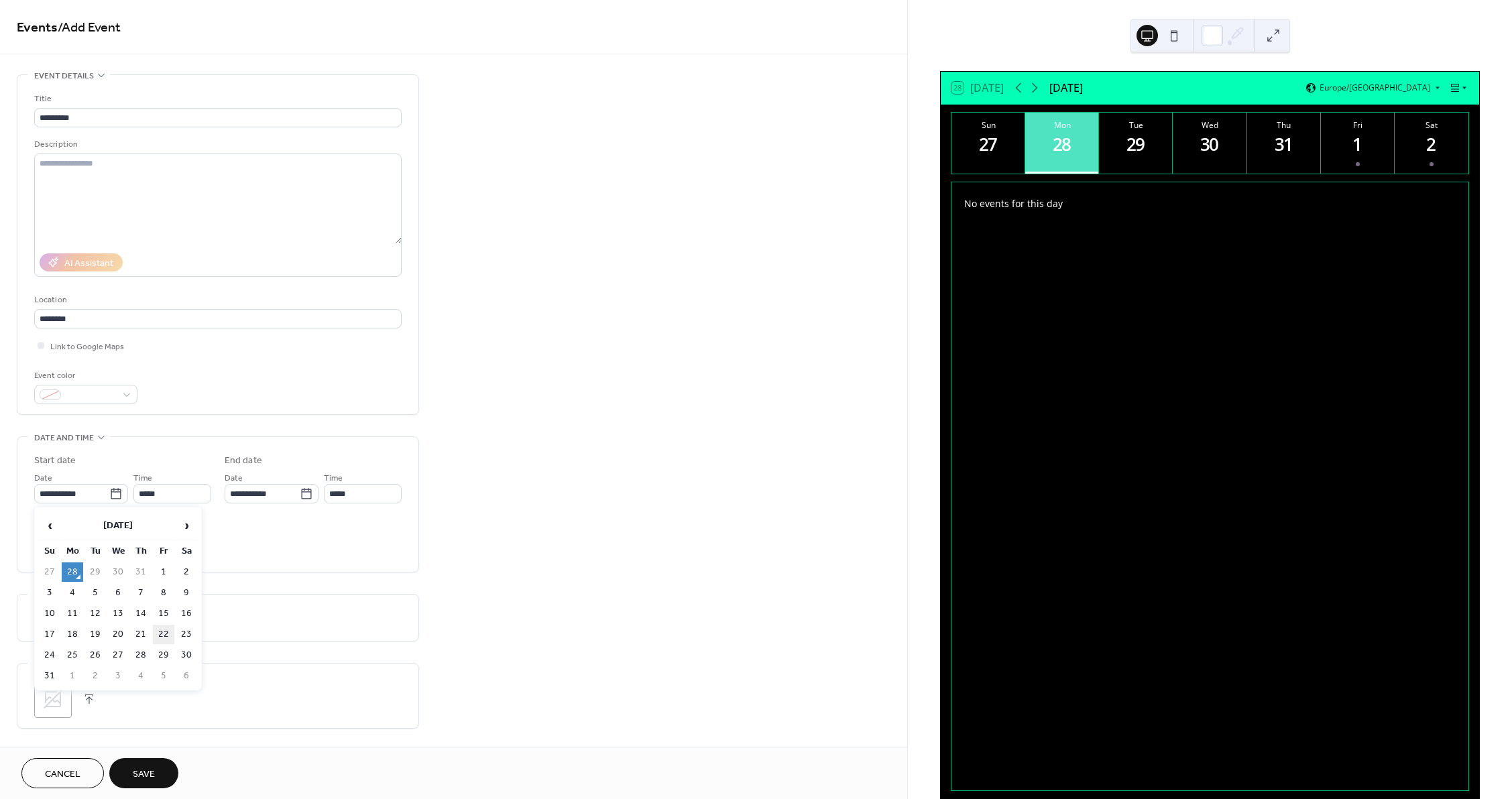 click on "22" at bounding box center [164, 634] 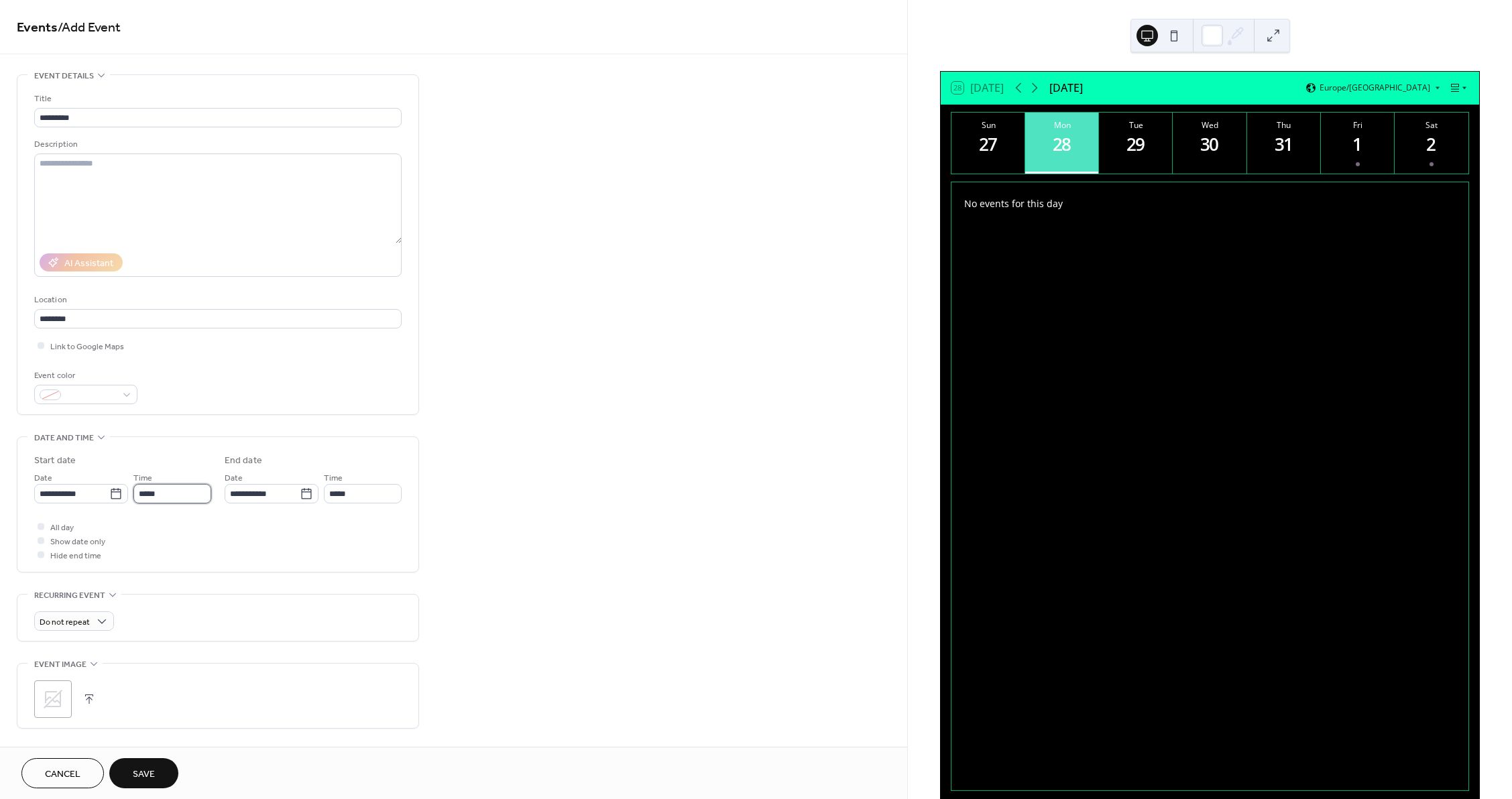 click on "*****" at bounding box center (172, 493) 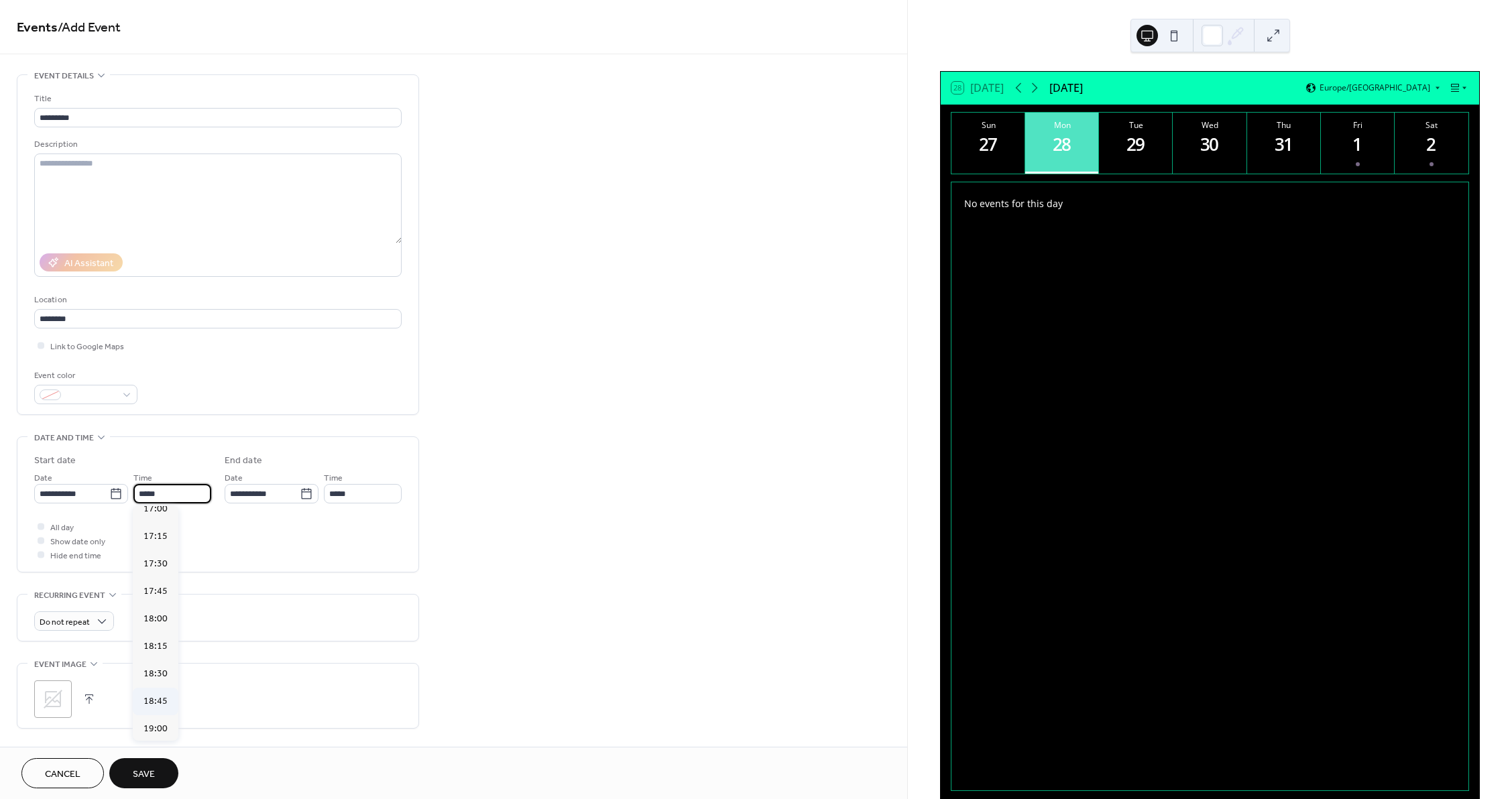 scroll, scrollTop: 1989, scrollLeft: 0, axis: vertical 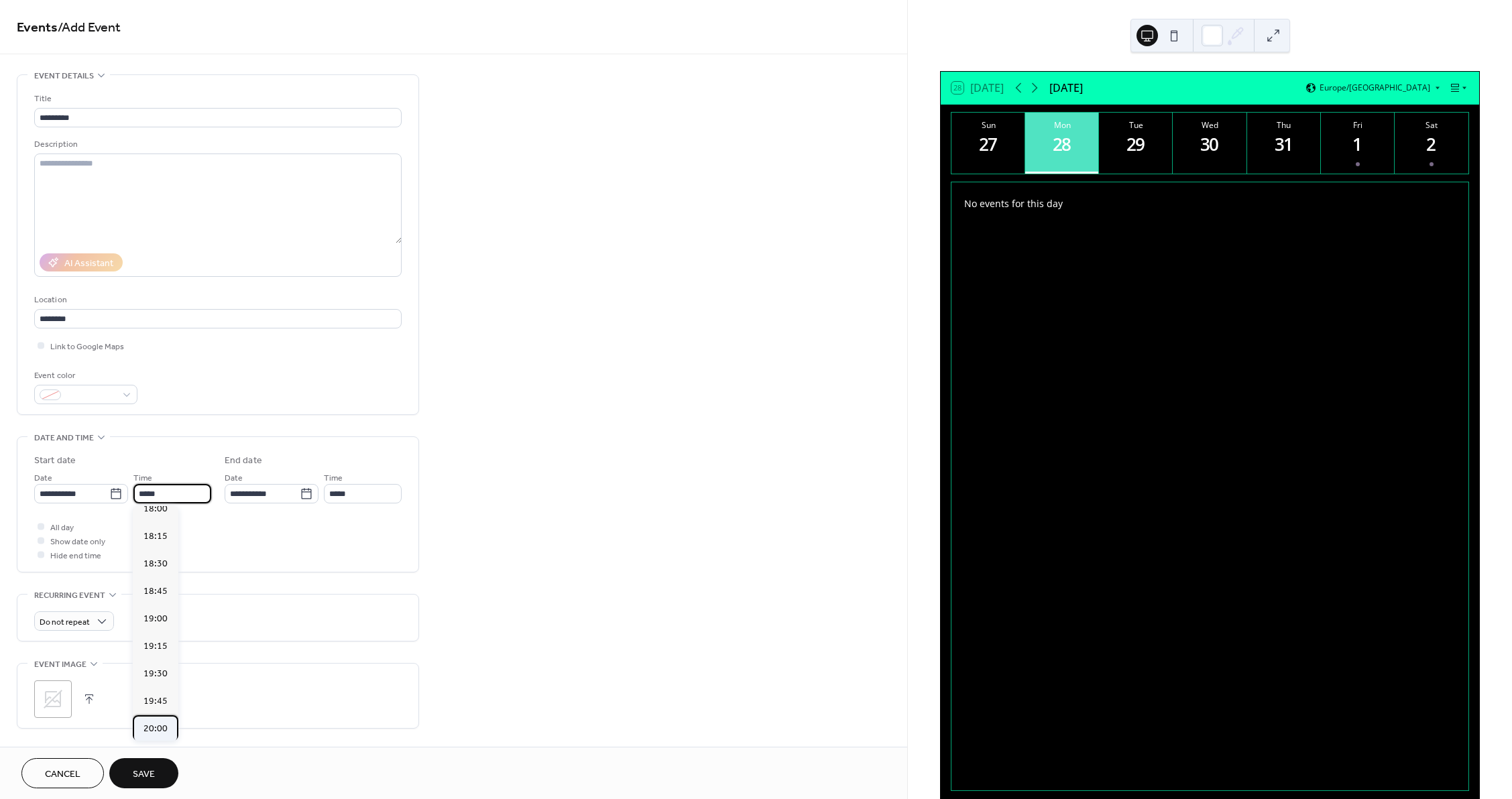 click on "20:00" at bounding box center [156, 729] 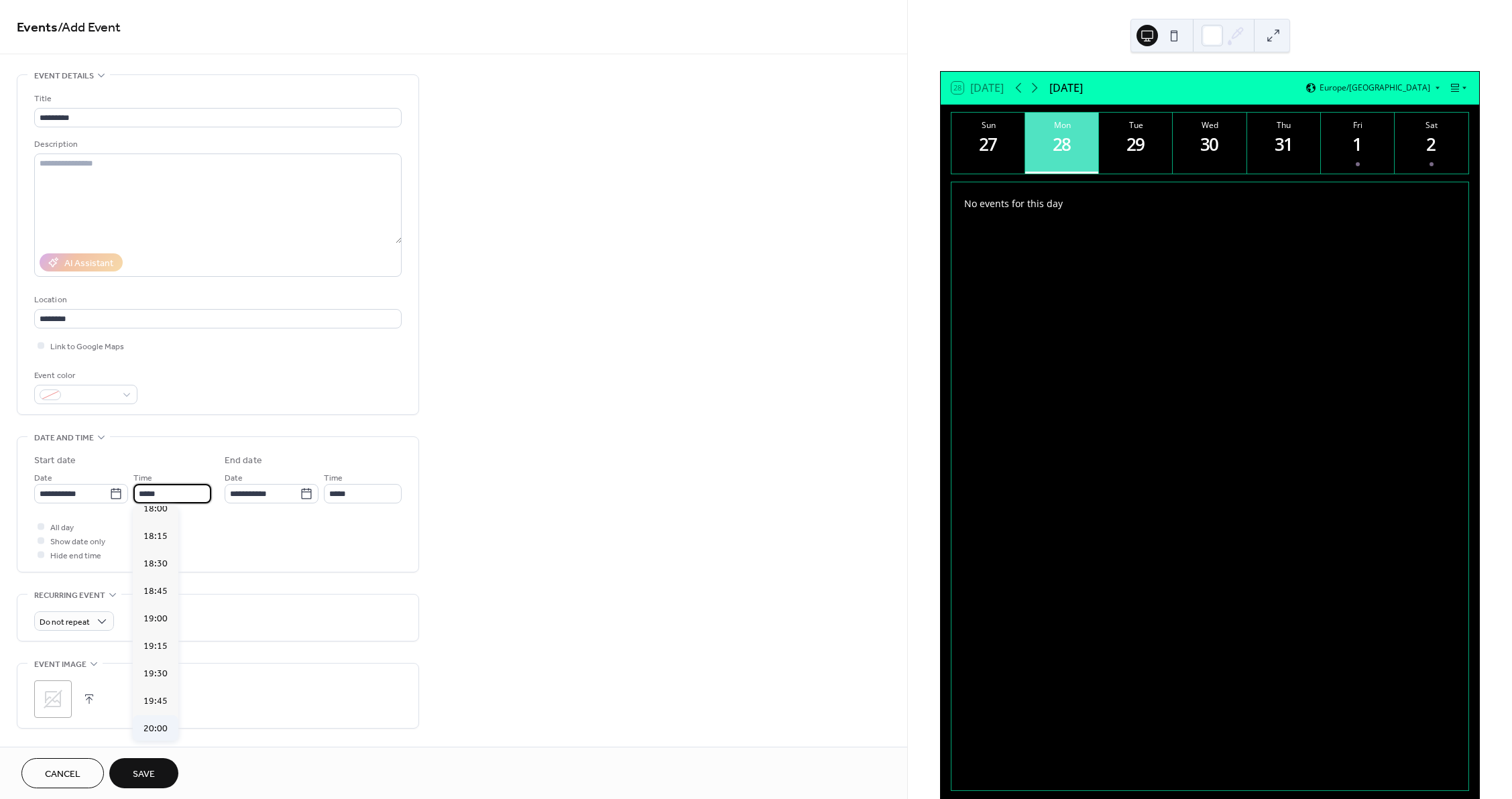 type on "*****" 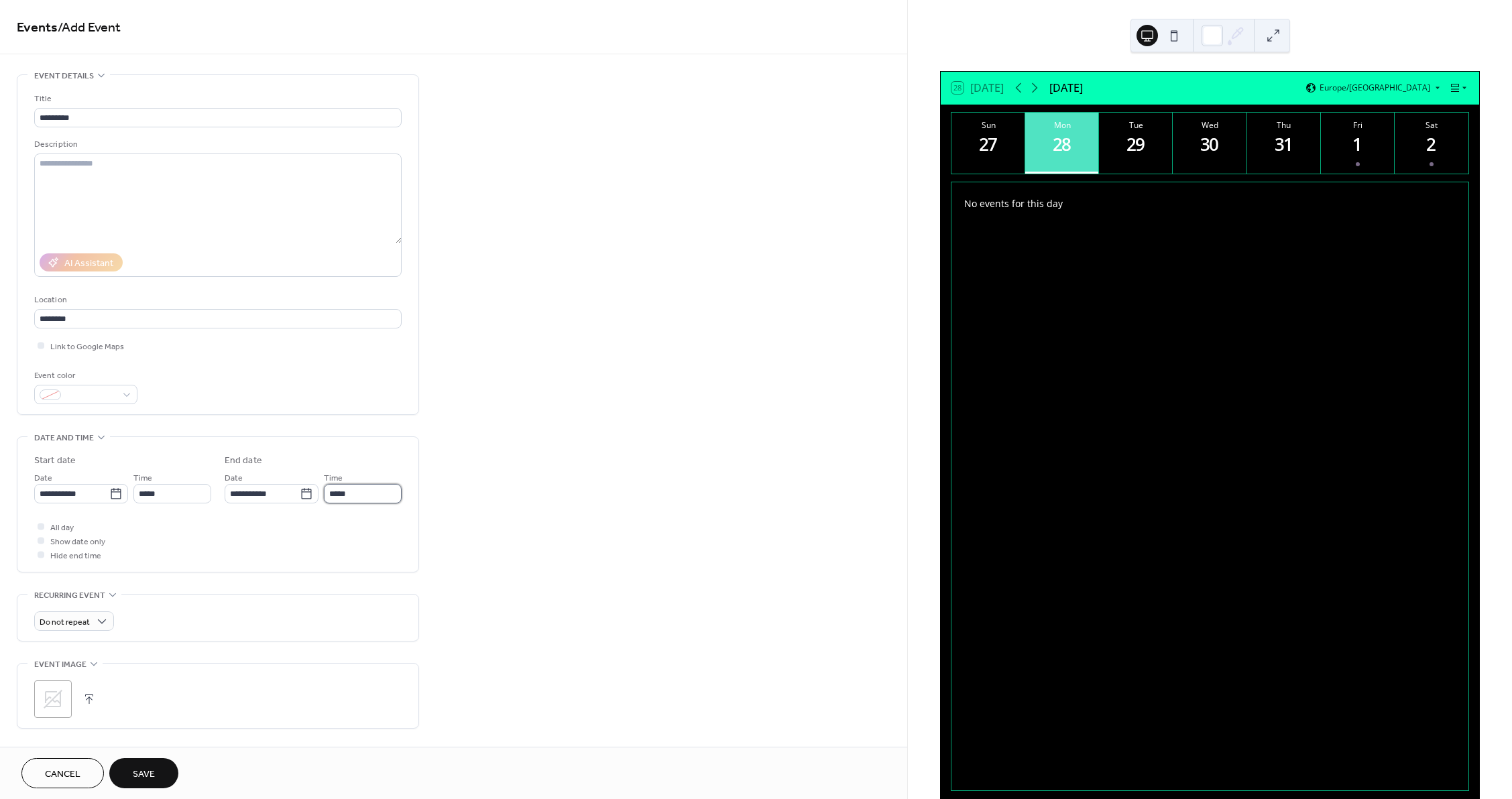 click on "*****" at bounding box center (363, 493) 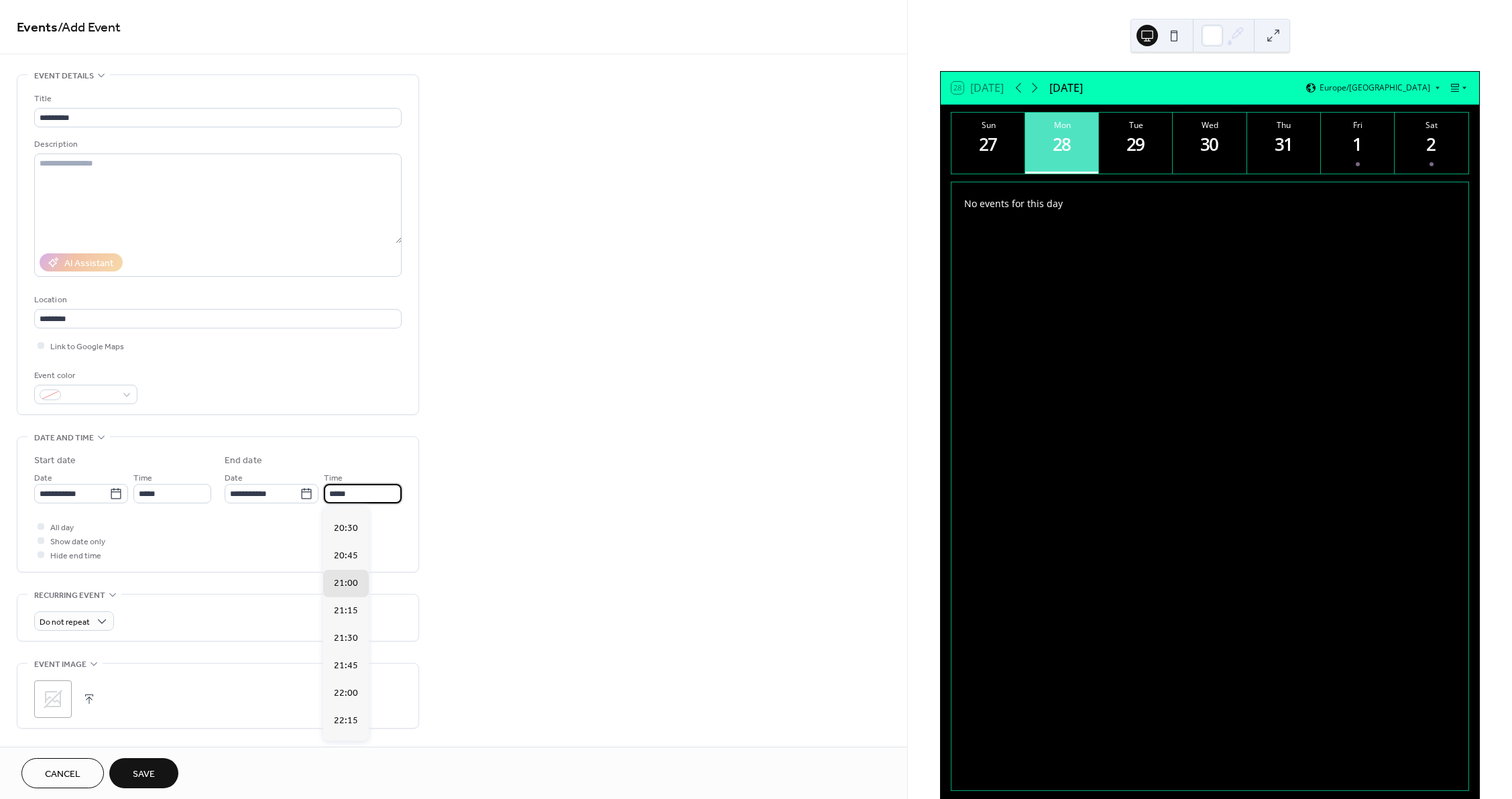 scroll, scrollTop: 178, scrollLeft: 0, axis: vertical 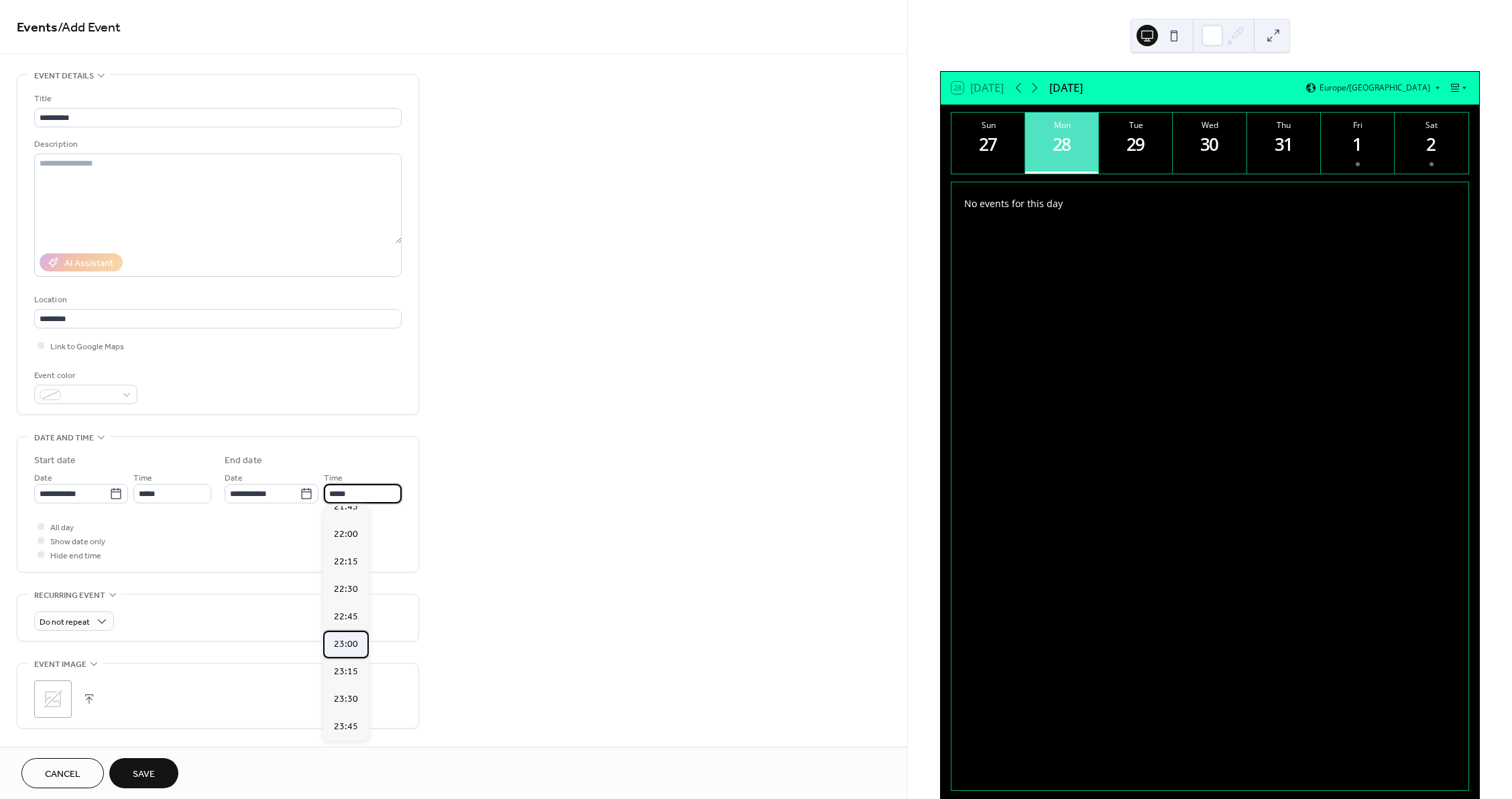 click on "23:00" at bounding box center (346, 644) 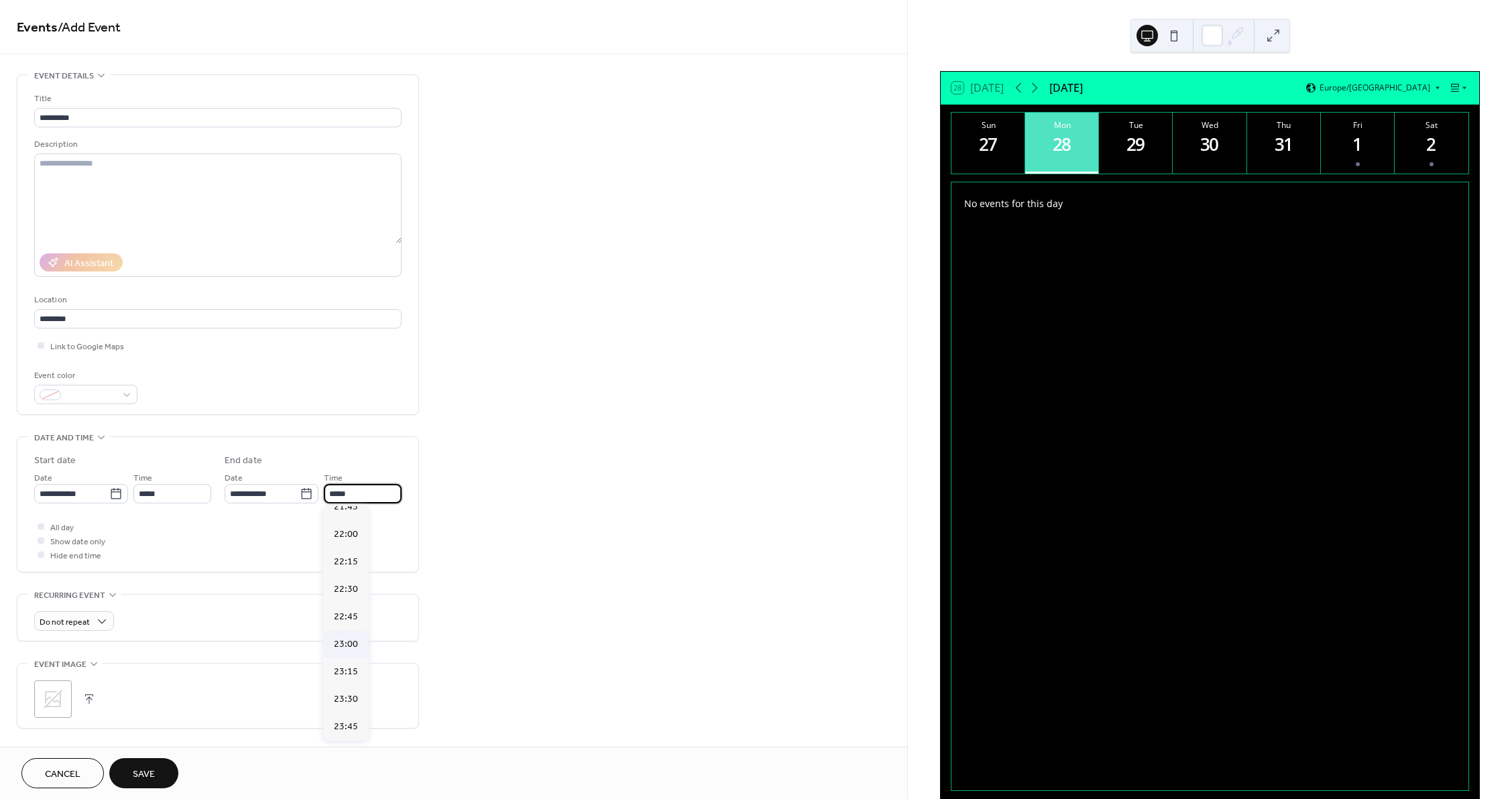 type on "*****" 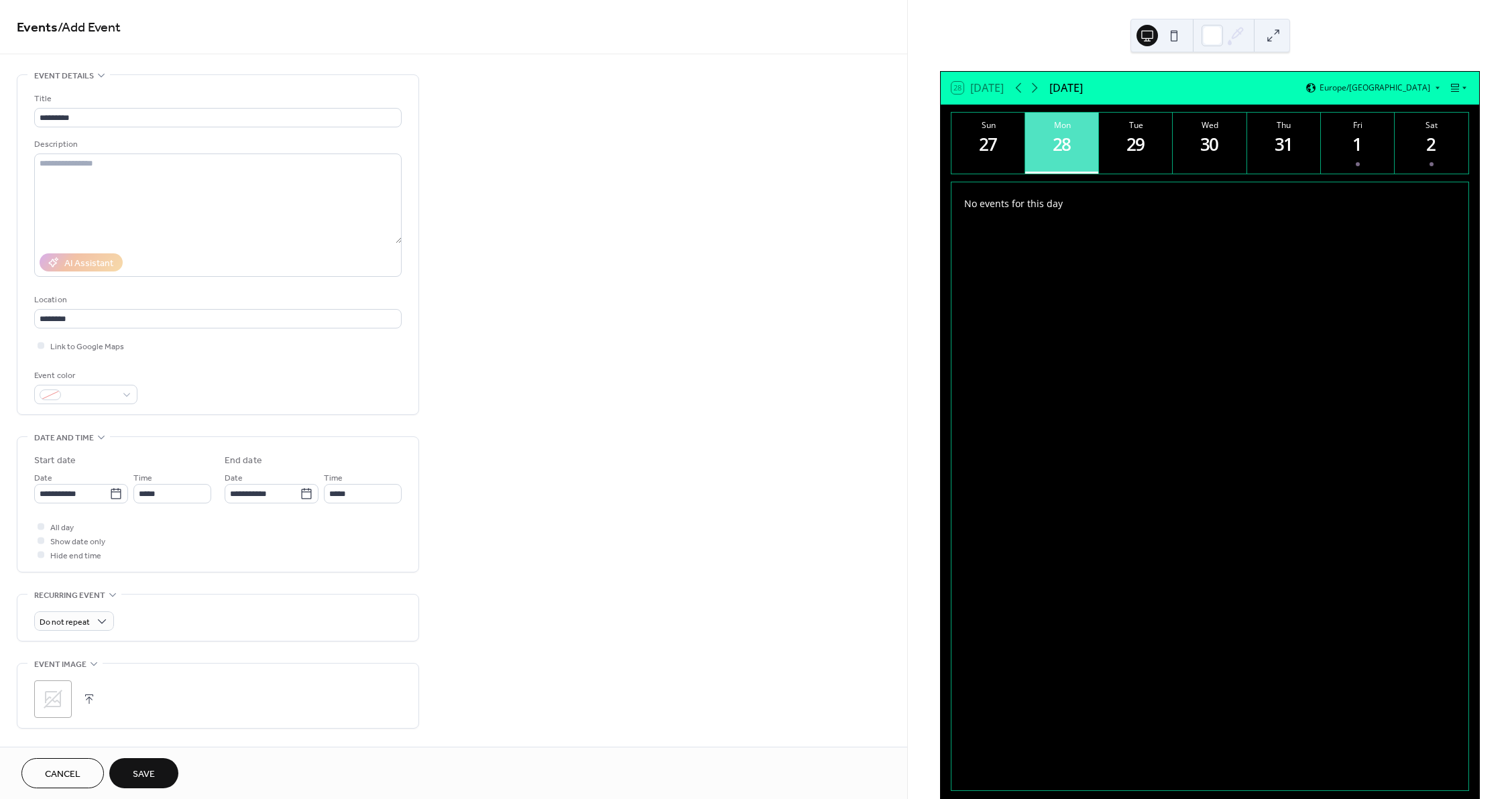 click 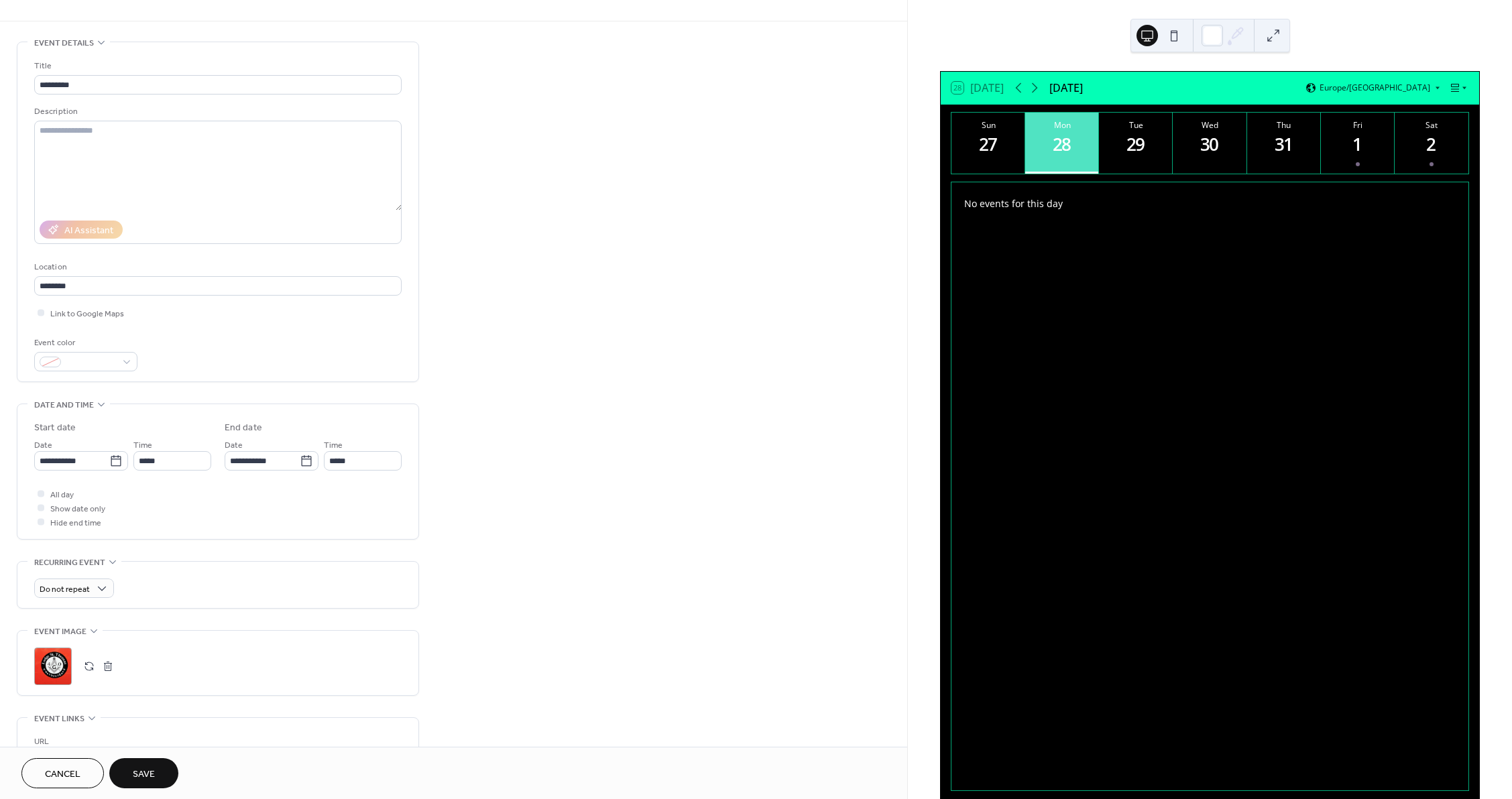 scroll, scrollTop: 134, scrollLeft: 0, axis: vertical 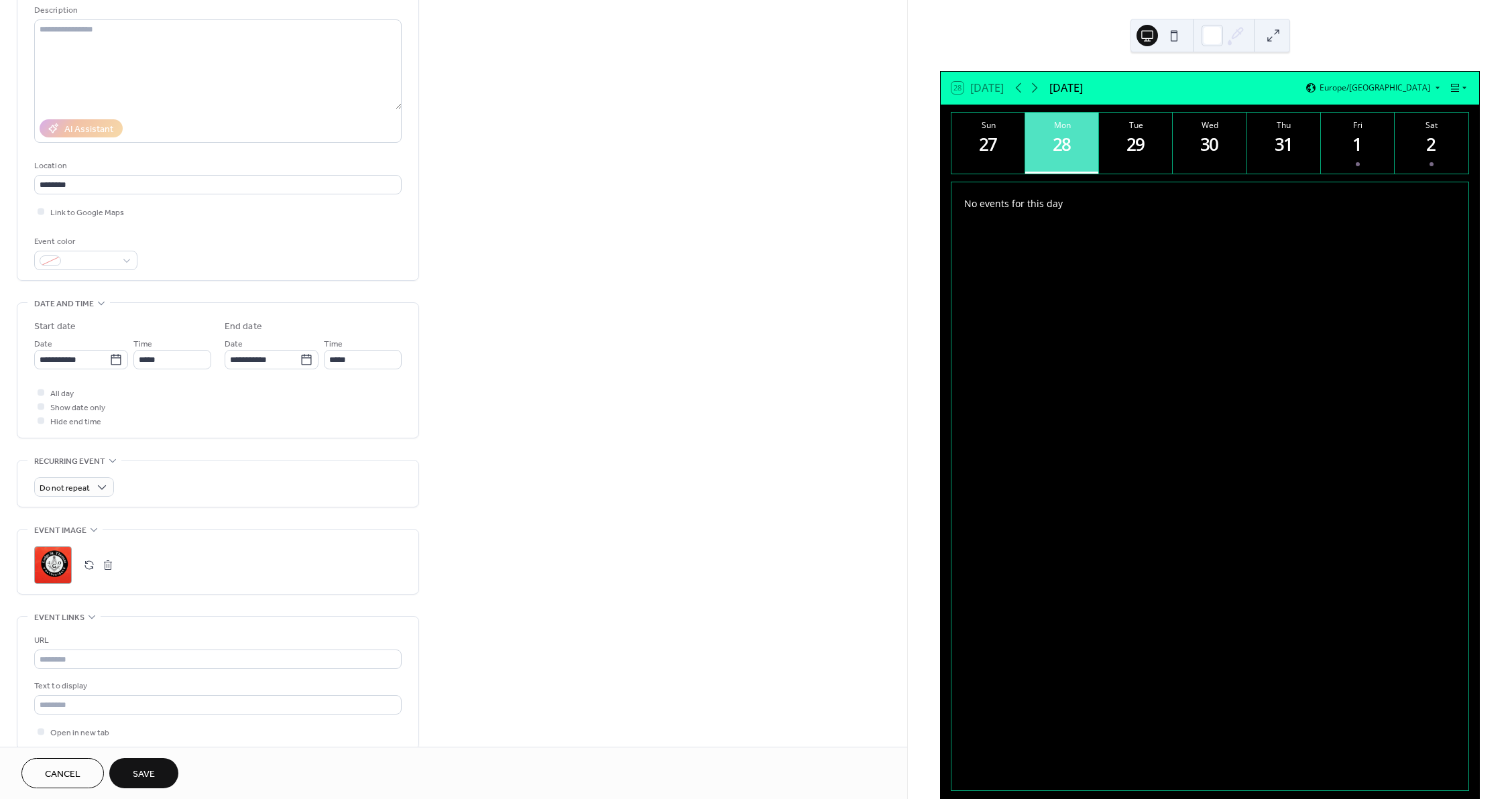 click on "Save" at bounding box center [143, 774] 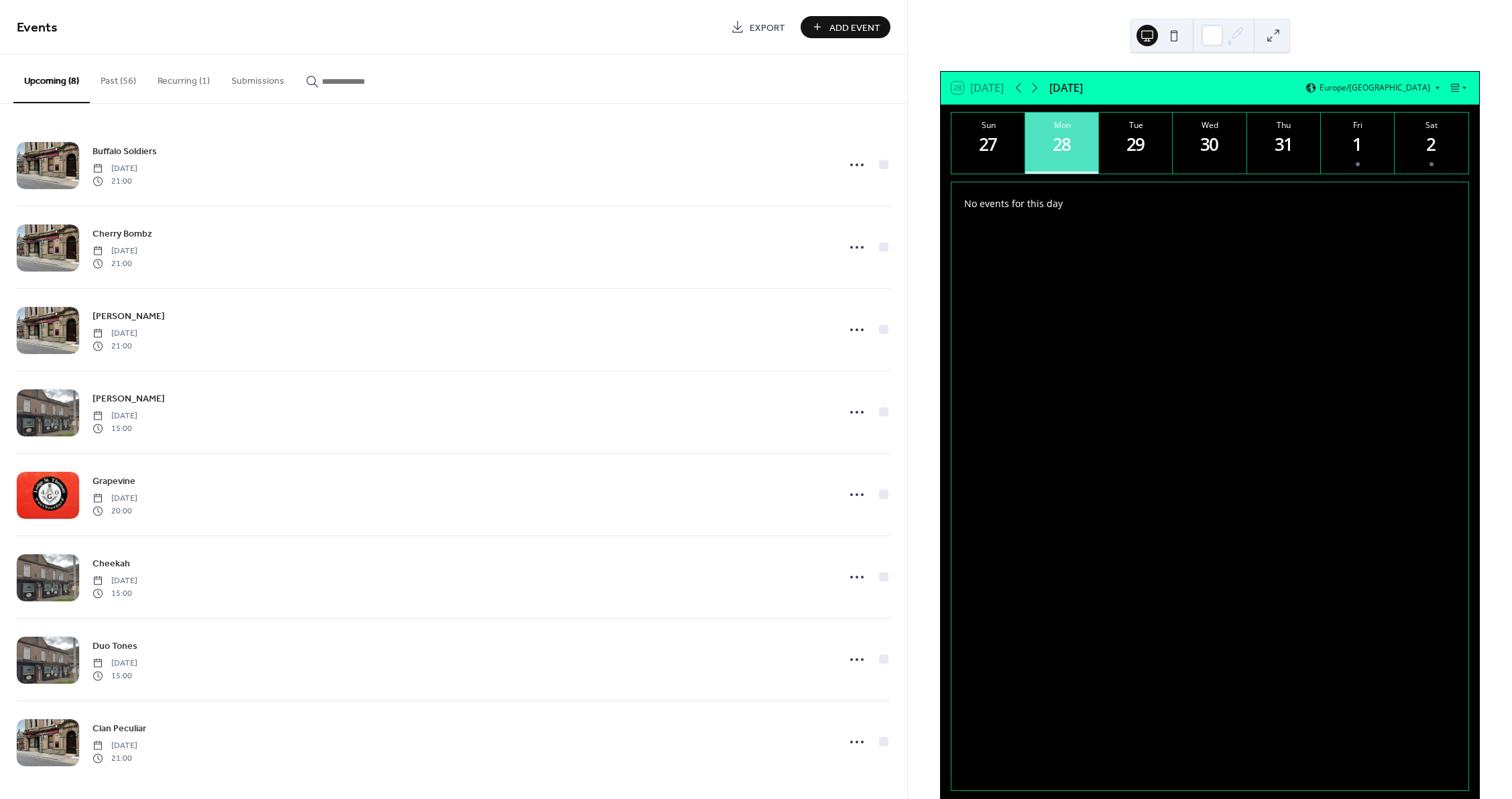 click on "Add Event" at bounding box center [855, 27] 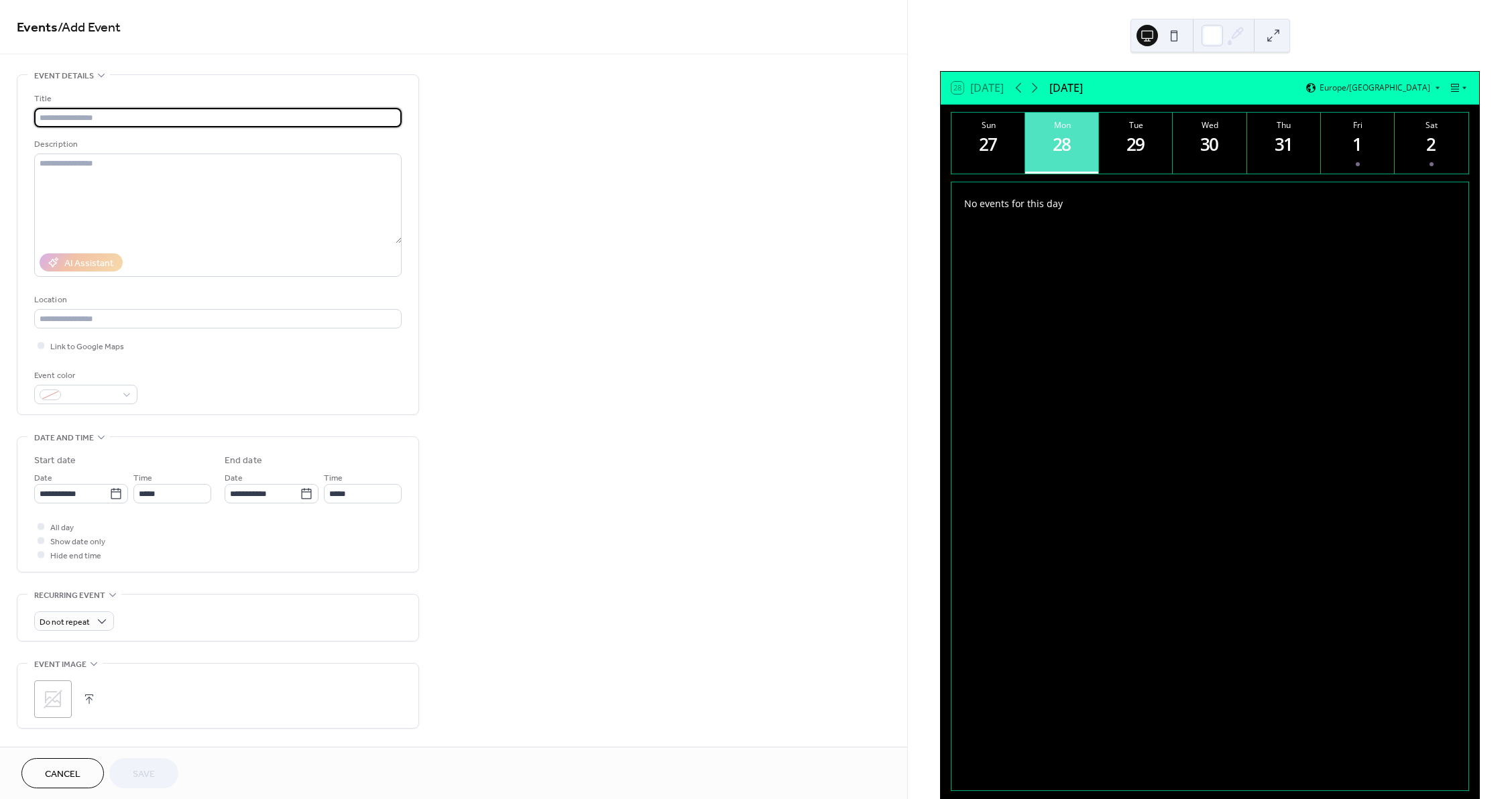 click at bounding box center [218, 117] 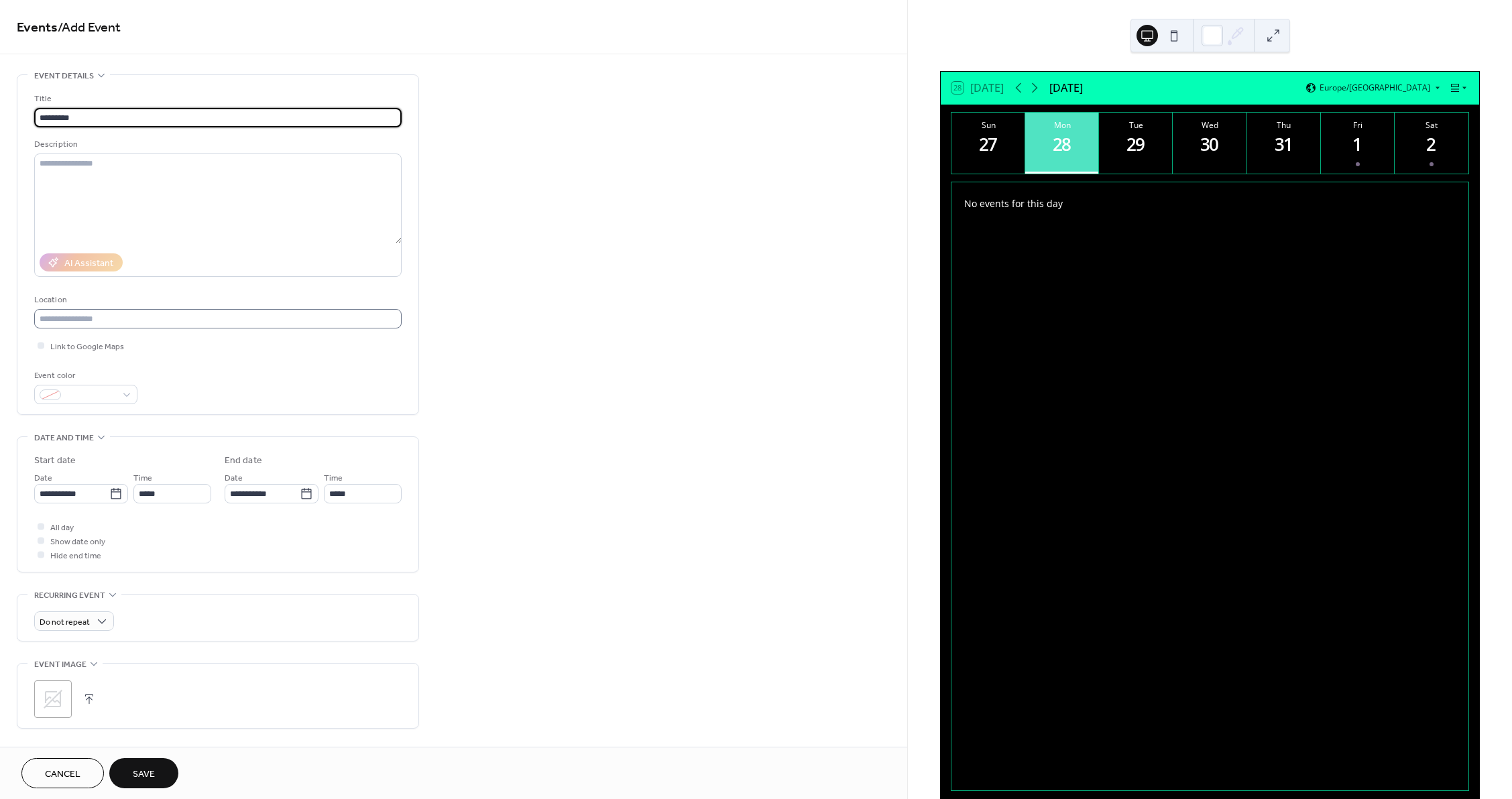 type on "*********" 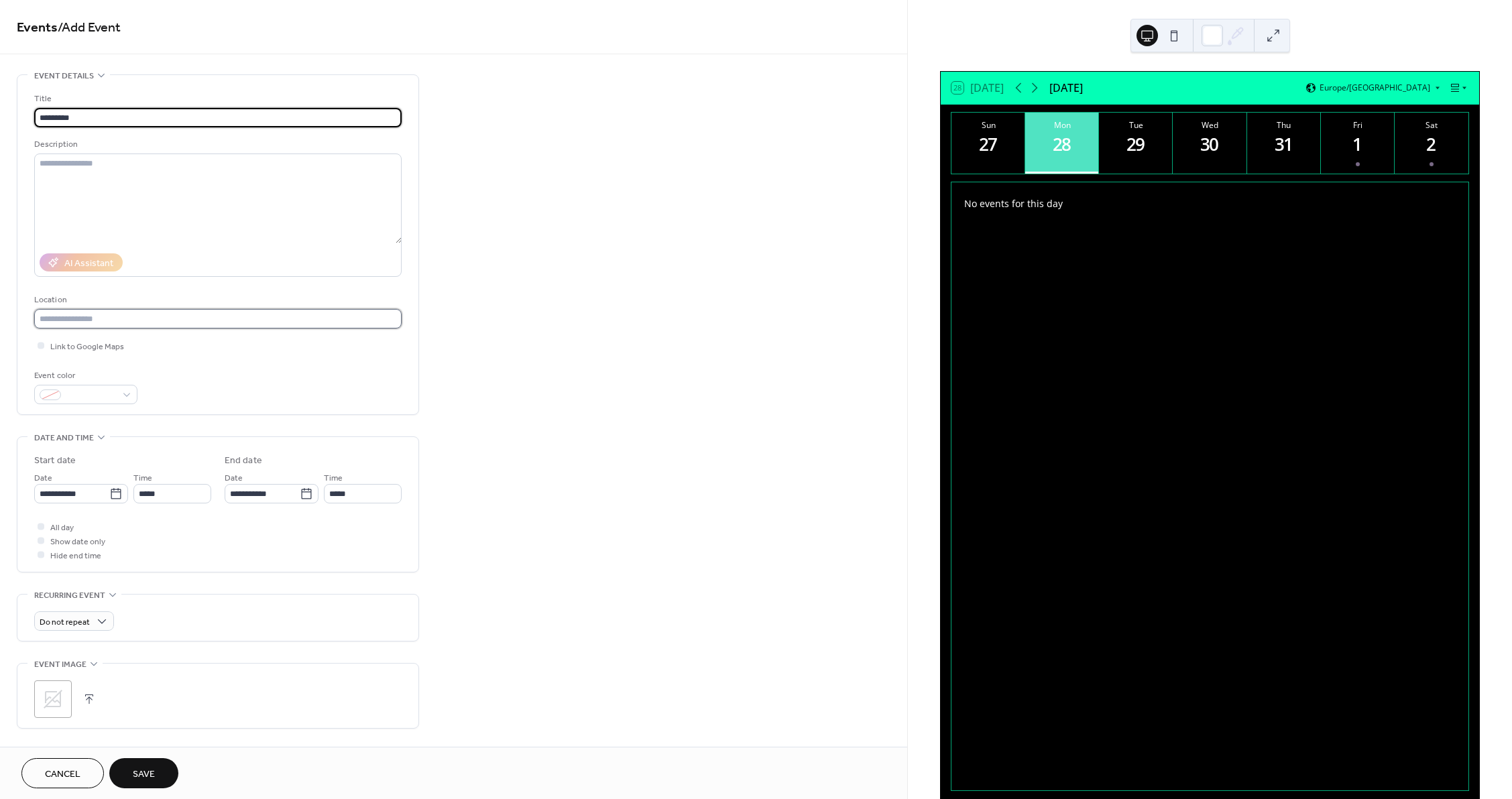 click at bounding box center (218, 318) 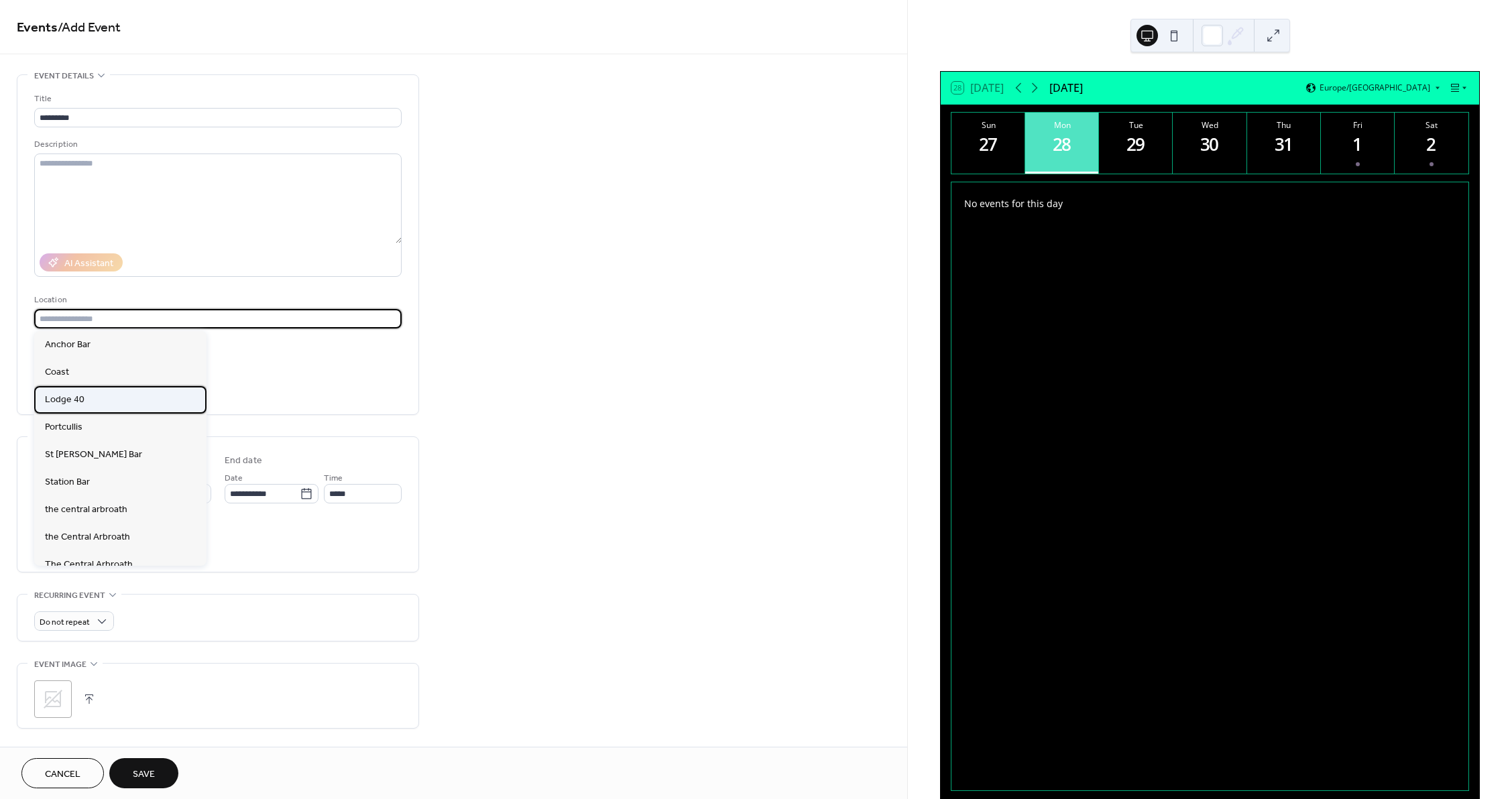 click on "Lodge 40" at bounding box center [120, 400] 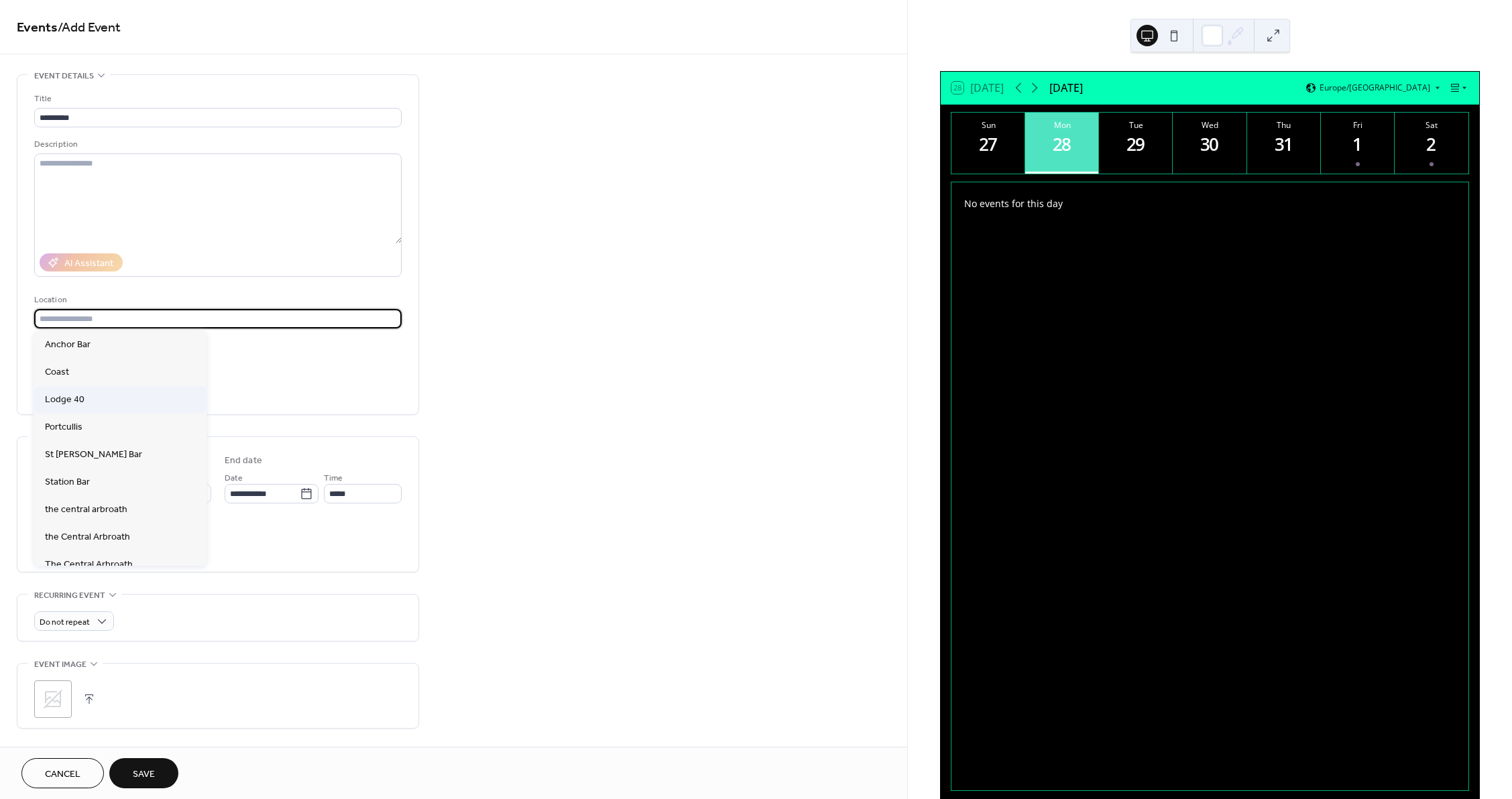 type on "********" 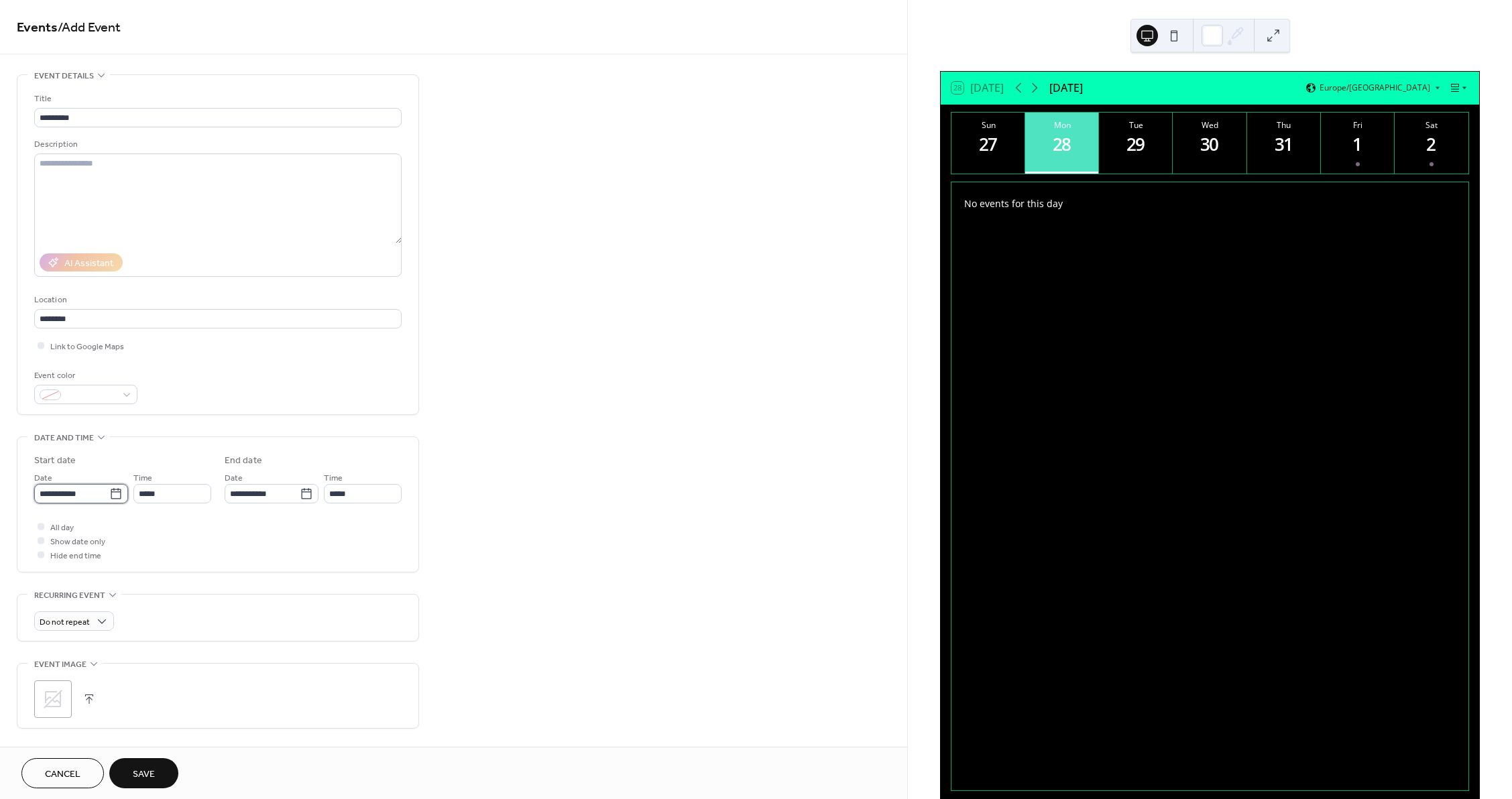 click on "**********" at bounding box center [72, 493] 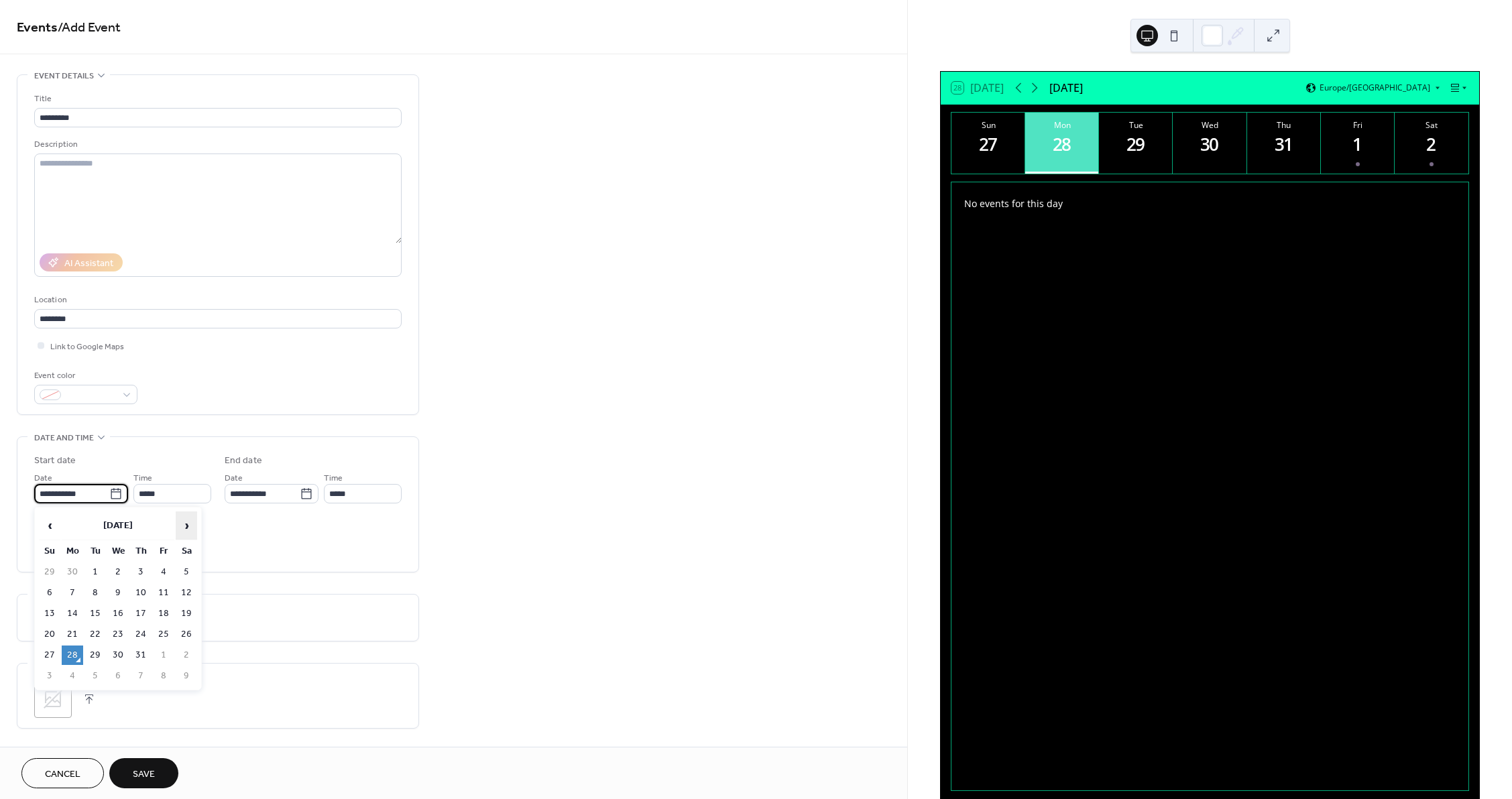 click on "›" at bounding box center [186, 526] 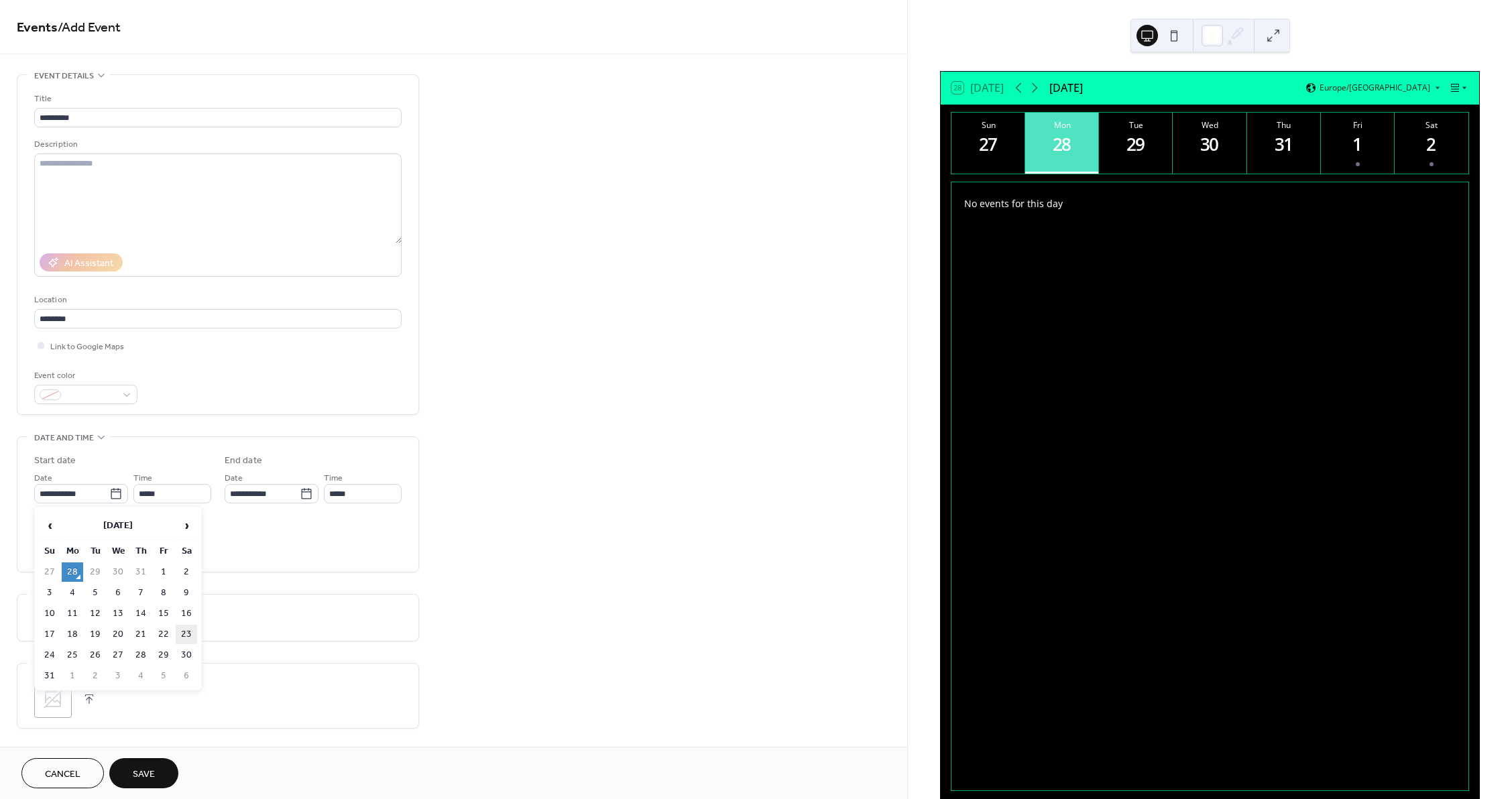 click on "23" at bounding box center [186, 634] 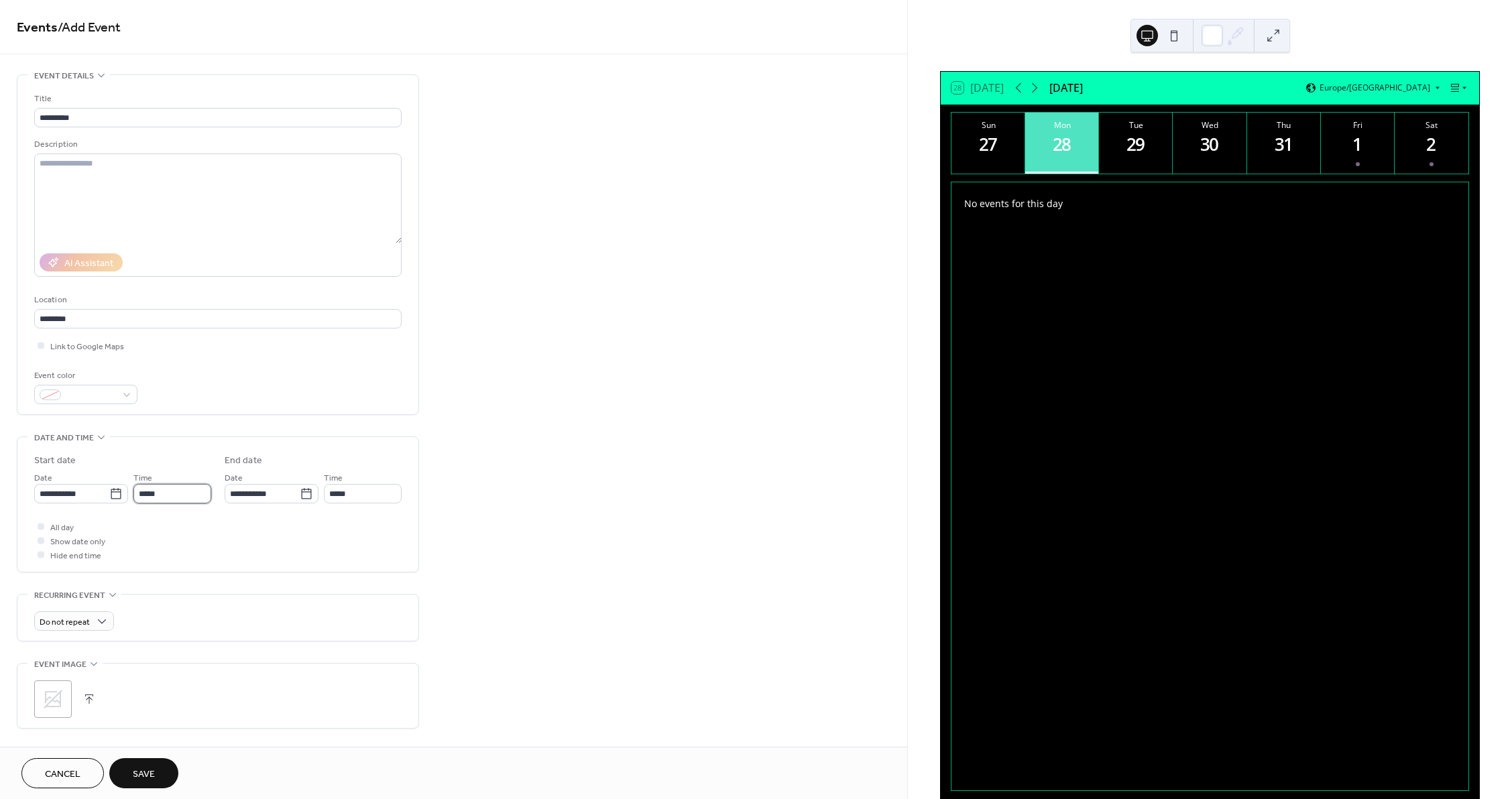 click on "*****" at bounding box center [172, 493] 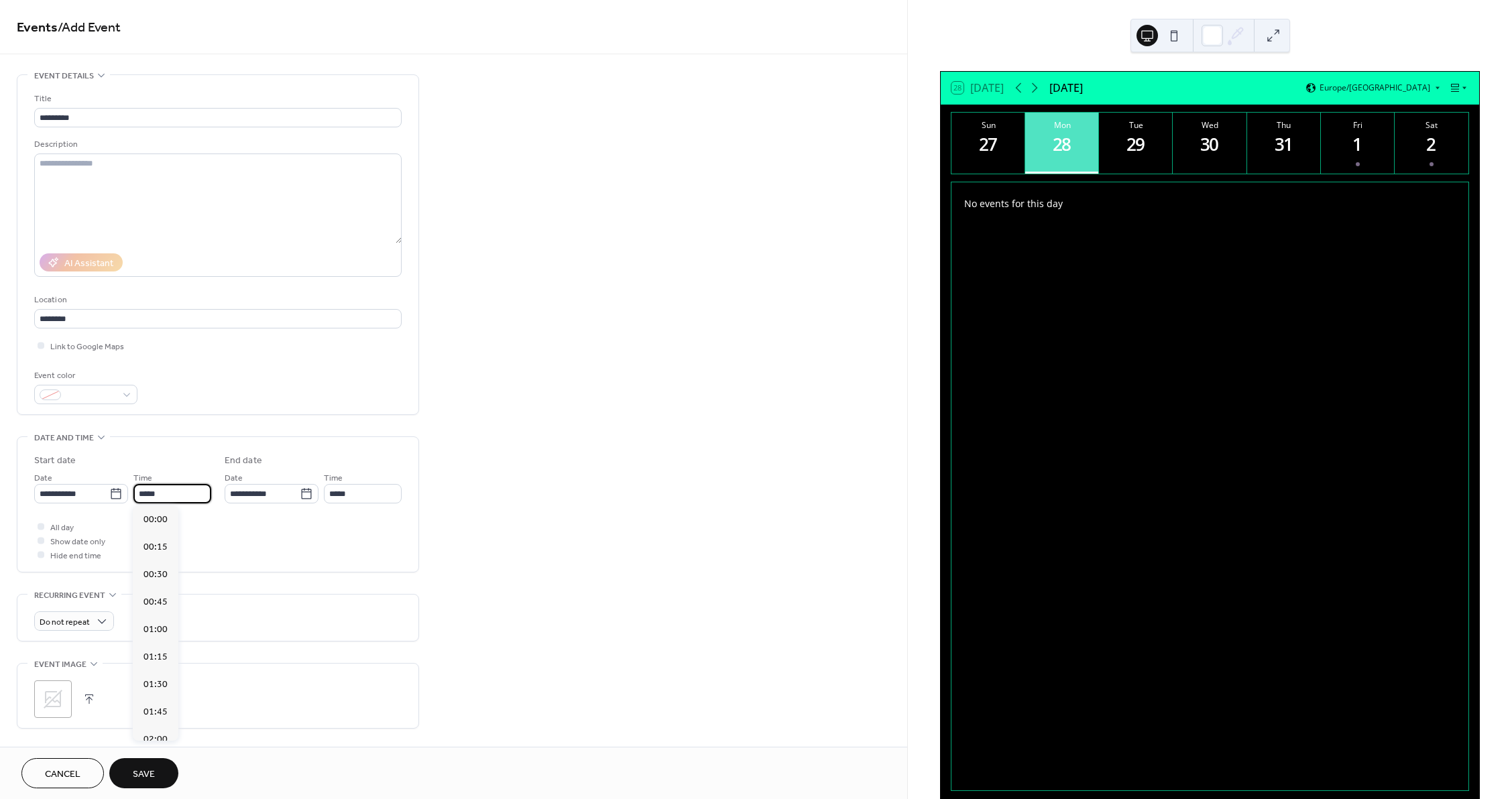 scroll, scrollTop: 1319, scrollLeft: 0, axis: vertical 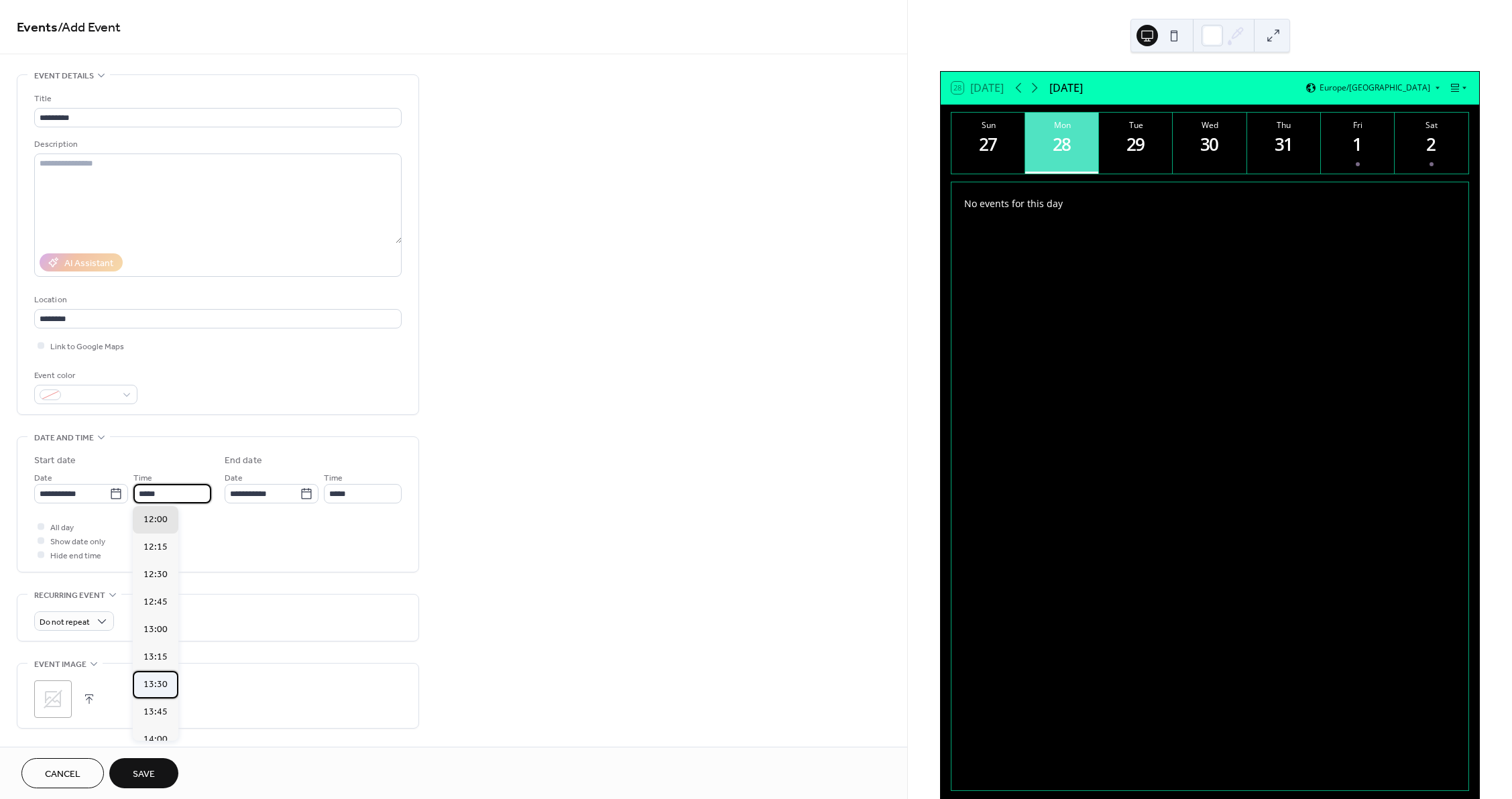 click on "13:30" at bounding box center [156, 684] 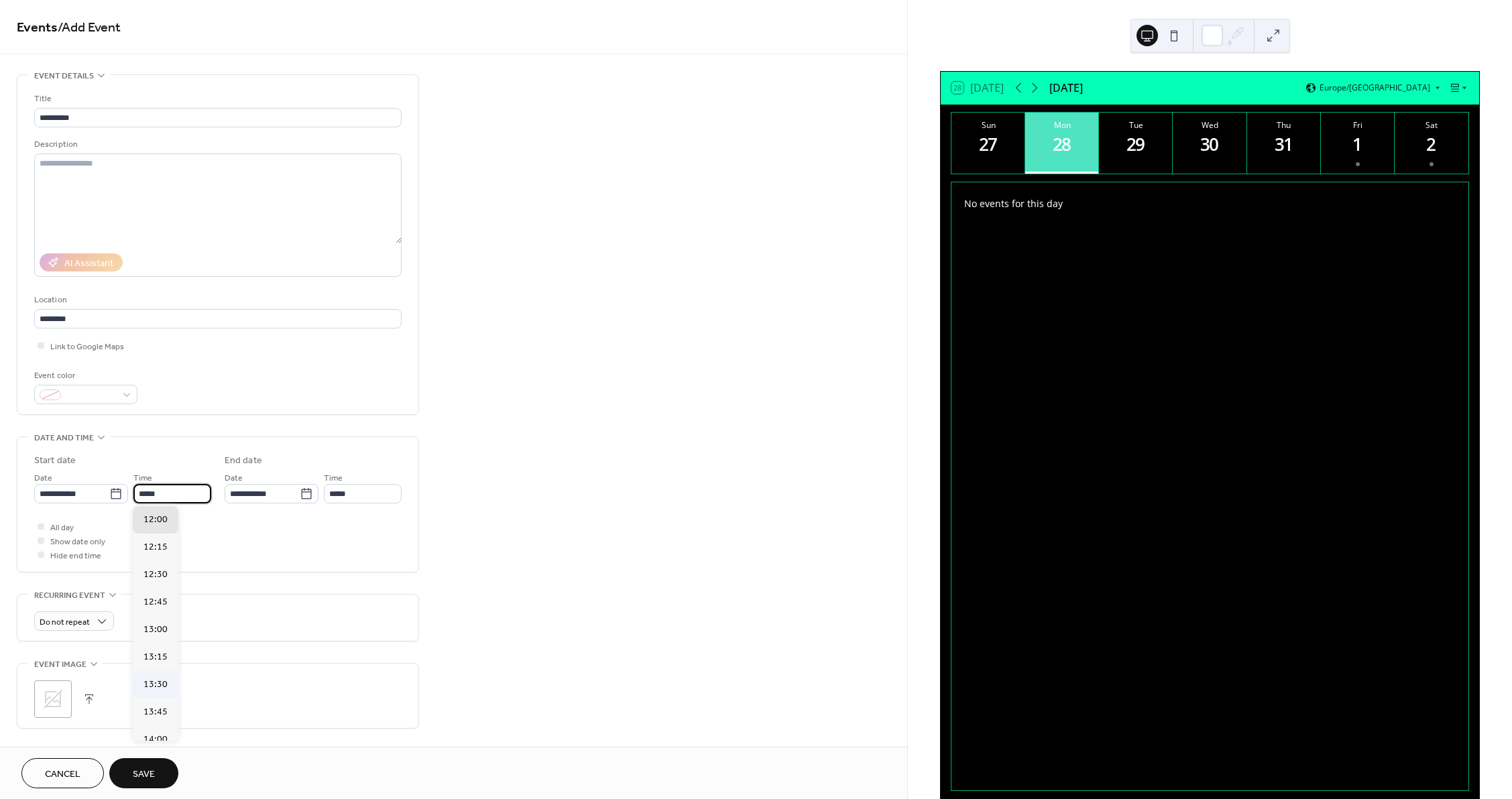 type on "*****" 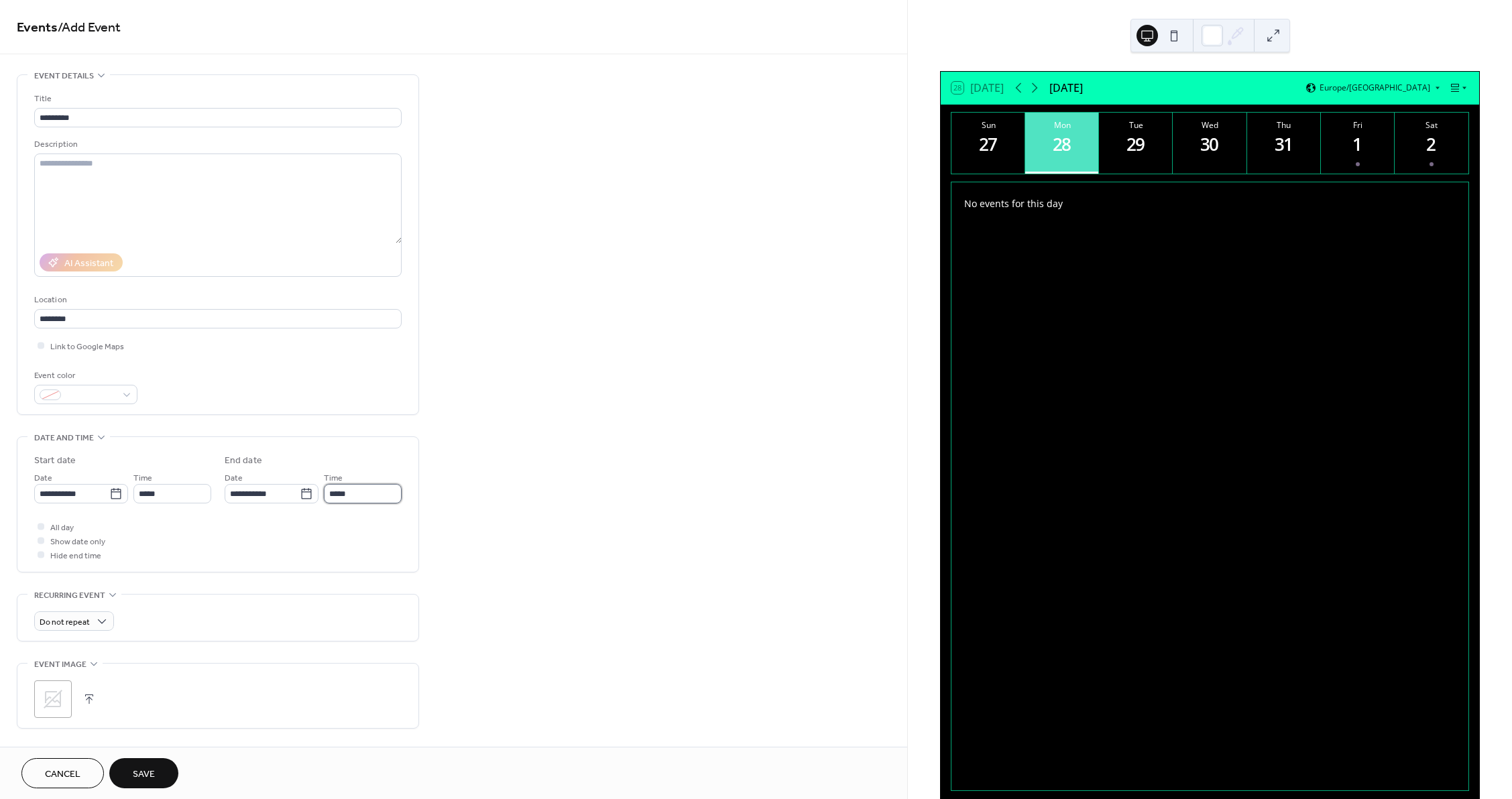 click on "*****" at bounding box center (363, 493) 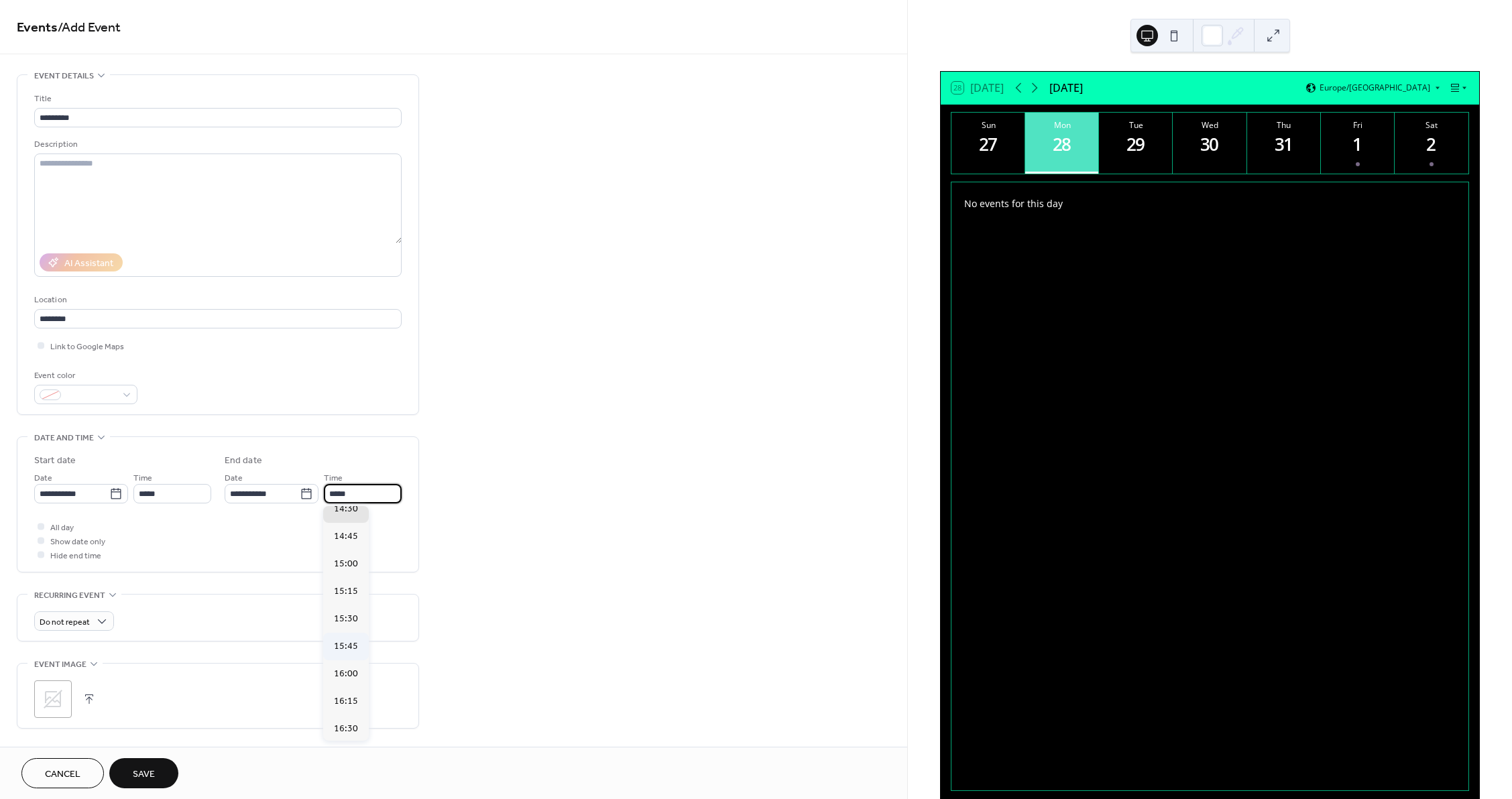 scroll, scrollTop: 134, scrollLeft: 0, axis: vertical 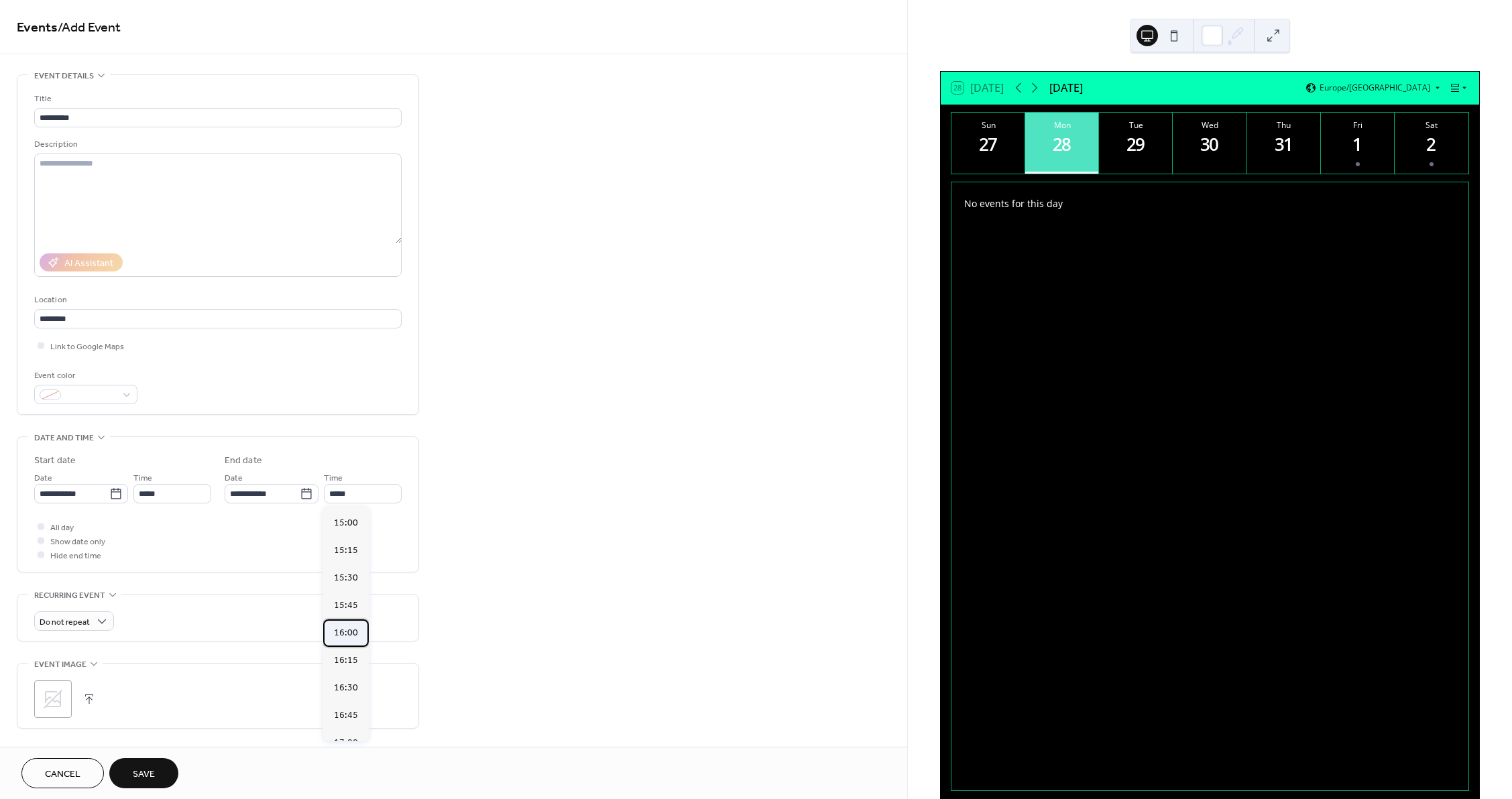click on "16:00" at bounding box center (346, 633) 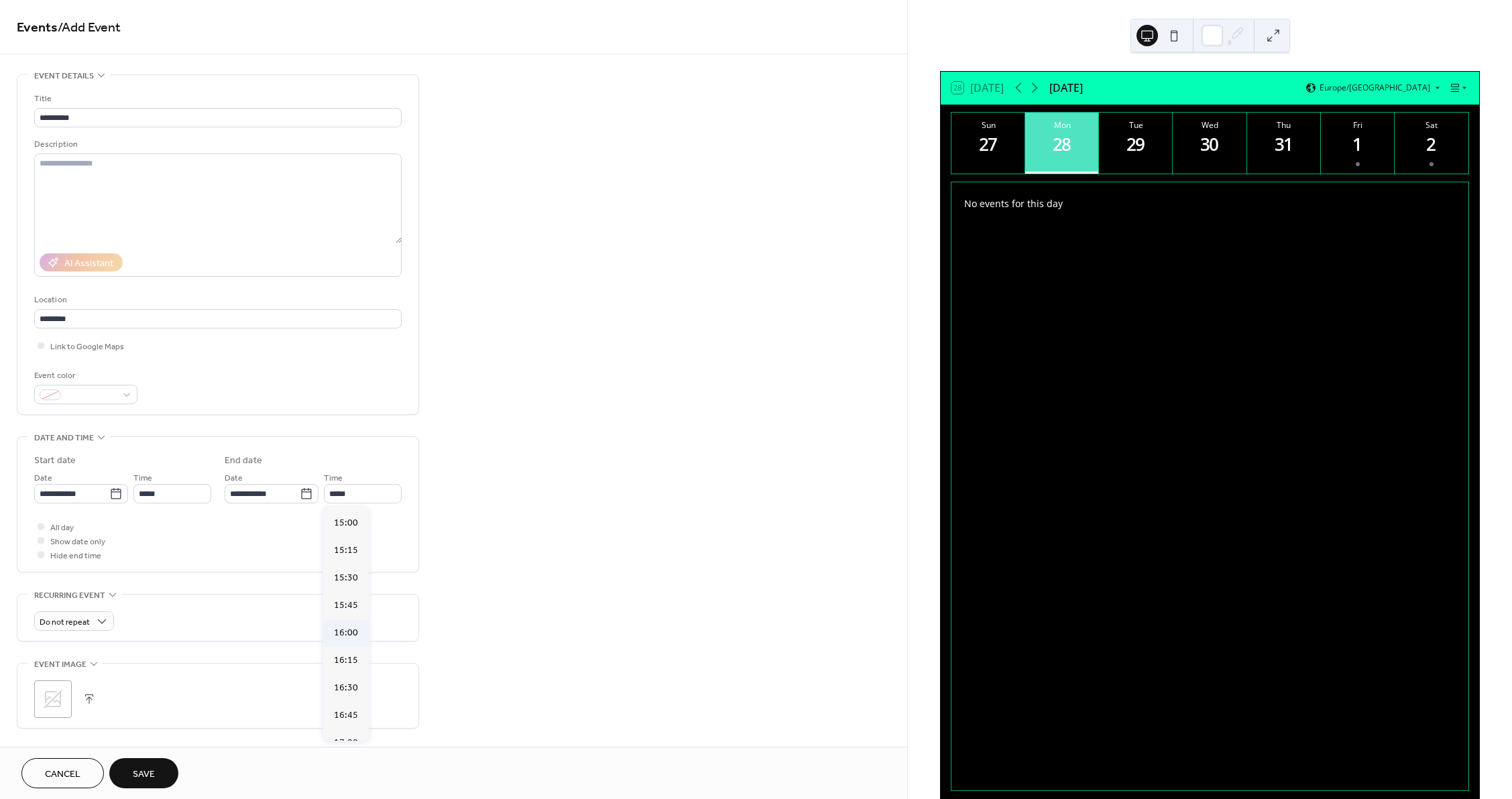 type on "*****" 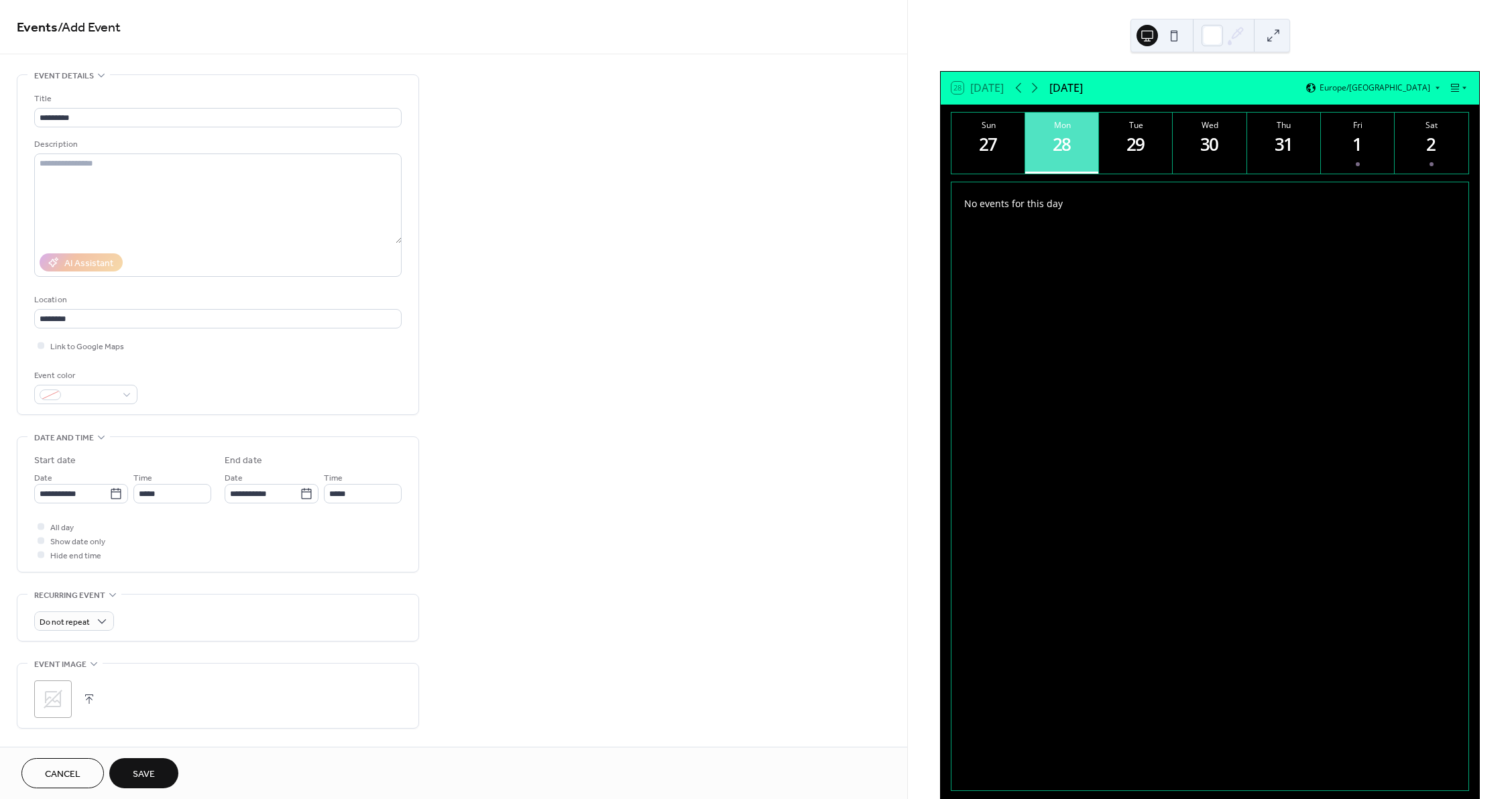 click 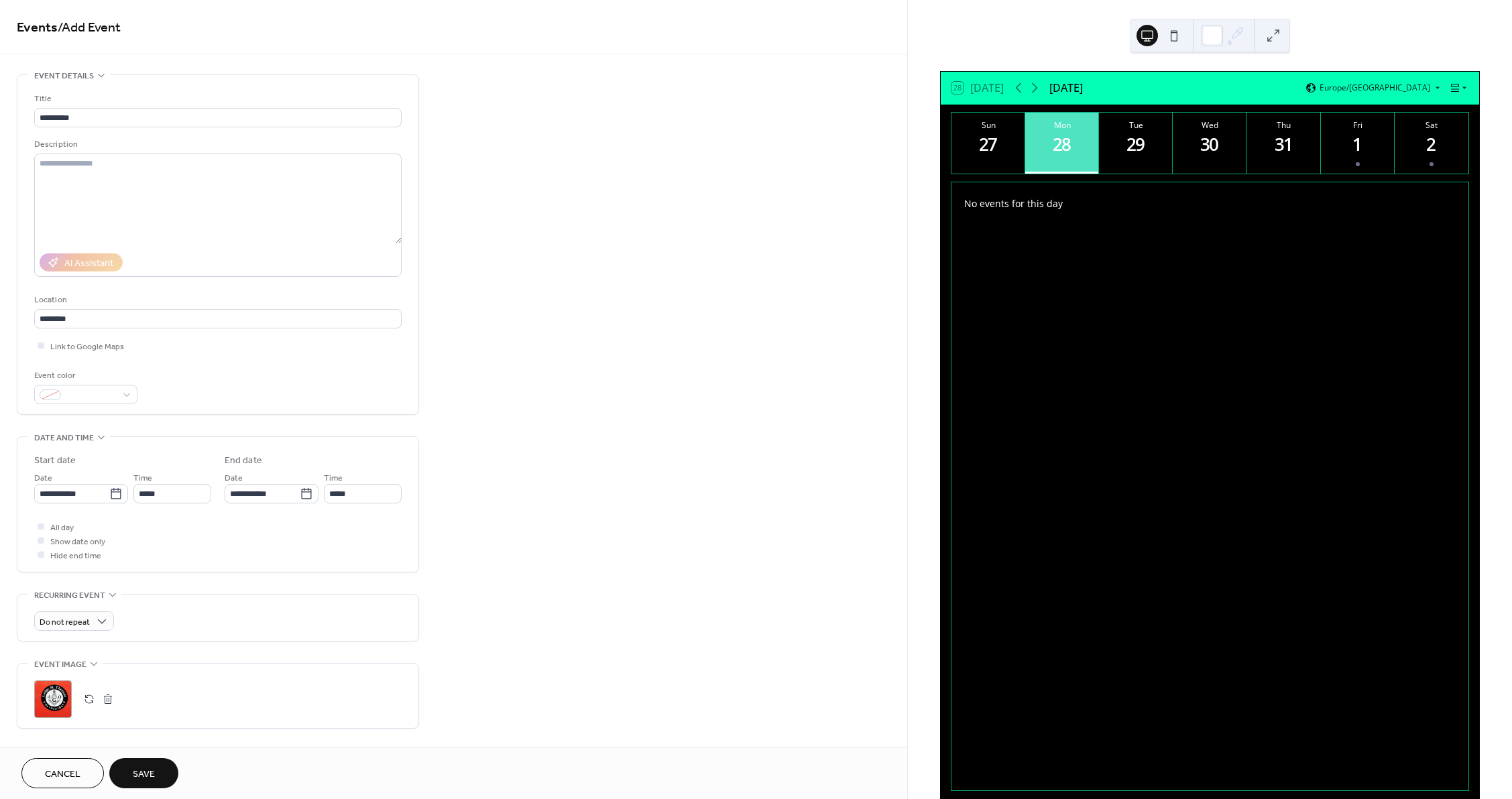 click on "Save" at bounding box center [143, 774] 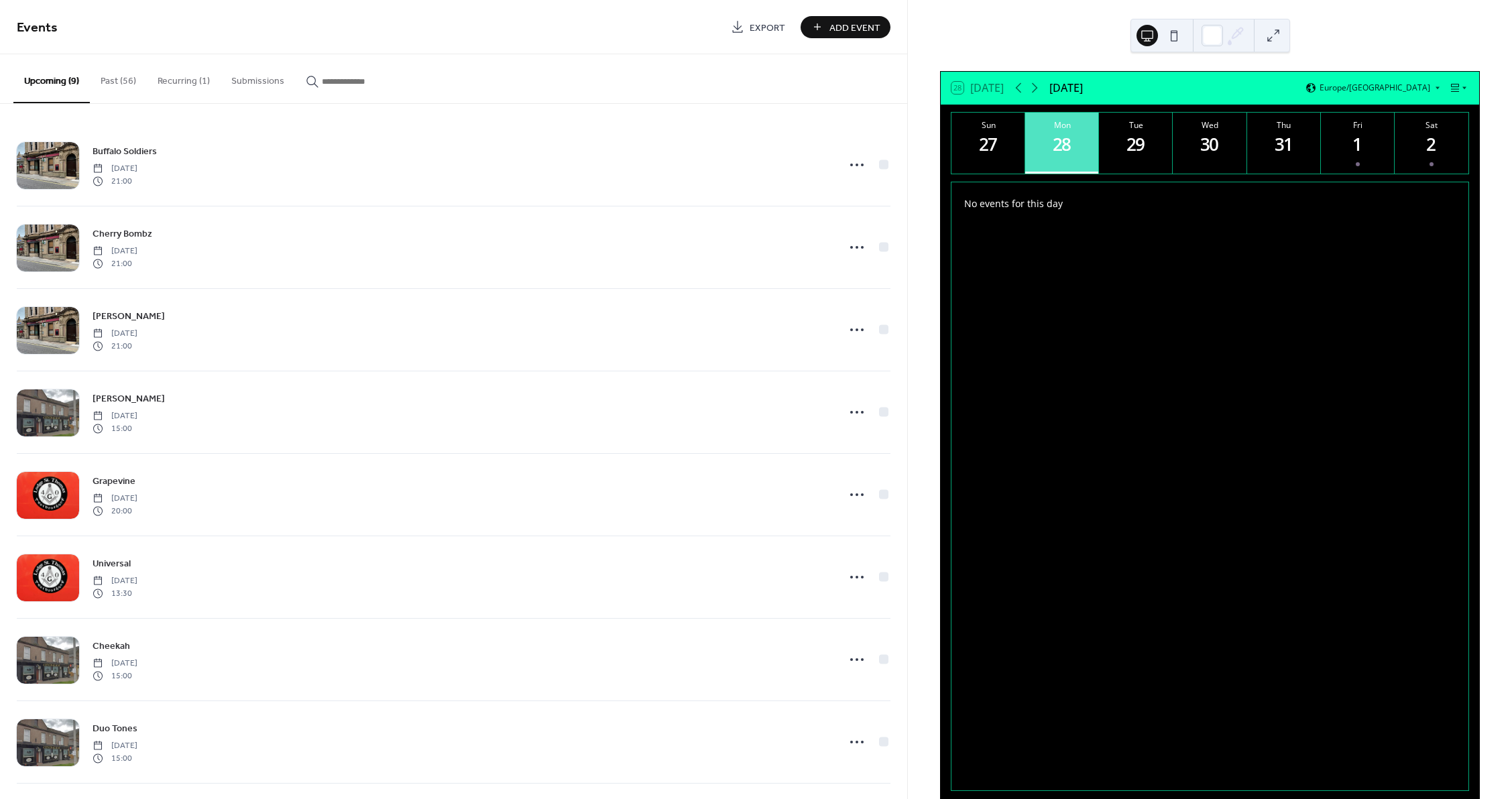 click on "Add Event" at bounding box center (855, 27) 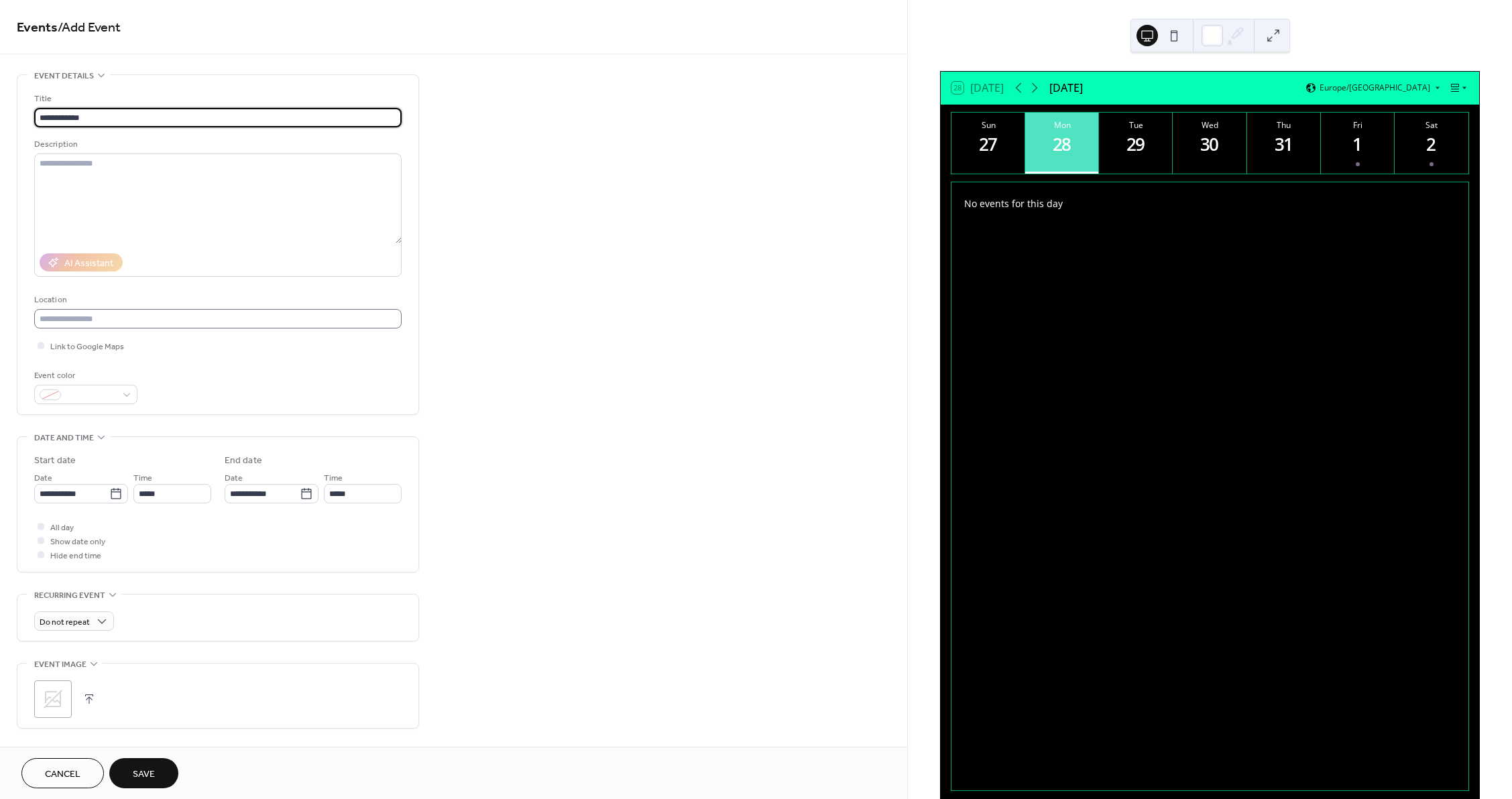 type on "**********" 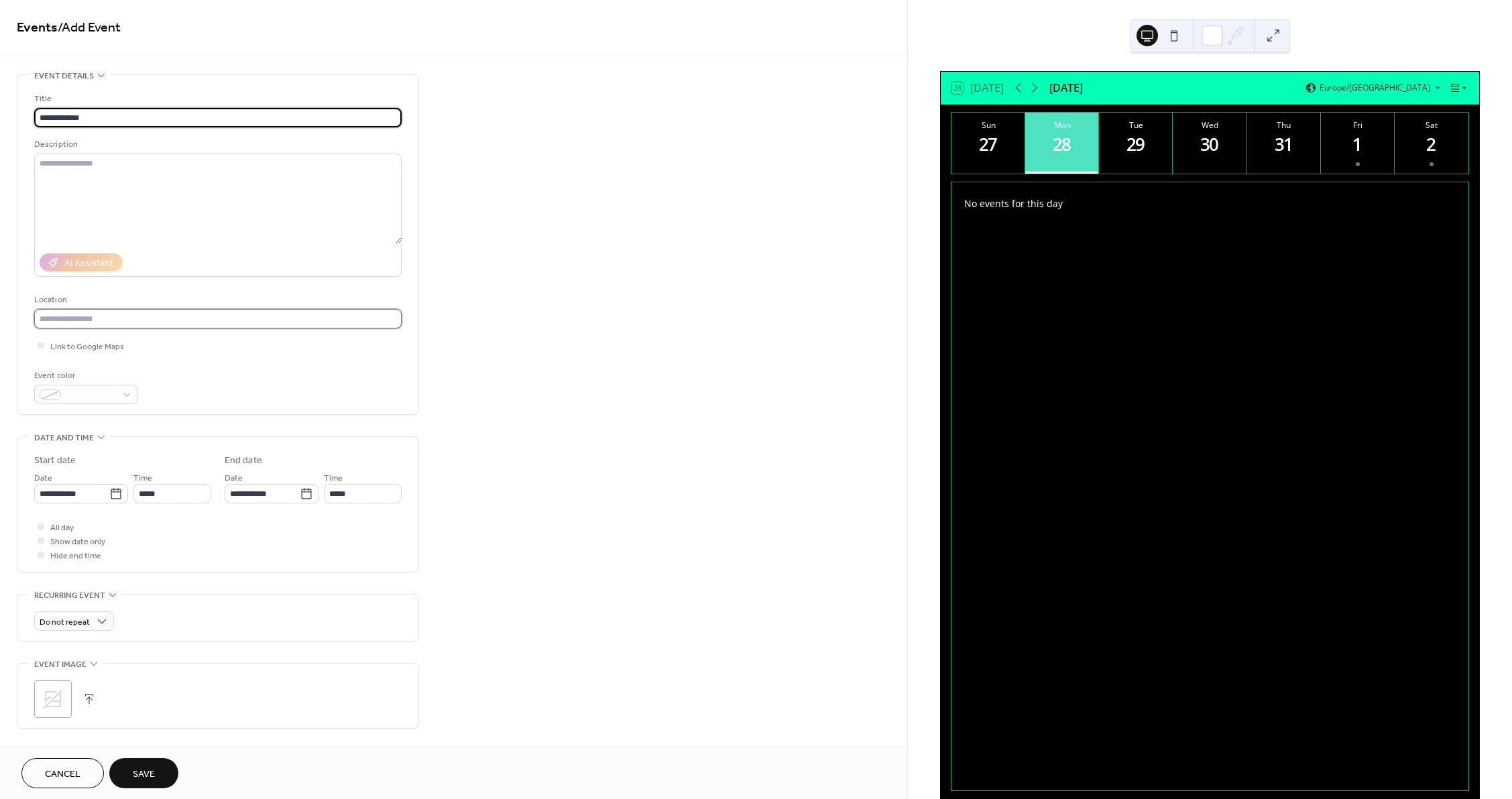 click at bounding box center [218, 318] 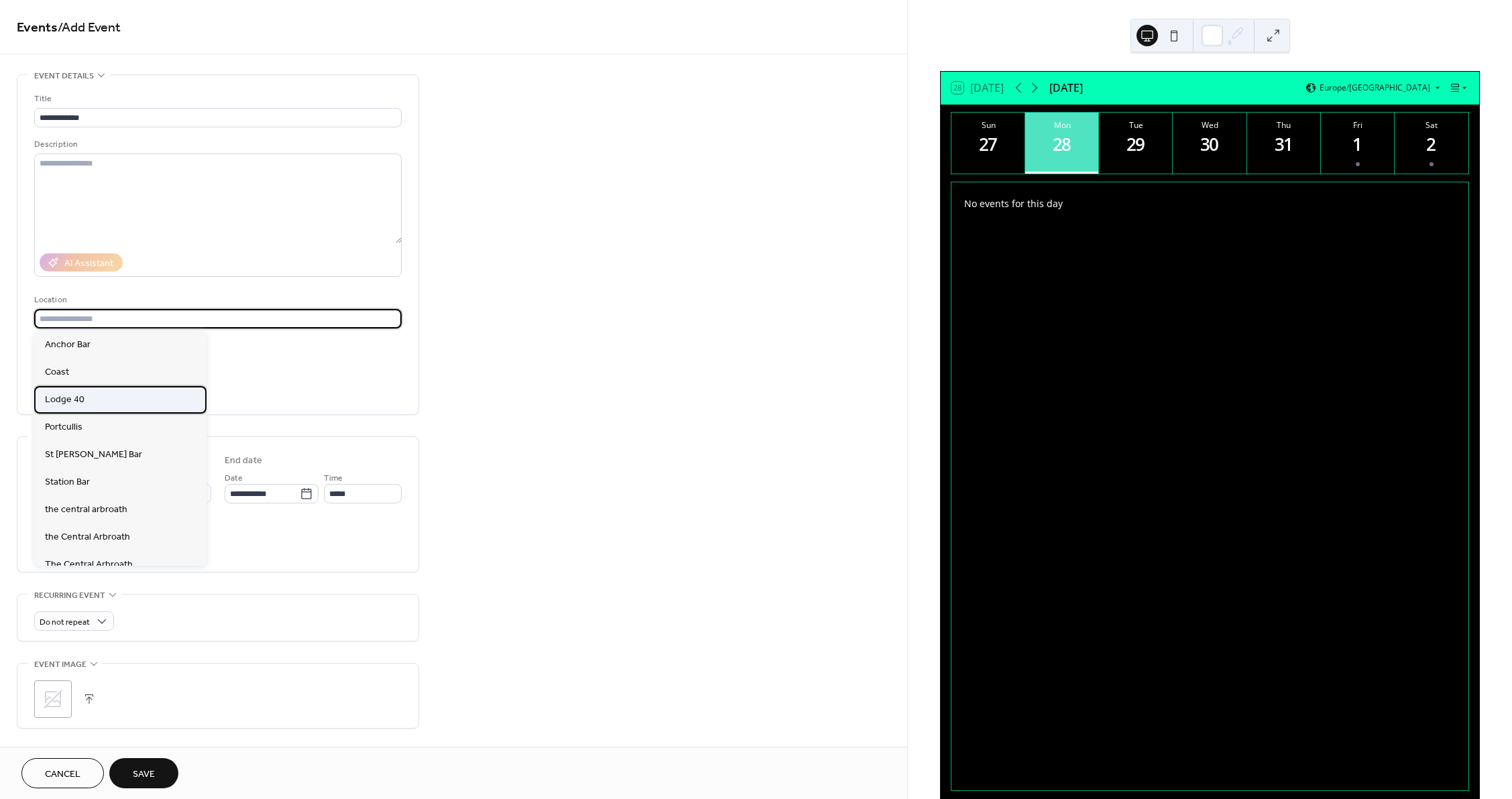 click on "Lodge 40" at bounding box center (120, 400) 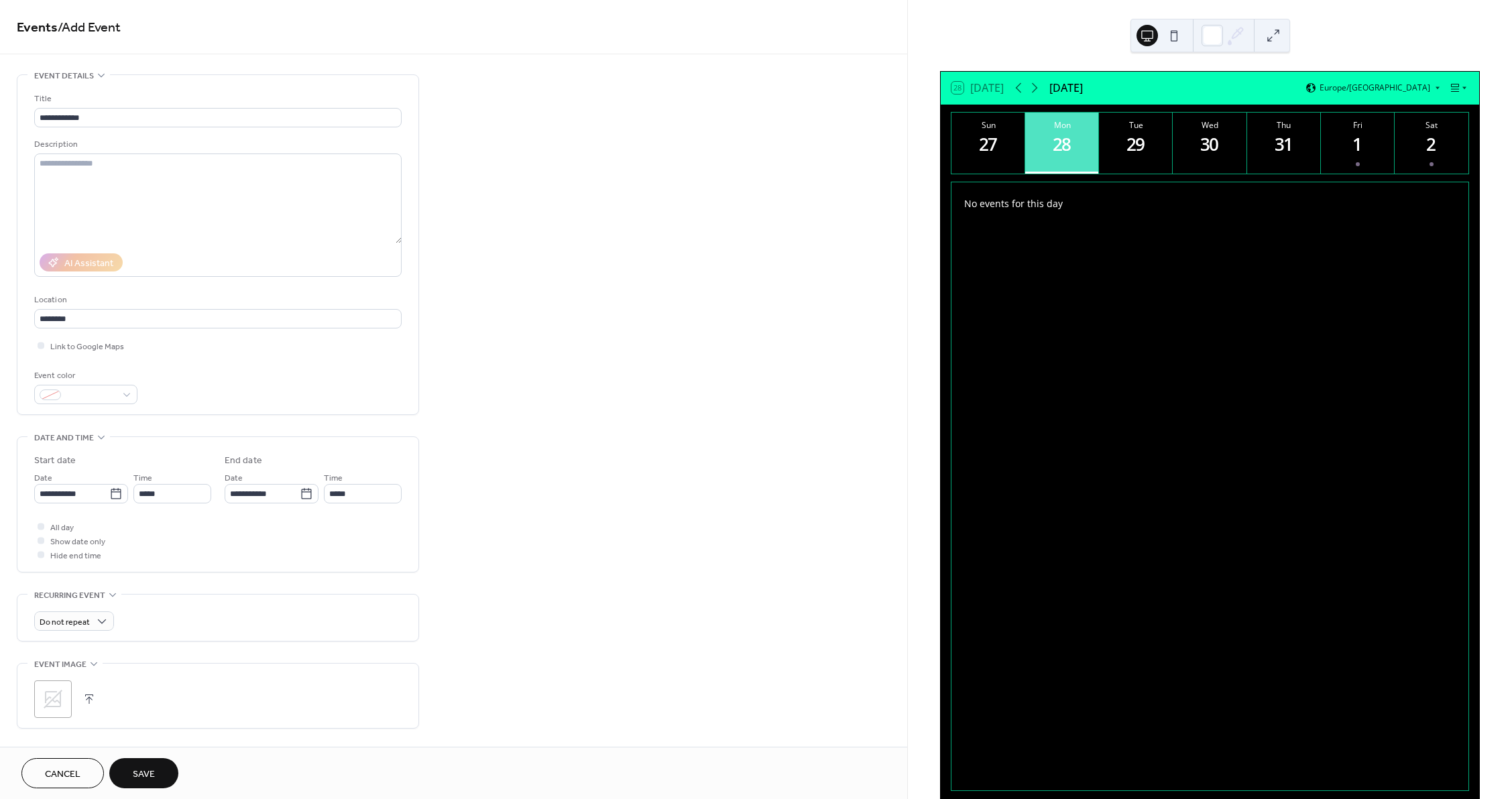 type on "********" 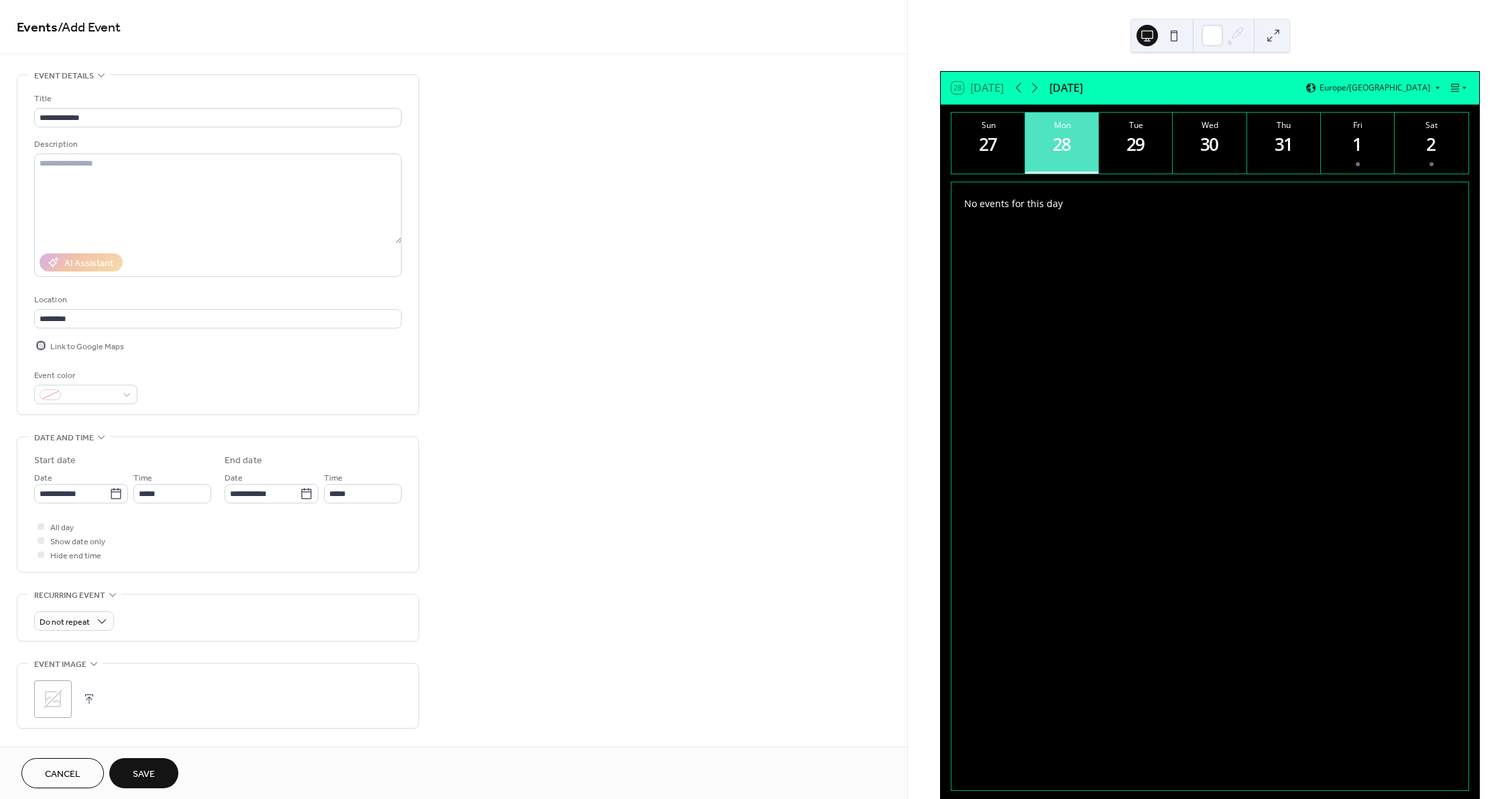 click on "Link to Google Maps" at bounding box center (87, 347) 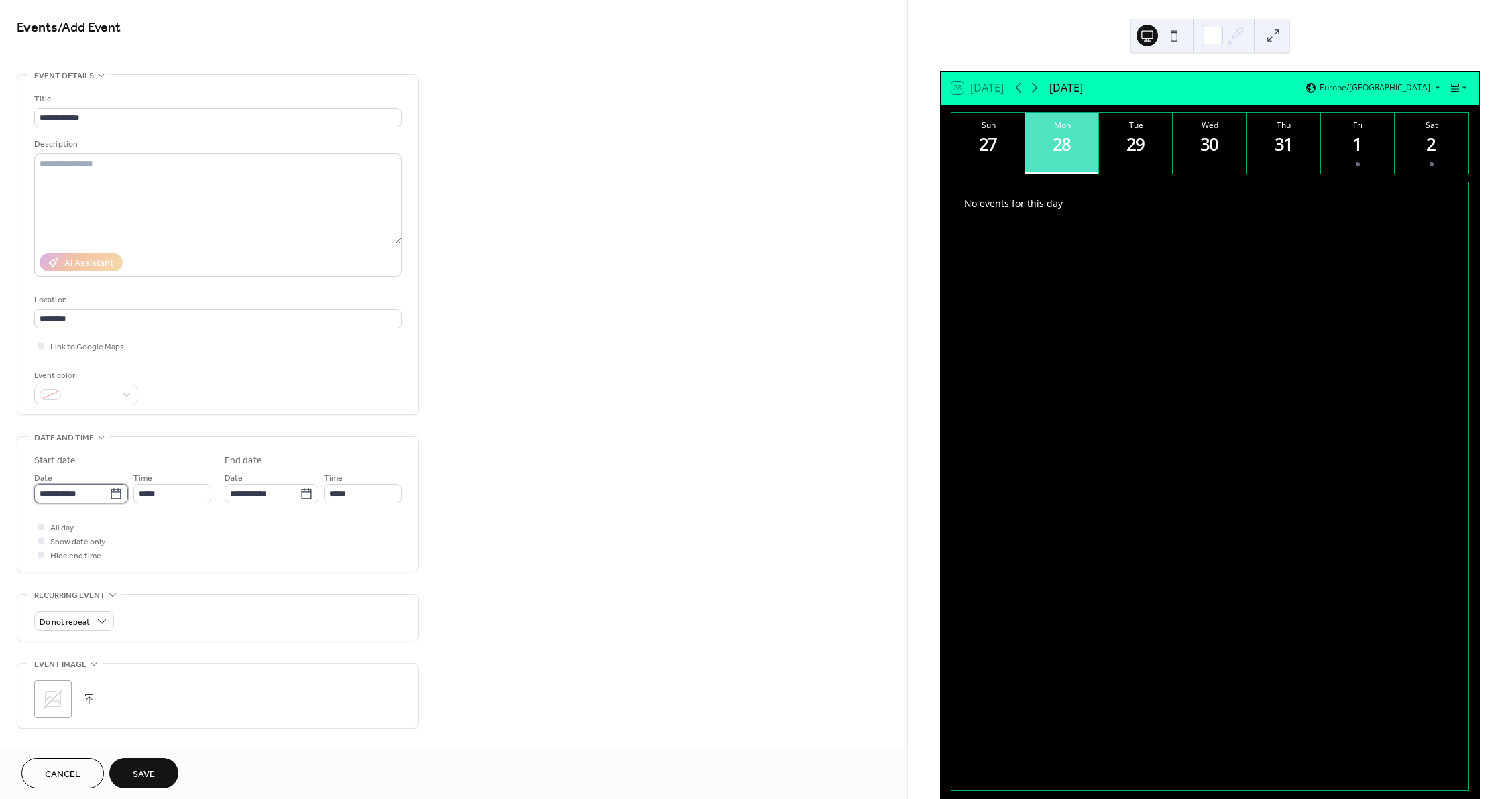 click on "**********" at bounding box center [72, 493] 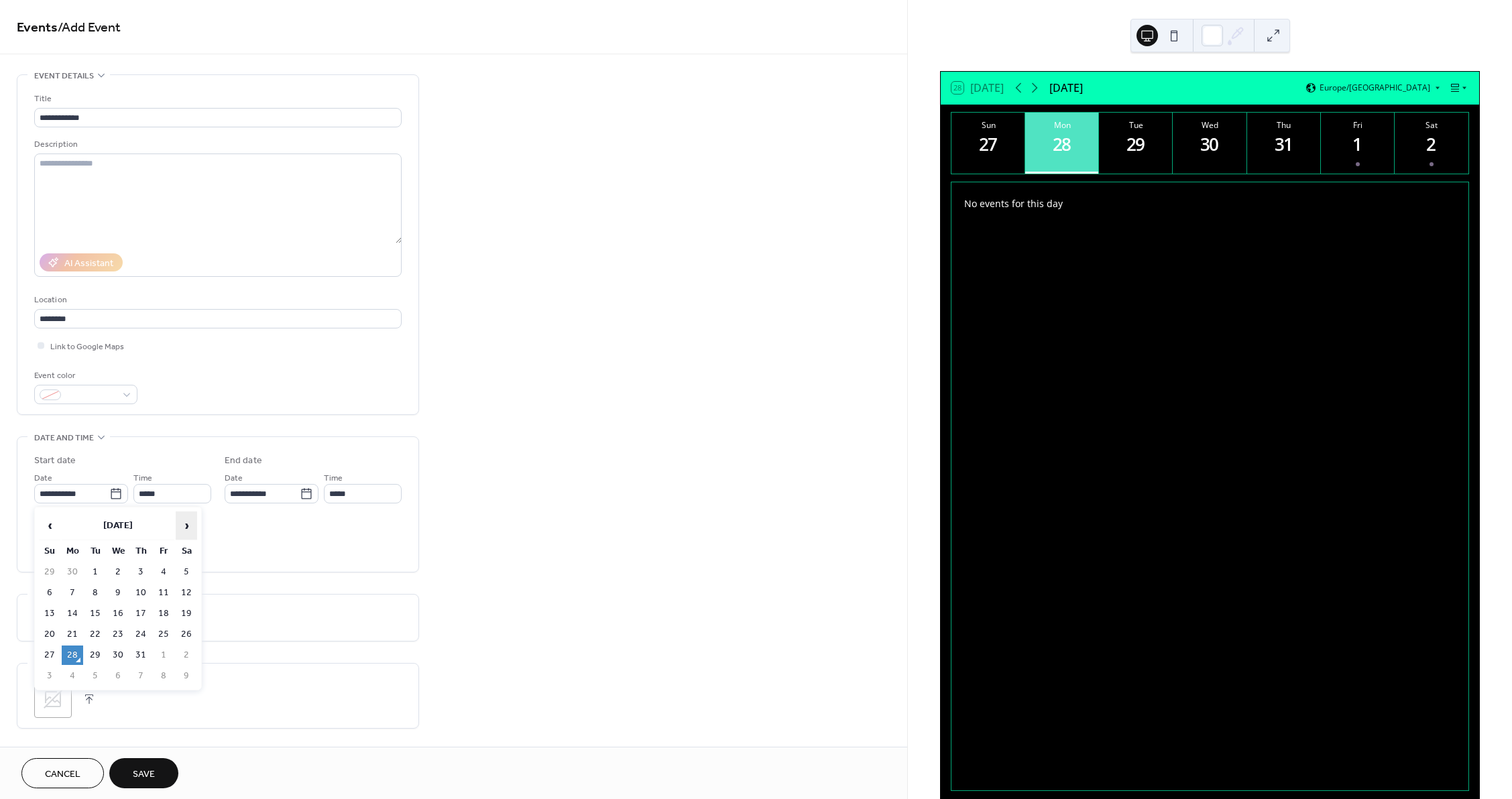 click on "›" at bounding box center [186, 526] 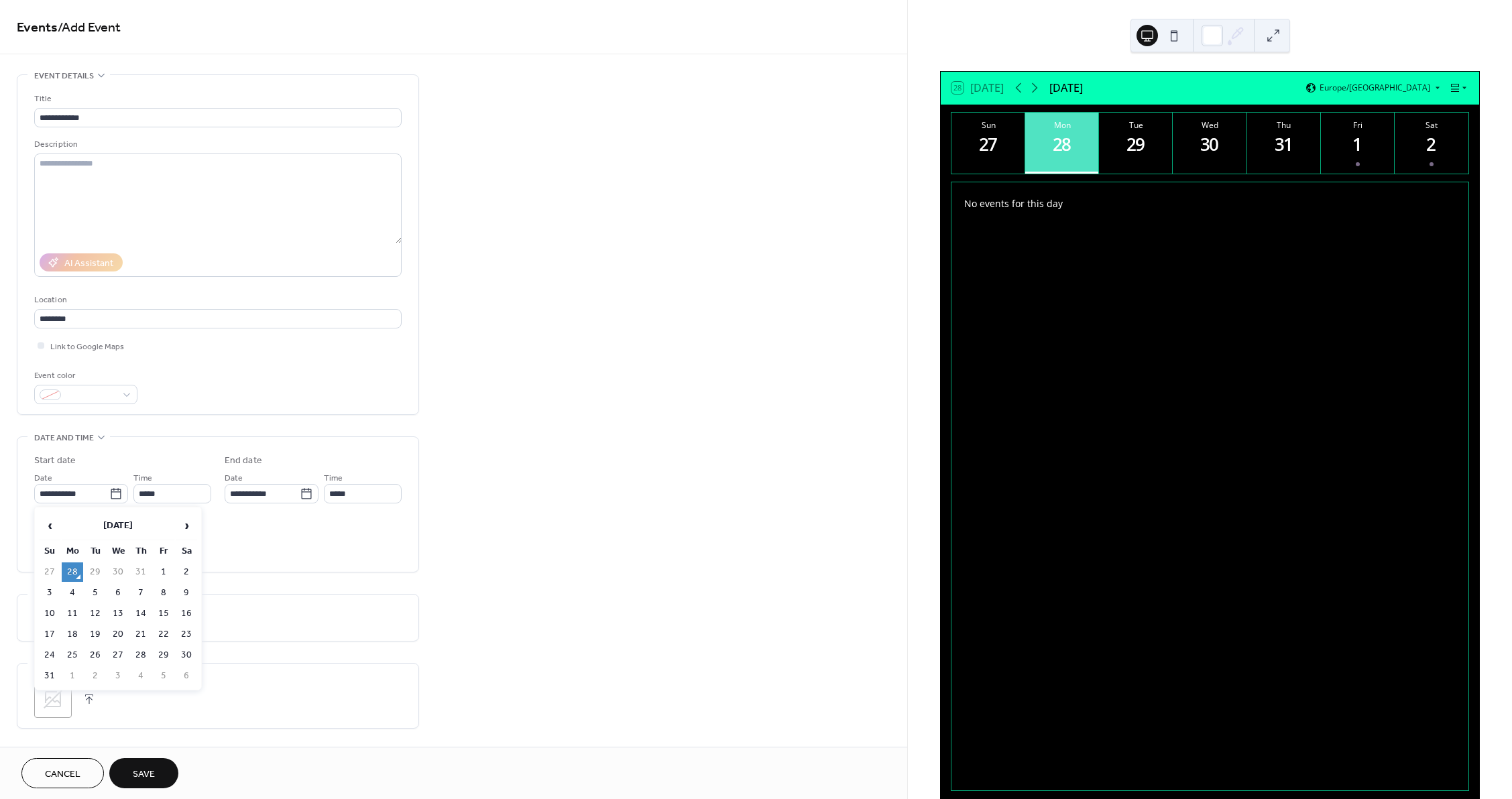 click on "23" at bounding box center (186, 634) 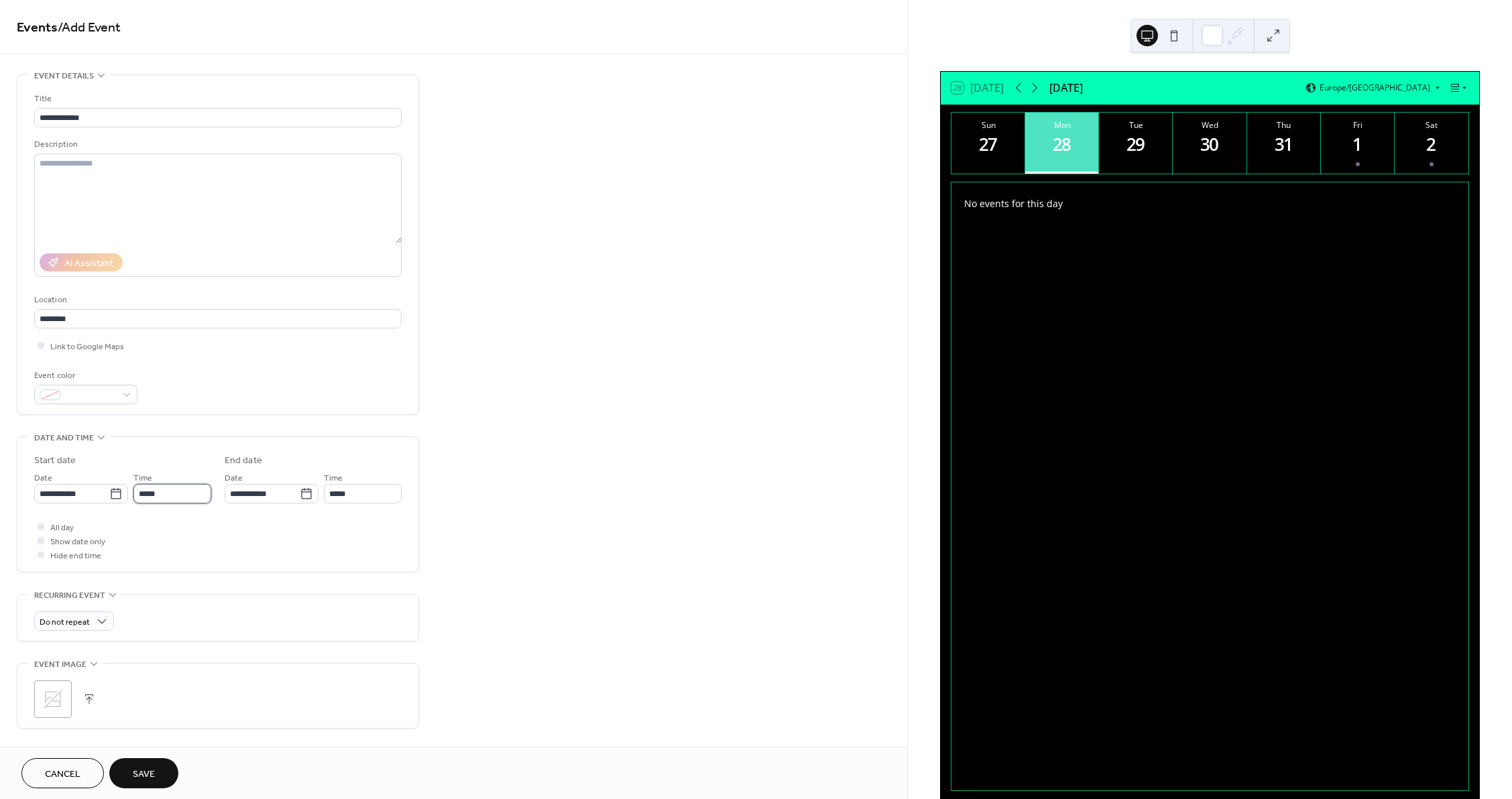 click on "*****" at bounding box center (172, 493) 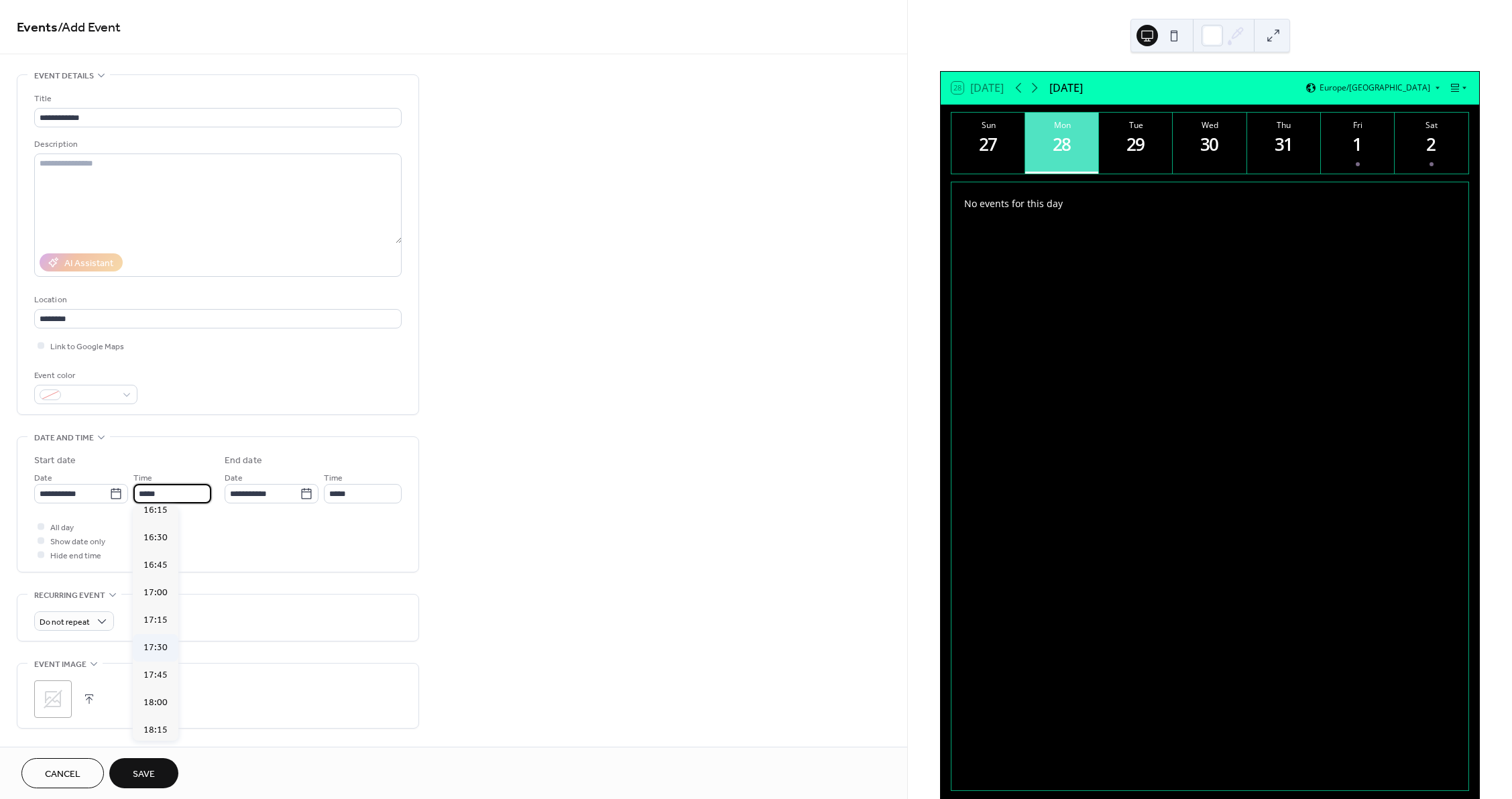 scroll, scrollTop: 1855, scrollLeft: 0, axis: vertical 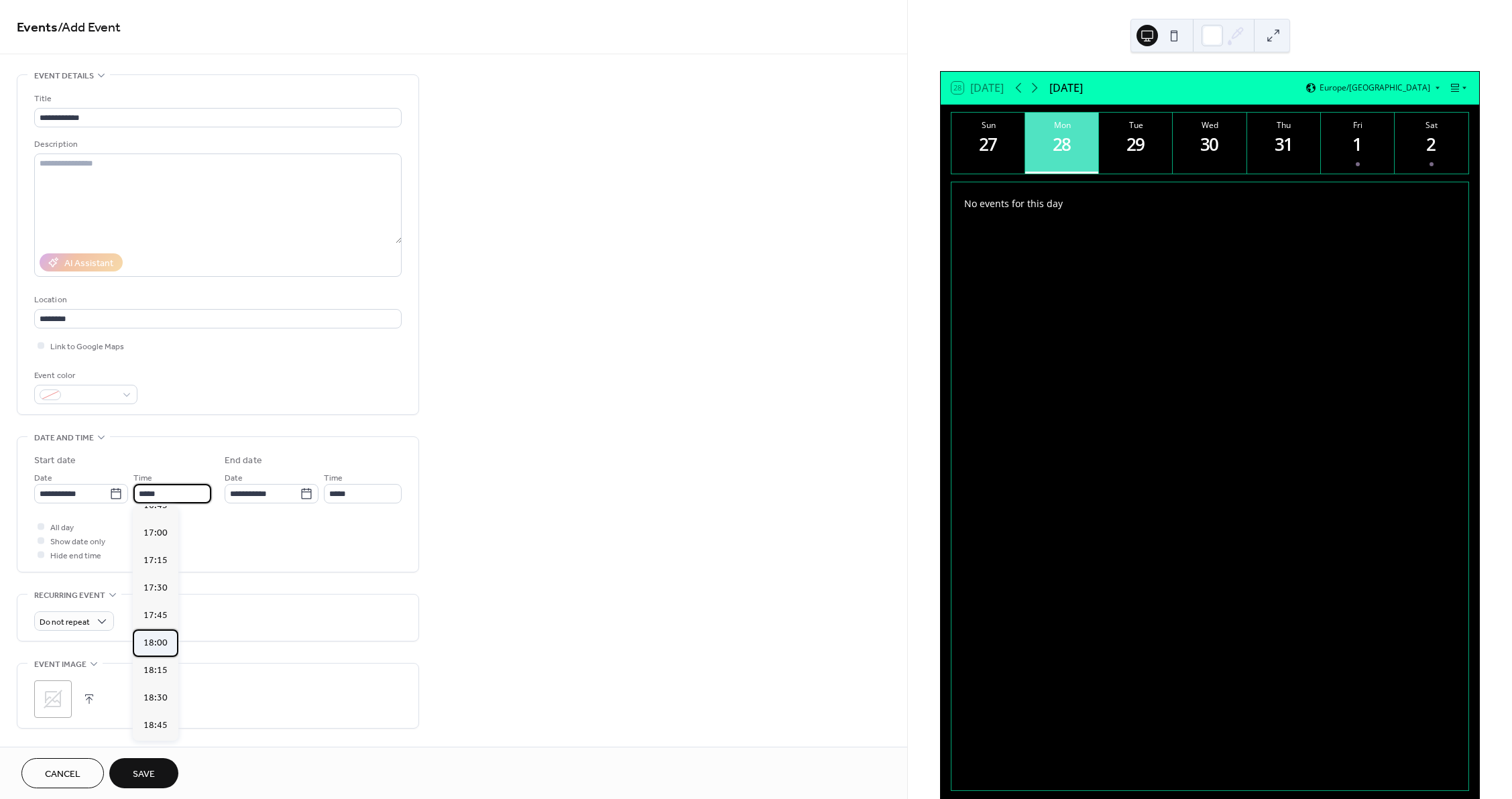click on "18:00" at bounding box center [156, 643] 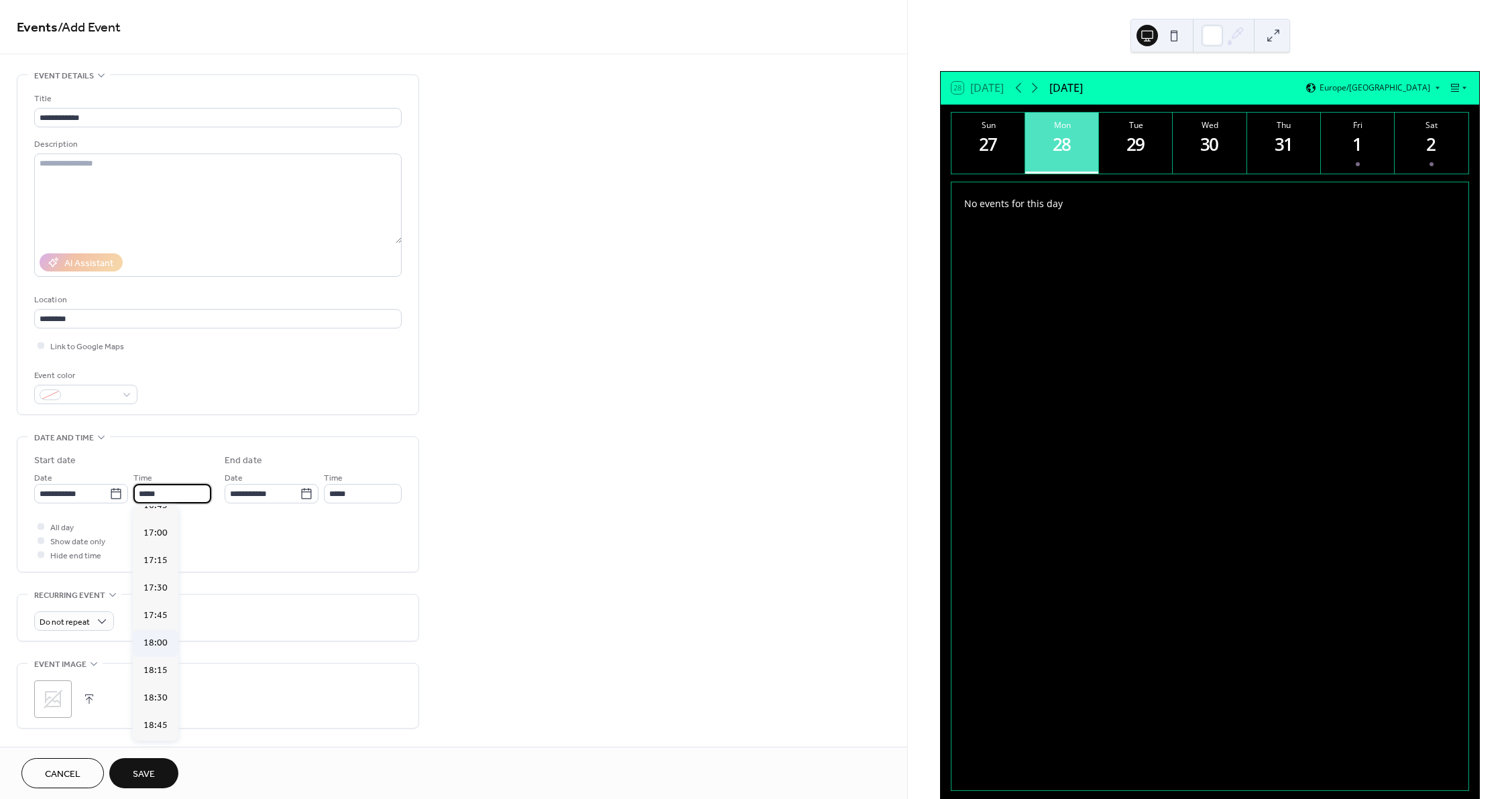 type on "*****" 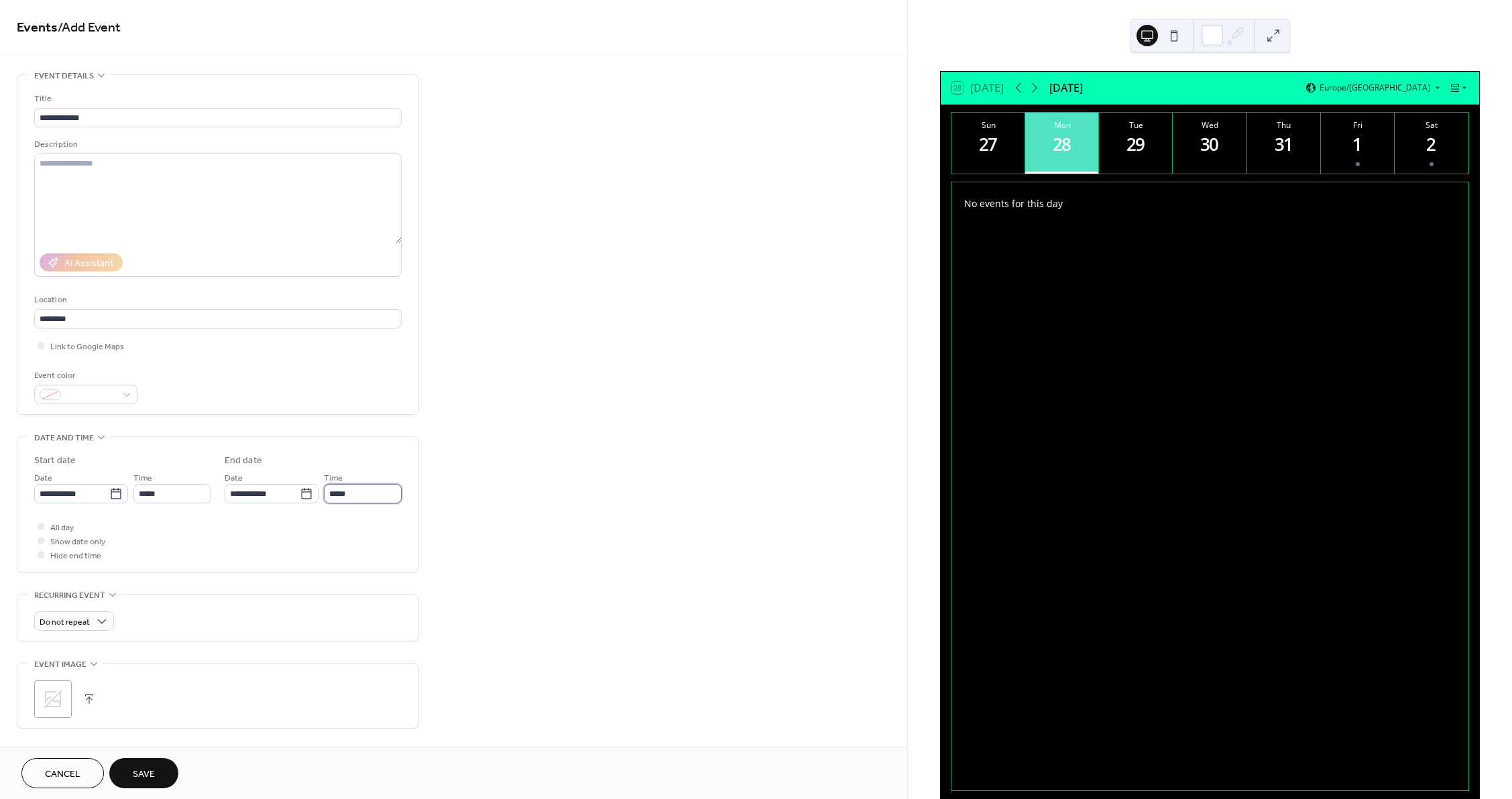 click on "*****" at bounding box center [363, 493] 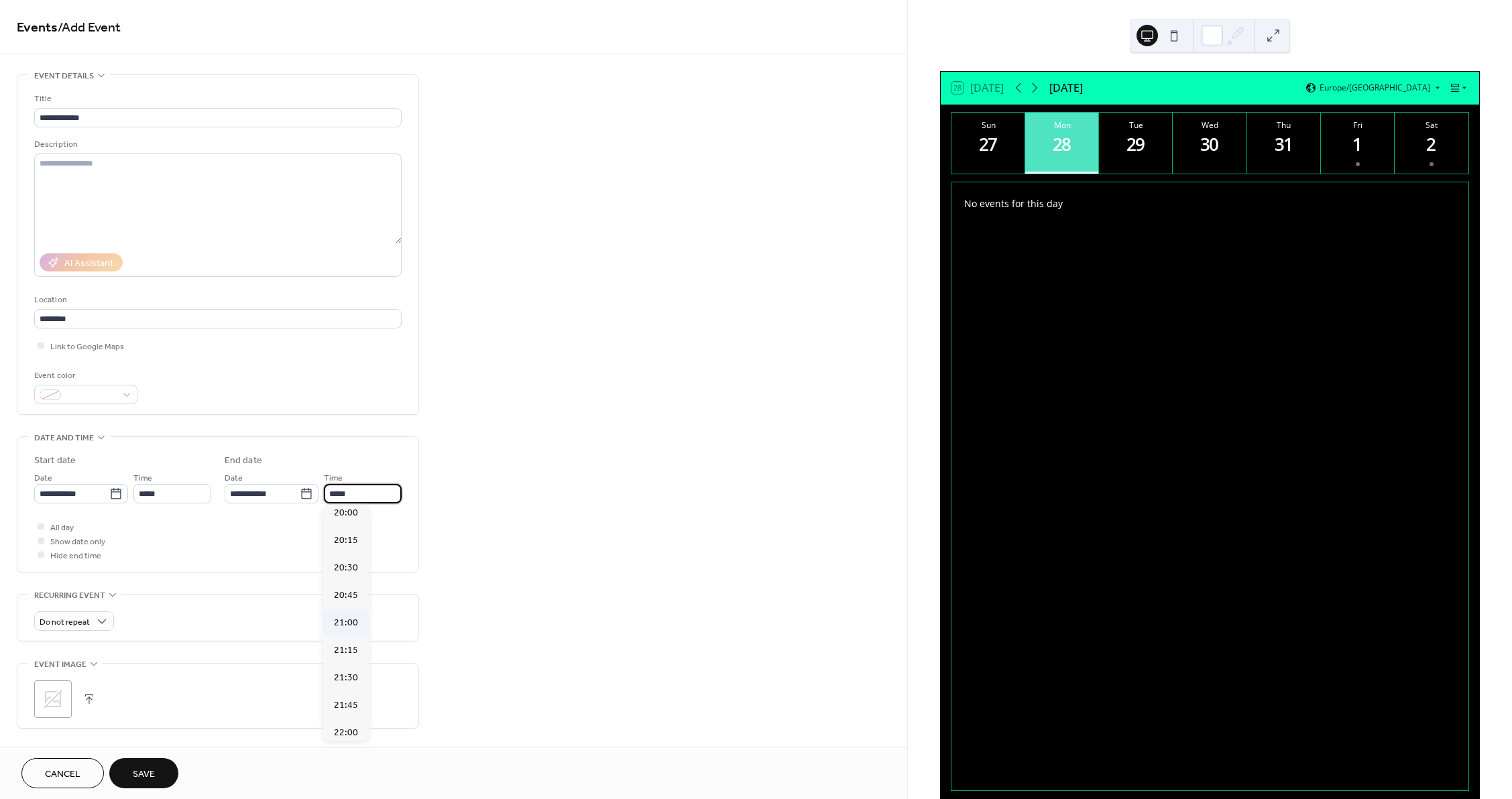 scroll, scrollTop: 201, scrollLeft: 0, axis: vertical 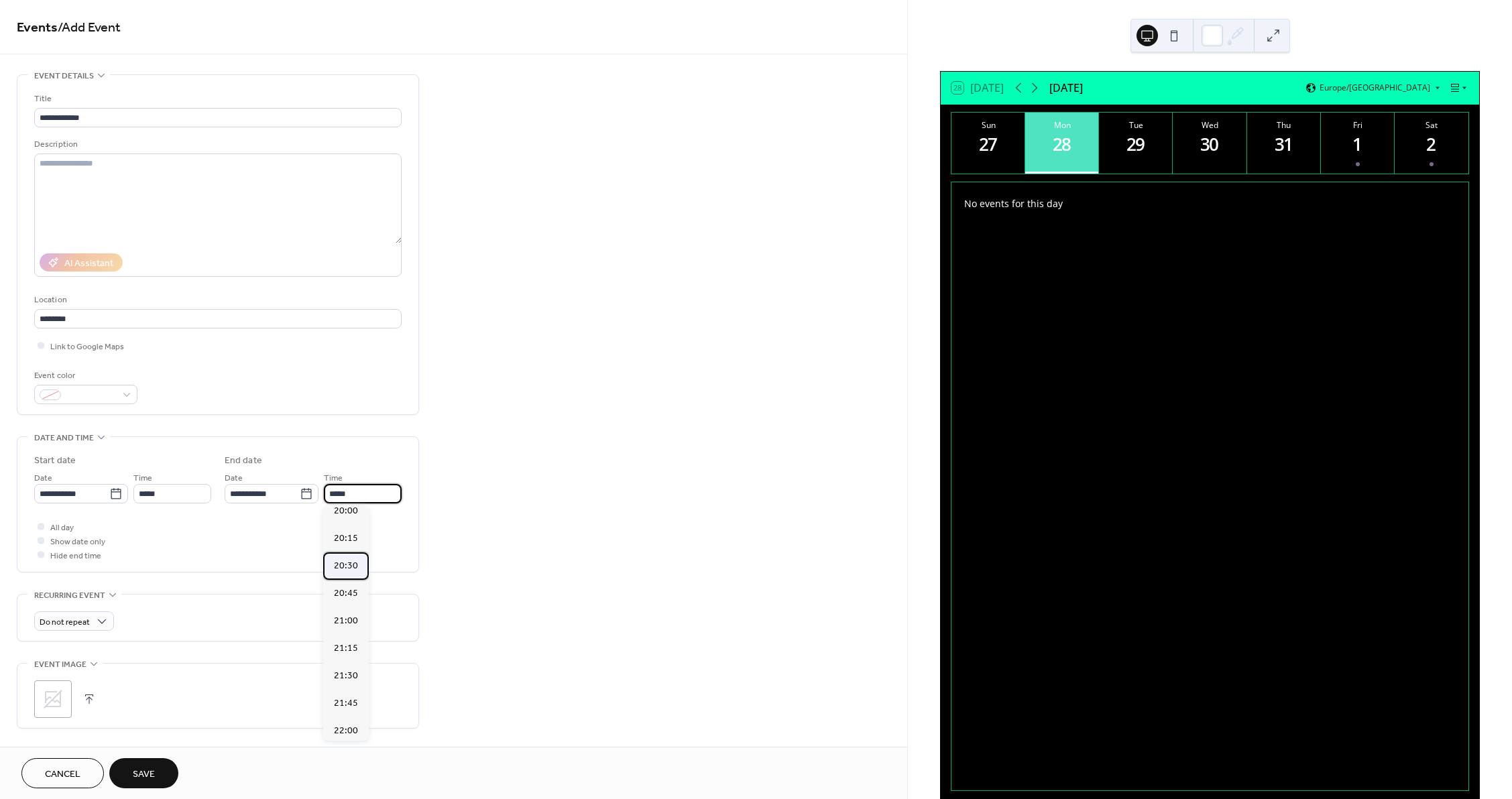 click on "20:30" at bounding box center (346, 566) 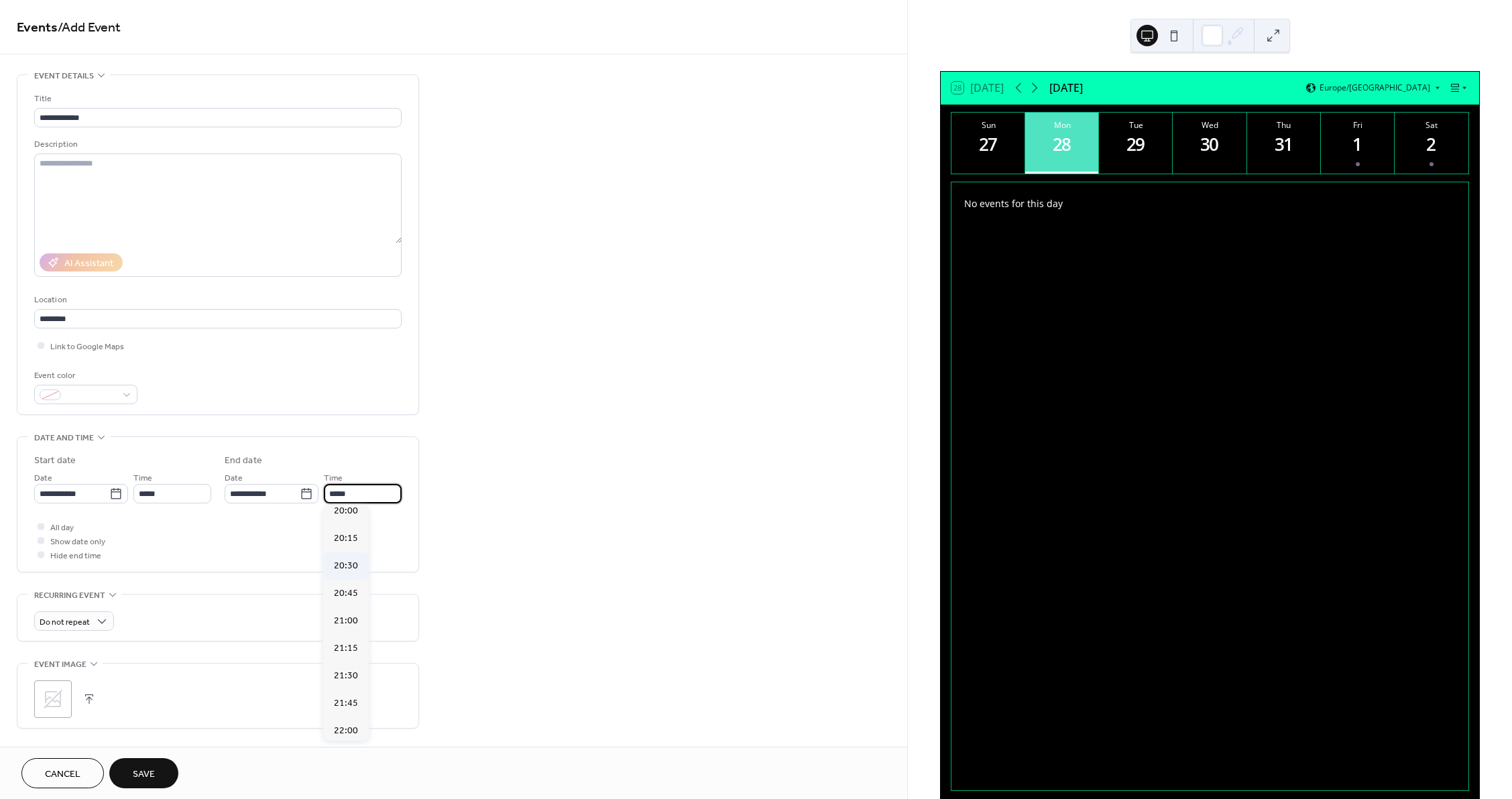type on "*****" 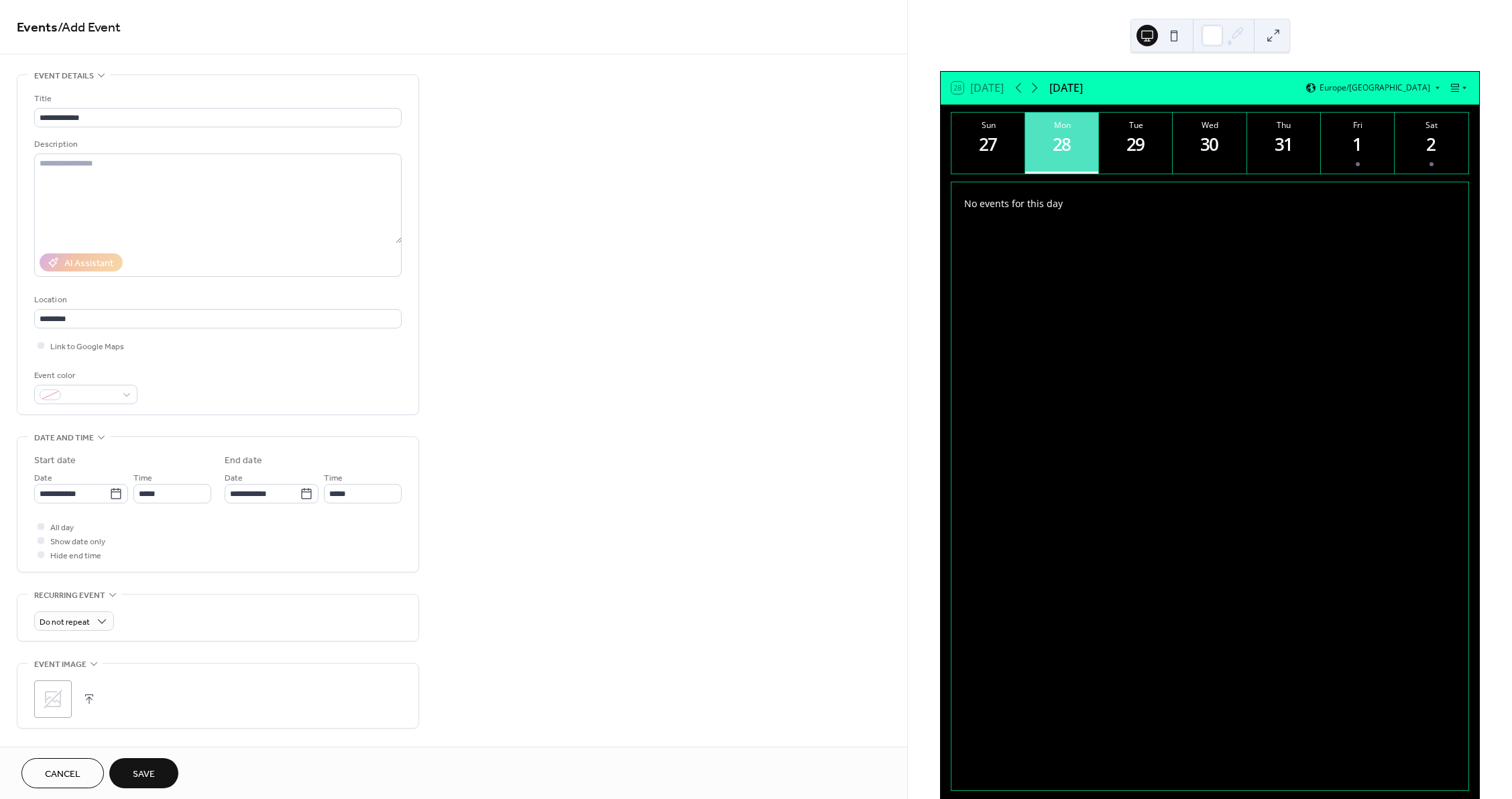 click 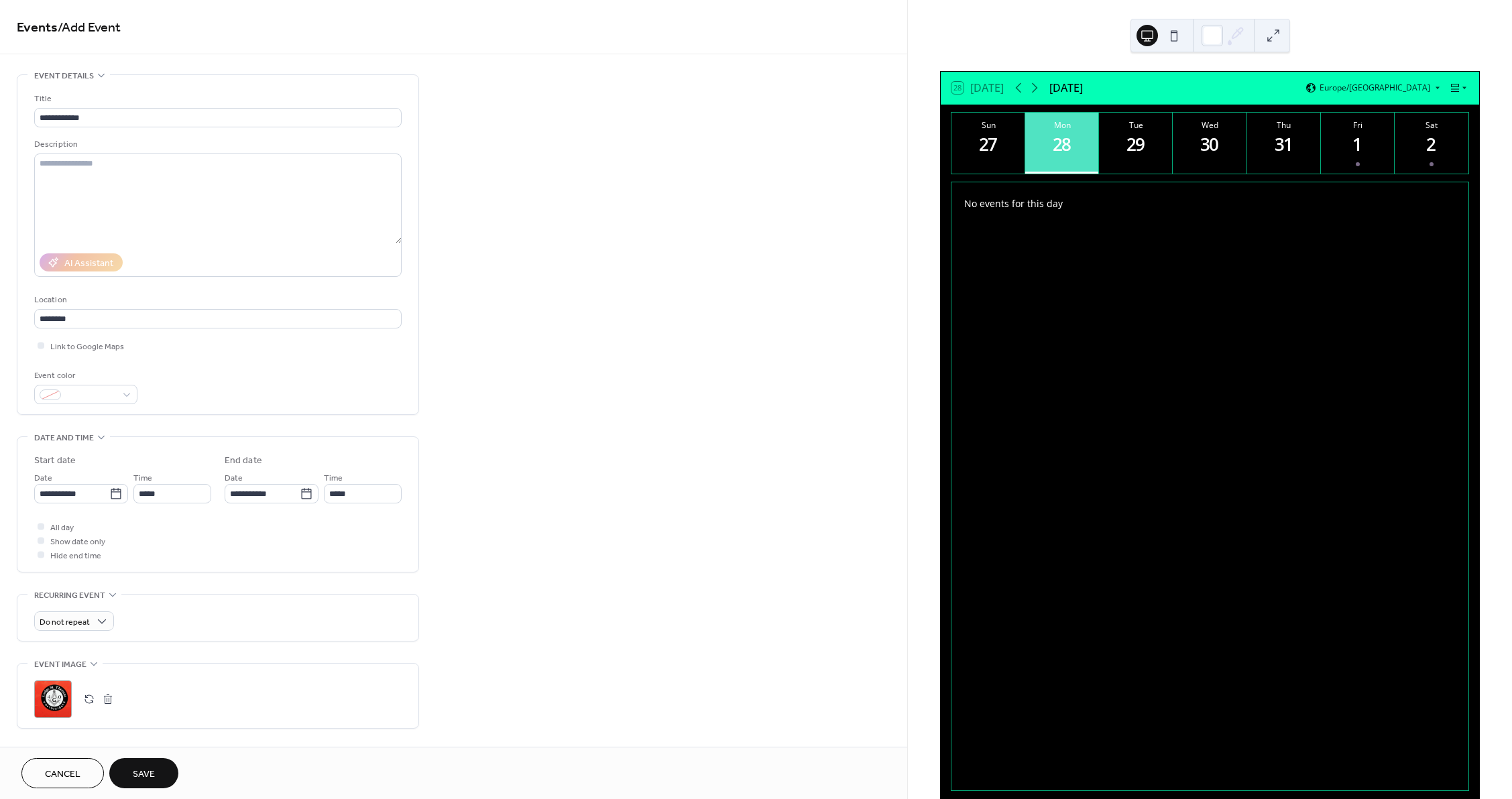 click on "Save" at bounding box center [143, 773] 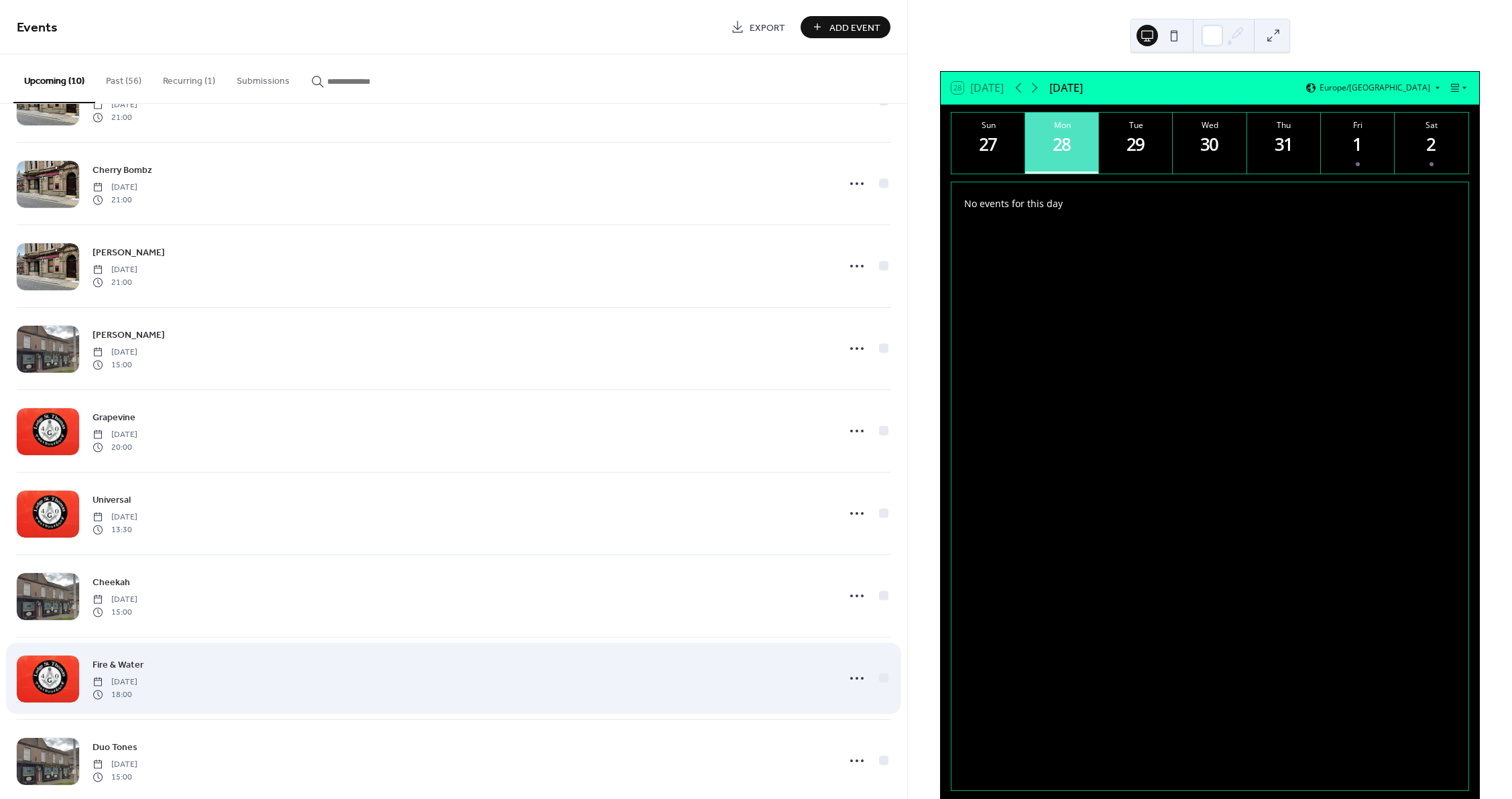 scroll, scrollTop: 67, scrollLeft: 0, axis: vertical 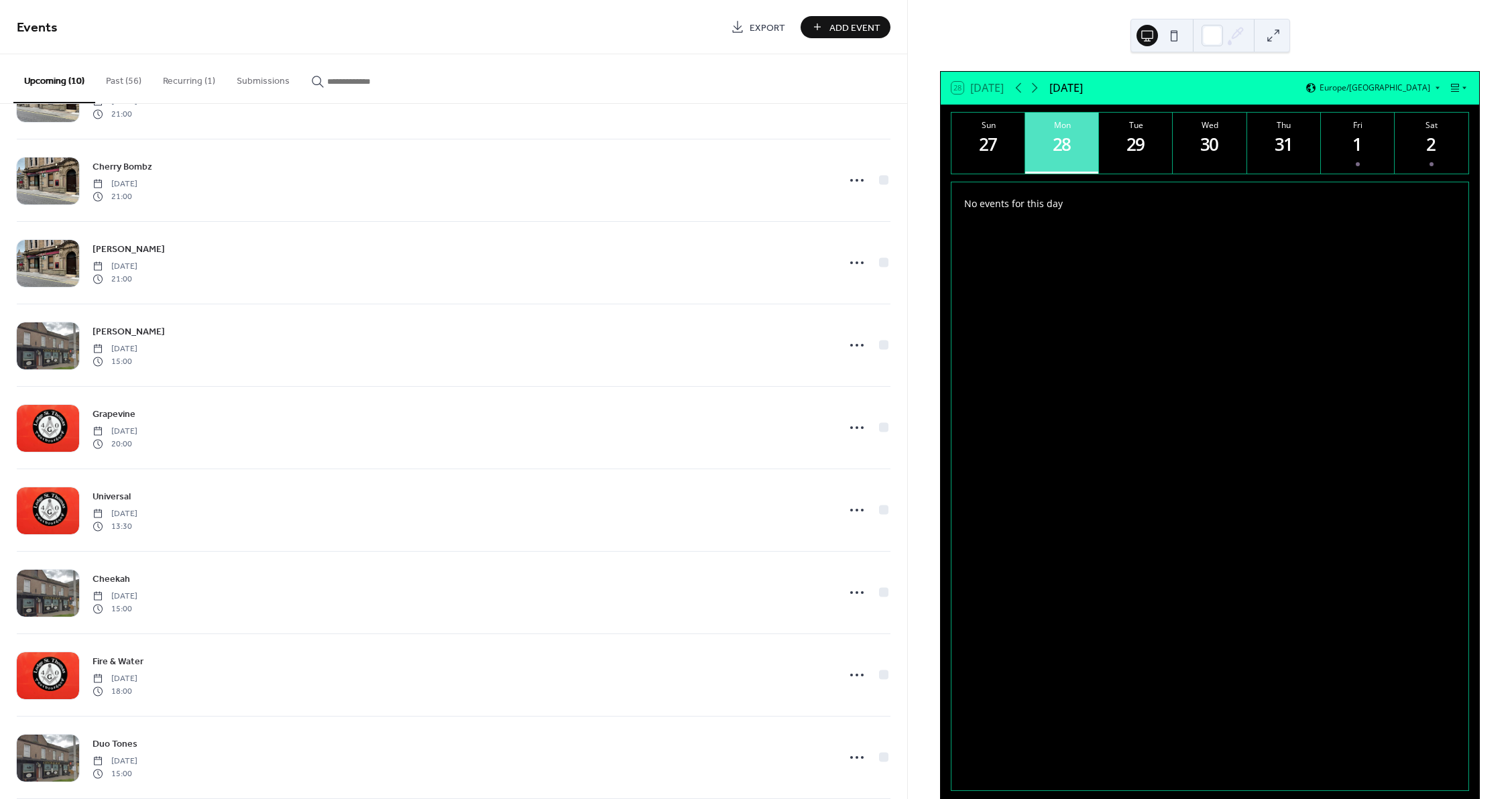 click on "Add Event" at bounding box center [855, 27] 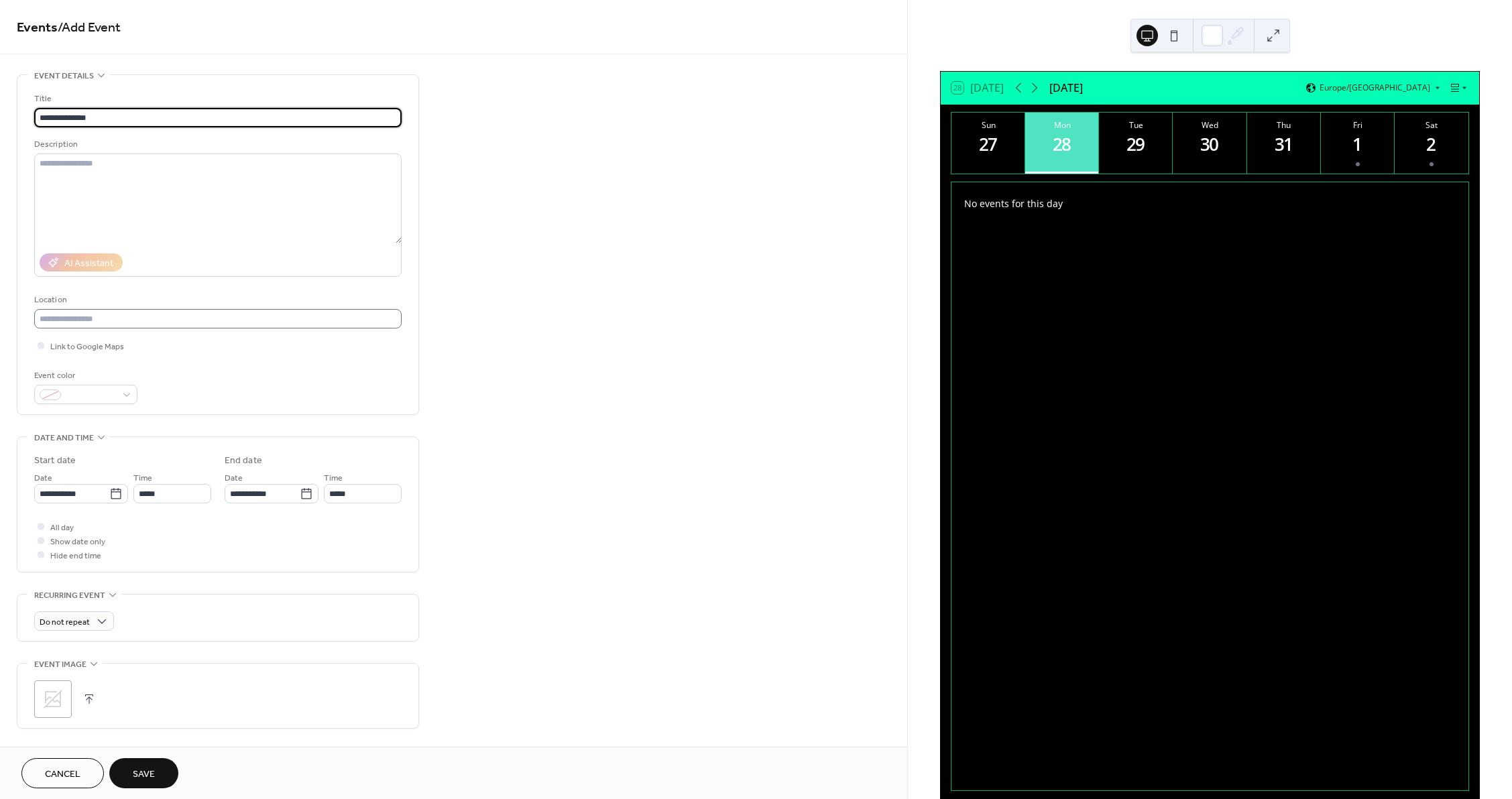 type on "**********" 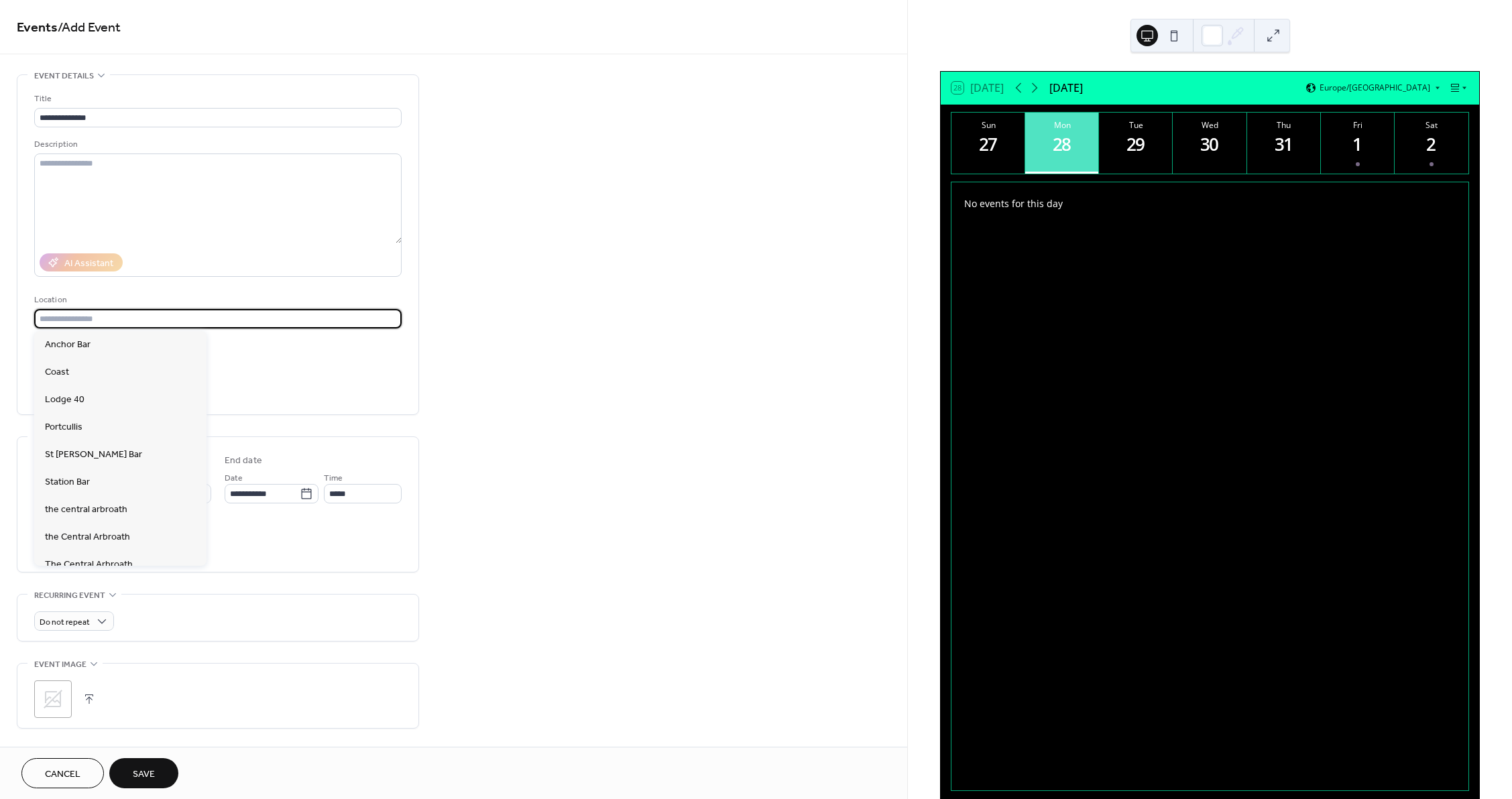 click at bounding box center [218, 318] 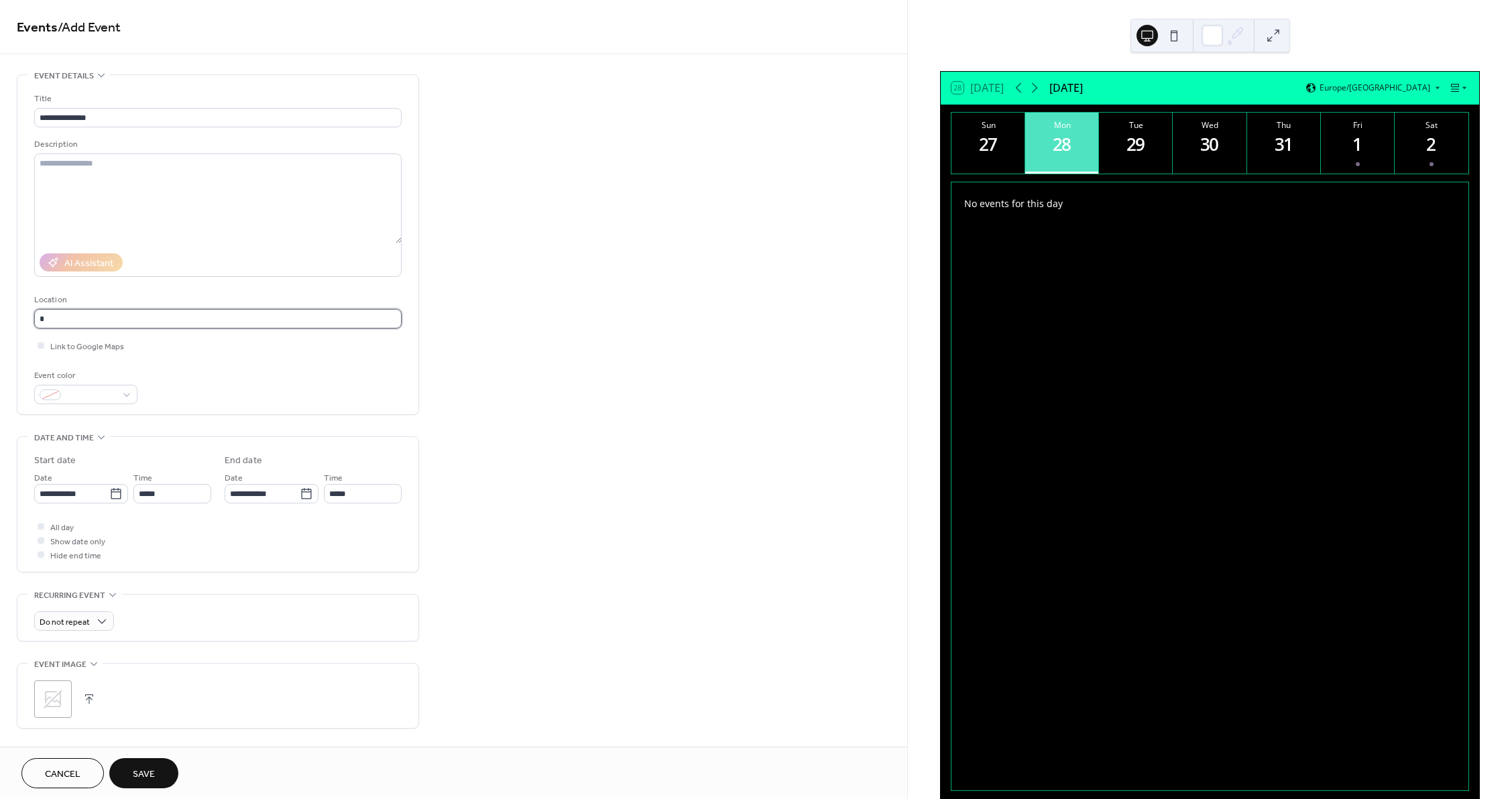 click on "*" at bounding box center (218, 318) 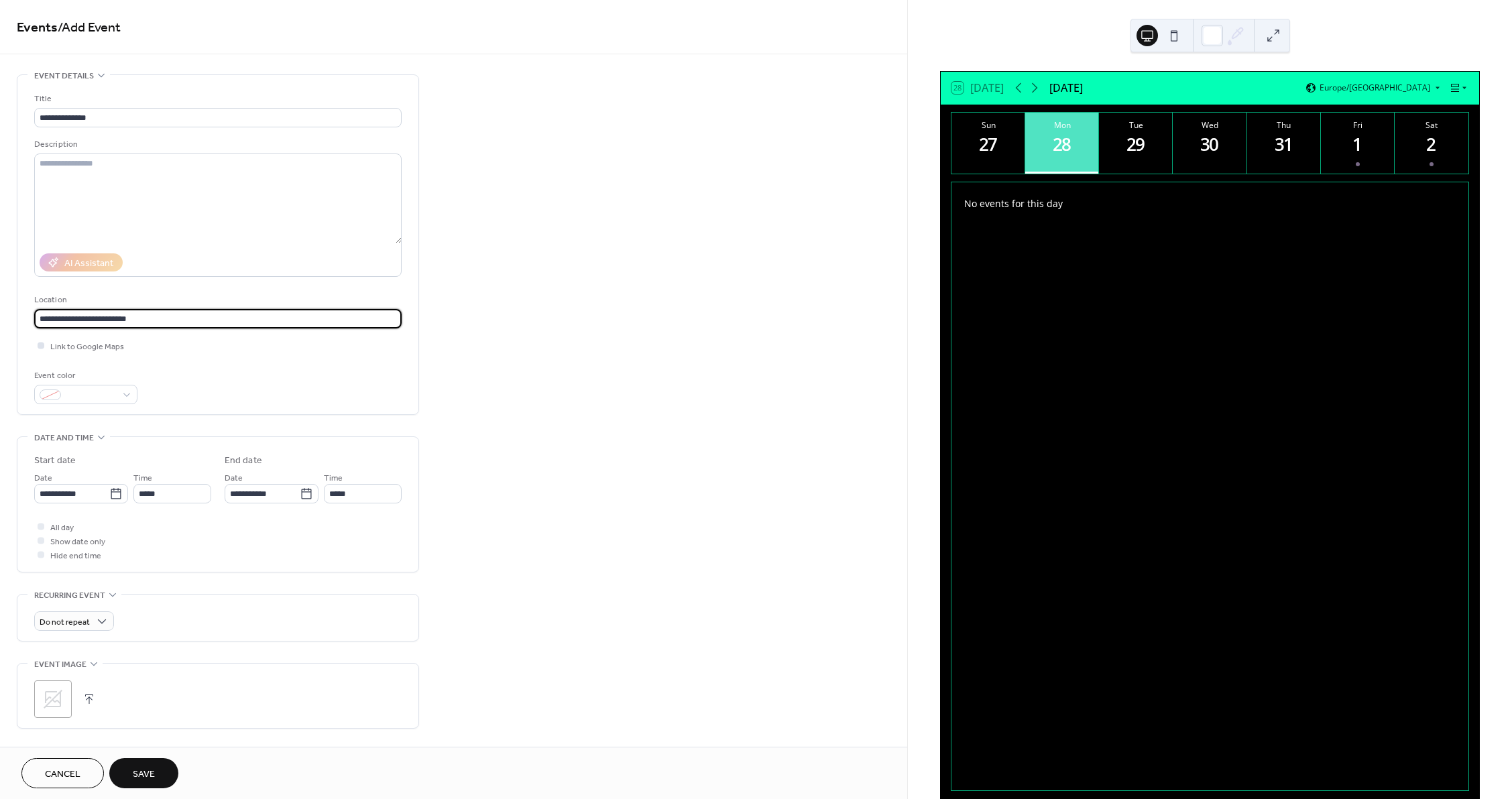 type on "**********" 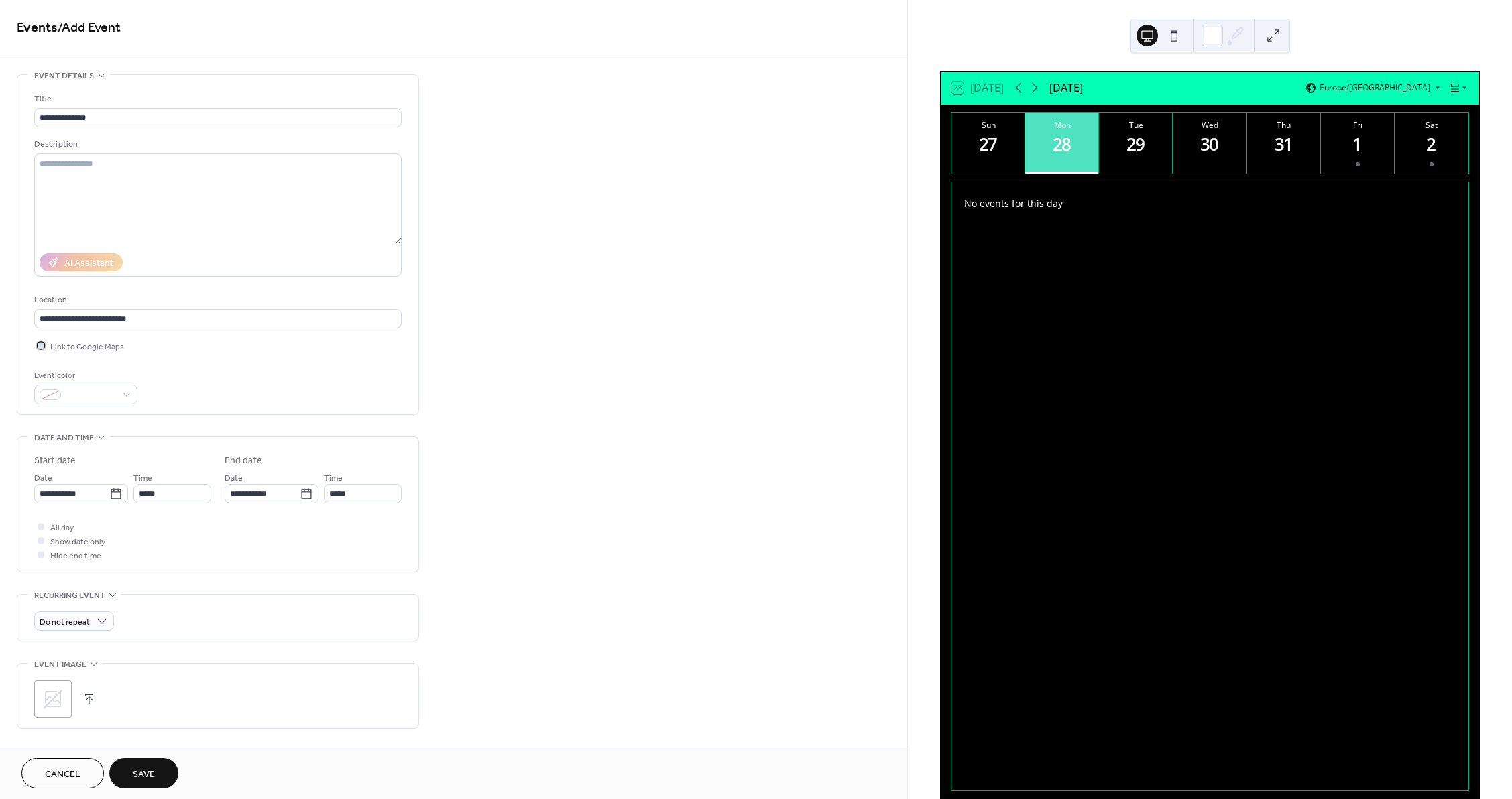 click on "Link to Google Maps" at bounding box center [87, 347] 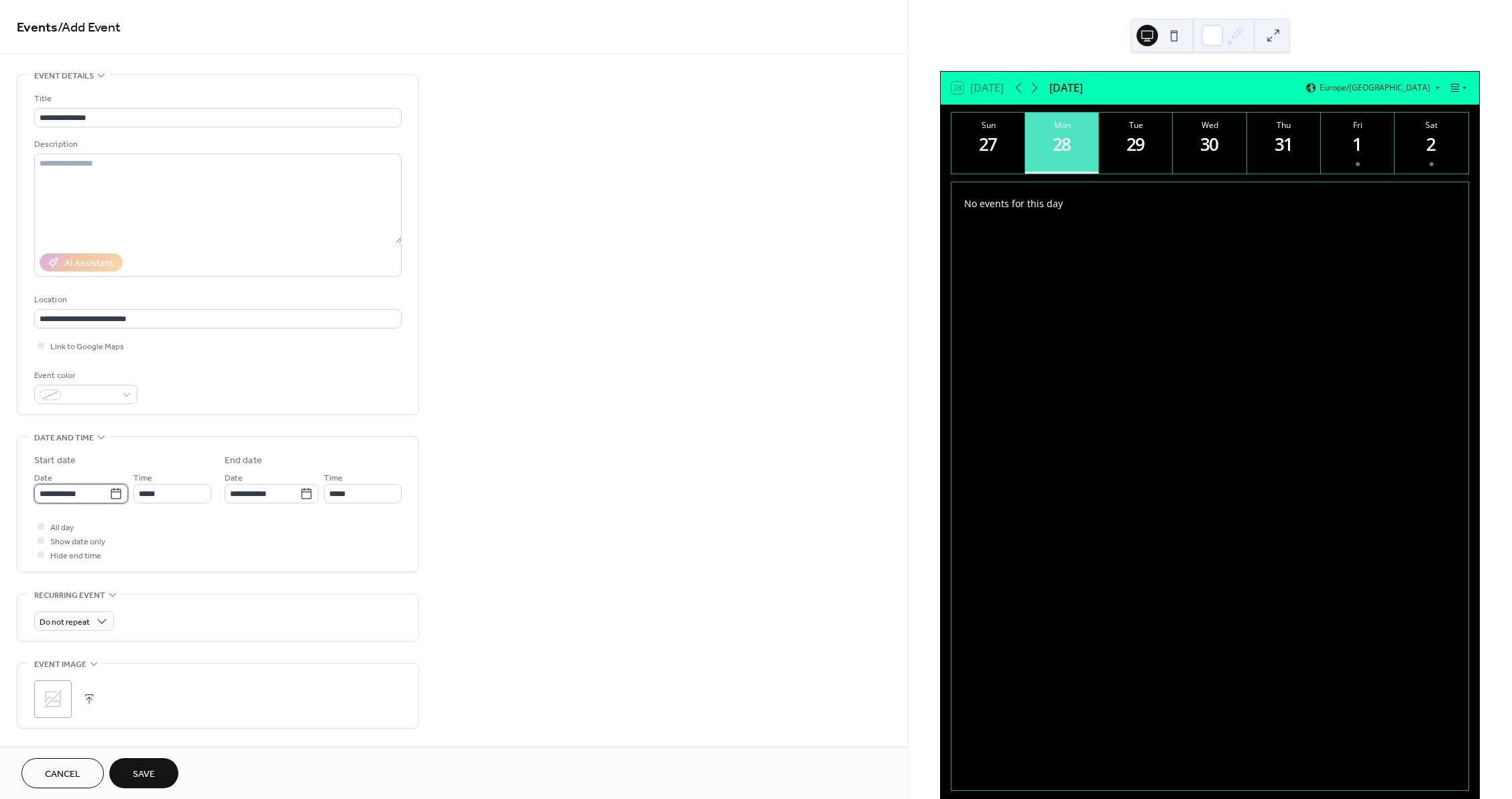 click on "**********" at bounding box center [72, 493] 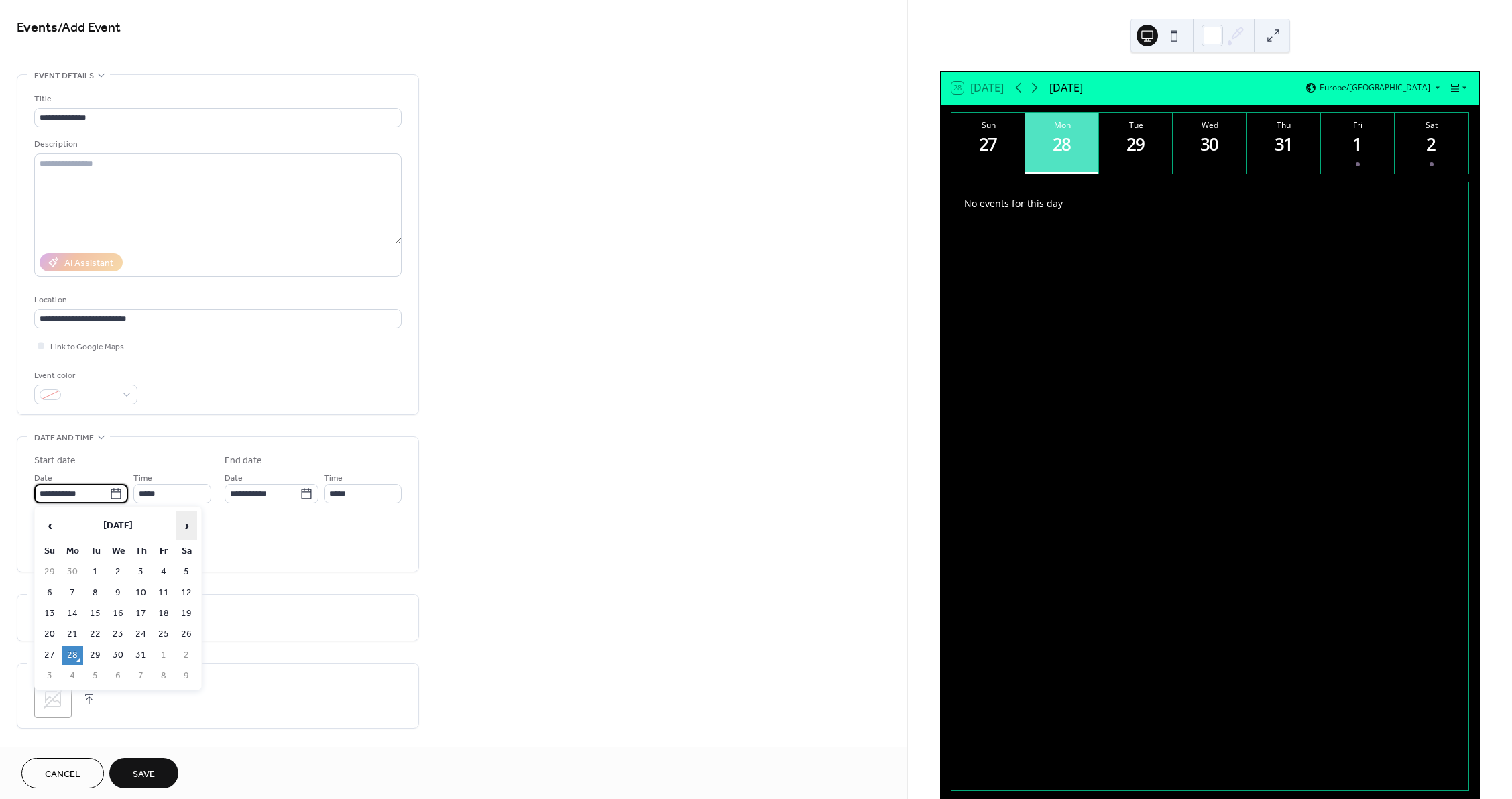 click on "›" at bounding box center [186, 526] 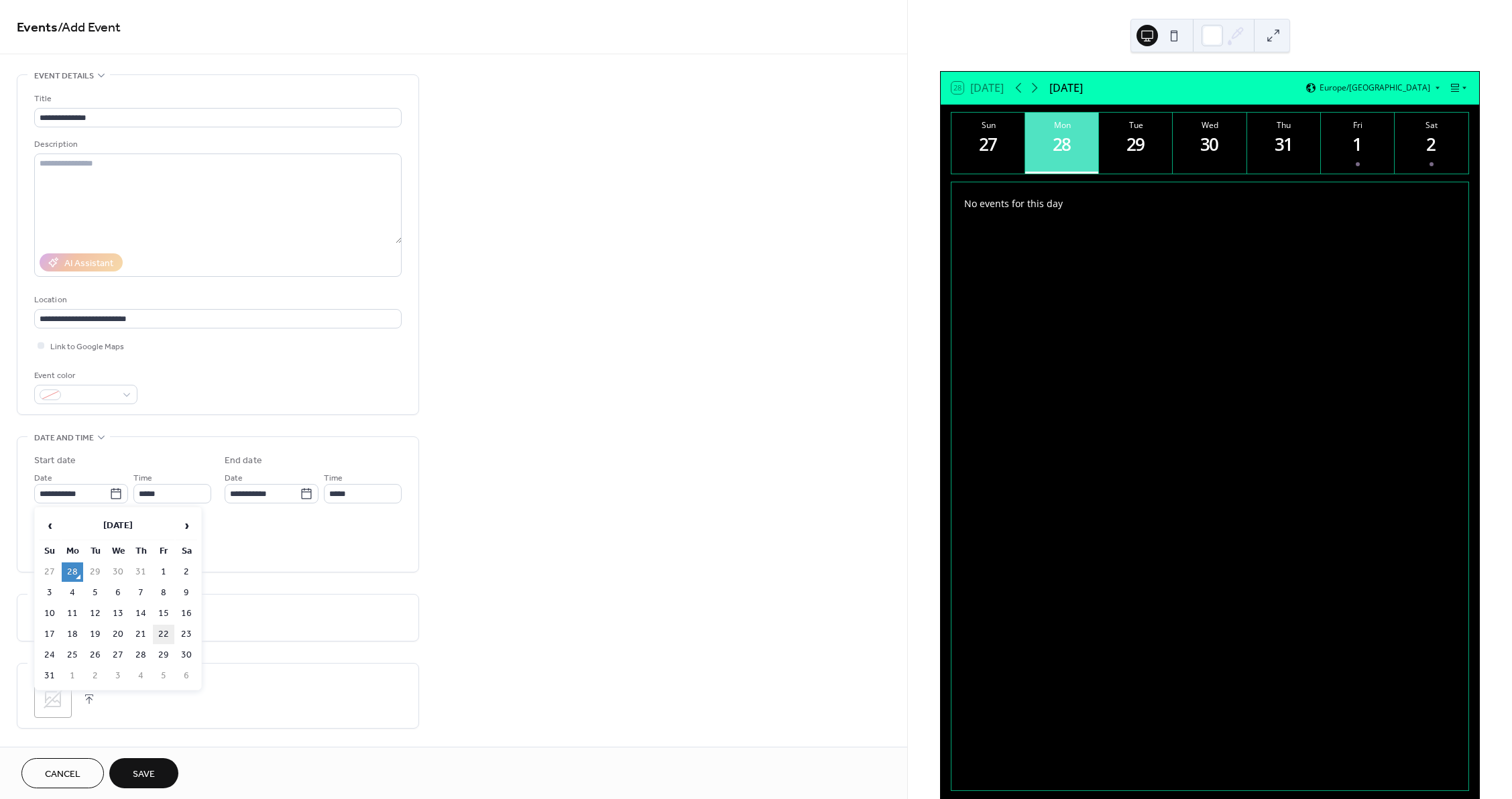 click on "22" at bounding box center [164, 634] 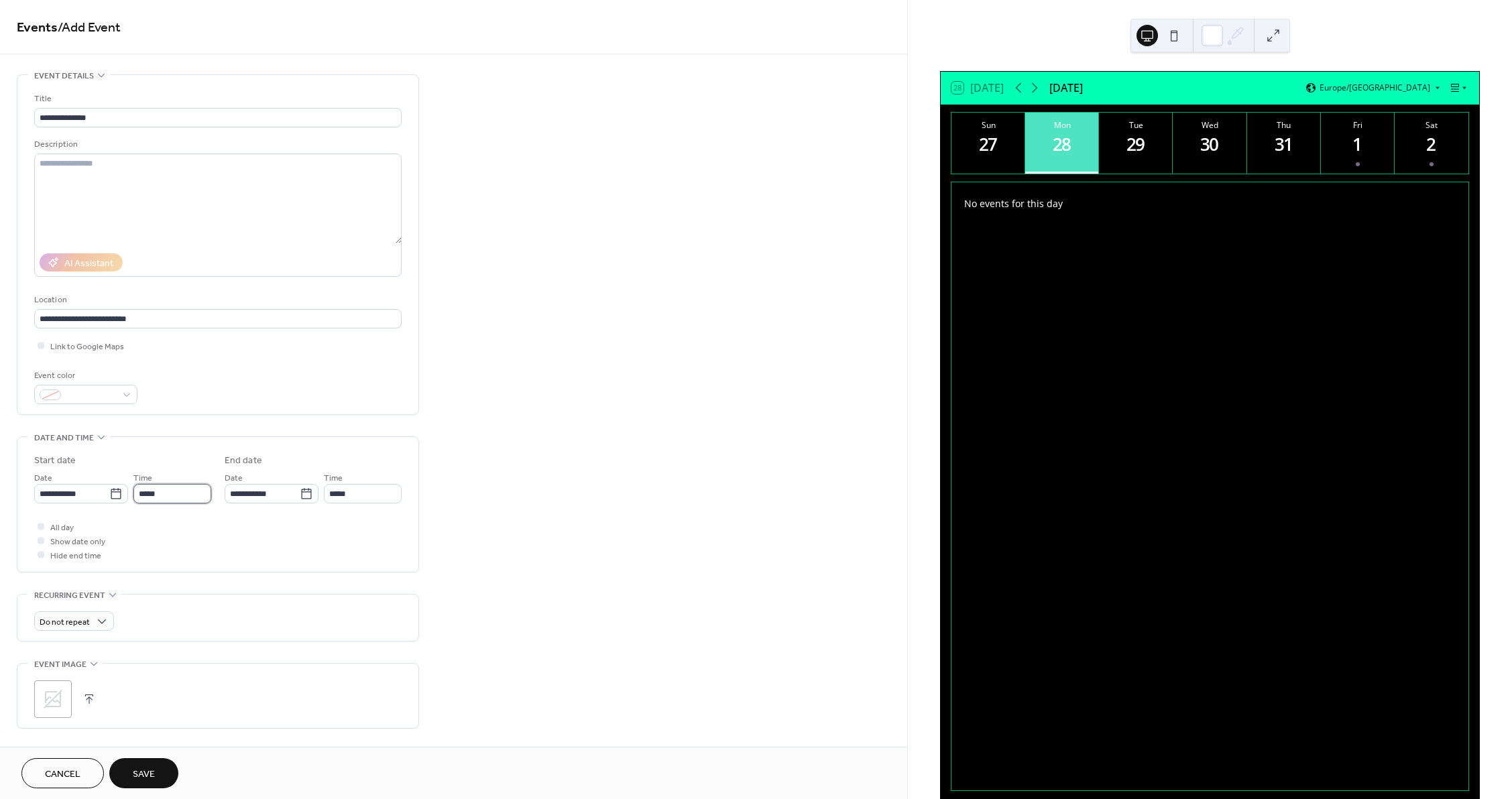 click on "*****" at bounding box center [172, 493] 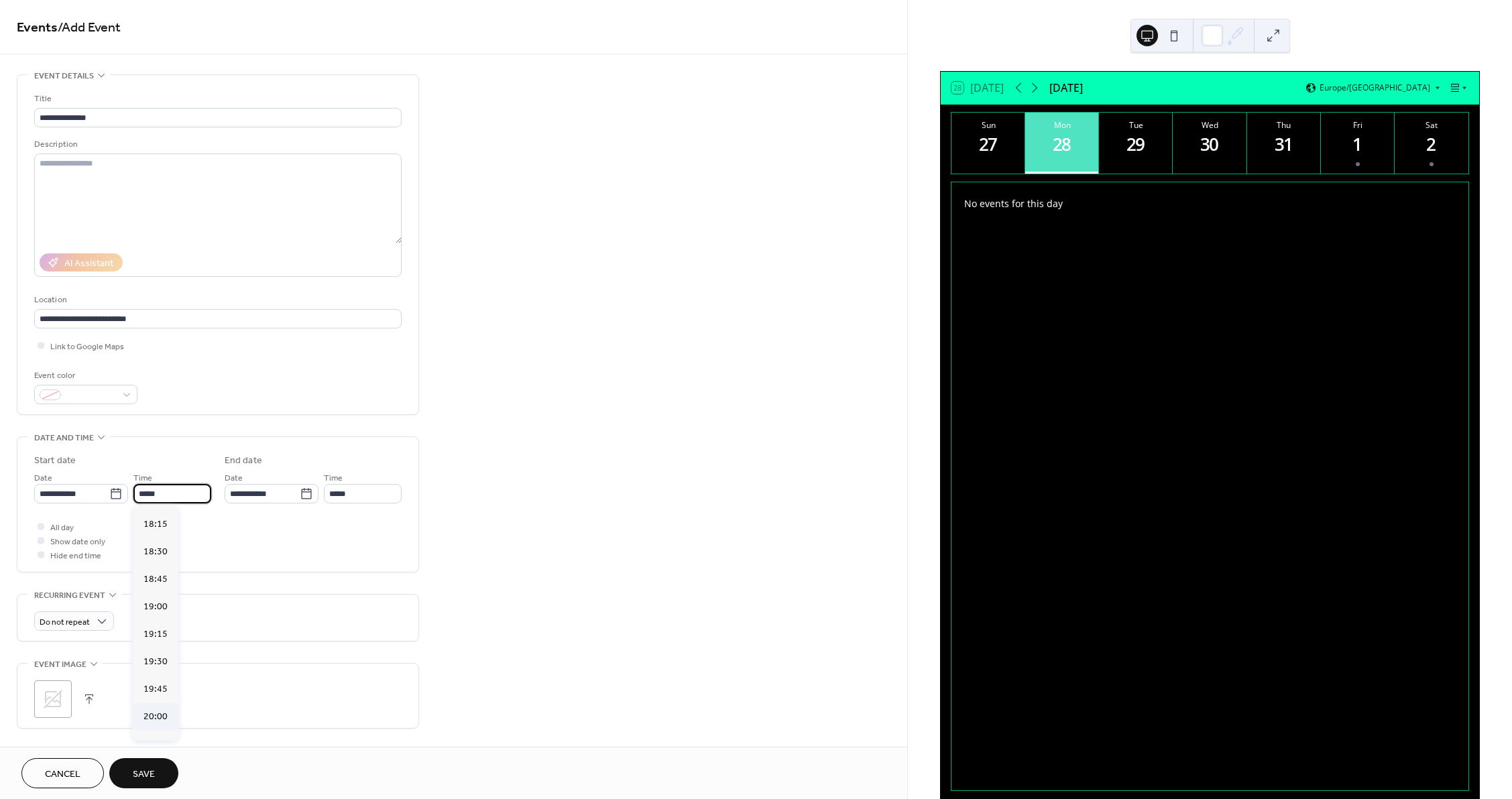 scroll, scrollTop: 2056, scrollLeft: 0, axis: vertical 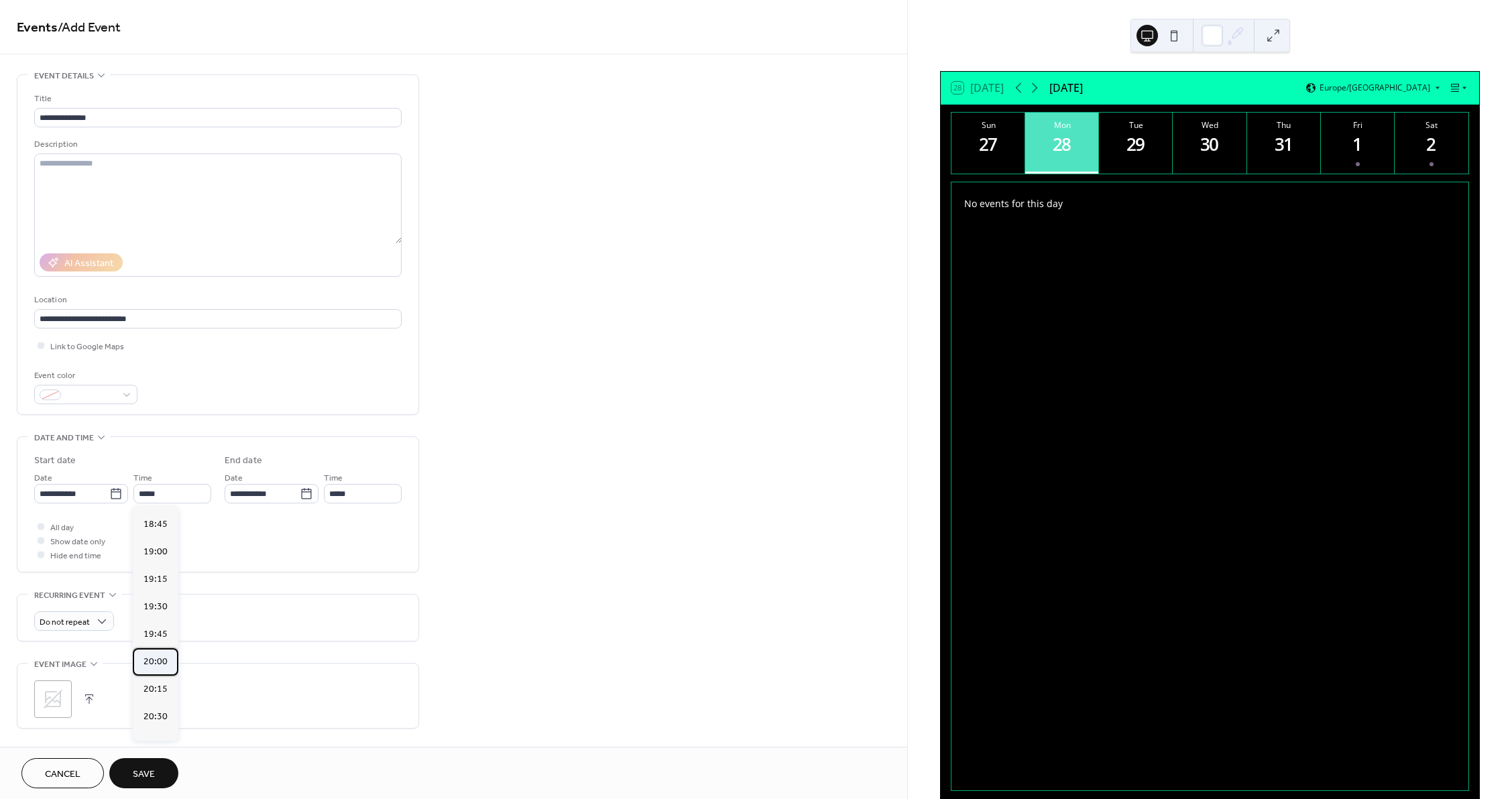 click on "20:00" at bounding box center (156, 662) 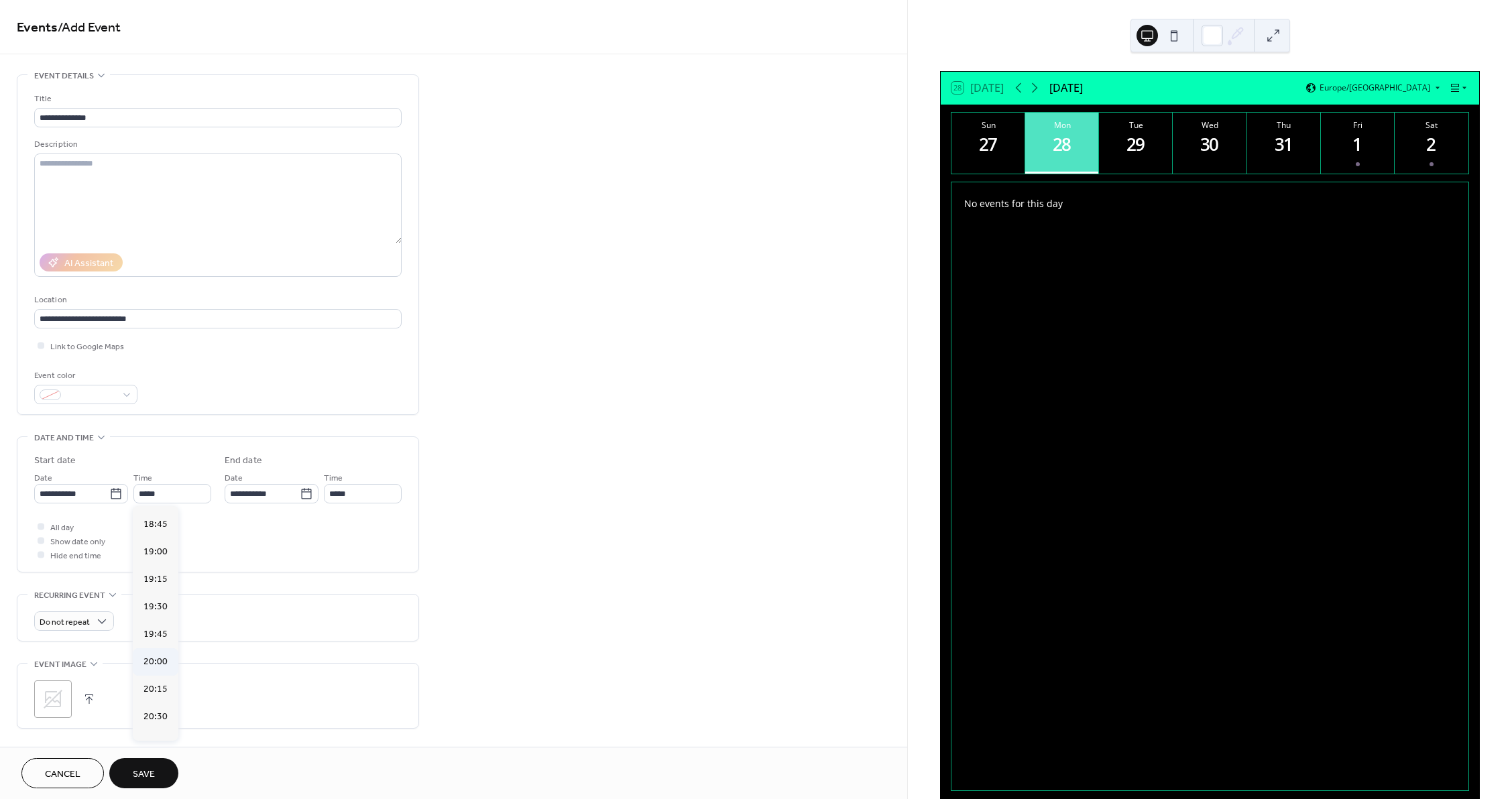 type on "*****" 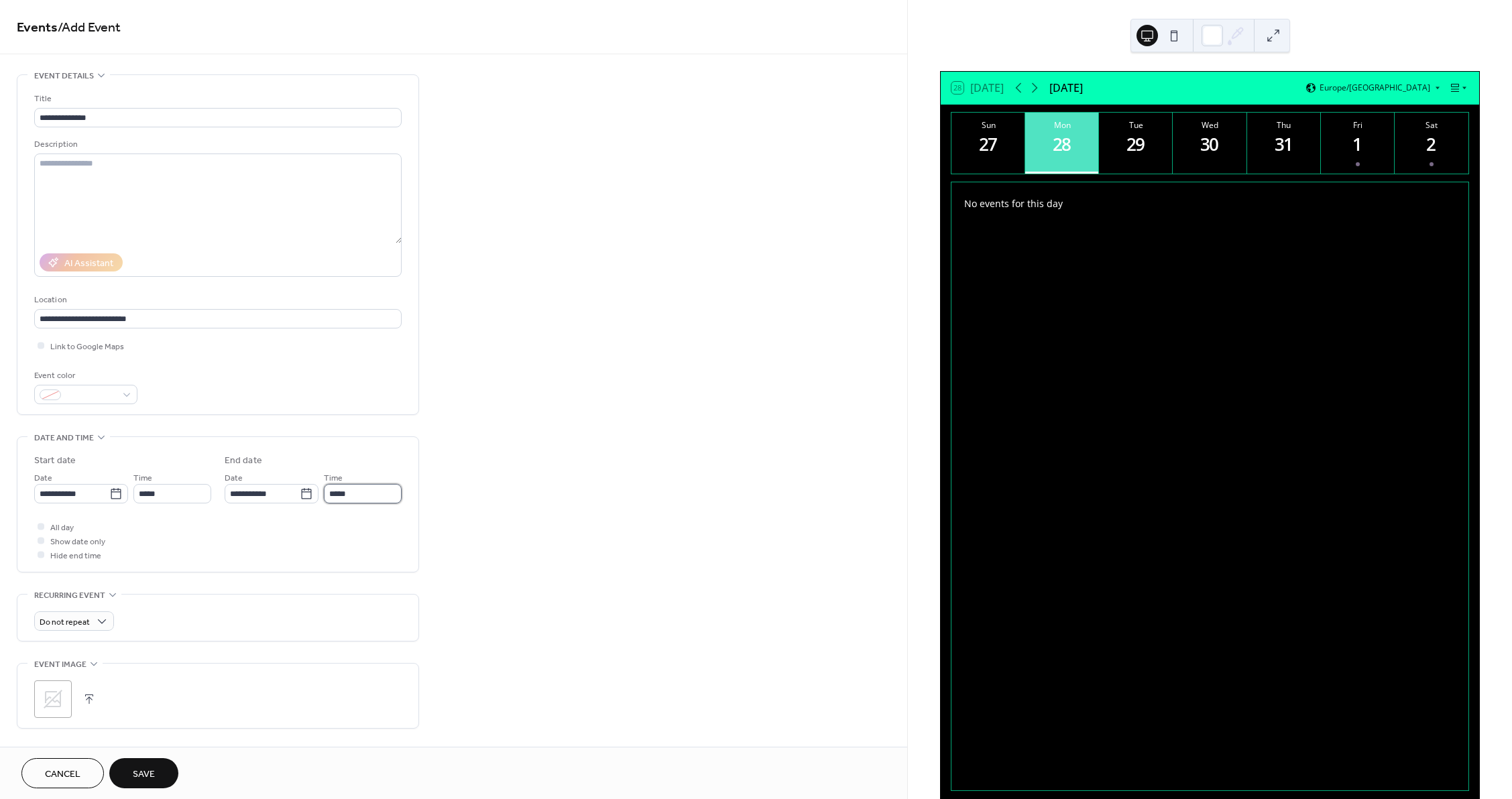click on "*****" at bounding box center (363, 493) 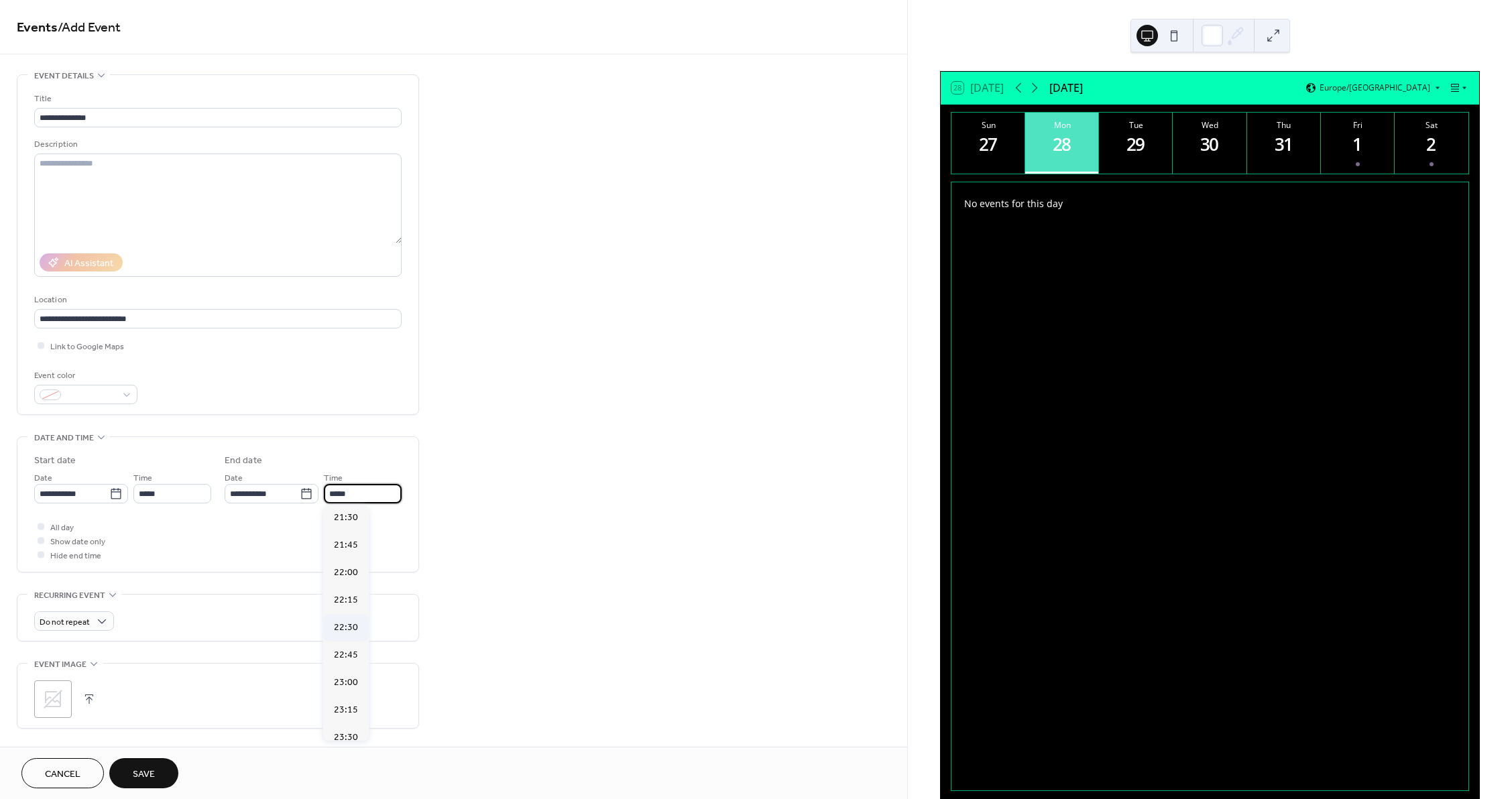 scroll, scrollTop: 178, scrollLeft: 0, axis: vertical 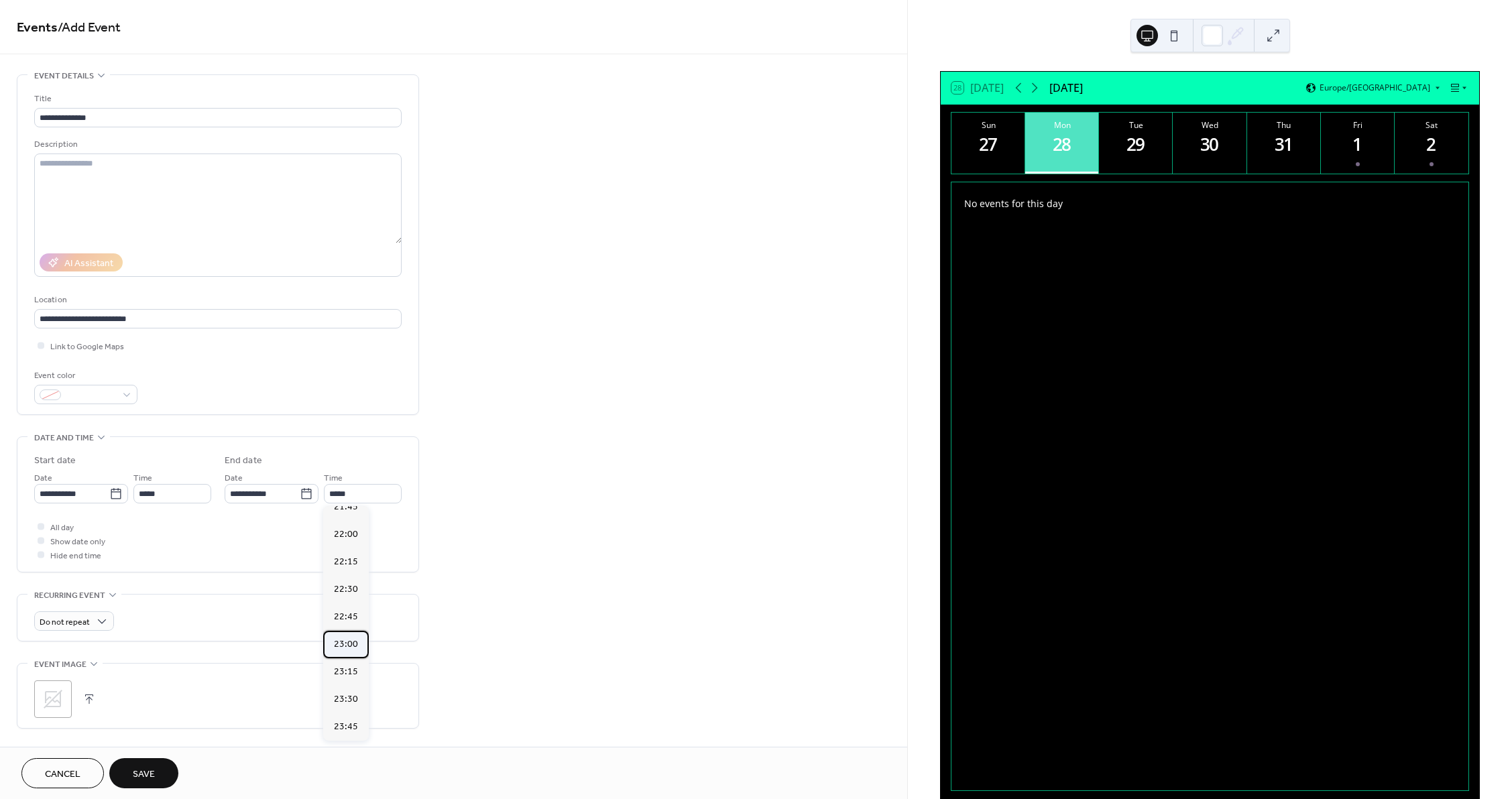 click on "23:00" at bounding box center (346, 644) 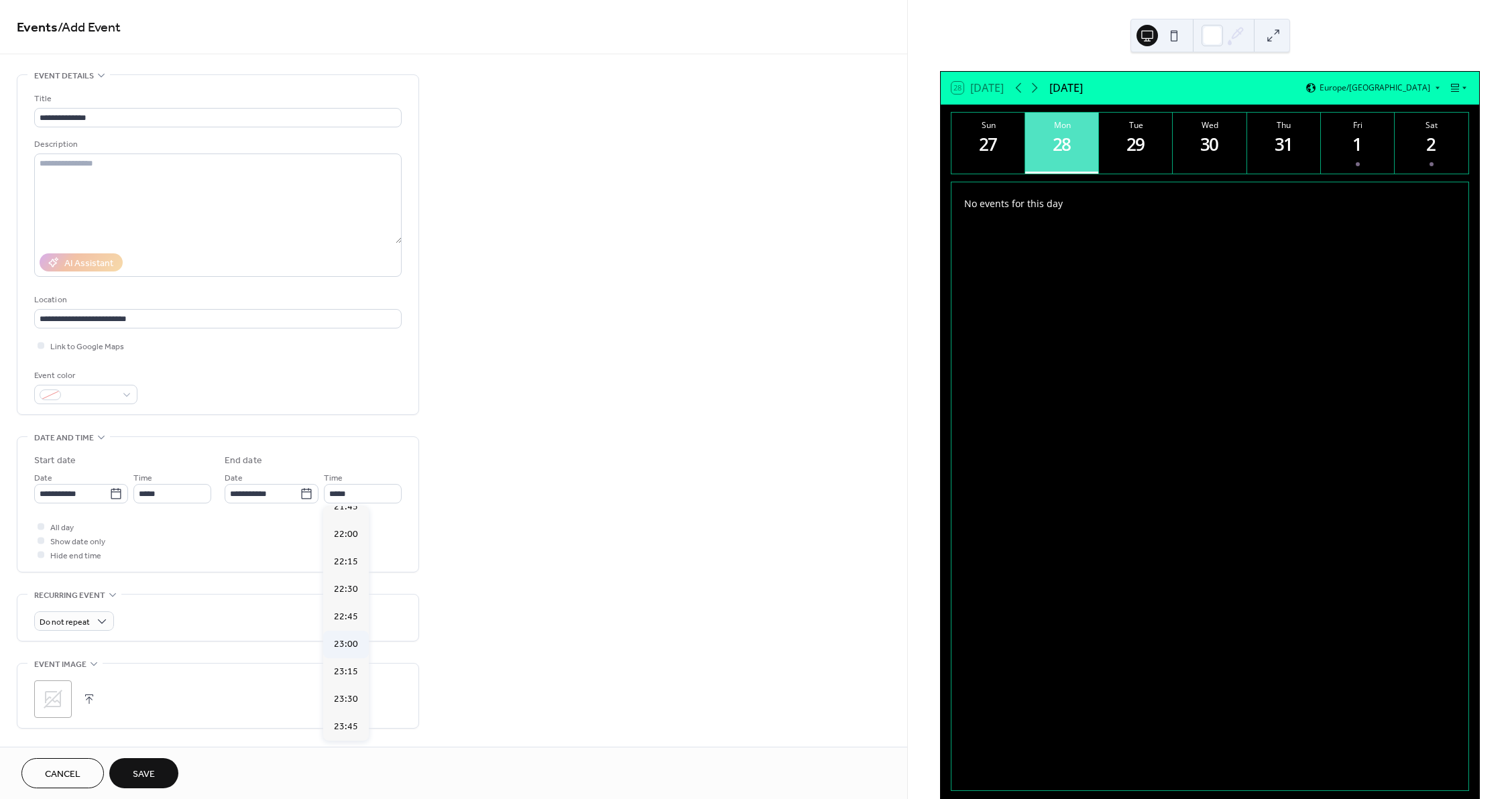 type on "*****" 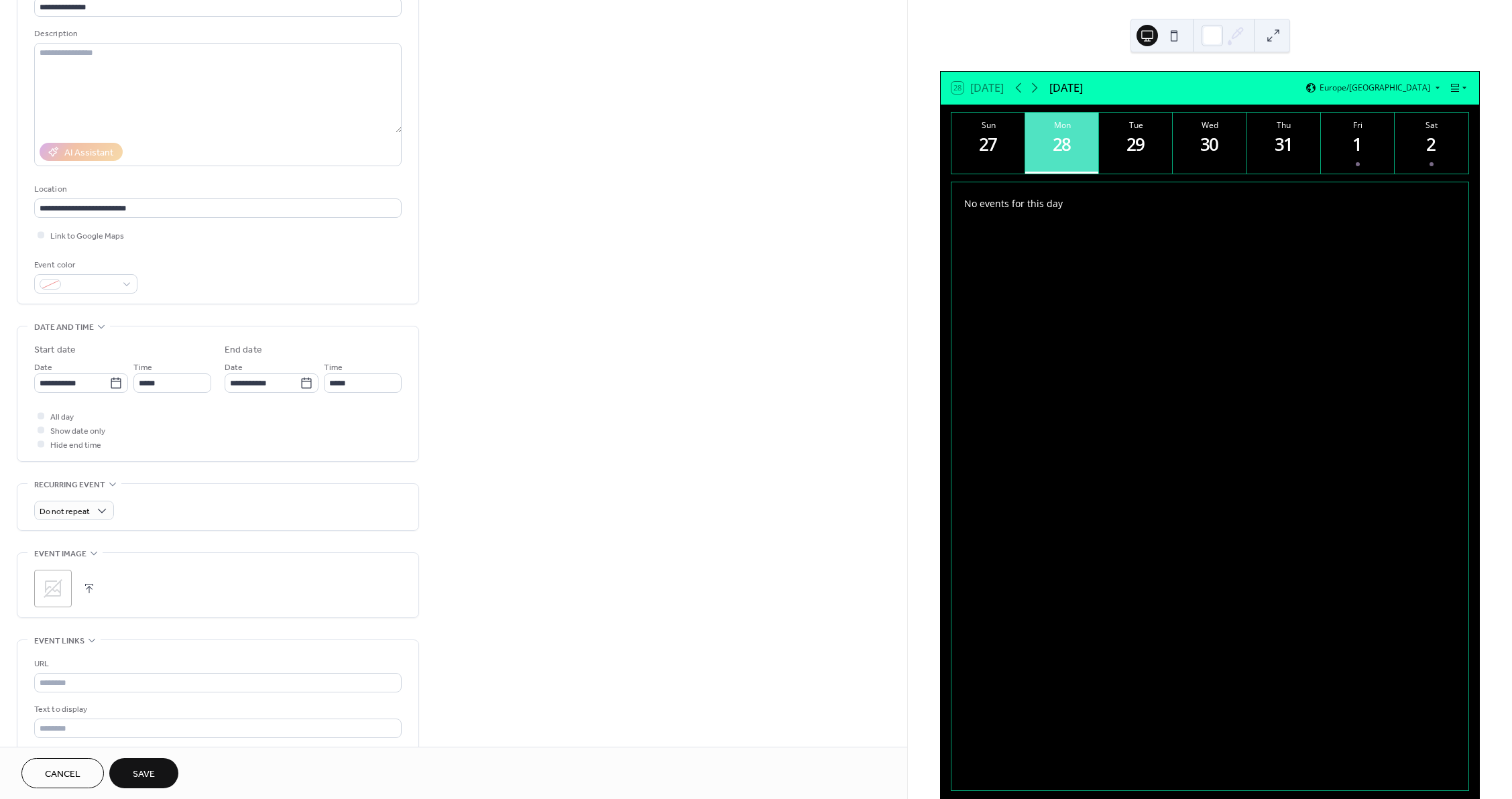 scroll, scrollTop: 134, scrollLeft: 0, axis: vertical 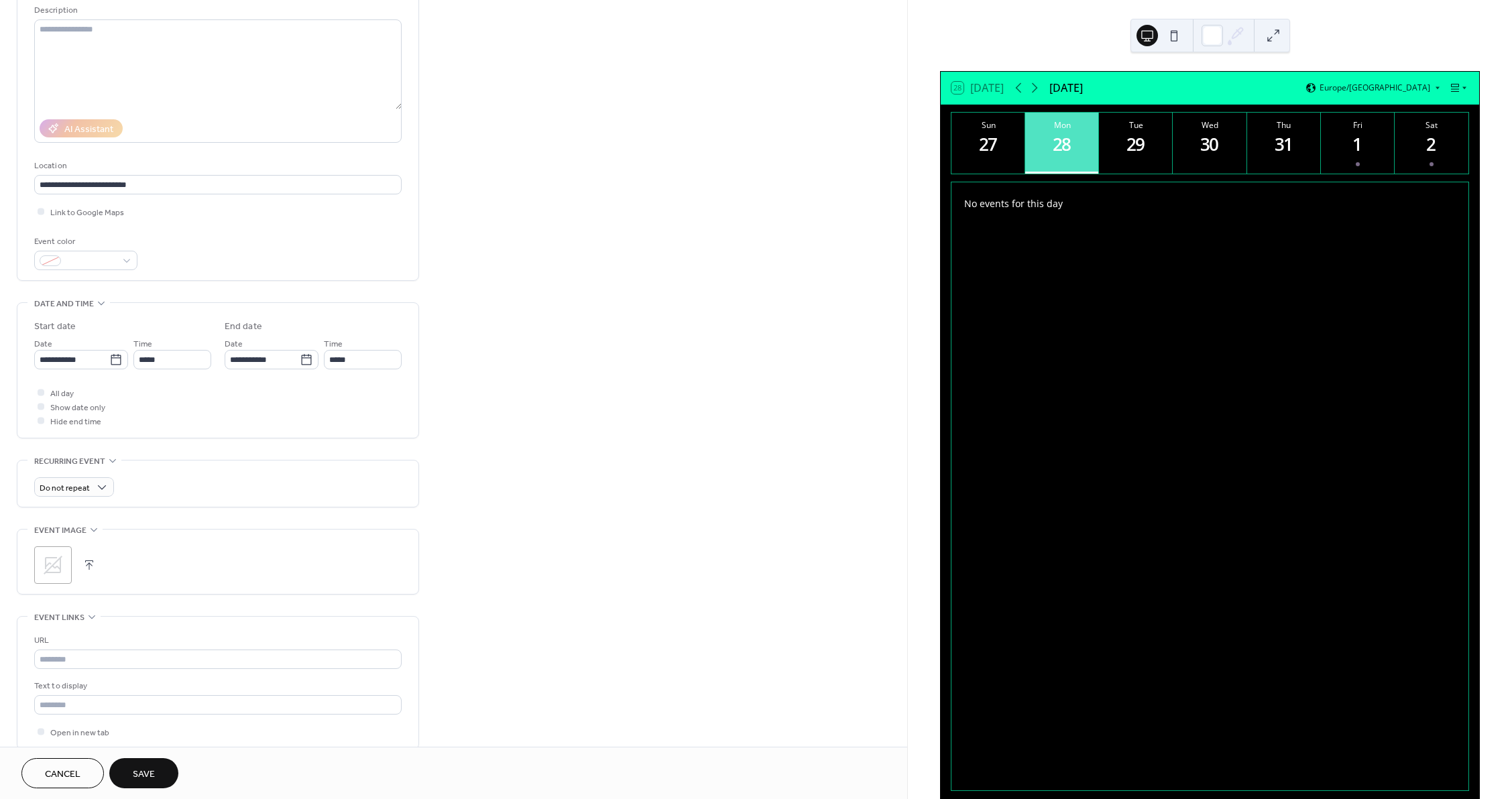 click 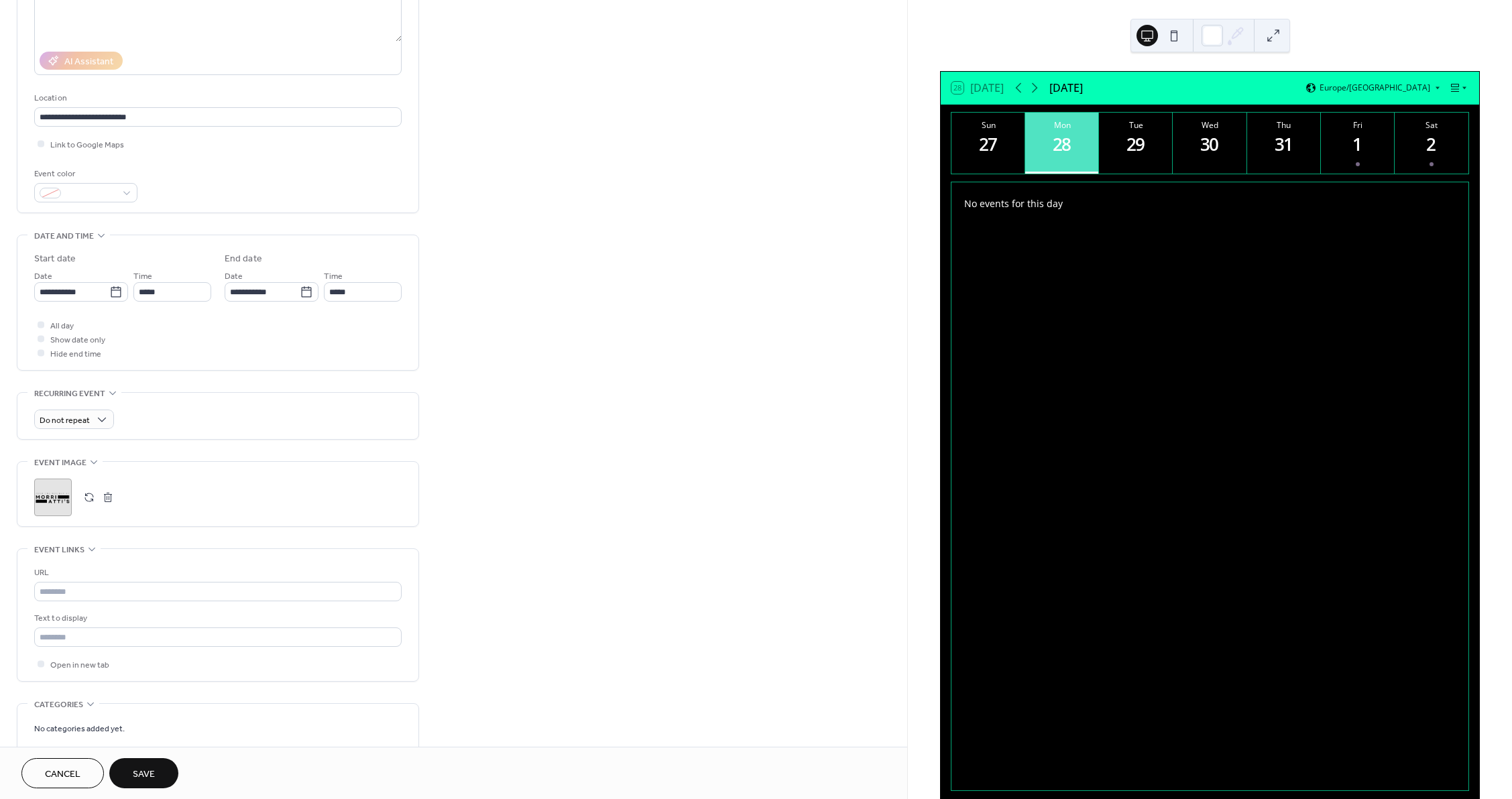 scroll, scrollTop: 268, scrollLeft: 0, axis: vertical 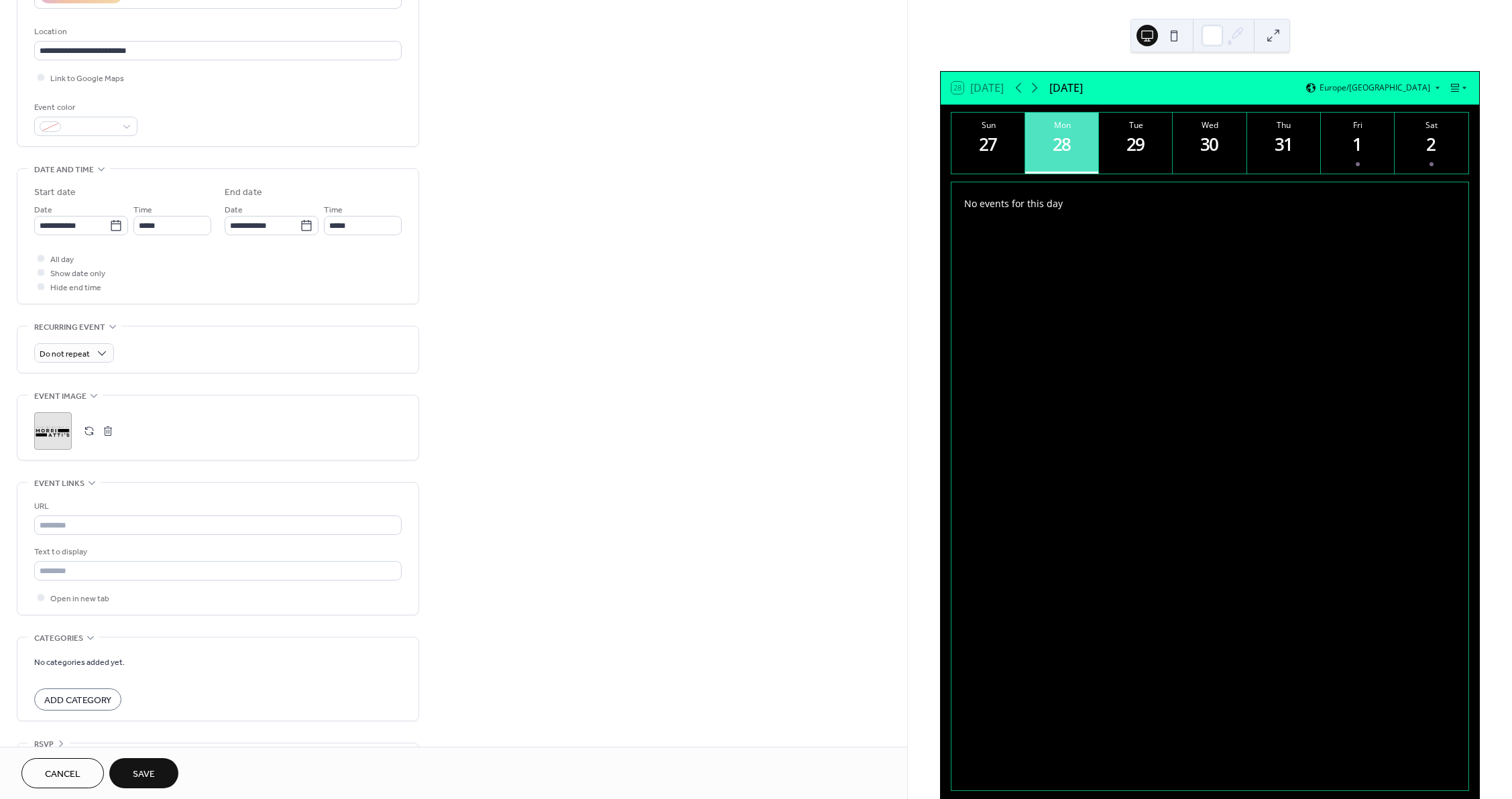 click on "Save" at bounding box center [143, 773] 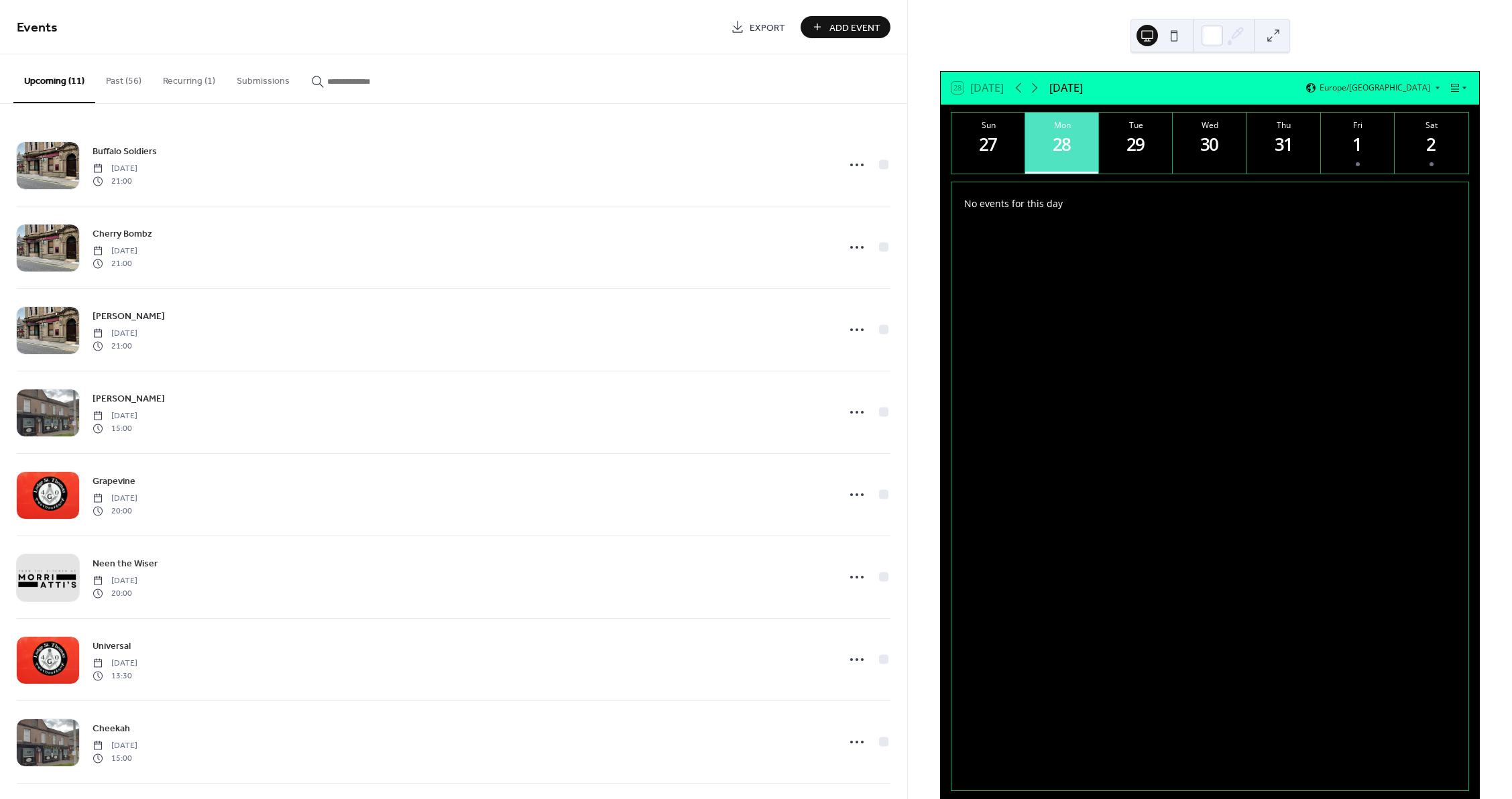 click on "Add Event" at bounding box center (855, 27) 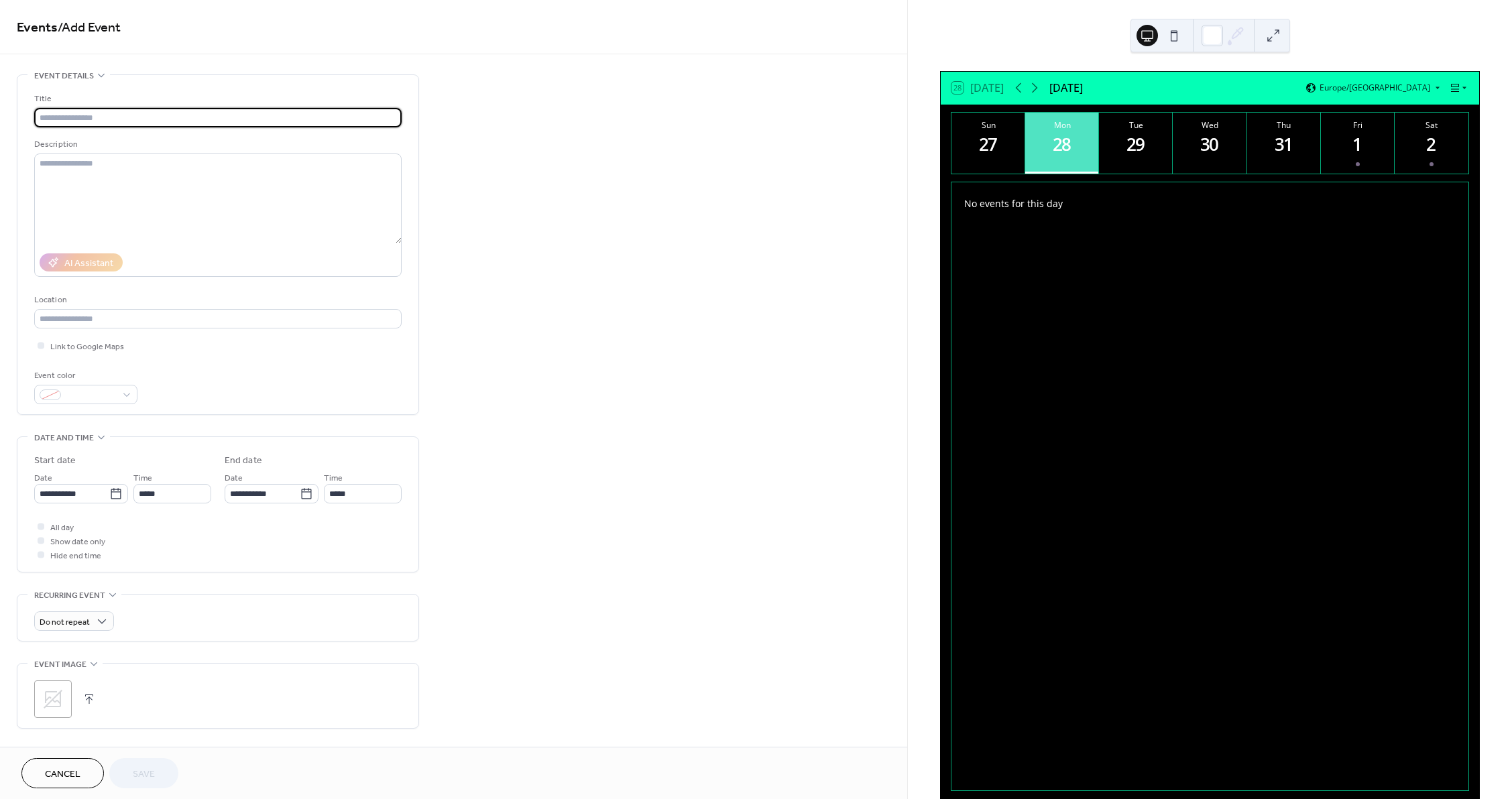 click at bounding box center [218, 117] 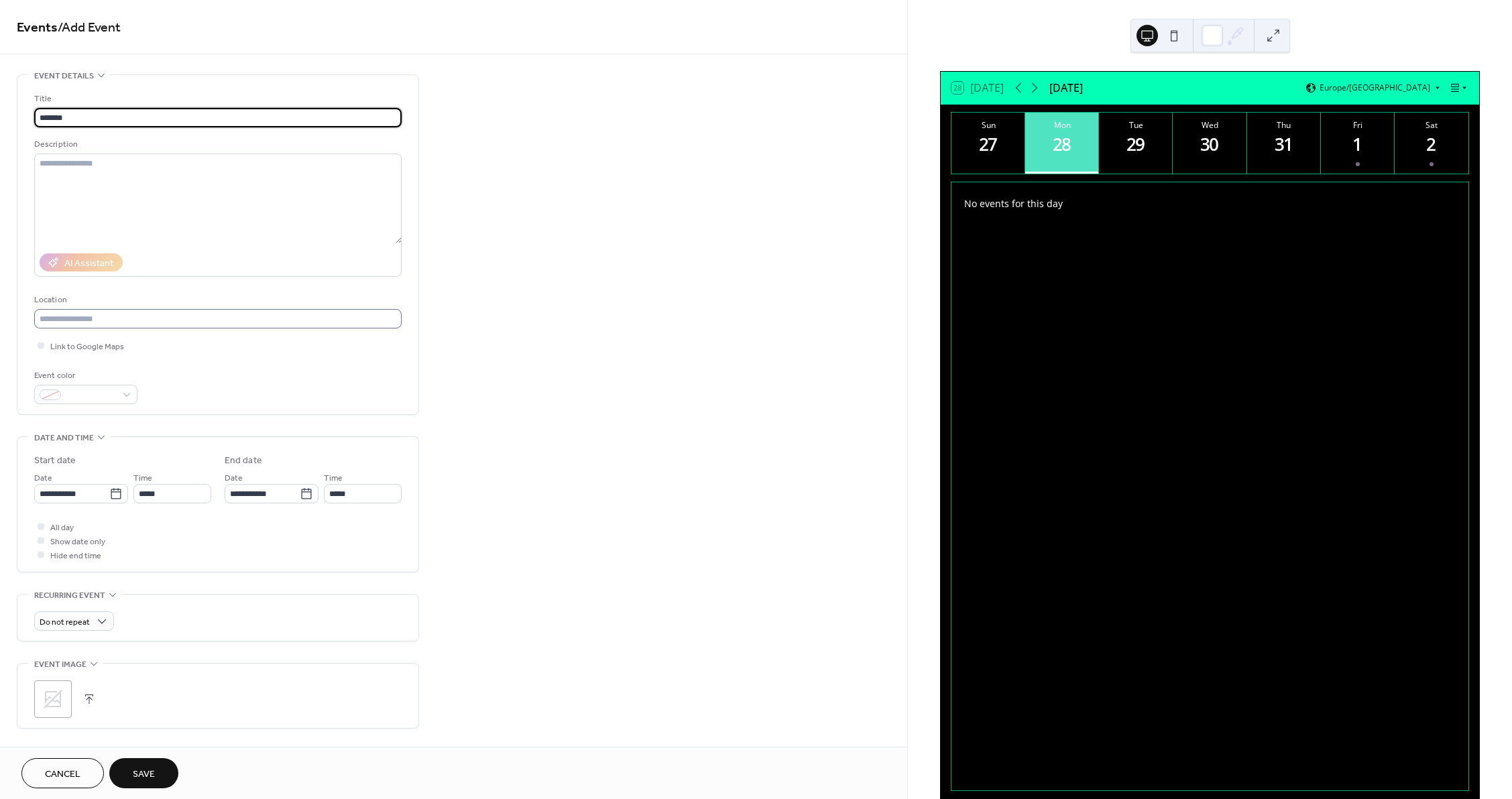 type on "*******" 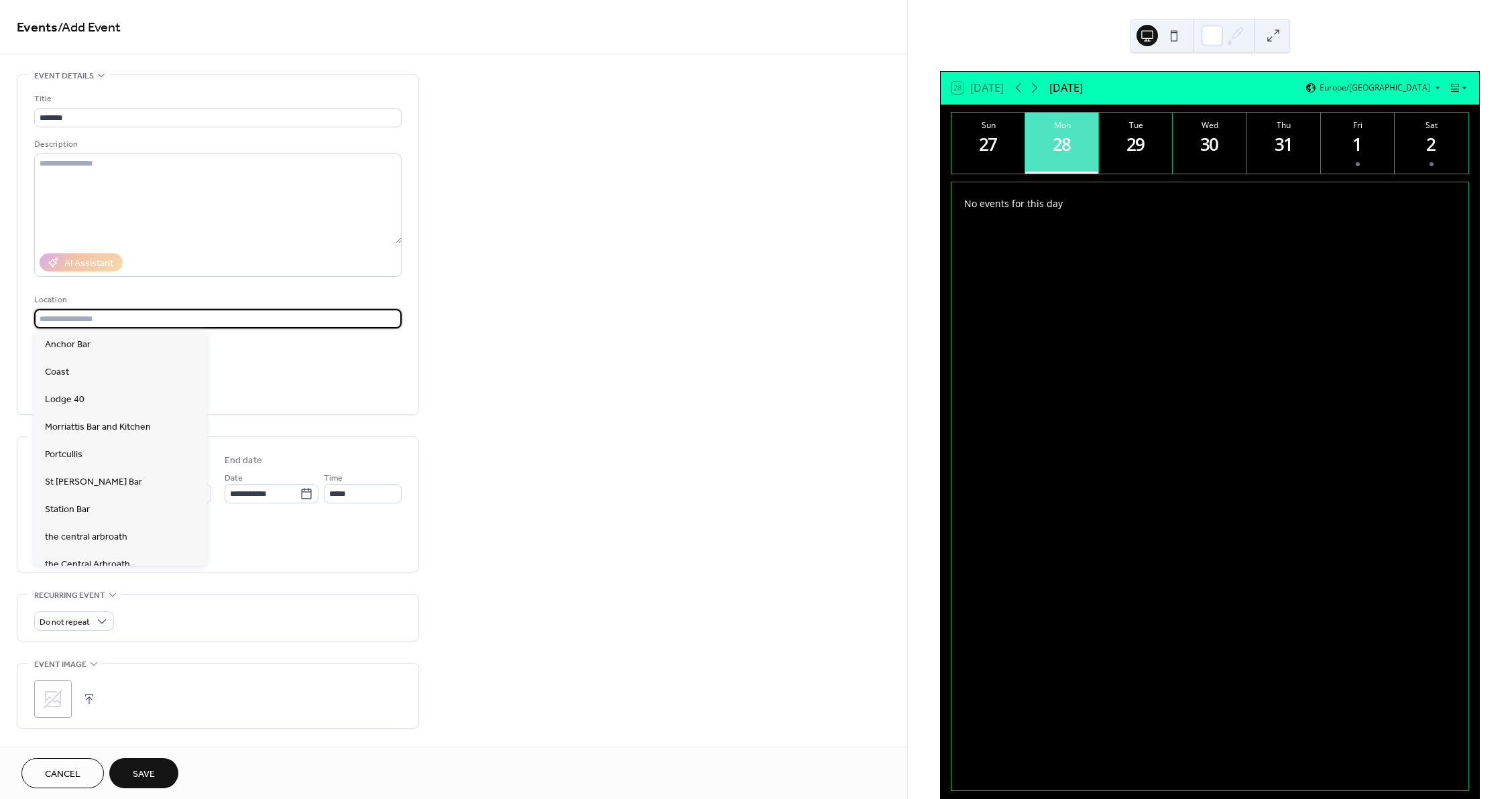 click at bounding box center (218, 318) 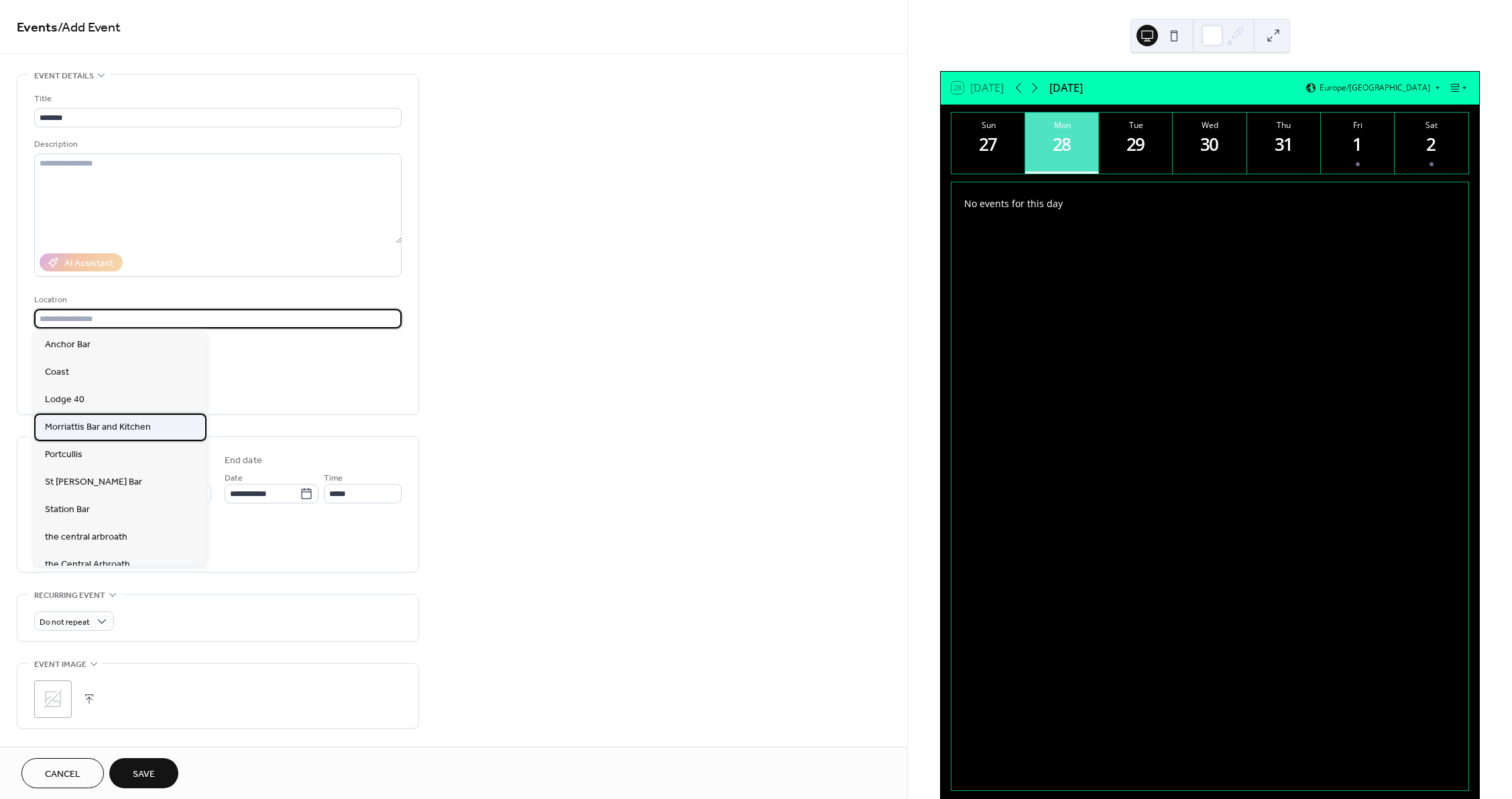 click on "Morriattis Bar and Kitchen" at bounding box center [98, 427] 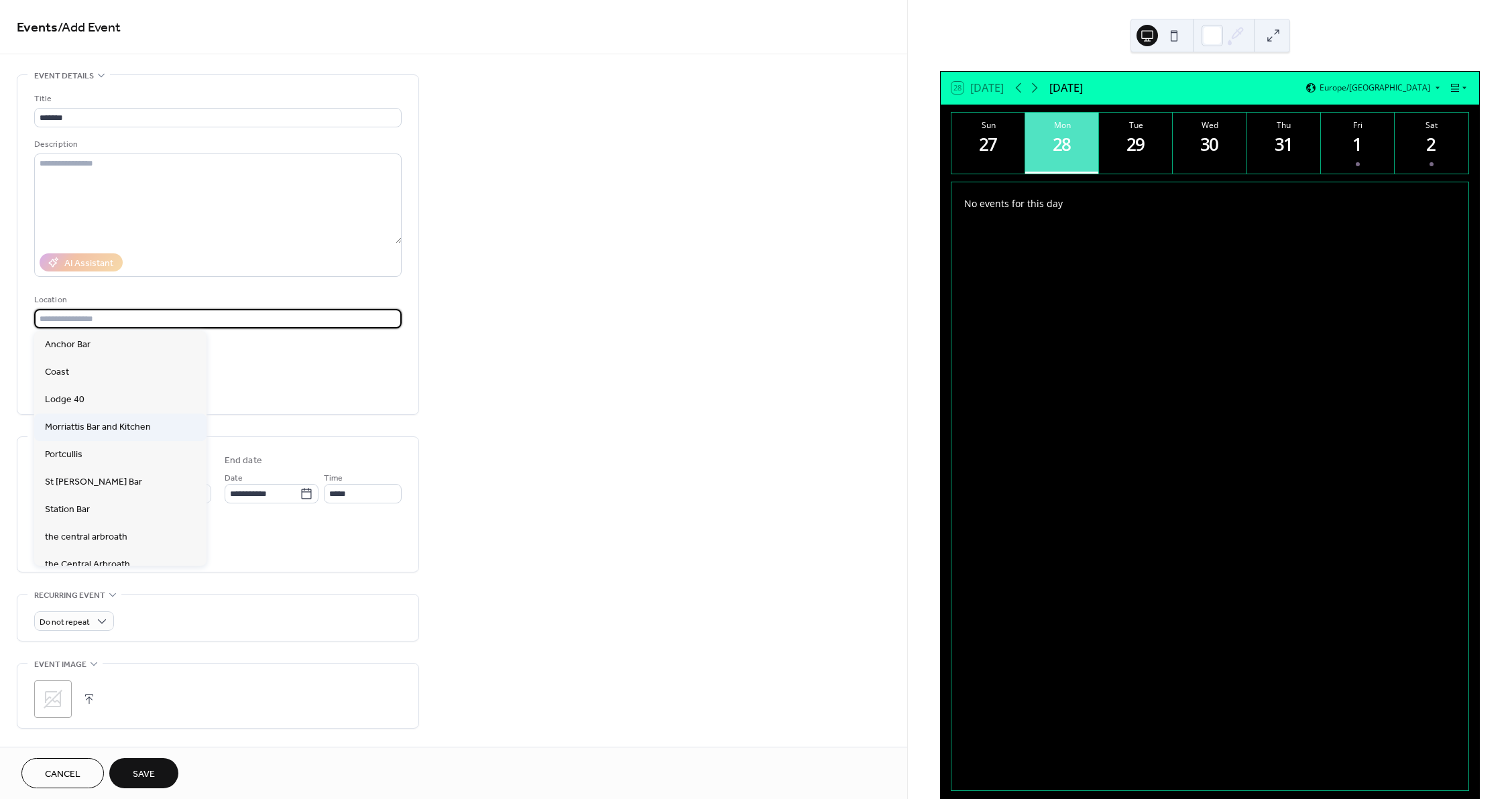 type on "**********" 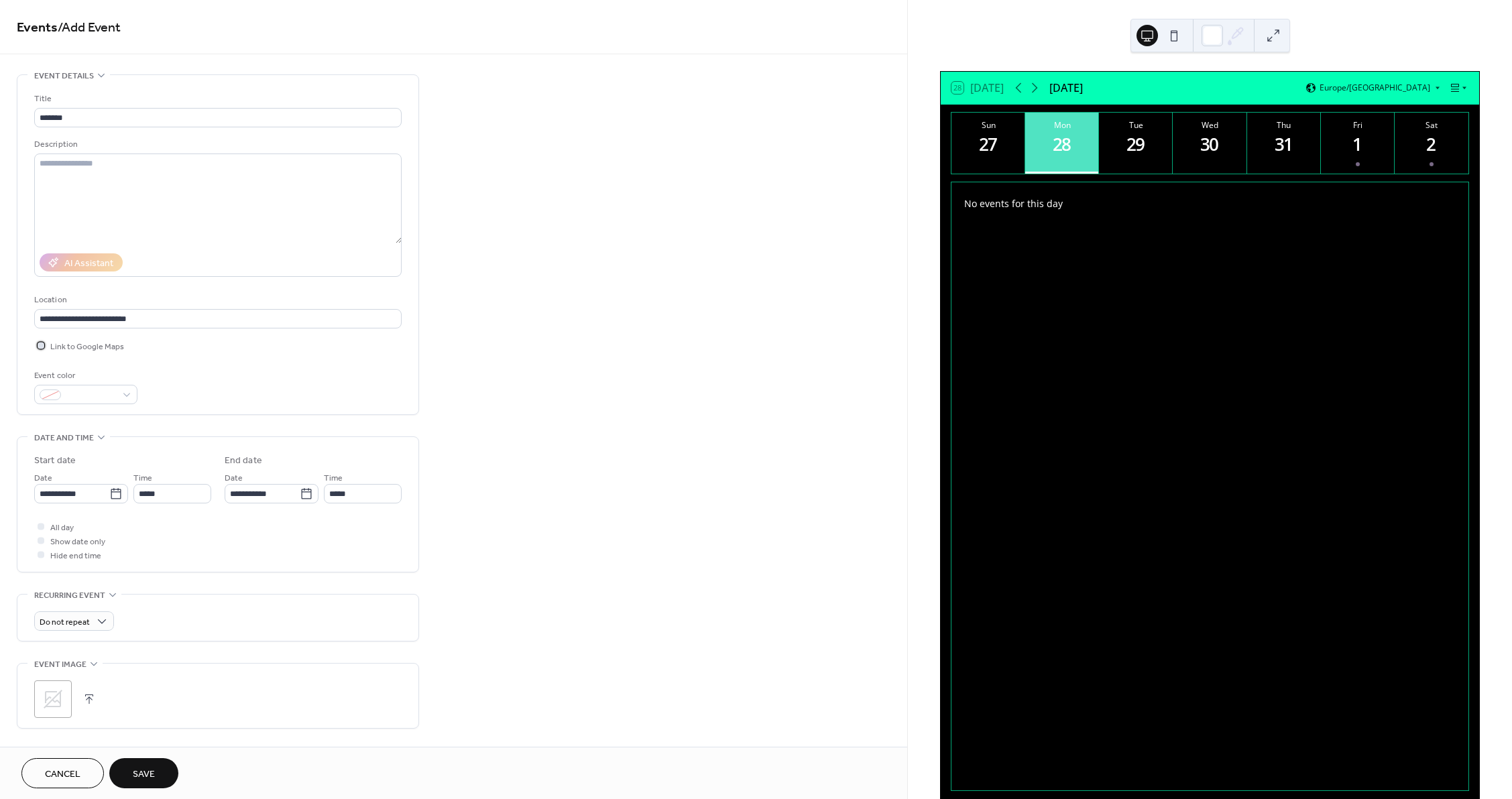 click on "Link to Google Maps" at bounding box center (87, 347) 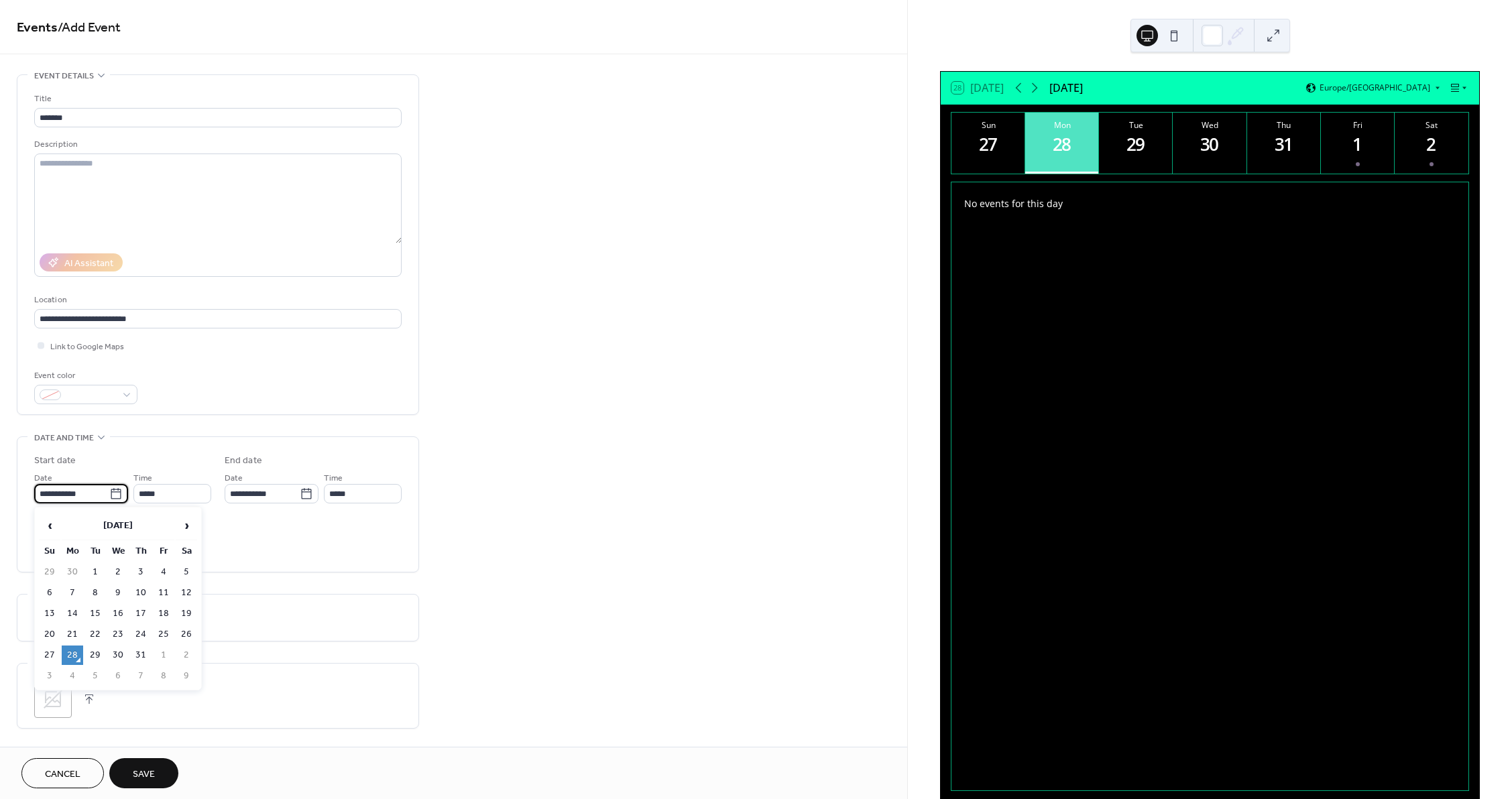 click on "**********" at bounding box center (72, 493) 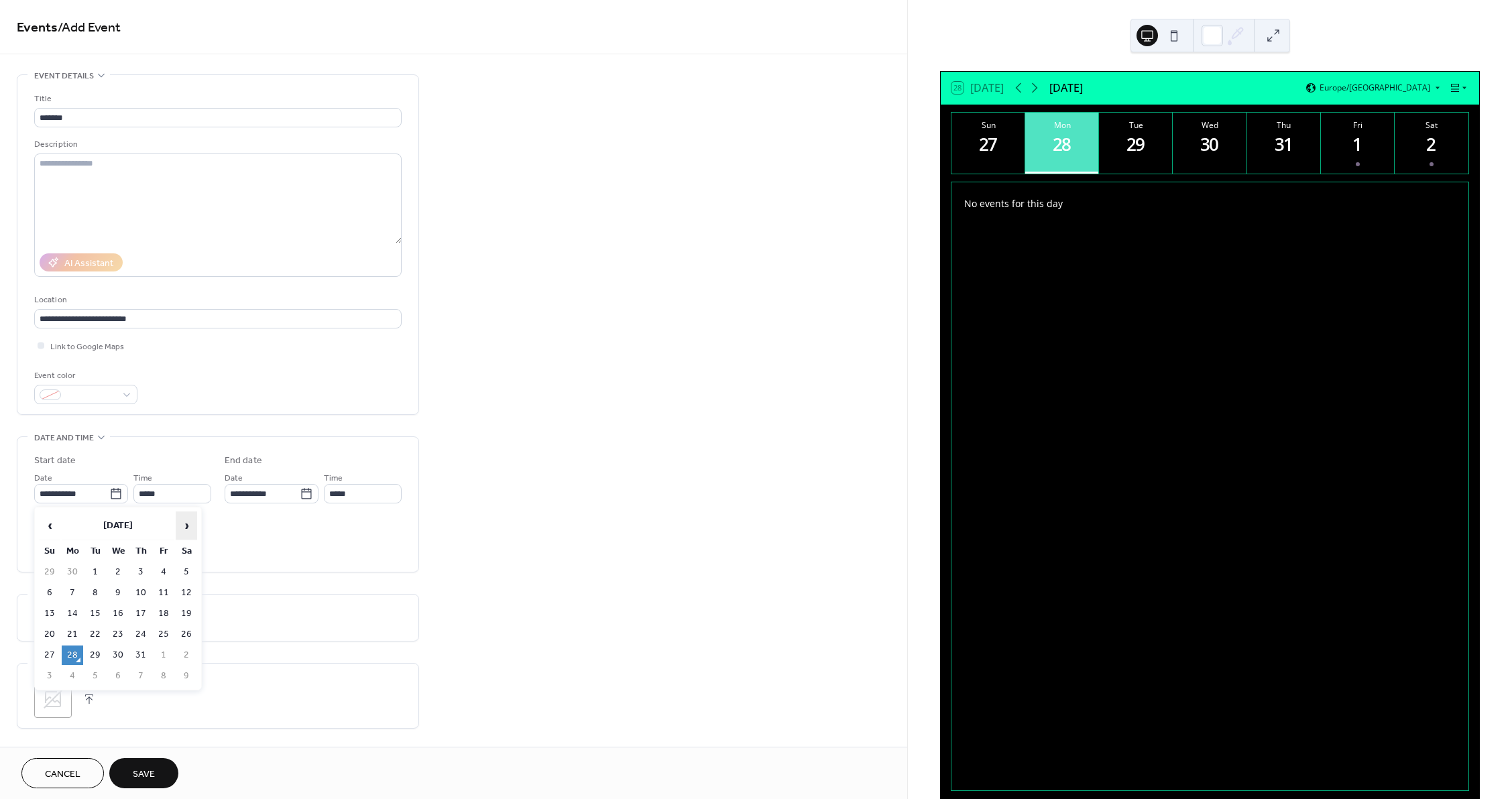 click on "›" at bounding box center (186, 526) 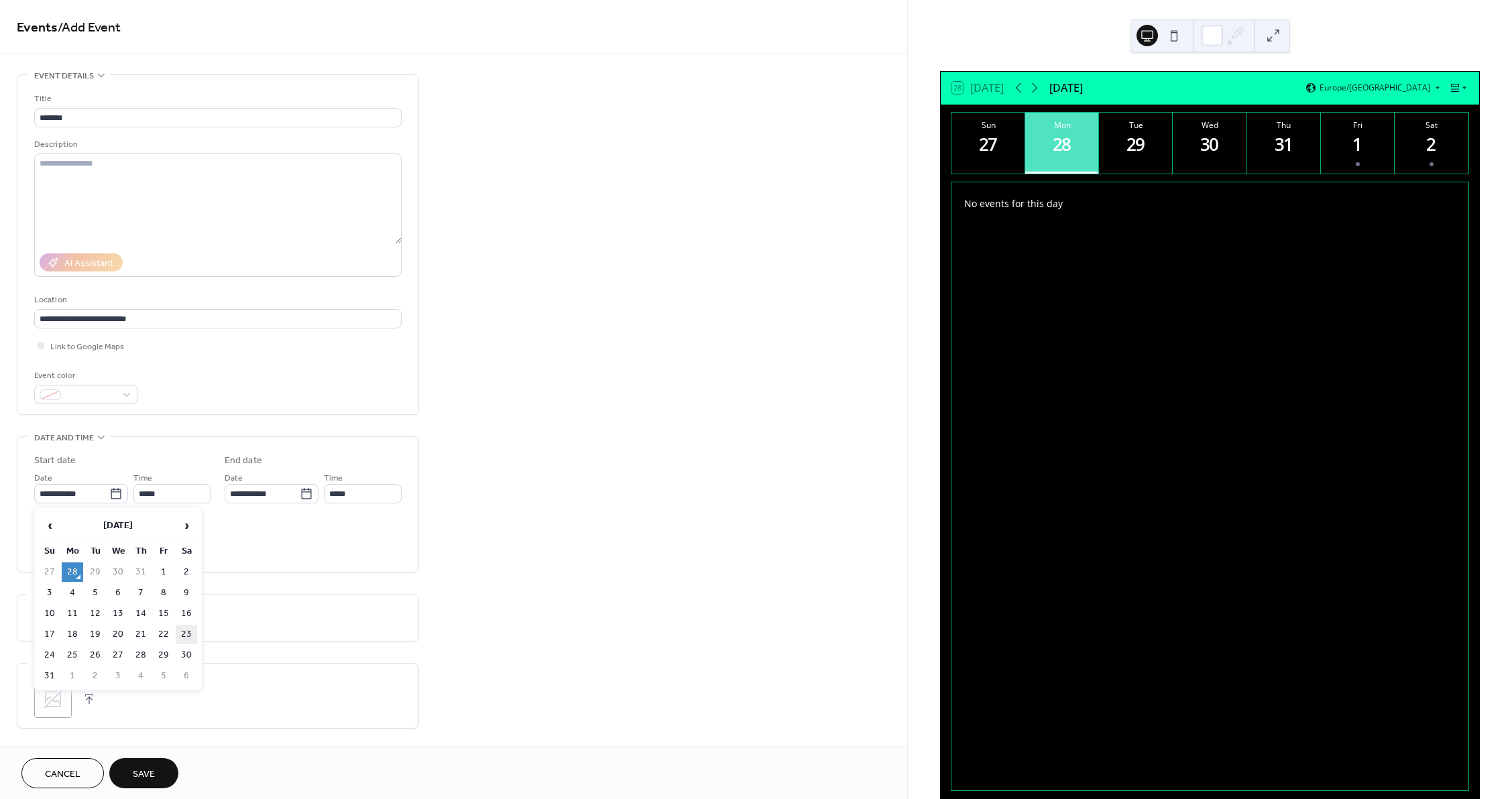 click on "23" at bounding box center (186, 634) 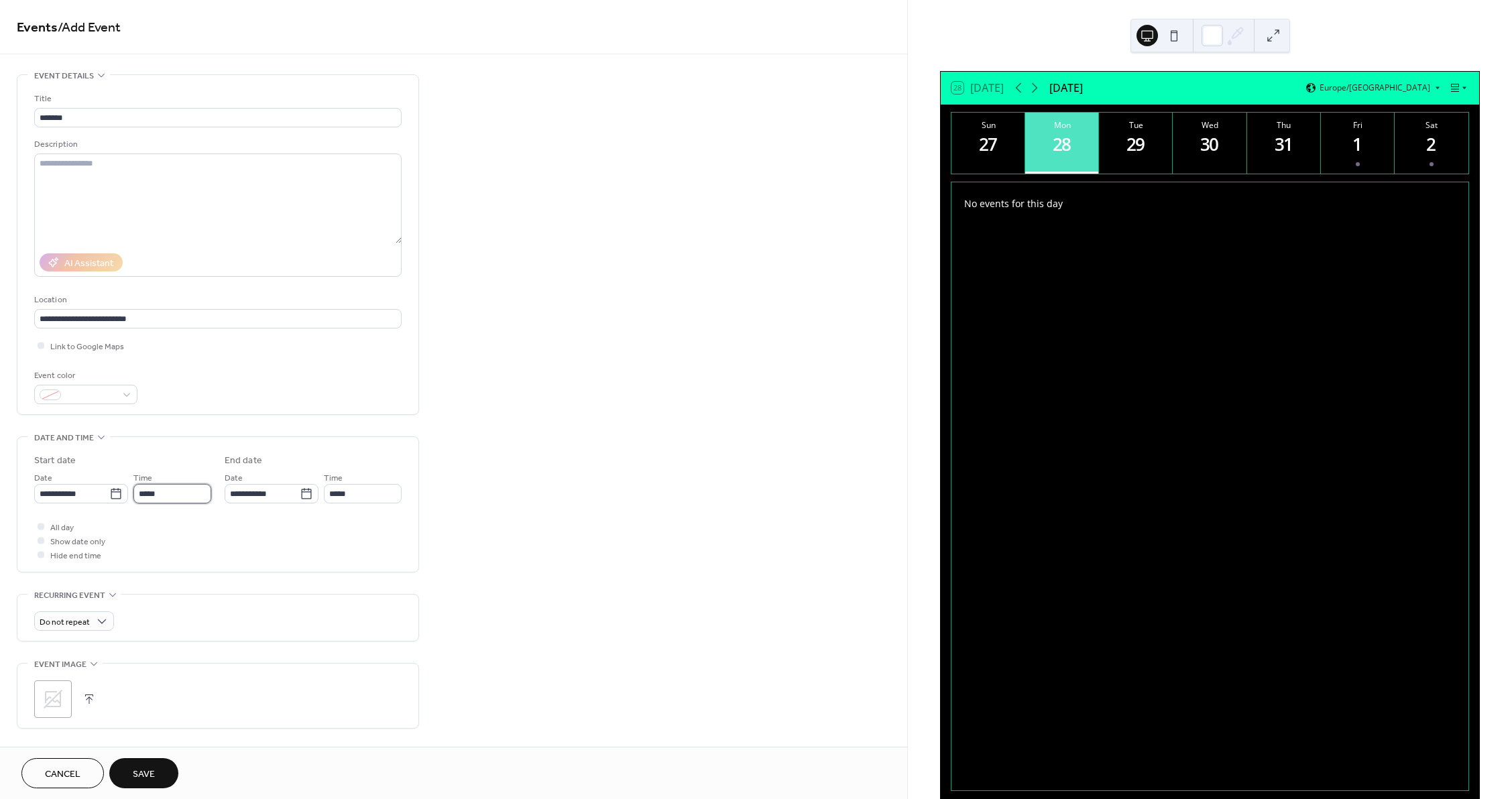 click on "*****" at bounding box center (172, 493) 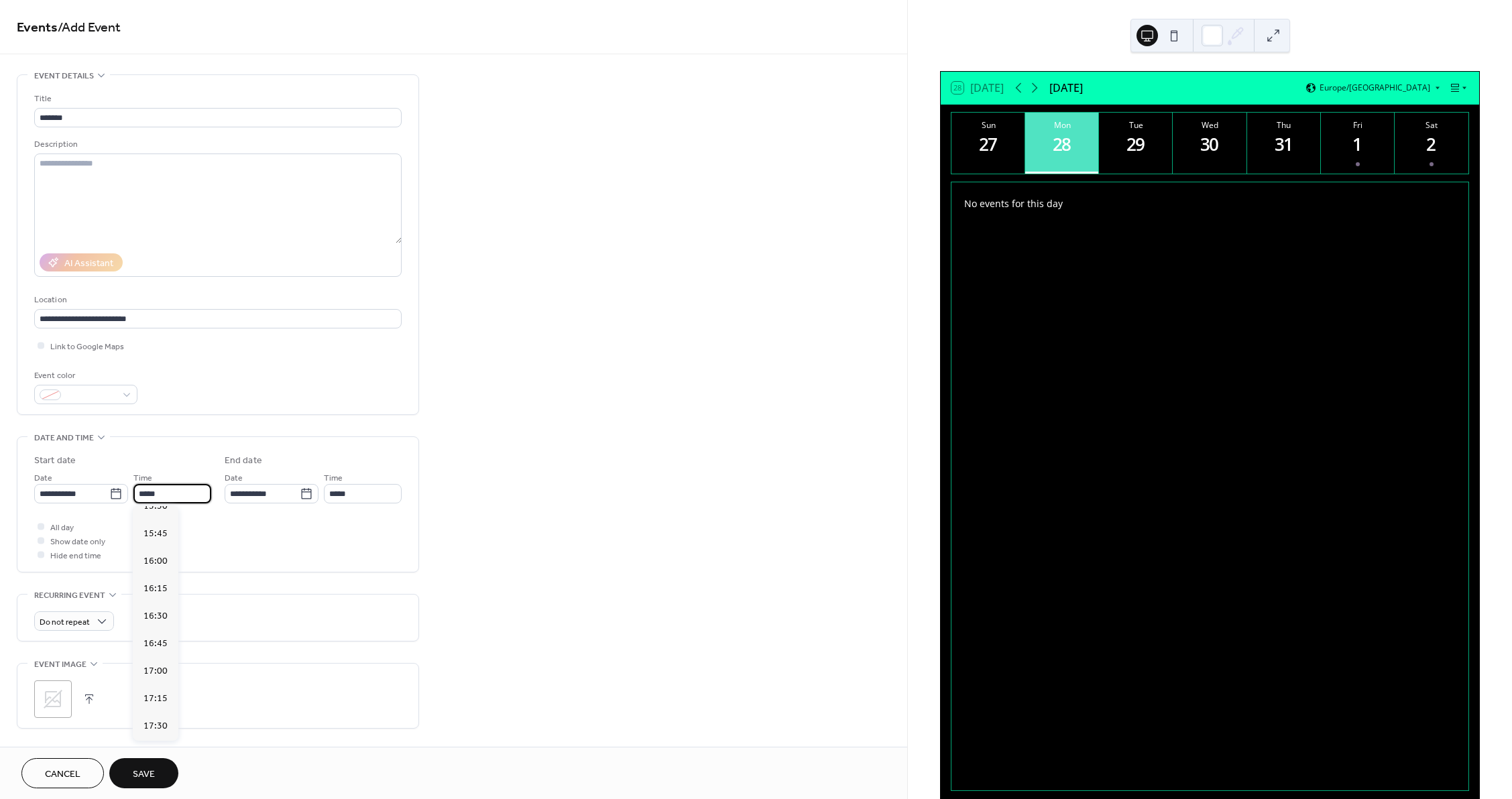 scroll, scrollTop: 1721, scrollLeft: 0, axis: vertical 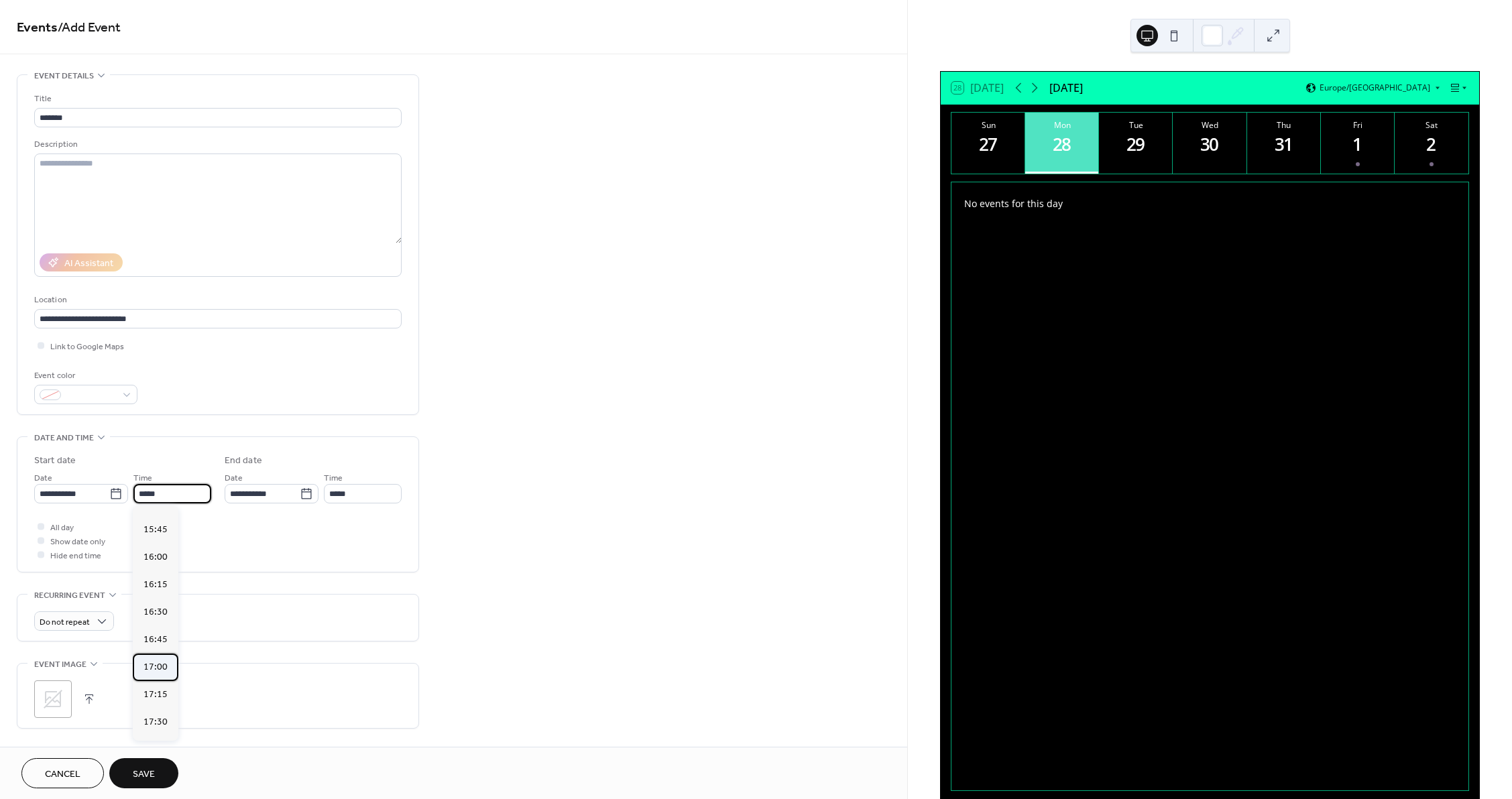 click on "17:00" at bounding box center (156, 667) 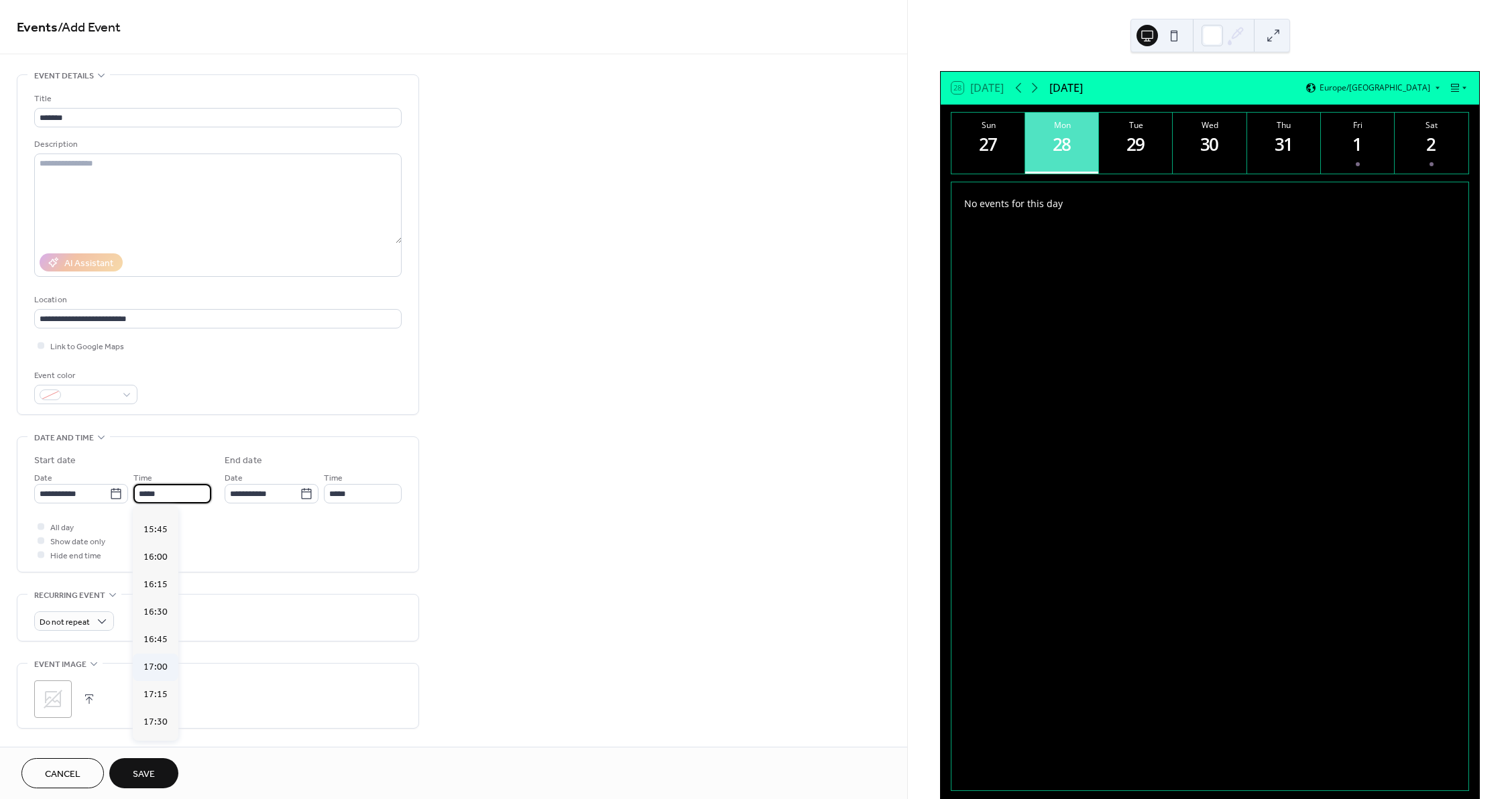 type on "*****" 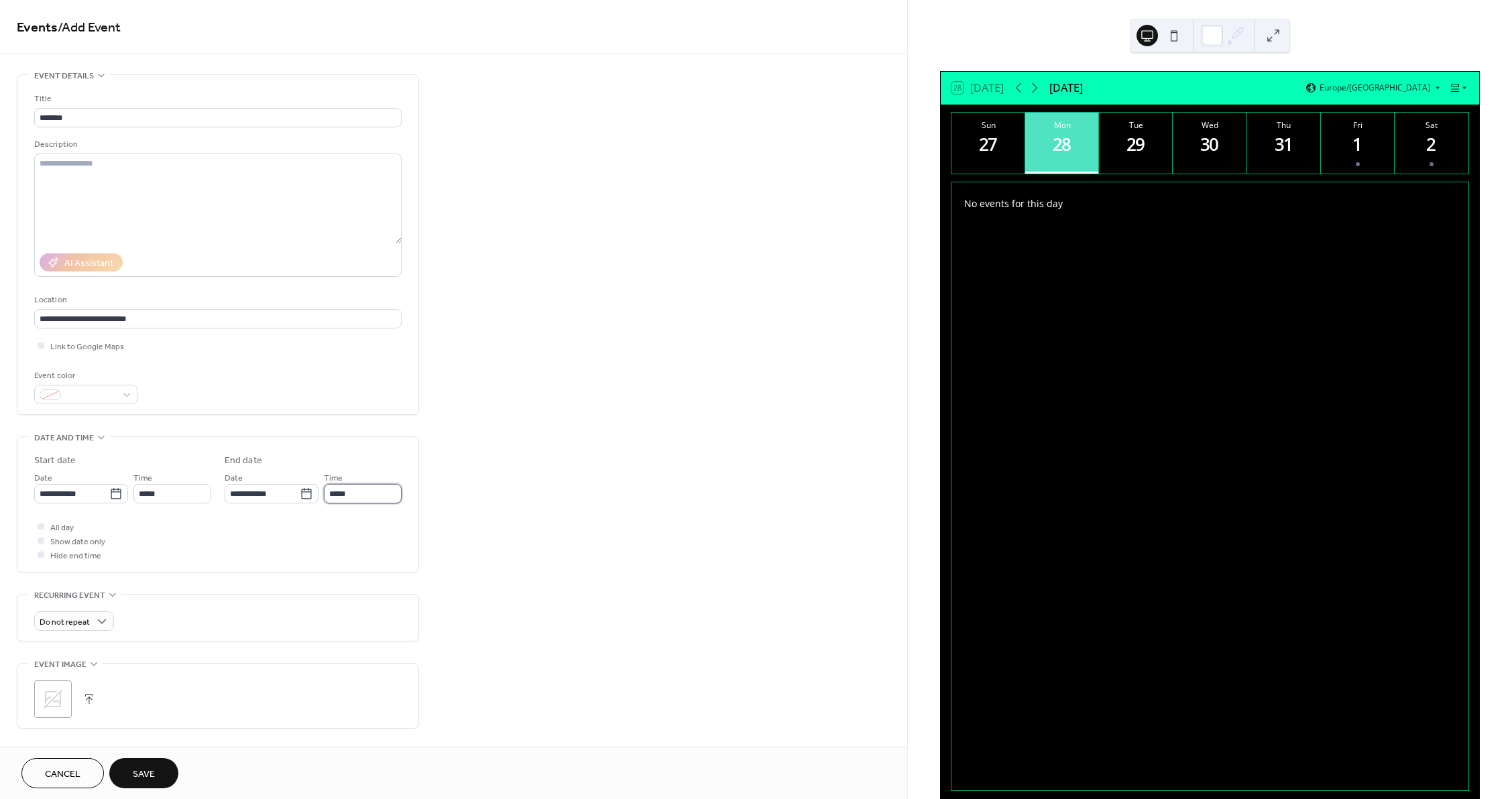 click on "*****" at bounding box center (363, 493) 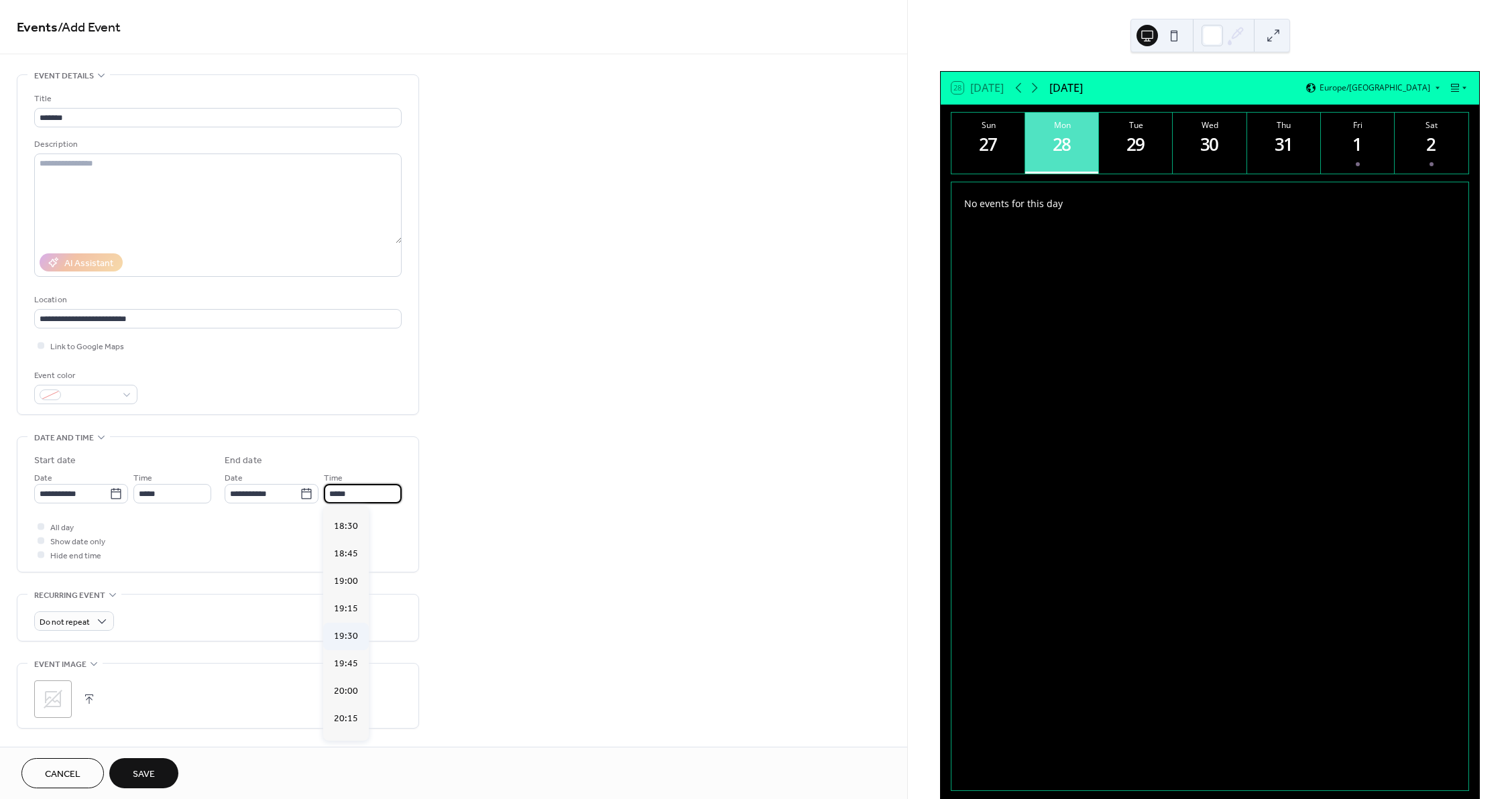 scroll, scrollTop: 134, scrollLeft: 0, axis: vertical 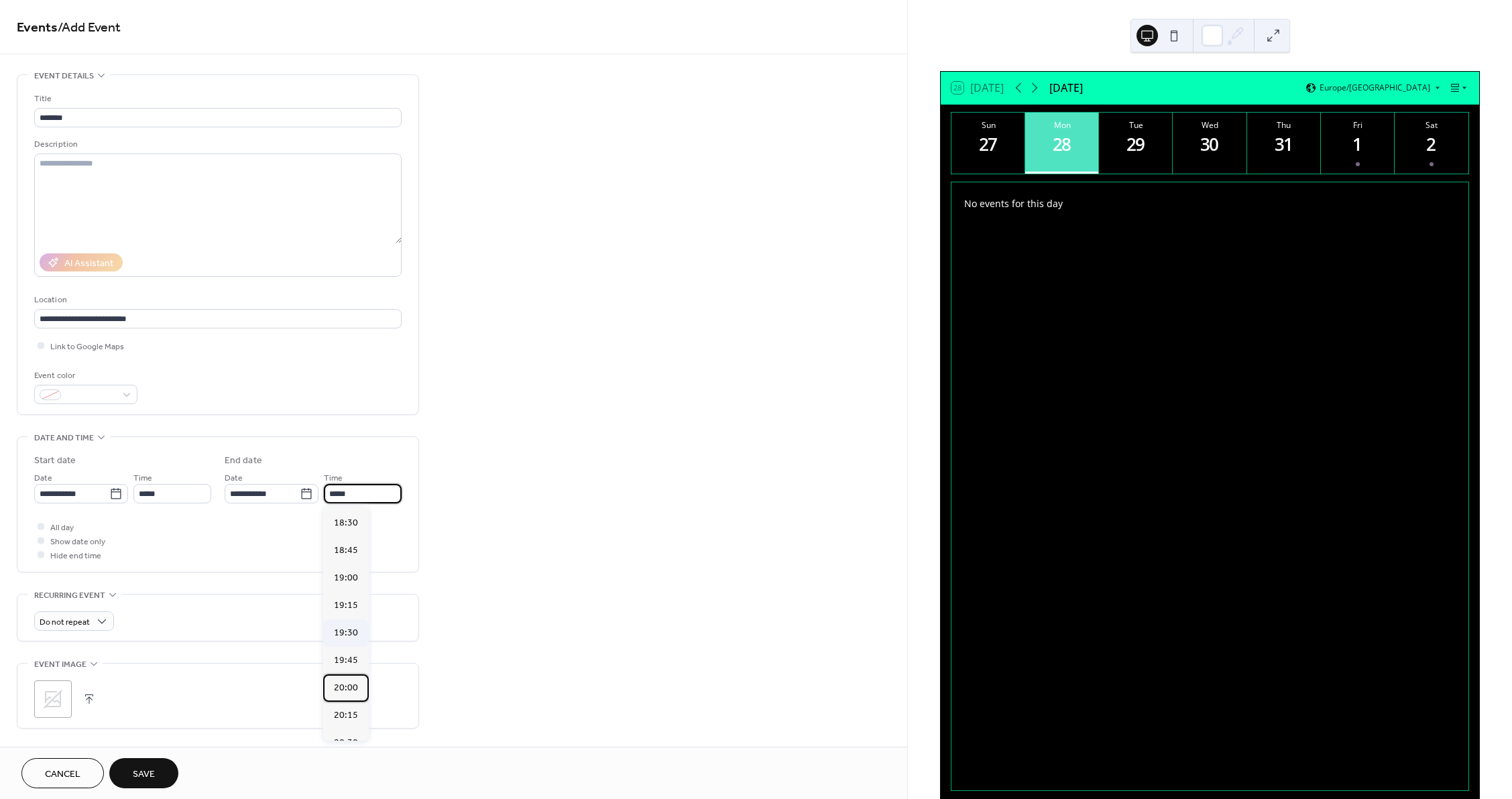 click on "20:00" at bounding box center (346, 688) 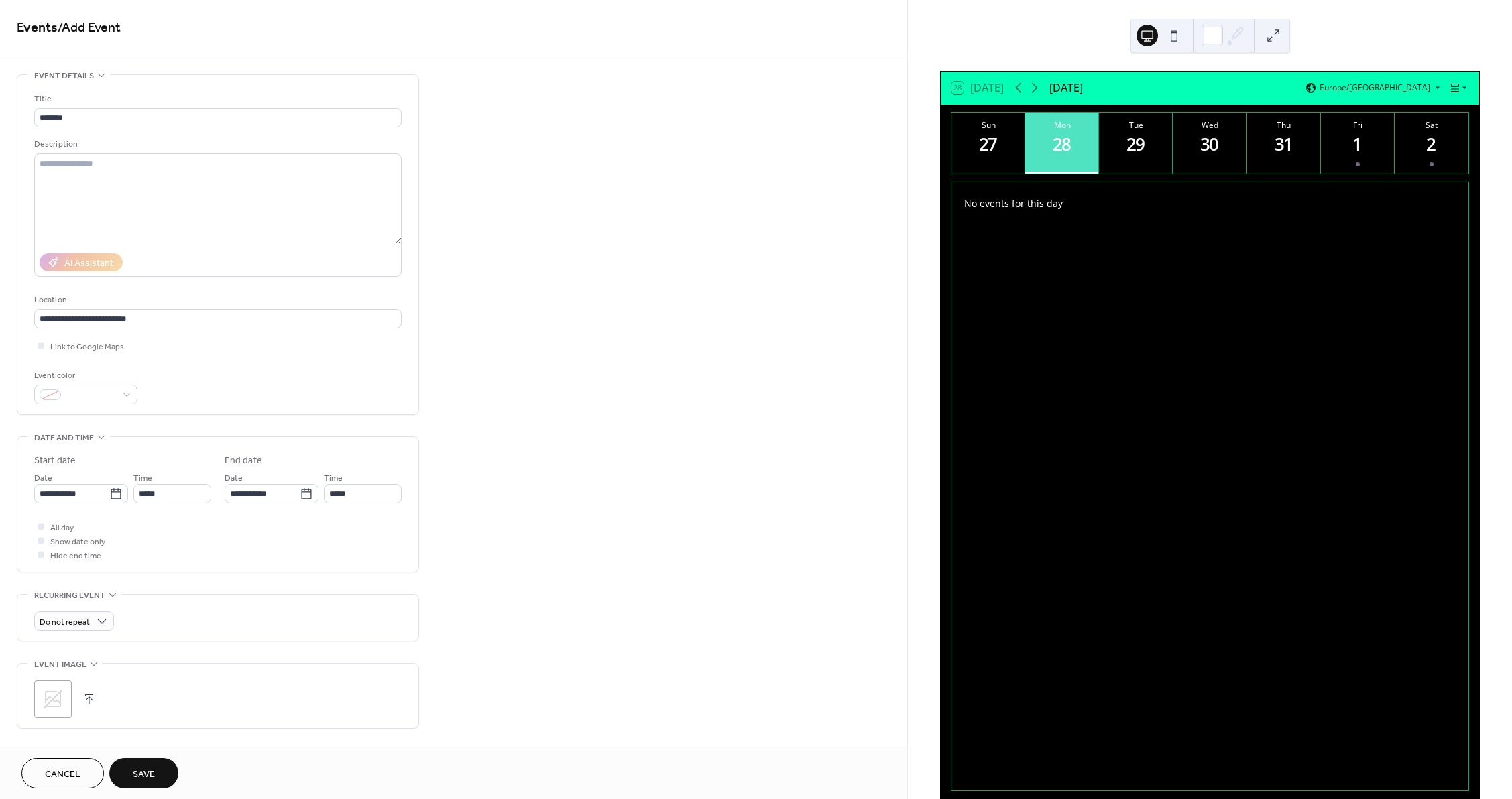 type on "*****" 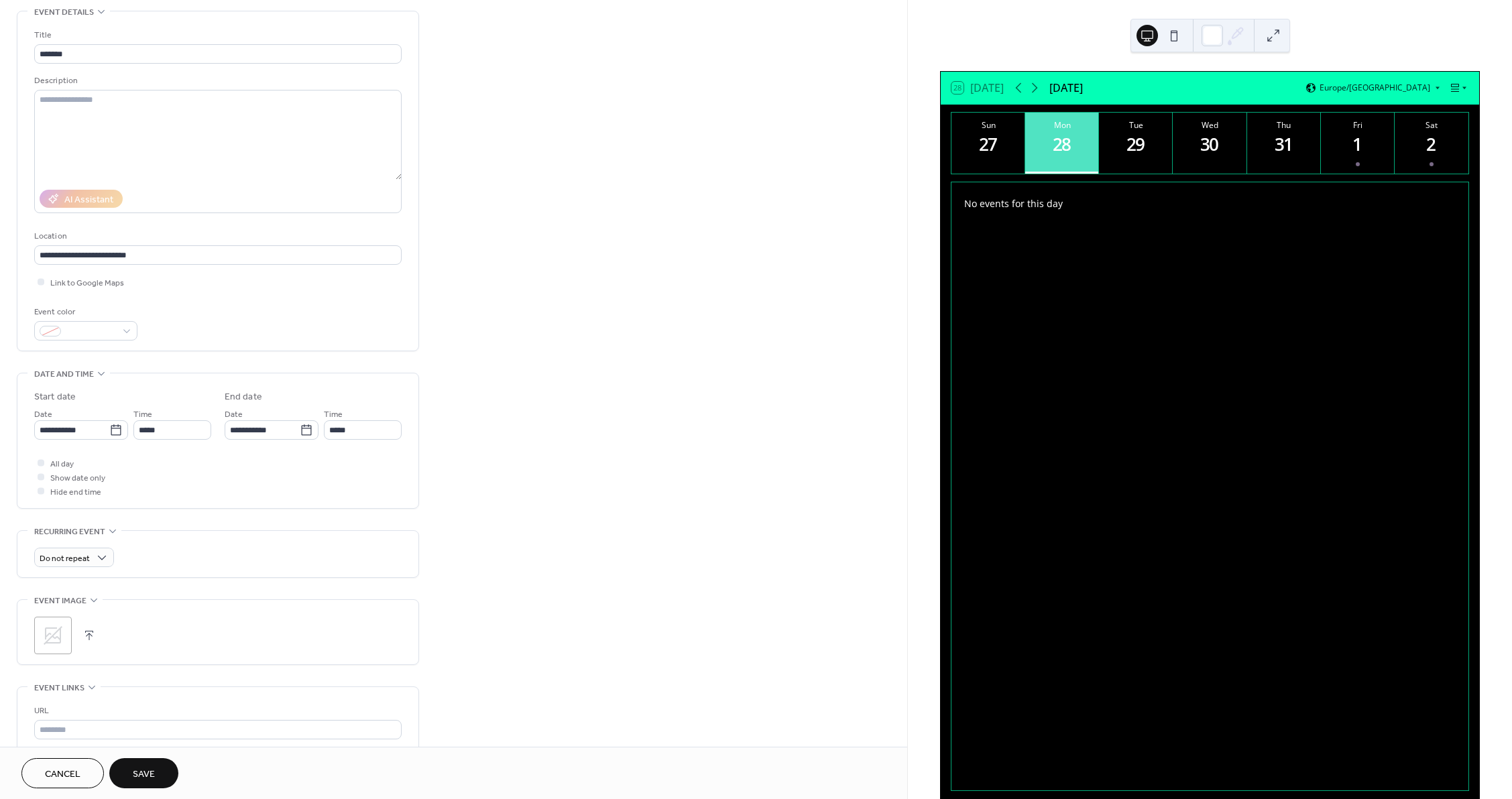 scroll, scrollTop: 67, scrollLeft: 0, axis: vertical 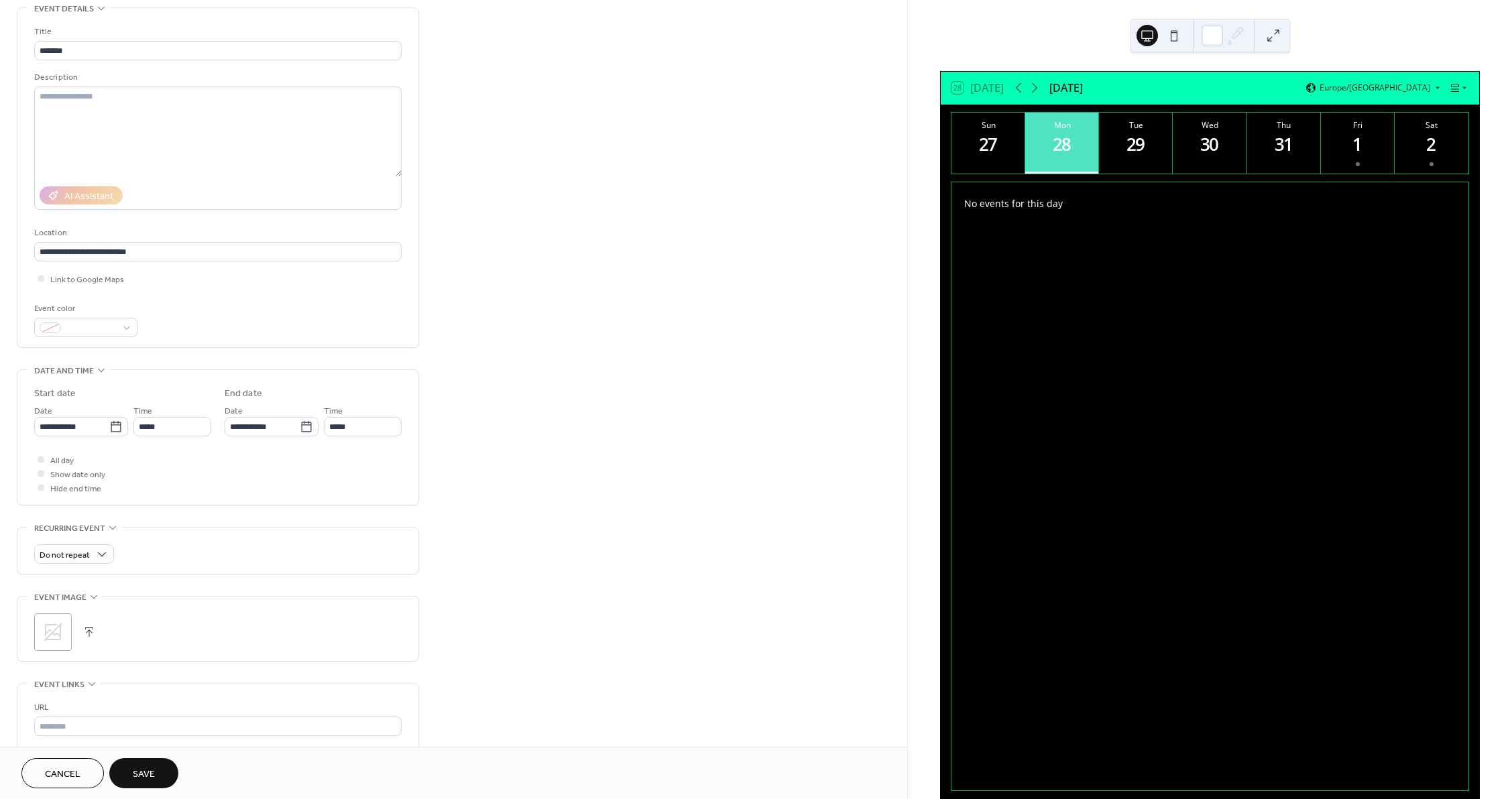 click 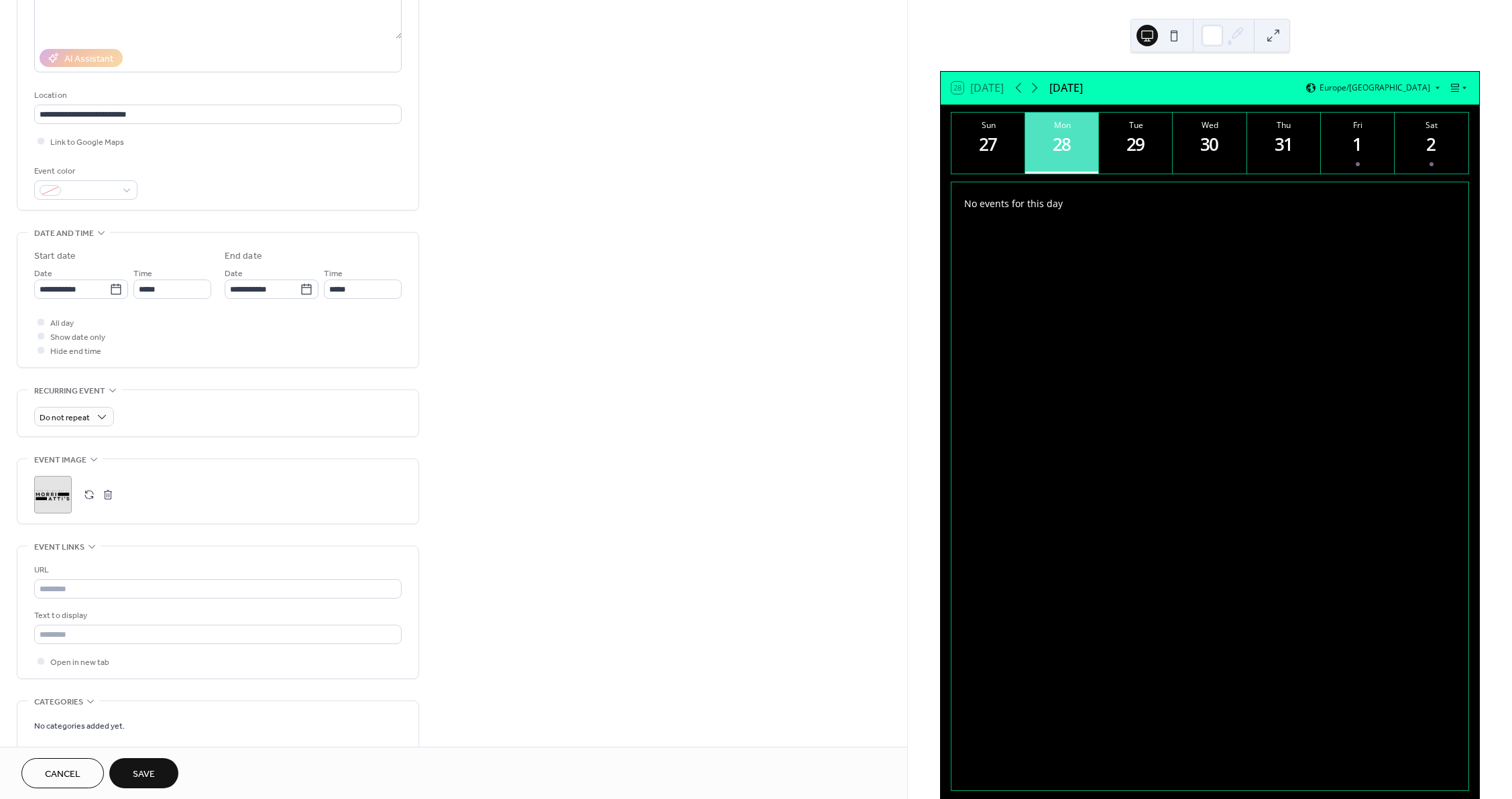 scroll, scrollTop: 268, scrollLeft: 0, axis: vertical 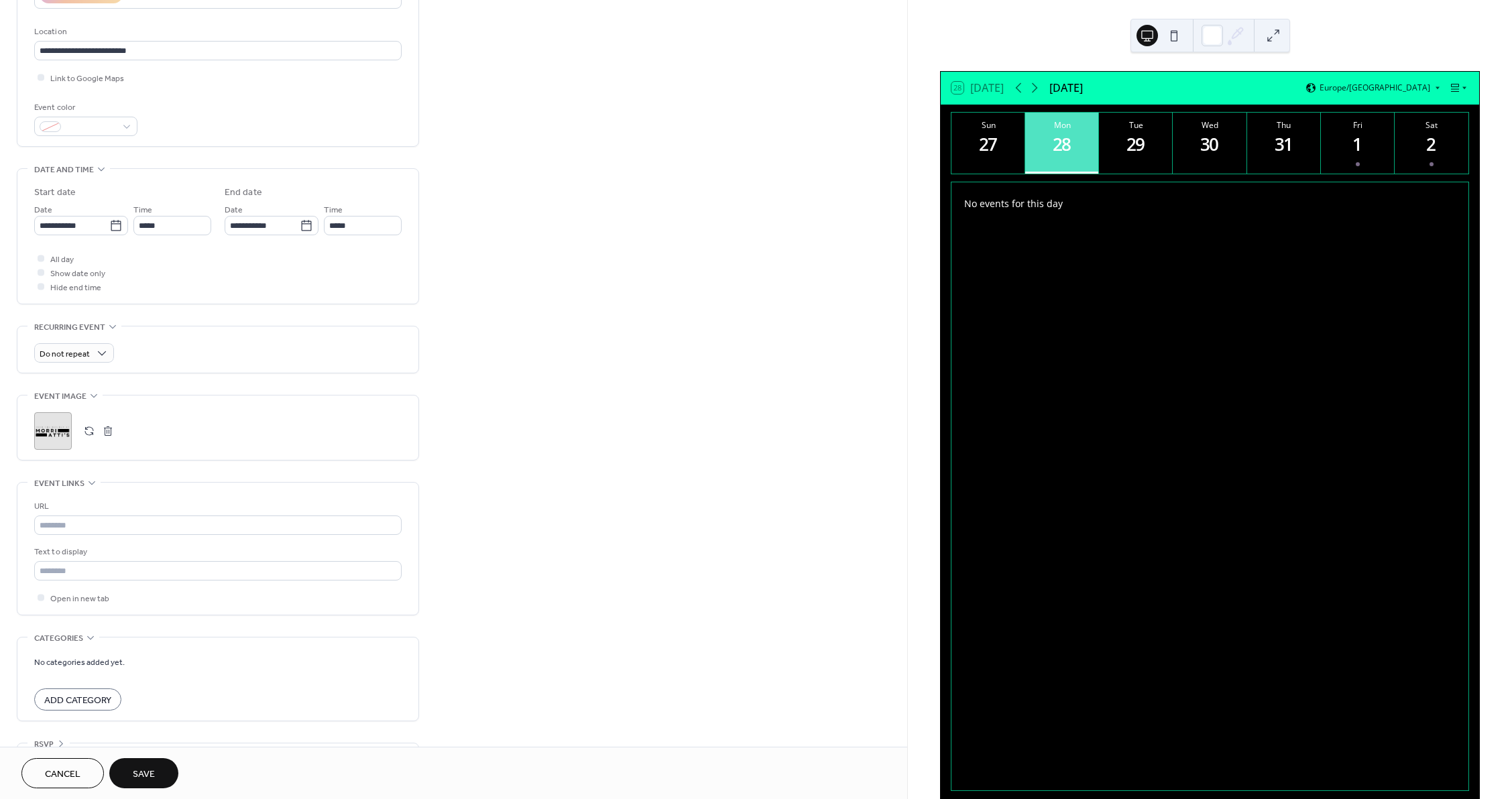 click on "Save" at bounding box center (143, 774) 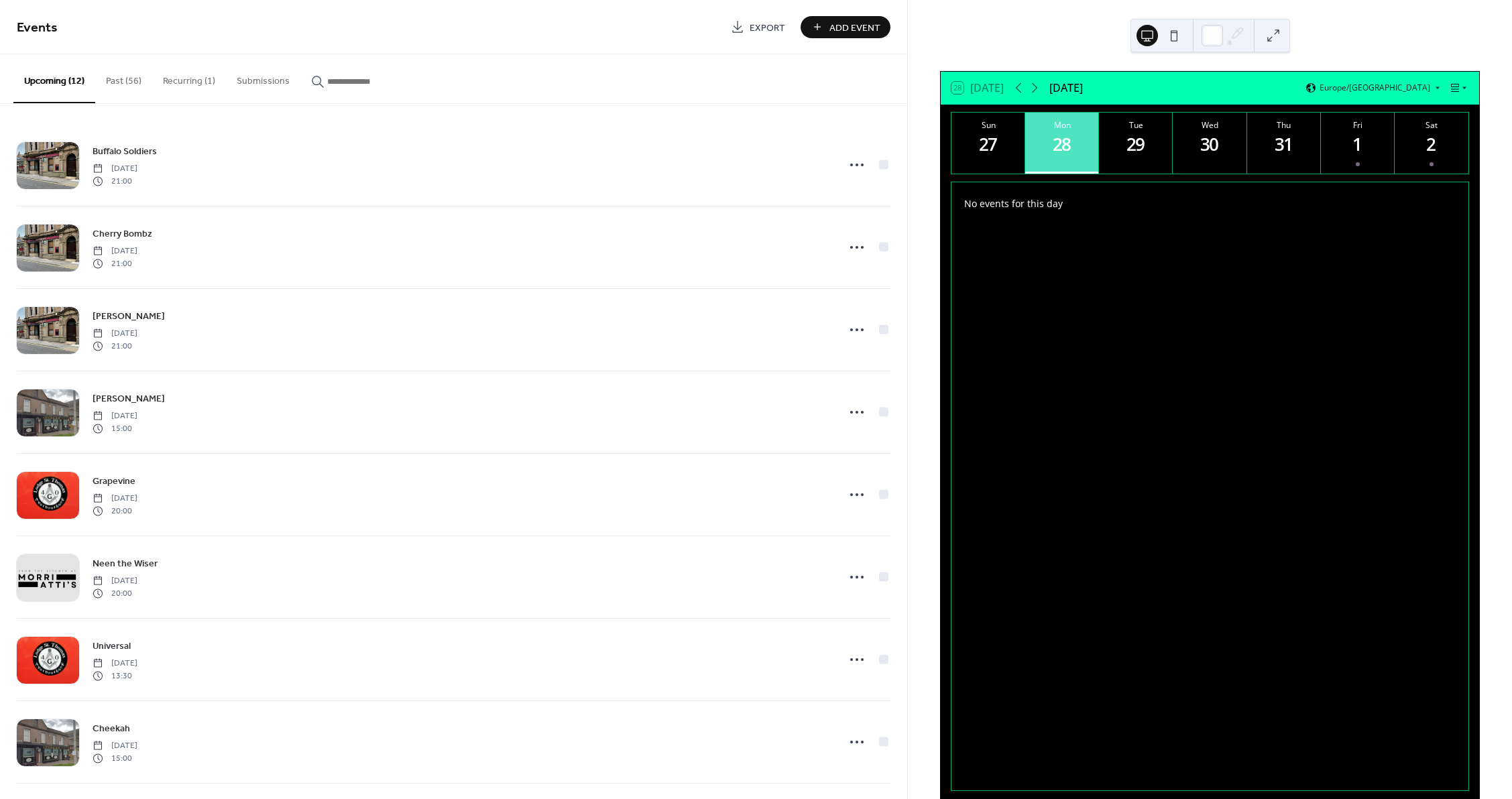 click on "Add Event" at bounding box center (855, 27) 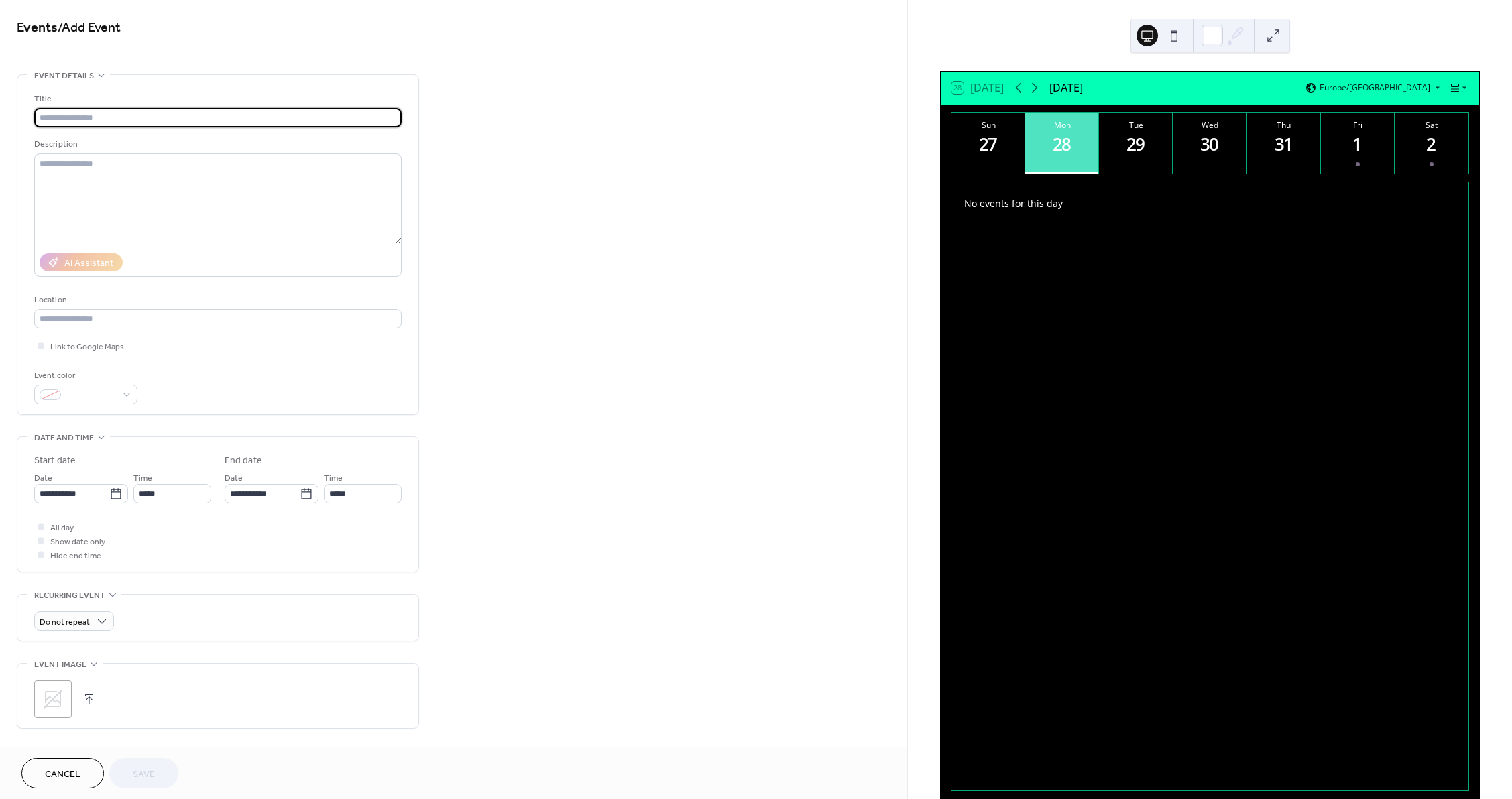 click at bounding box center [218, 117] 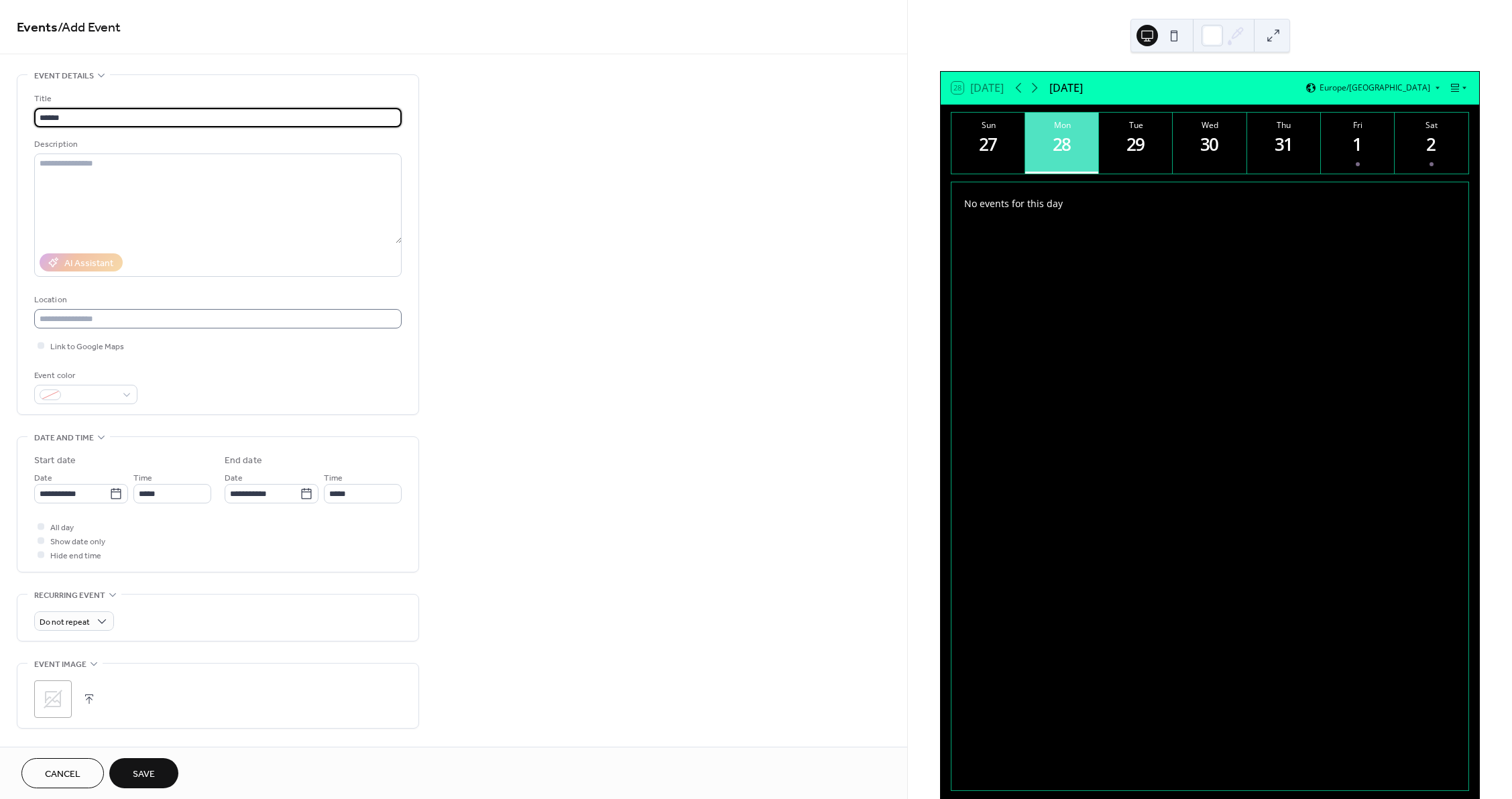 type on "******" 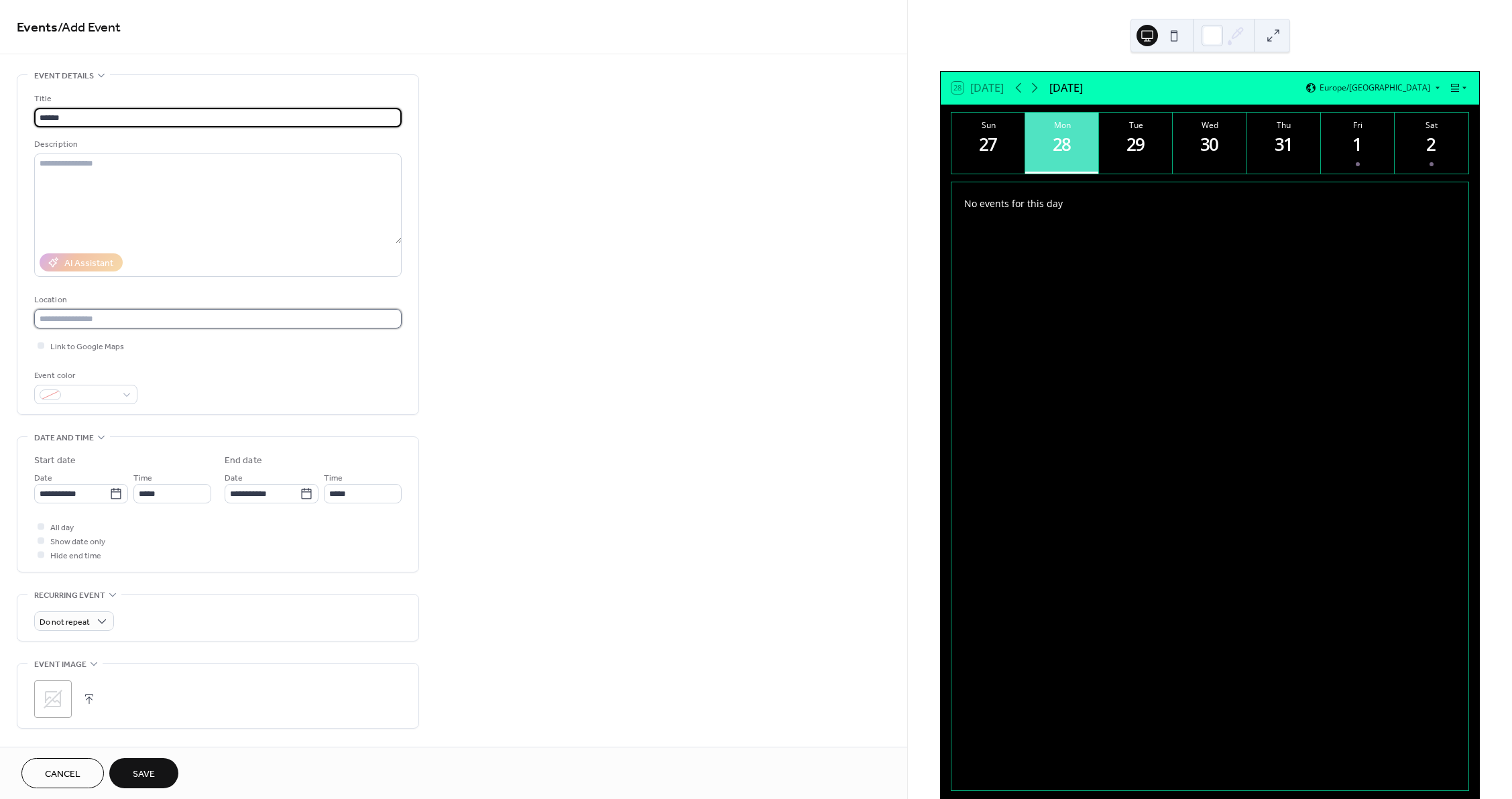 click at bounding box center (218, 318) 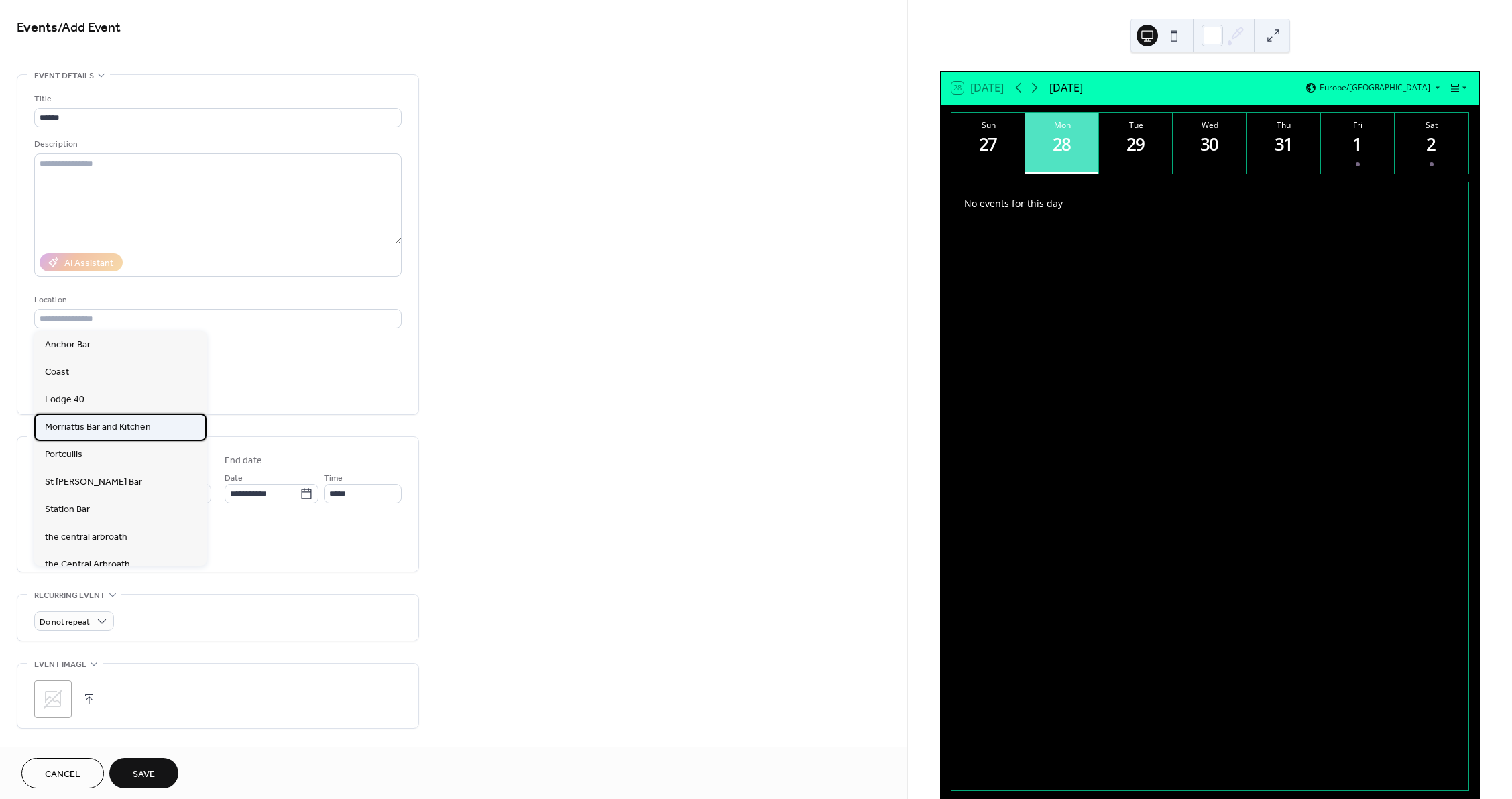 click on "Morriattis Bar and Kitchen" at bounding box center (98, 427) 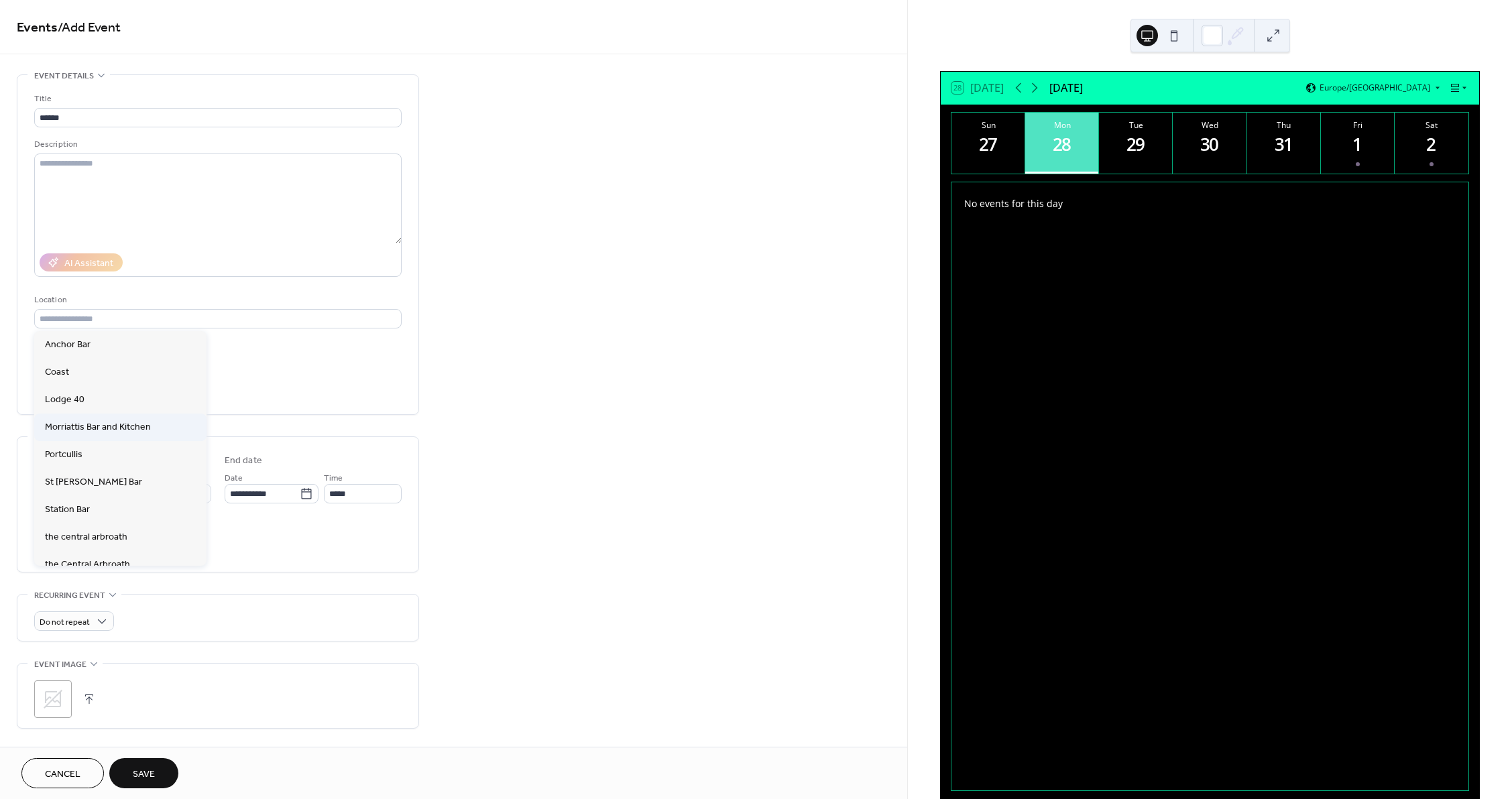 type on "**********" 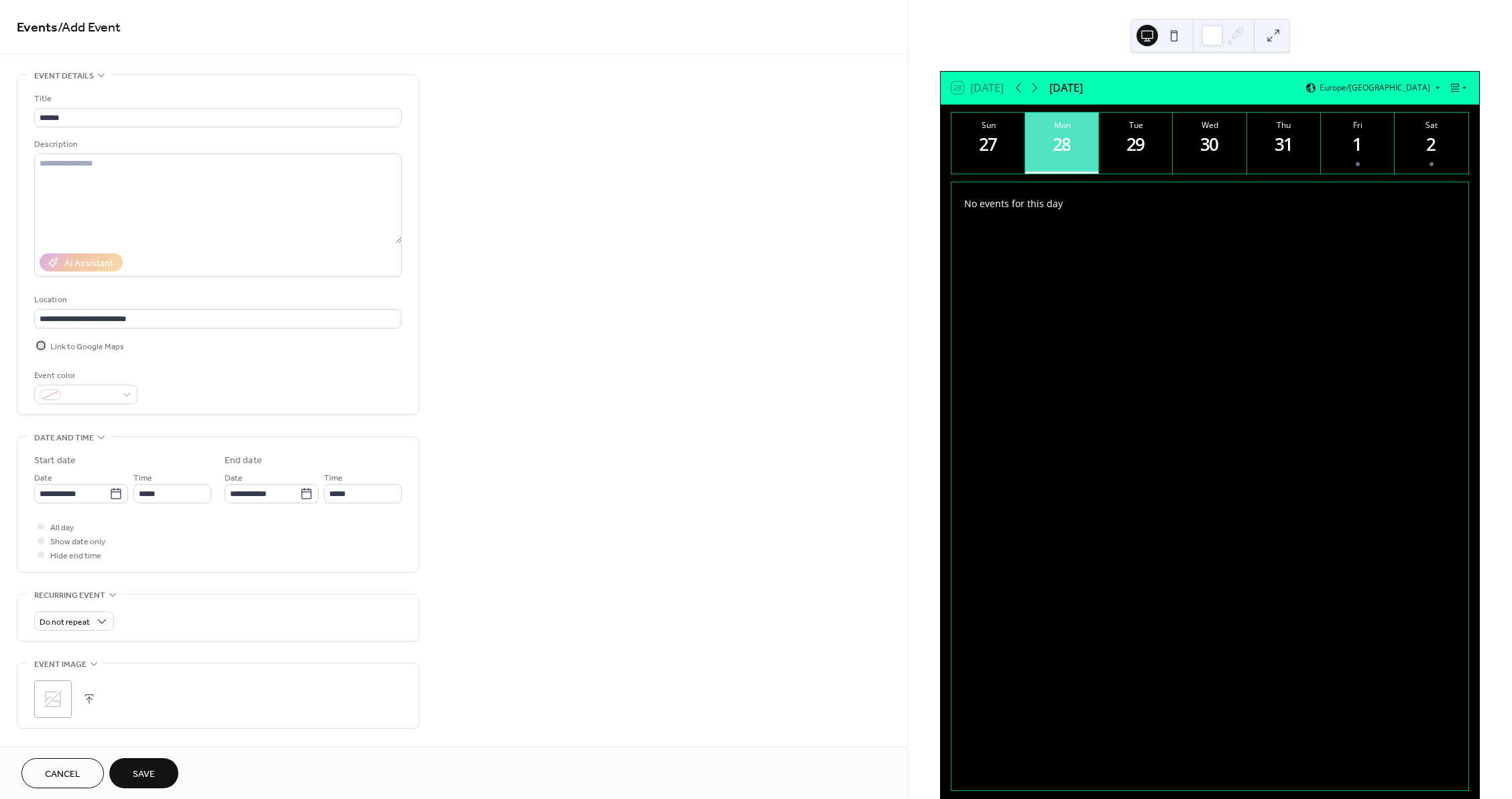 click on "Link to Google Maps" at bounding box center (87, 347) 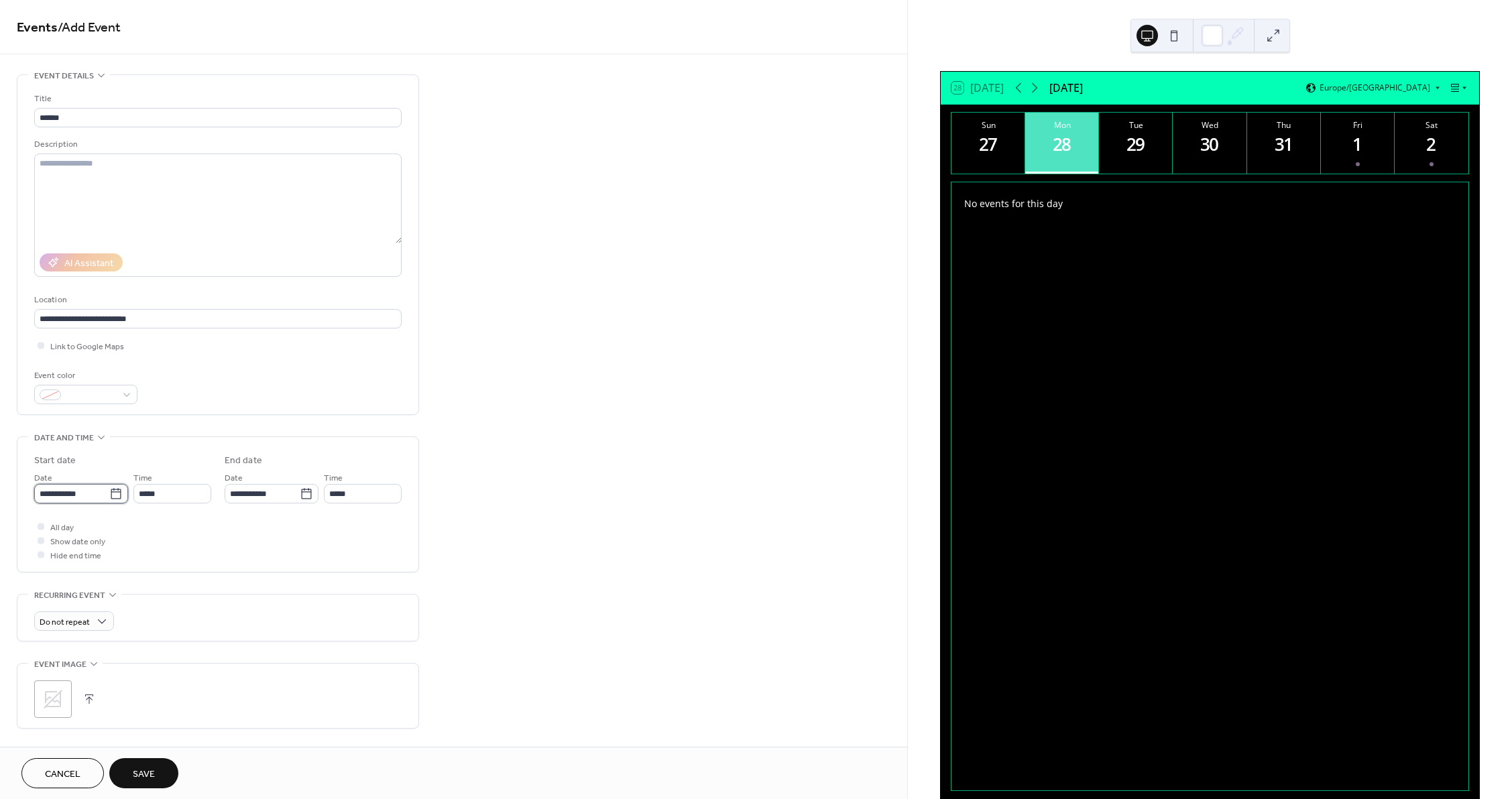 click on "**********" at bounding box center [72, 493] 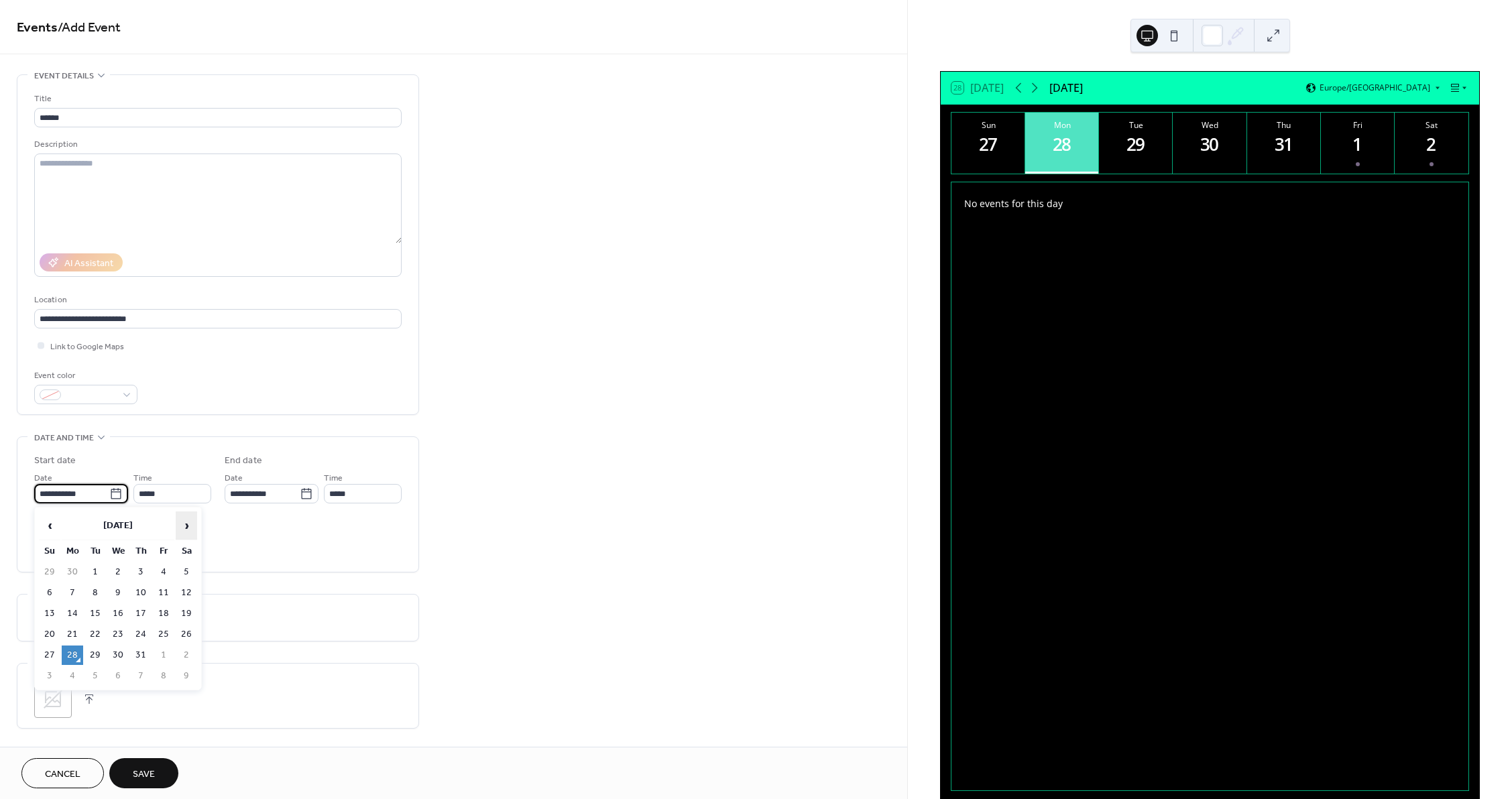 click on "›" at bounding box center [186, 526] 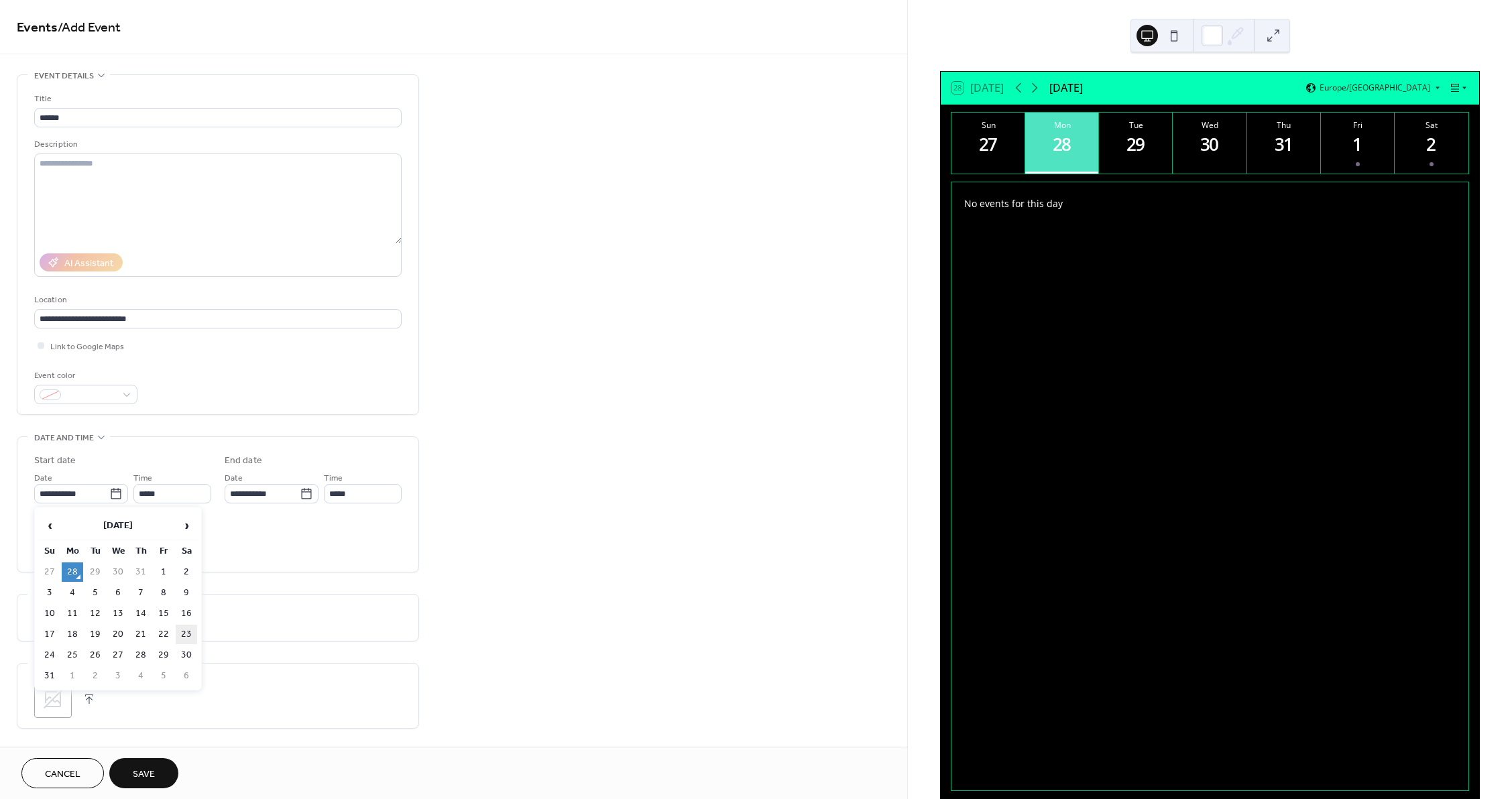 click on "23" at bounding box center (186, 634) 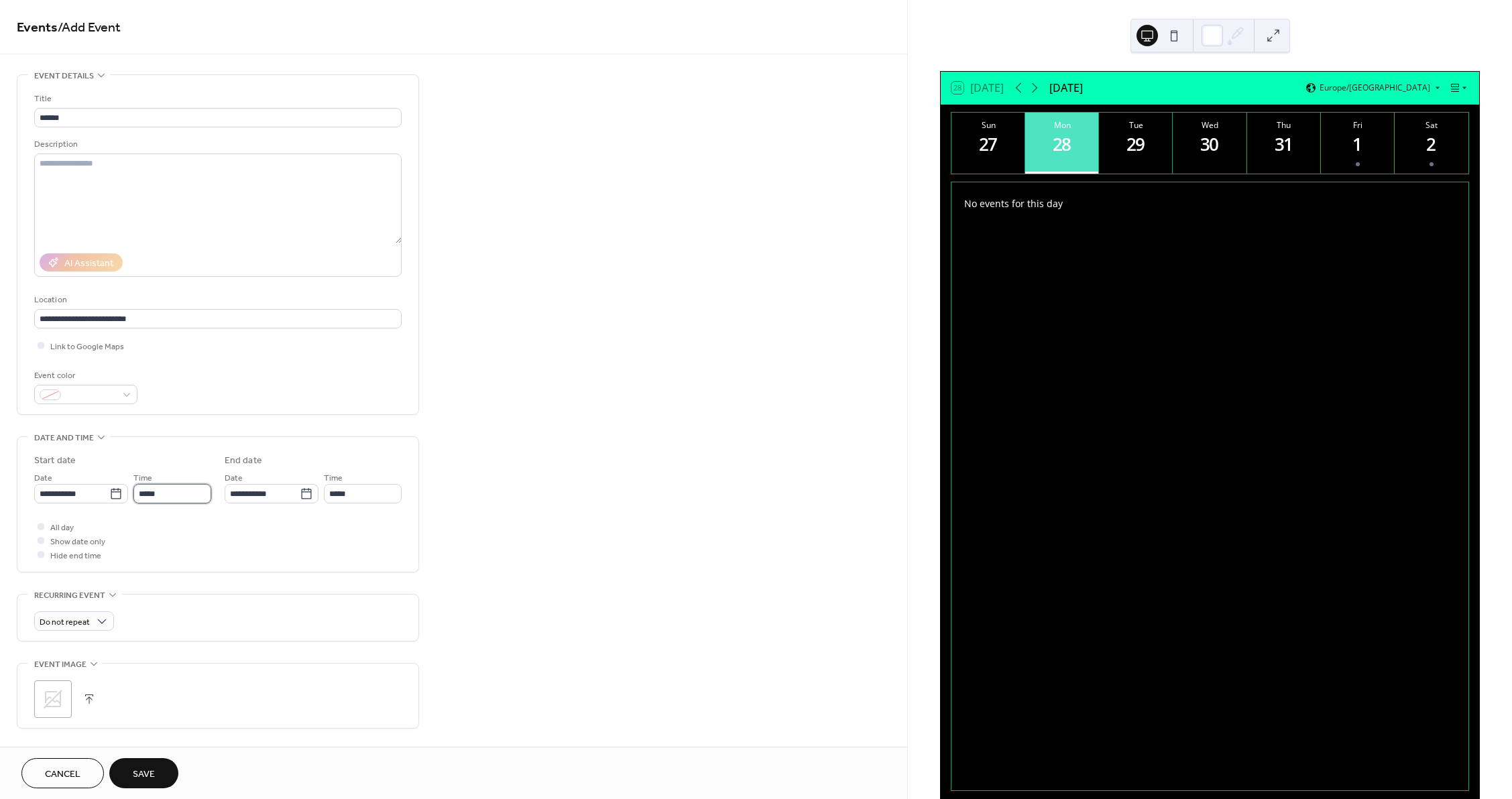 click on "*****" at bounding box center [172, 493] 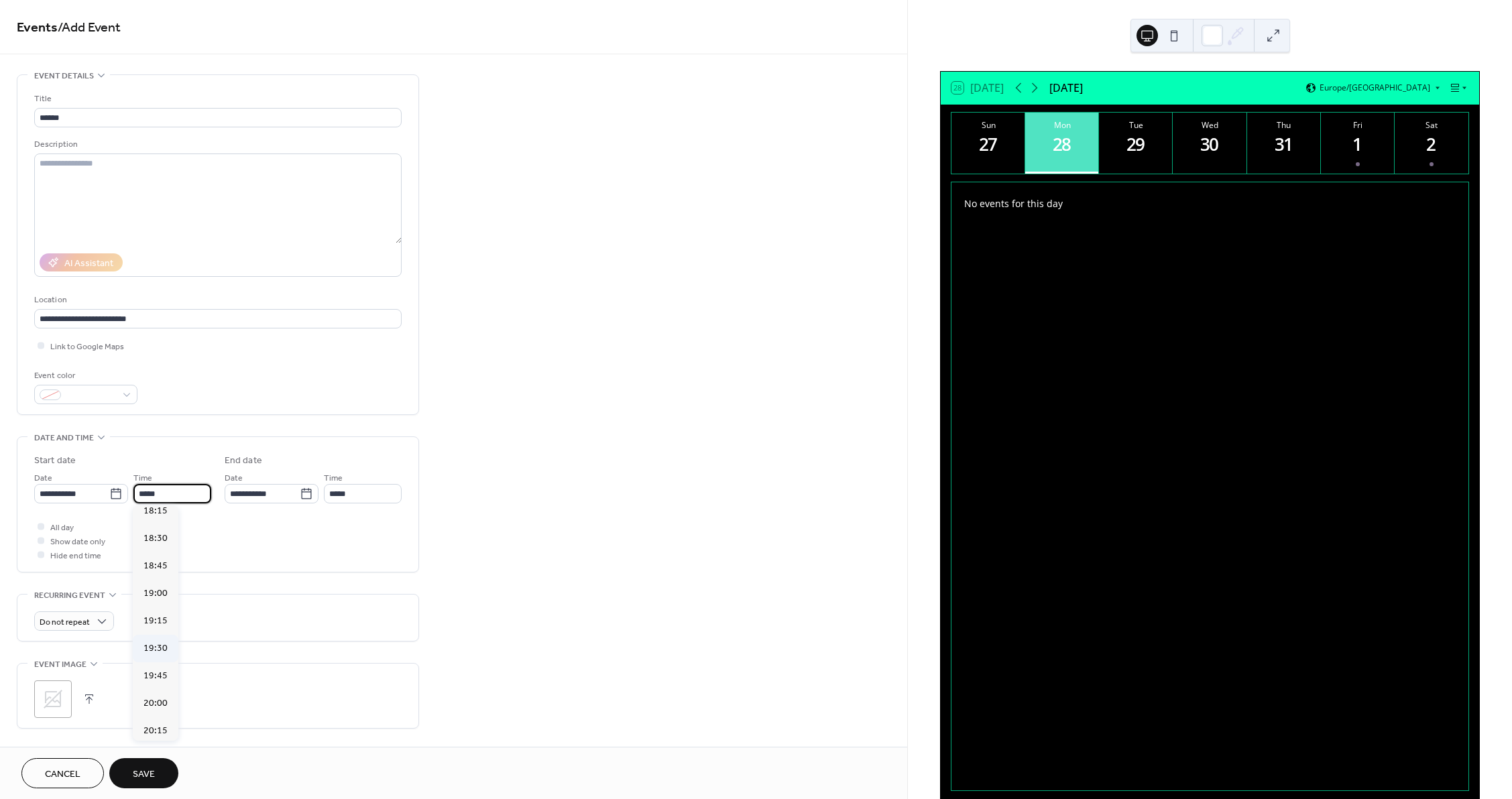 scroll, scrollTop: 2056, scrollLeft: 0, axis: vertical 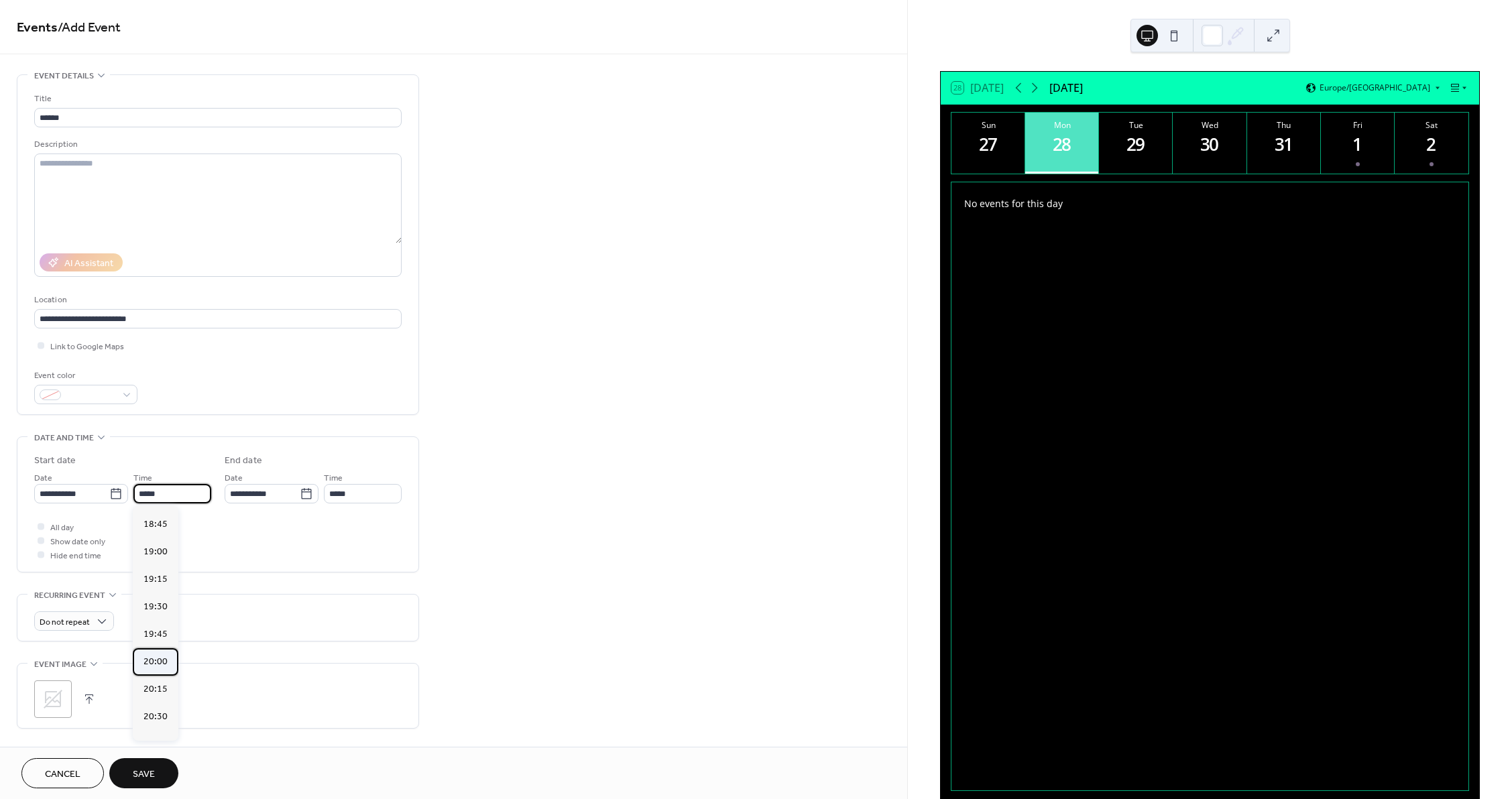 click on "20:00" at bounding box center [156, 662] 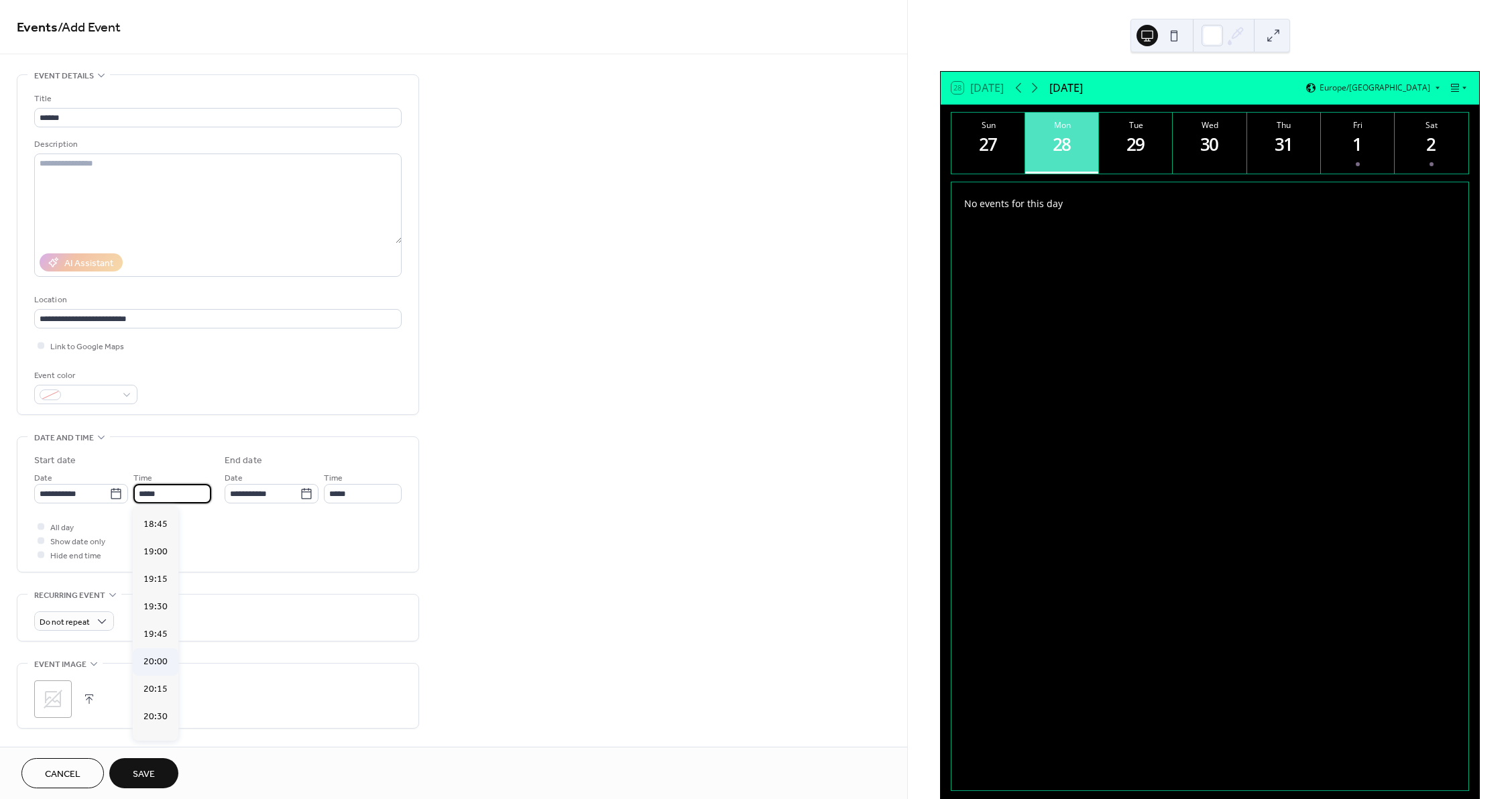 type on "*****" 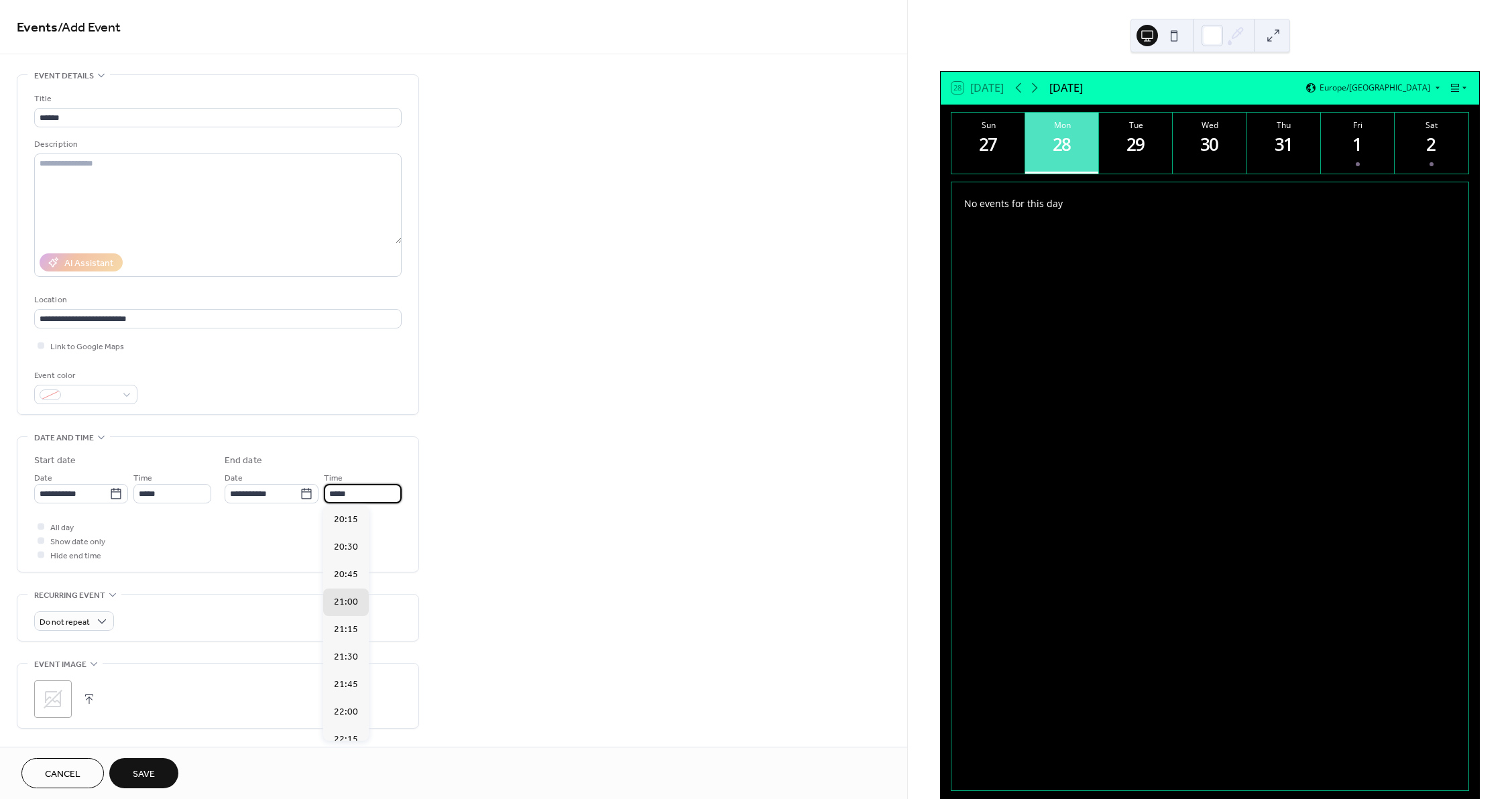 click on "*****" at bounding box center (363, 493) 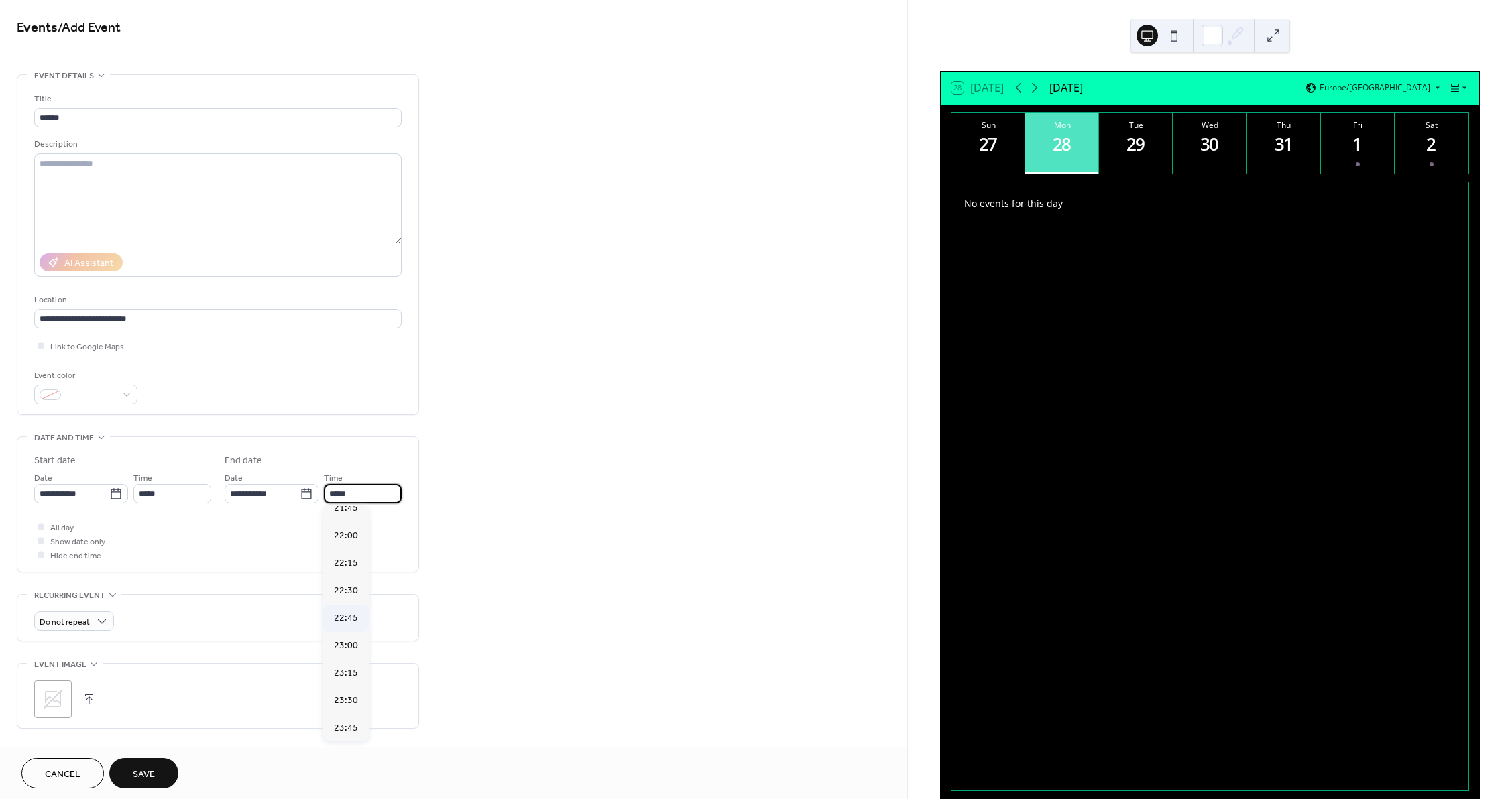 scroll, scrollTop: 178, scrollLeft: 0, axis: vertical 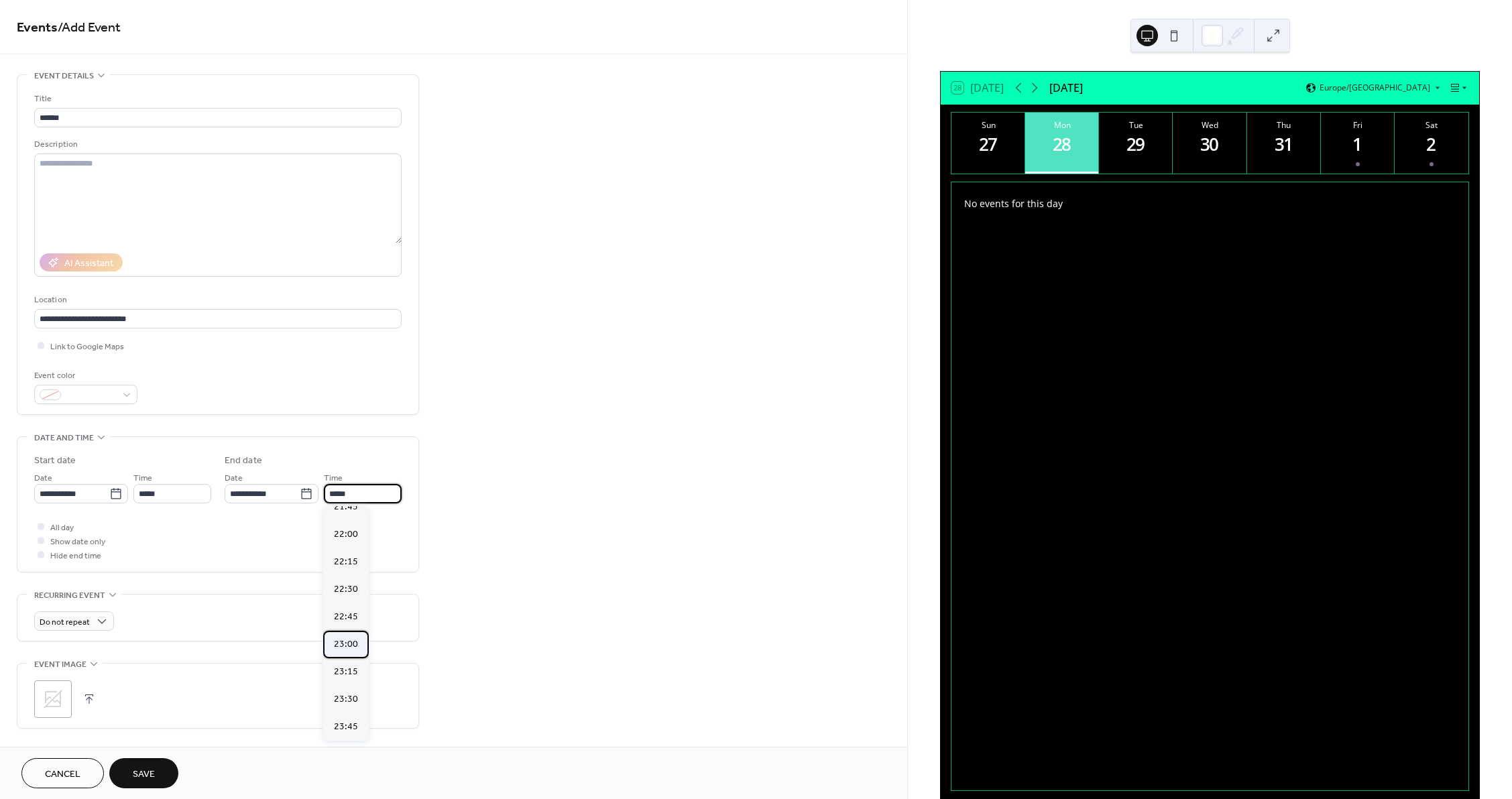click on "23:00" at bounding box center [346, 644] 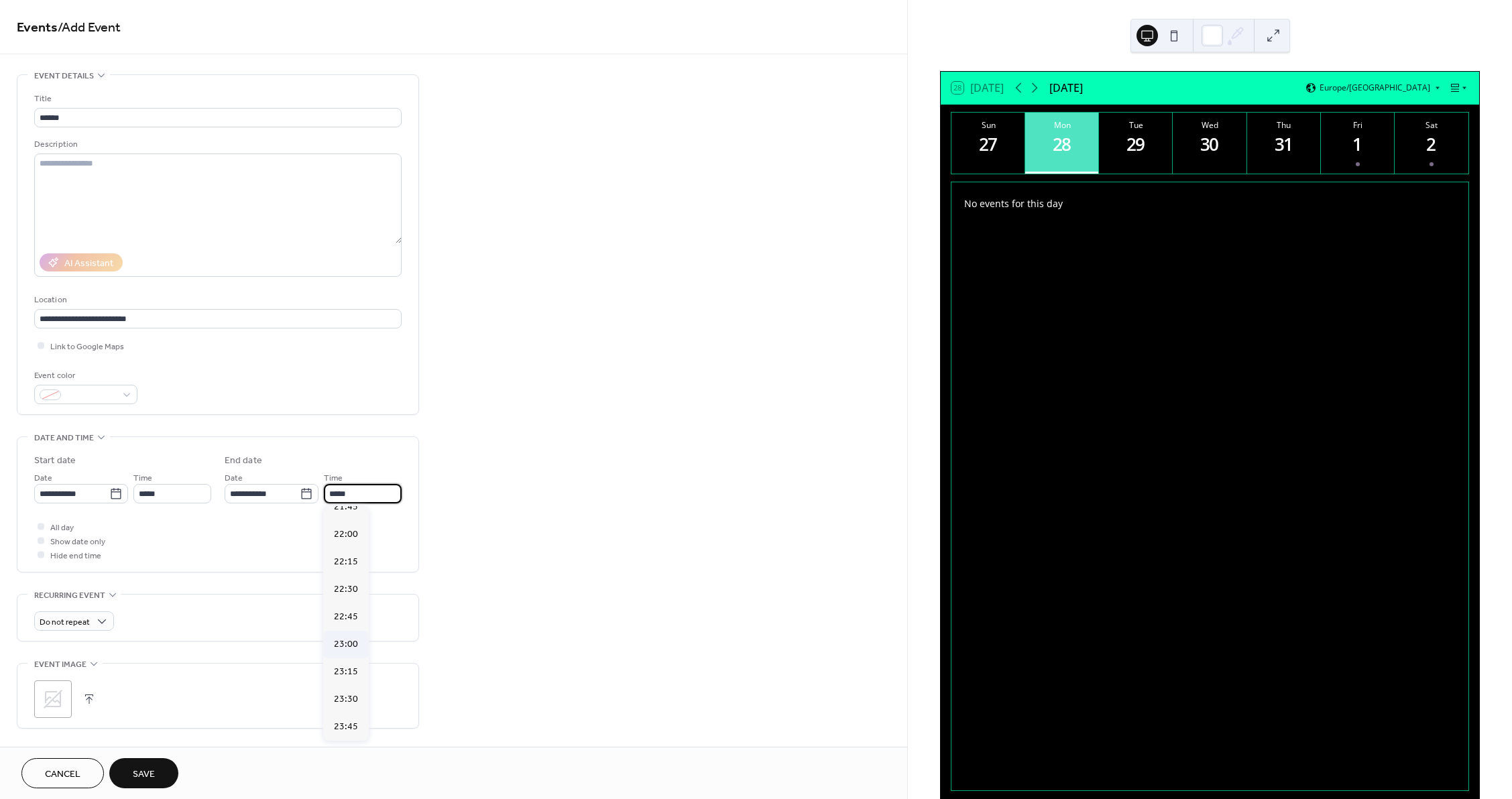 type on "*****" 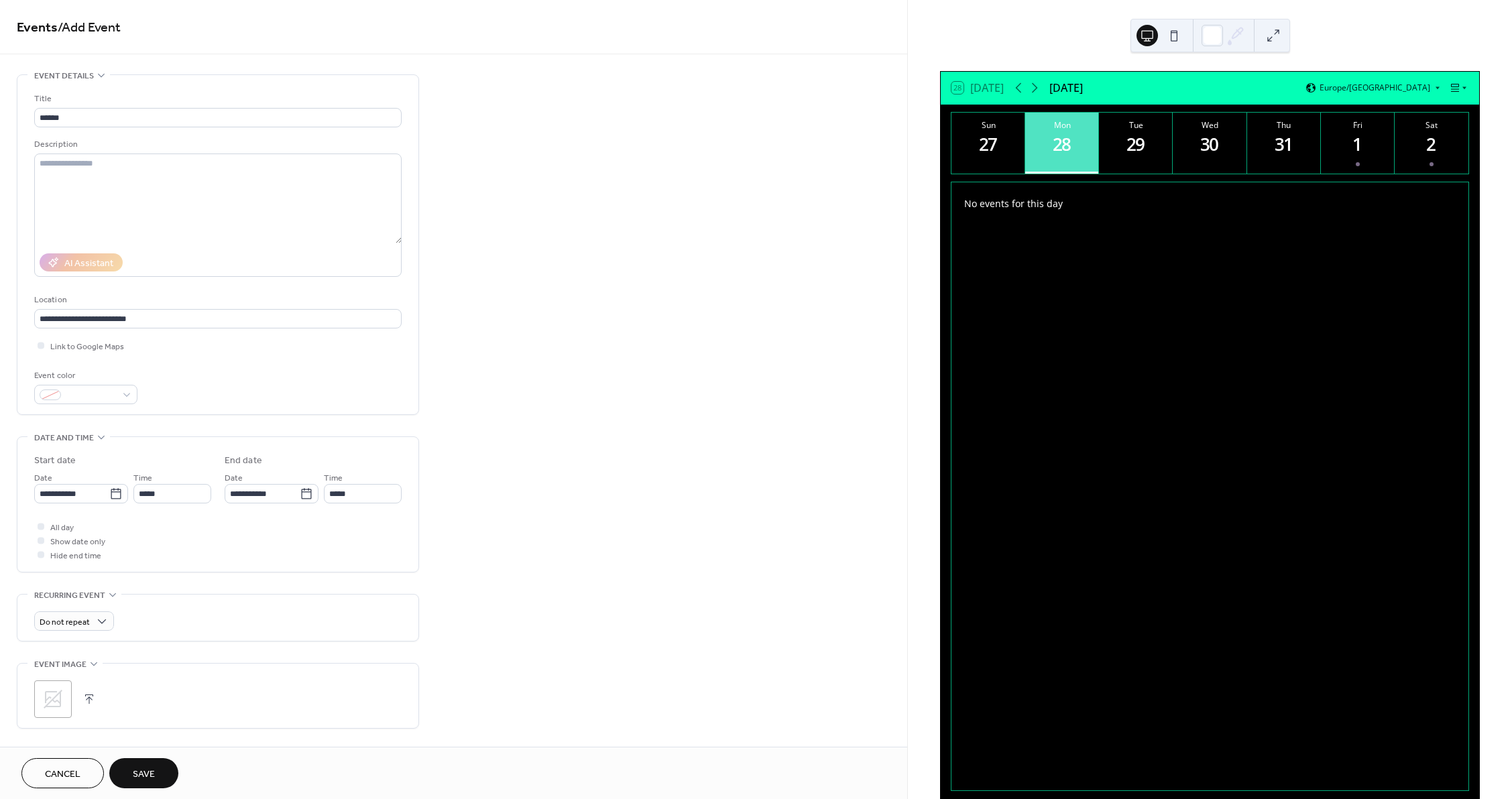 click 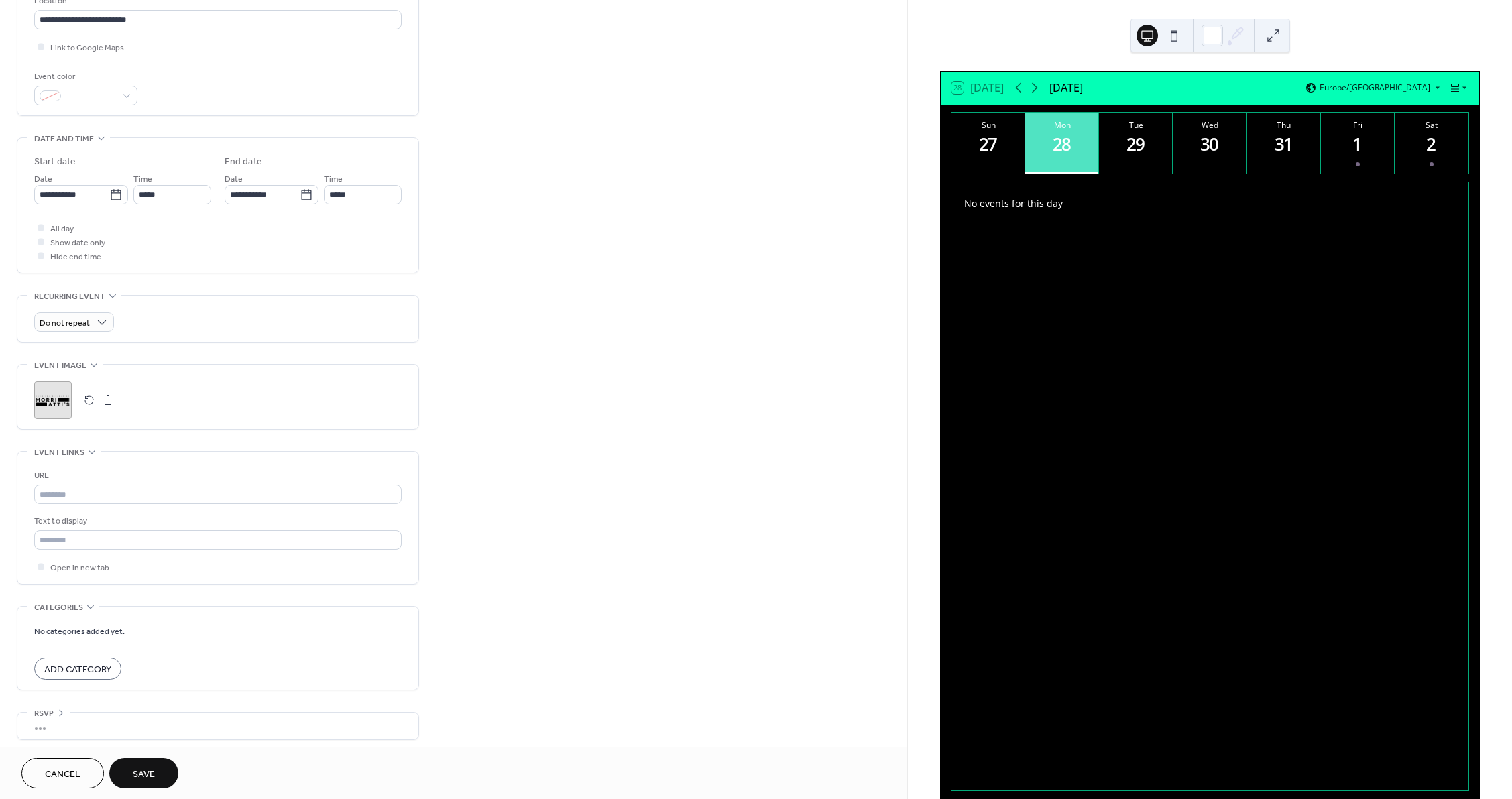 scroll, scrollTop: 306, scrollLeft: 0, axis: vertical 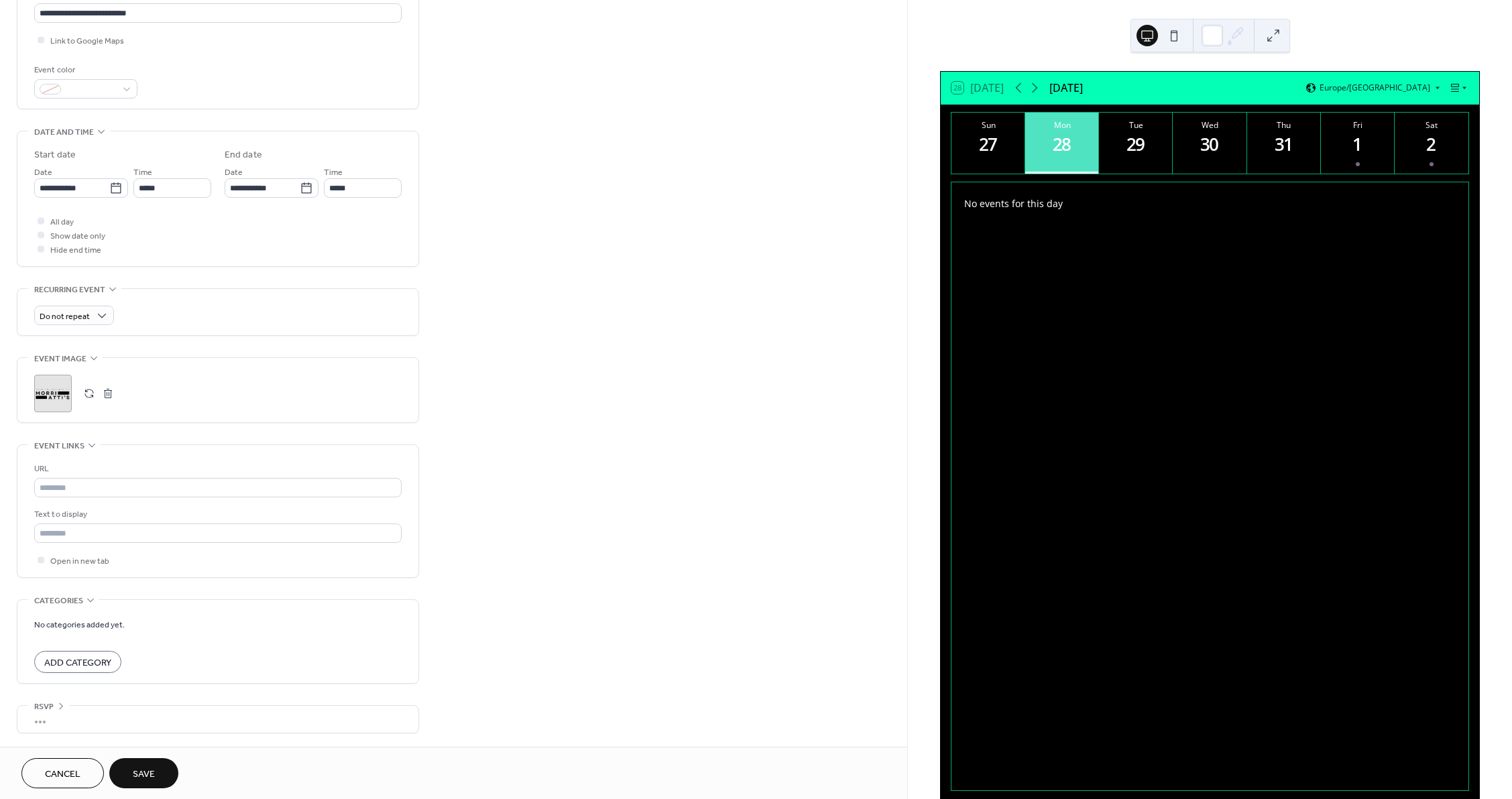 click on "Save" at bounding box center [143, 773] 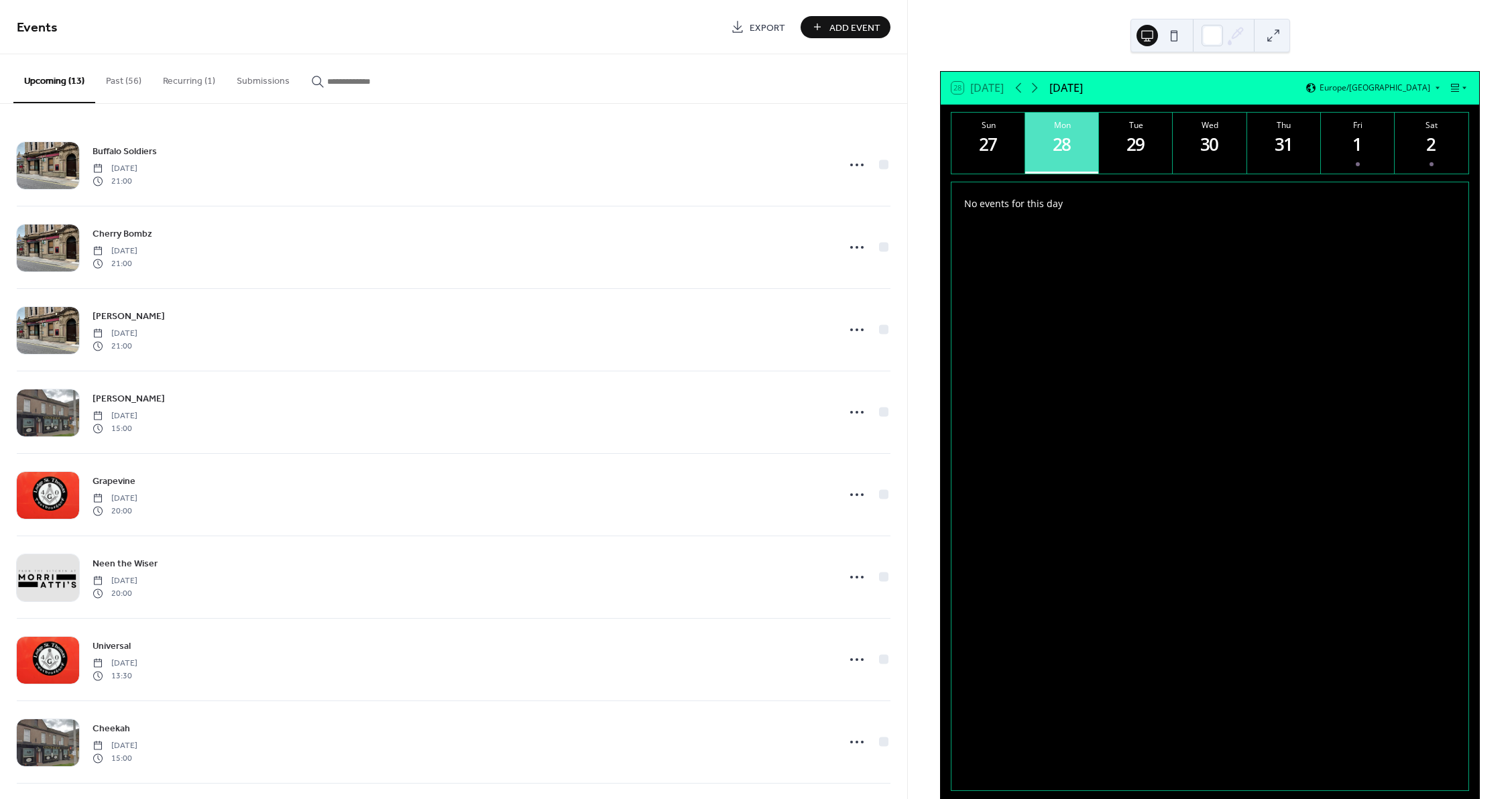 click on "Add Event" at bounding box center (855, 27) 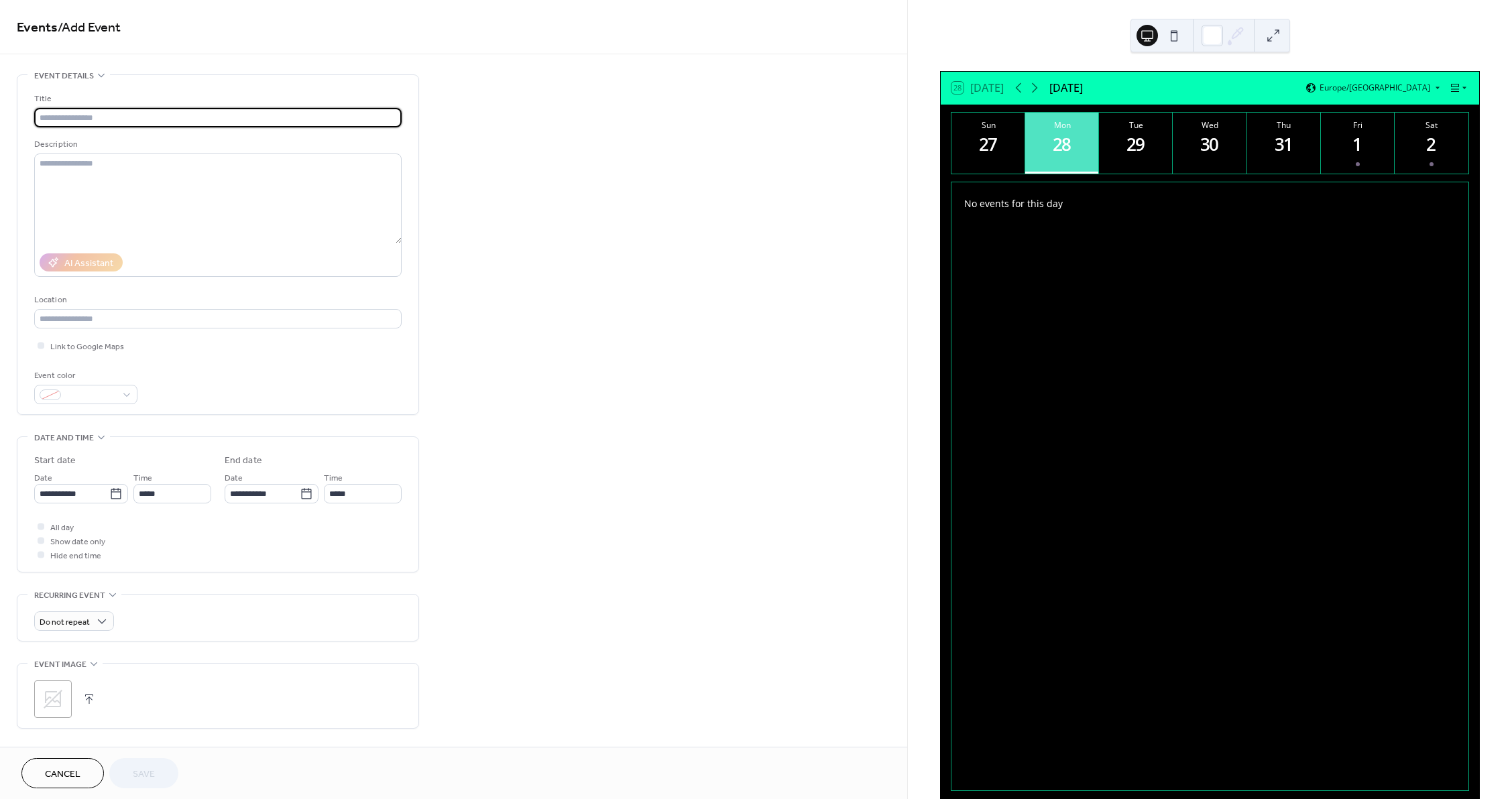click at bounding box center (218, 117) 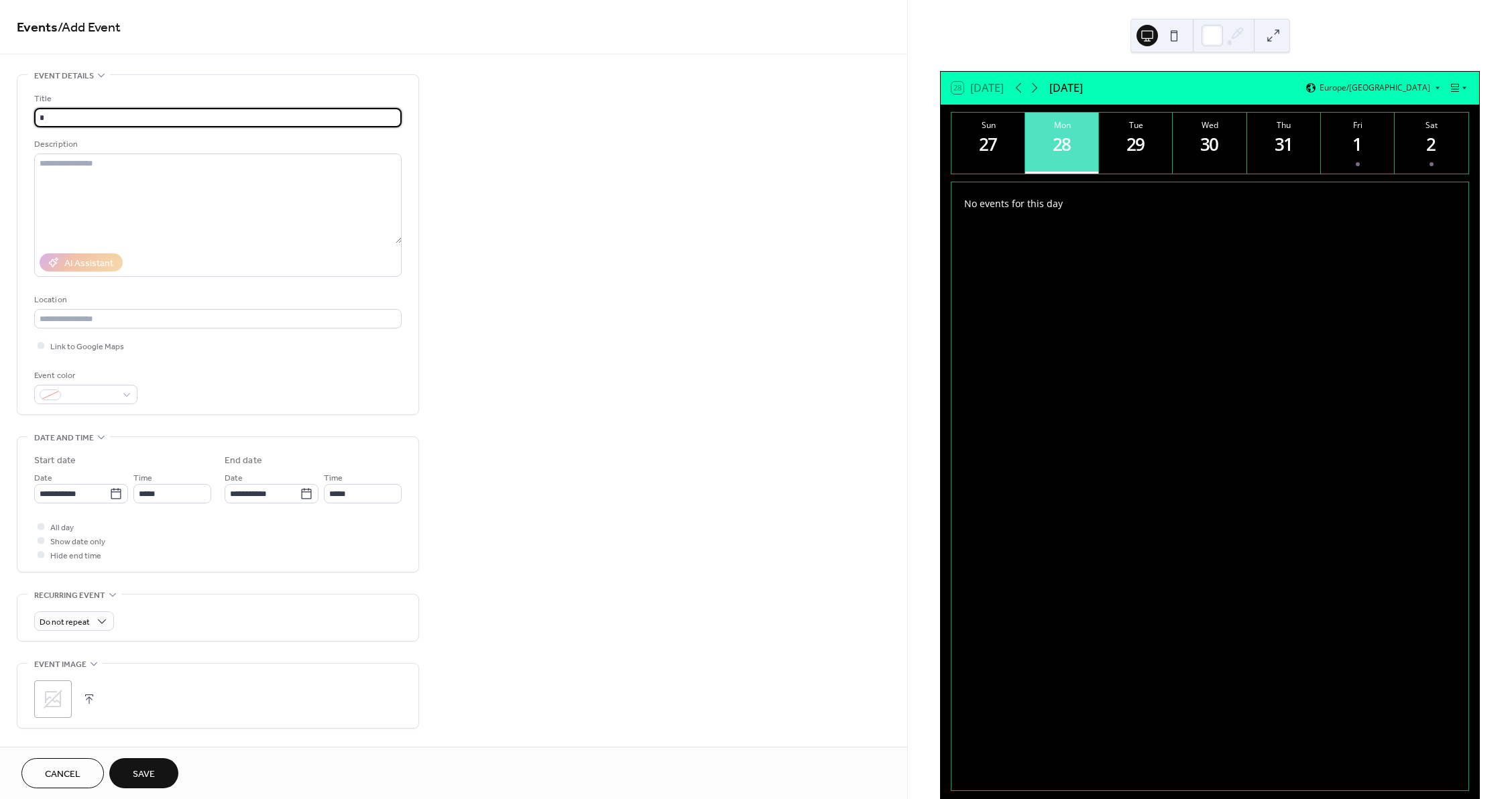 type on "*******" 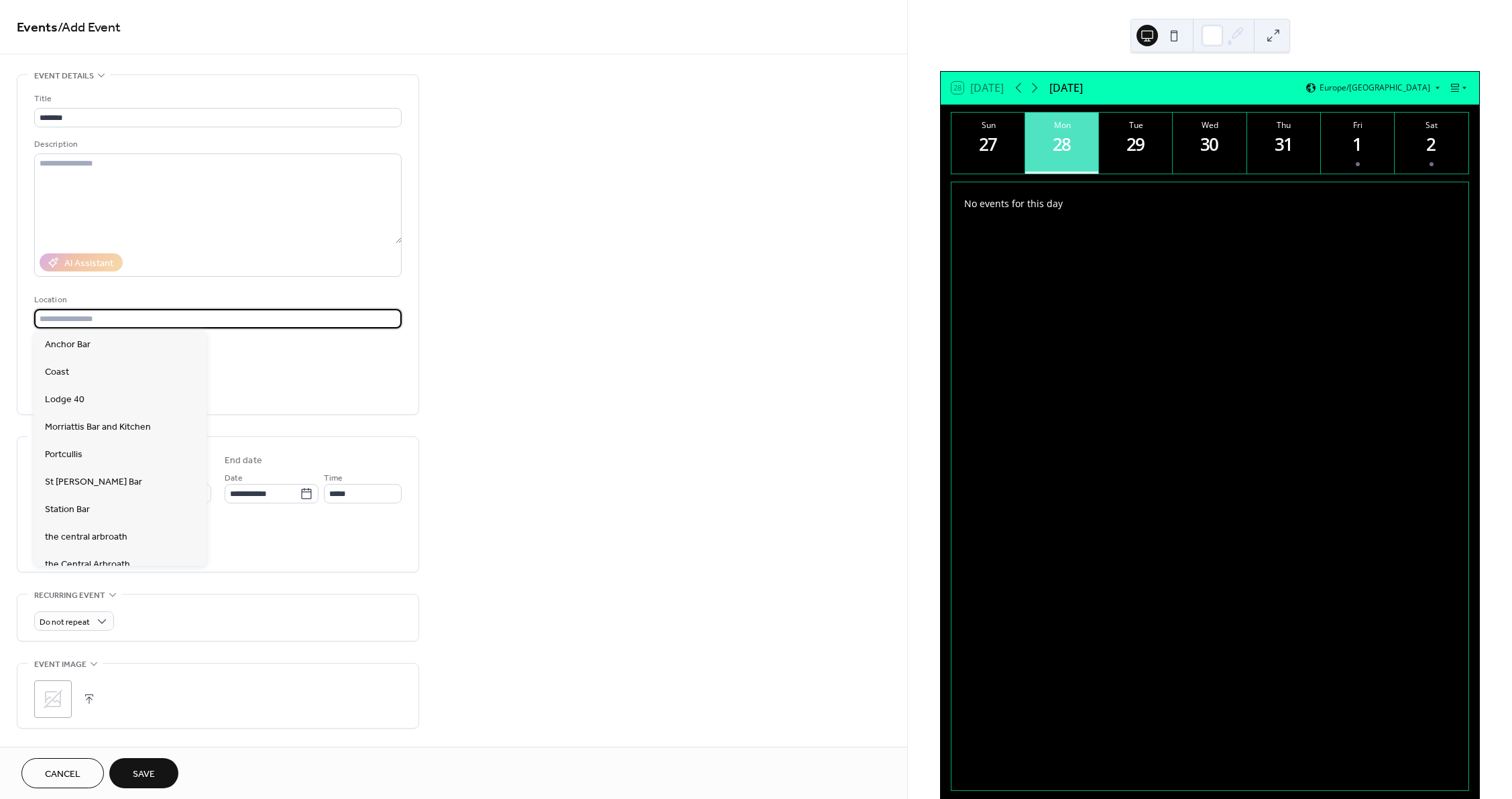click at bounding box center (218, 318) 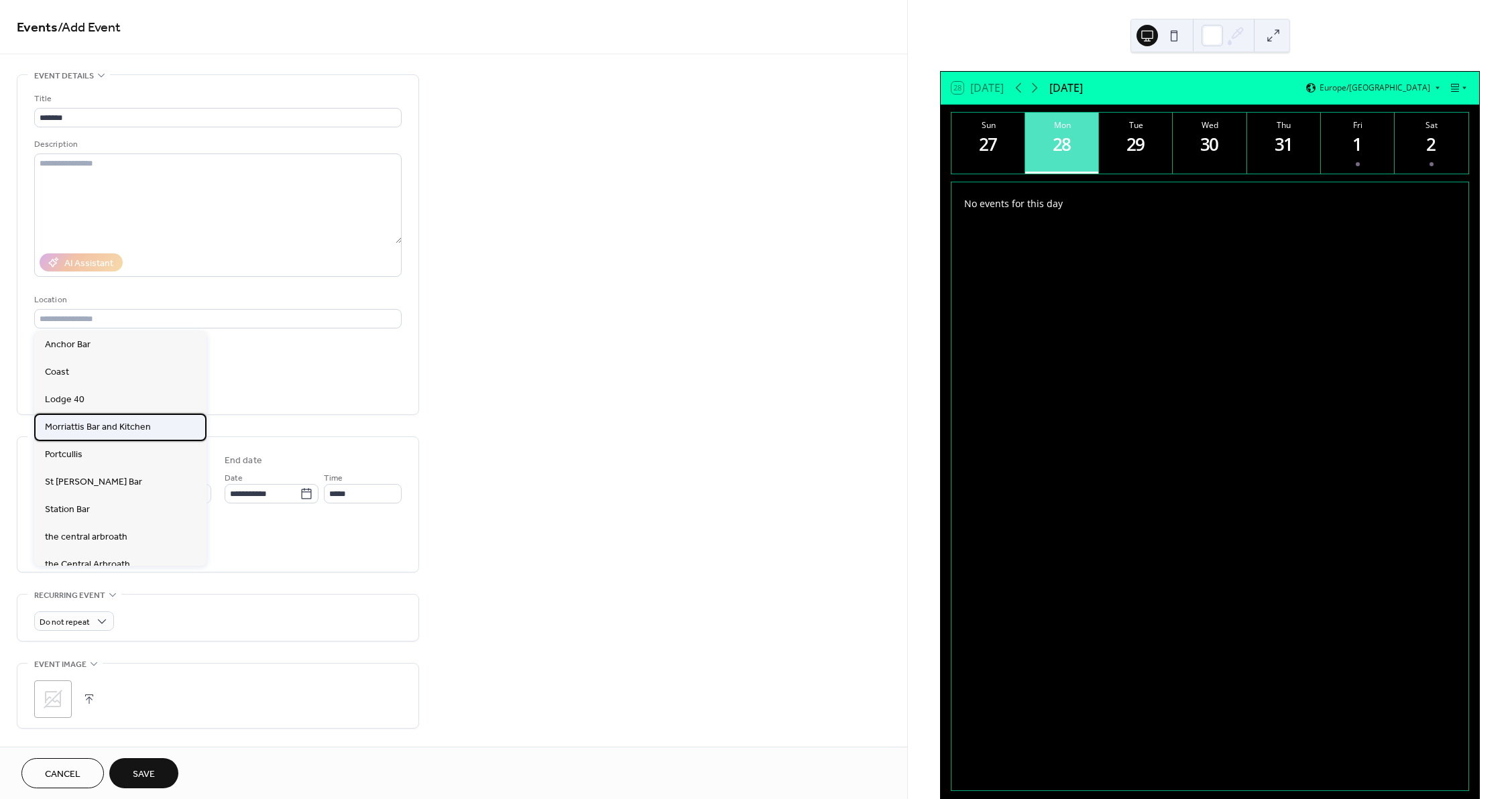 click on "Morriattis Bar and Kitchen" at bounding box center (98, 427) 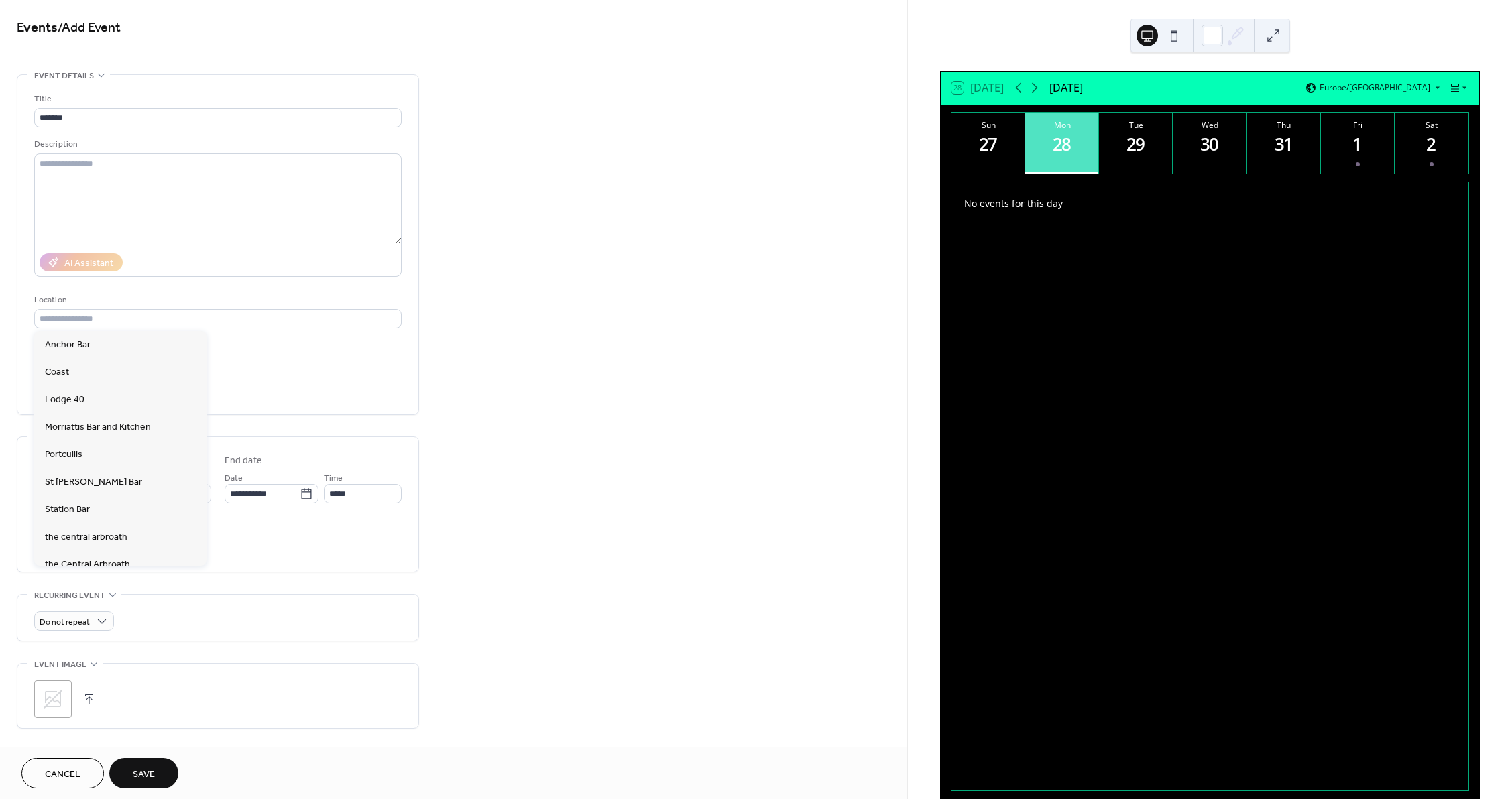 type on "**********" 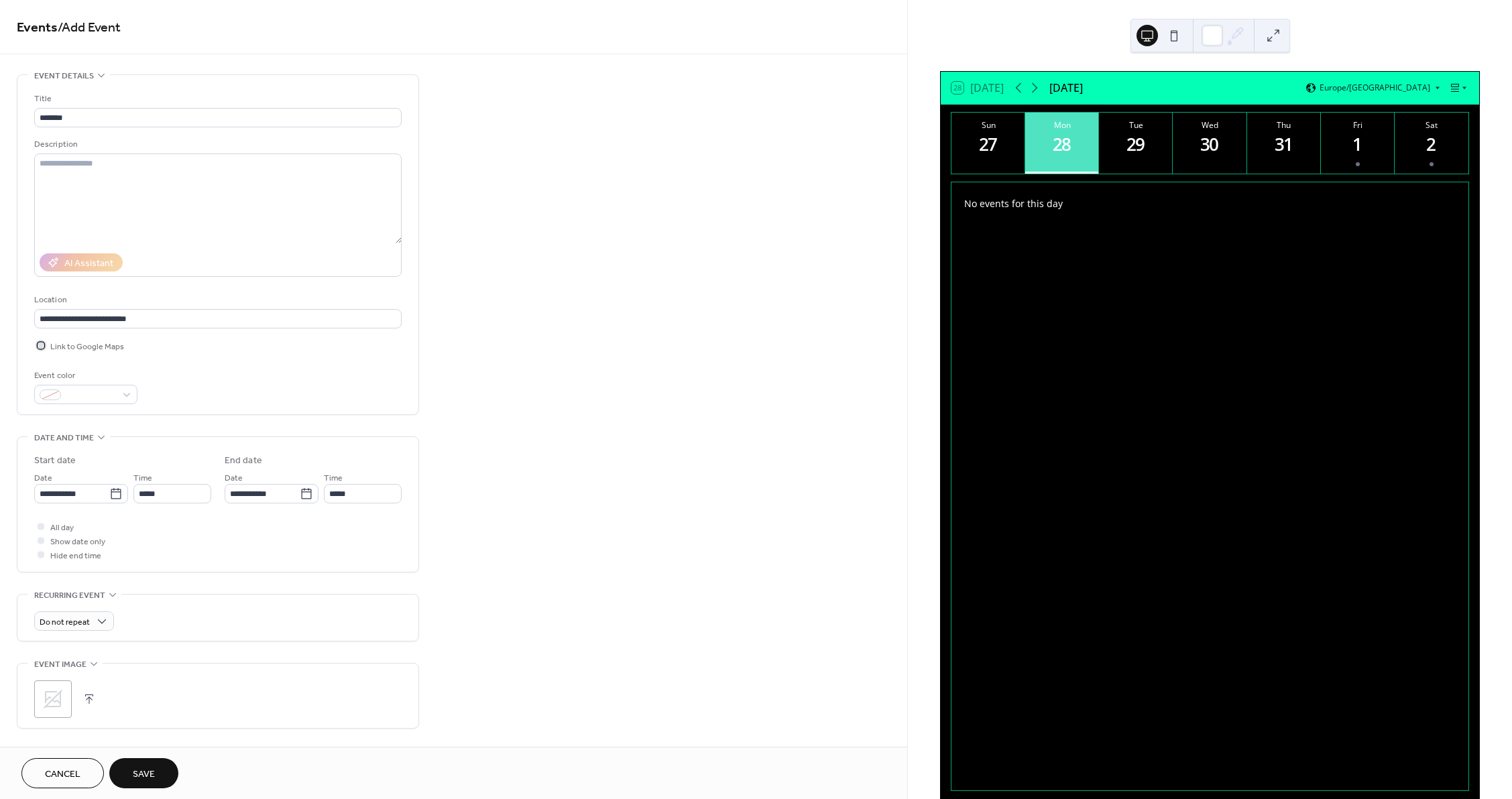 click on "Link to Google Maps" at bounding box center [87, 347] 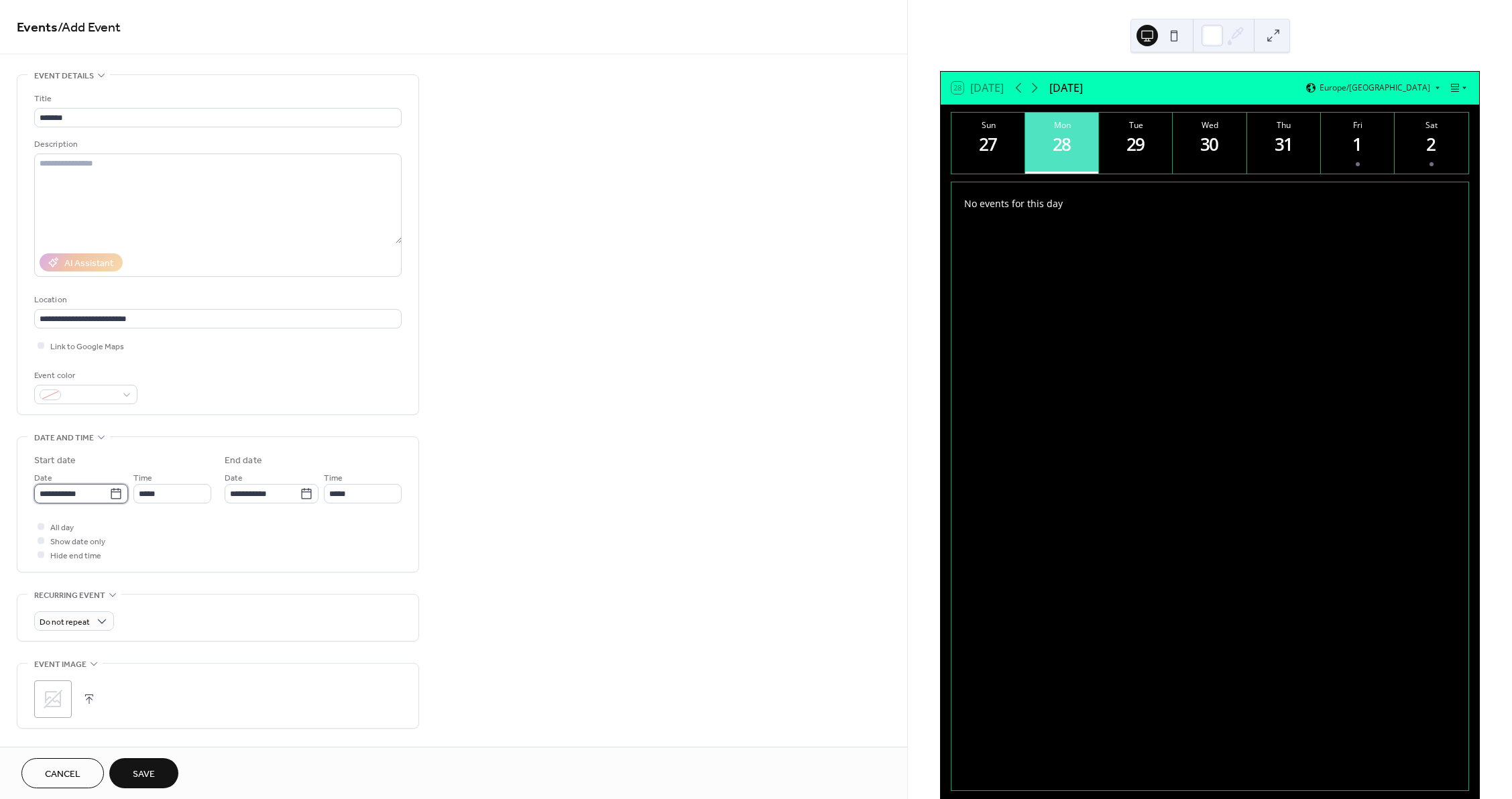 click on "**********" at bounding box center [72, 493] 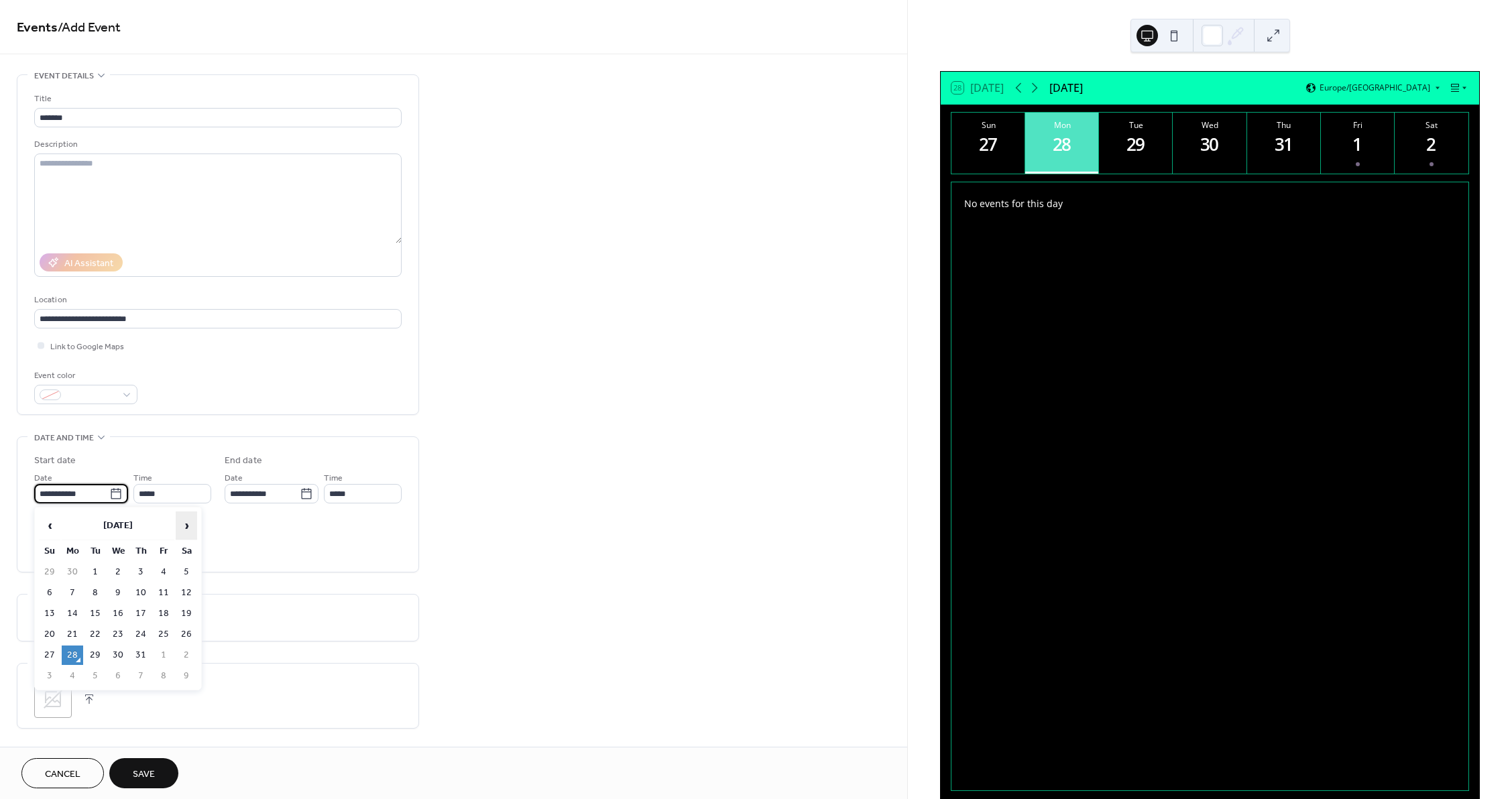 click on "›" at bounding box center (186, 526) 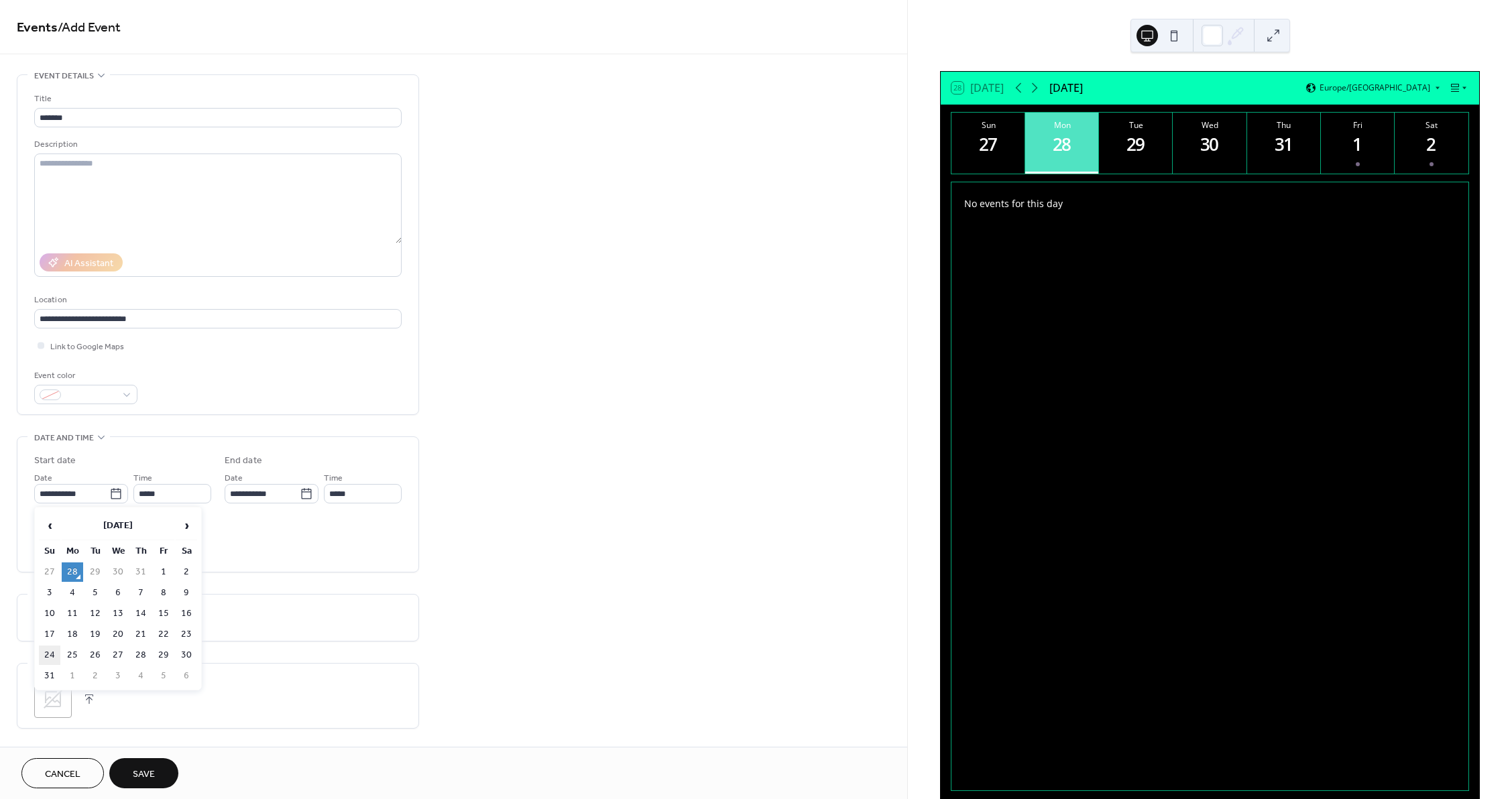 click on "24" at bounding box center [50, 655] 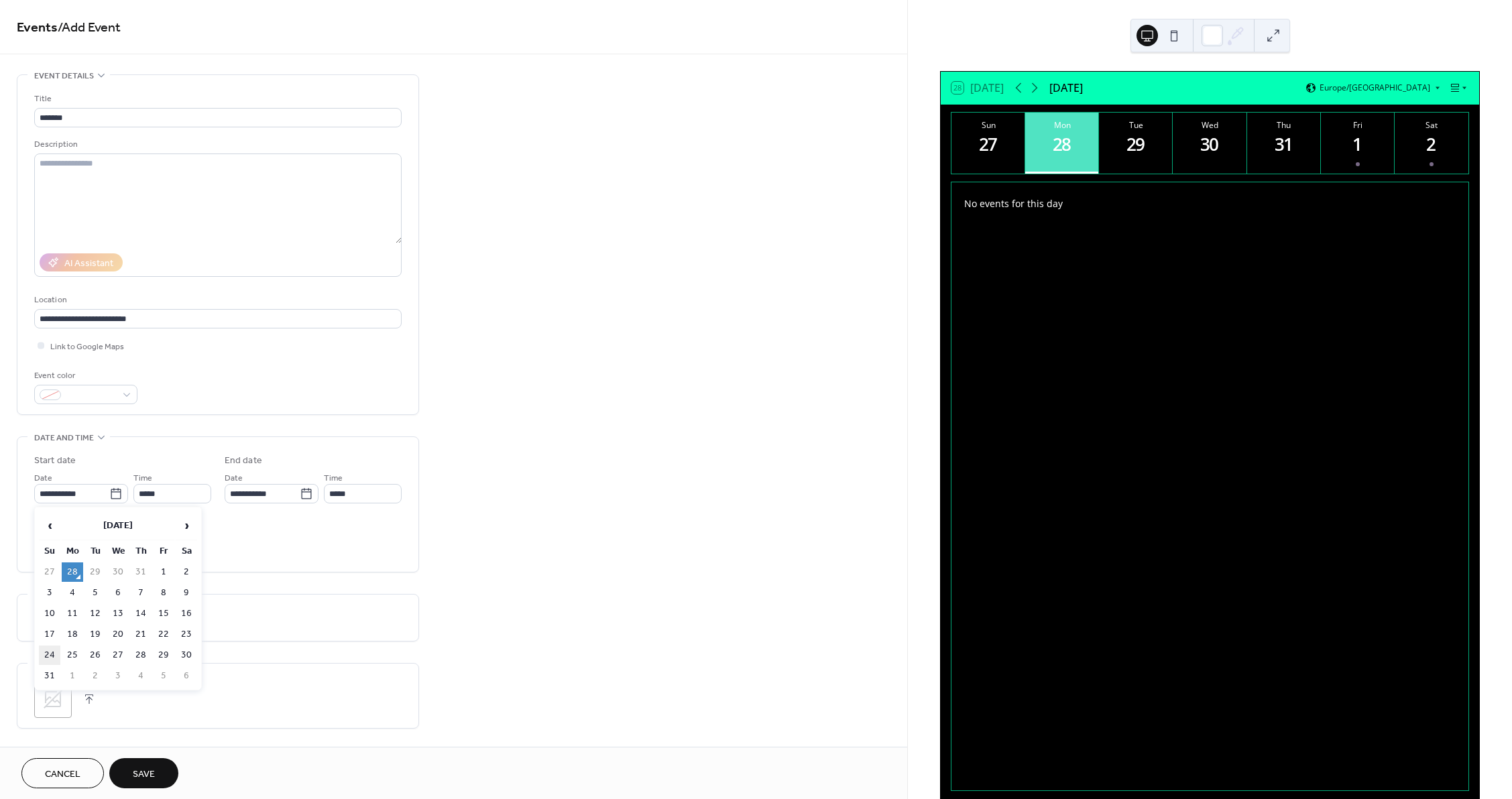 type on "**********" 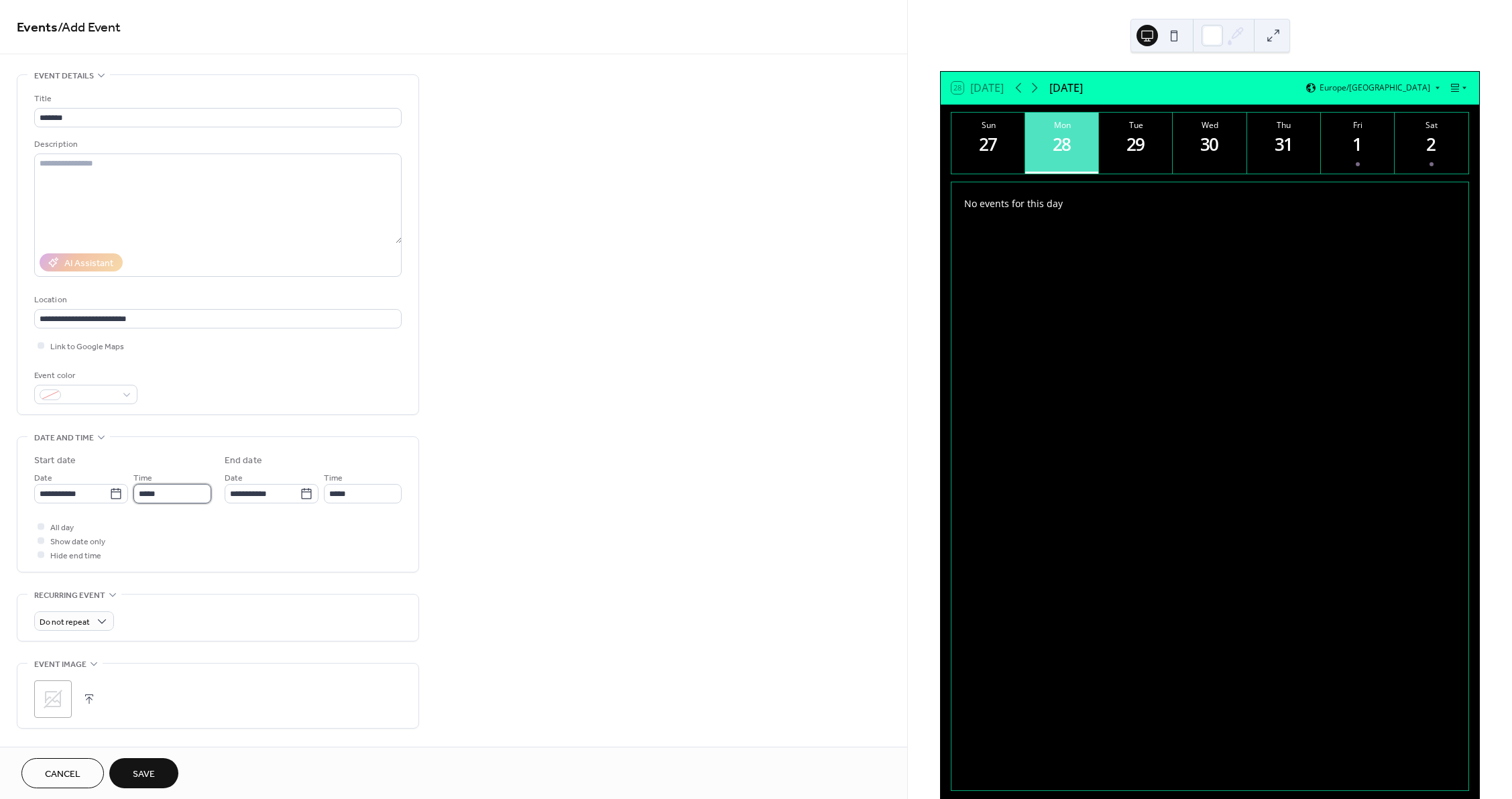 click on "*****" at bounding box center [172, 493] 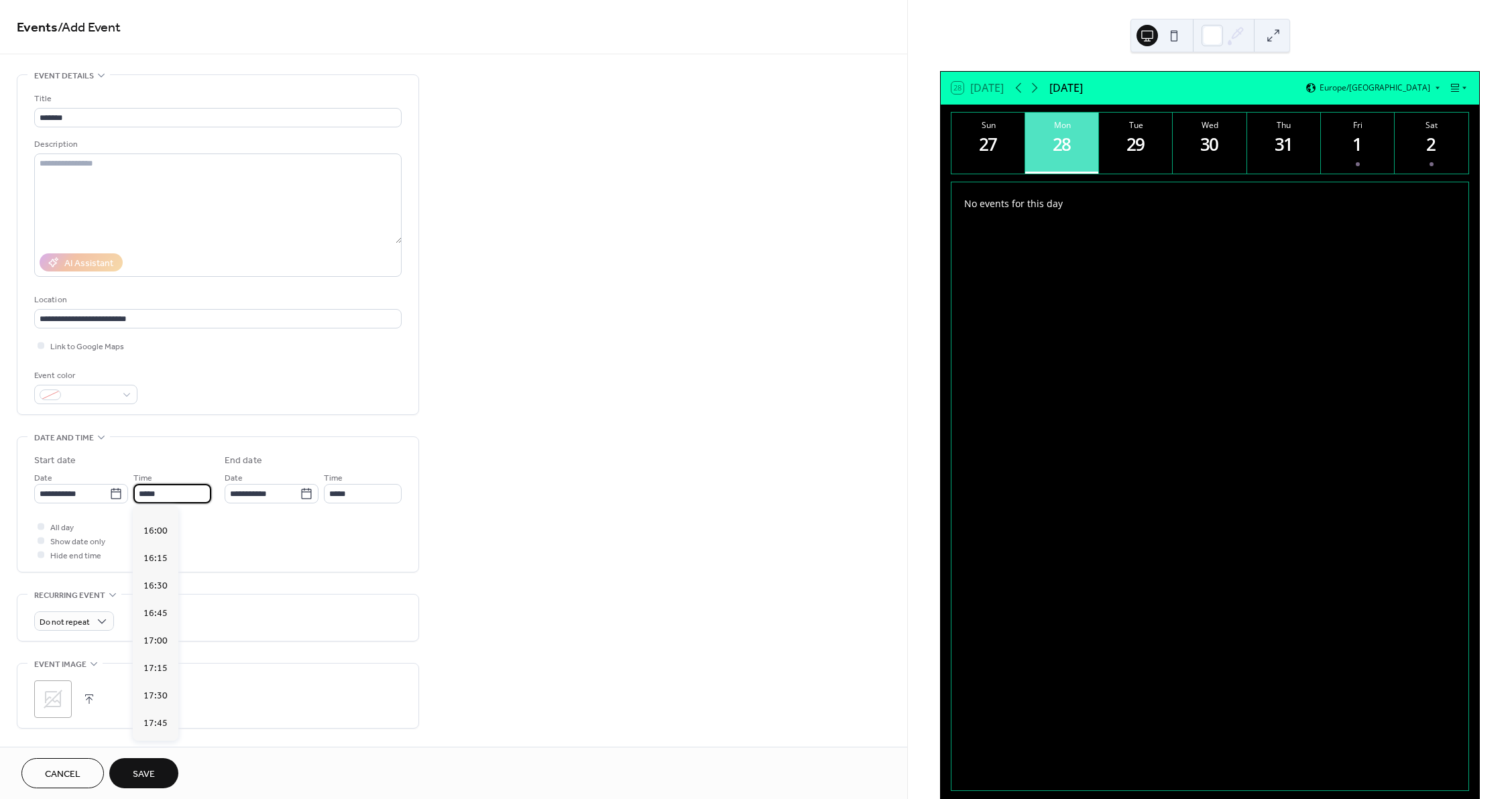 scroll, scrollTop: 1788, scrollLeft: 0, axis: vertical 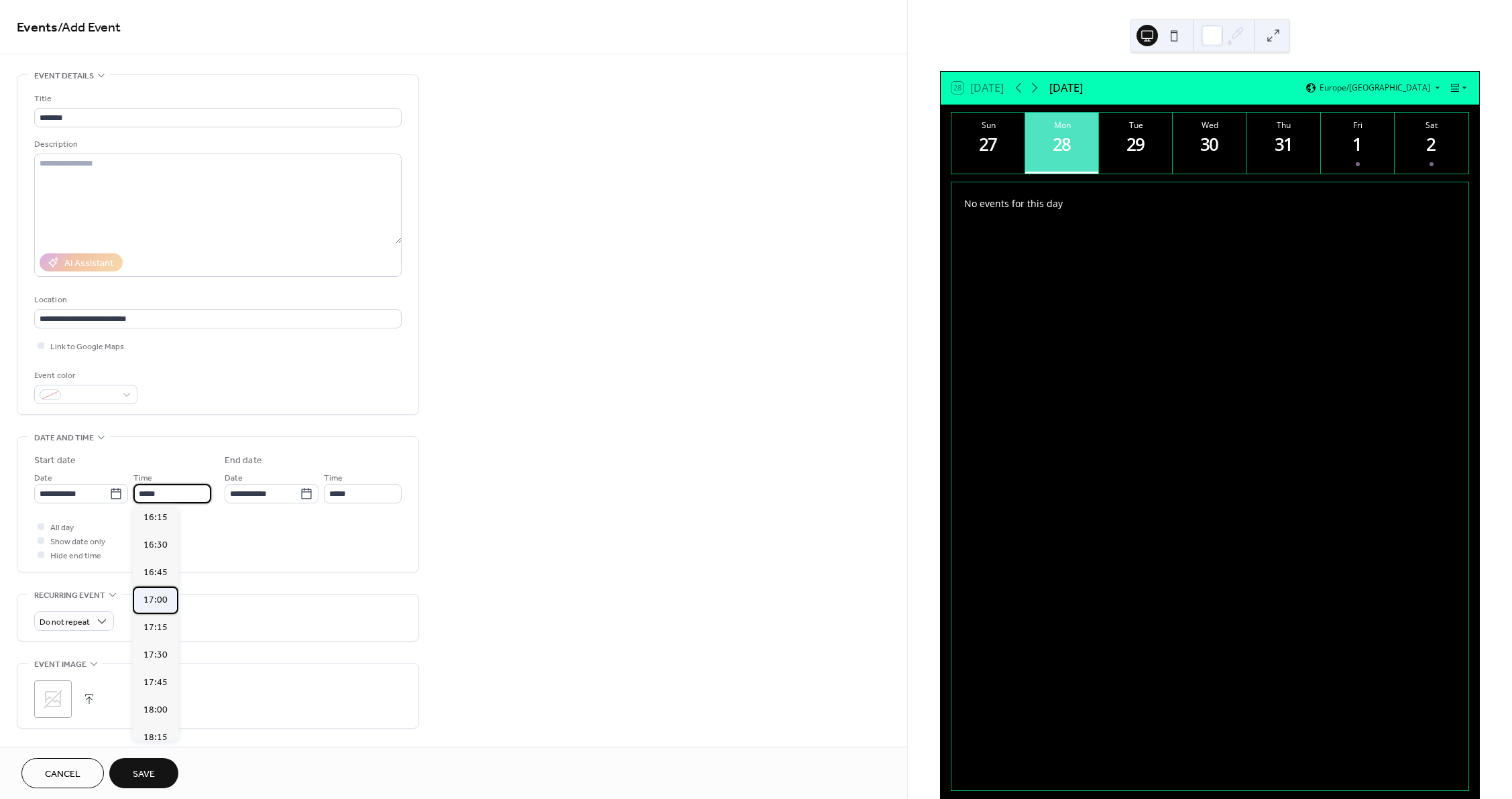 click on "17:00" at bounding box center (156, 600) 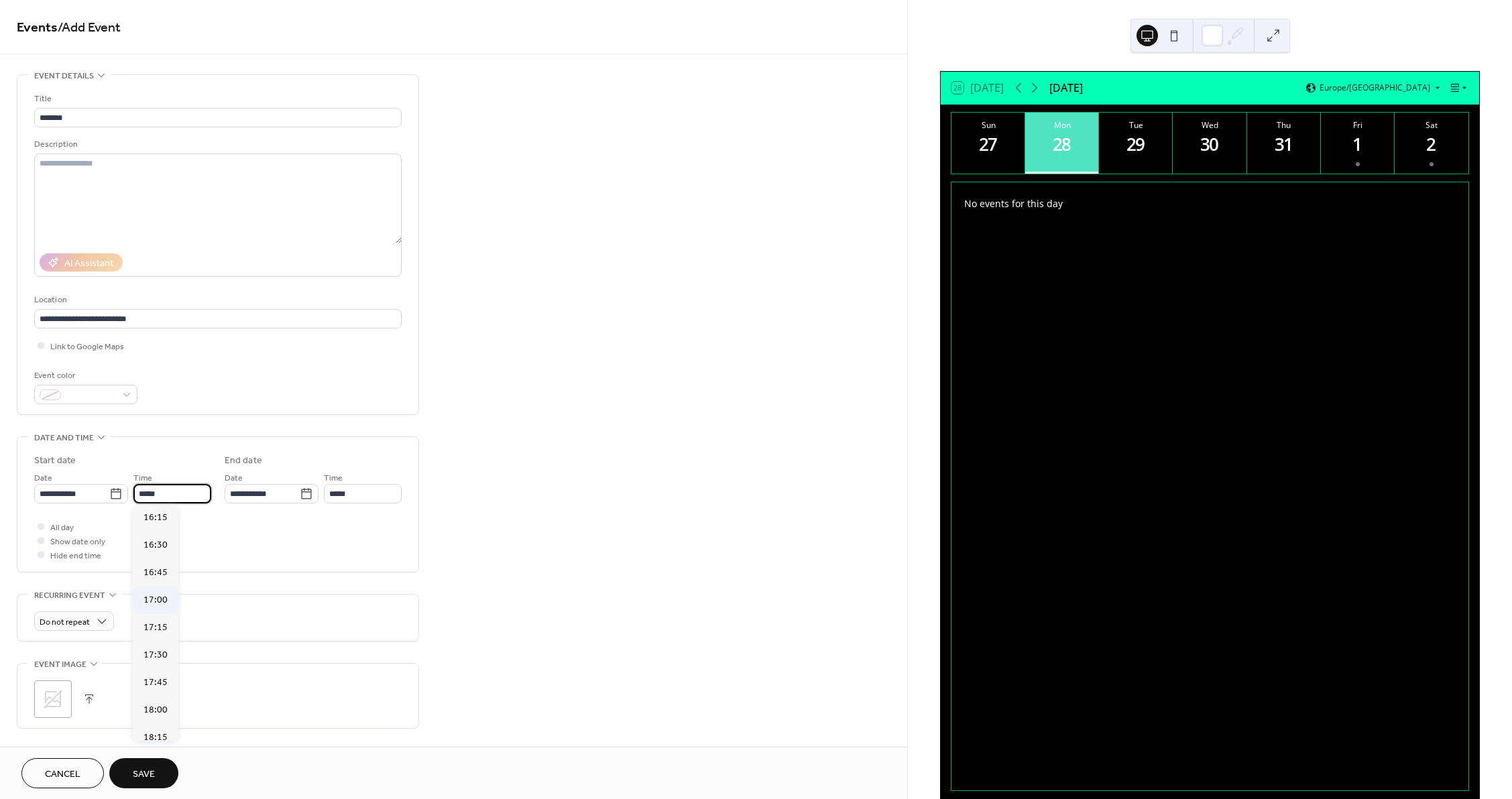type on "*****" 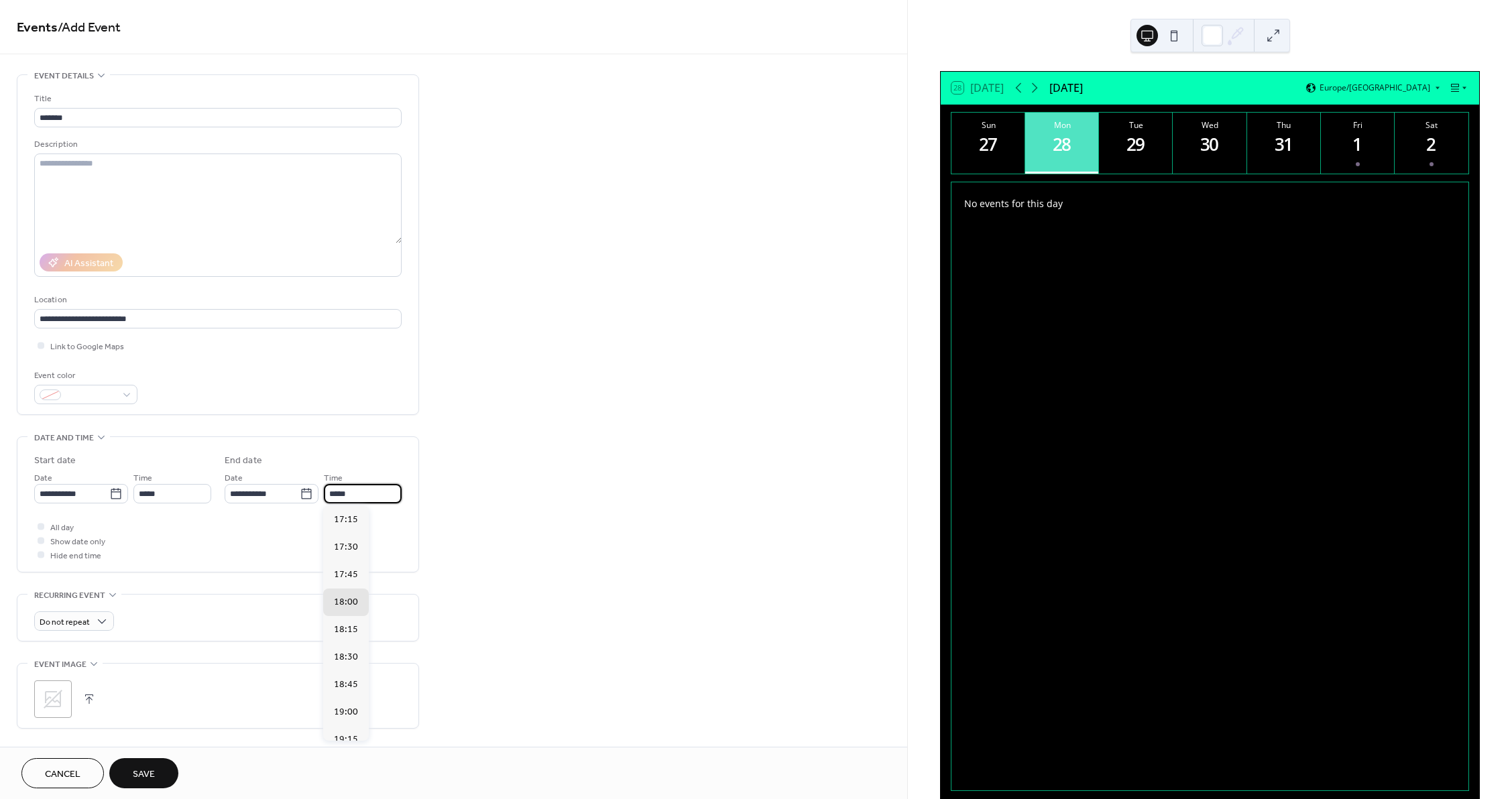click on "*****" at bounding box center [363, 493] 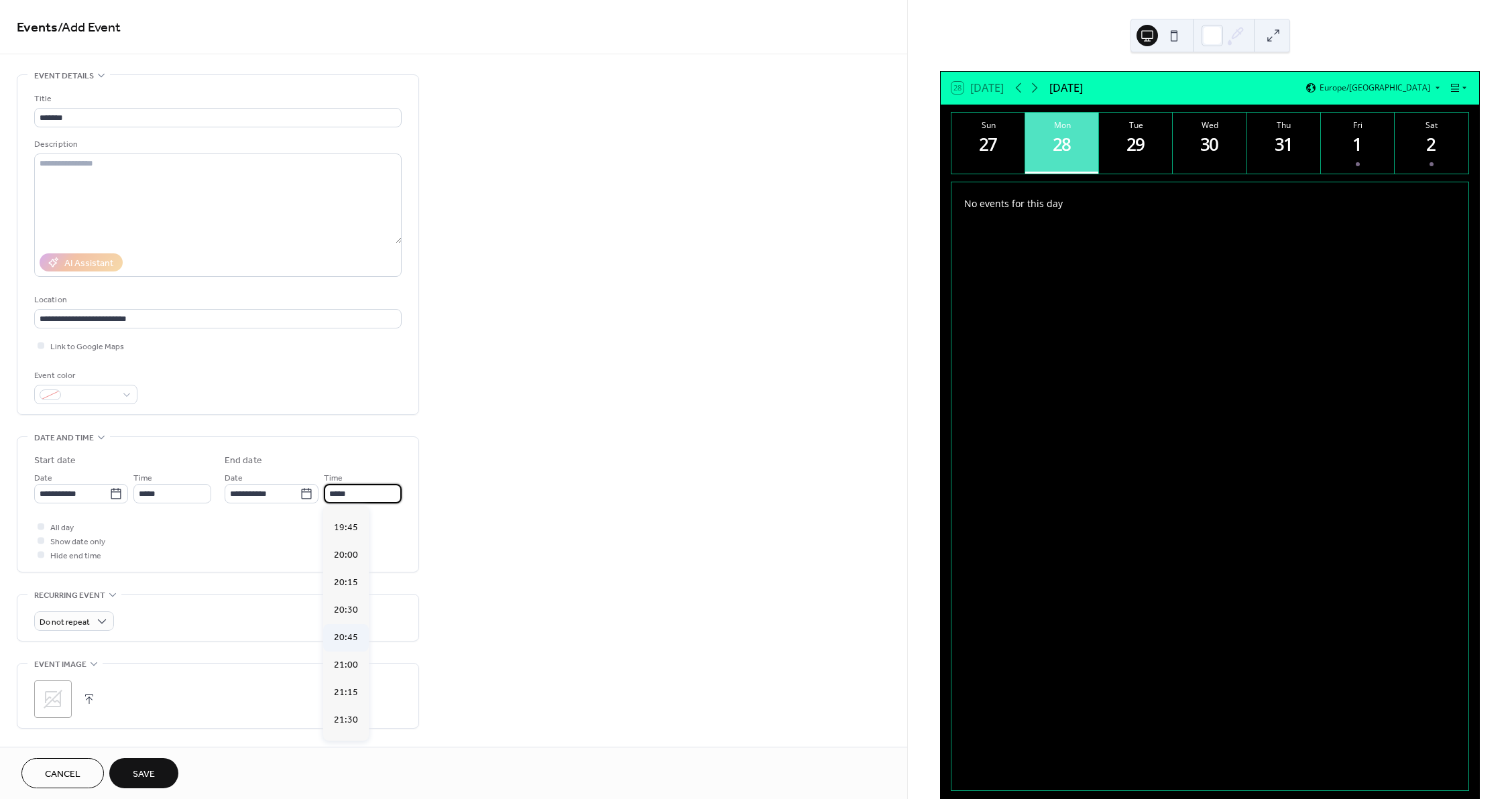 scroll, scrollTop: 268, scrollLeft: 0, axis: vertical 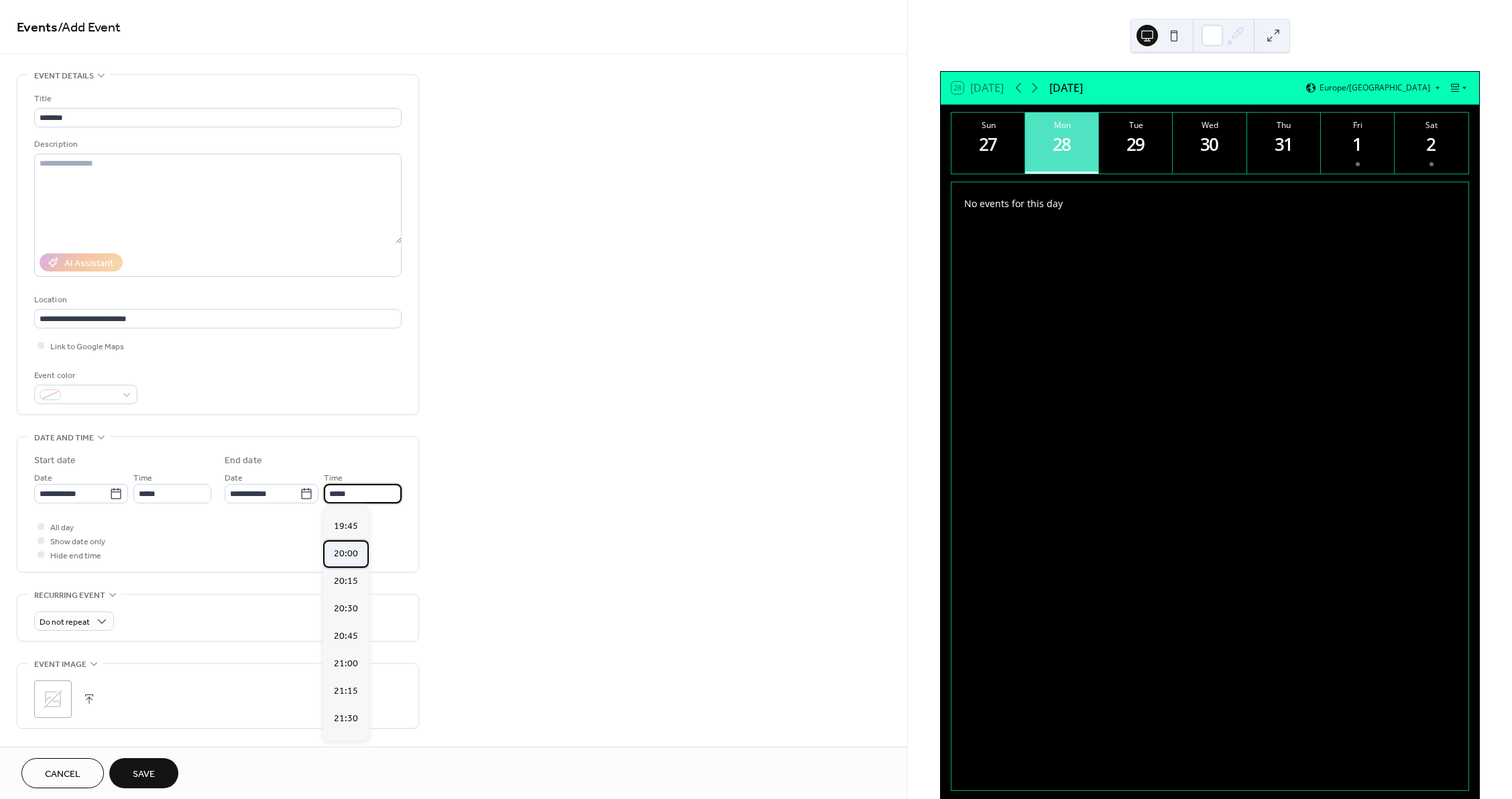 click on "20:00" at bounding box center (346, 554) 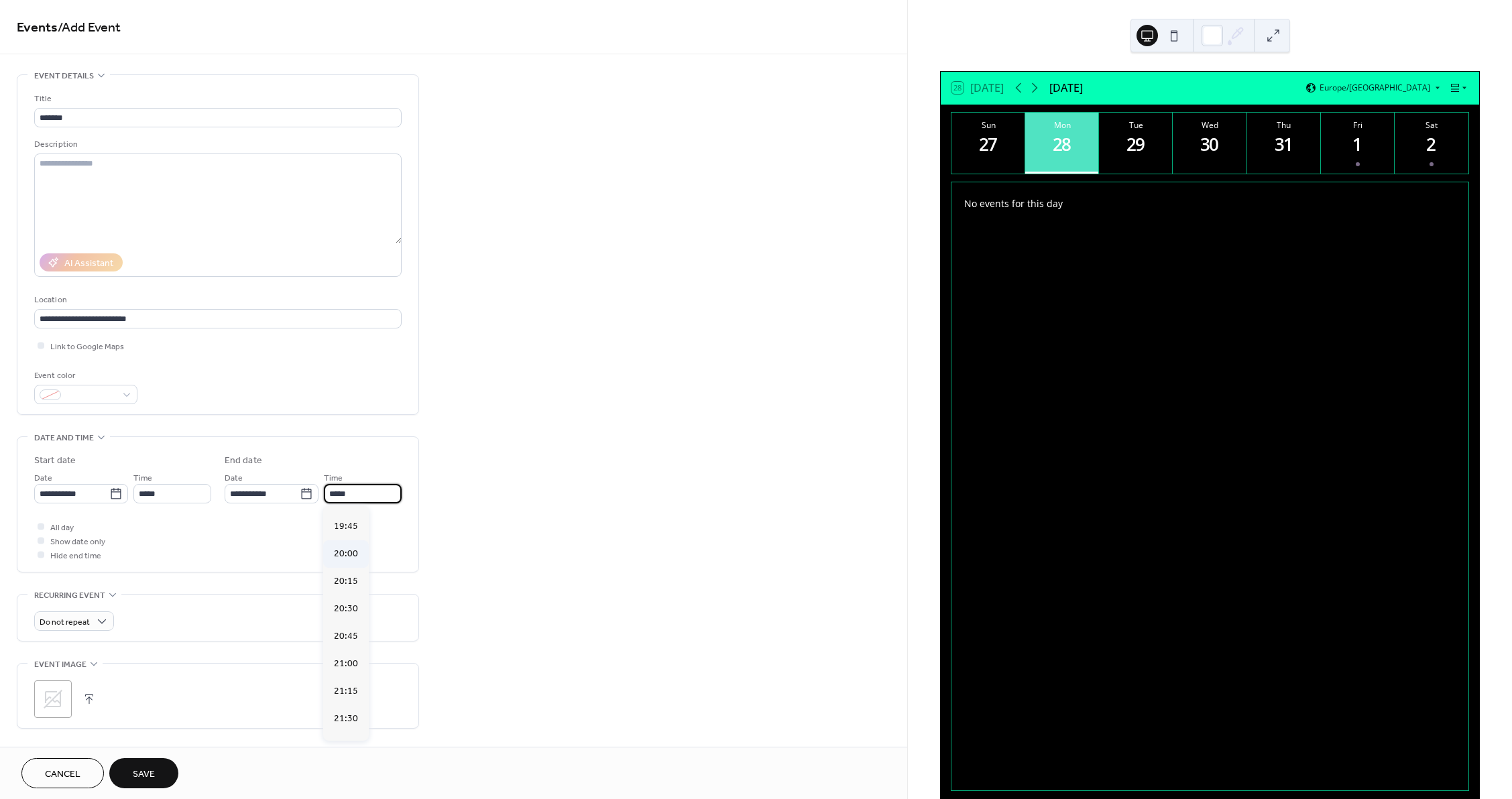 type on "*****" 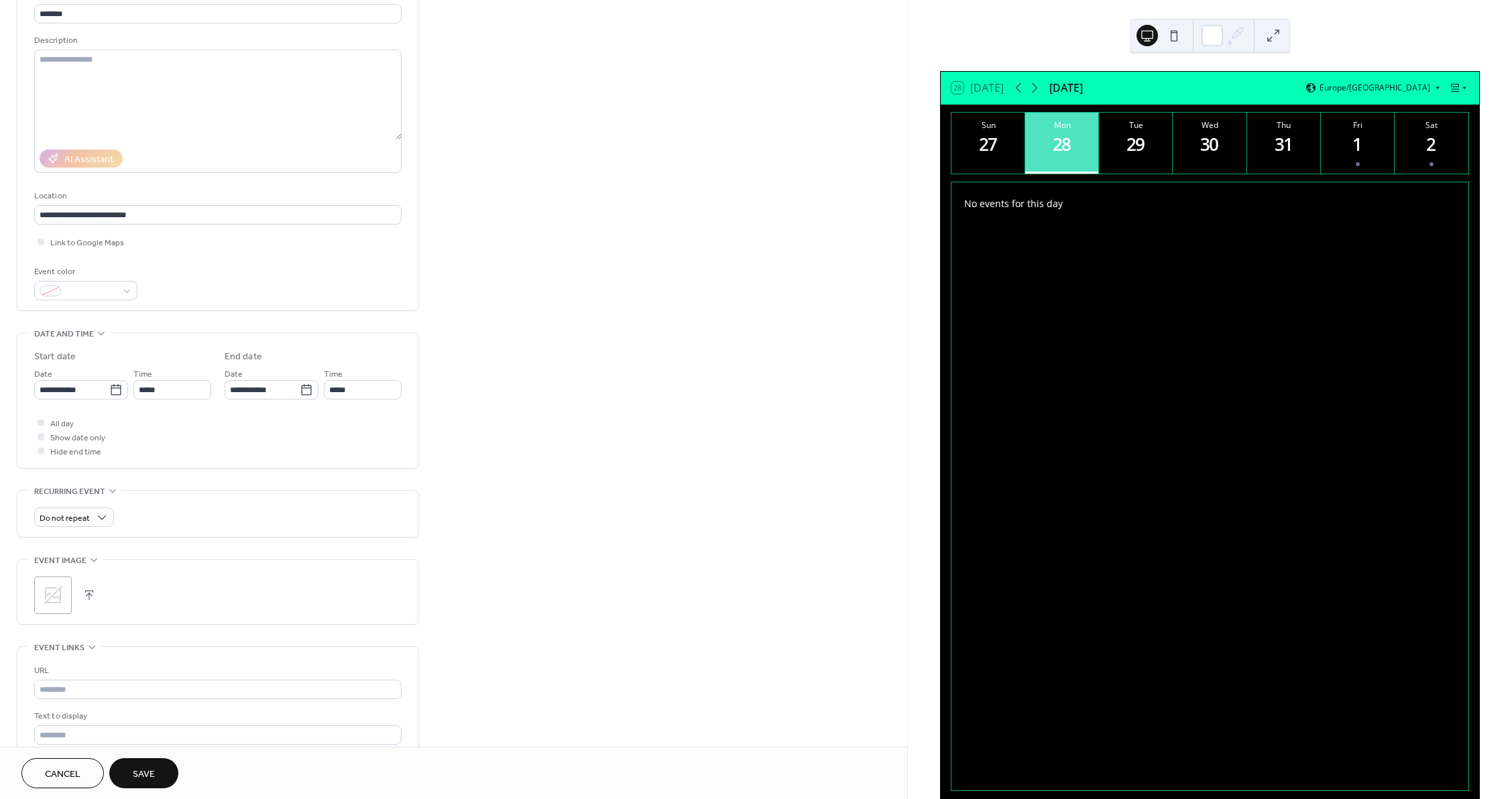 scroll, scrollTop: 201, scrollLeft: 0, axis: vertical 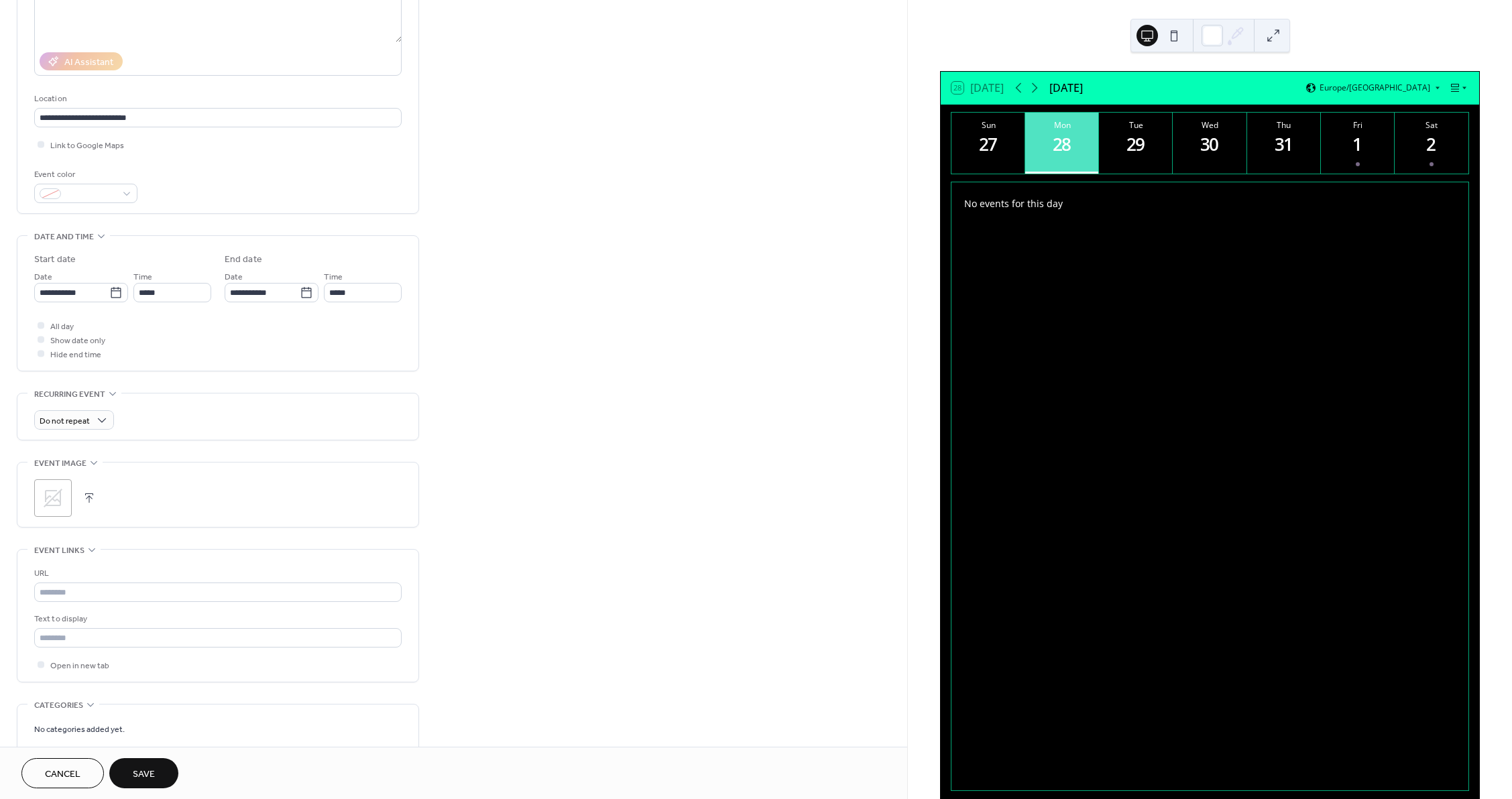 click on ";" at bounding box center [53, 498] 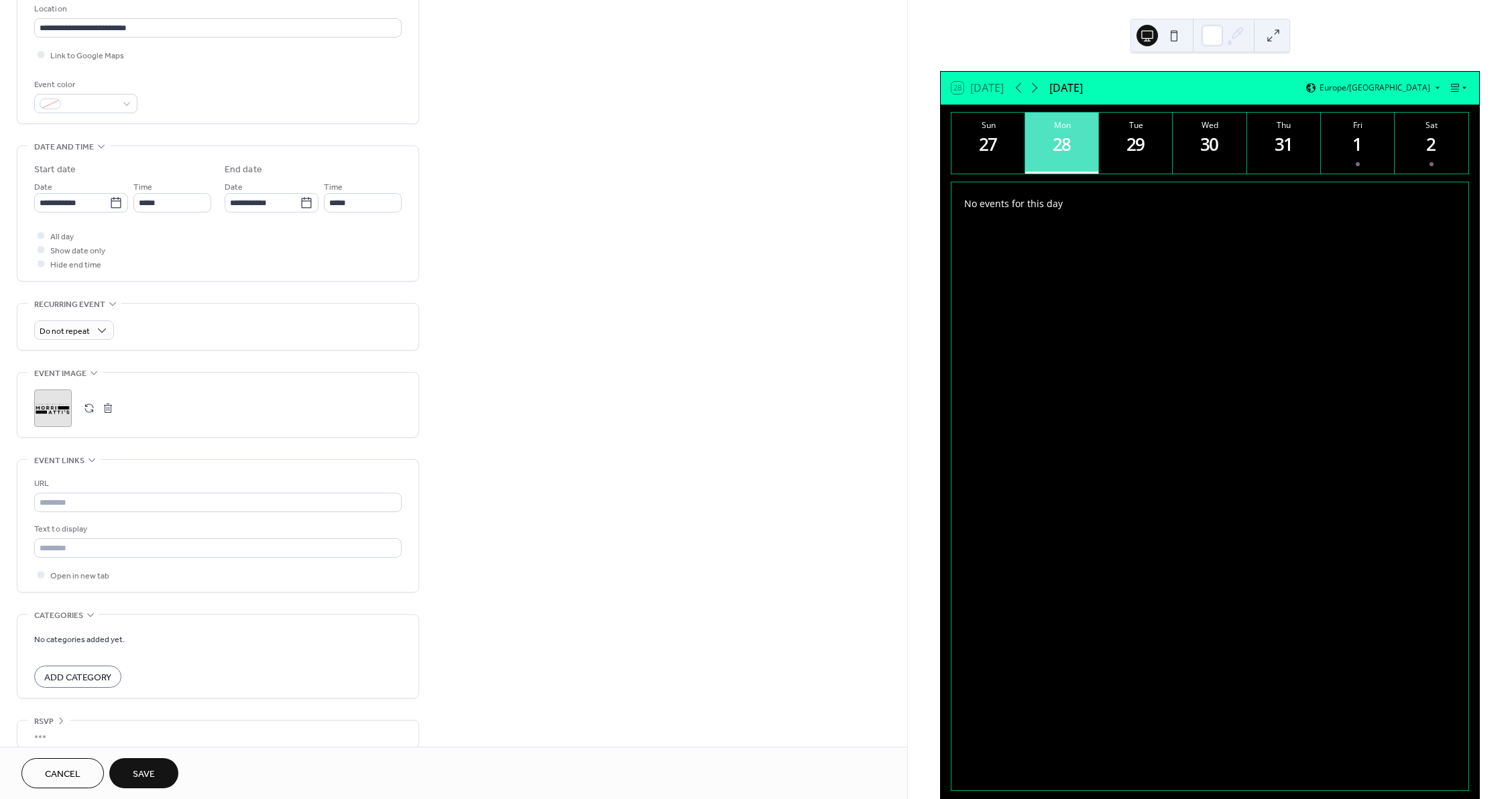 scroll, scrollTop: 306, scrollLeft: 0, axis: vertical 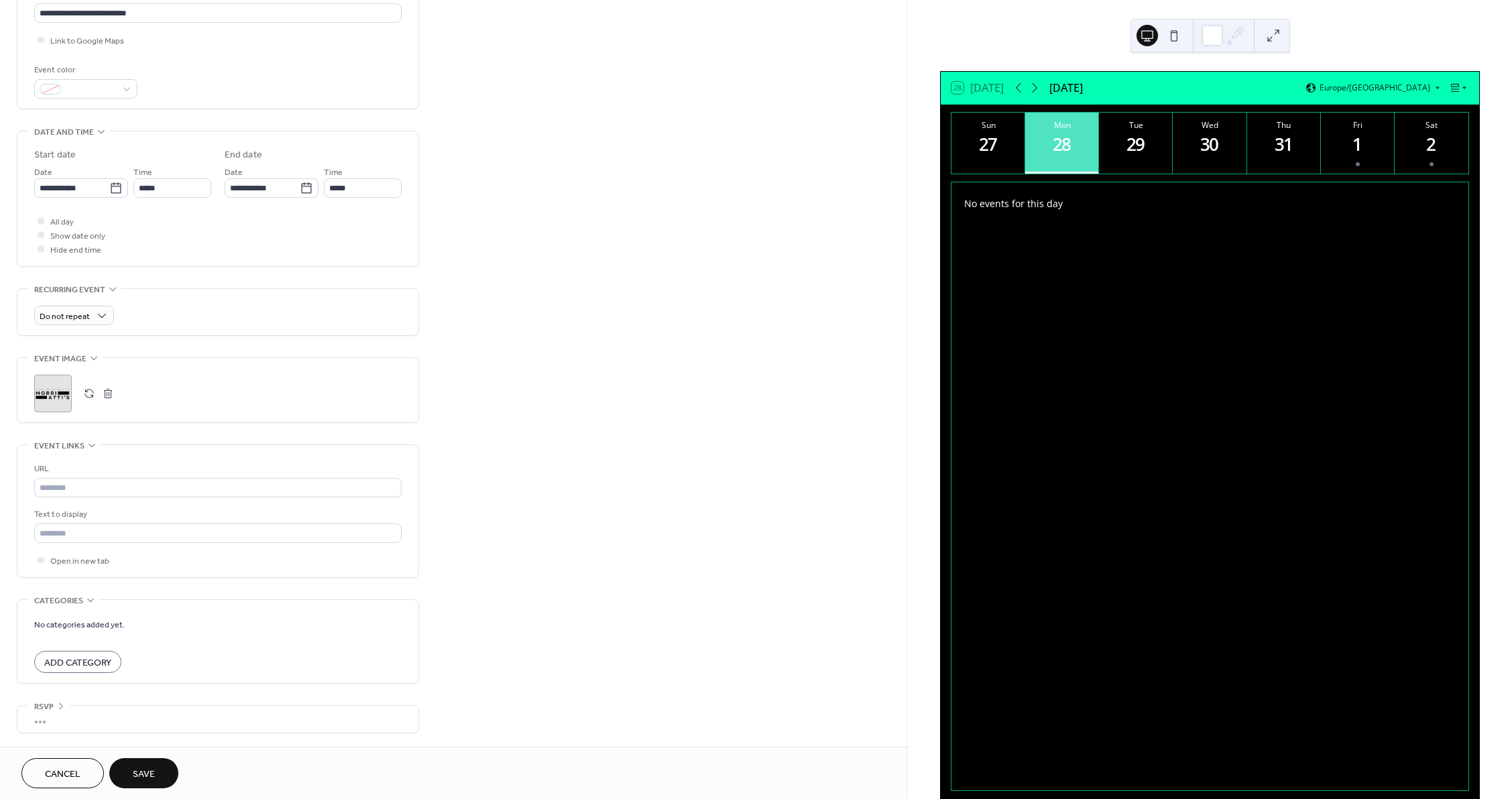click on "Save" at bounding box center (143, 773) 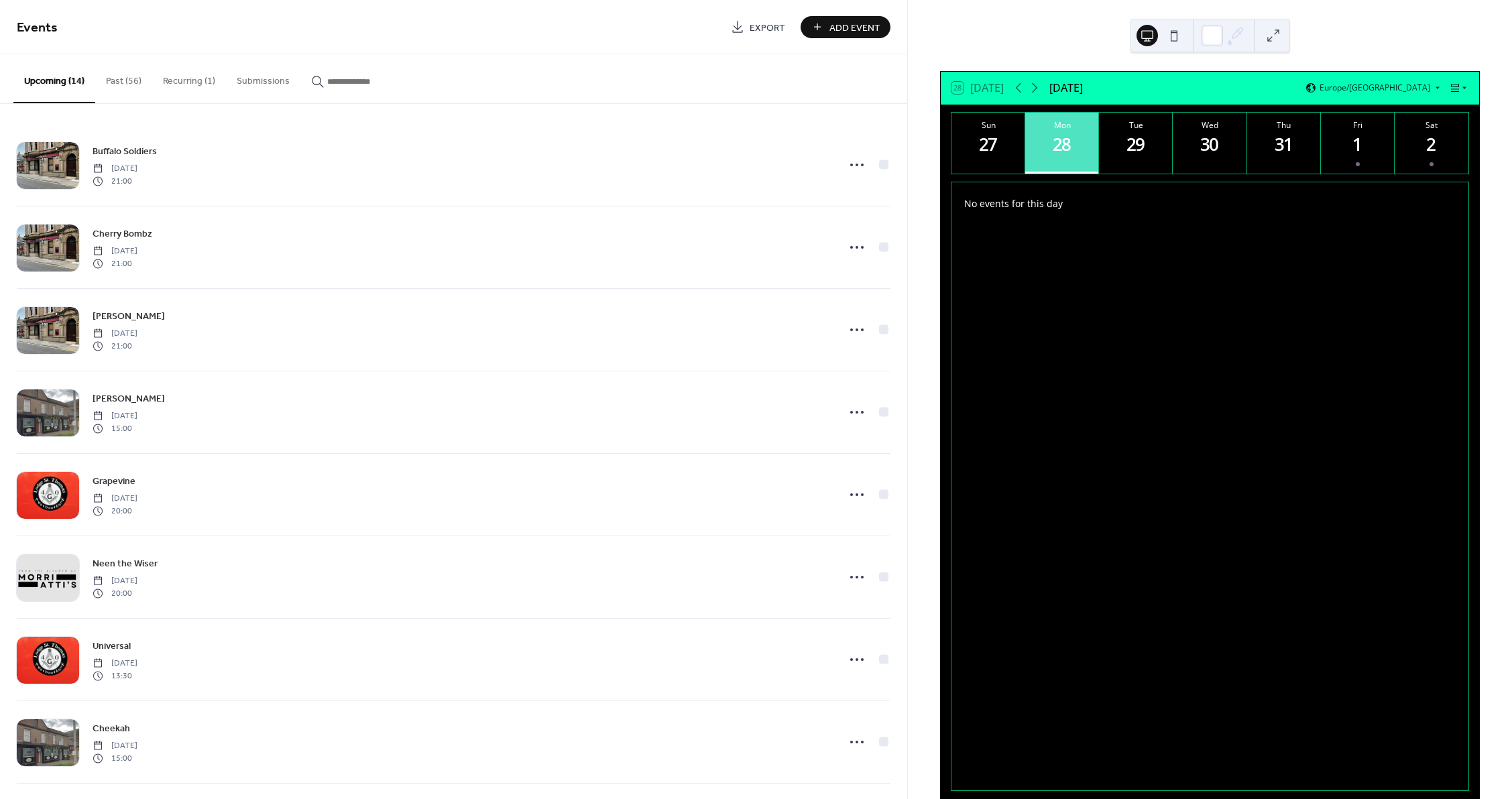 click on "Add Event" at bounding box center [855, 27] 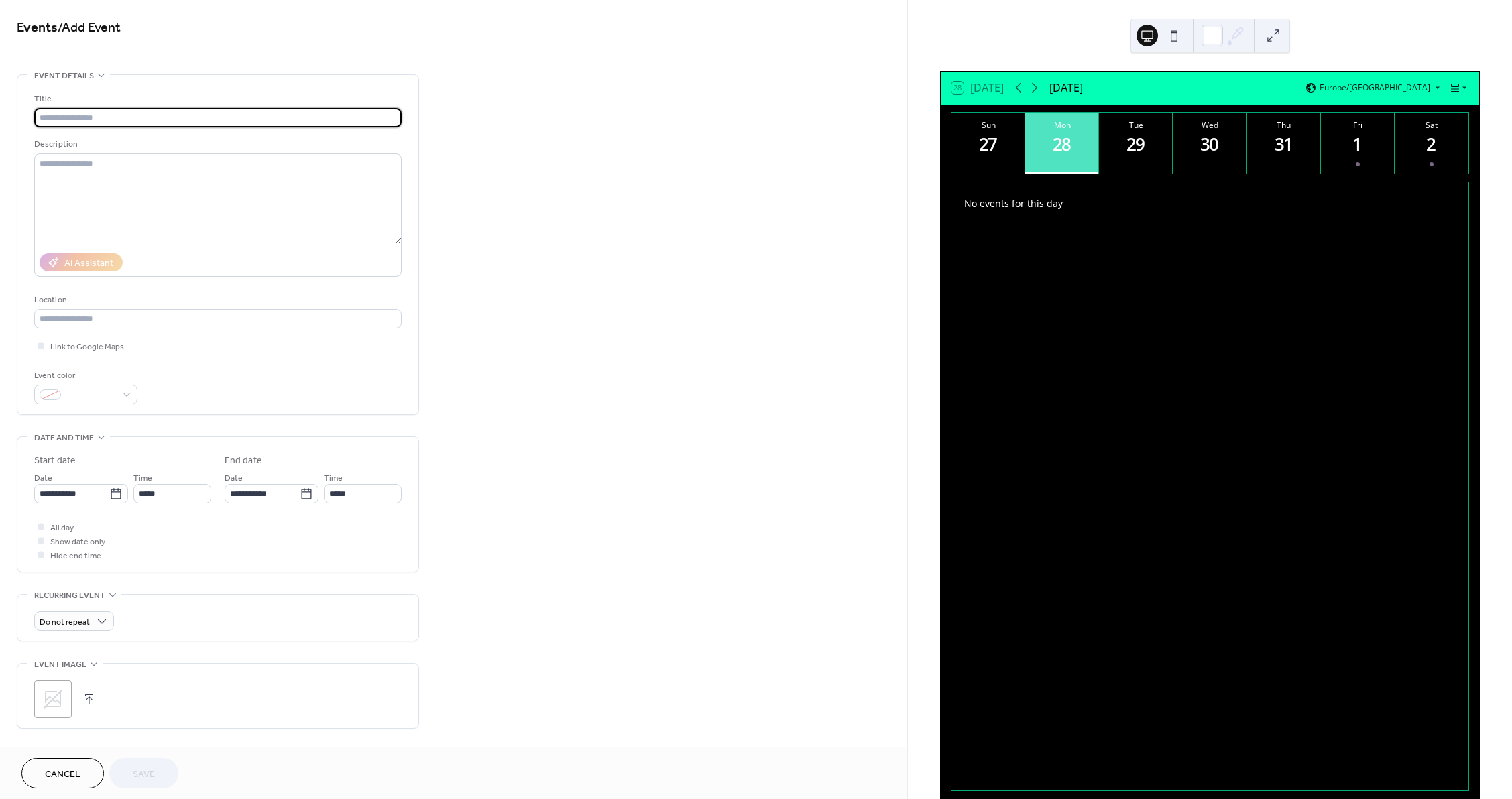 click at bounding box center (218, 117) 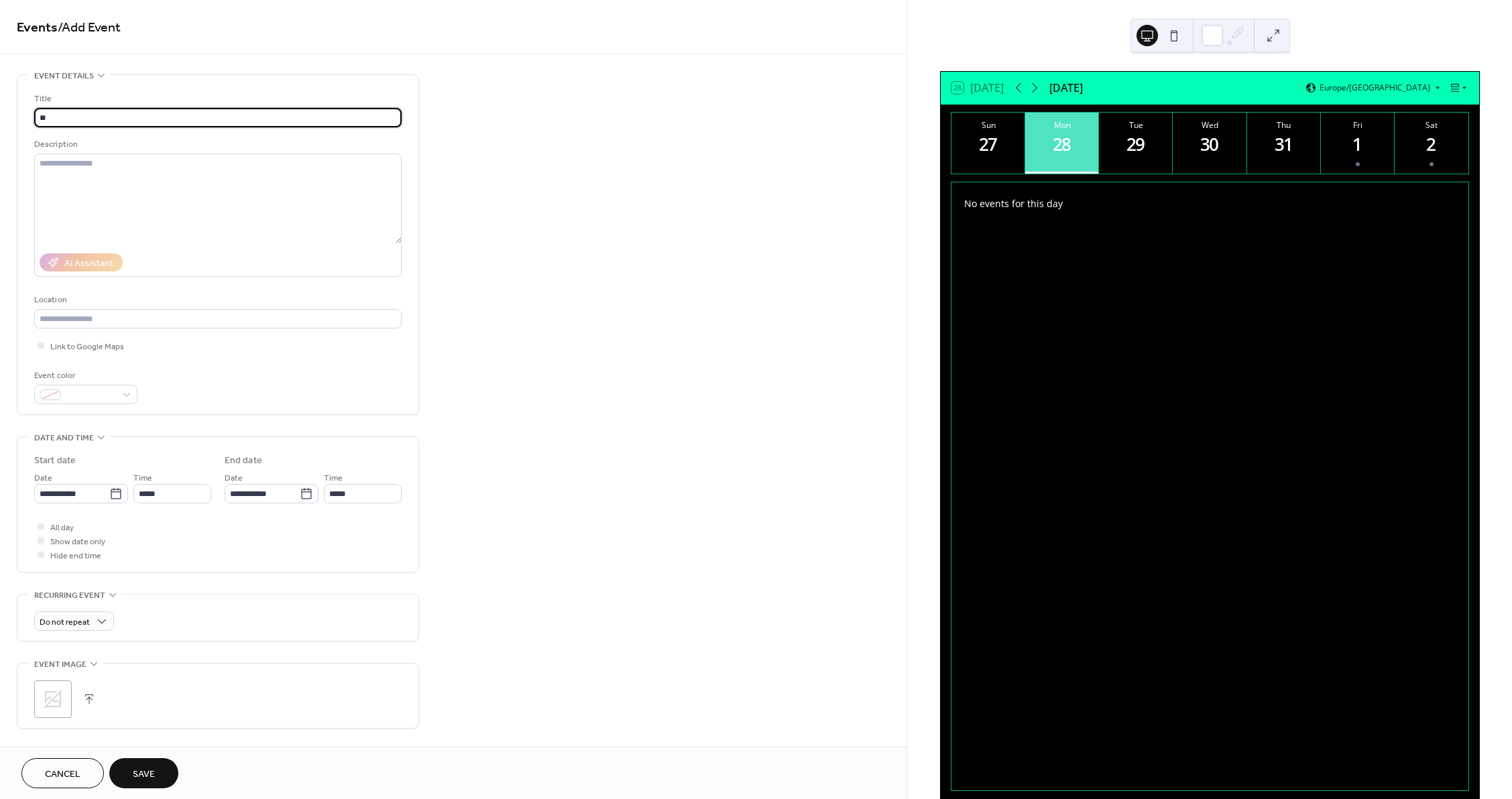 type on "*******" 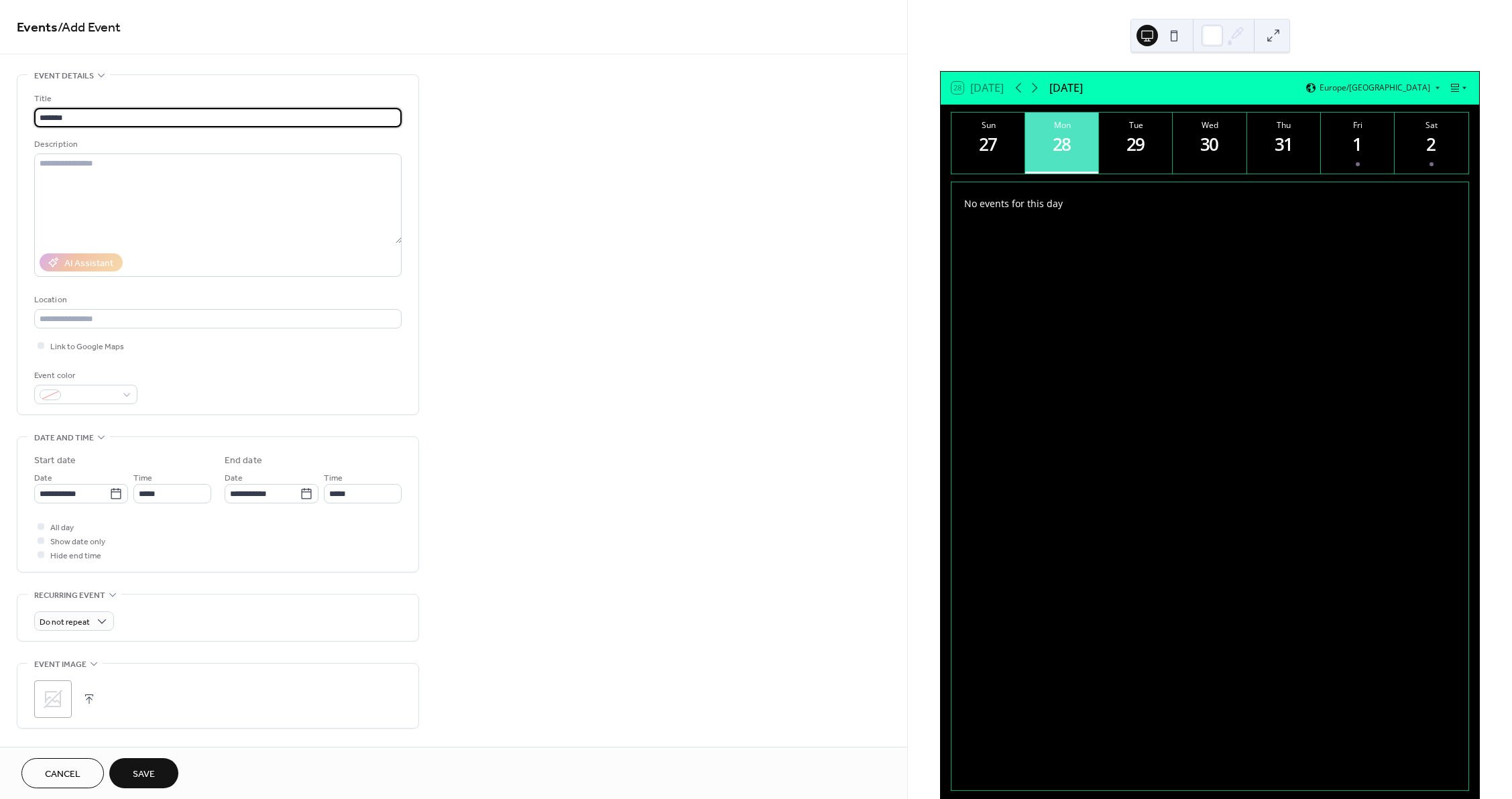 click on "Title ******* Description AI Assistant Location Link to Google Maps Event color" at bounding box center (218, 248) 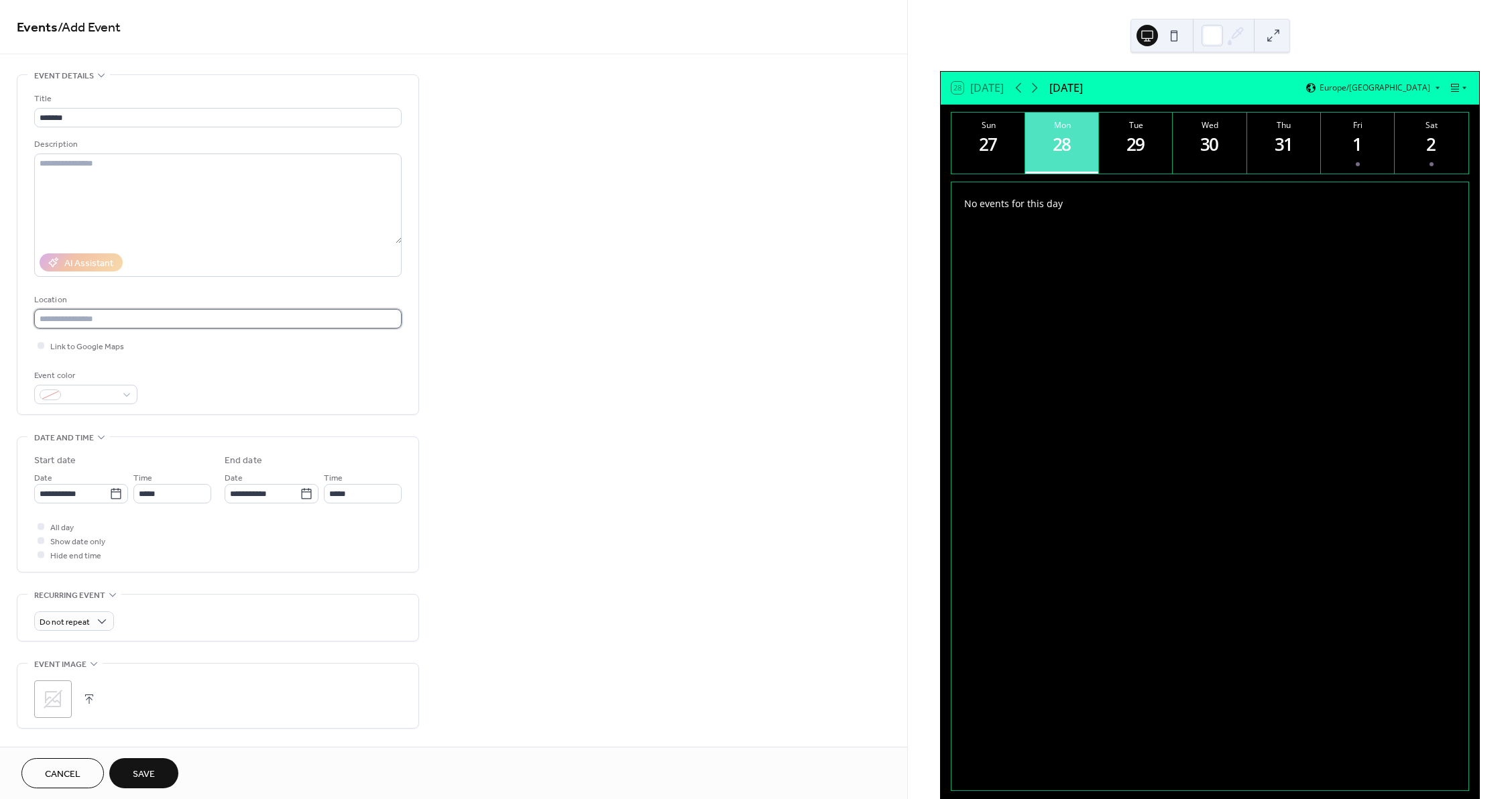 click at bounding box center [218, 318] 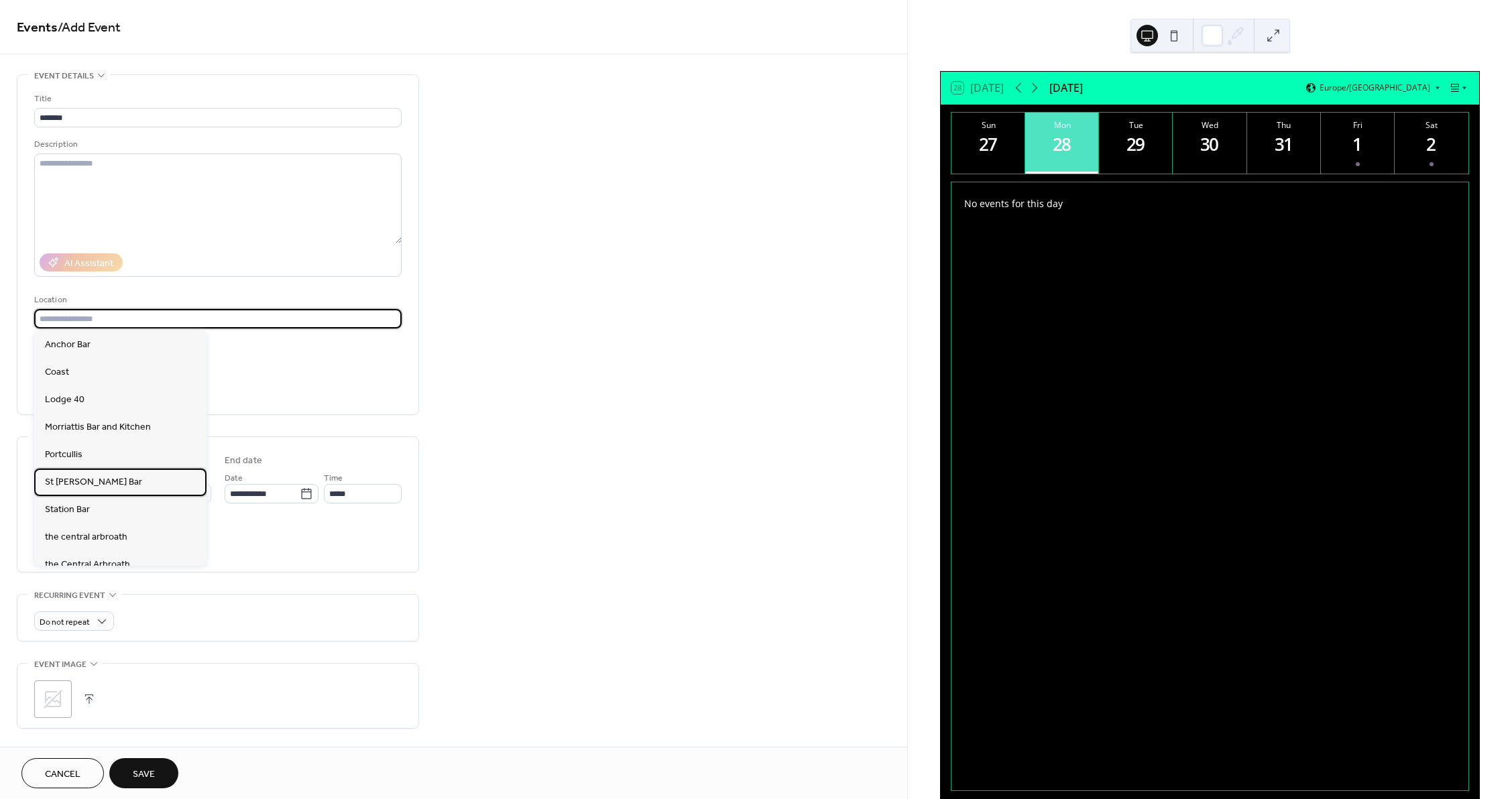 click on "St [PERSON_NAME] Bar" at bounding box center (93, 482) 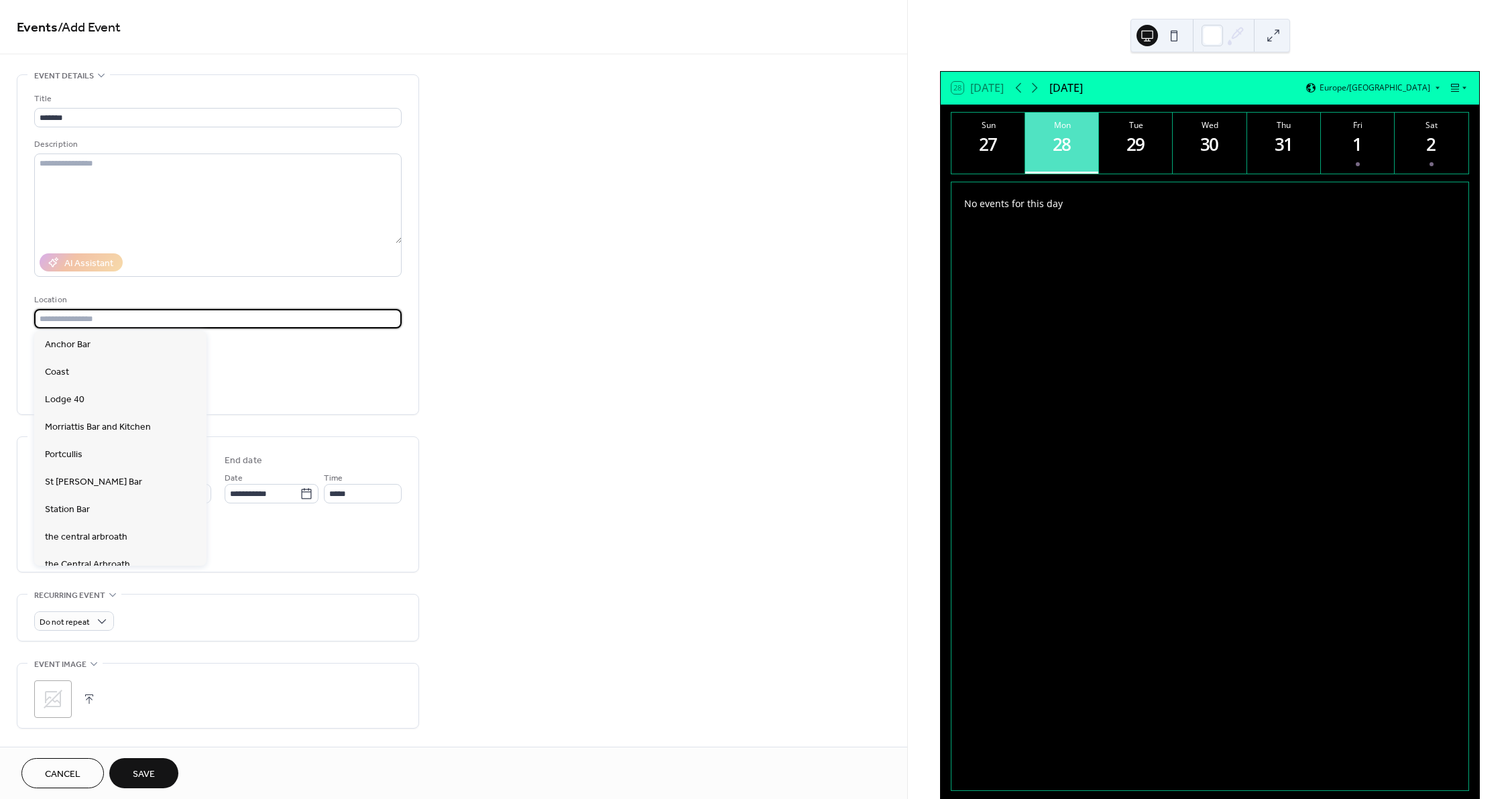 type on "**********" 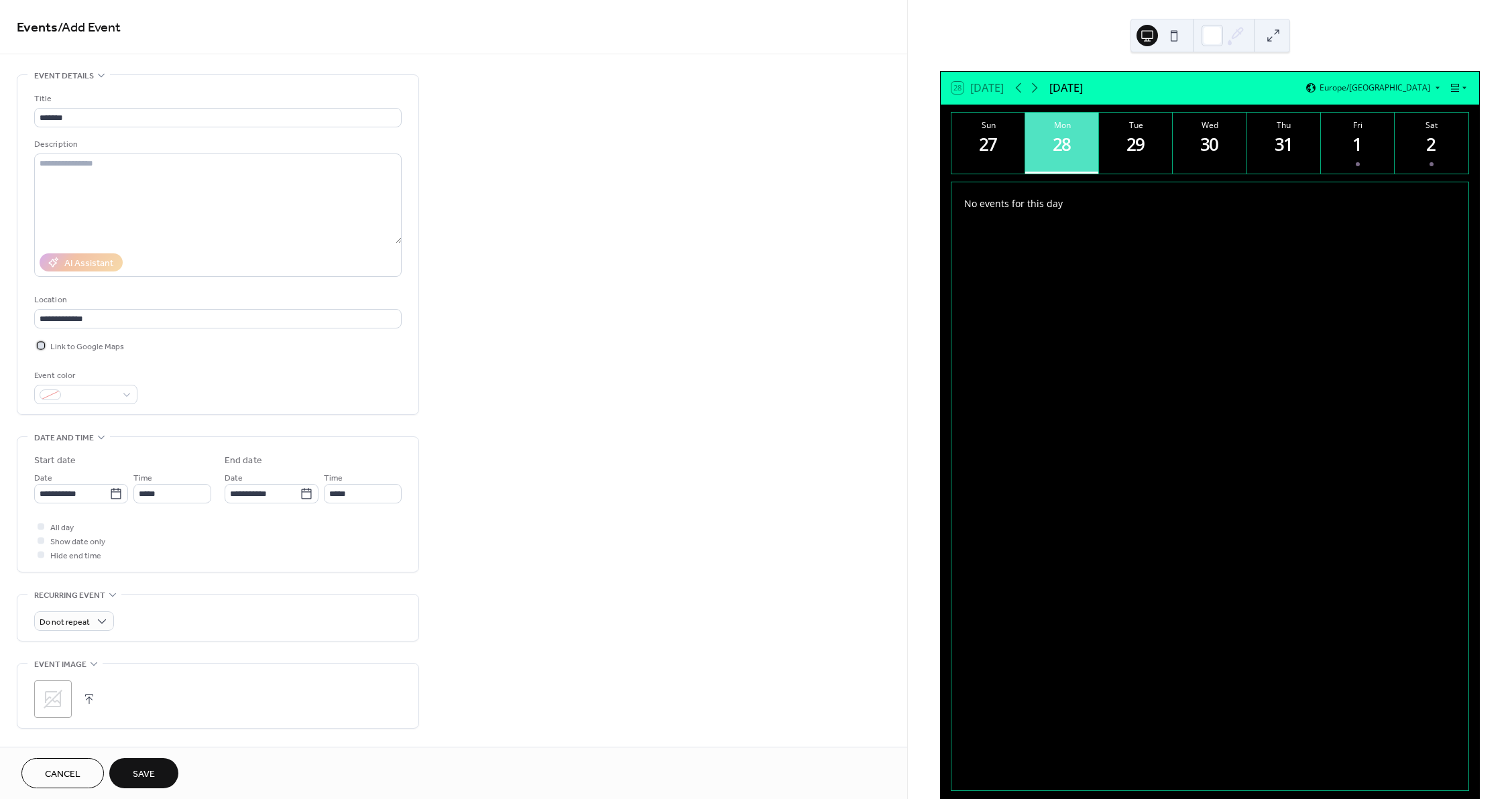 click on "Link to Google Maps" at bounding box center (87, 347) 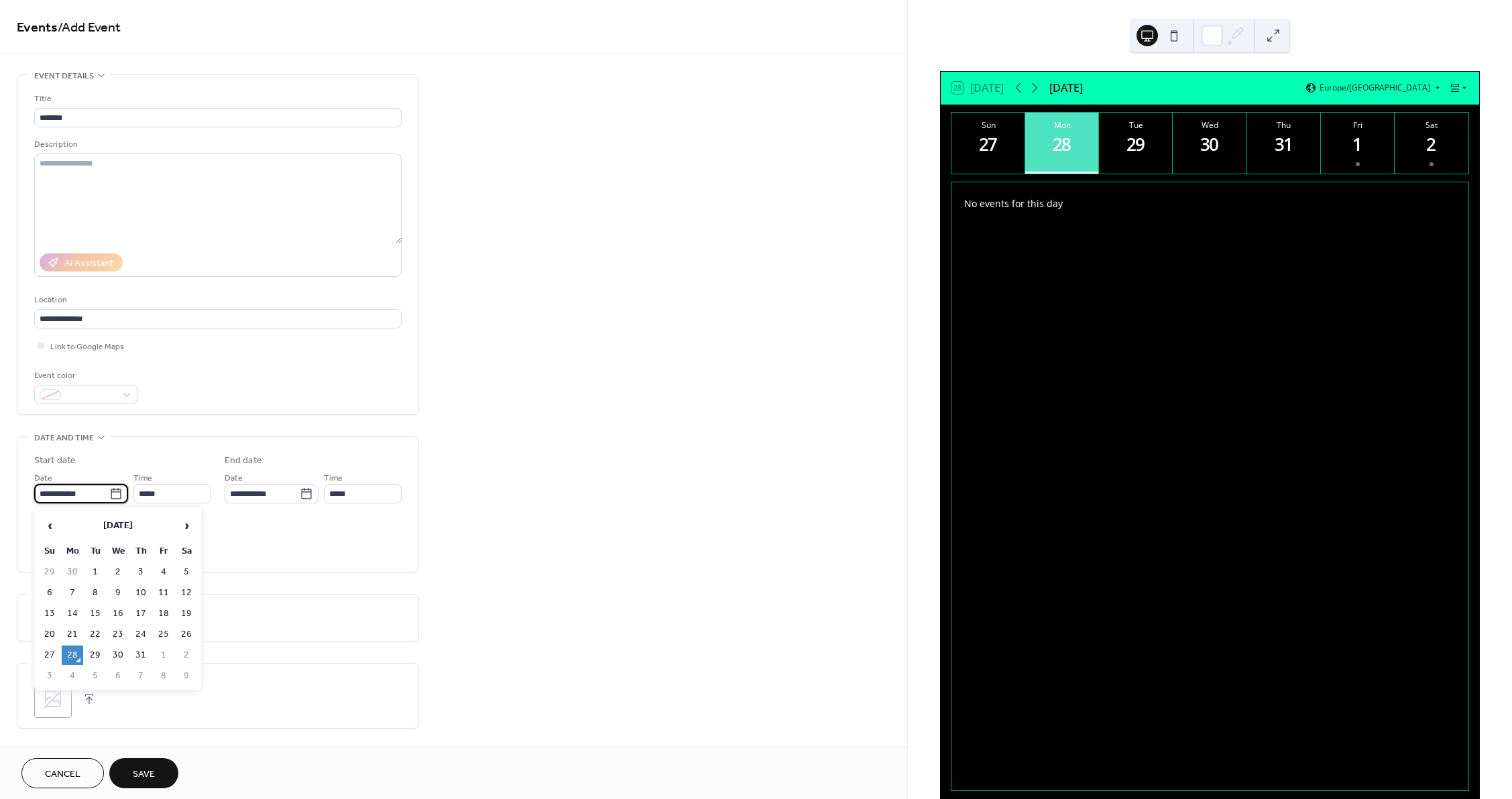 click on "**********" at bounding box center [72, 493] 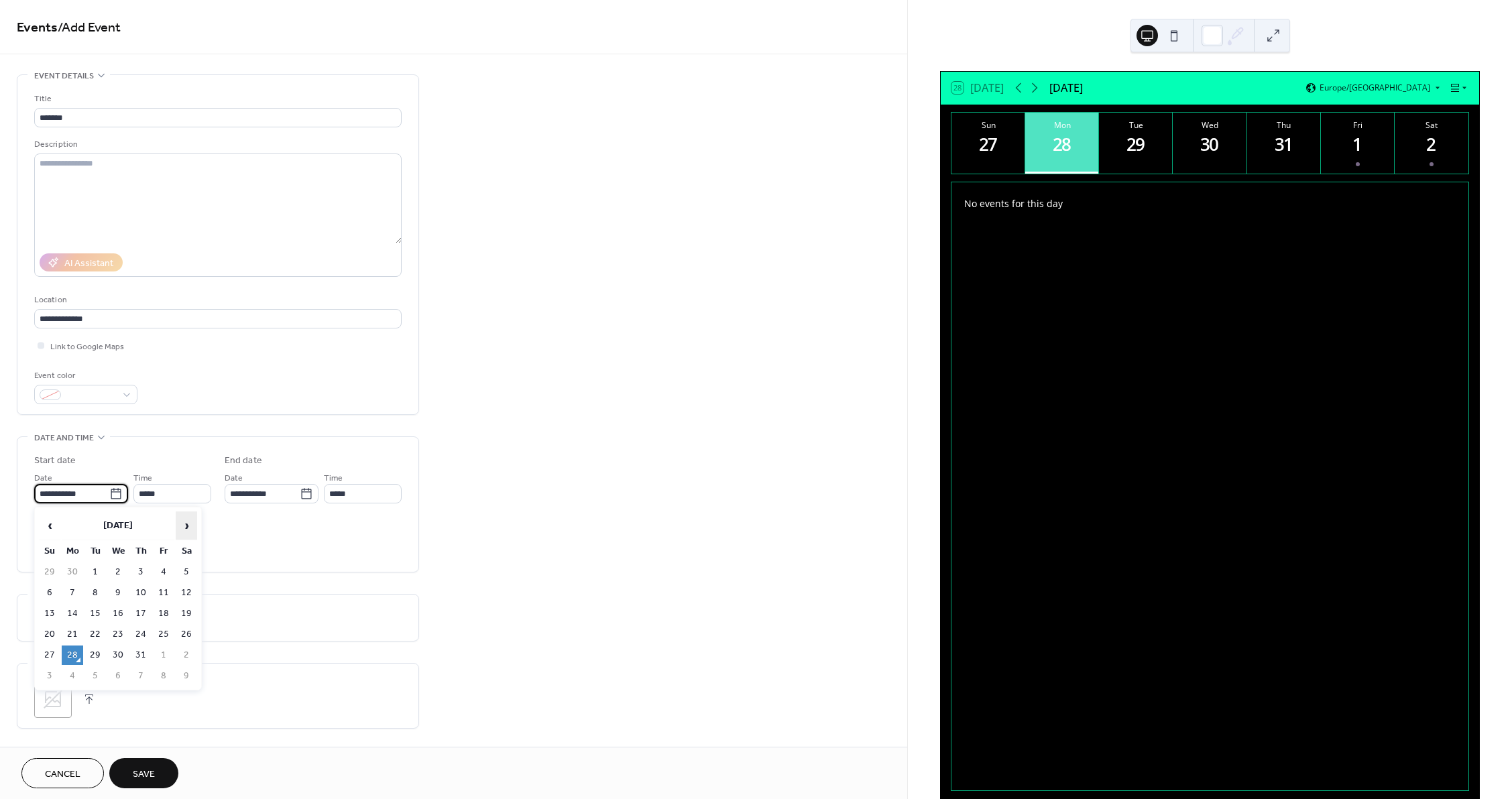click on "›" at bounding box center (186, 526) 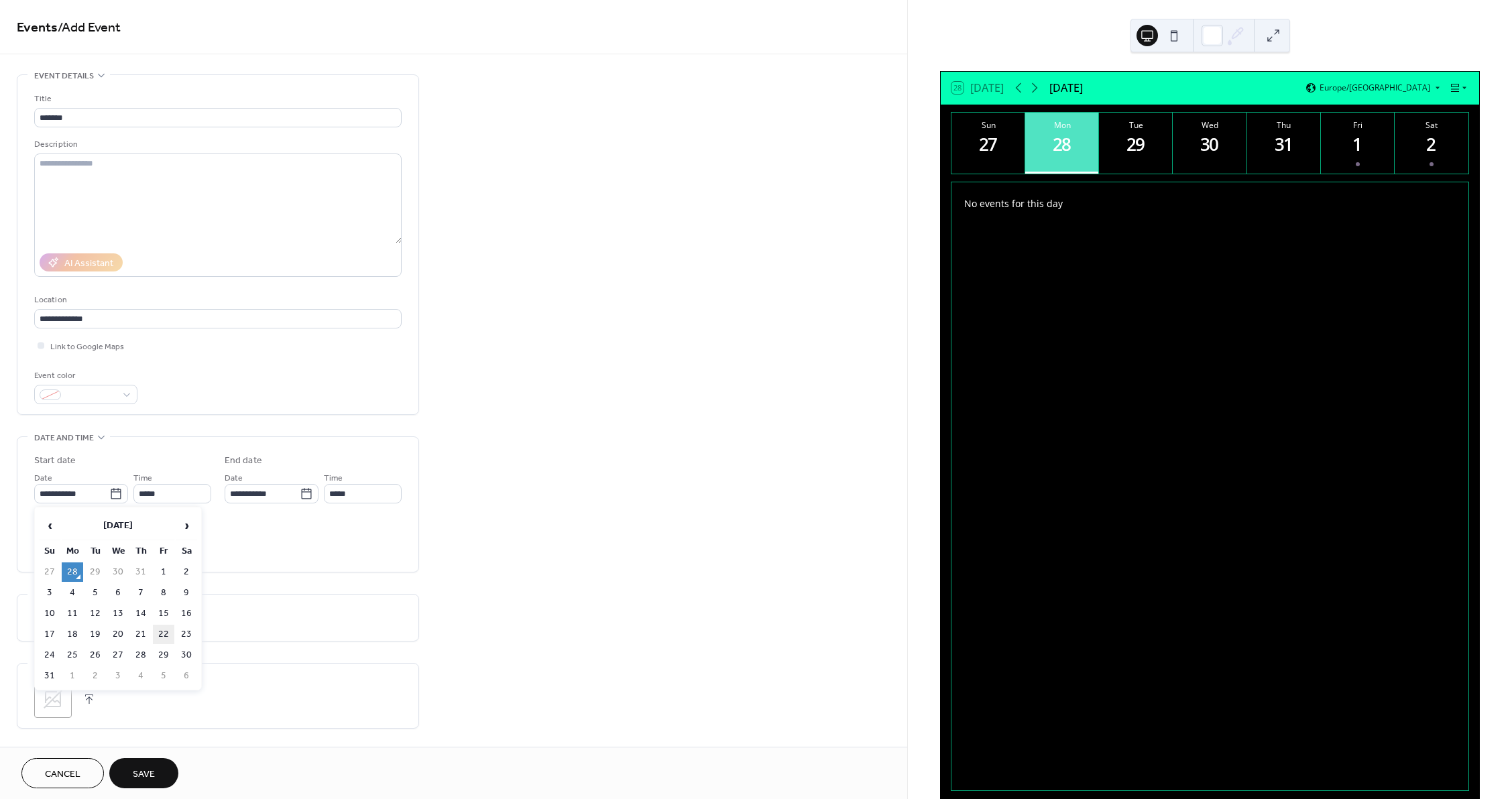click on "22" at bounding box center (164, 634) 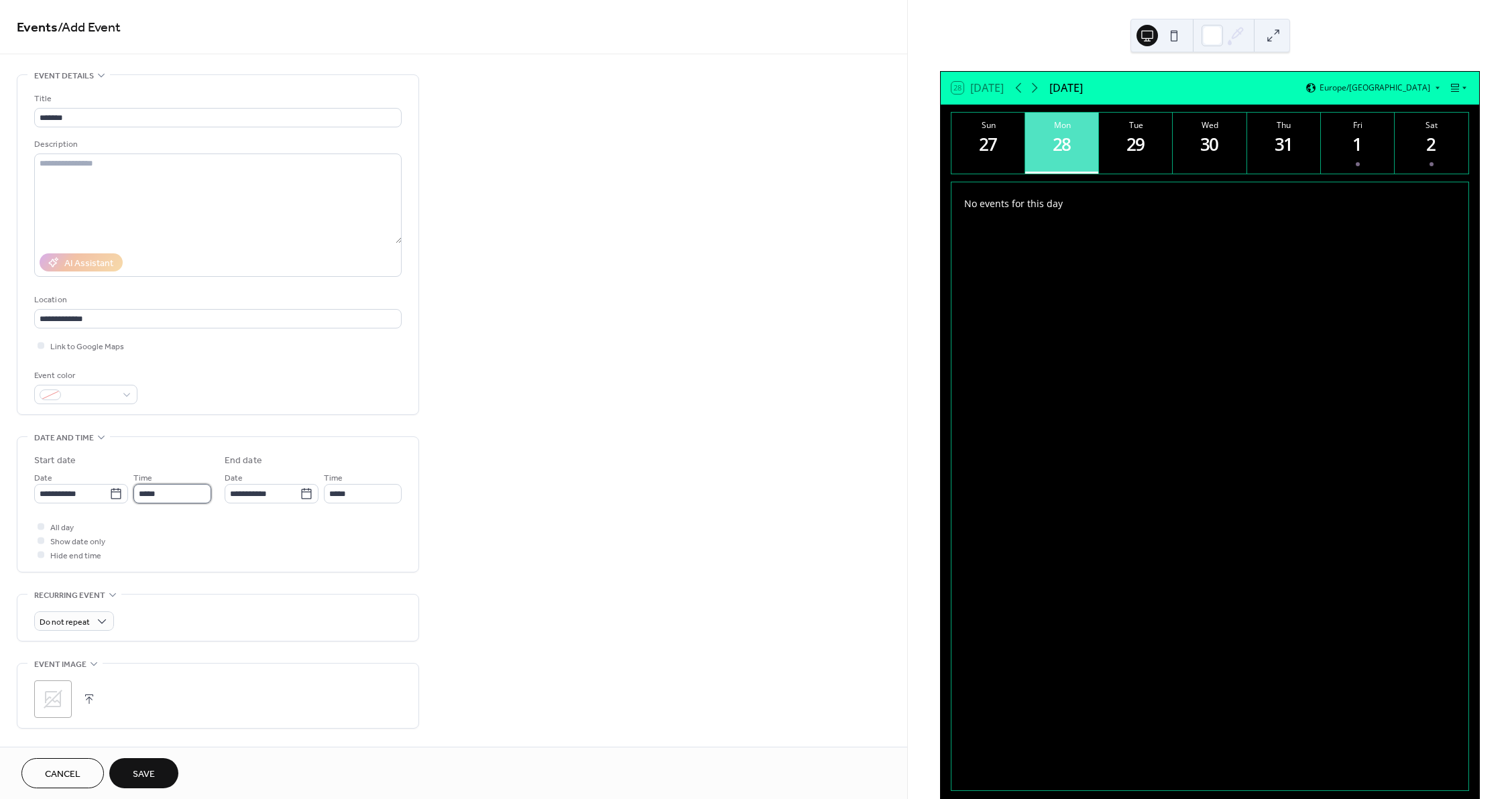 click on "*****" at bounding box center (172, 493) 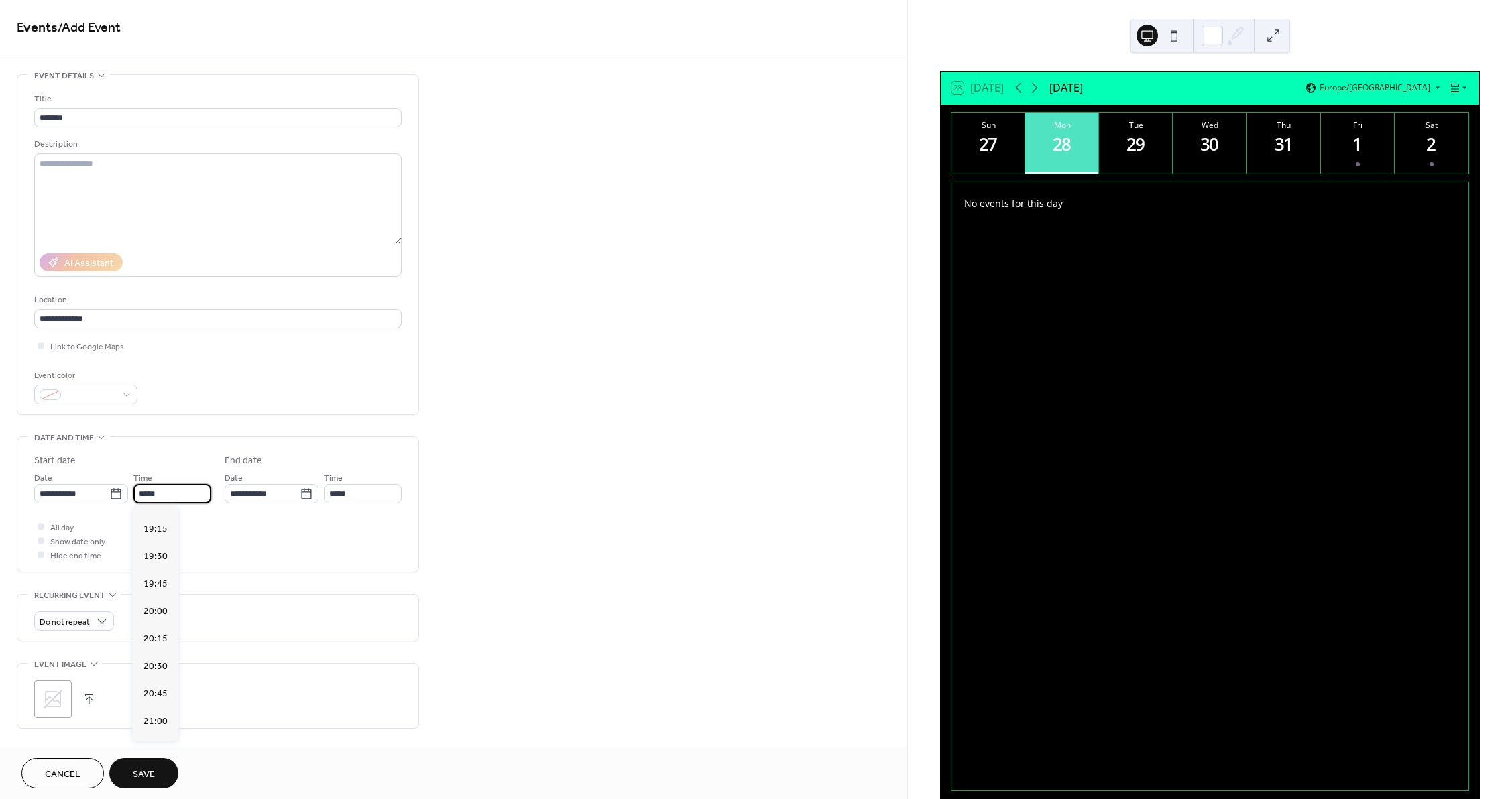 scroll, scrollTop: 2124, scrollLeft: 0, axis: vertical 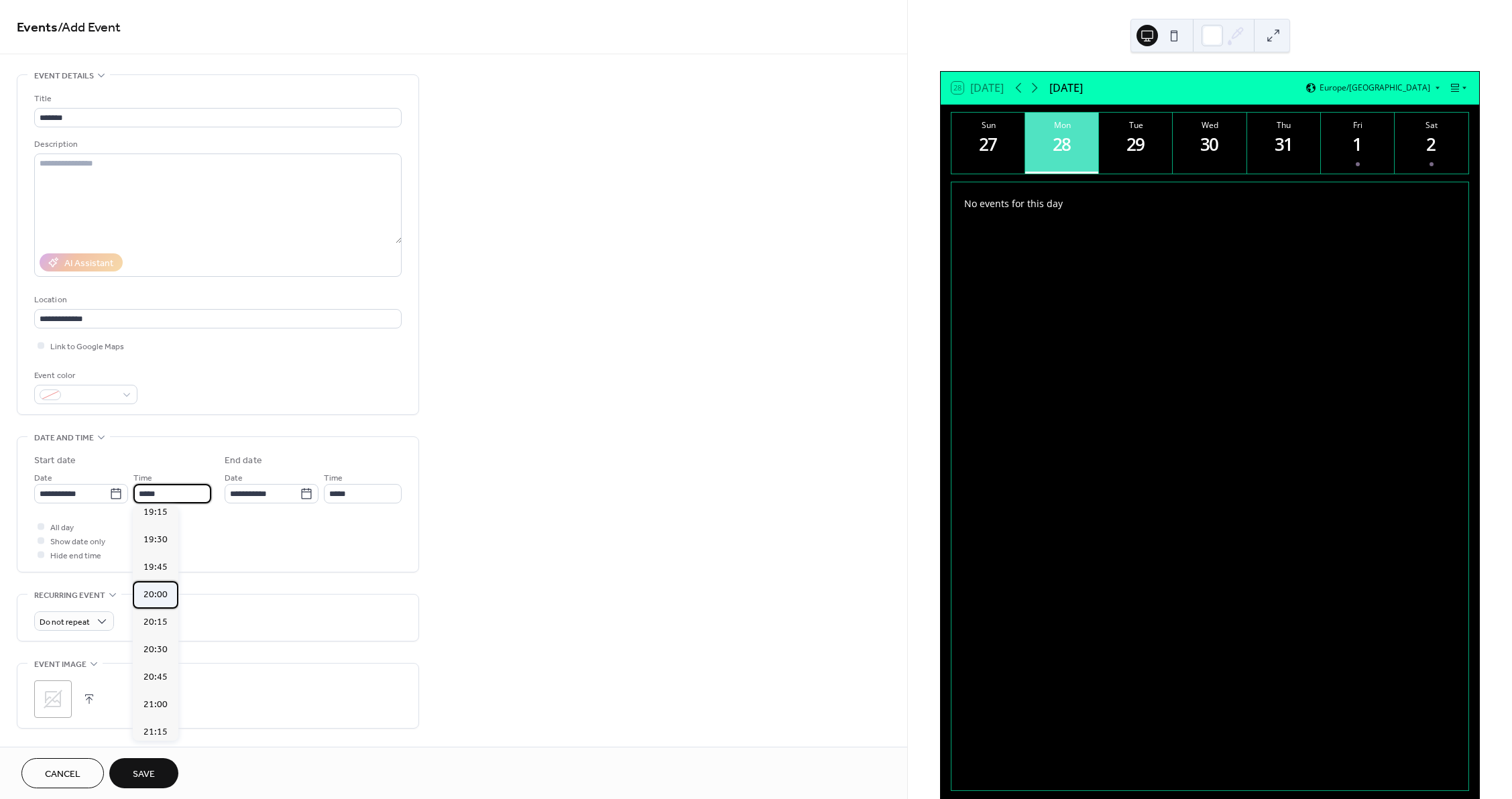 click on "20:00" at bounding box center [156, 595] 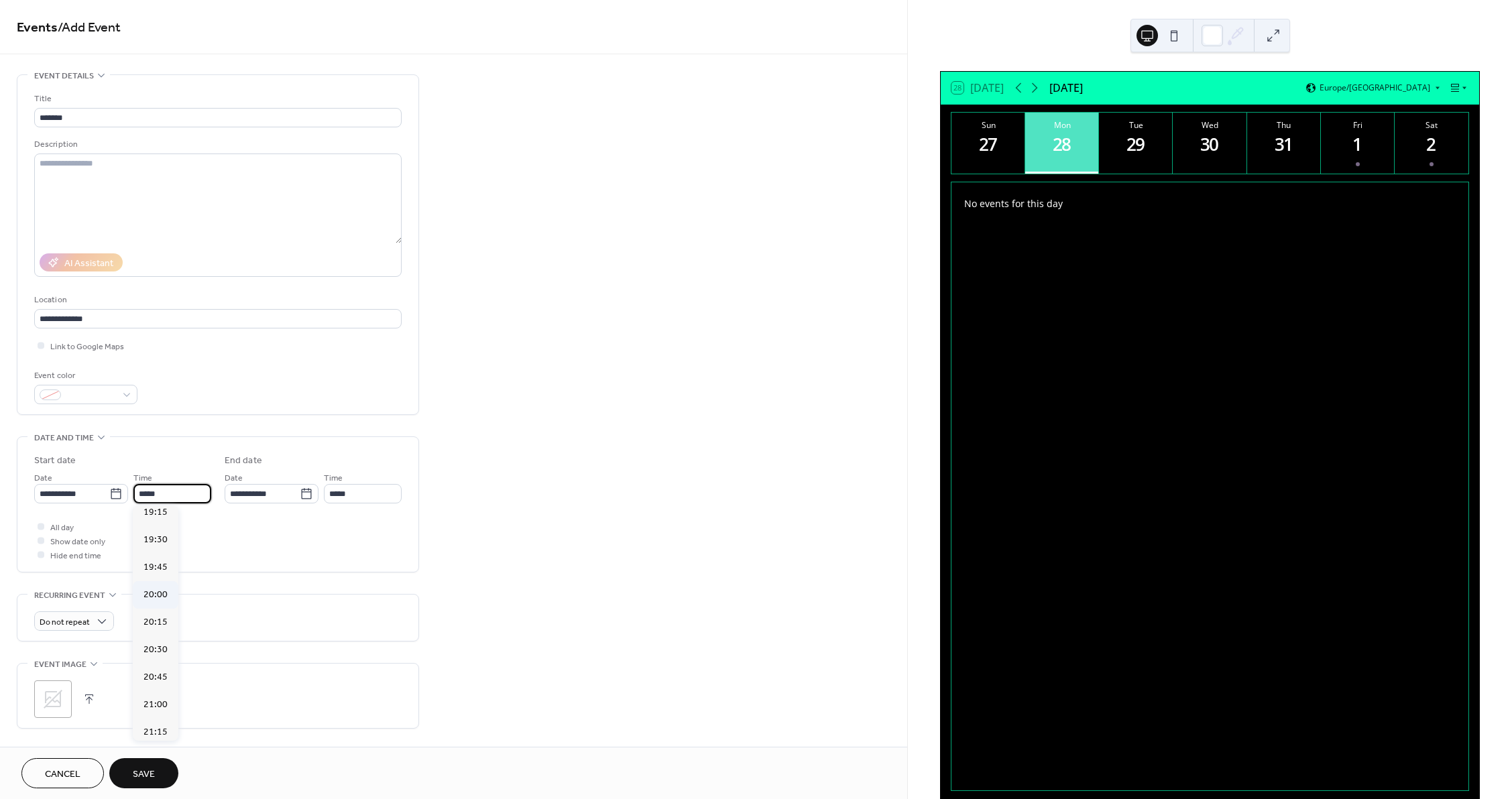 type on "*****" 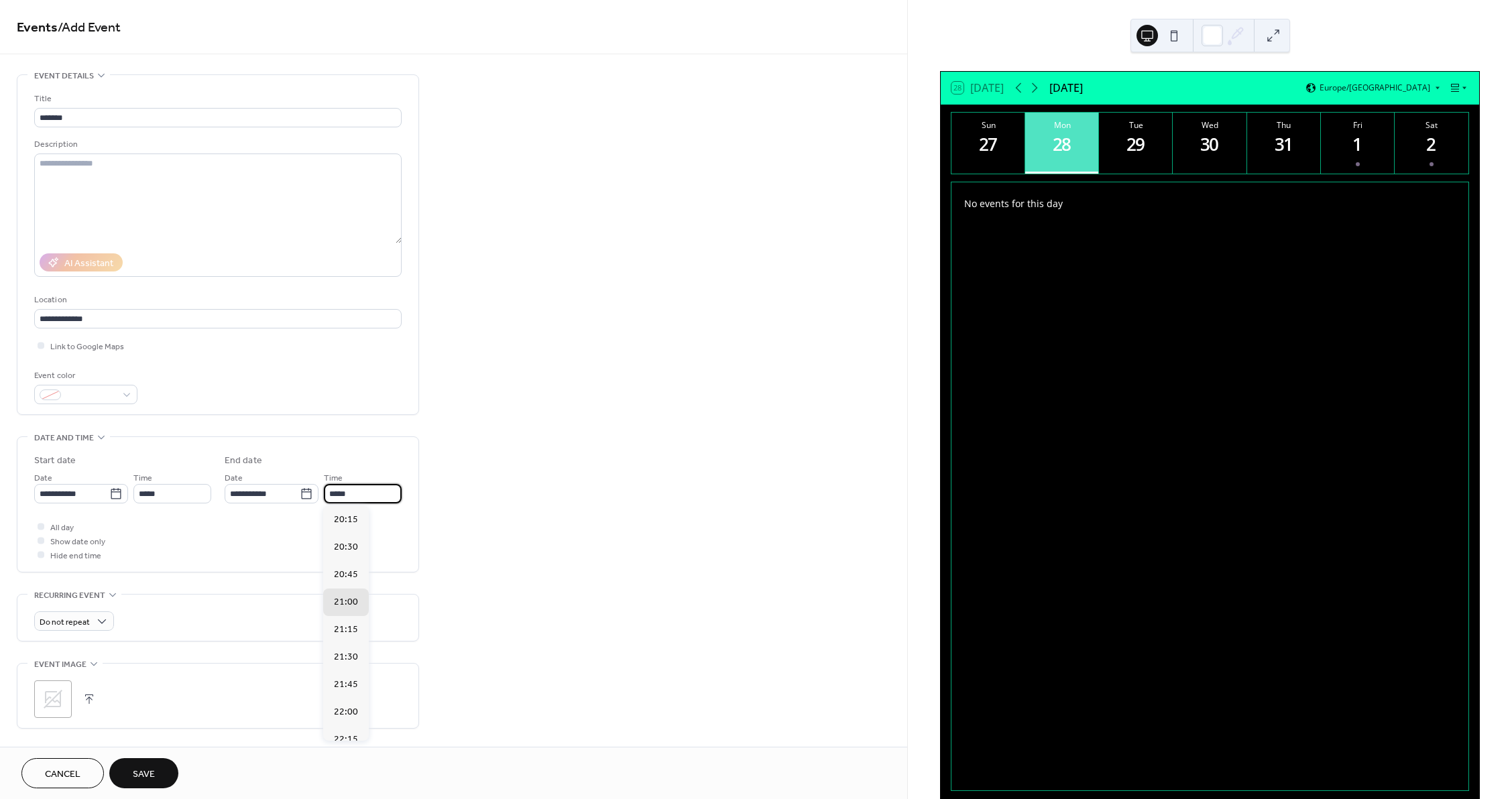 click on "*****" at bounding box center [363, 493] 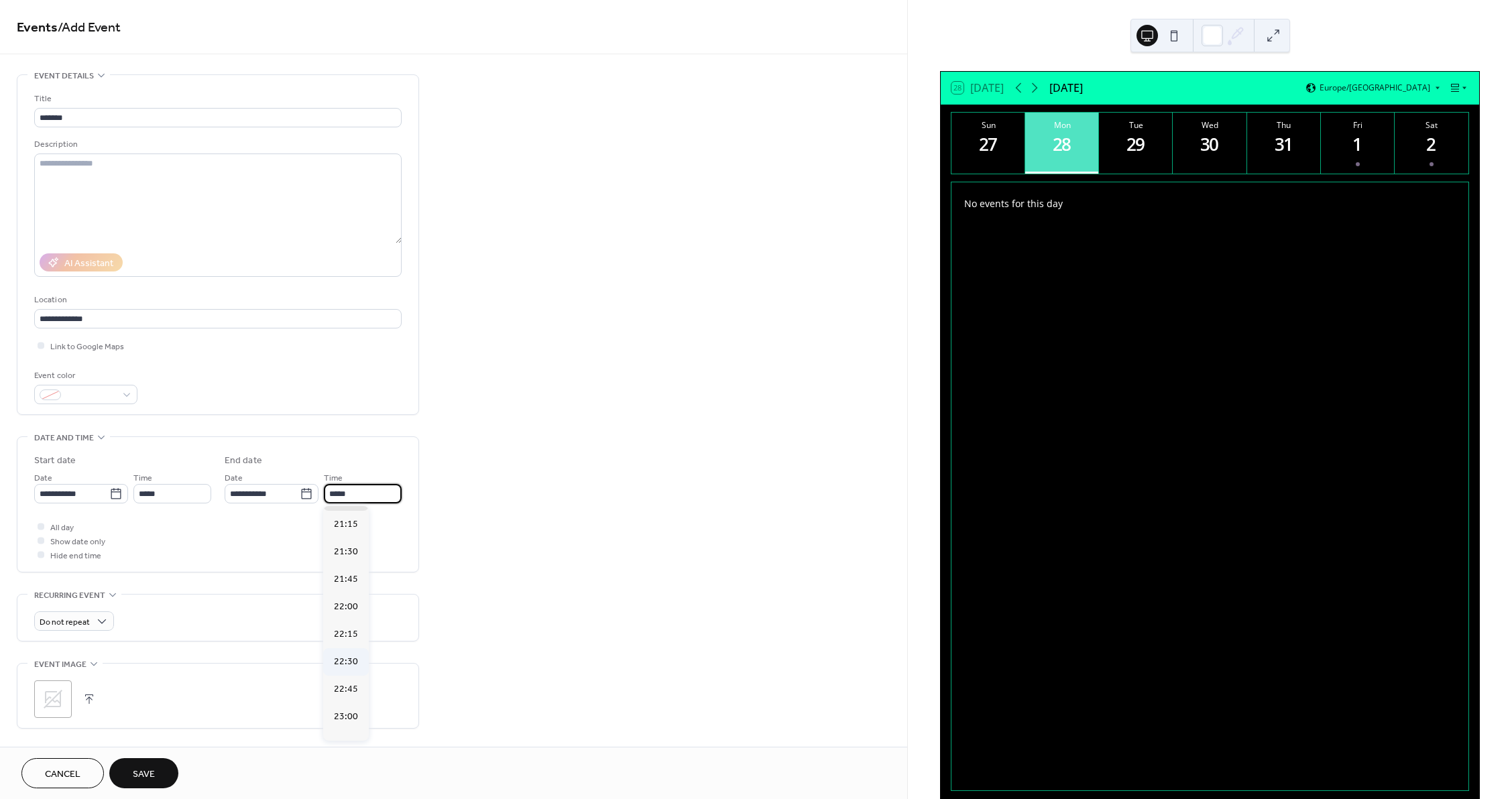 scroll, scrollTop: 134, scrollLeft: 0, axis: vertical 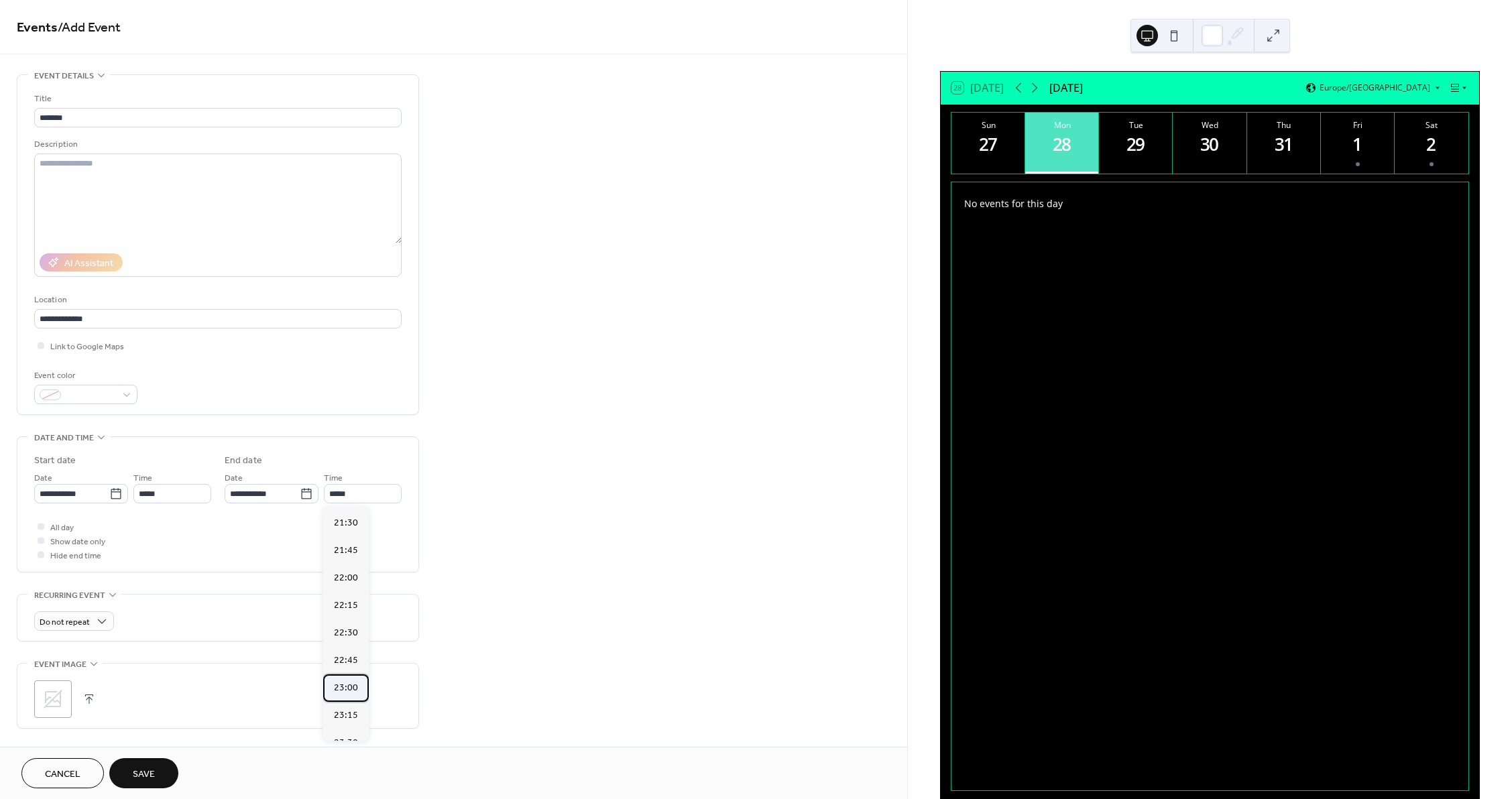 click on "23:00" at bounding box center [346, 688] 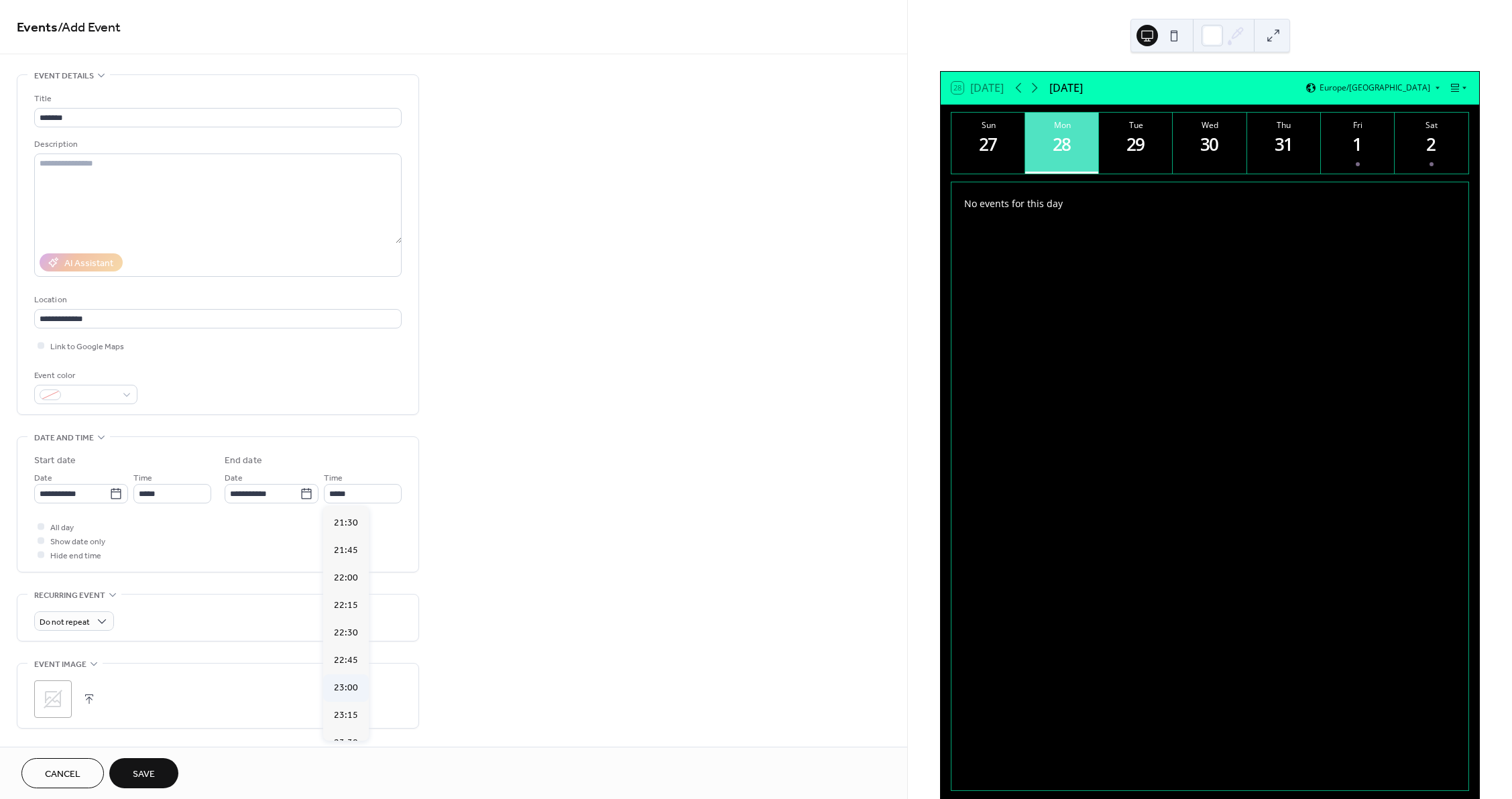 type on "*****" 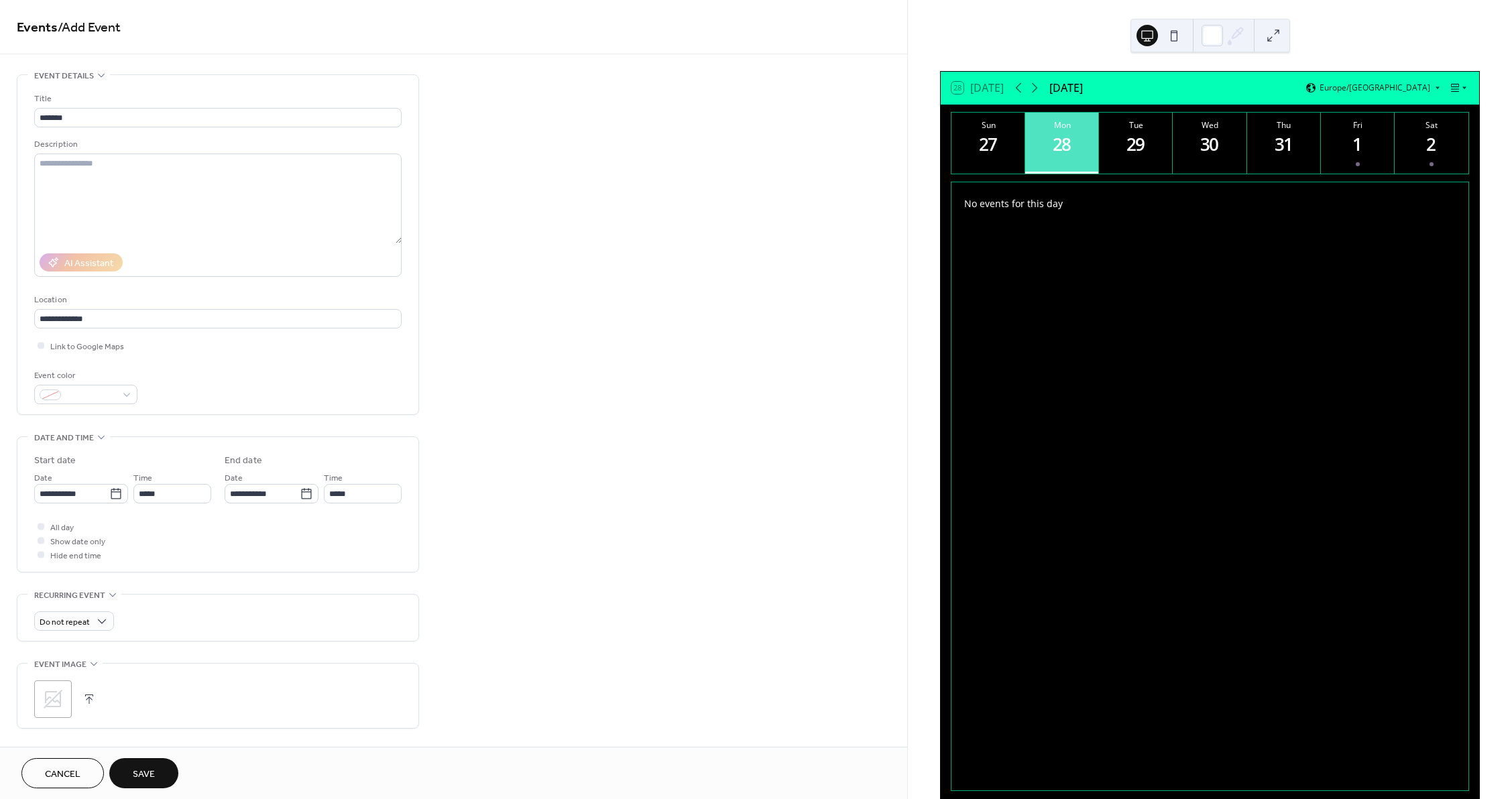 click on ";" at bounding box center (53, 699) 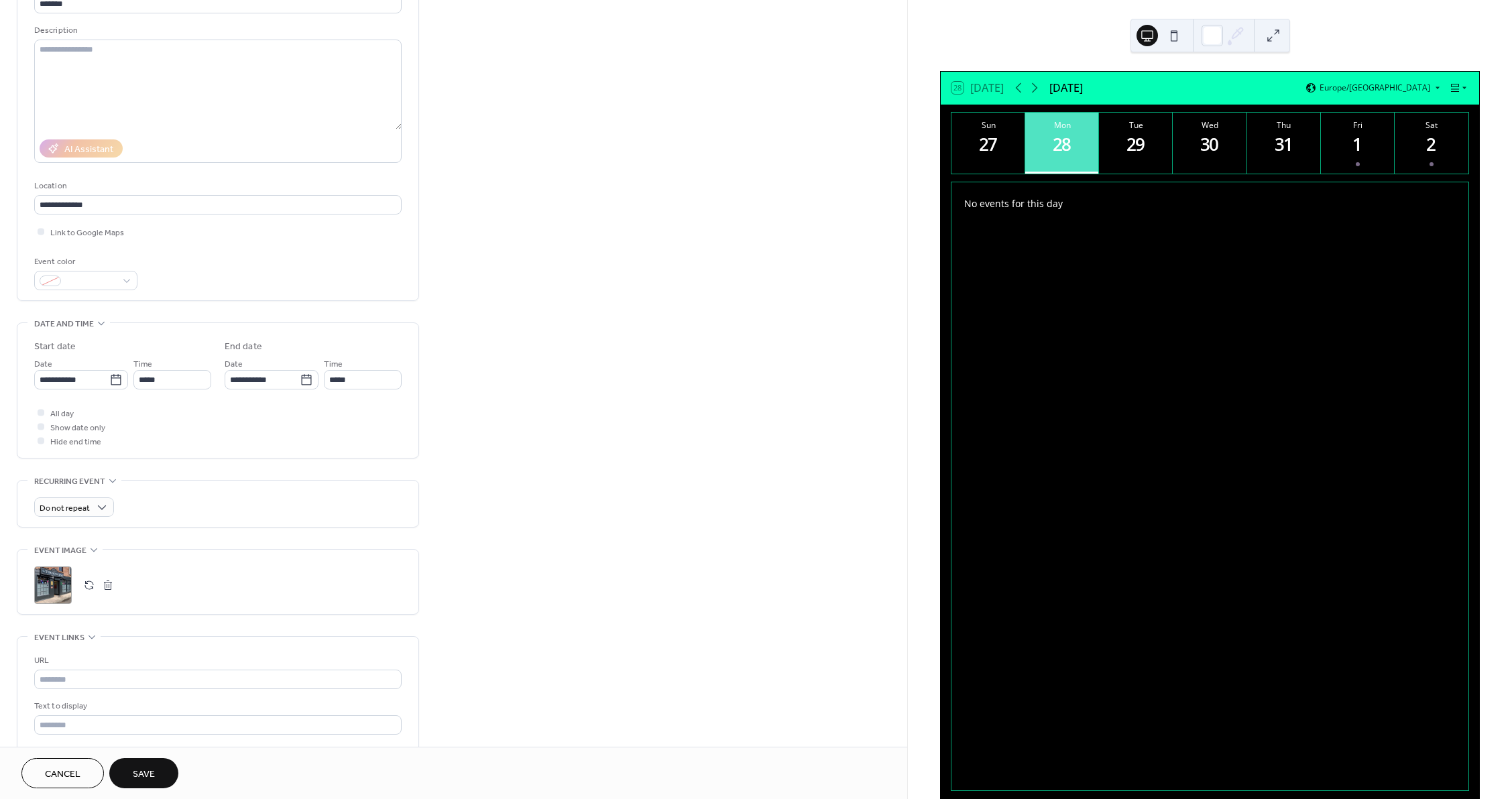 scroll, scrollTop: 134, scrollLeft: 0, axis: vertical 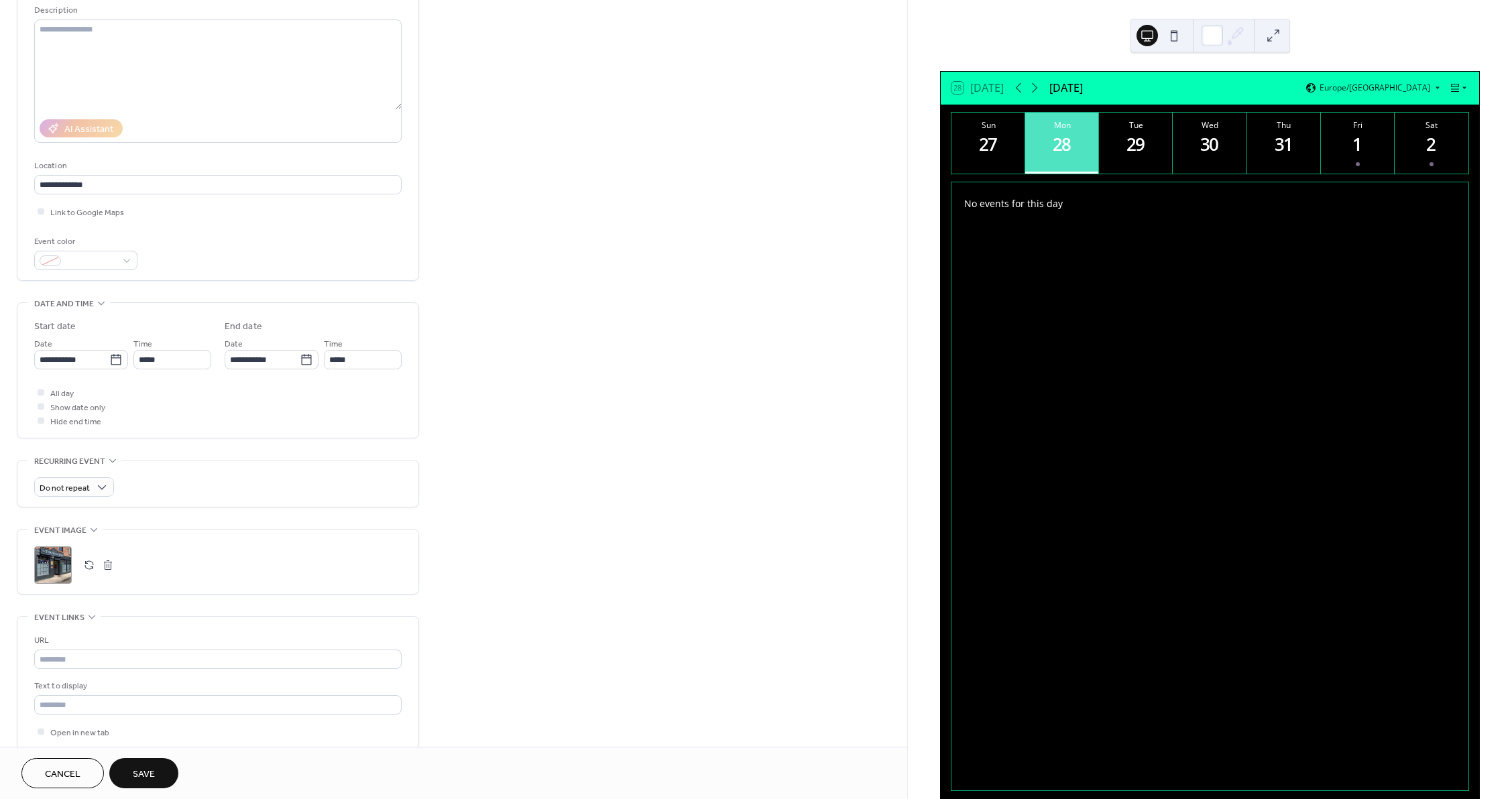 click on "Save" at bounding box center (143, 773) 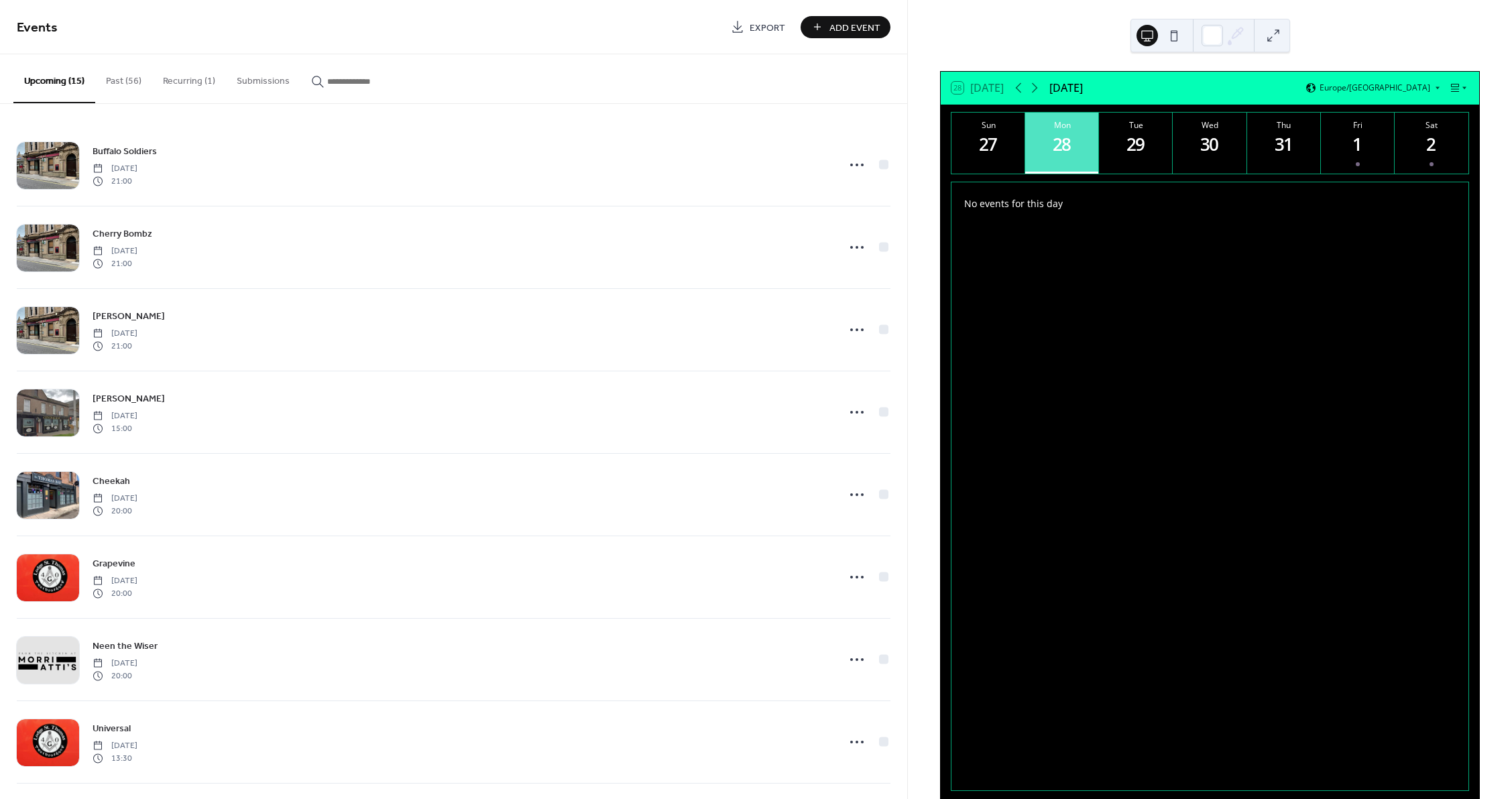 click on "Add Event" at bounding box center [846, 27] 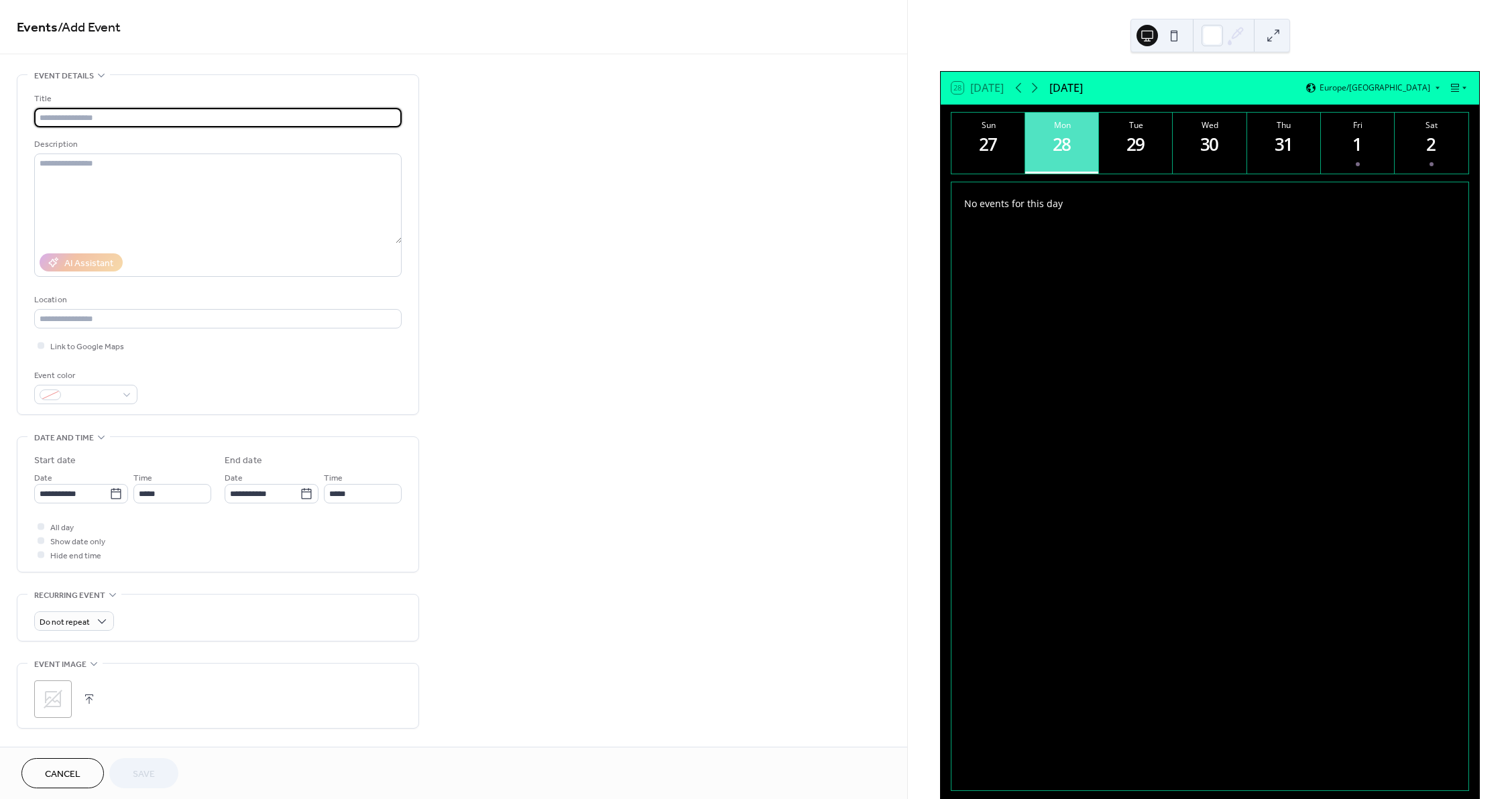 click at bounding box center [218, 117] 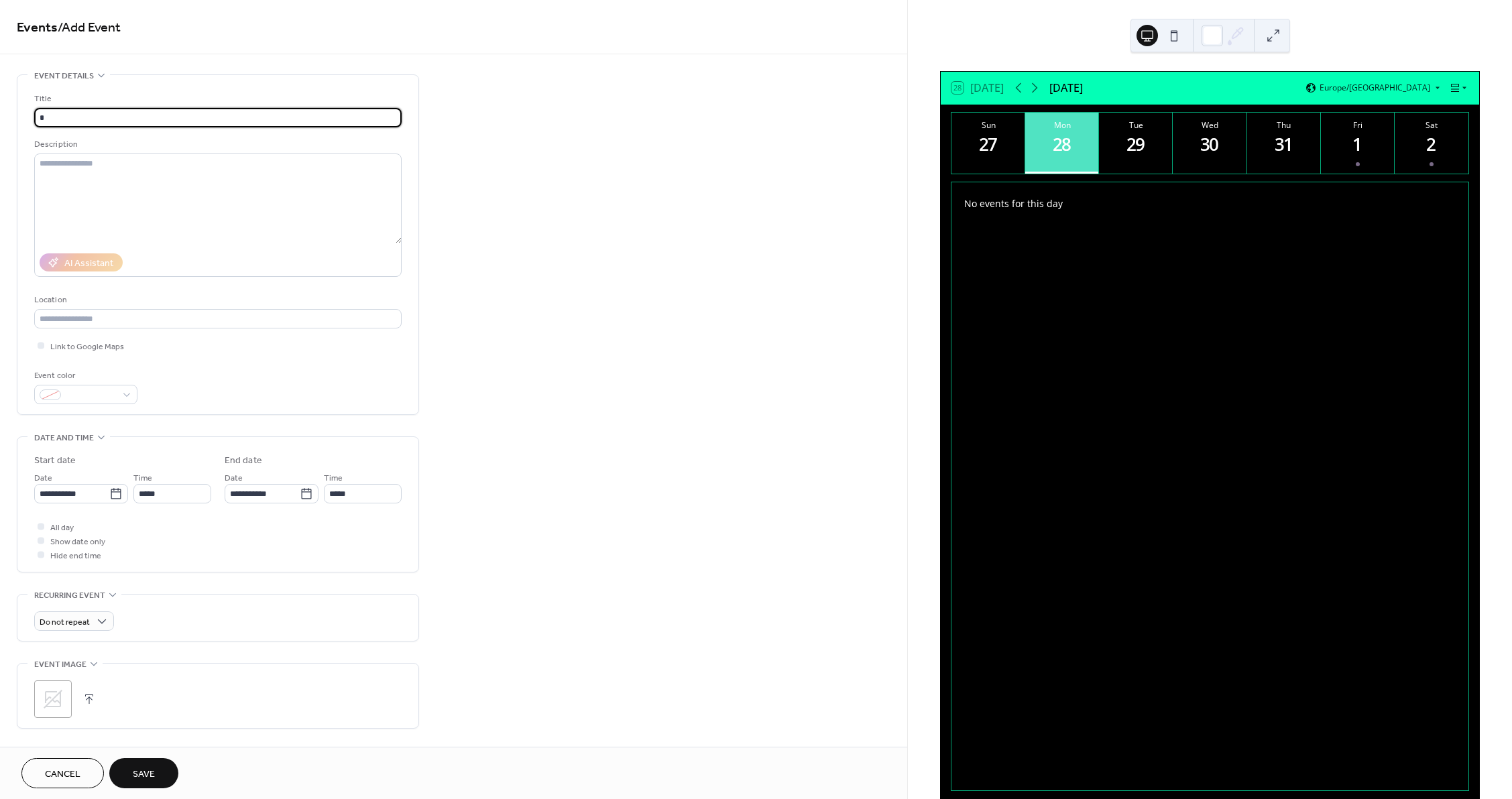 type on "**********" 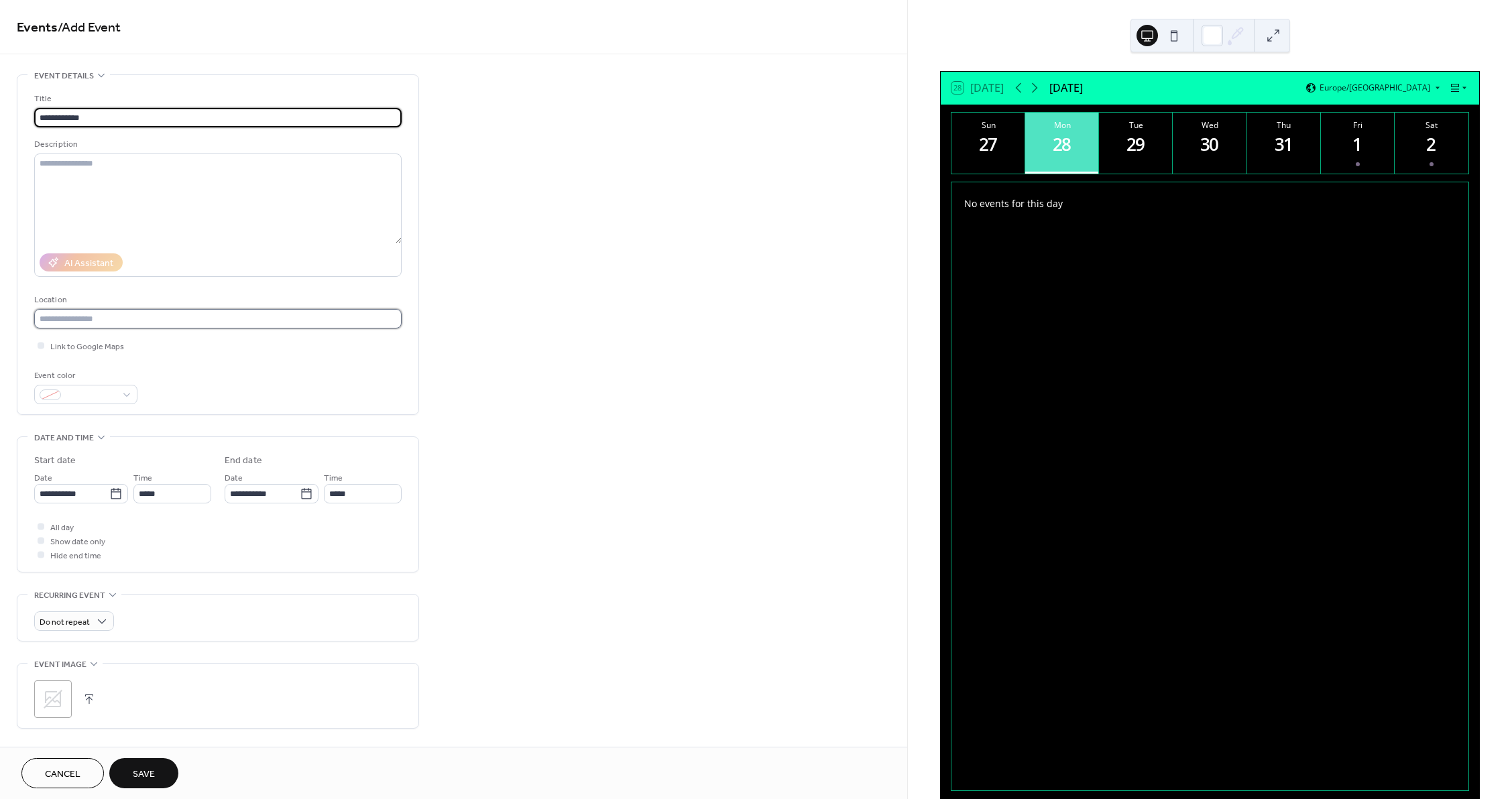 click at bounding box center [218, 318] 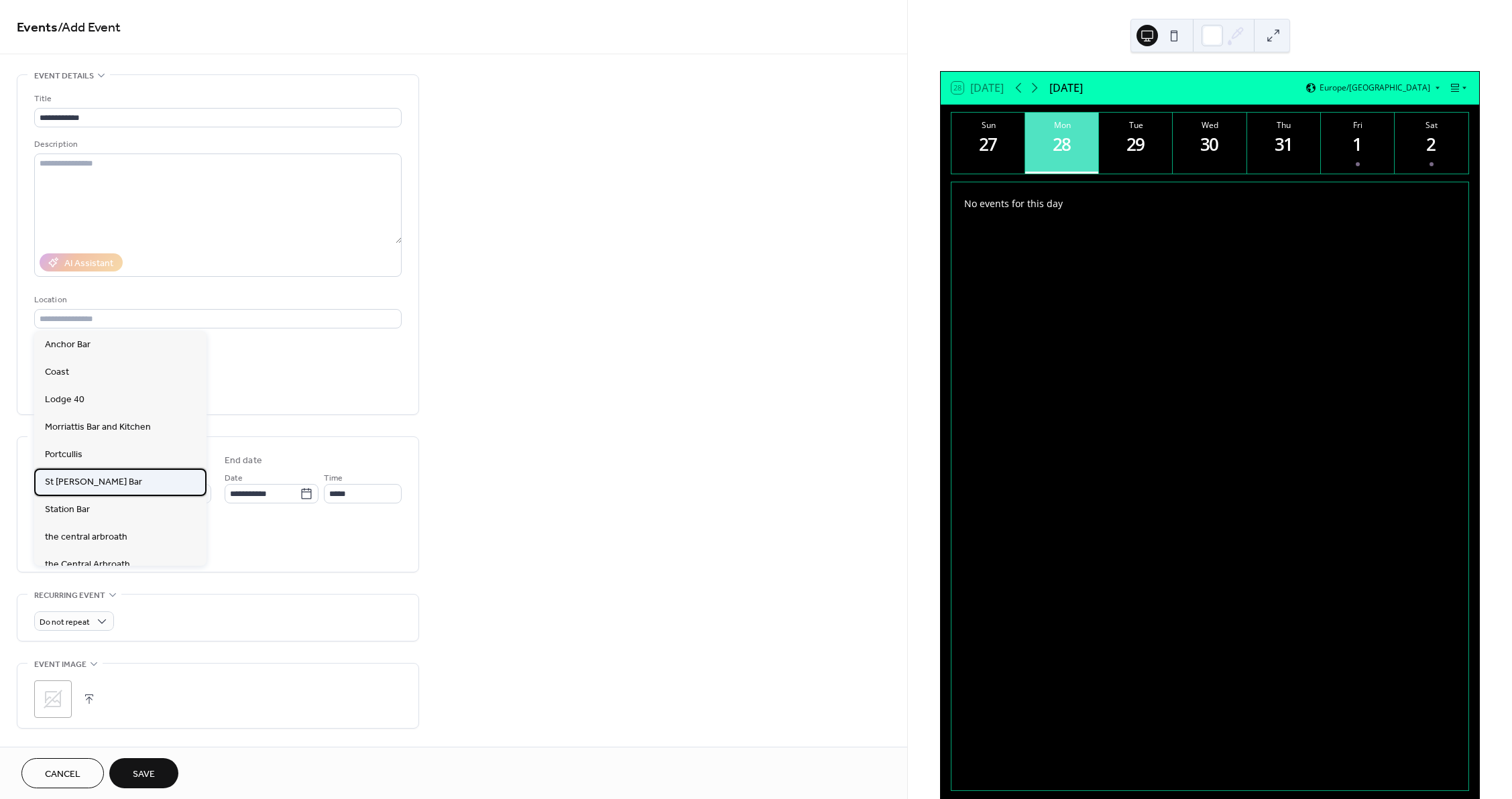 click on "St [PERSON_NAME] Bar" at bounding box center [93, 482] 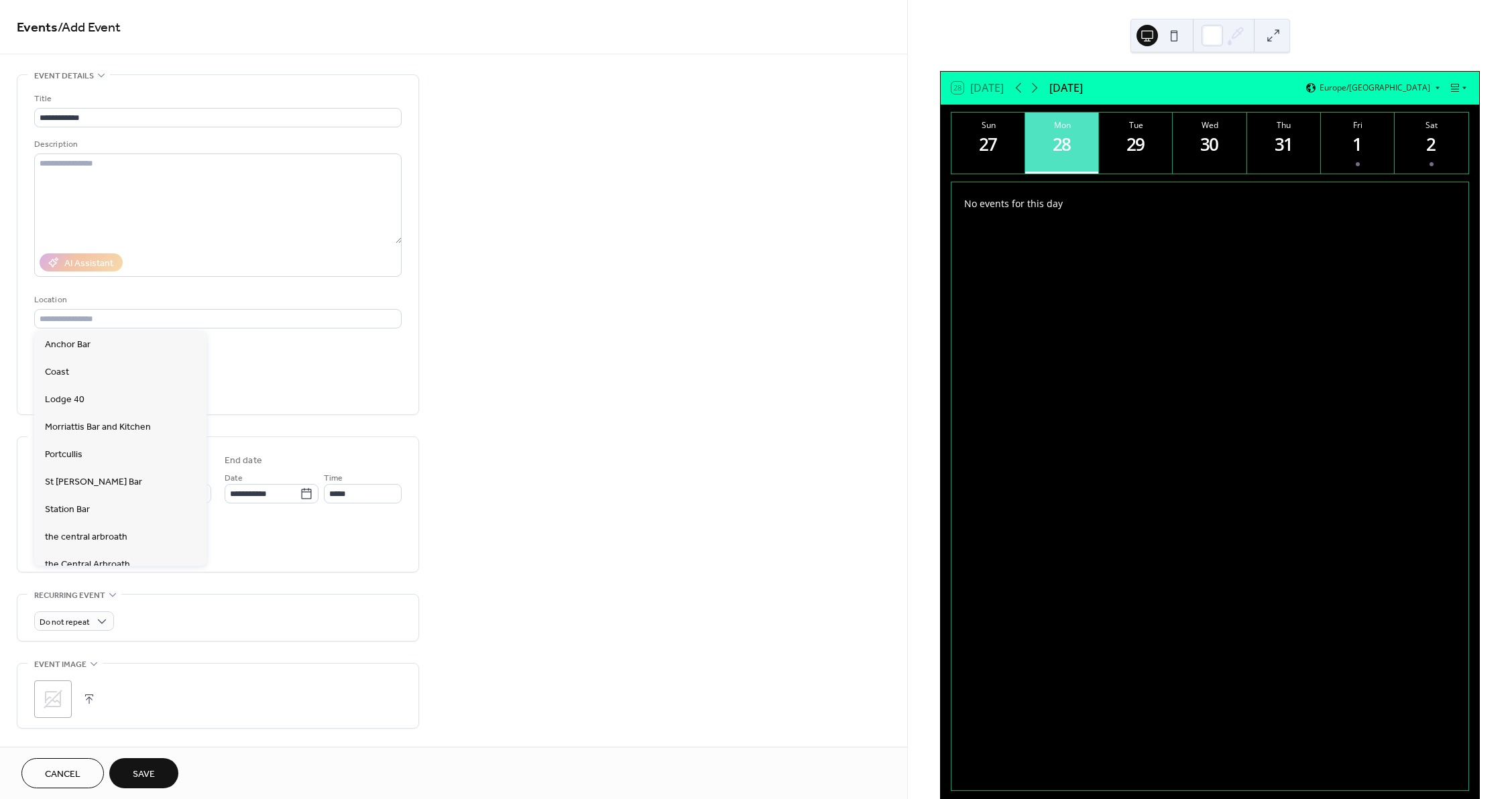 type on "**********" 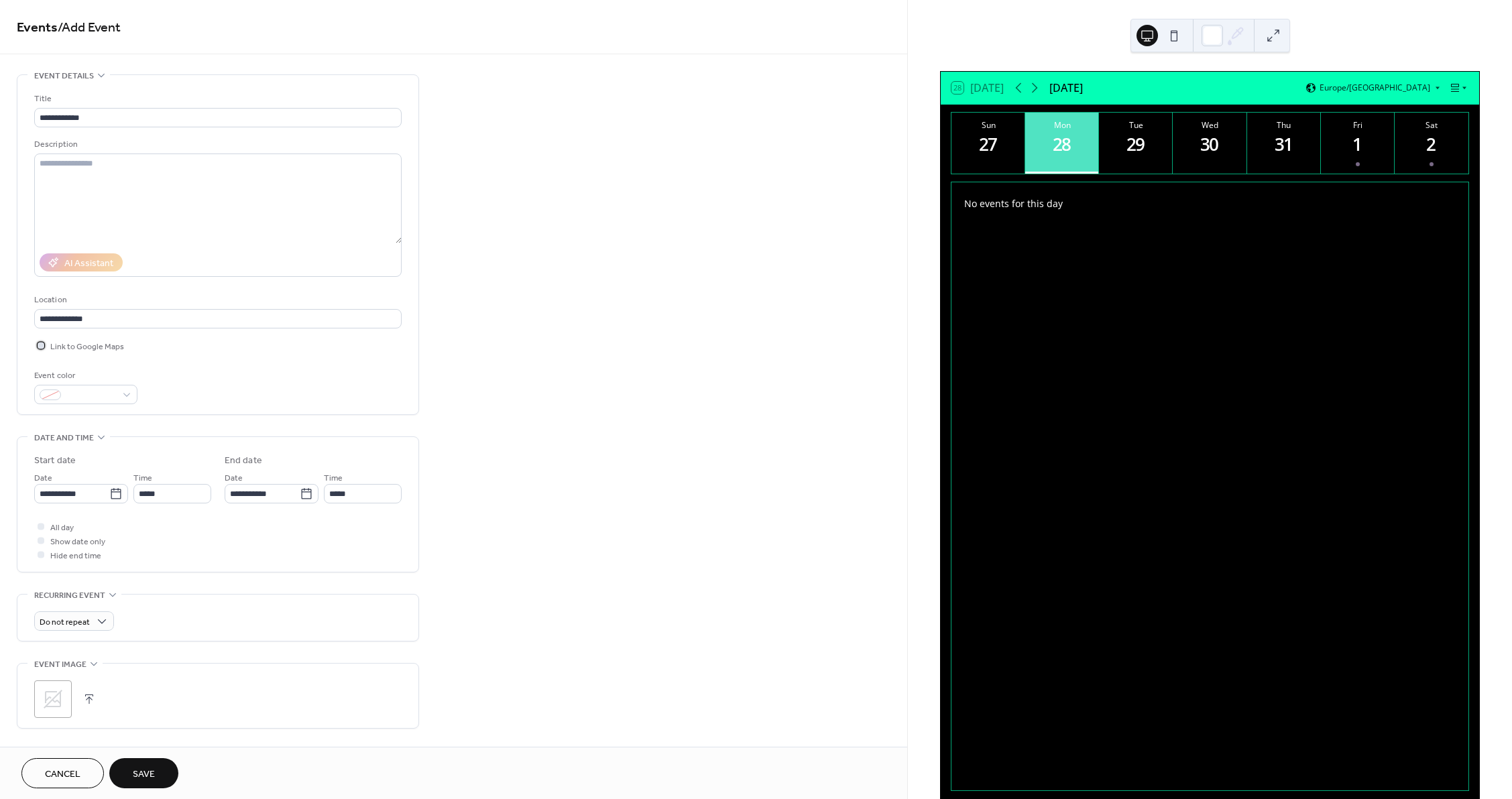click on "Link to Google Maps" at bounding box center [87, 347] 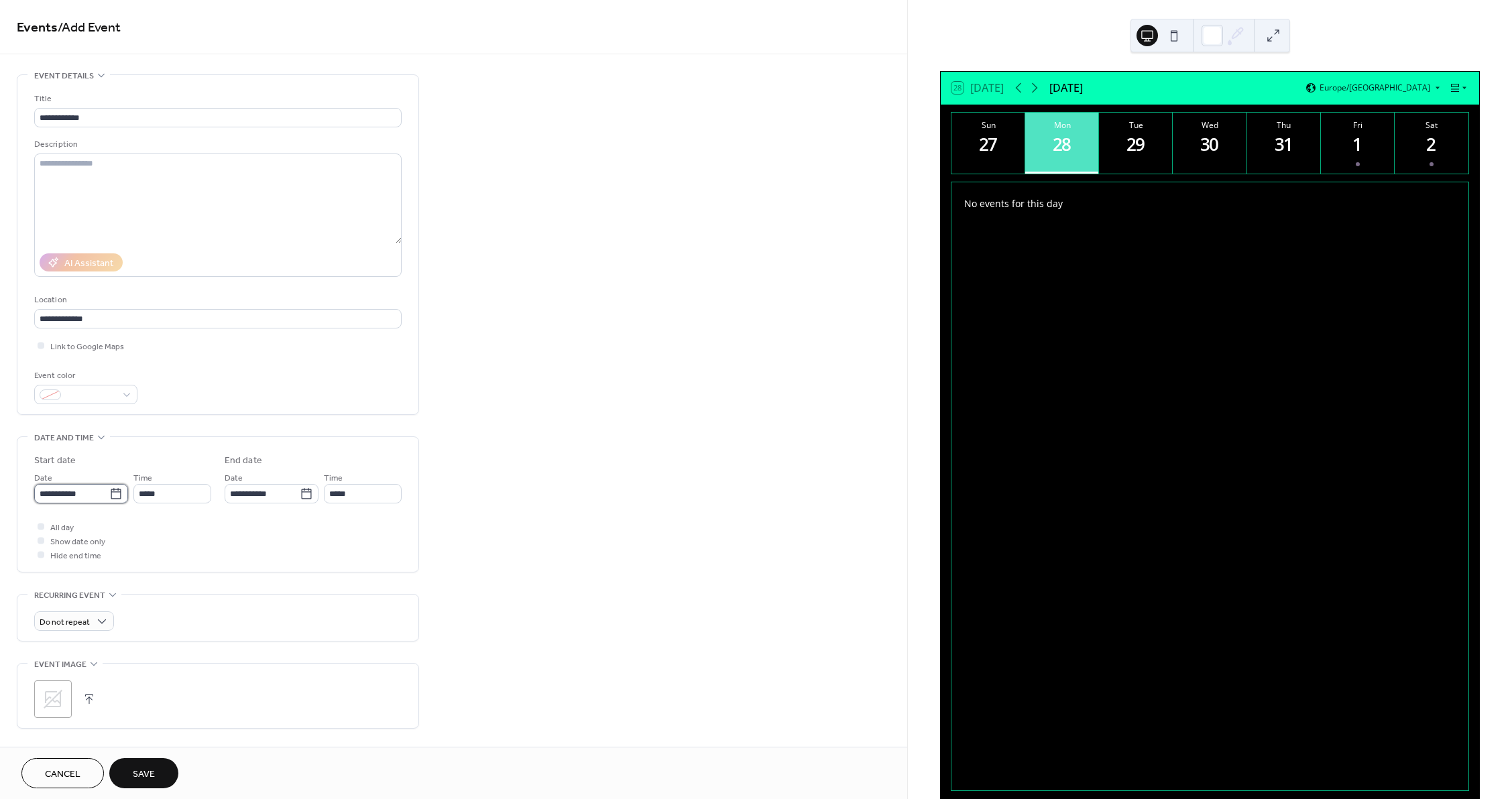 click on "**********" at bounding box center [72, 493] 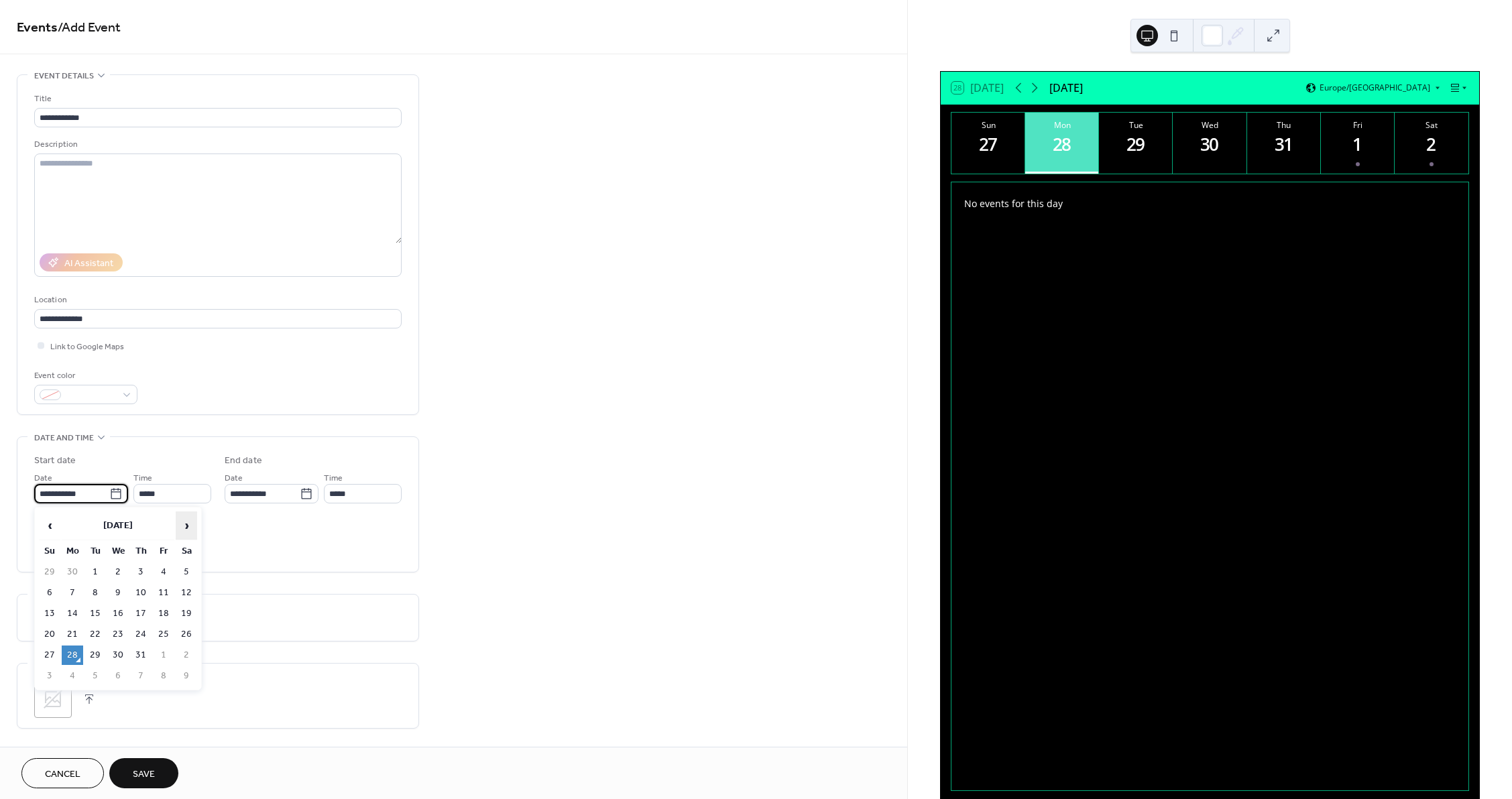 click on "›" at bounding box center (186, 526) 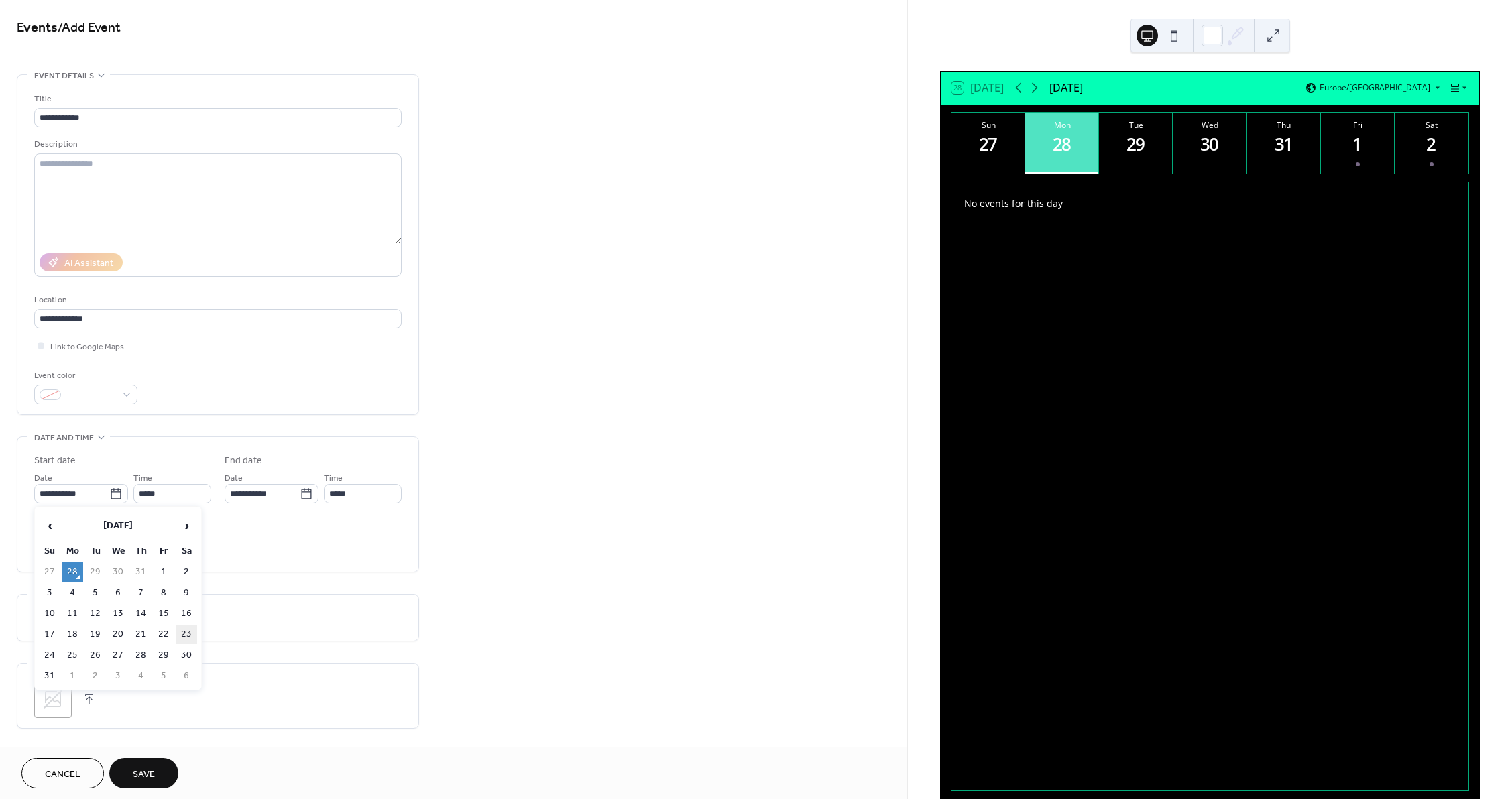click on "23" at bounding box center [186, 634] 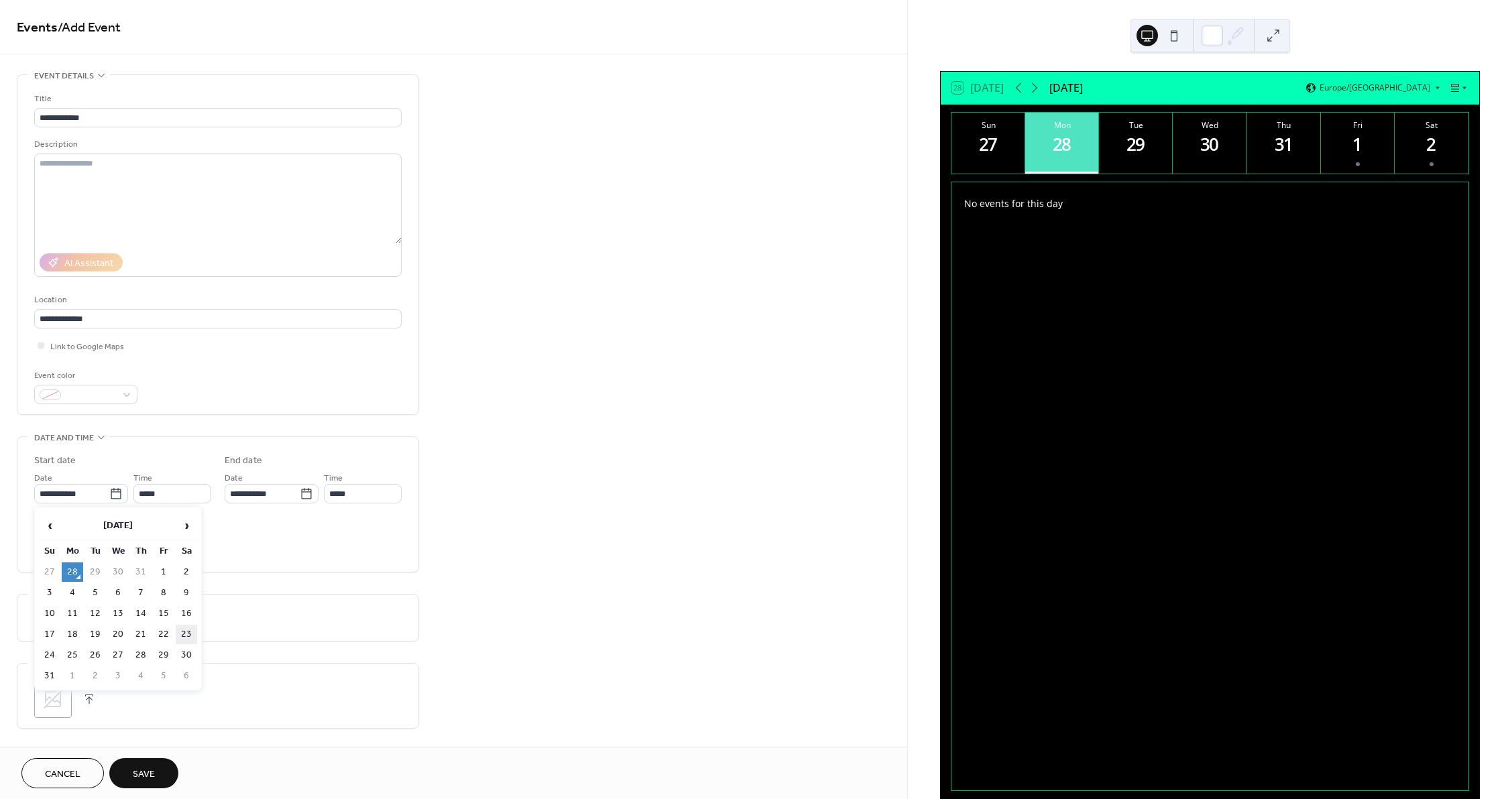 type on "**********" 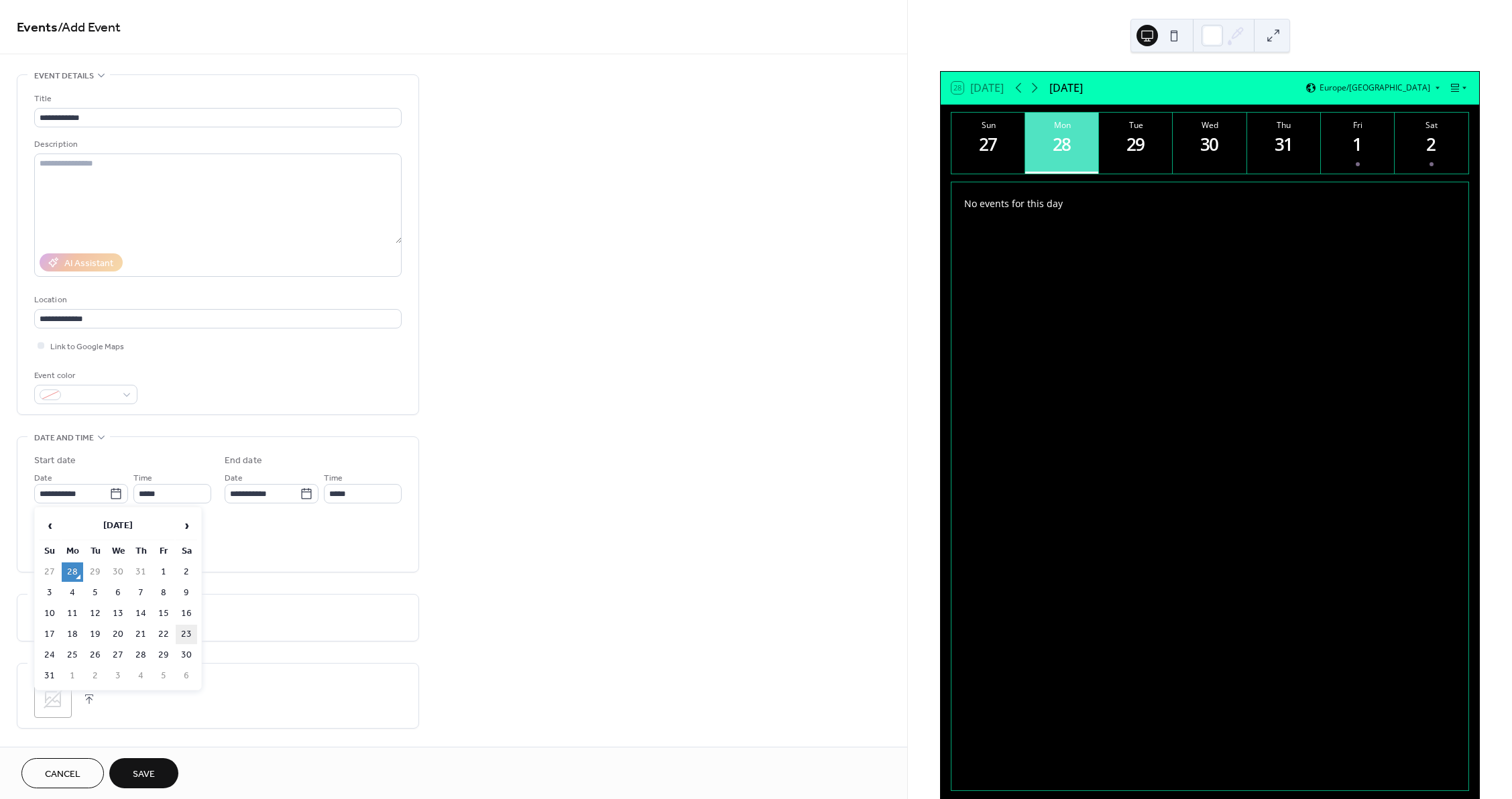 type on "**********" 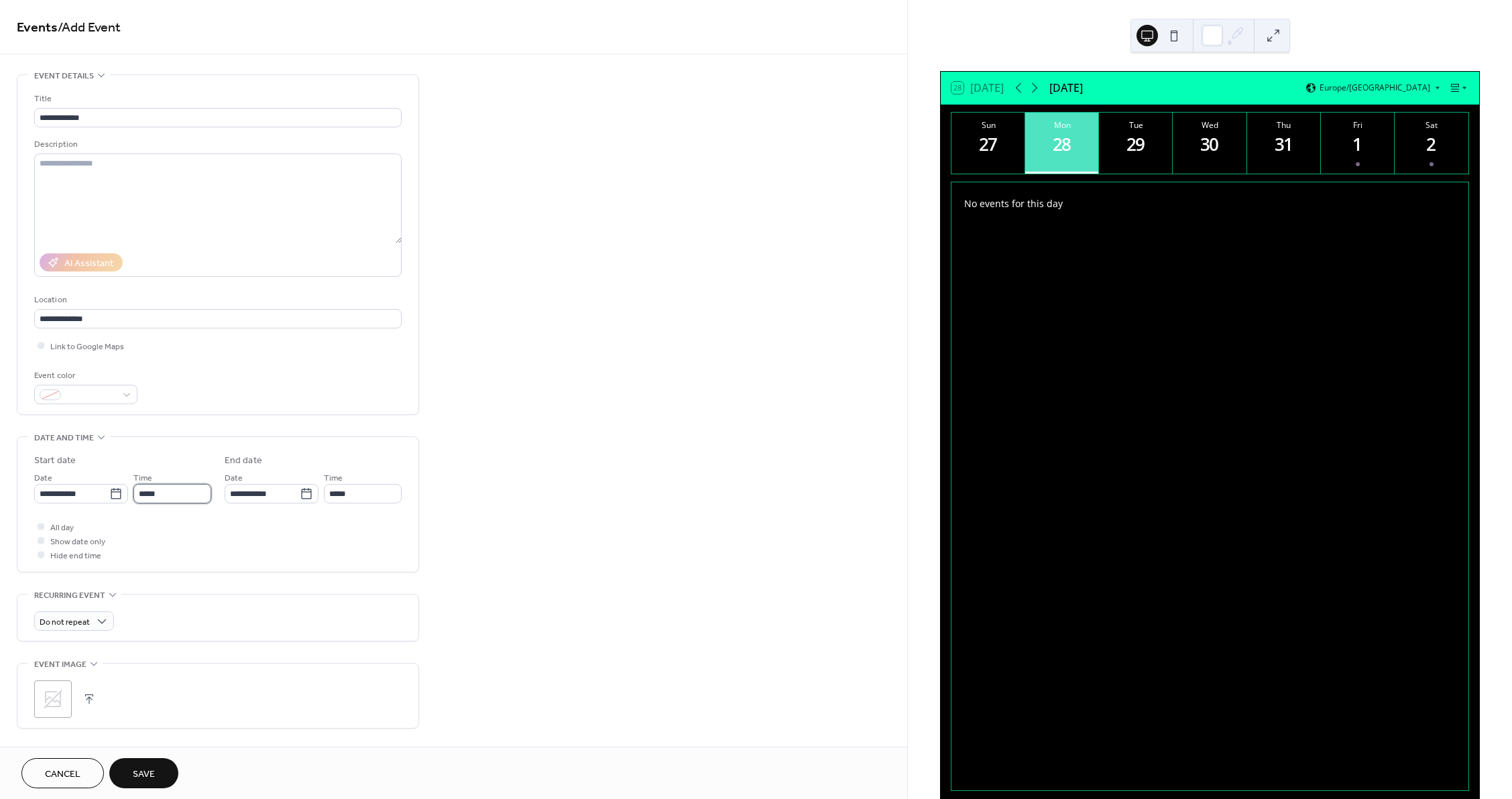 click on "*****" at bounding box center [172, 493] 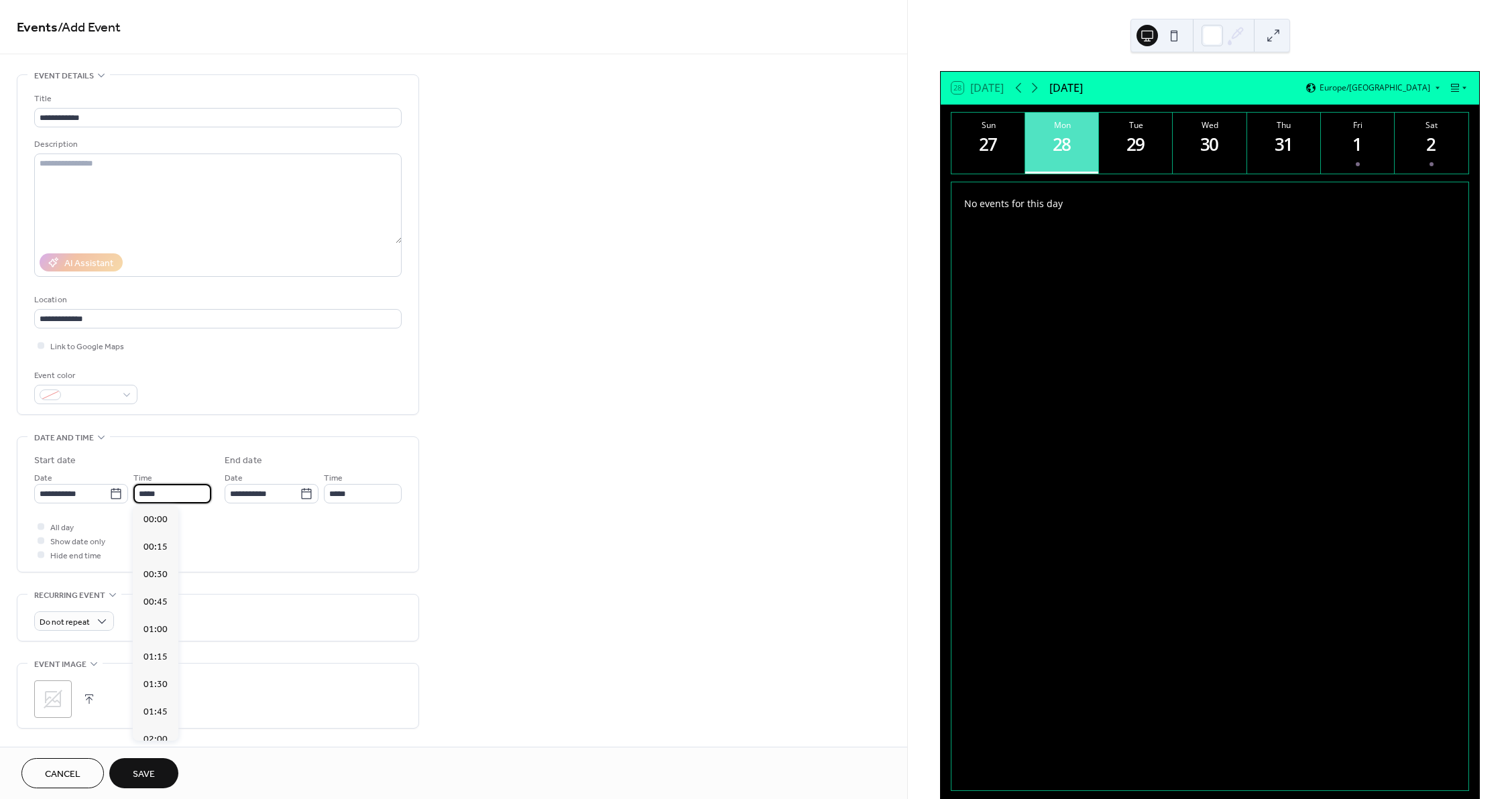 scroll, scrollTop: 1319, scrollLeft: 0, axis: vertical 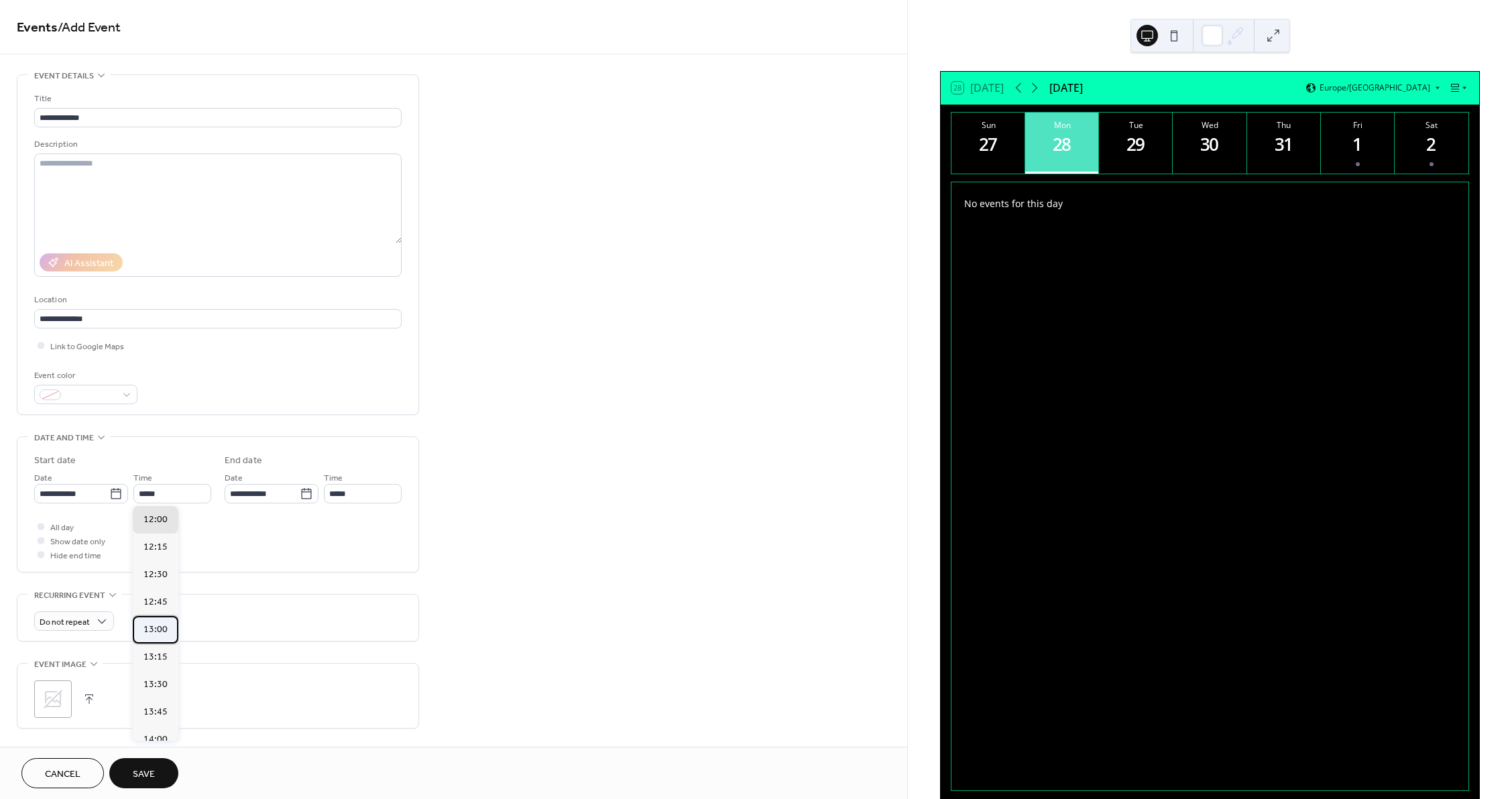 click on "13:00" at bounding box center [156, 629] 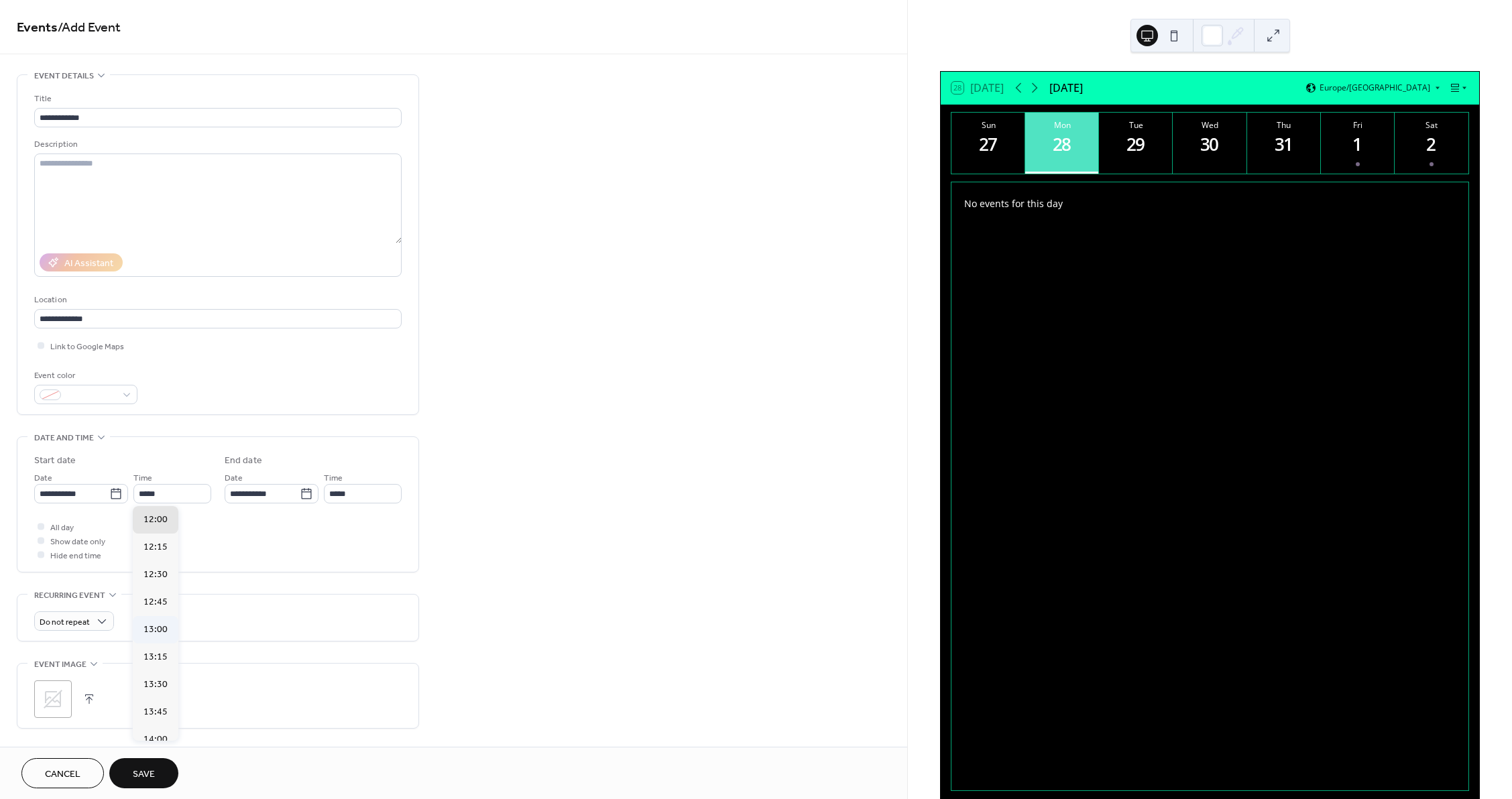 type on "*****" 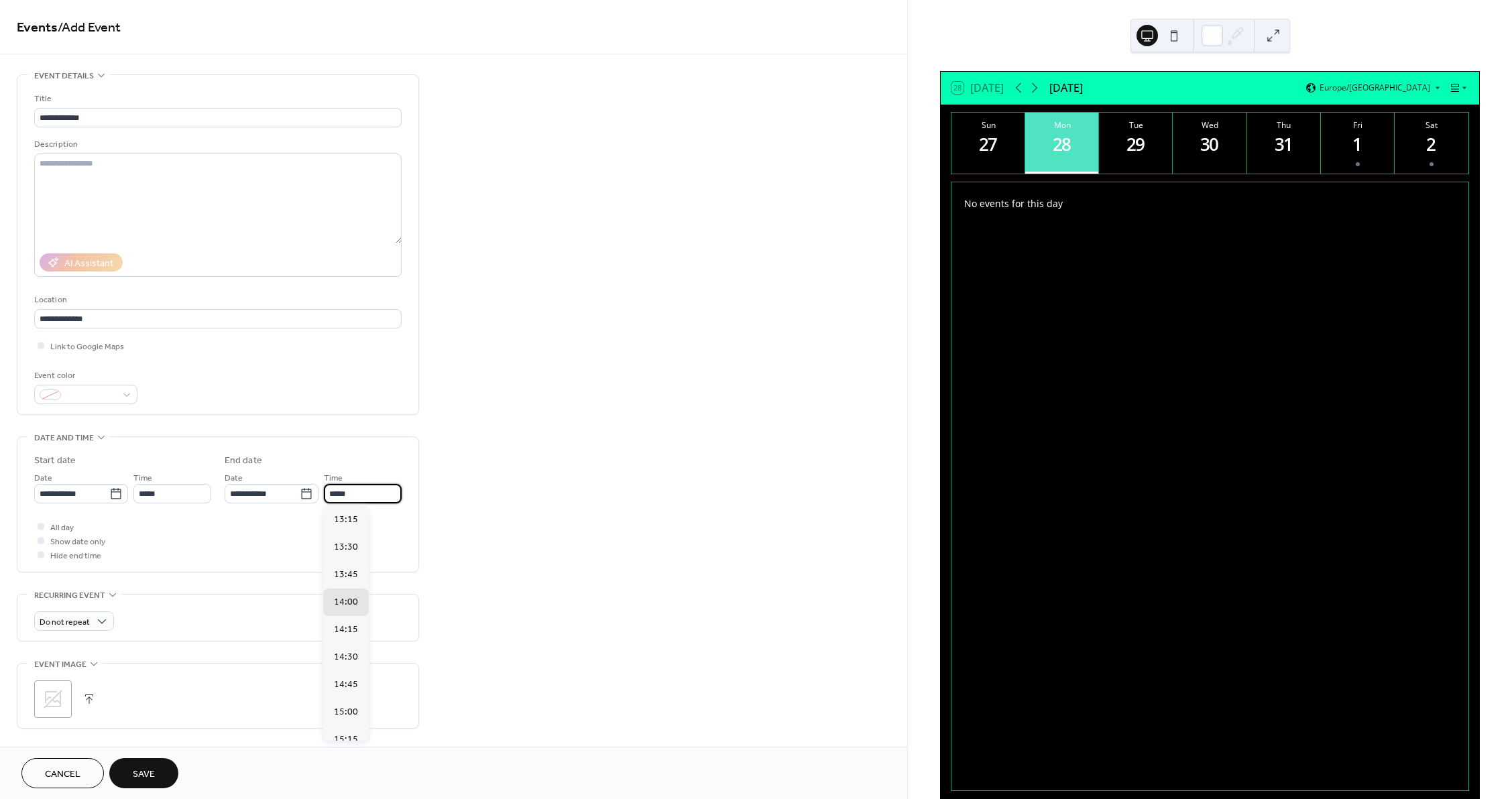 click on "*****" at bounding box center [363, 493] 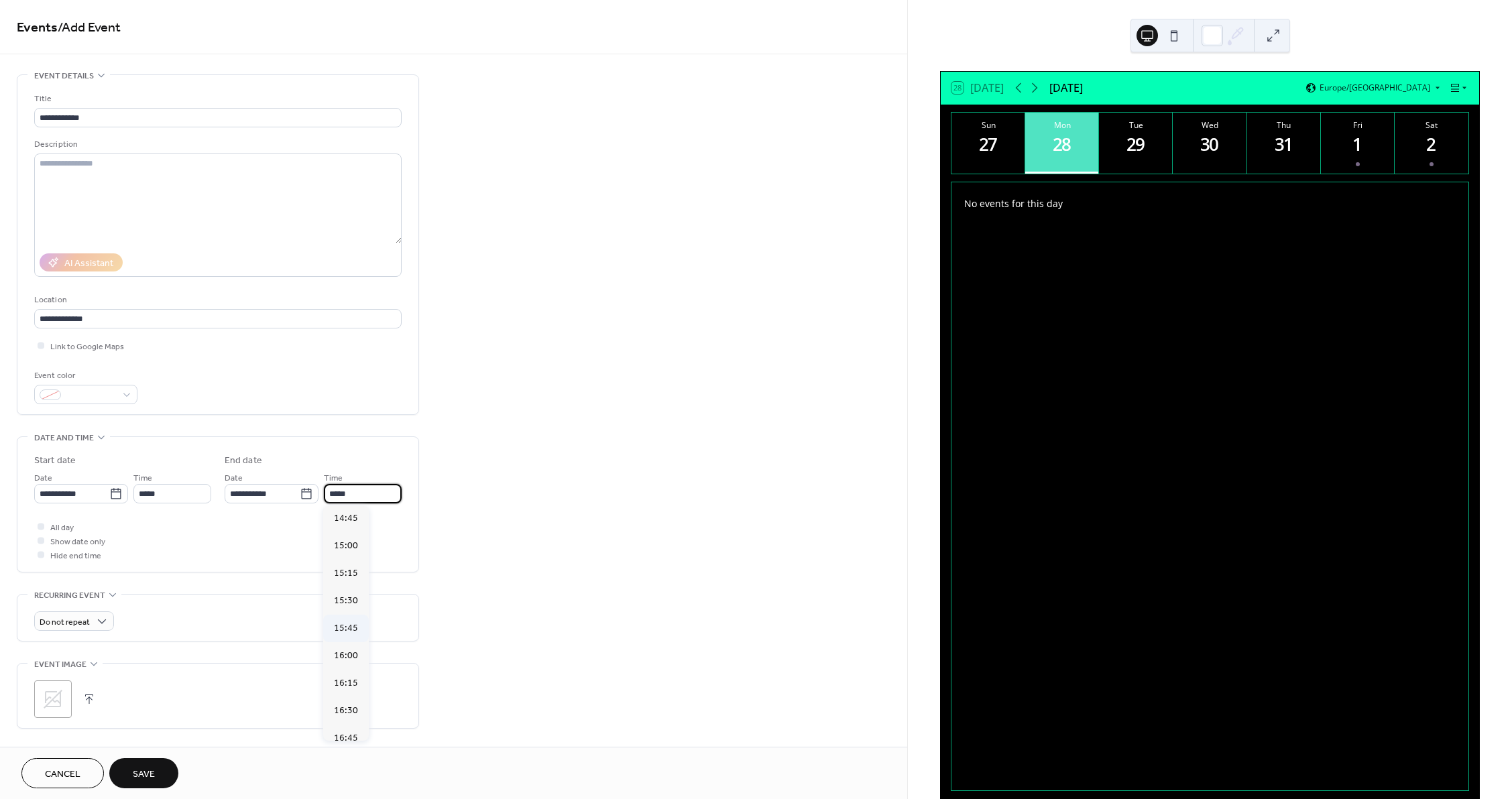 scroll, scrollTop: 201, scrollLeft: 0, axis: vertical 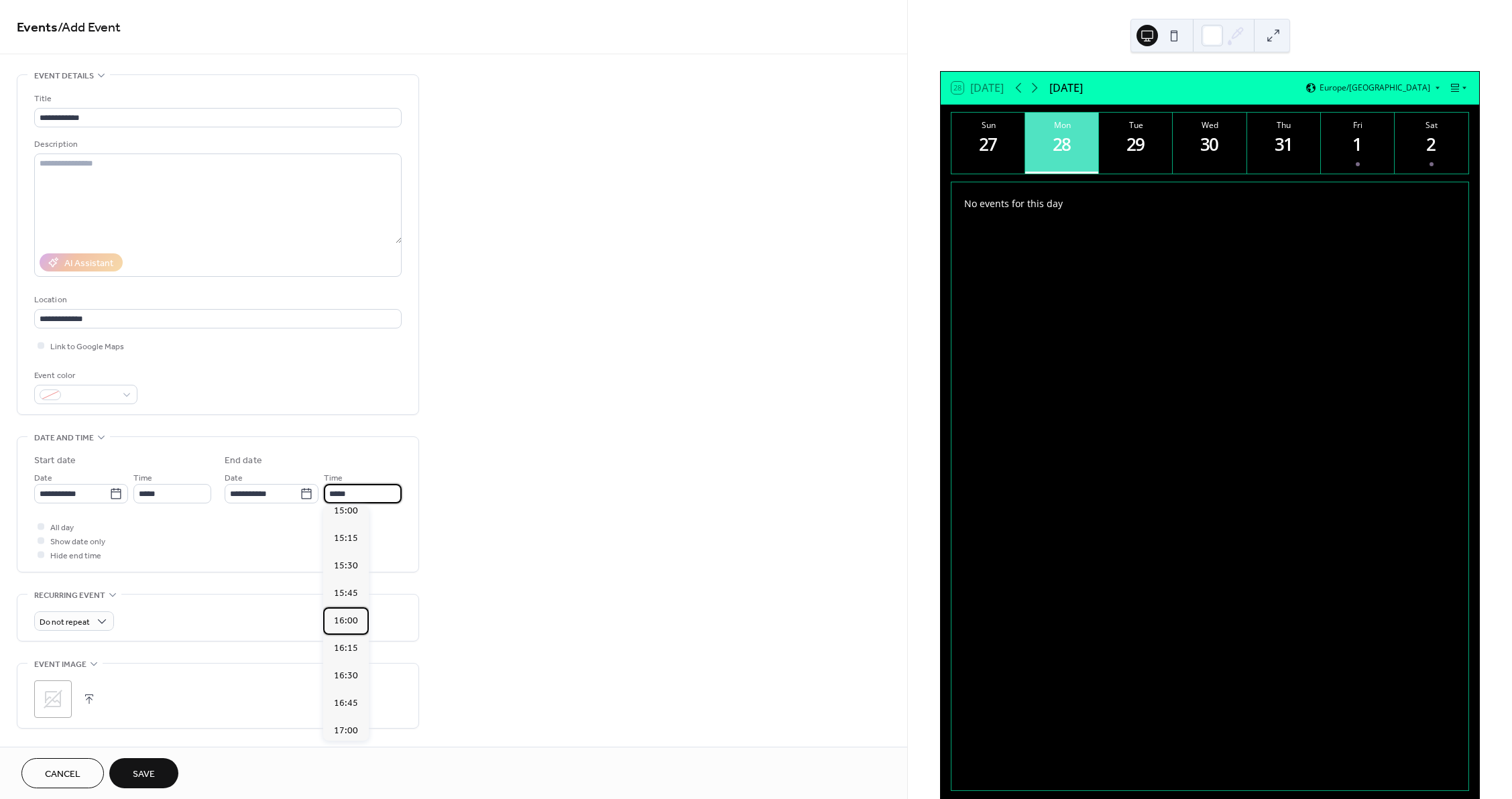 click on "16:00" at bounding box center (346, 621) 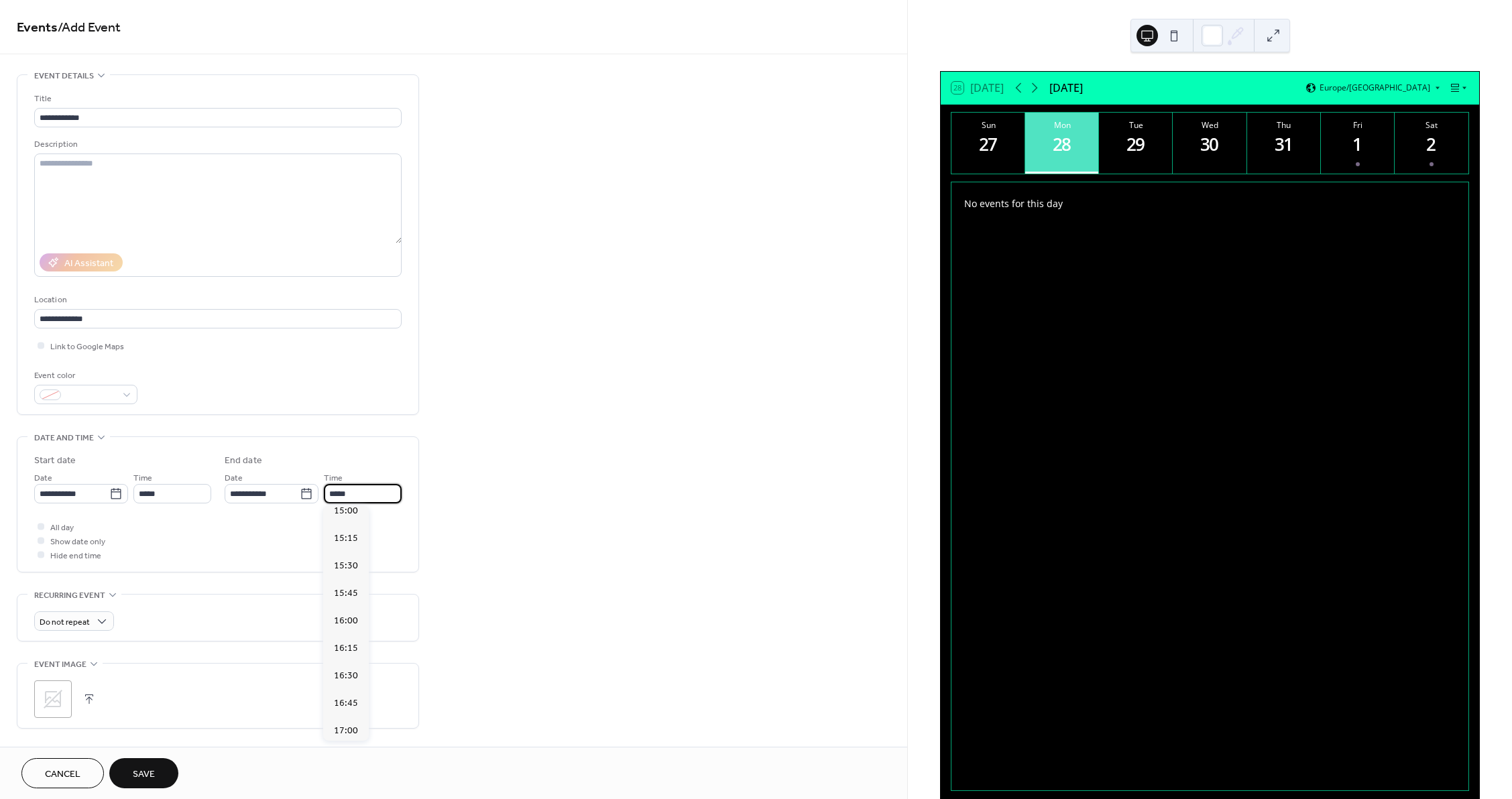 type on "*****" 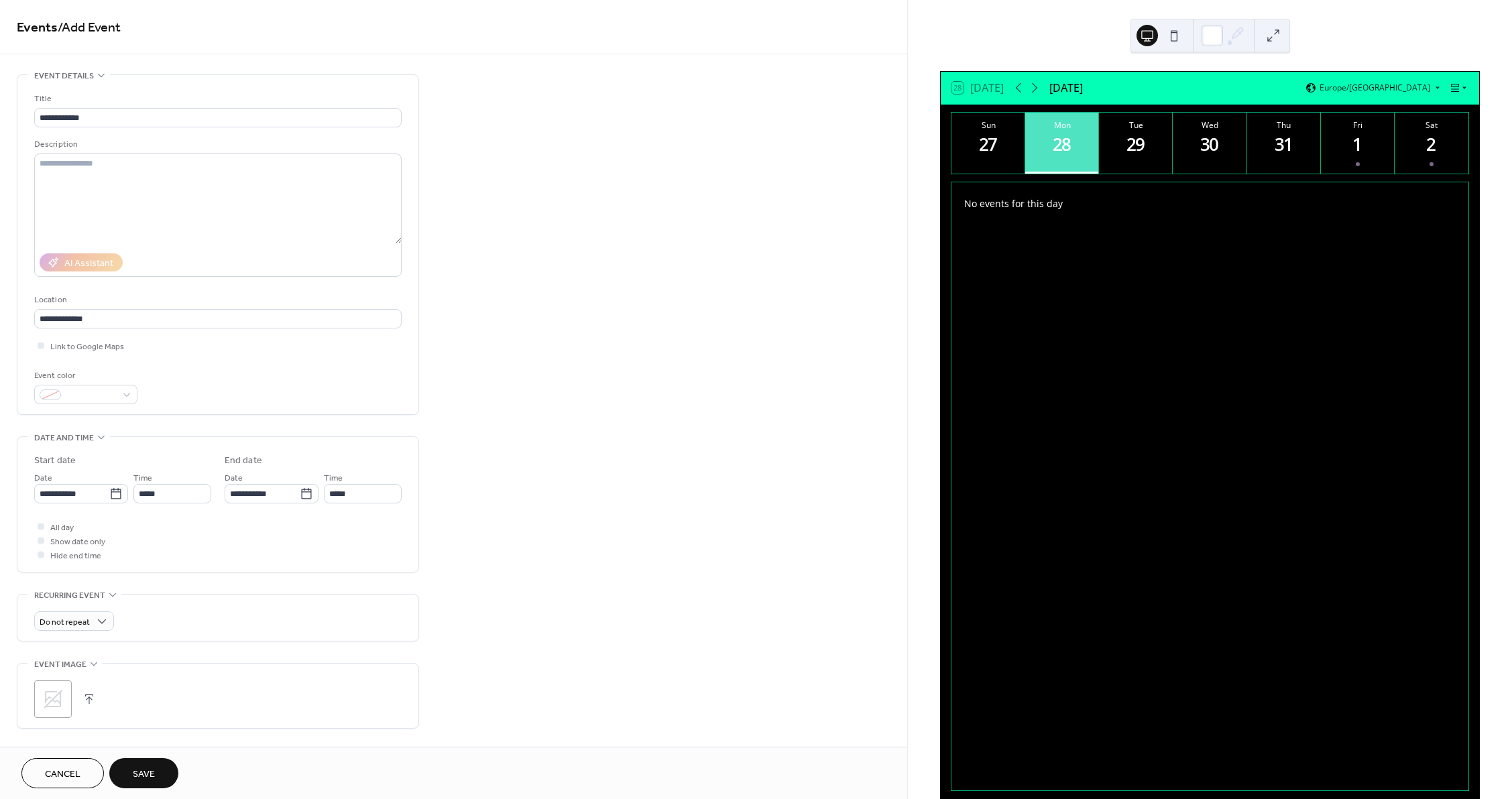 click on ";" at bounding box center (53, 699) 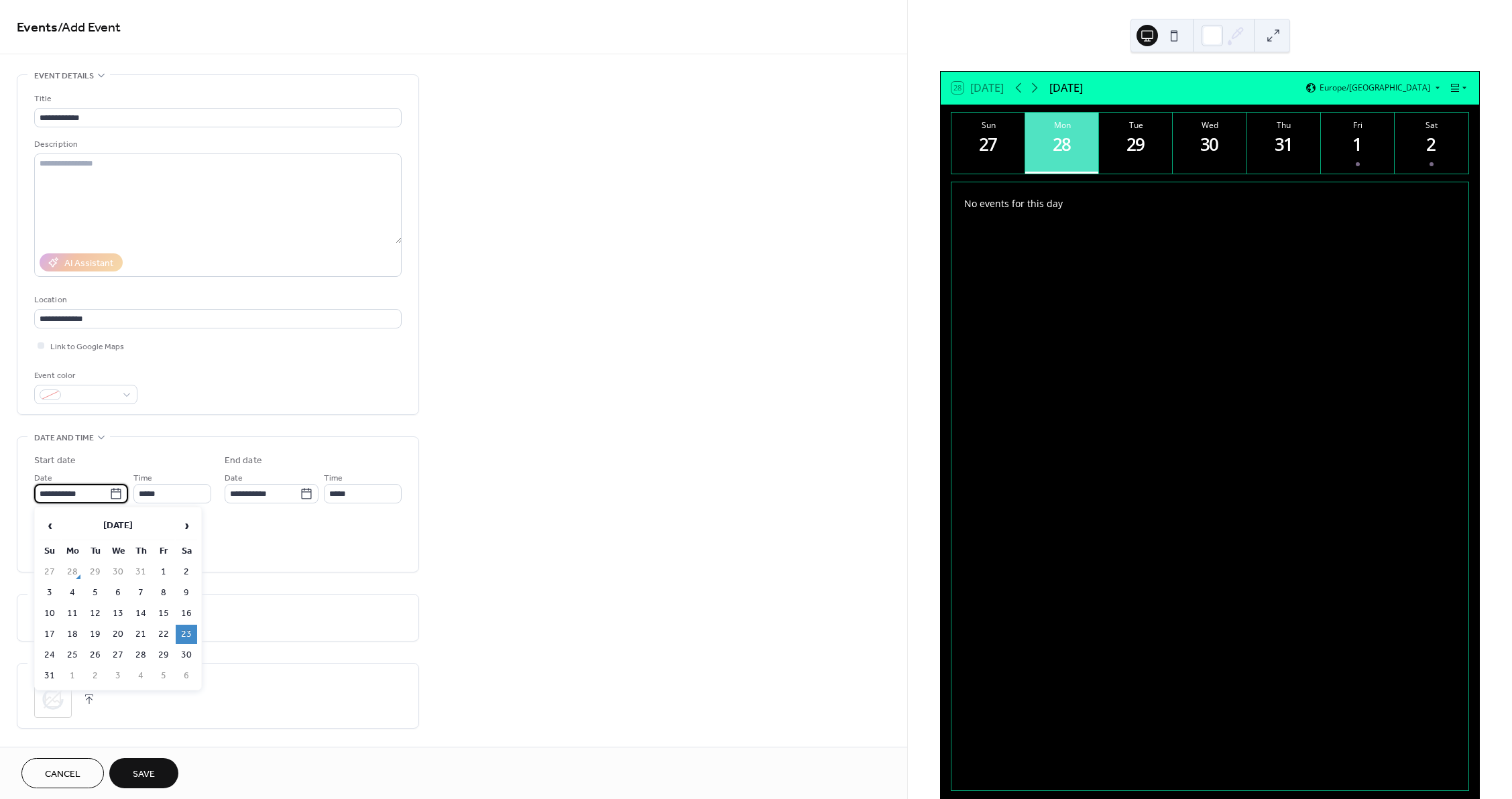 click on "**********" at bounding box center (72, 493) 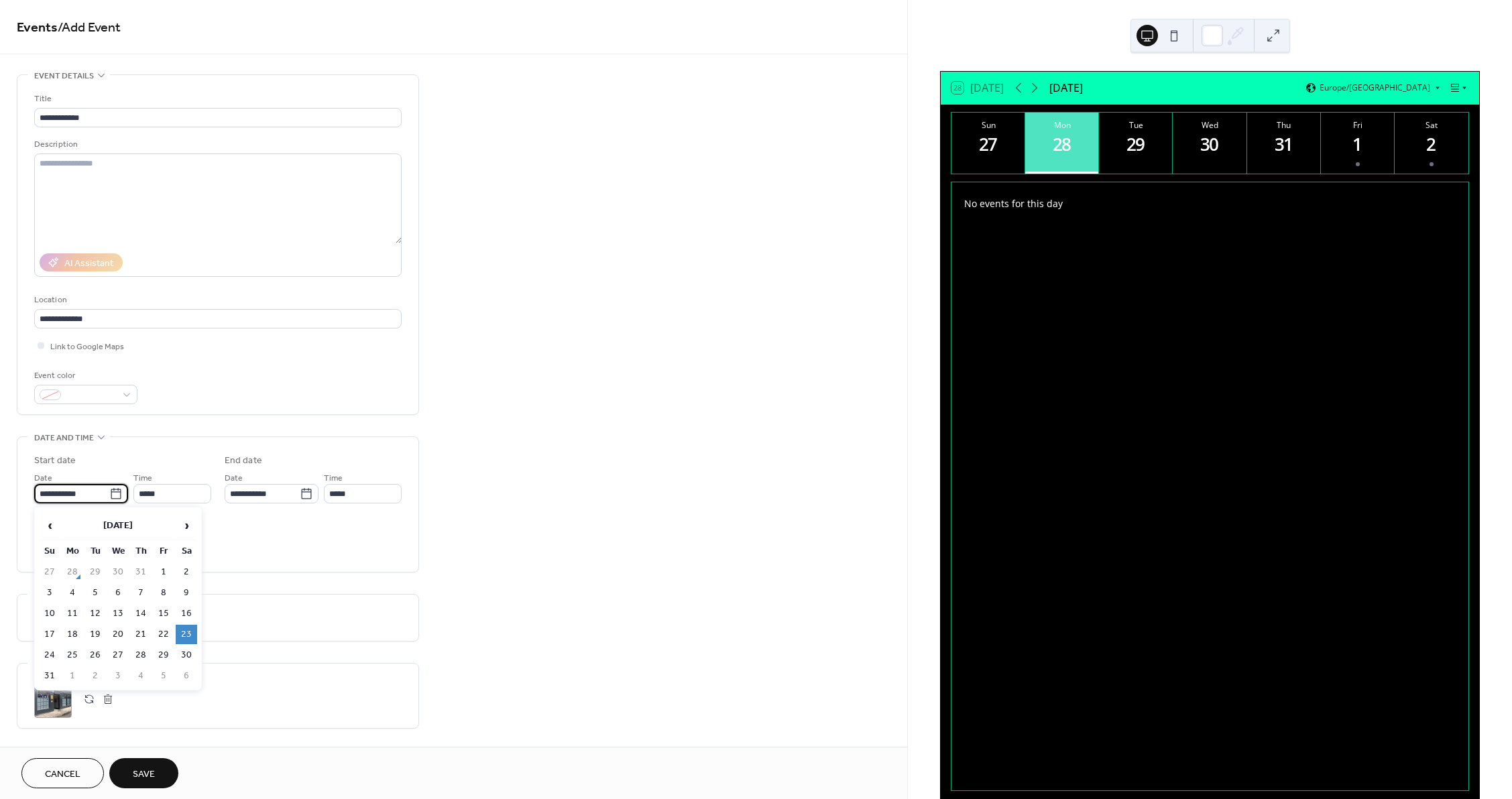 click on "**********" at bounding box center (453, 563) 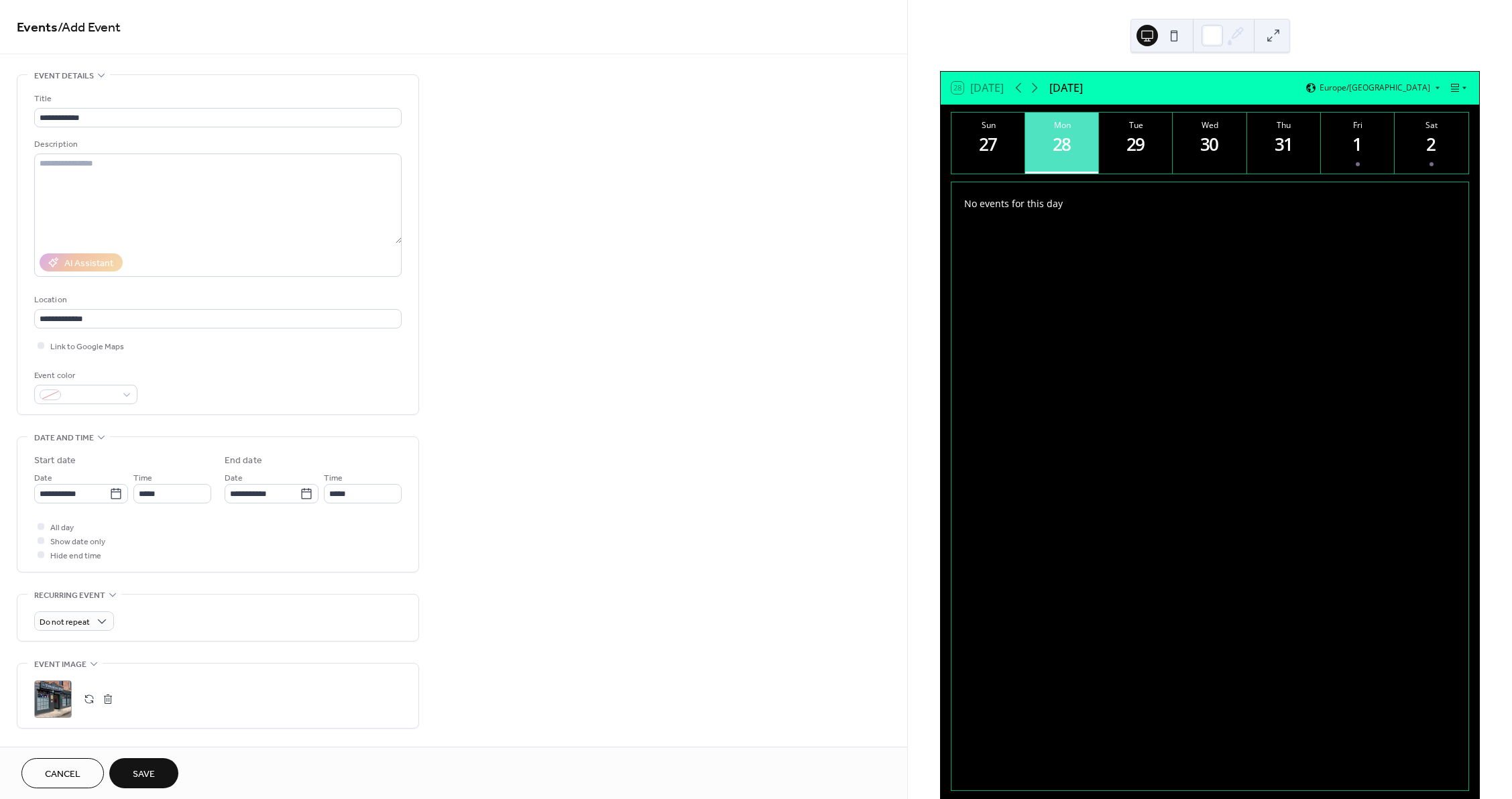 click on "Save" at bounding box center [143, 774] 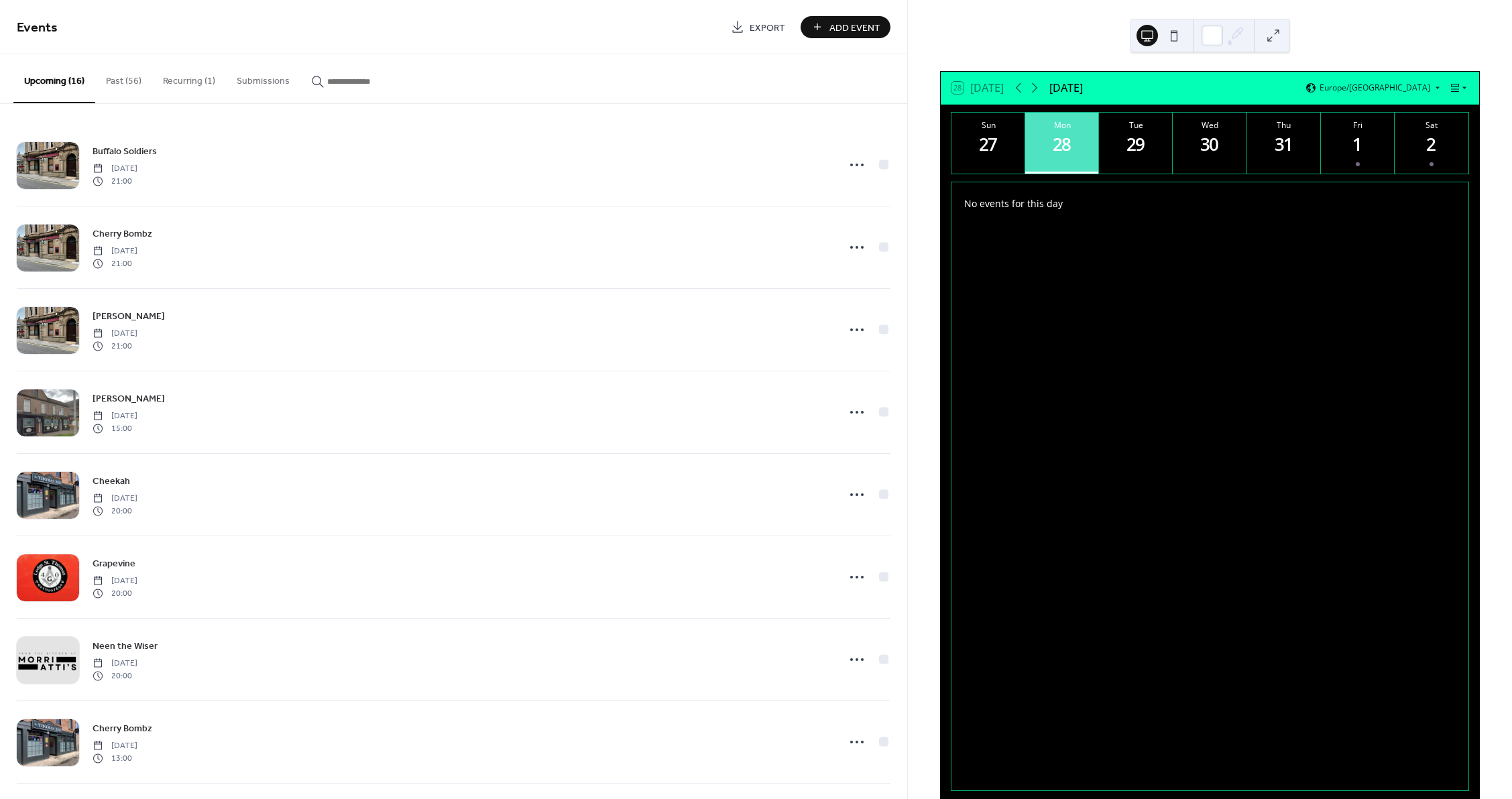 click on "Add Event" at bounding box center [855, 27] 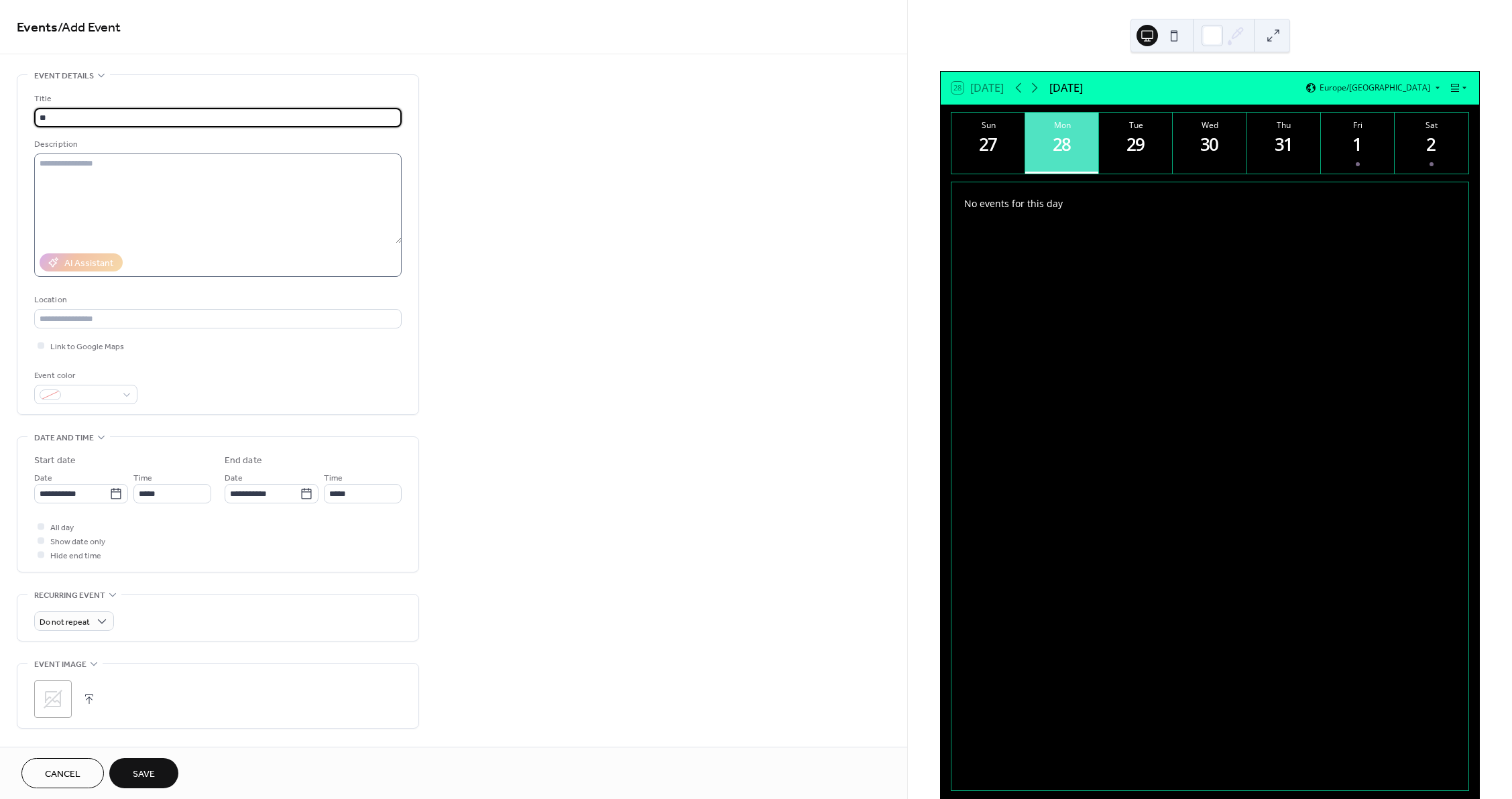 type on "**********" 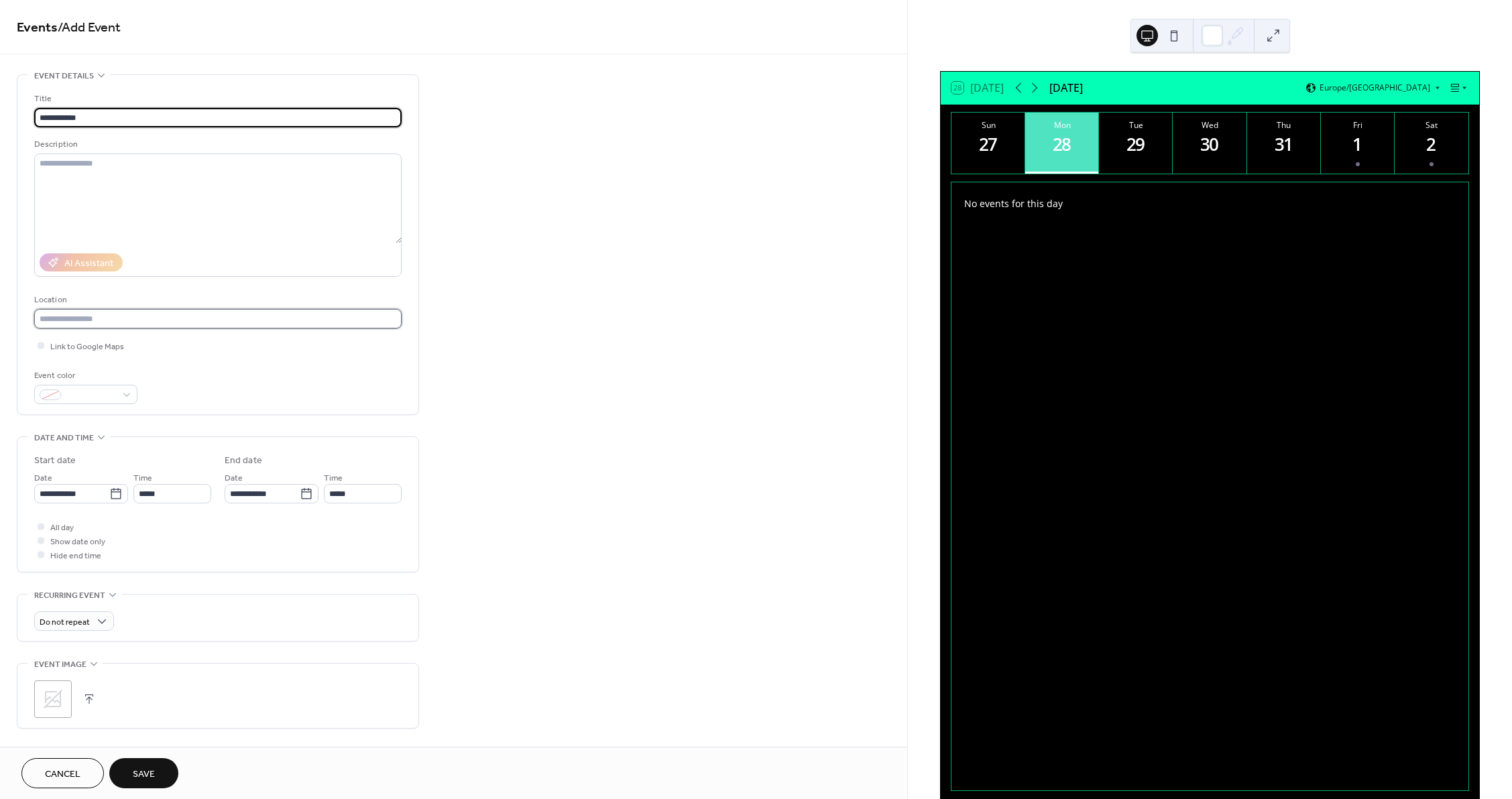 click at bounding box center [218, 318] 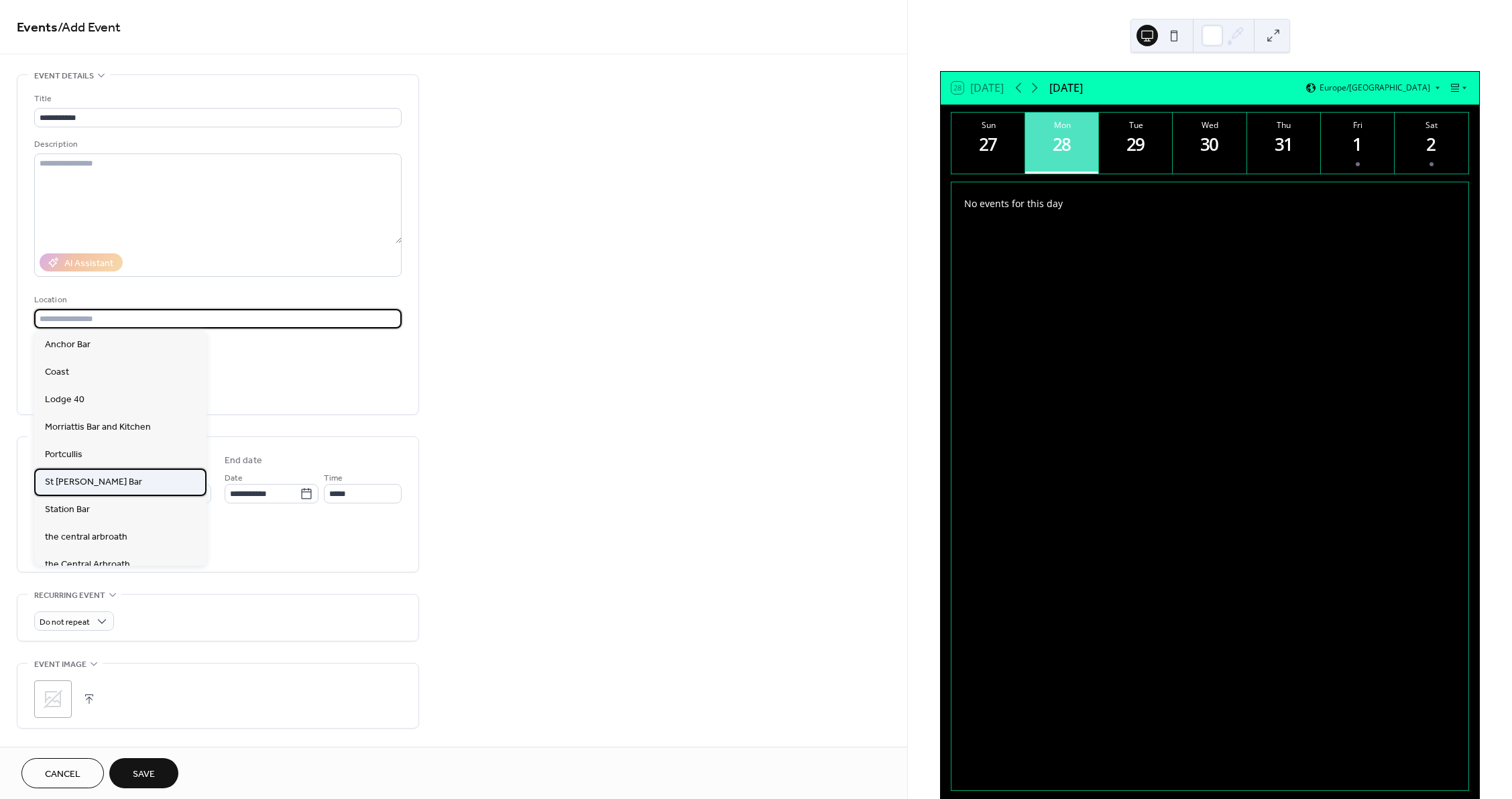 click on "St [PERSON_NAME] Bar" at bounding box center [120, 482] 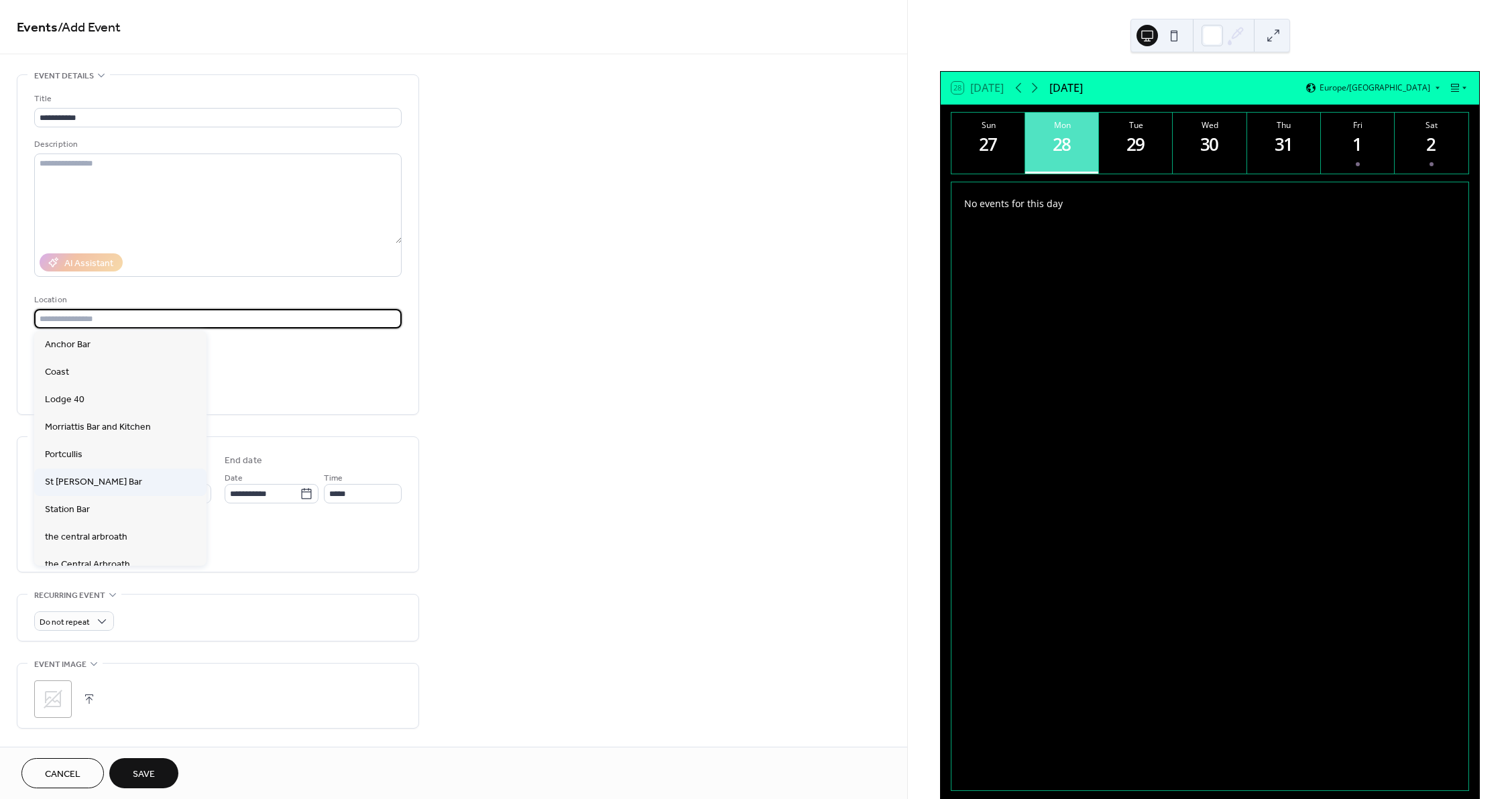 type on "**********" 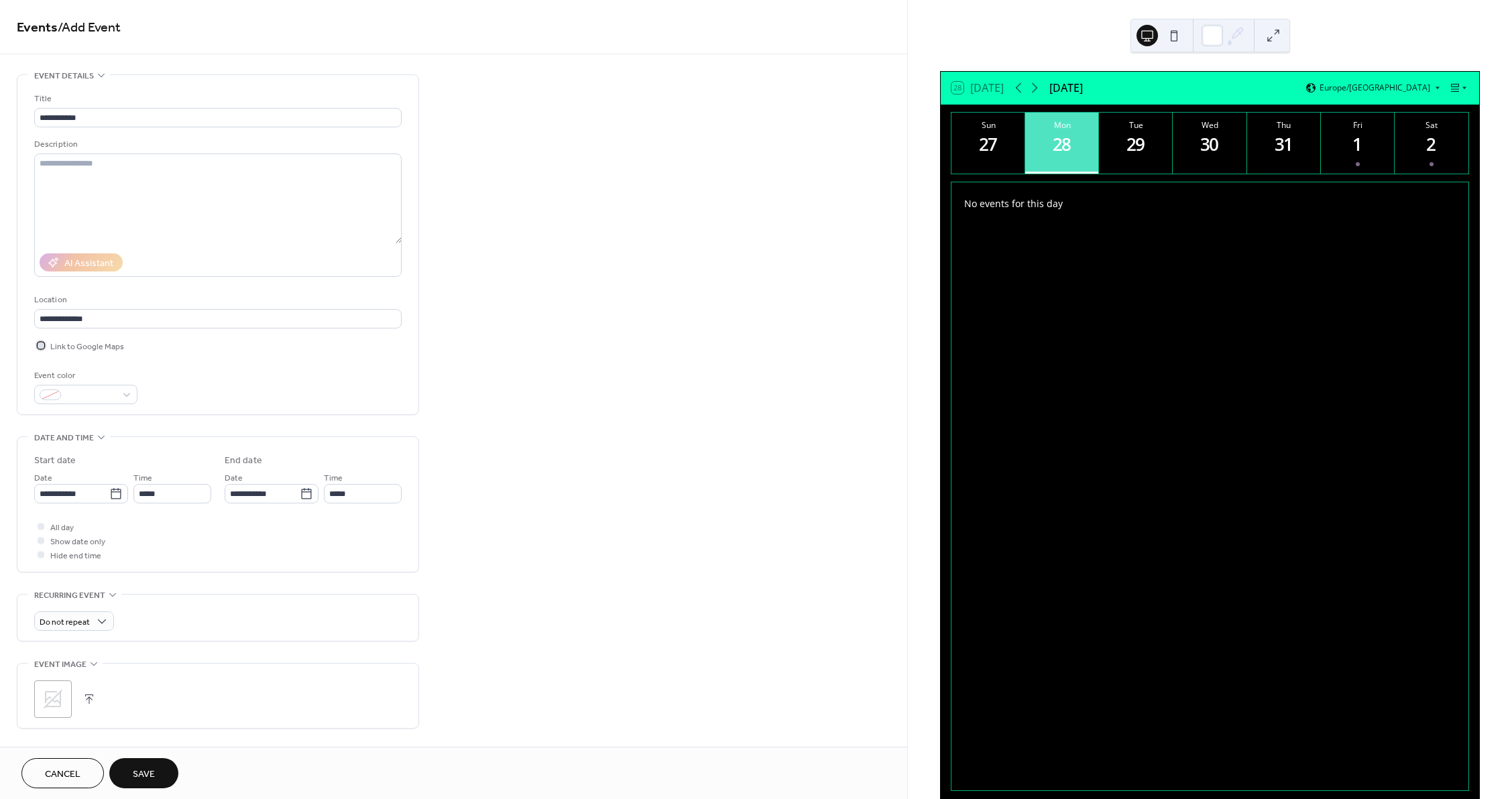 click on "Link to Google Maps" at bounding box center [87, 347] 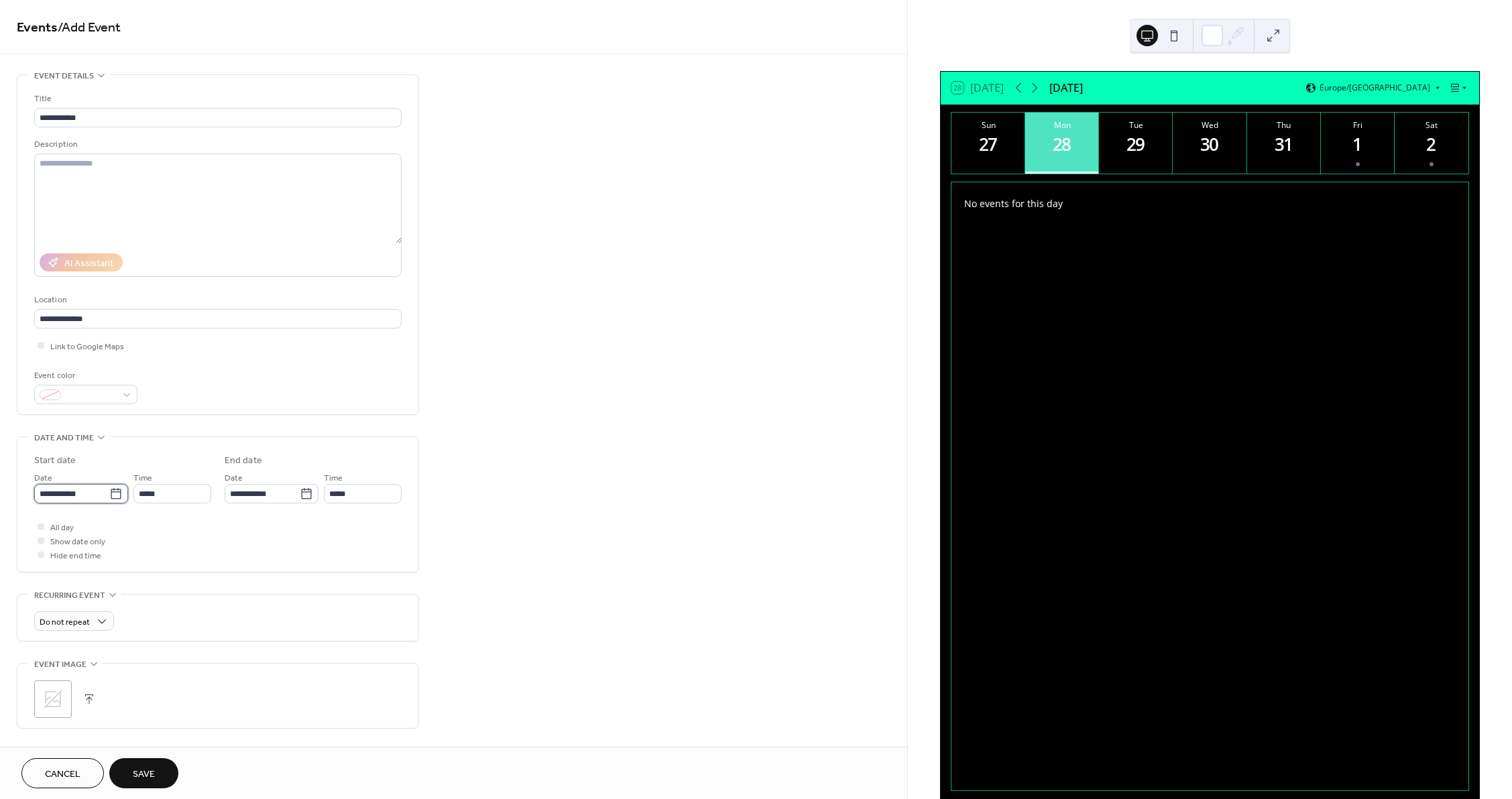 click on "**********" at bounding box center (72, 493) 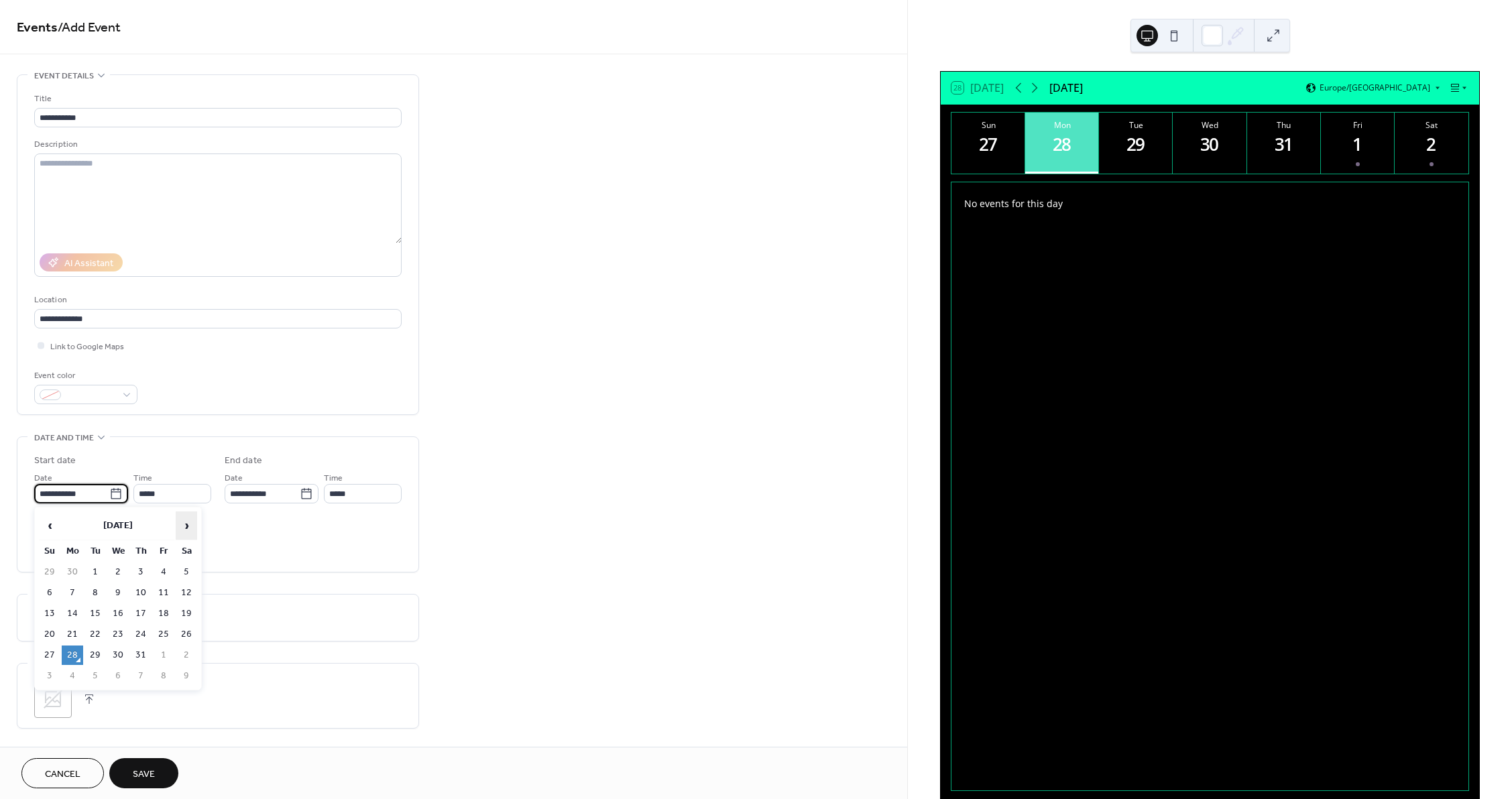 click on "›" at bounding box center (186, 526) 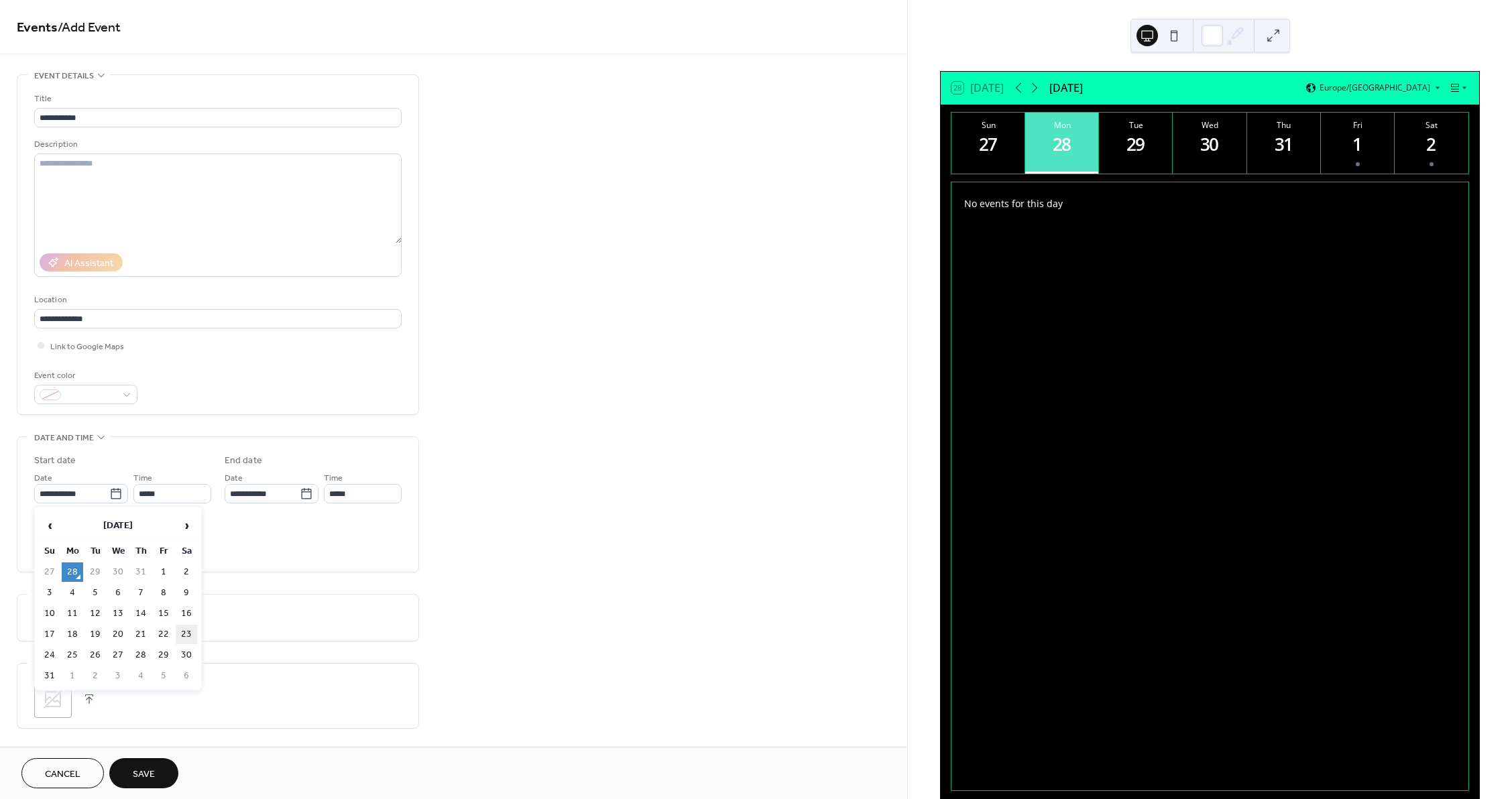 click on "23" at bounding box center [186, 634] 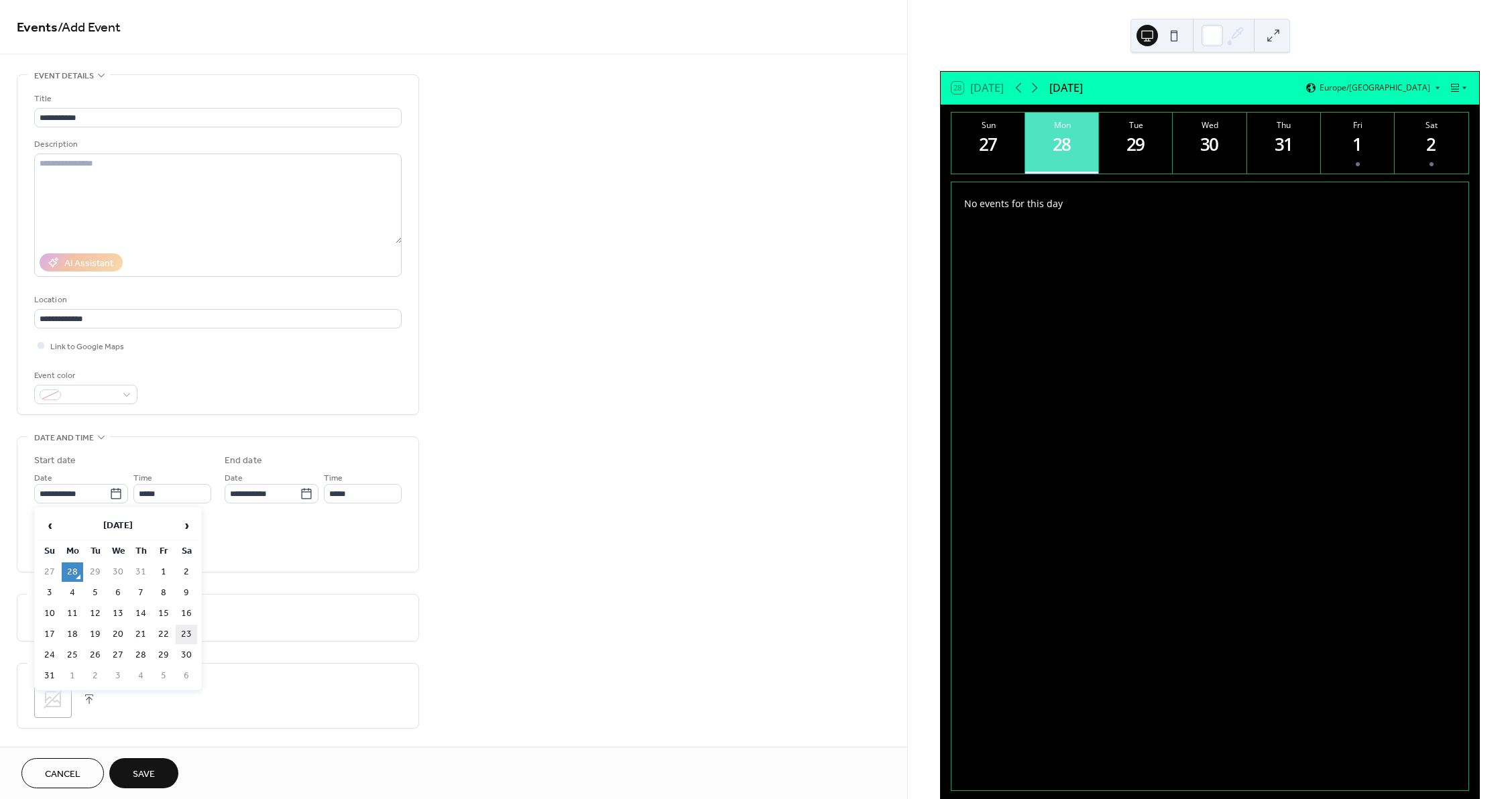 type on "**********" 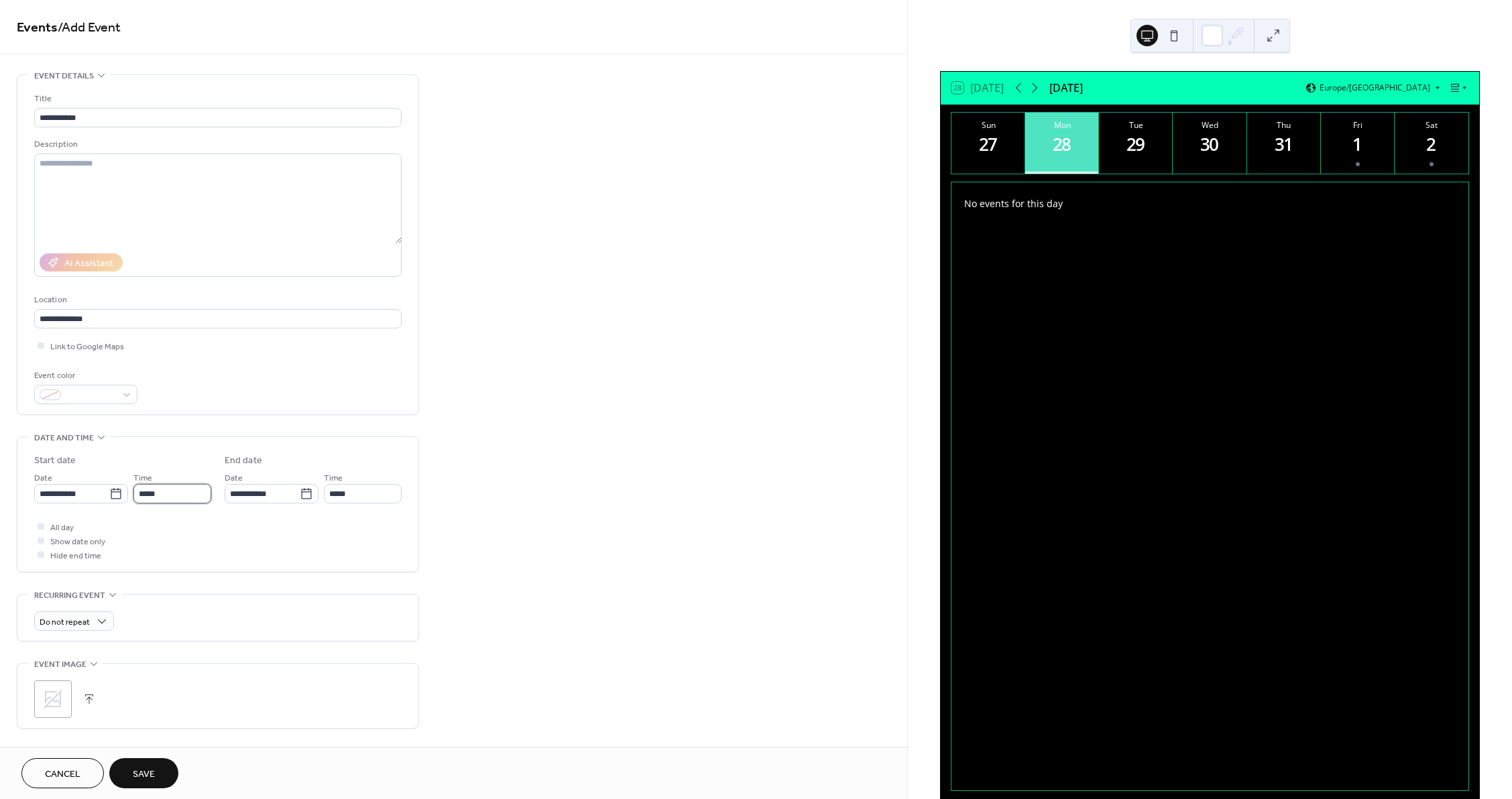 click on "*****" at bounding box center [172, 493] 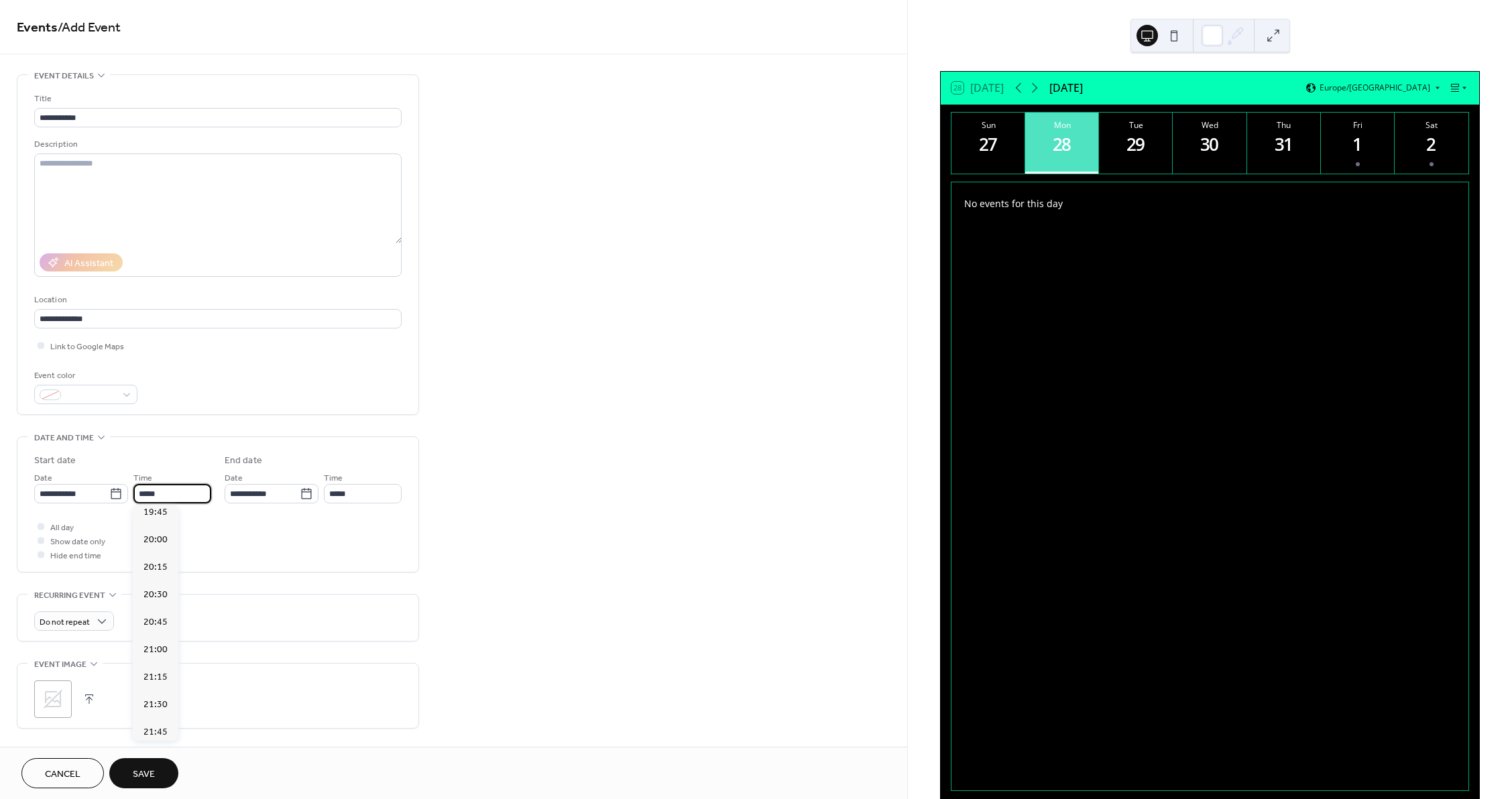 scroll, scrollTop: 2191, scrollLeft: 0, axis: vertical 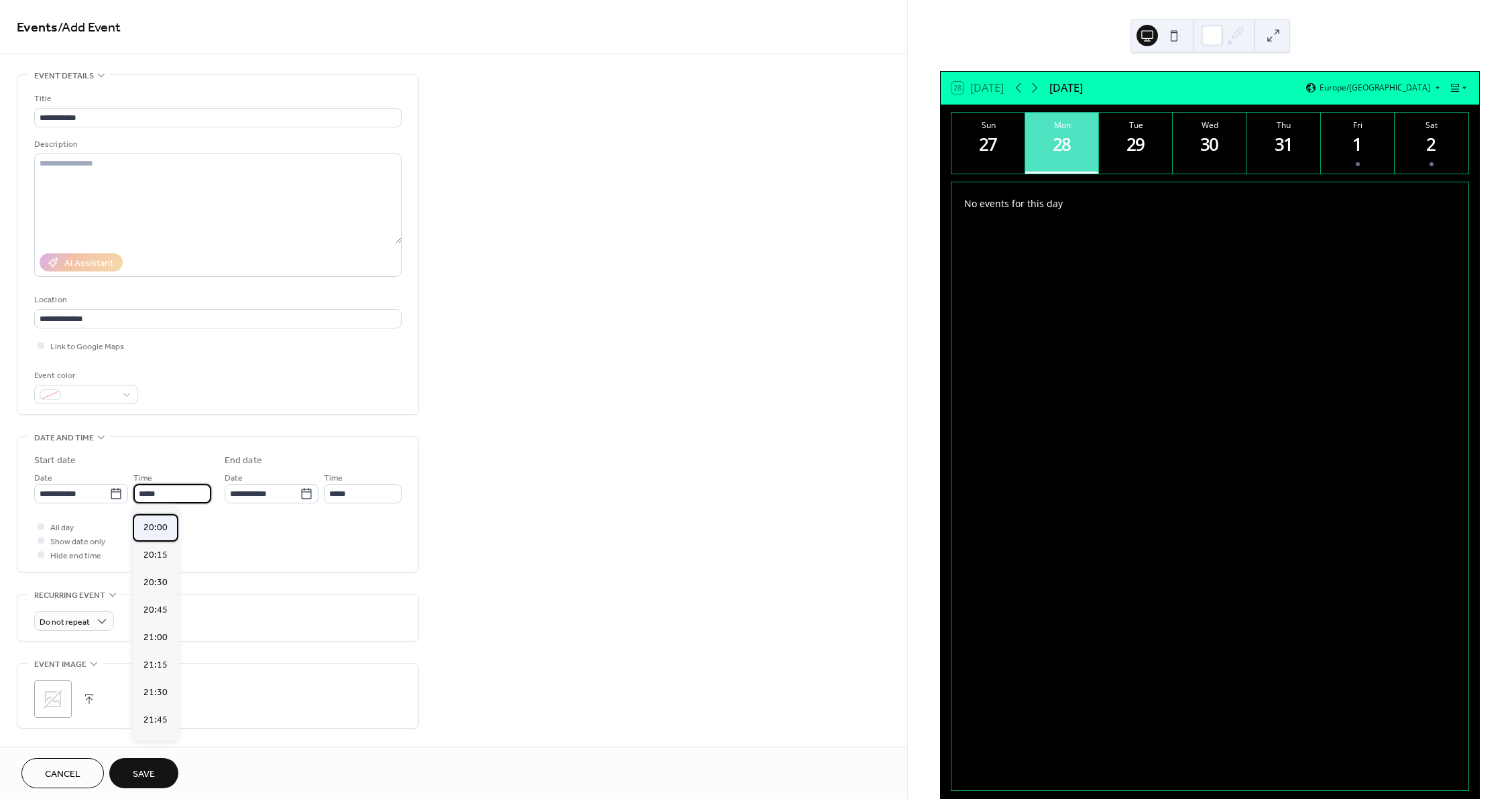 click on "20:00" at bounding box center [156, 528] 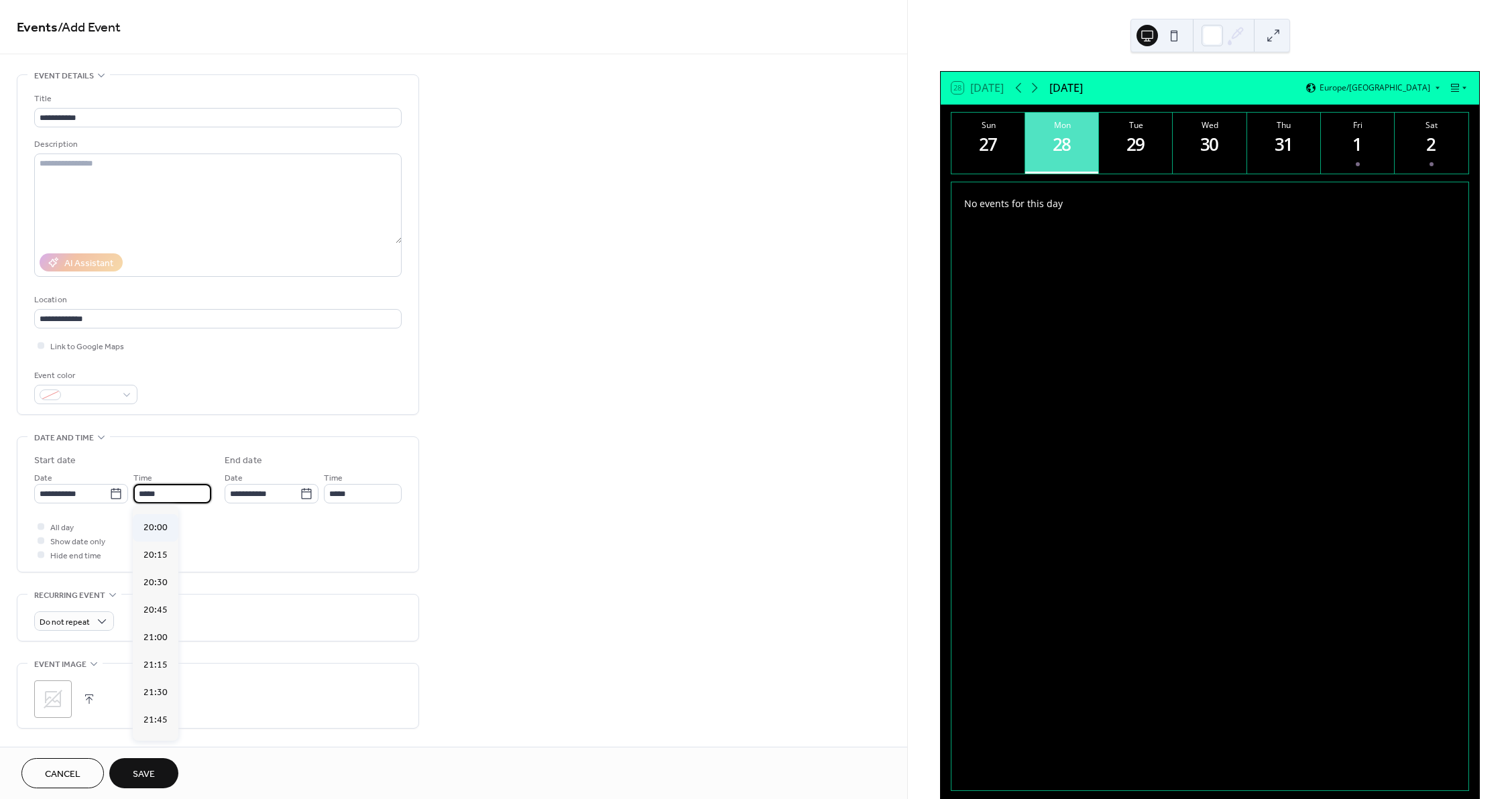 type on "*****" 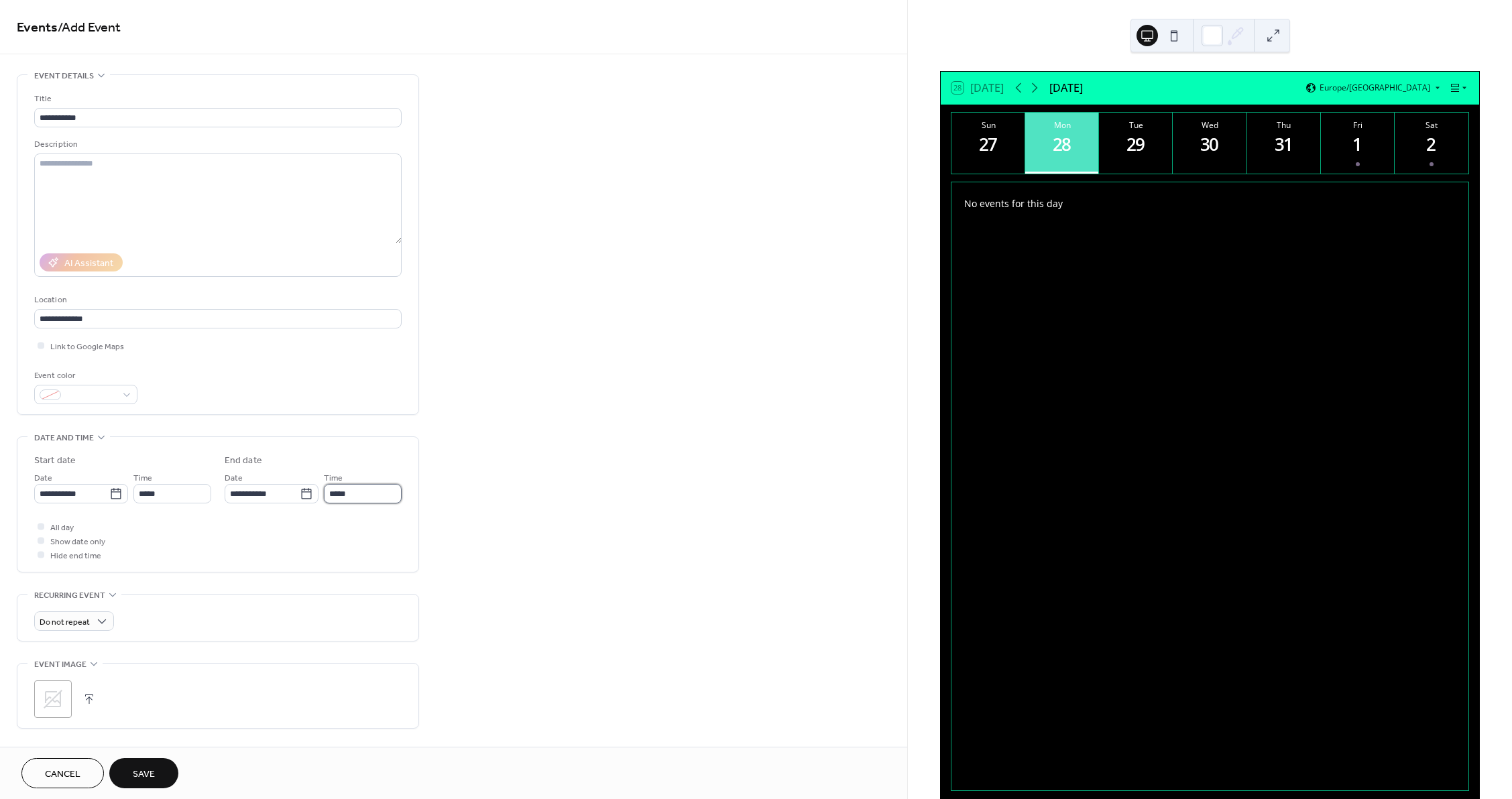 click on "*****" at bounding box center (363, 493) 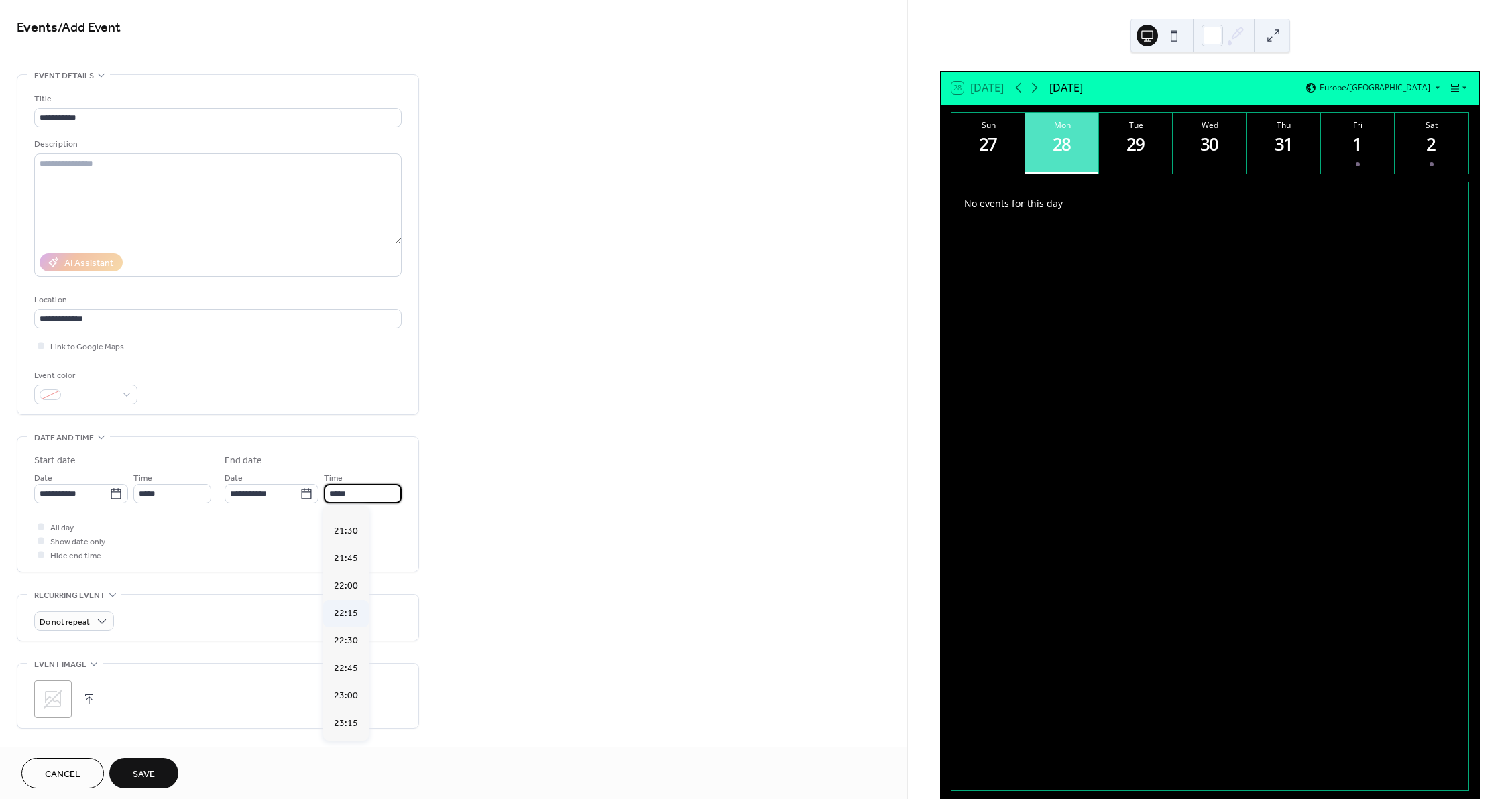 scroll, scrollTop: 134, scrollLeft: 0, axis: vertical 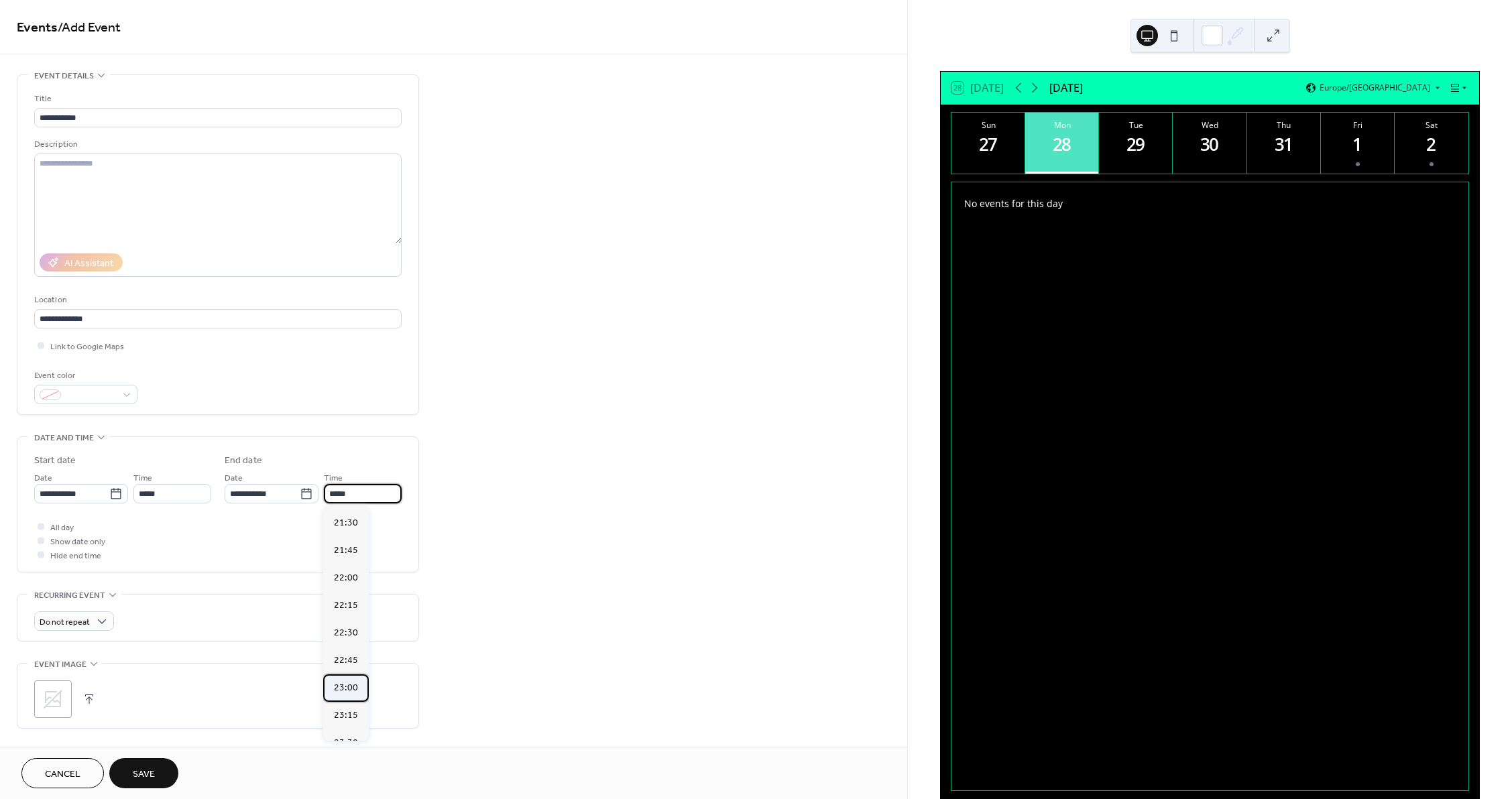 click on "23:00" at bounding box center [346, 688] 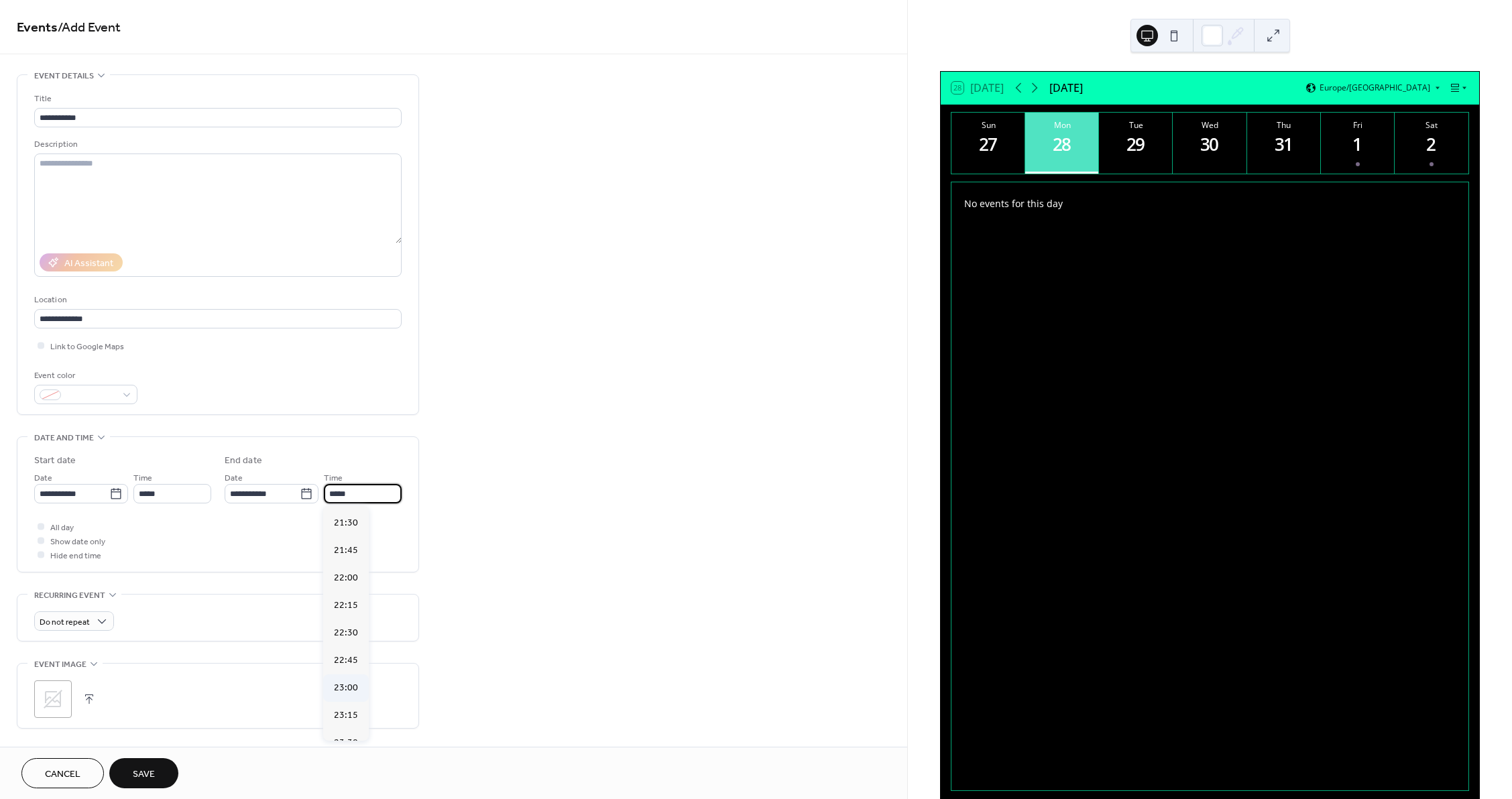 type on "*****" 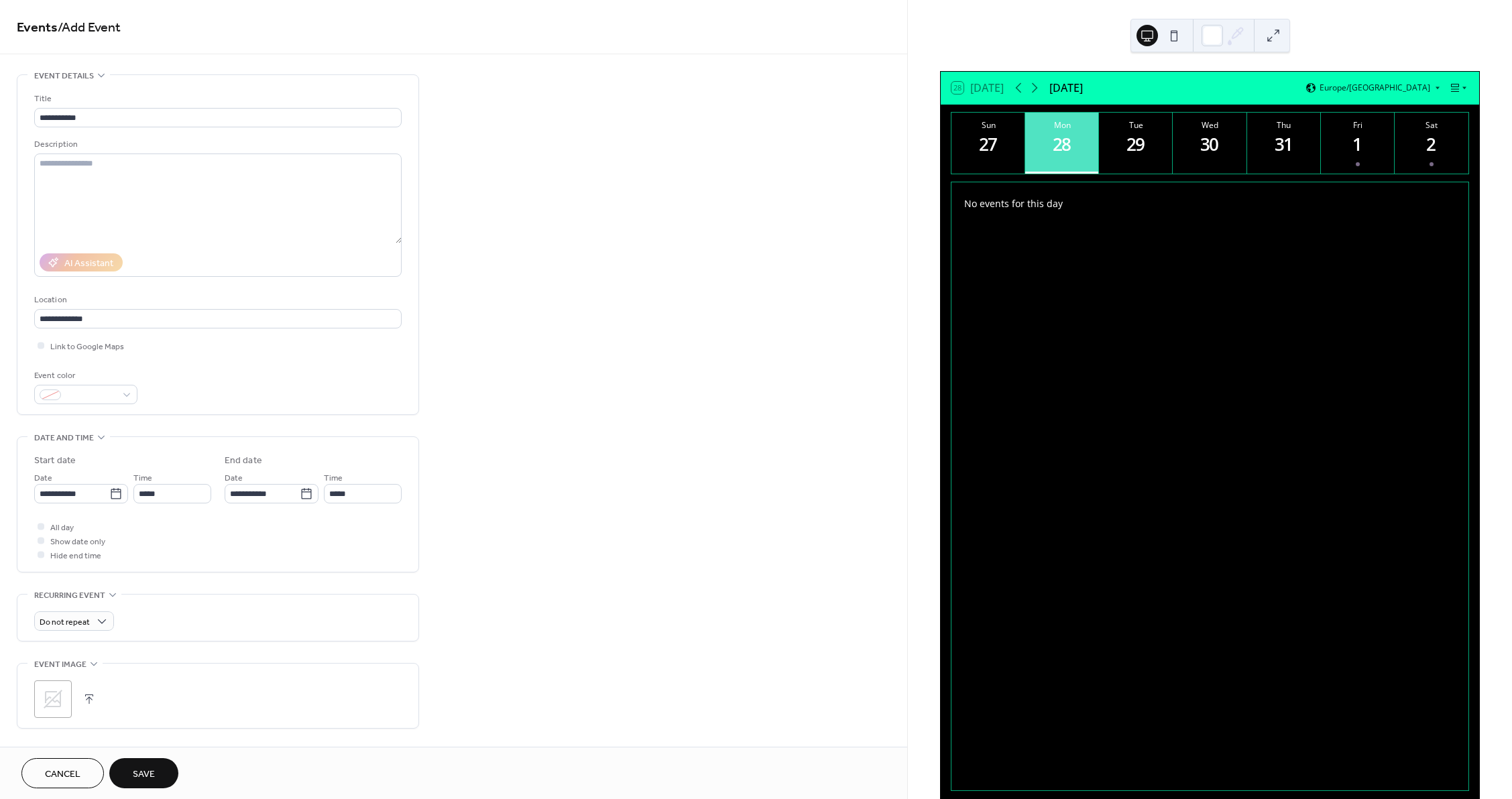 click 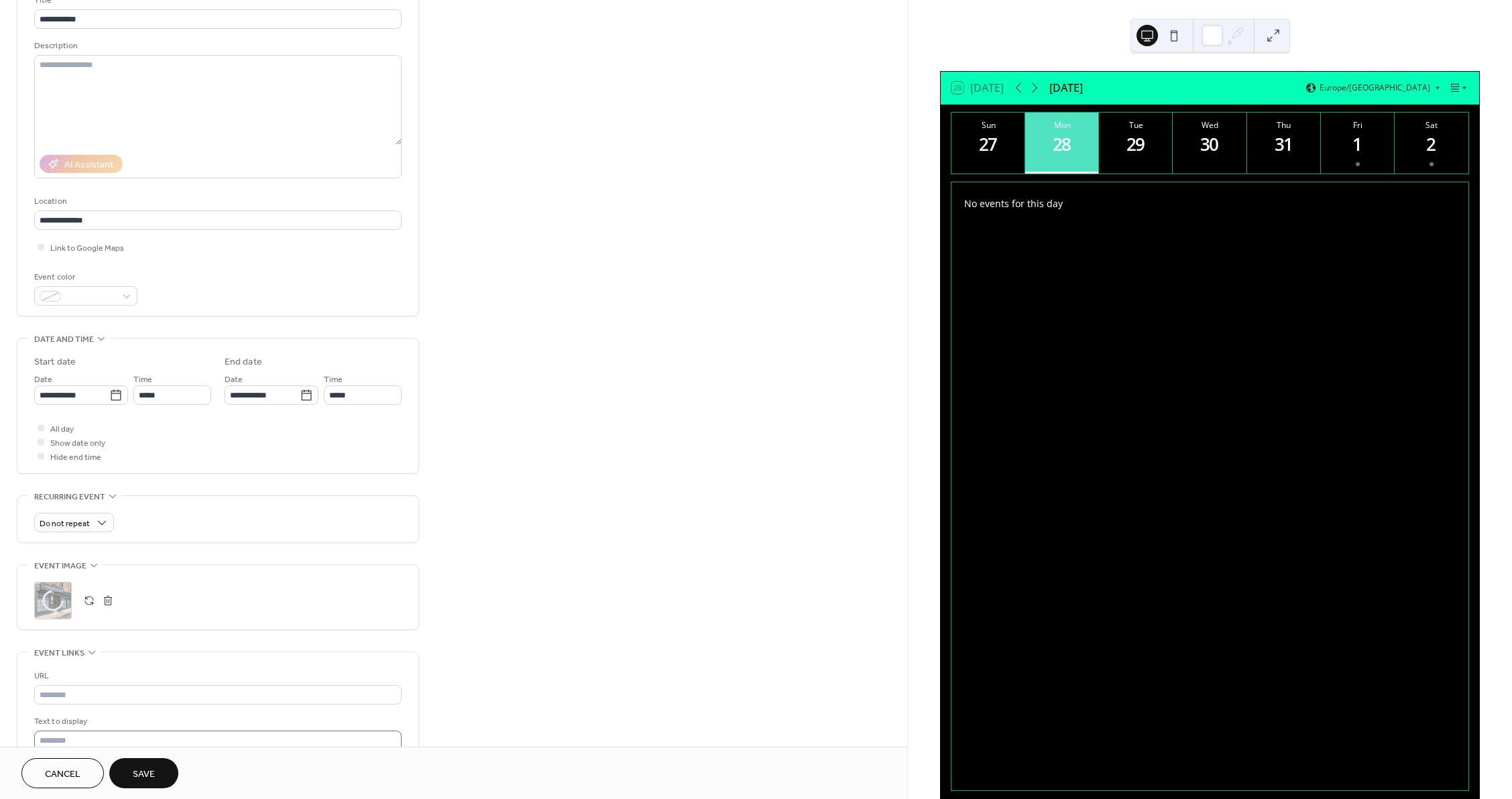 scroll, scrollTop: 134, scrollLeft: 0, axis: vertical 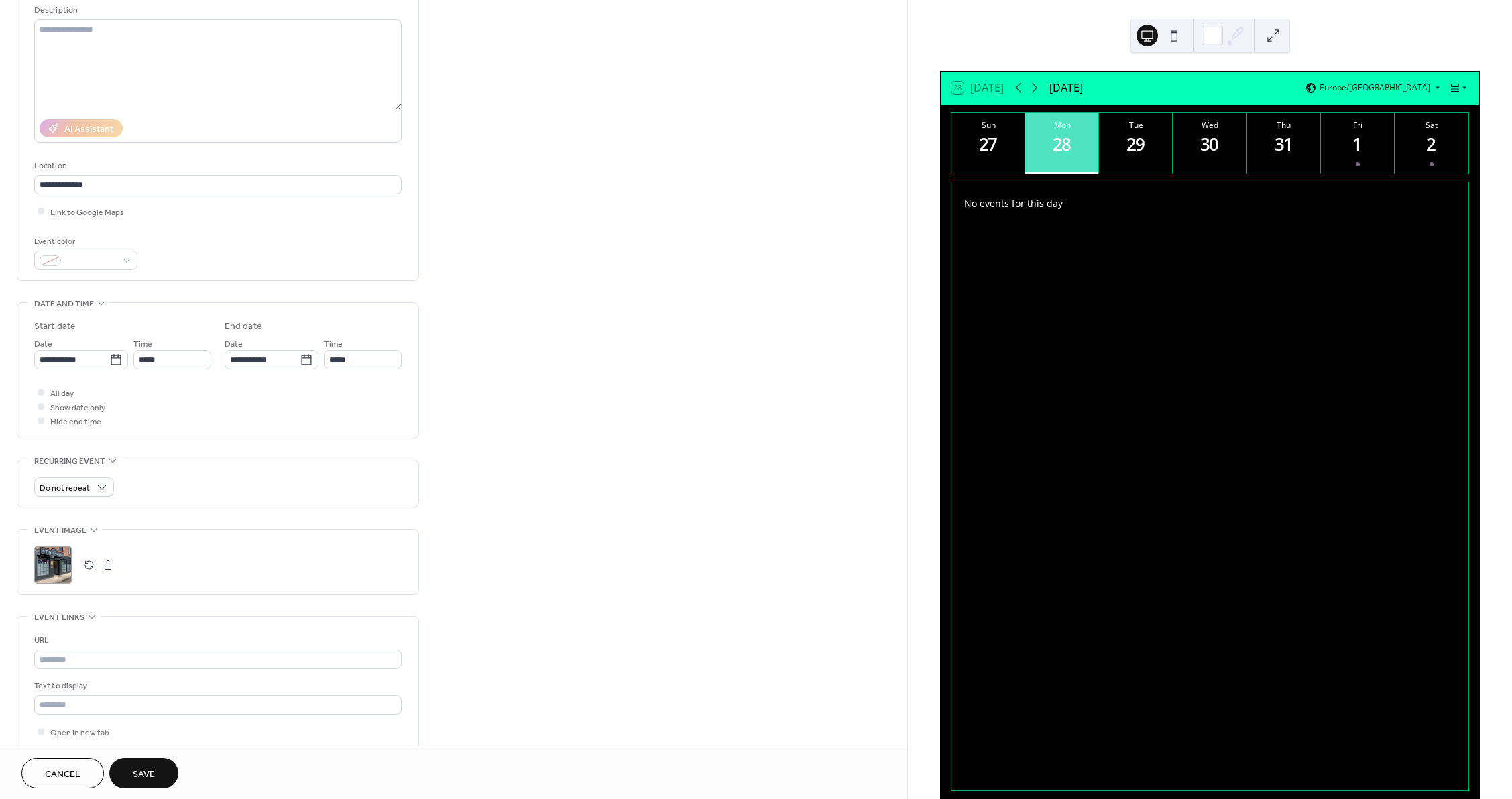 click on "Save" at bounding box center (143, 773) 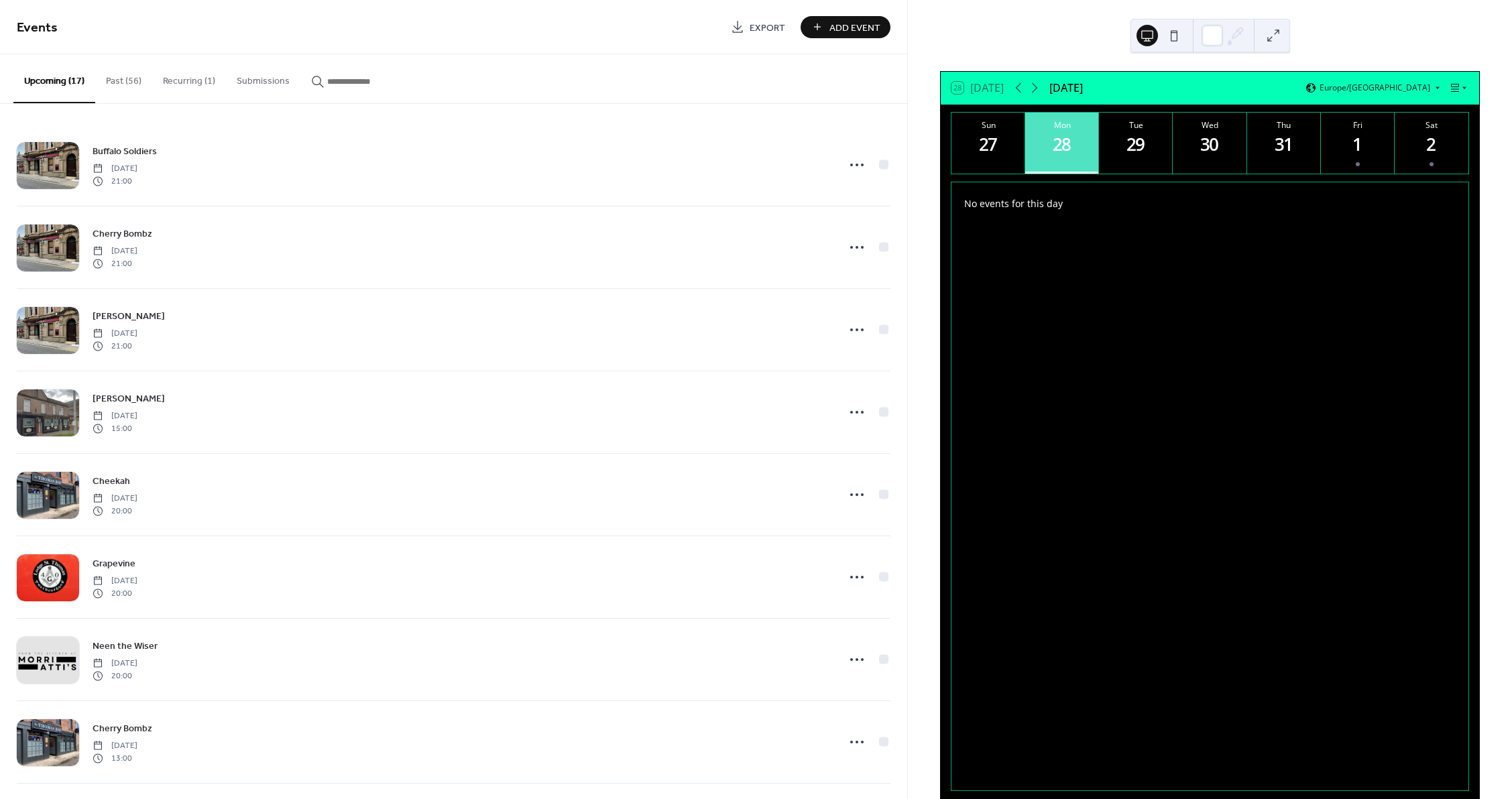 click on "Events Export Add Event" at bounding box center (453, 27) 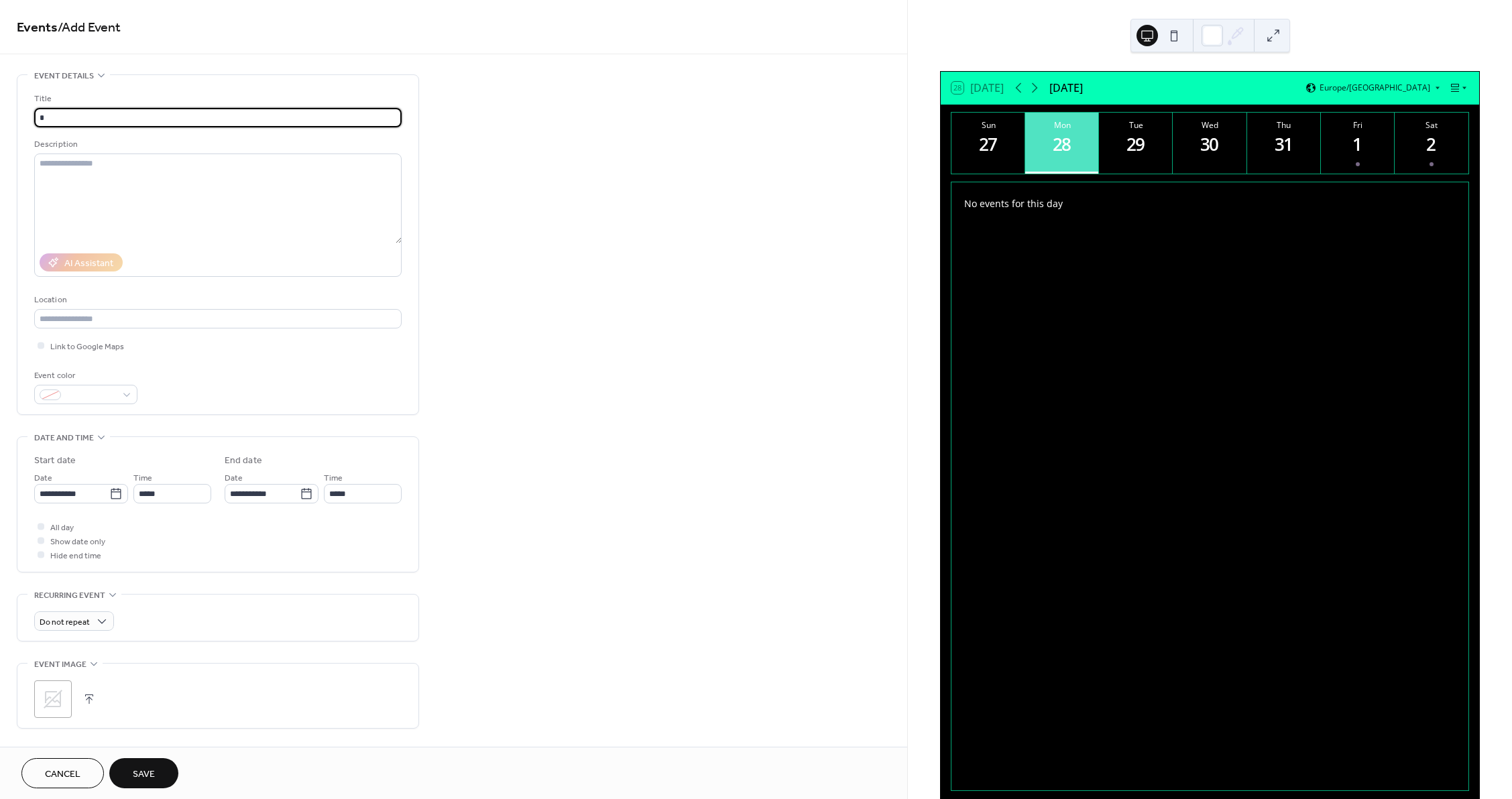 type on "*********" 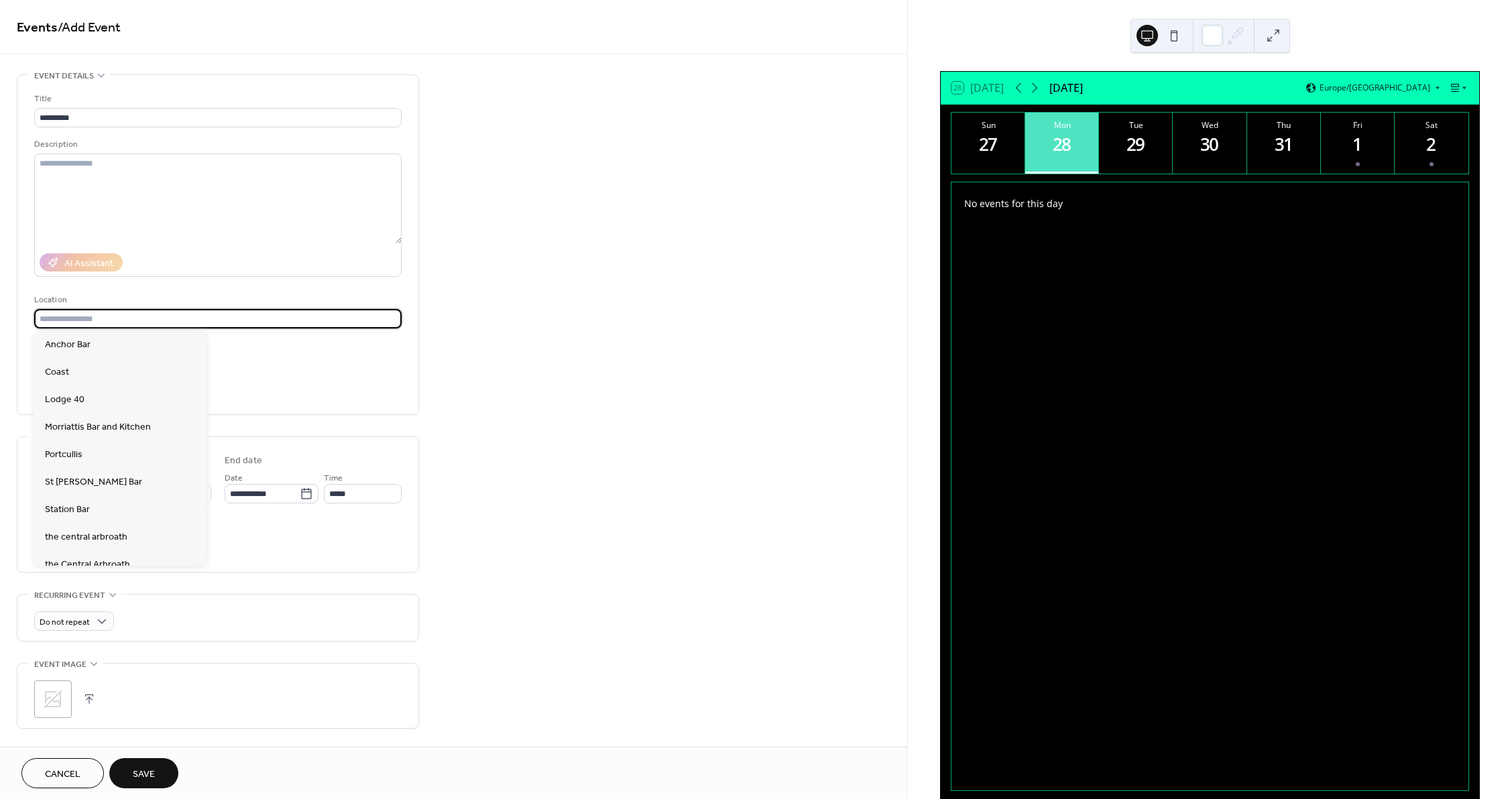 click at bounding box center (218, 318) 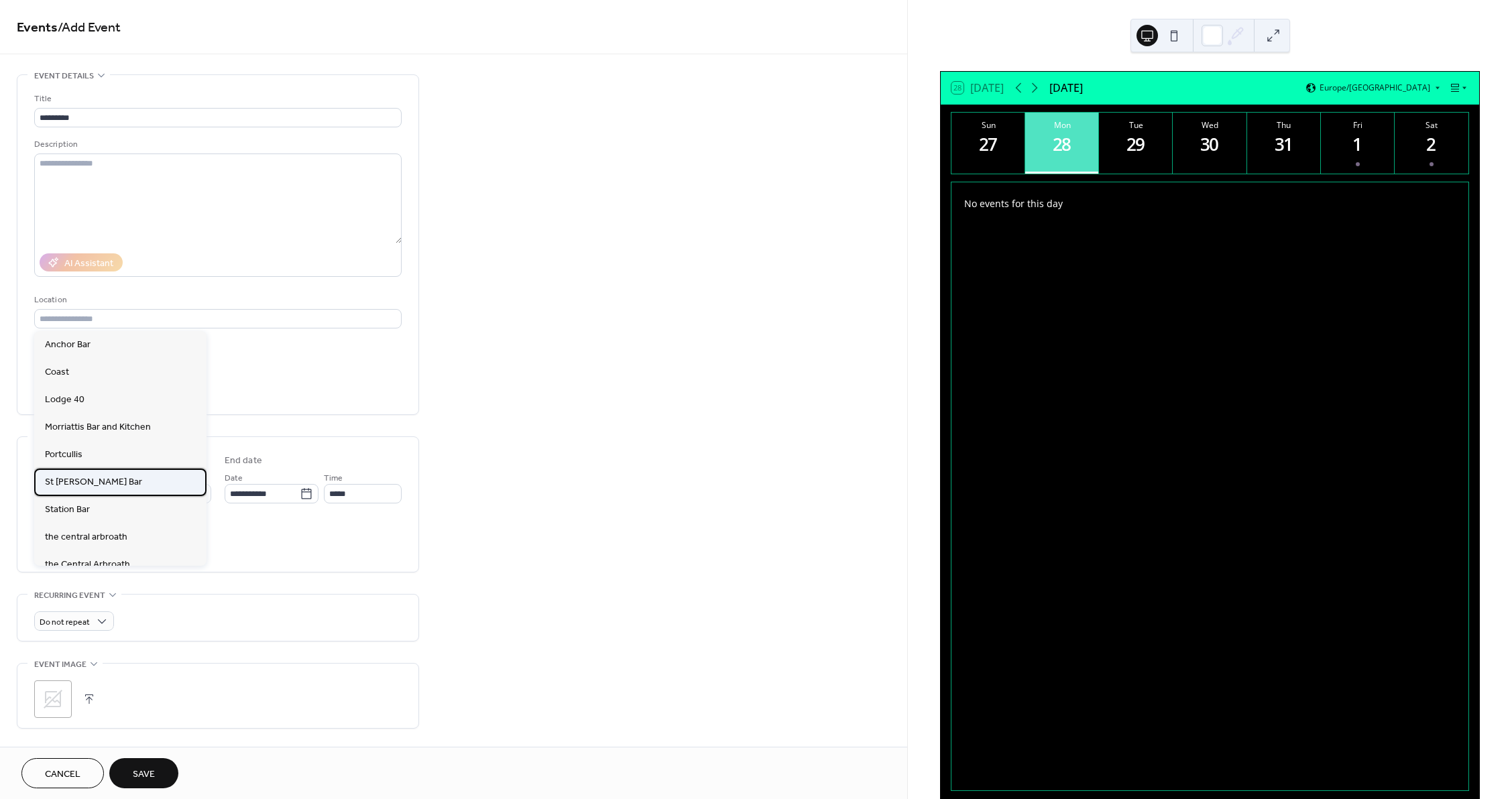click on "St [PERSON_NAME] Bar" at bounding box center [120, 482] 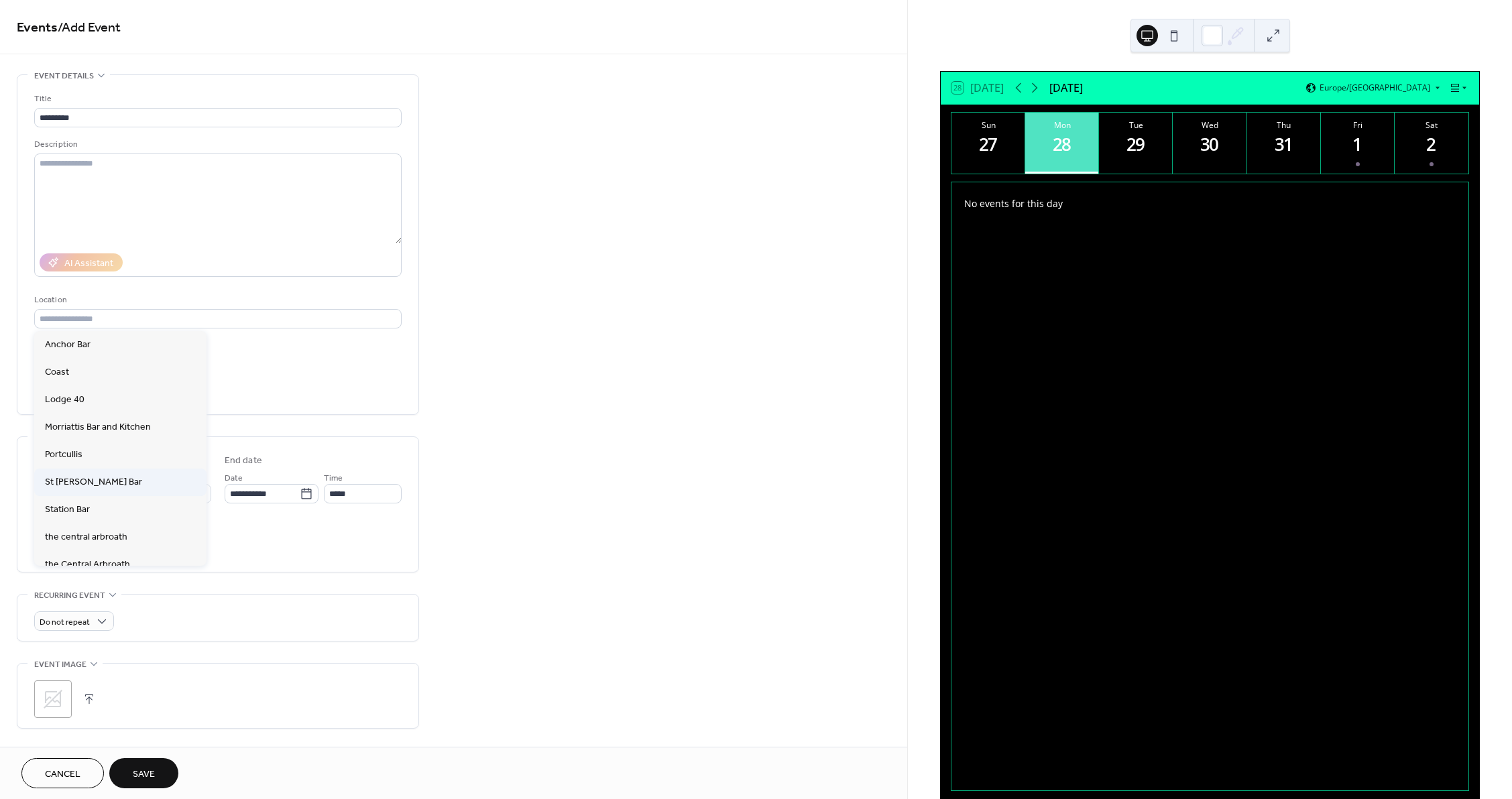 type on "**********" 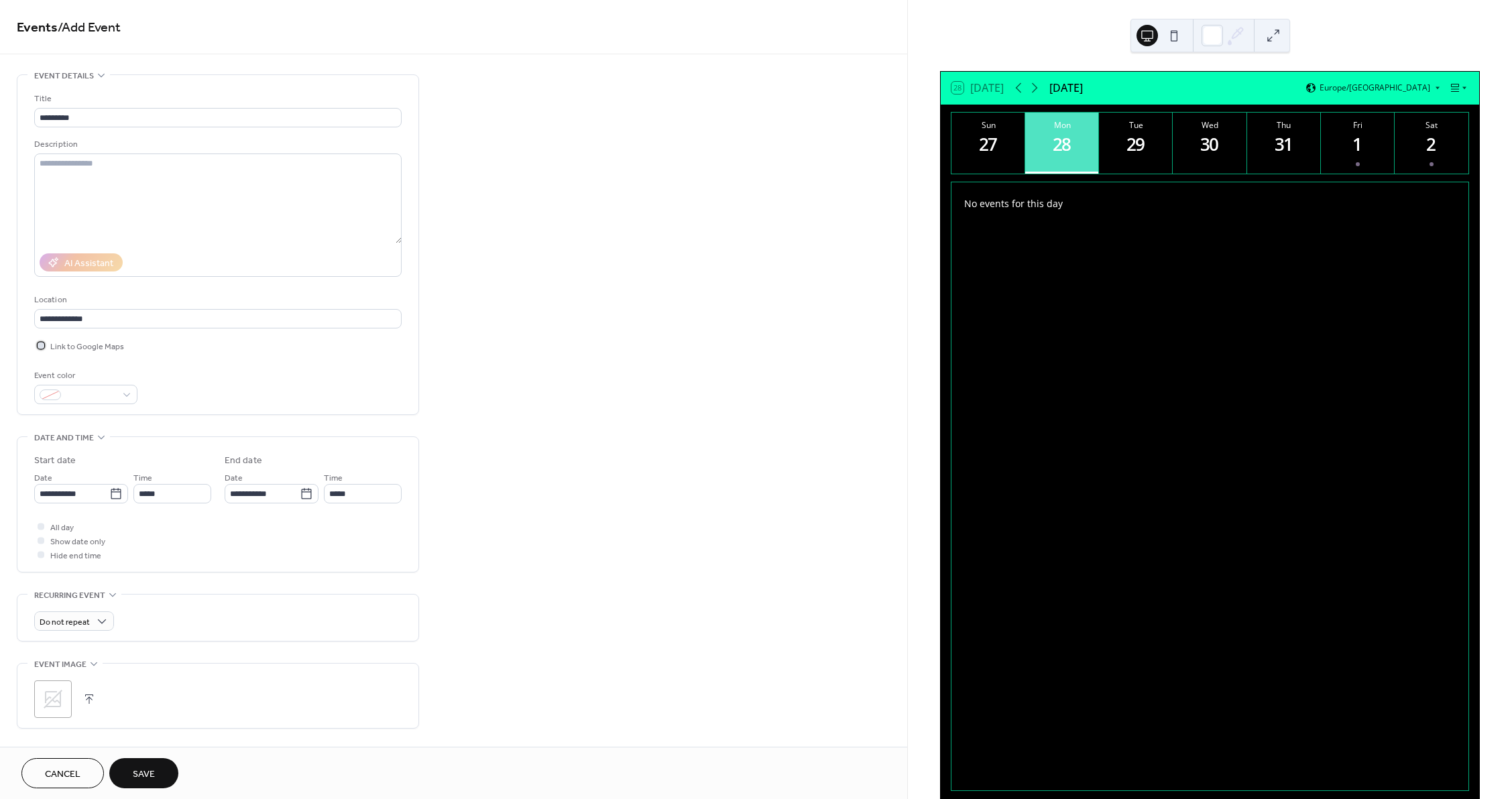 click on "Link to Google Maps" at bounding box center [87, 347] 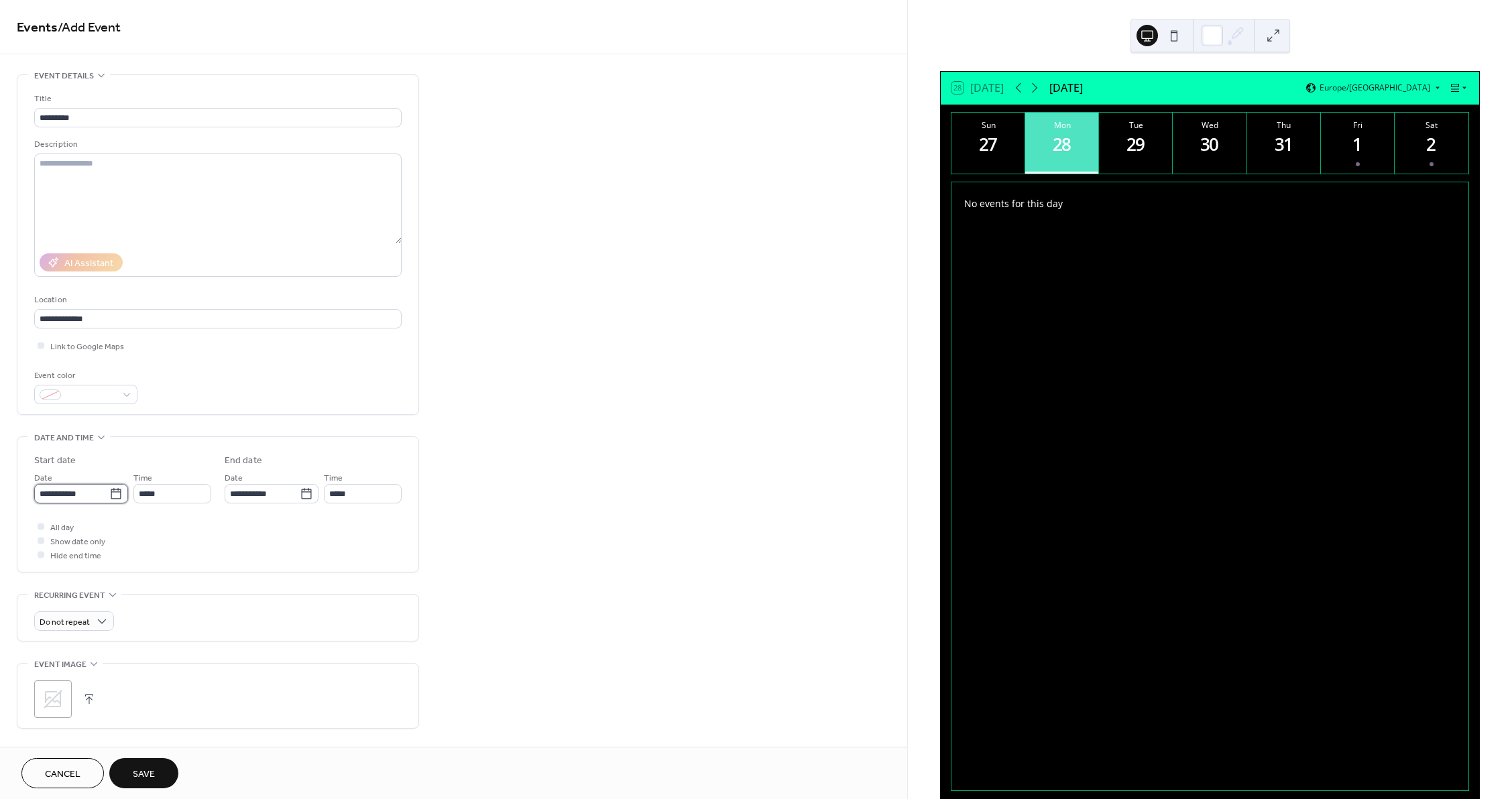 click on "**********" at bounding box center (72, 493) 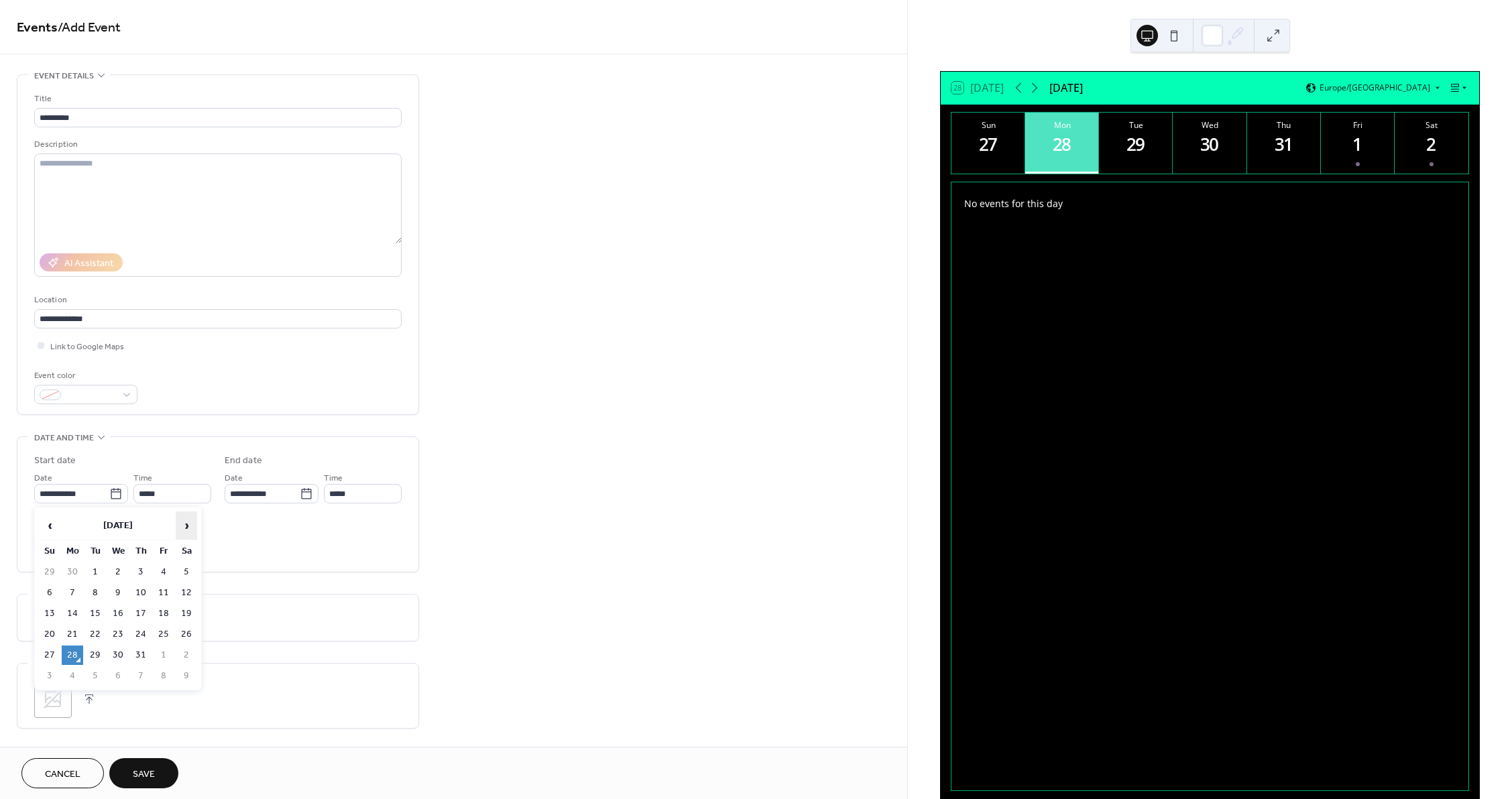 click on "›" at bounding box center [186, 526] 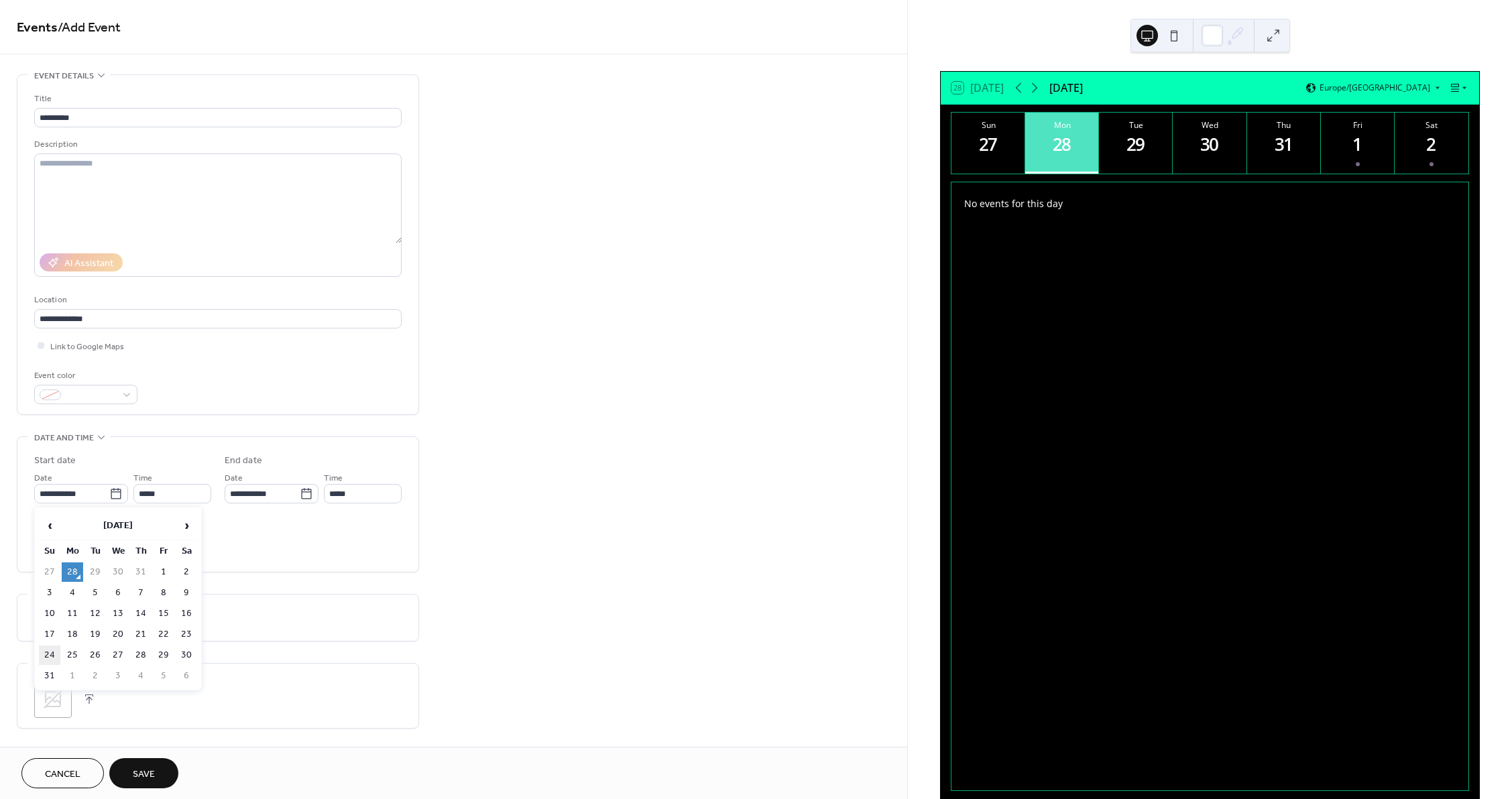 click on "24" at bounding box center [50, 655] 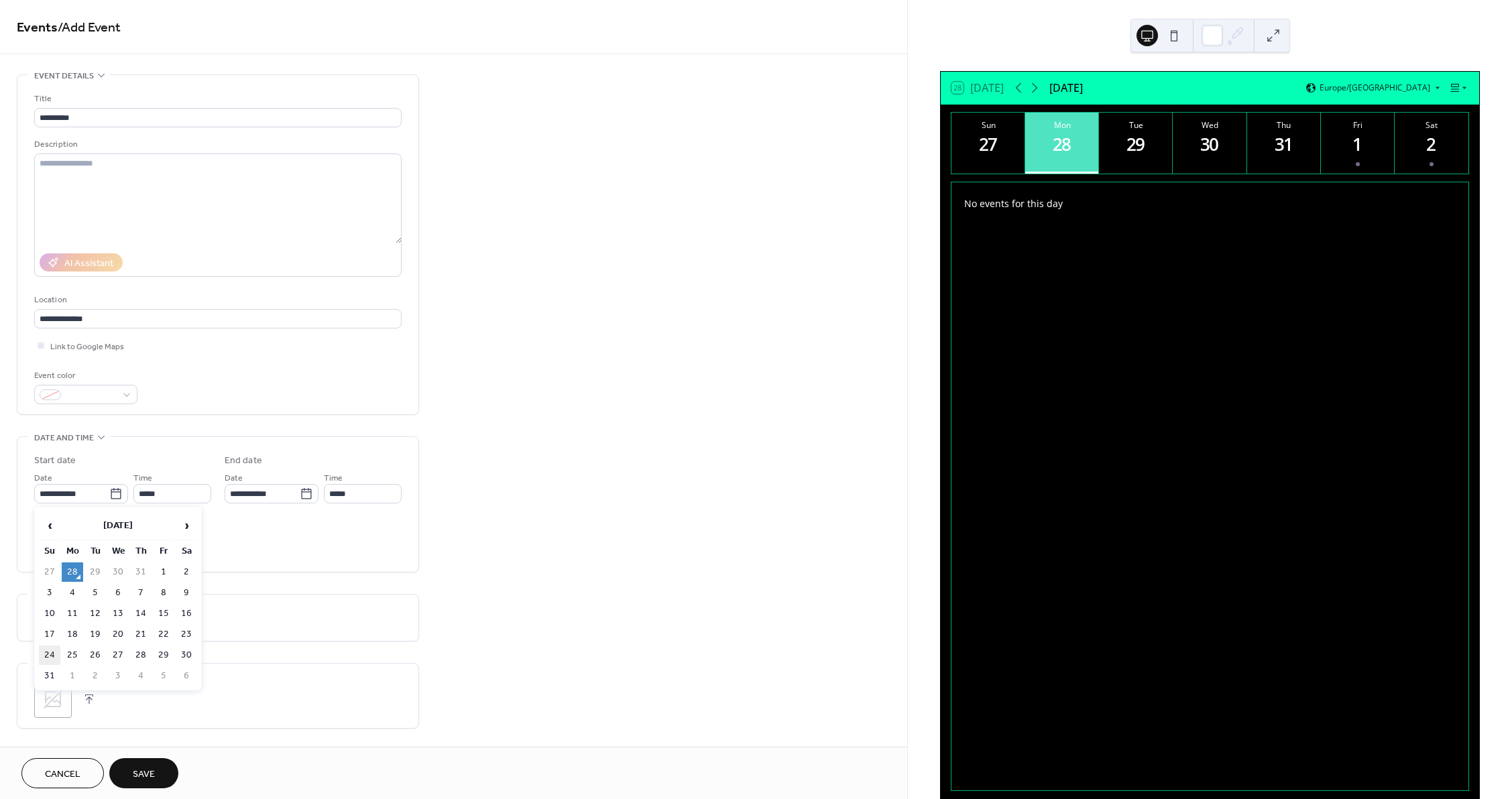 type on "**********" 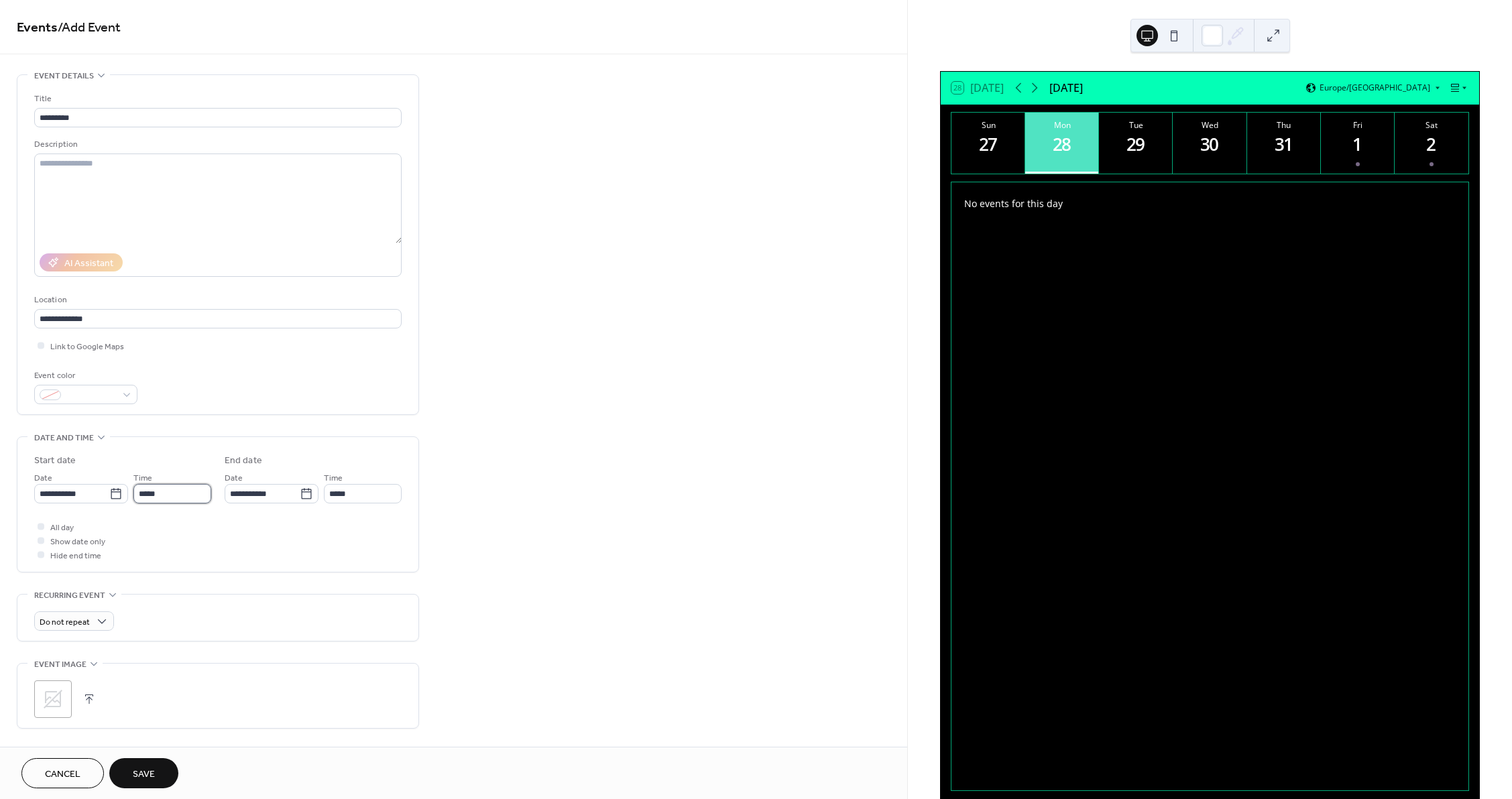 click on "*****" at bounding box center (172, 493) 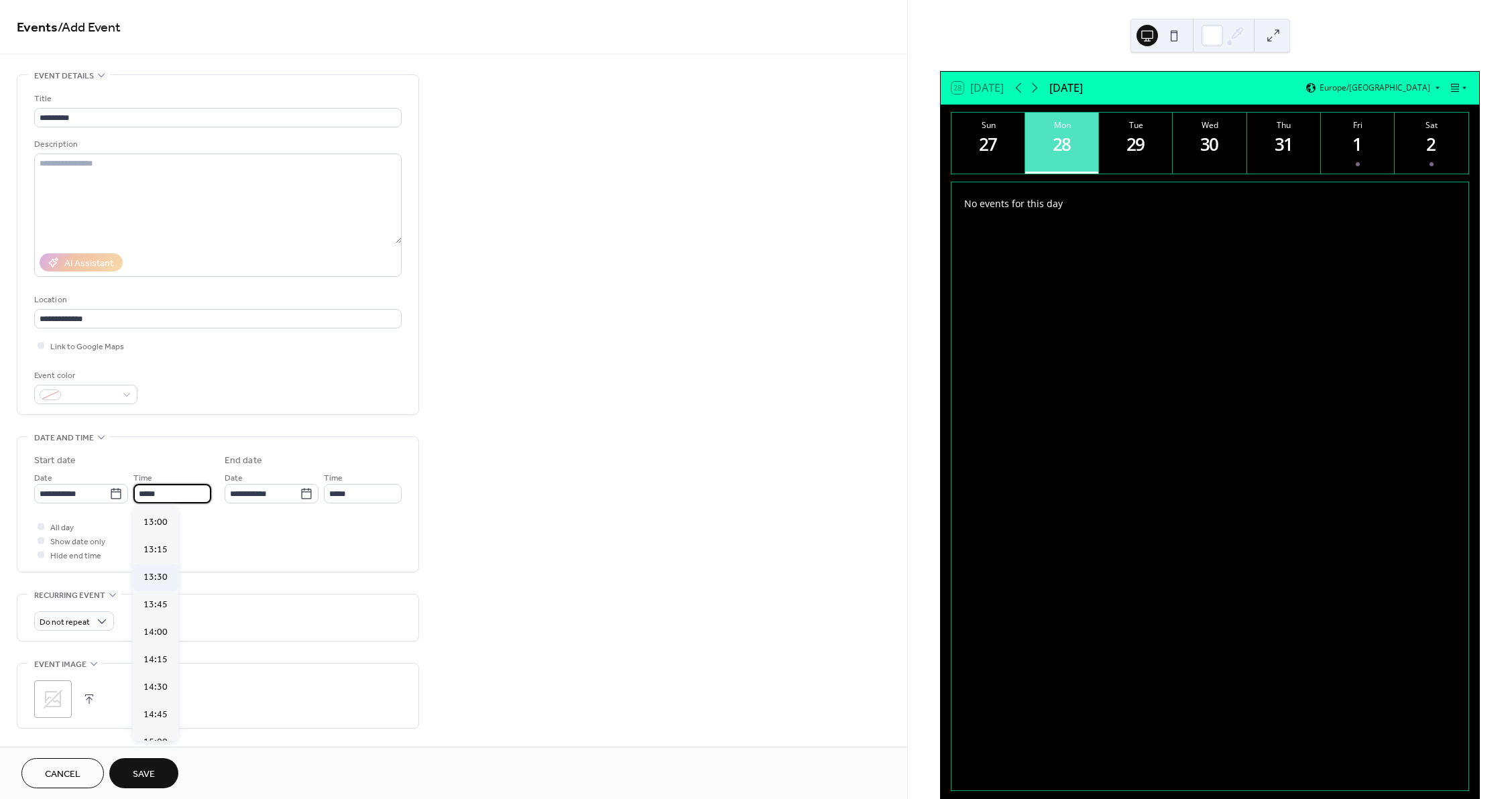 scroll, scrollTop: 1453, scrollLeft: 0, axis: vertical 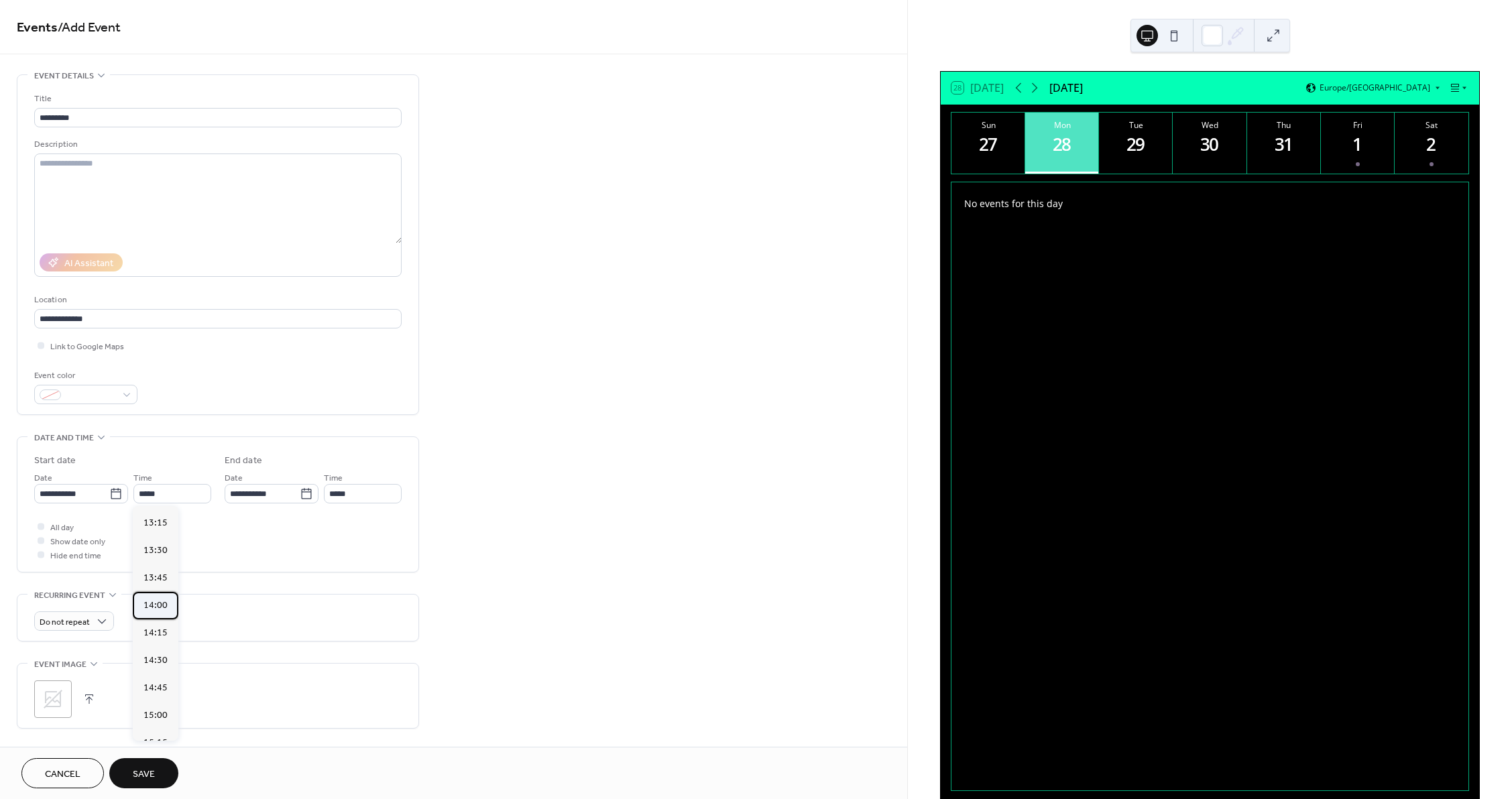 click on "14:00" at bounding box center (156, 605) 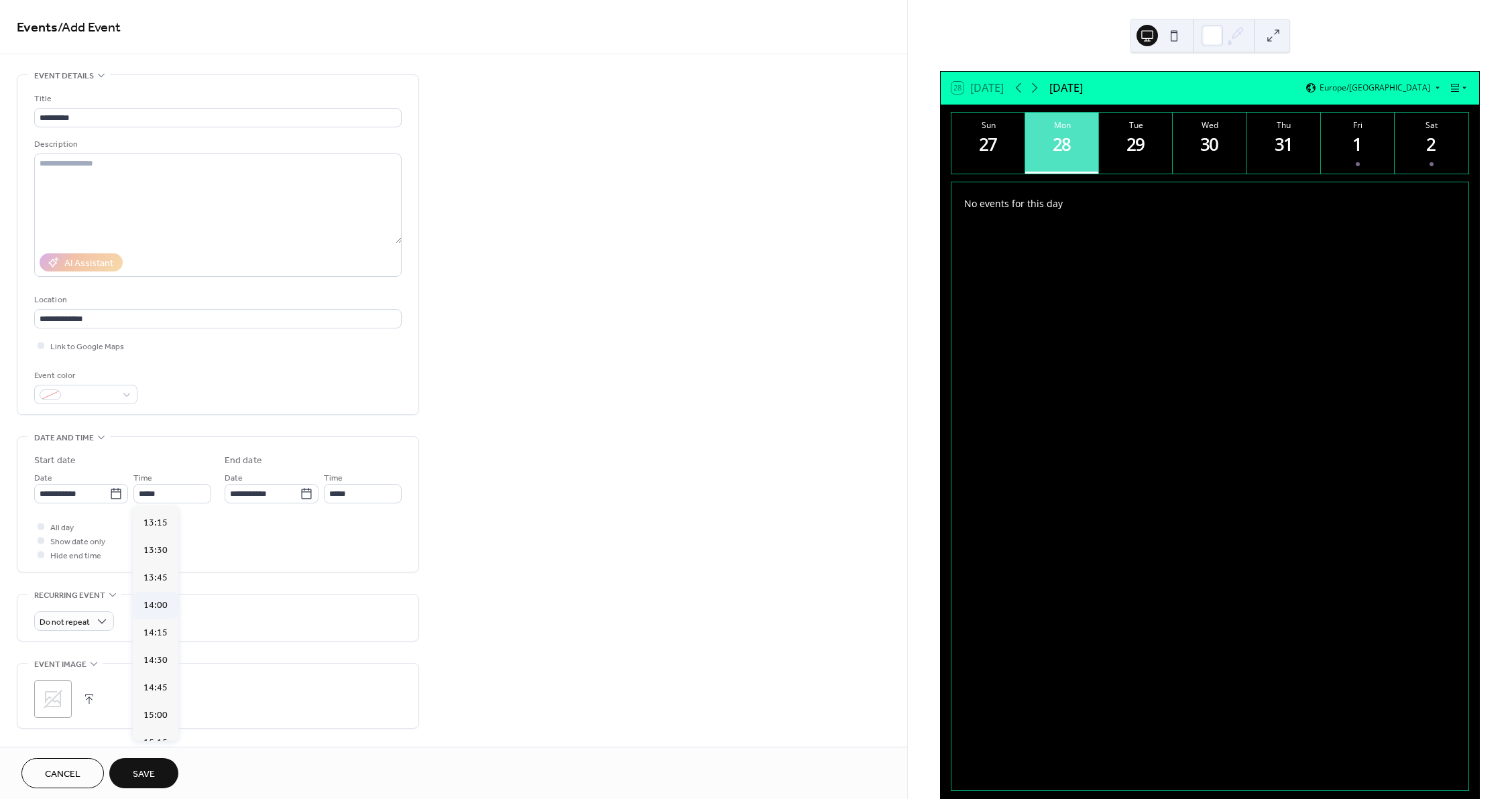 type on "*****" 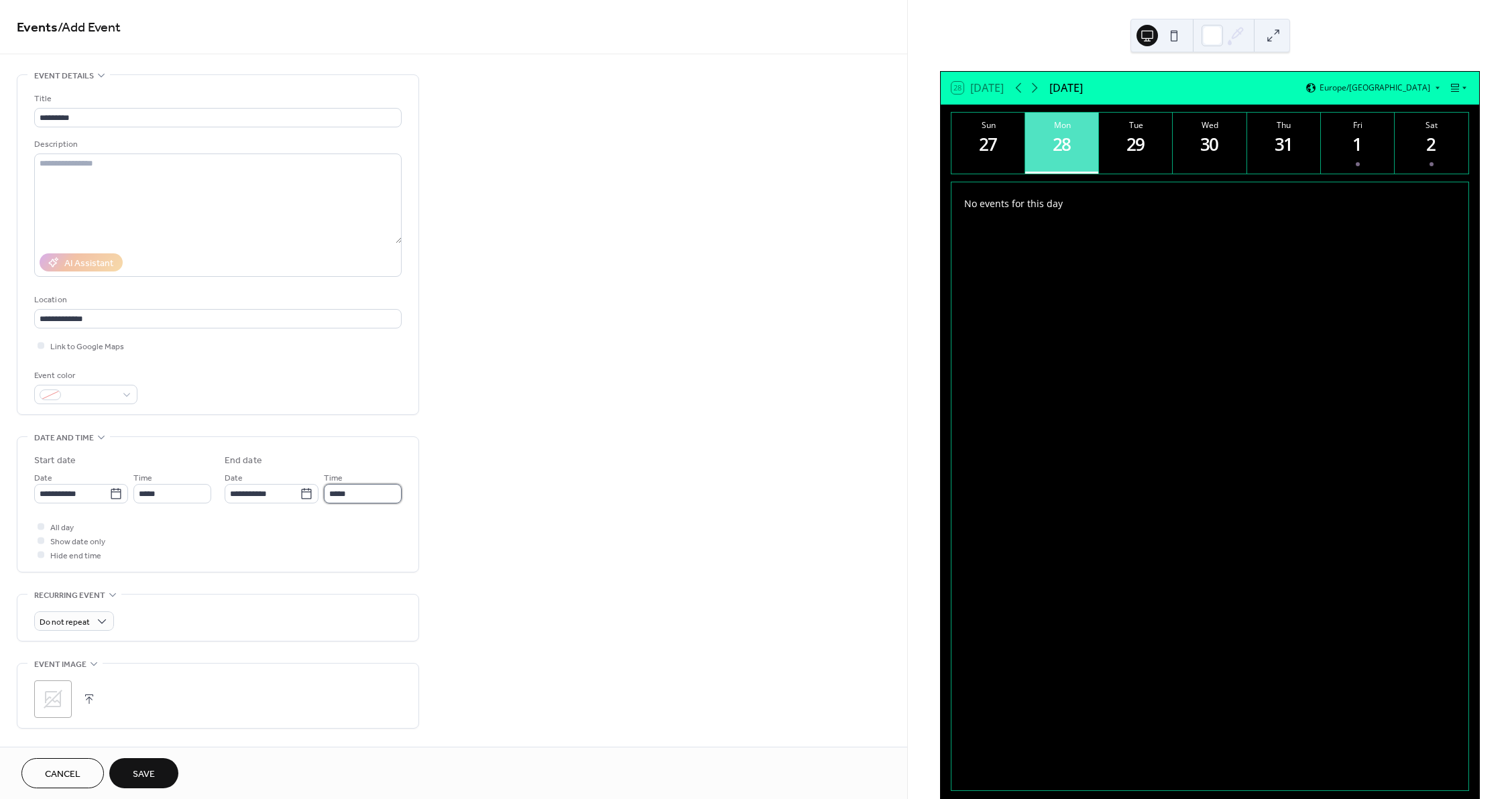click on "*****" at bounding box center [363, 493] 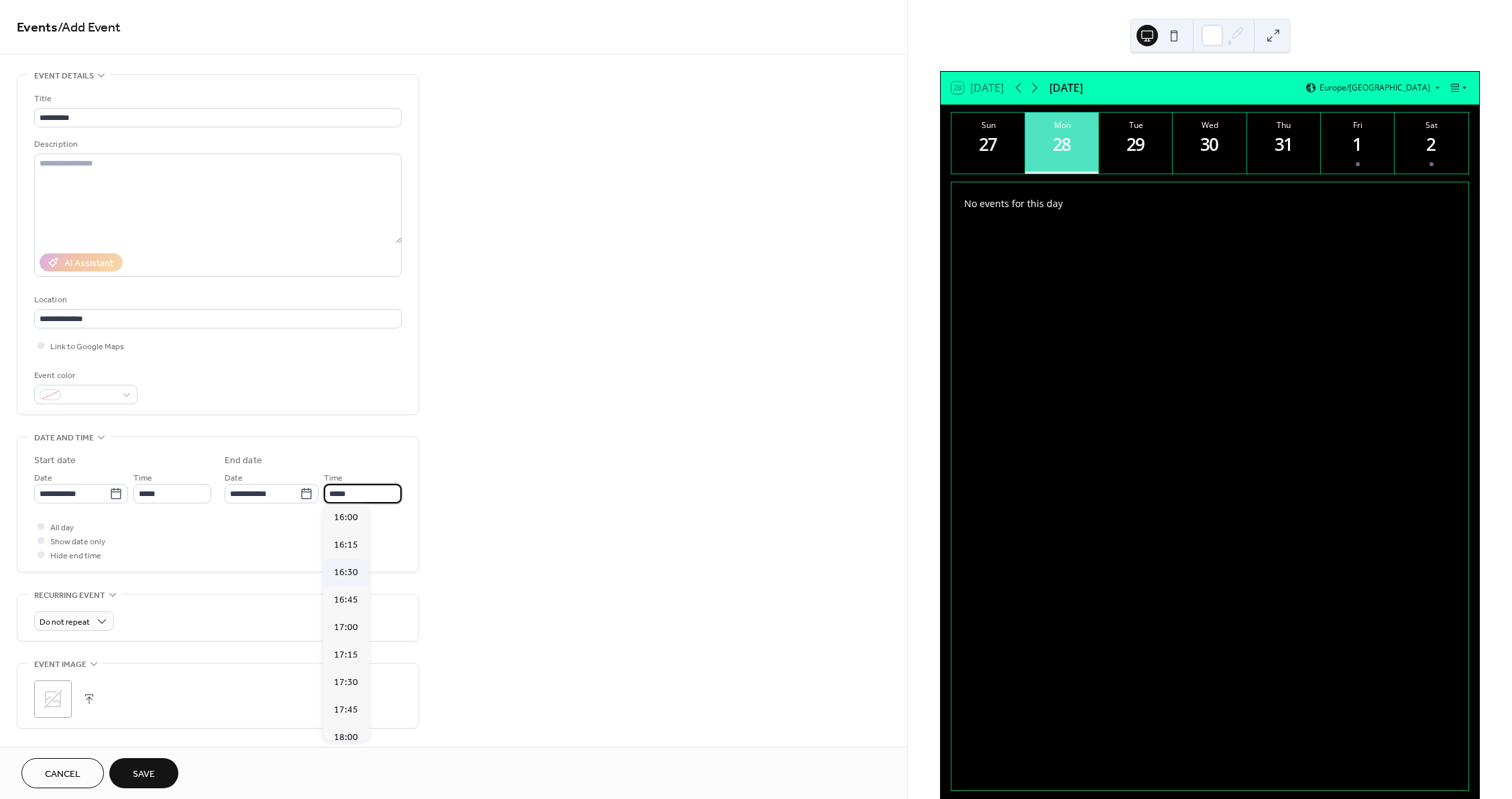 scroll, scrollTop: 201, scrollLeft: 0, axis: vertical 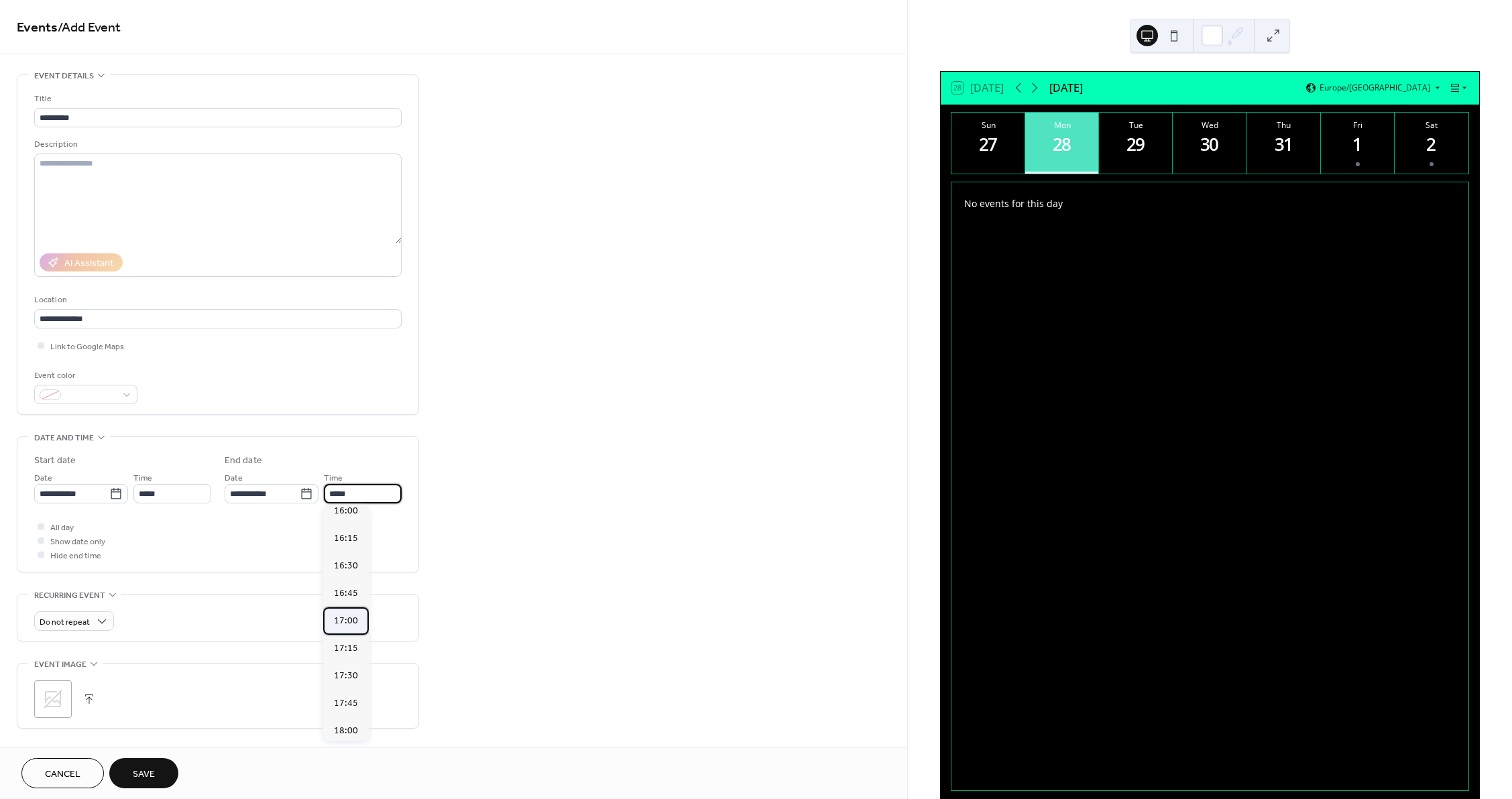 click on "17:00" at bounding box center [346, 621] 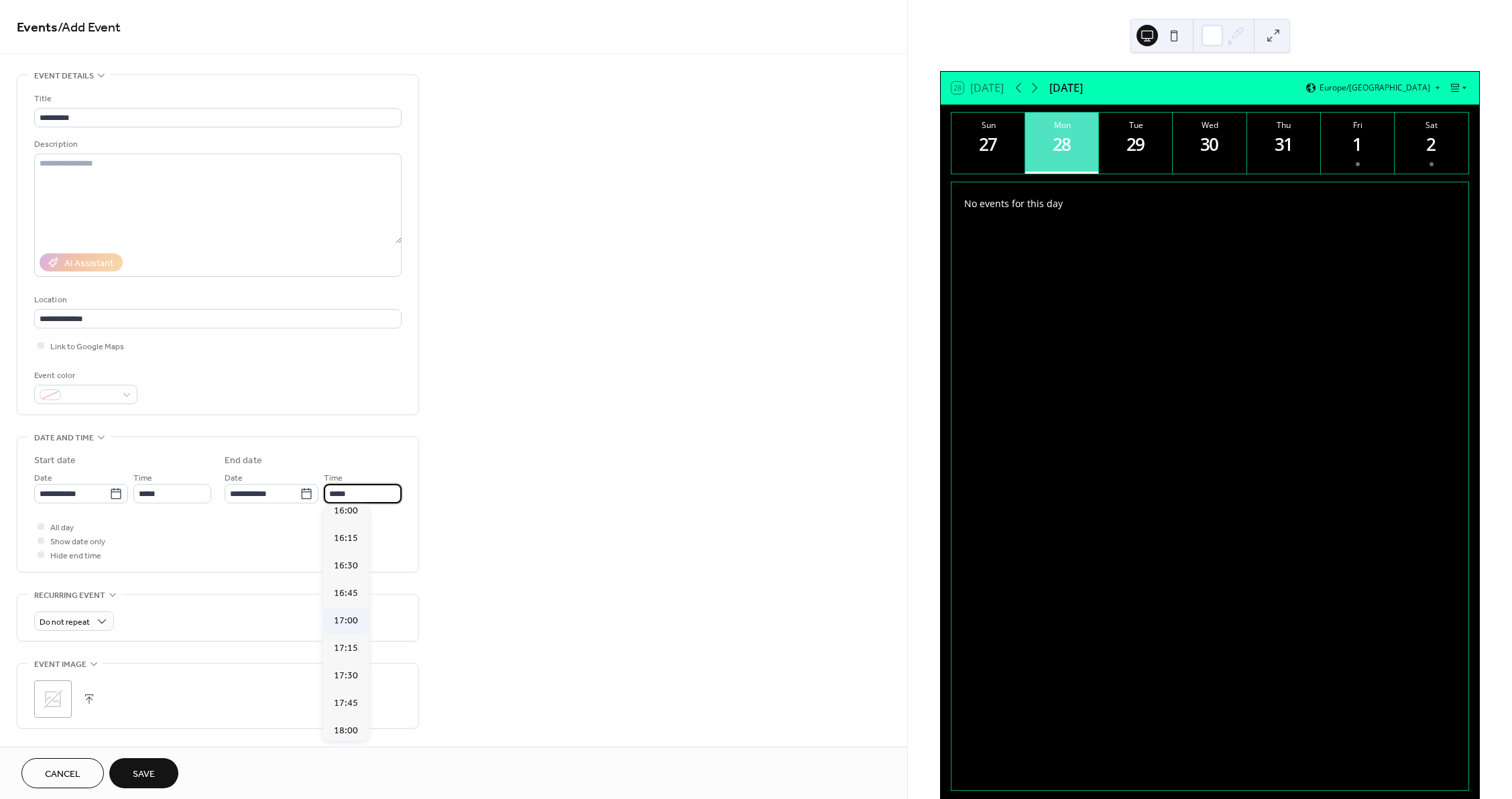 type on "*****" 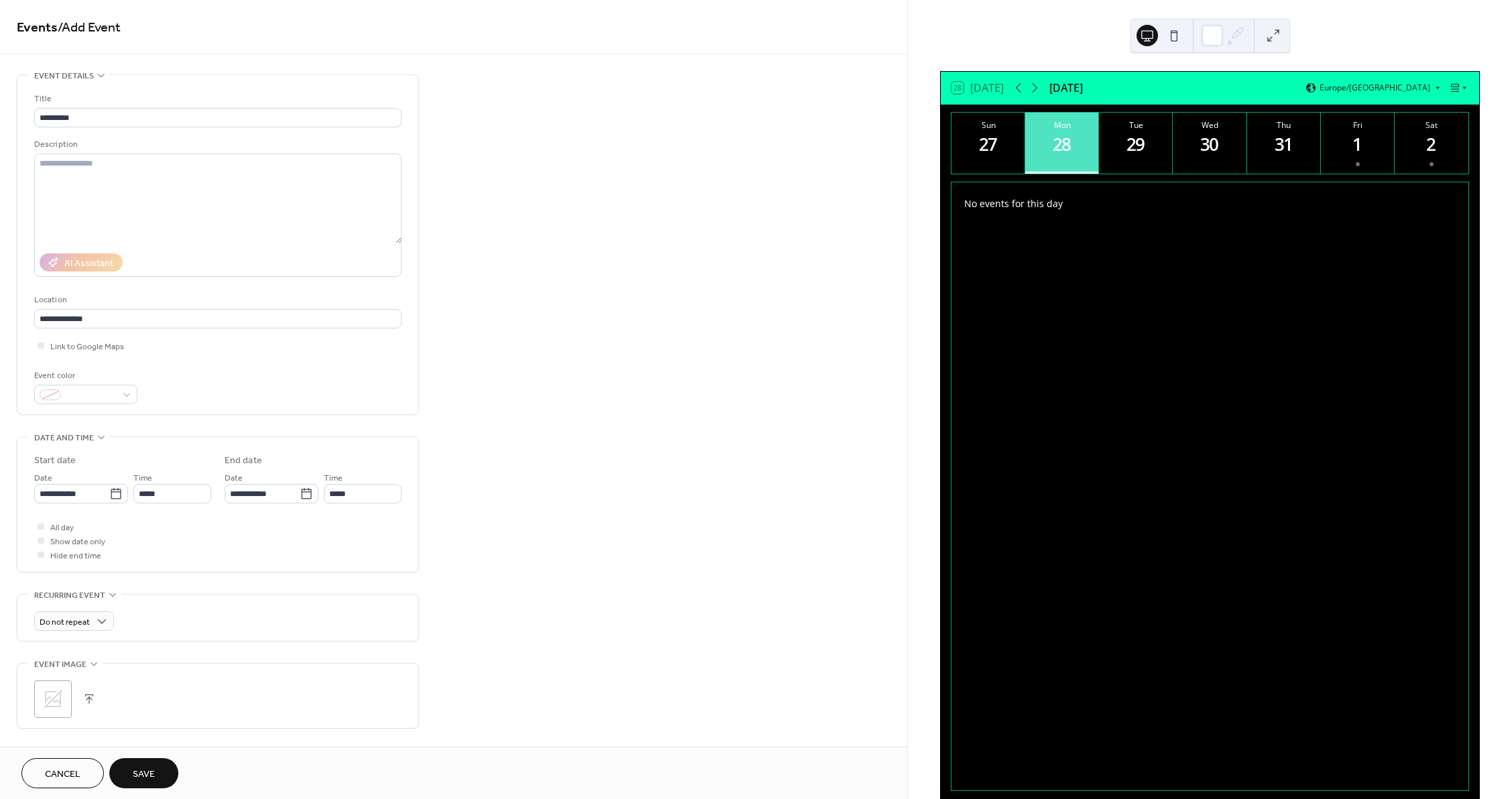 click on ";" at bounding box center [53, 699] 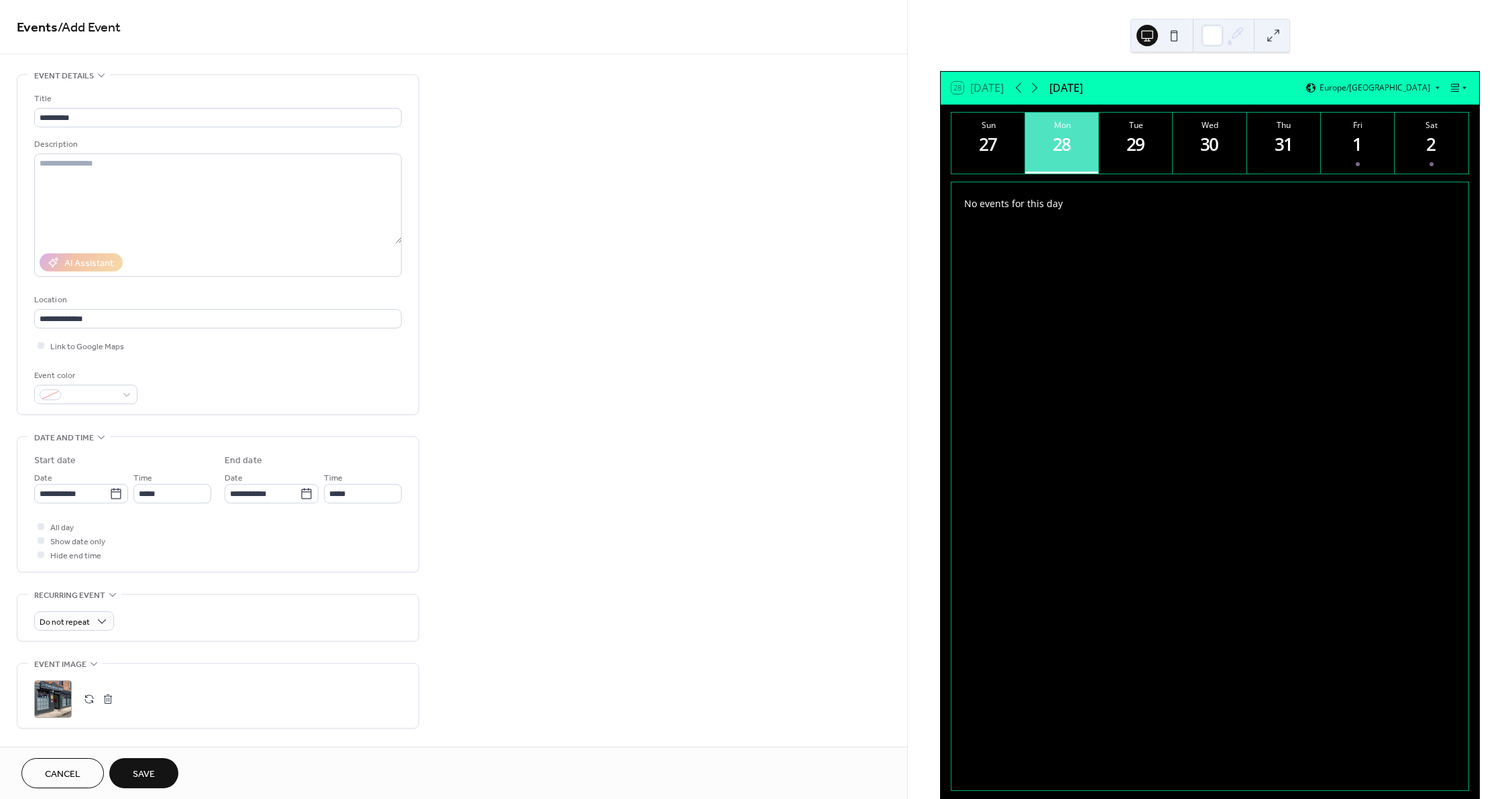 click on "Save" at bounding box center [143, 774] 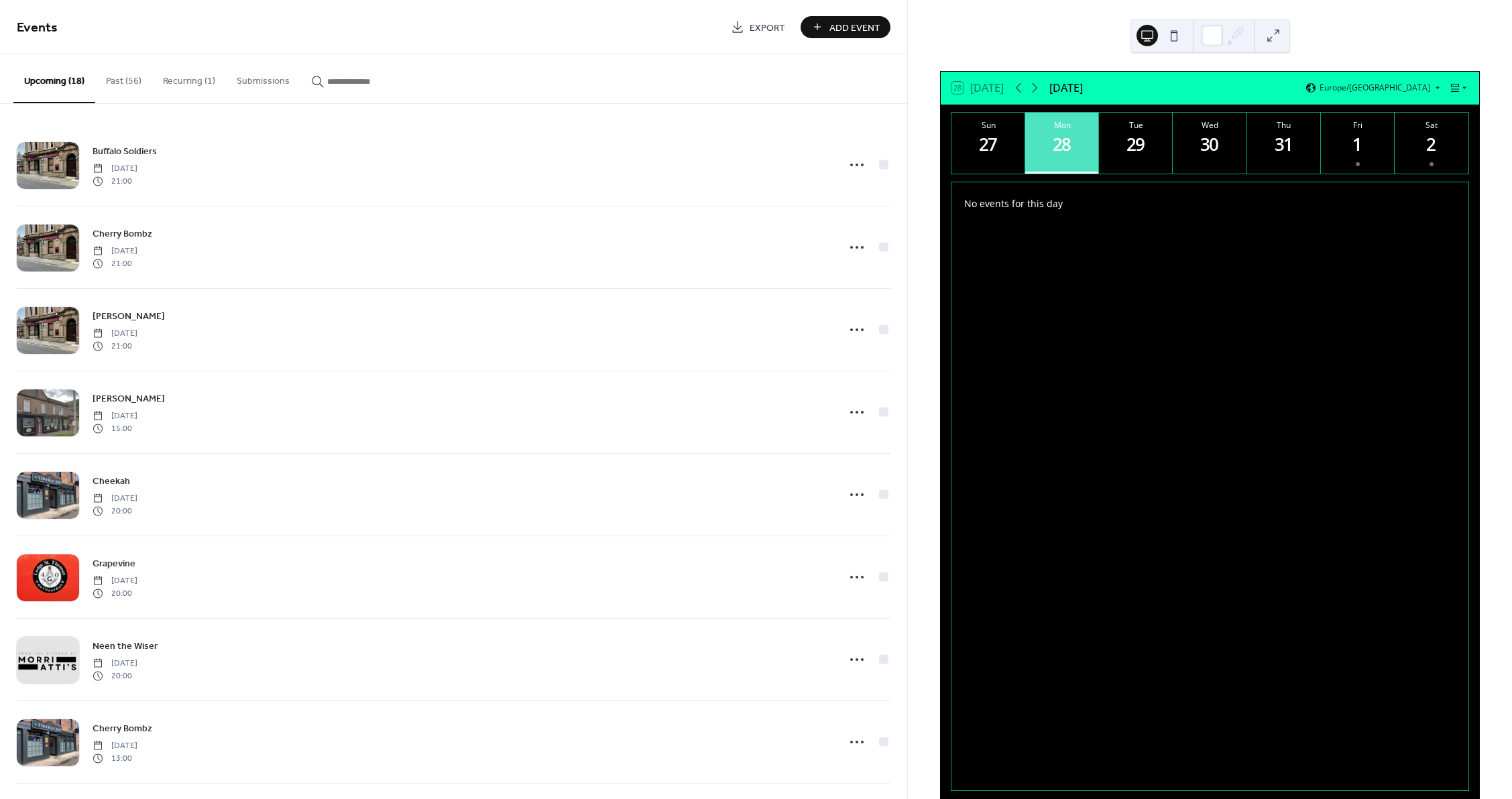 click on "Add Event" at bounding box center (855, 27) 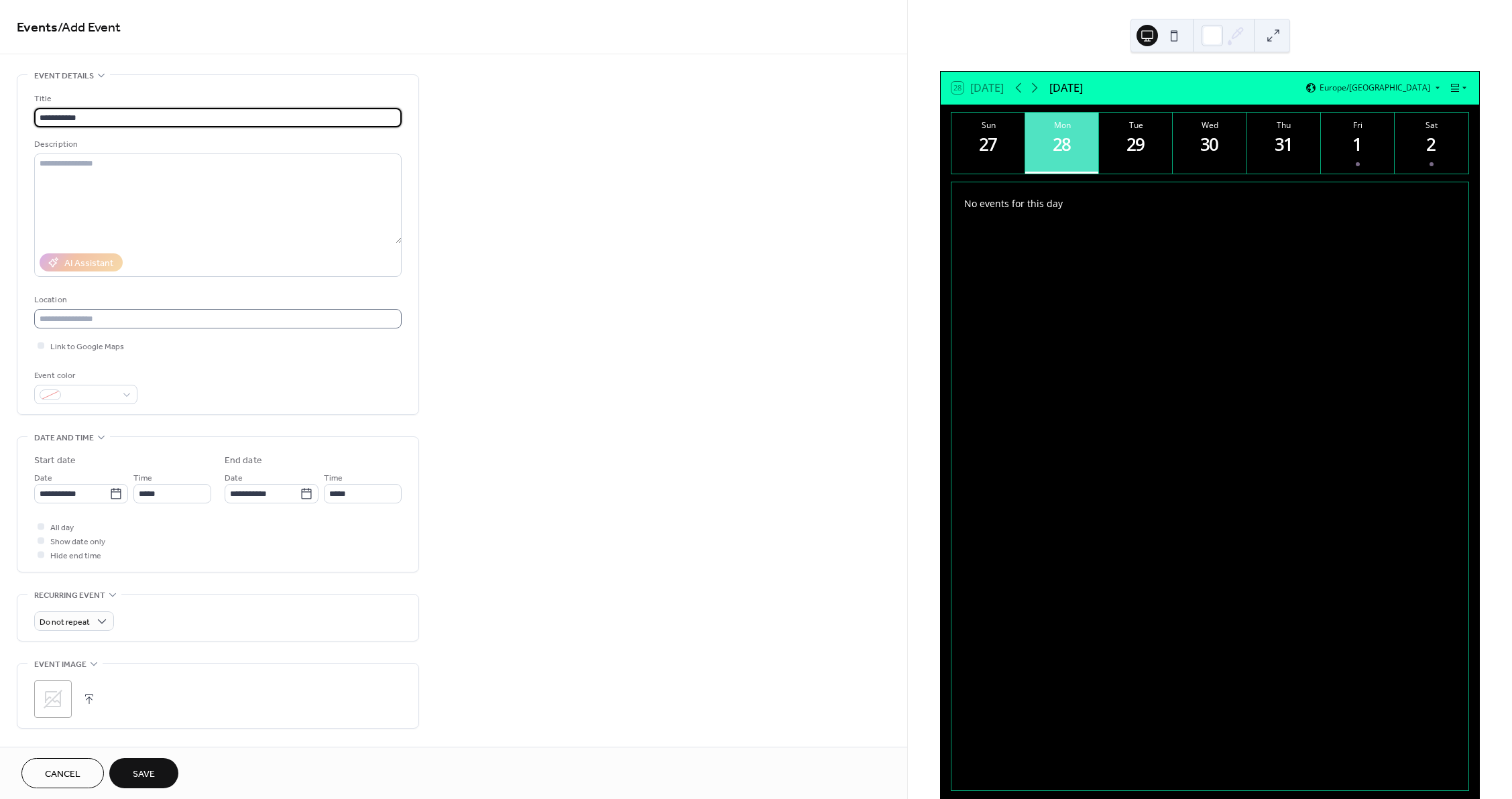 type on "**********" 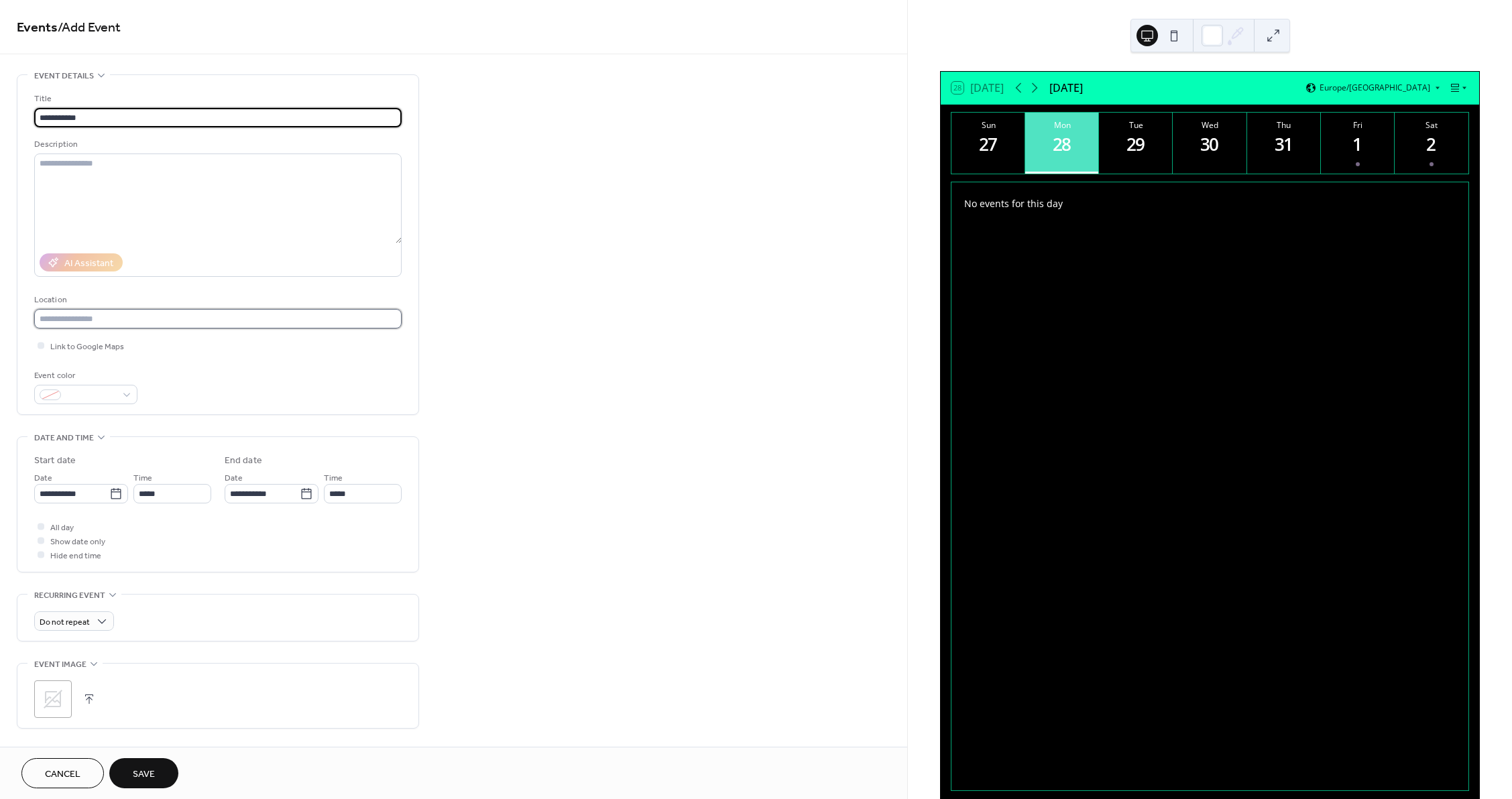 click at bounding box center (218, 318) 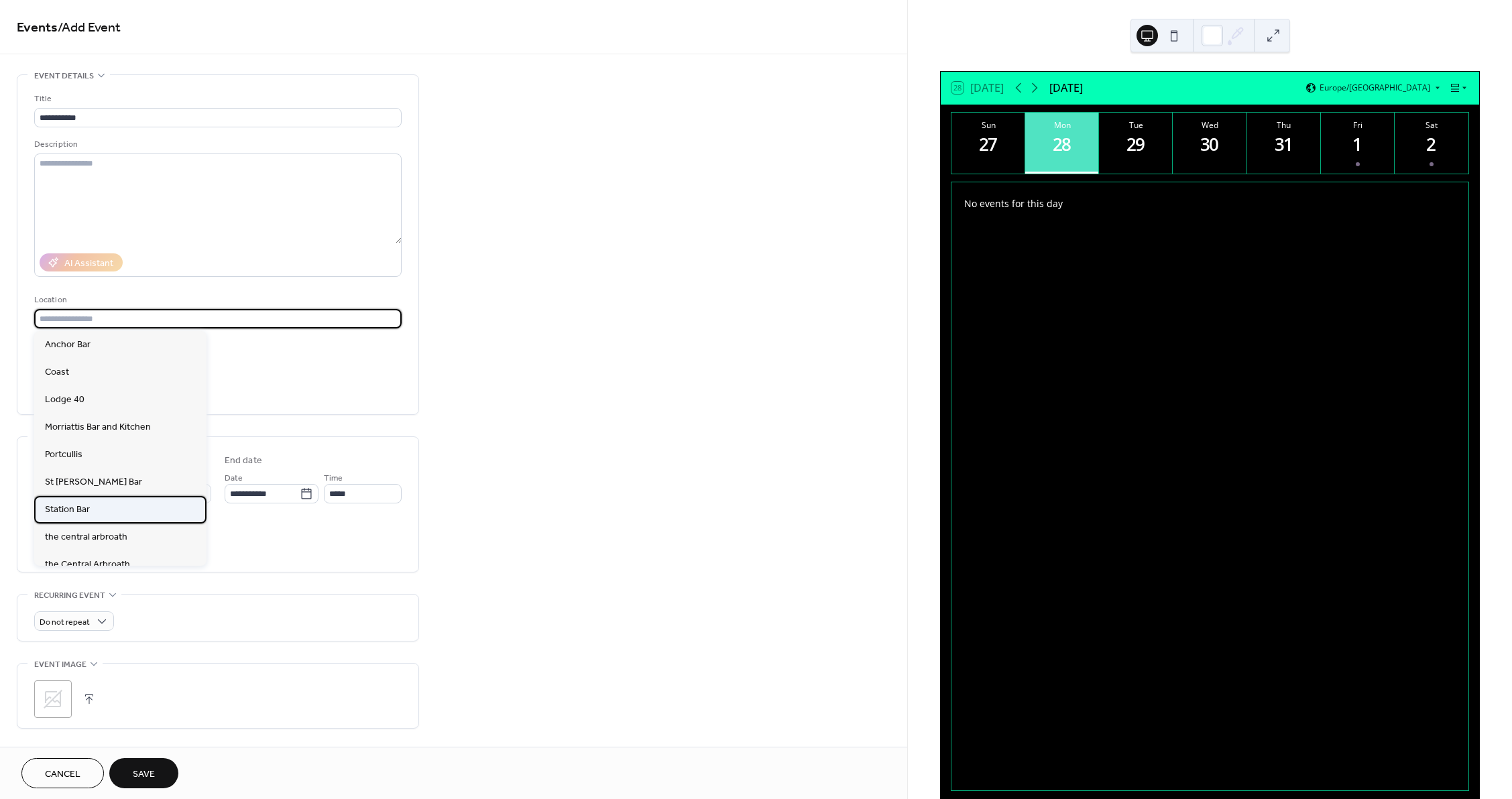 click on "Station Bar" at bounding box center (120, 509) 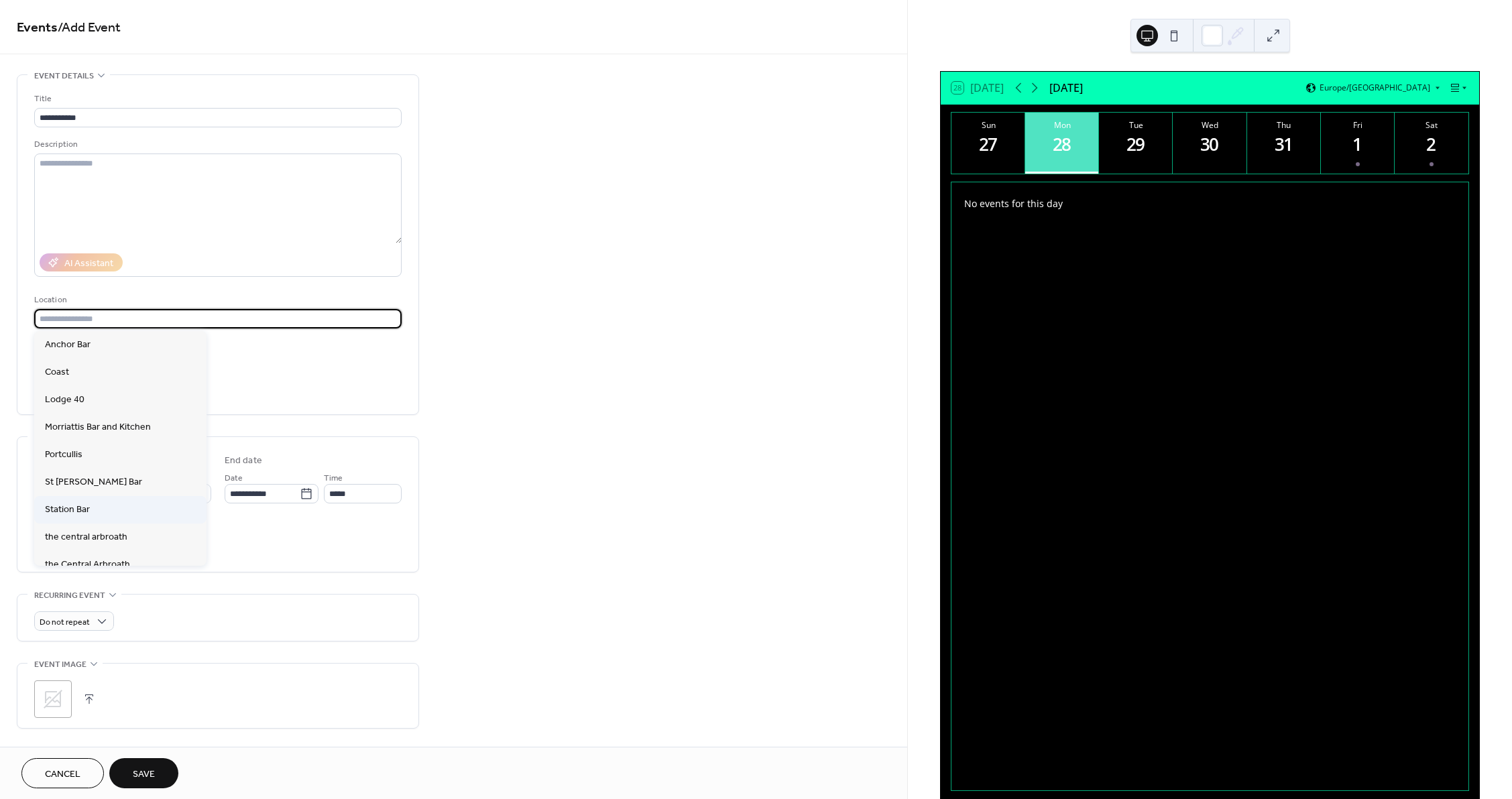 type on "**********" 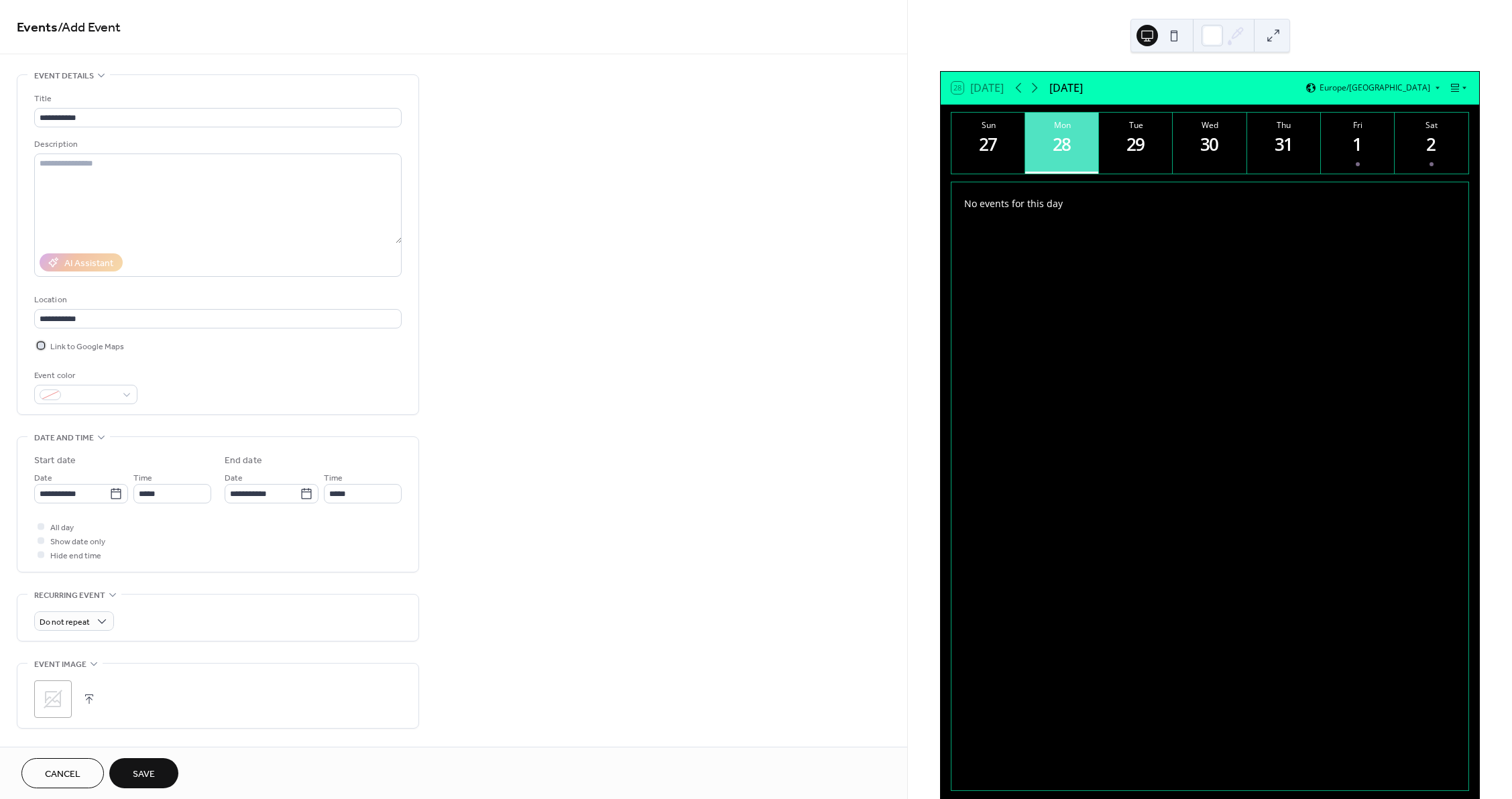 click on "Link to Google Maps" at bounding box center (87, 347) 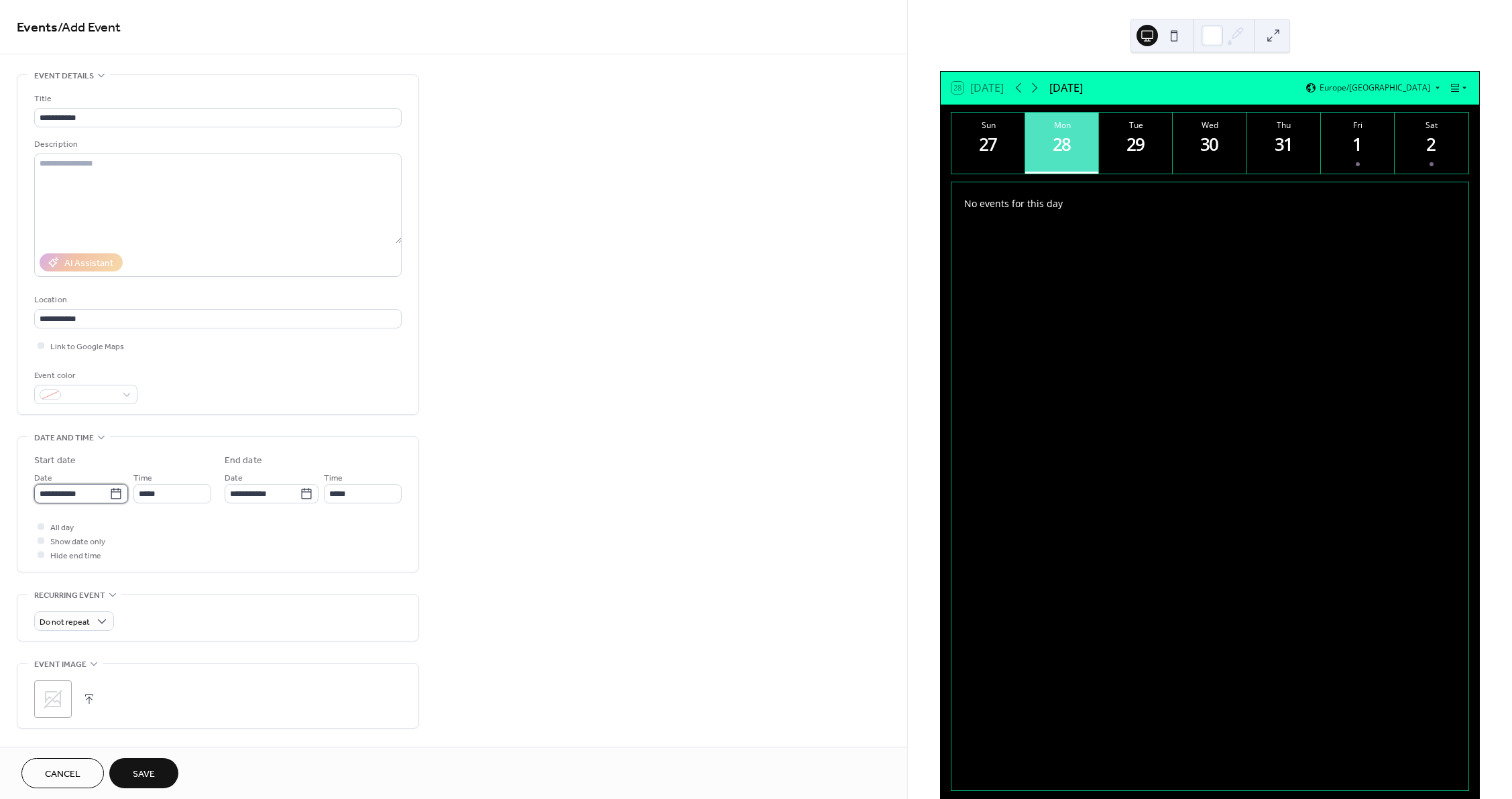 click on "**********" at bounding box center (72, 493) 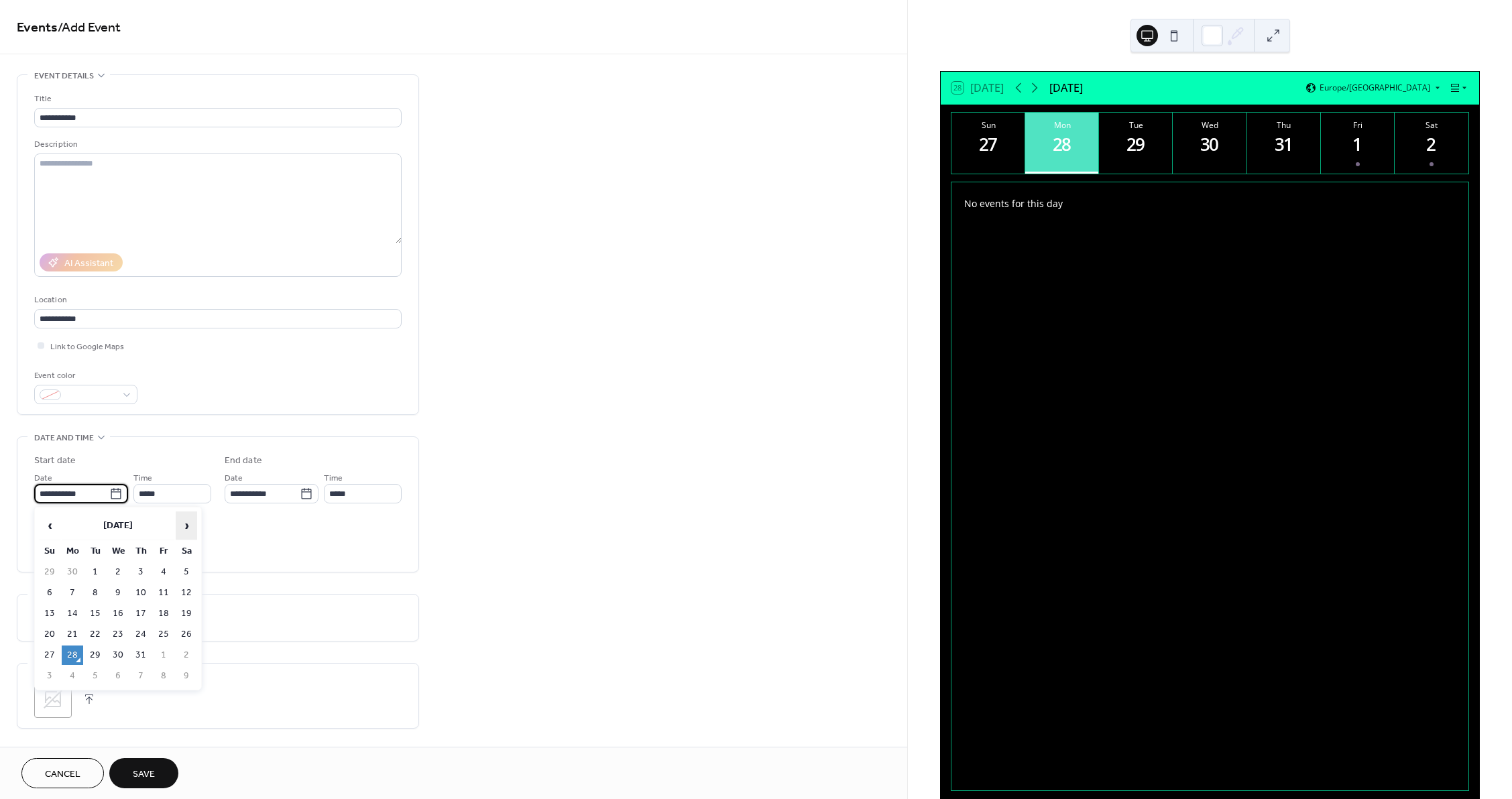 click on "›" at bounding box center (186, 526) 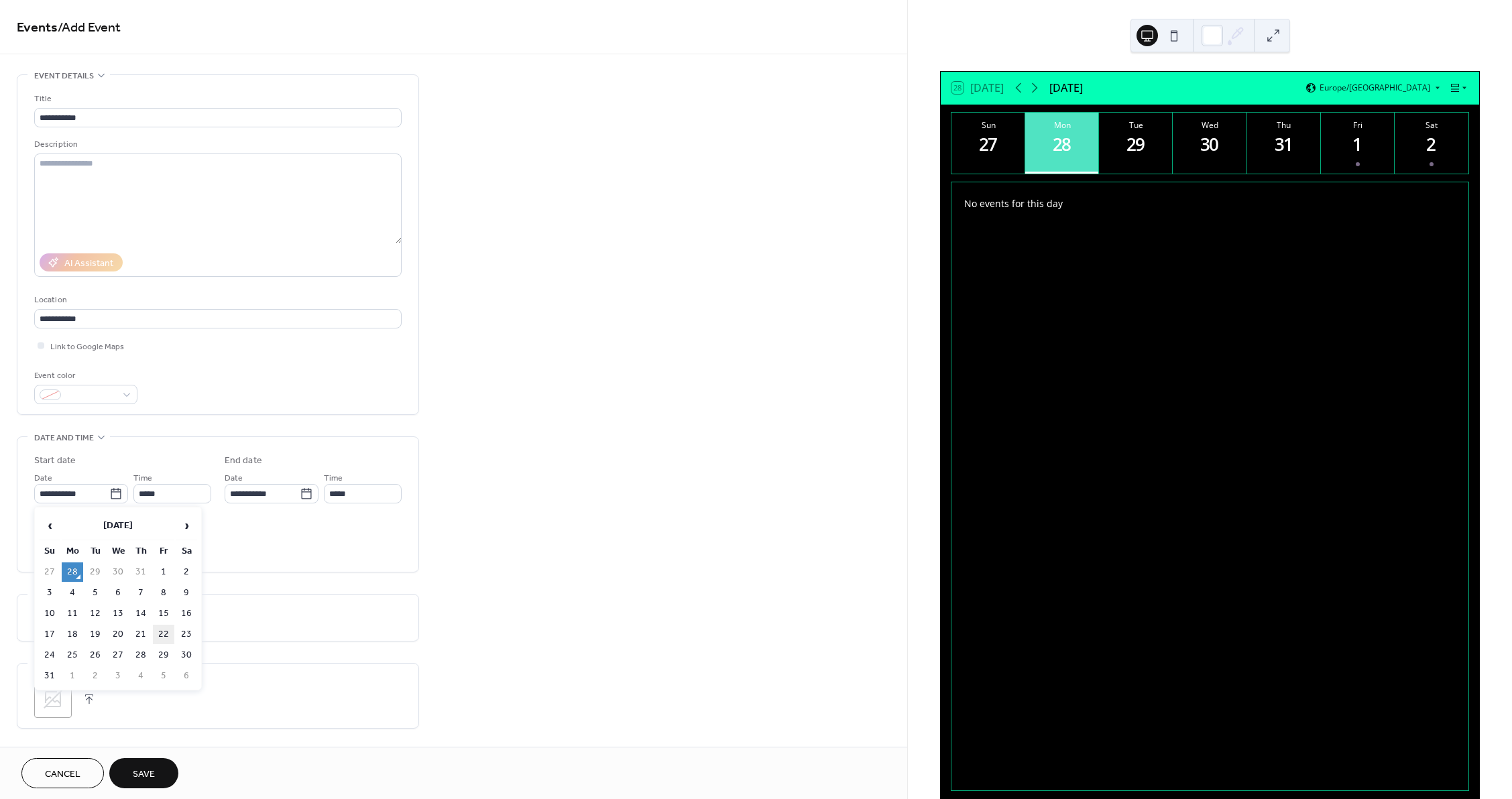 click on "22" at bounding box center [164, 634] 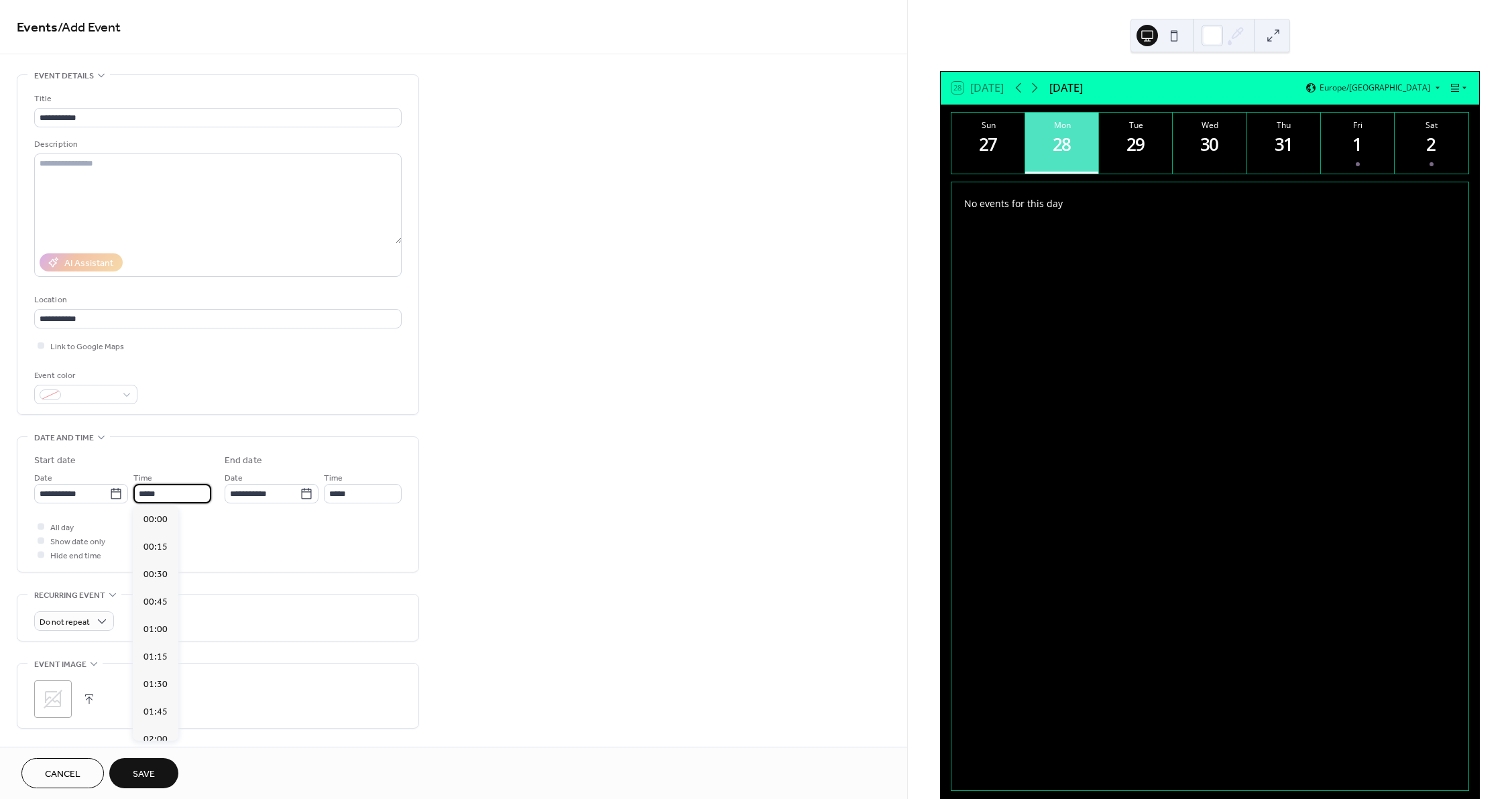 click on "*****" at bounding box center [172, 493] 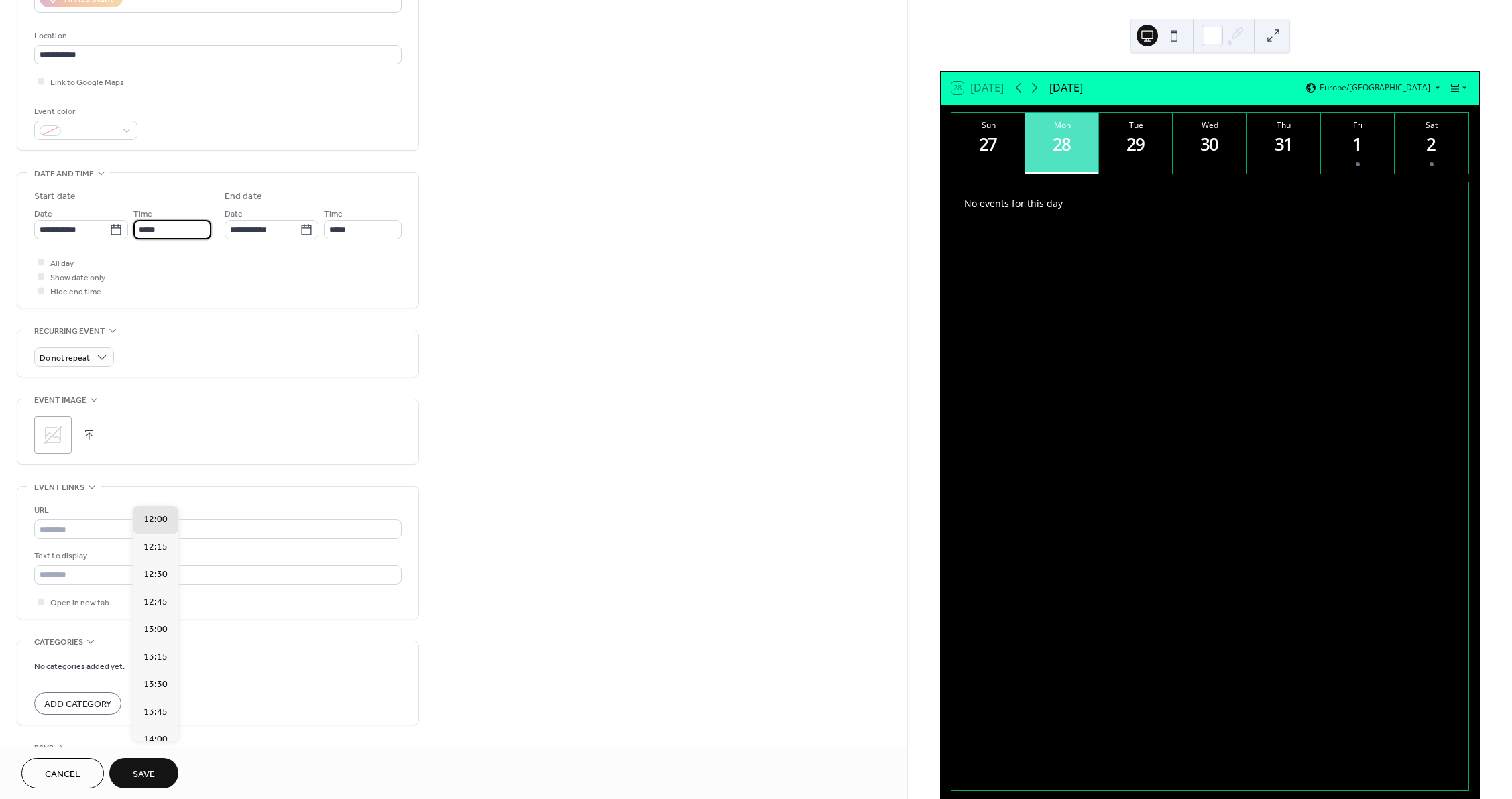 scroll, scrollTop: 306, scrollLeft: 0, axis: vertical 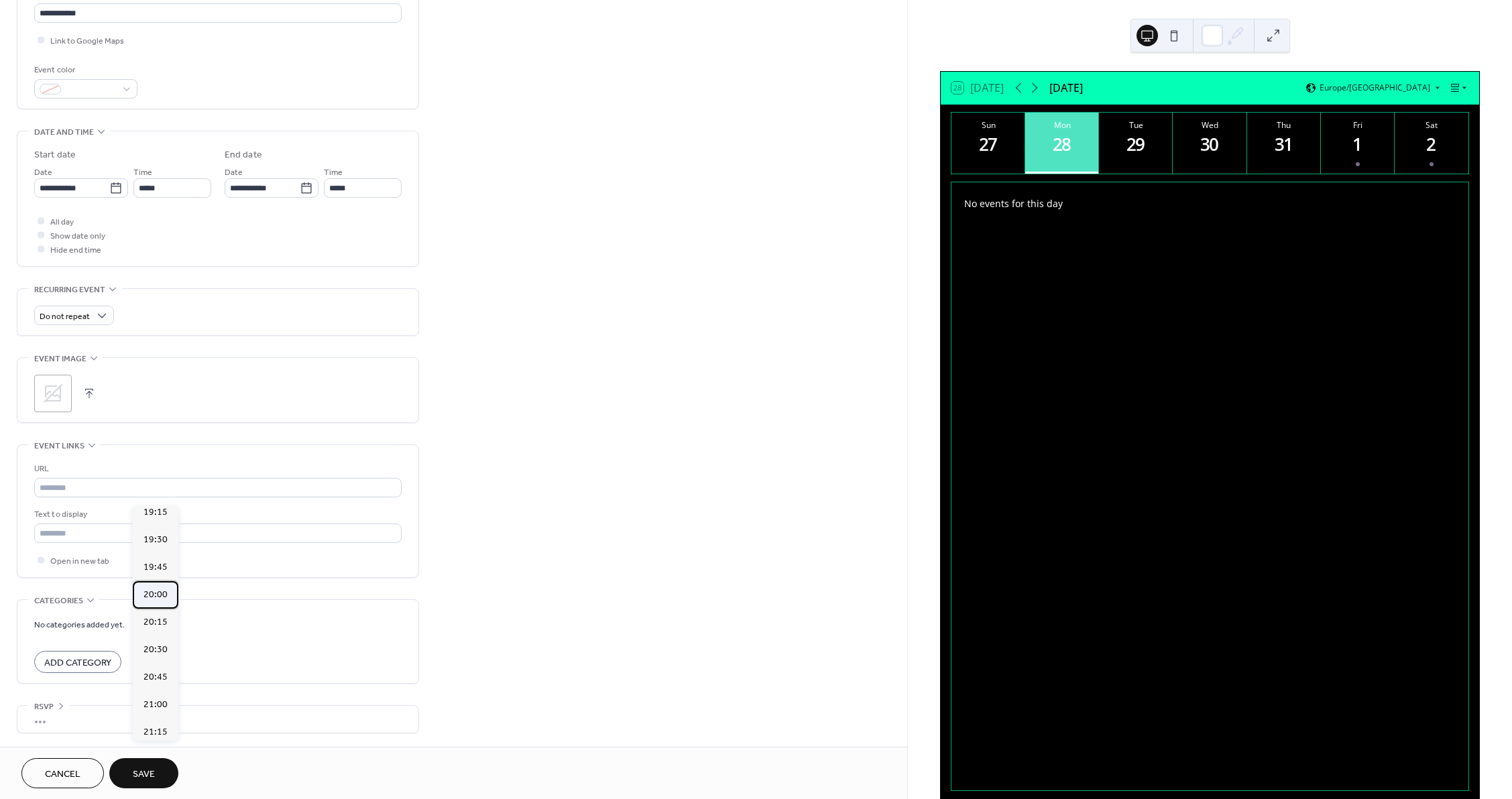 click on "20:00" at bounding box center [156, 595] 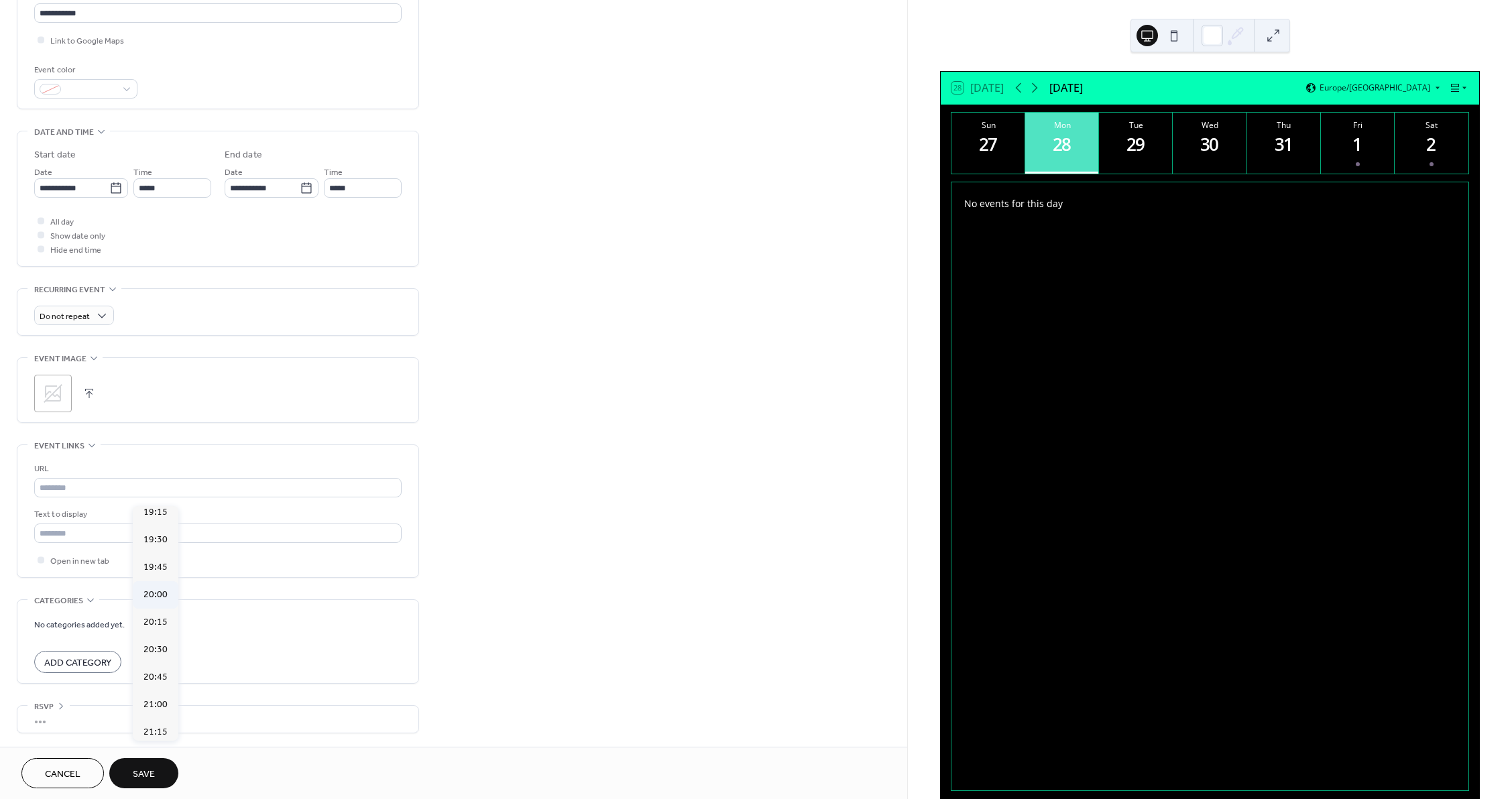 type on "*****" 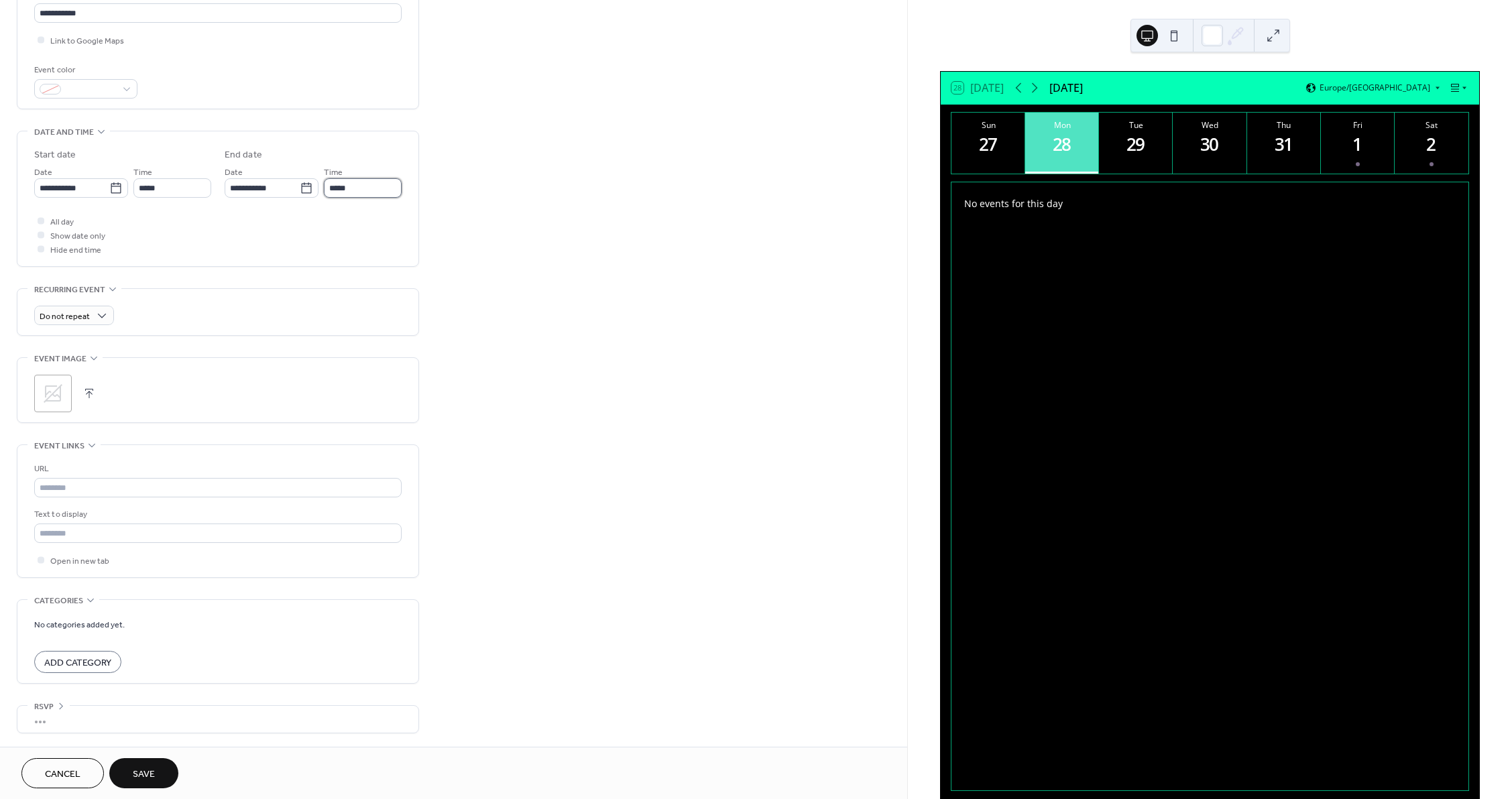 click on "*****" at bounding box center (363, 188) 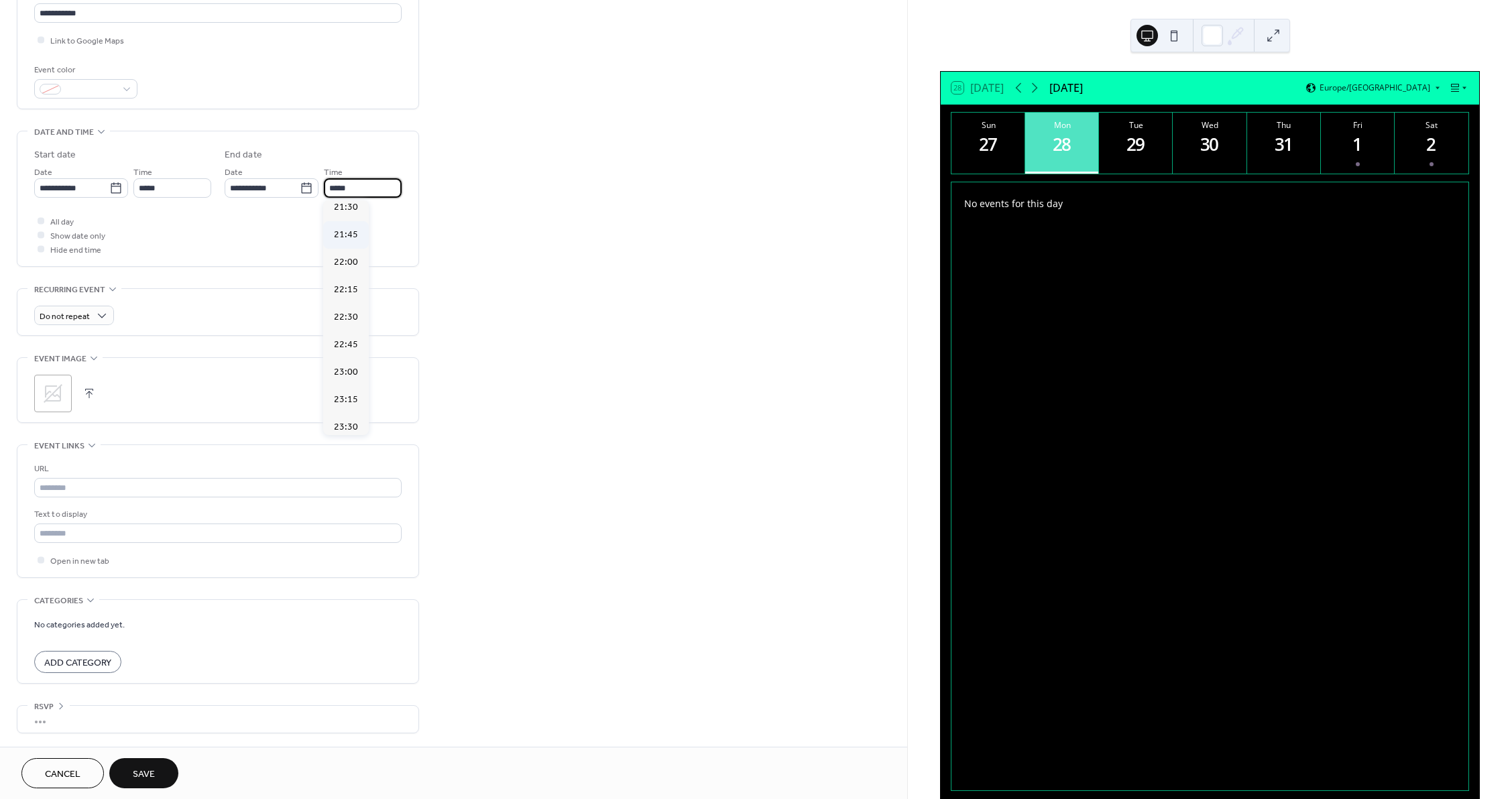 scroll, scrollTop: 178, scrollLeft: 0, axis: vertical 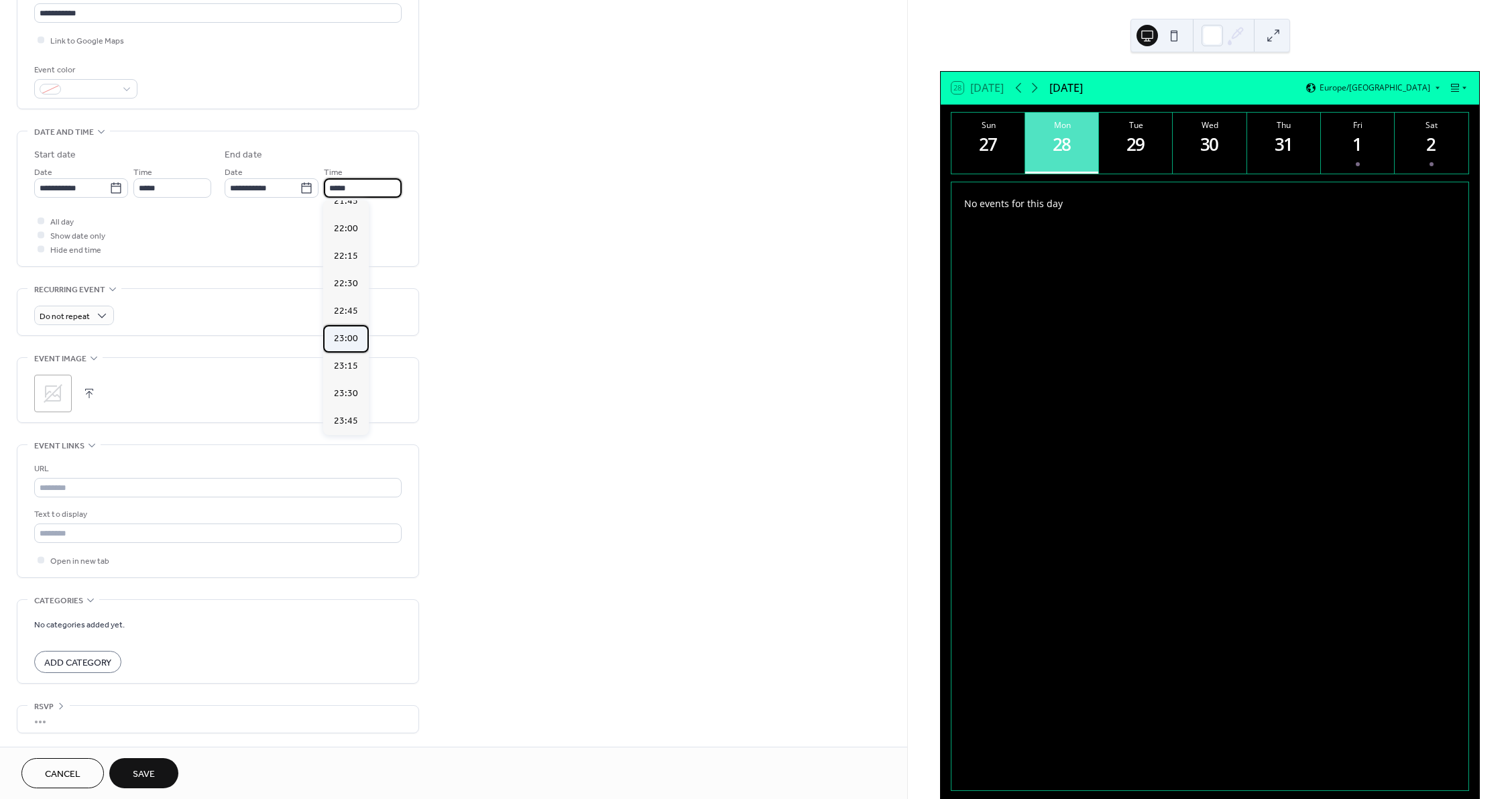 click on "23:00" at bounding box center (346, 339) 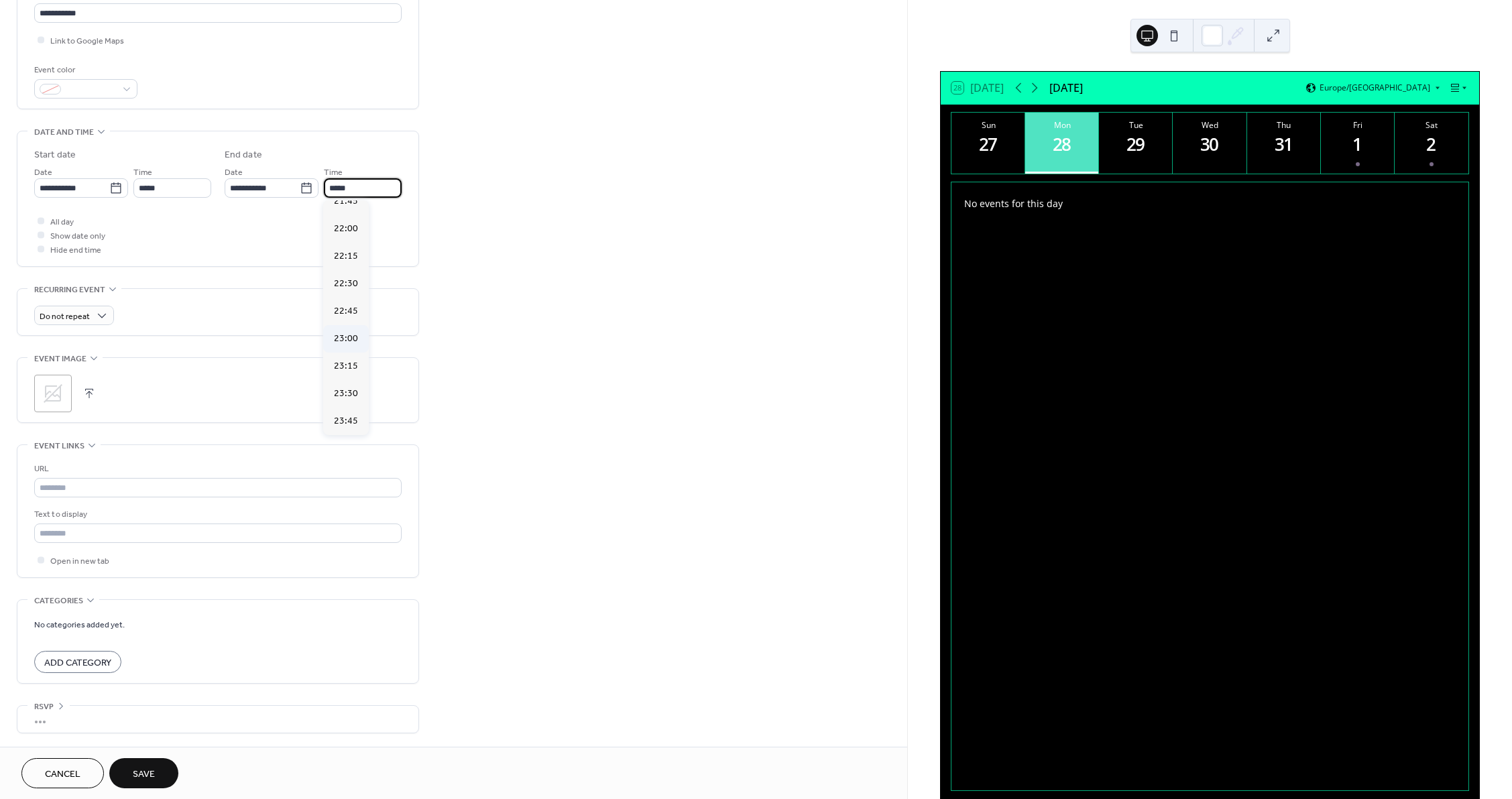 type on "*****" 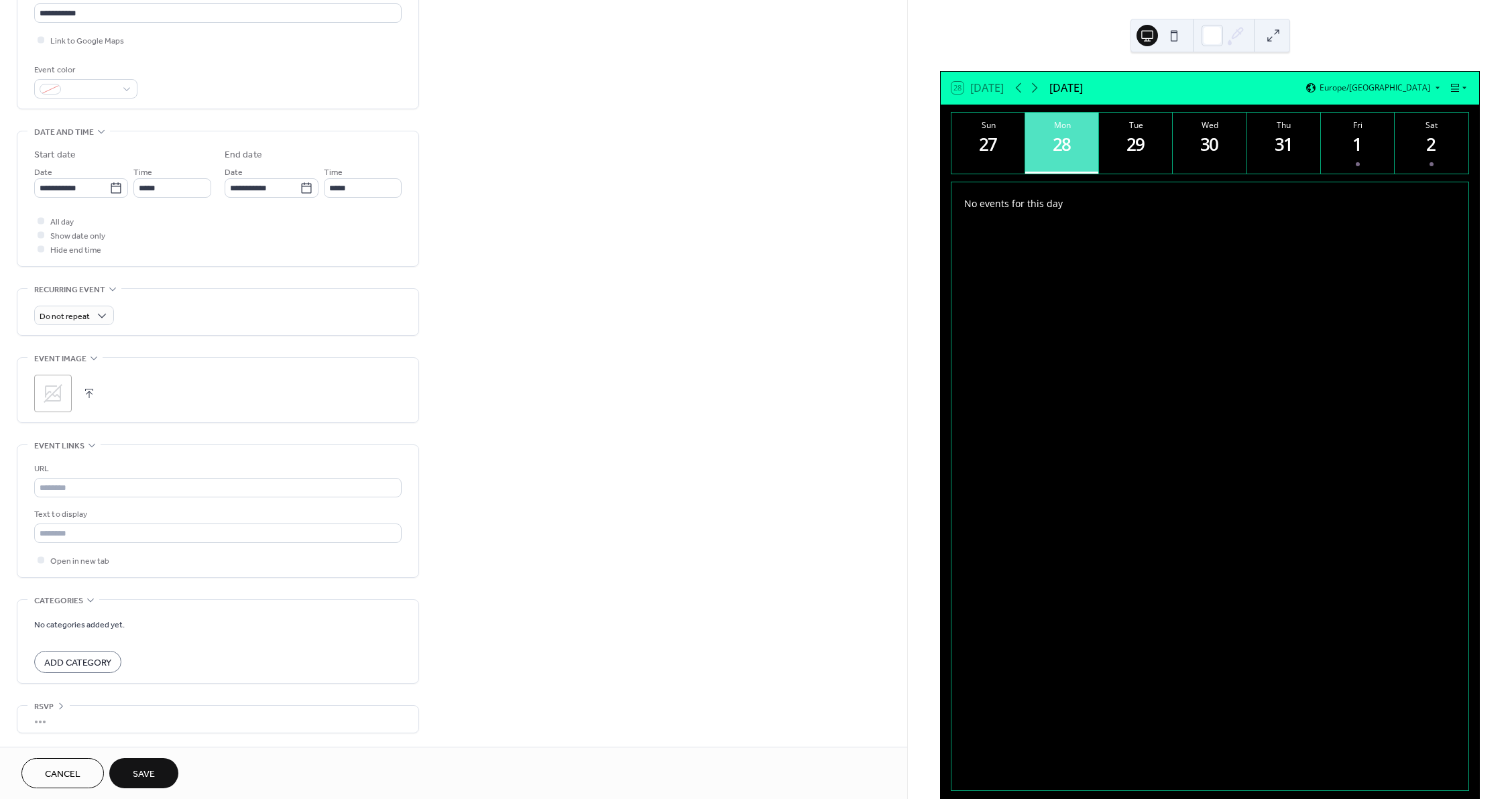 click 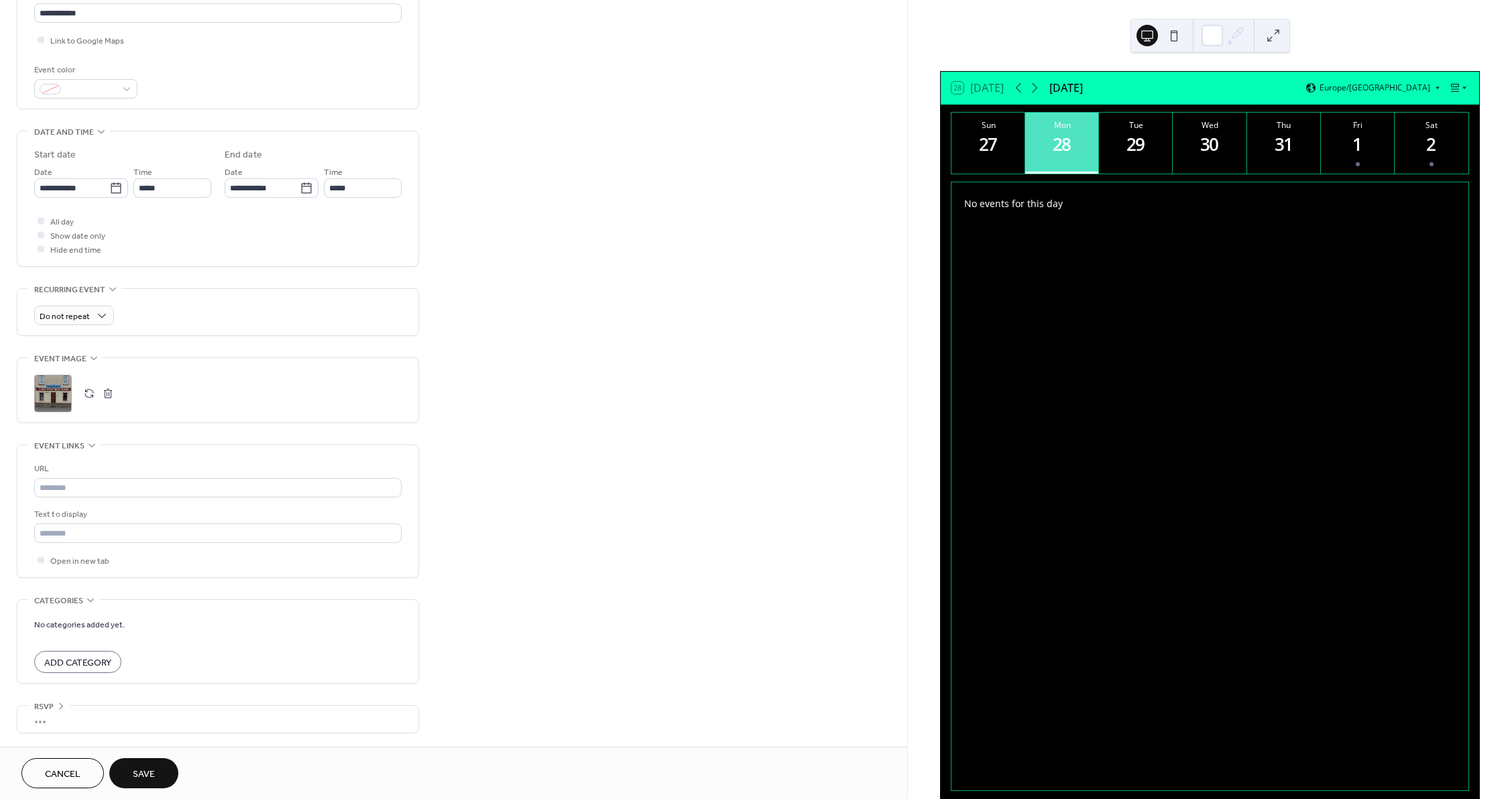 click on "Save" at bounding box center (143, 773) 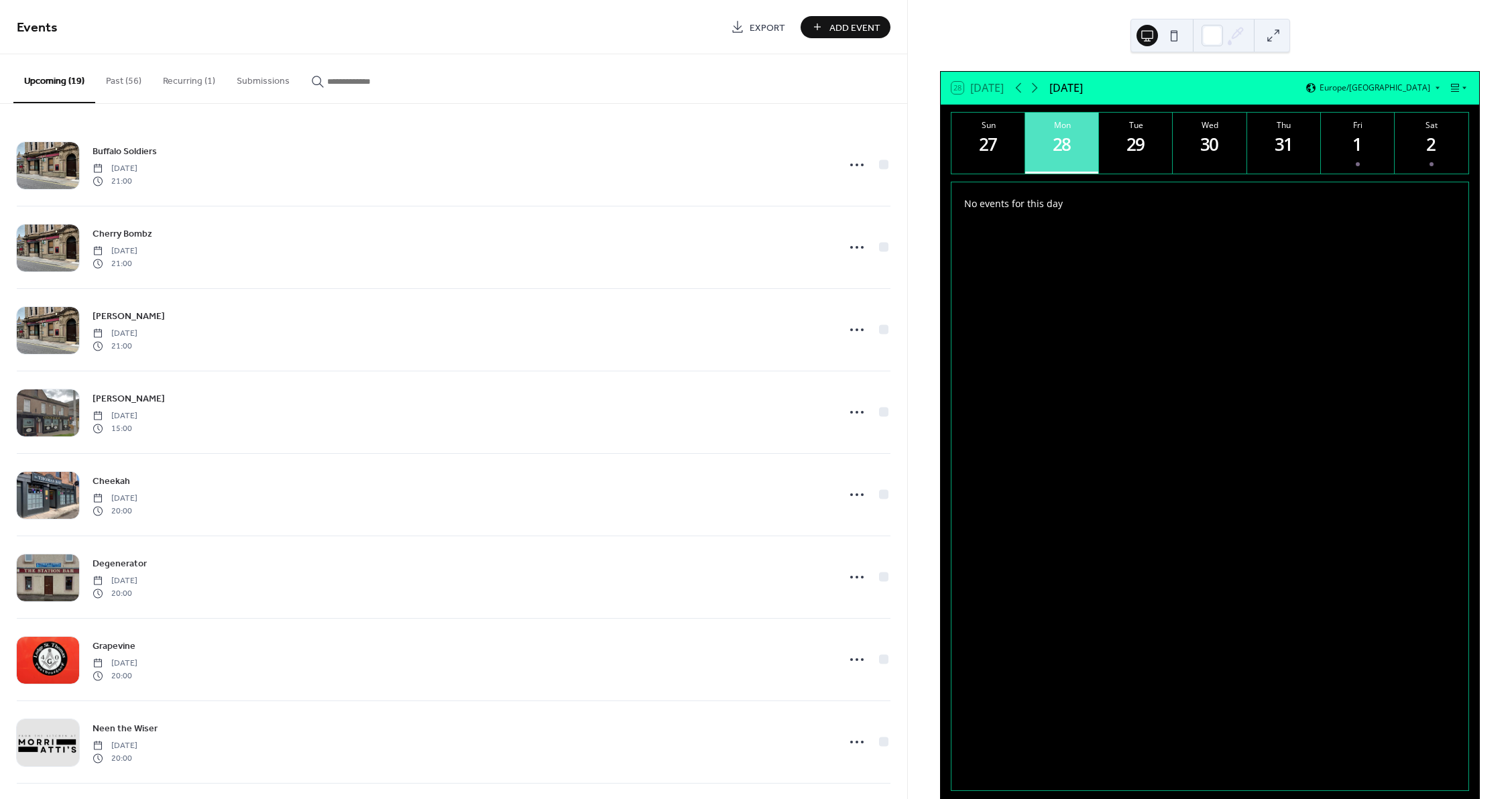 click on "Add Event" at bounding box center [855, 27] 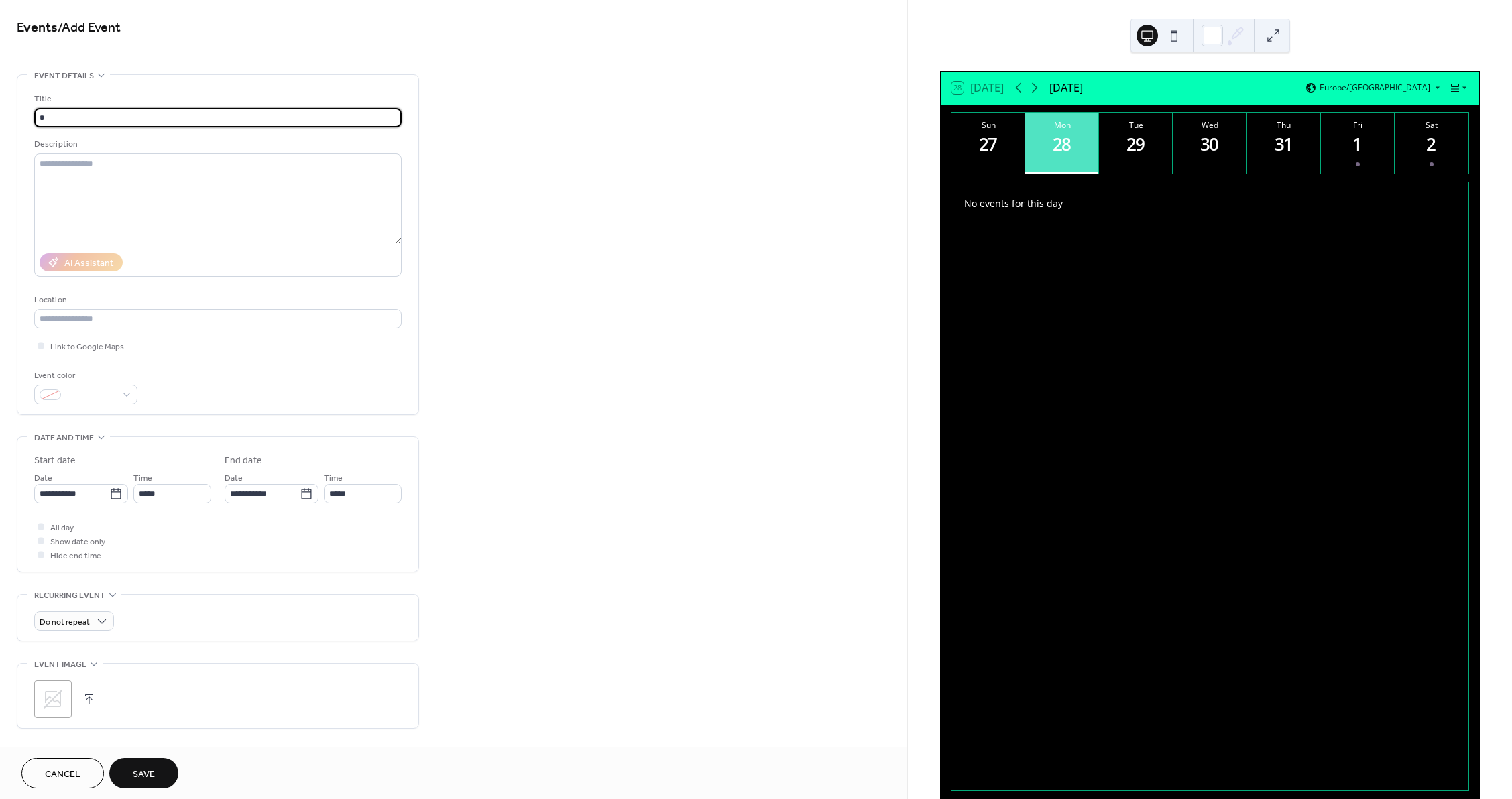 type on "****" 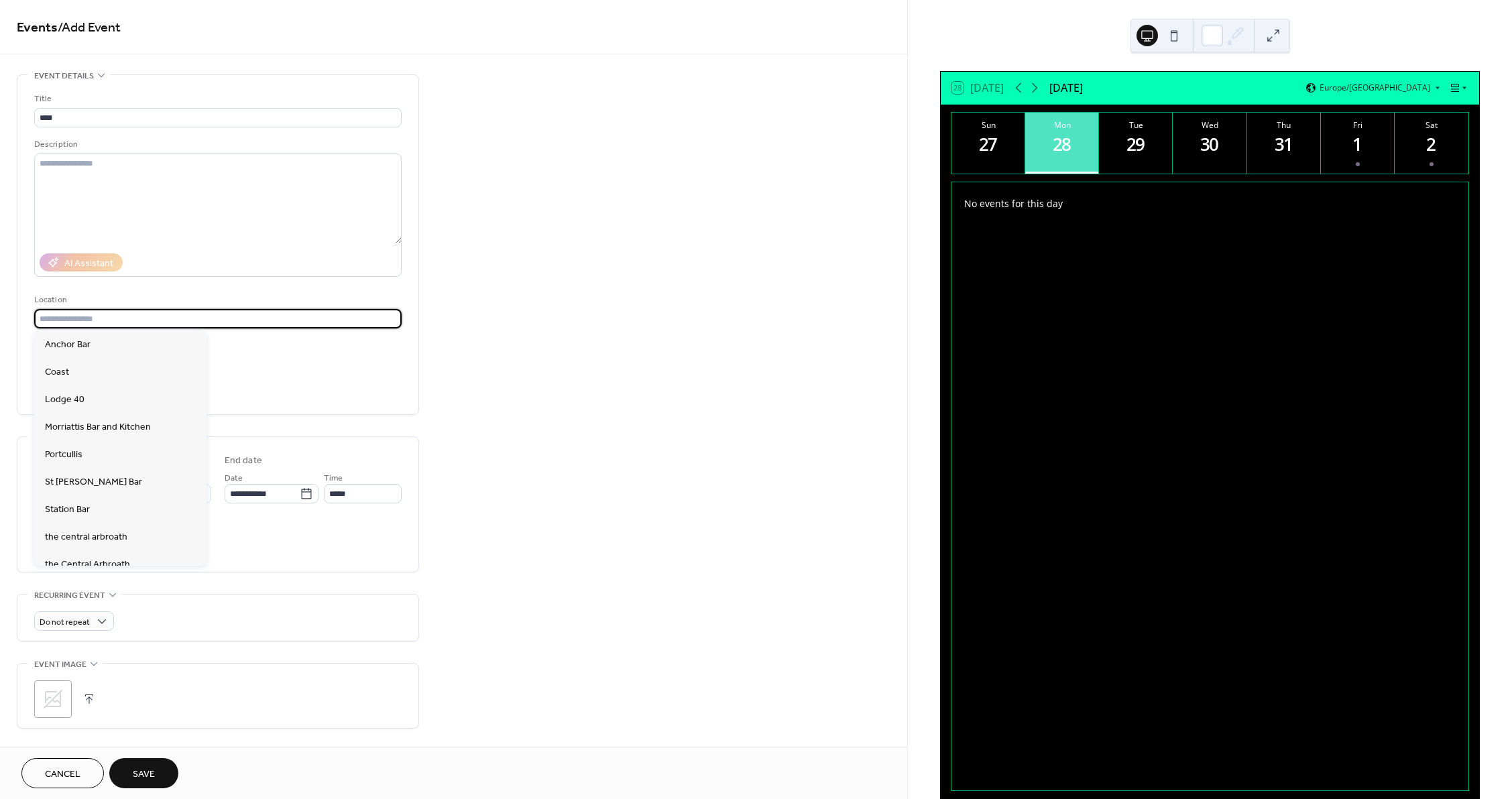 click at bounding box center [218, 318] 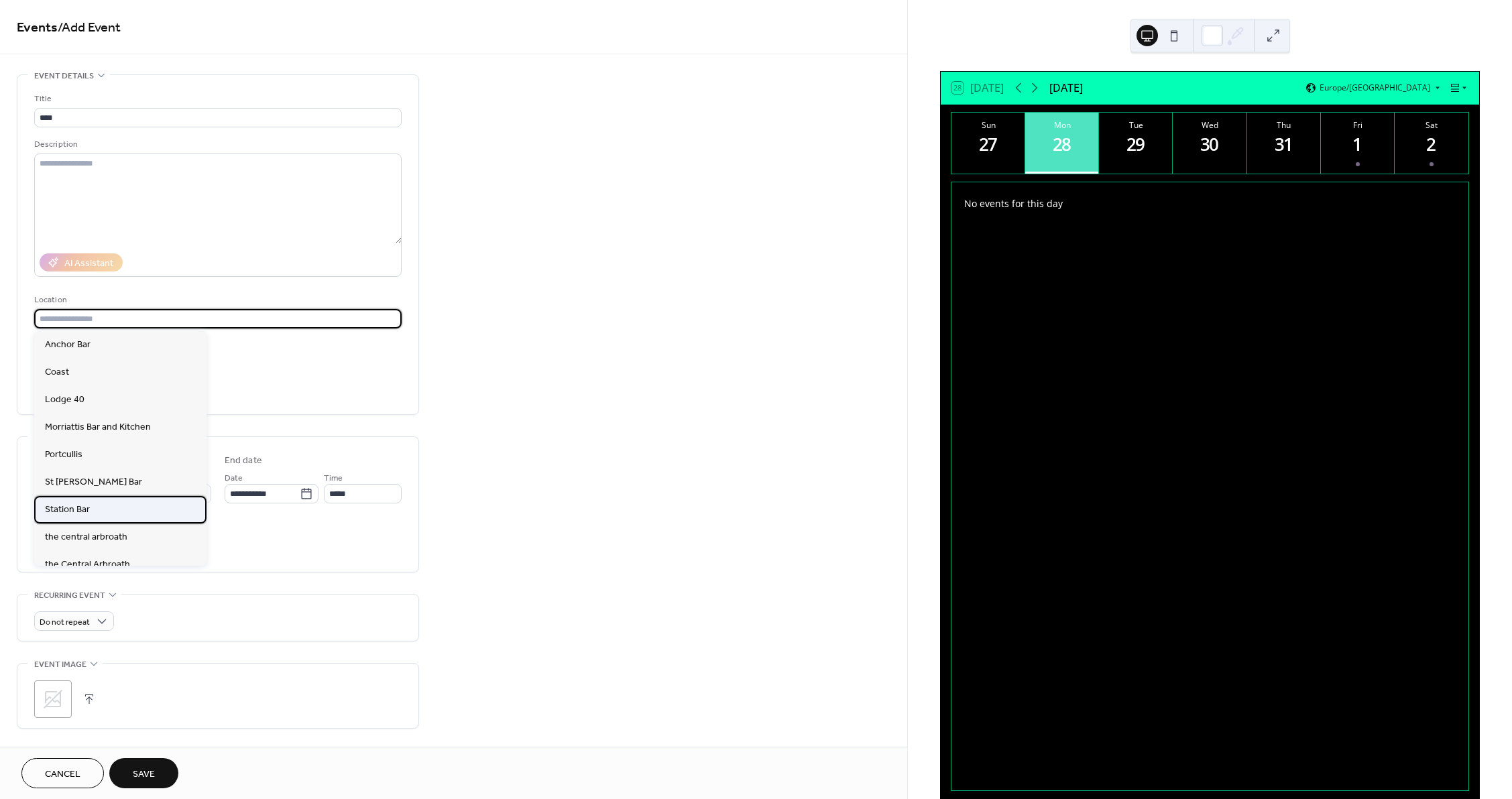 click on "Station Bar" at bounding box center [67, 509] 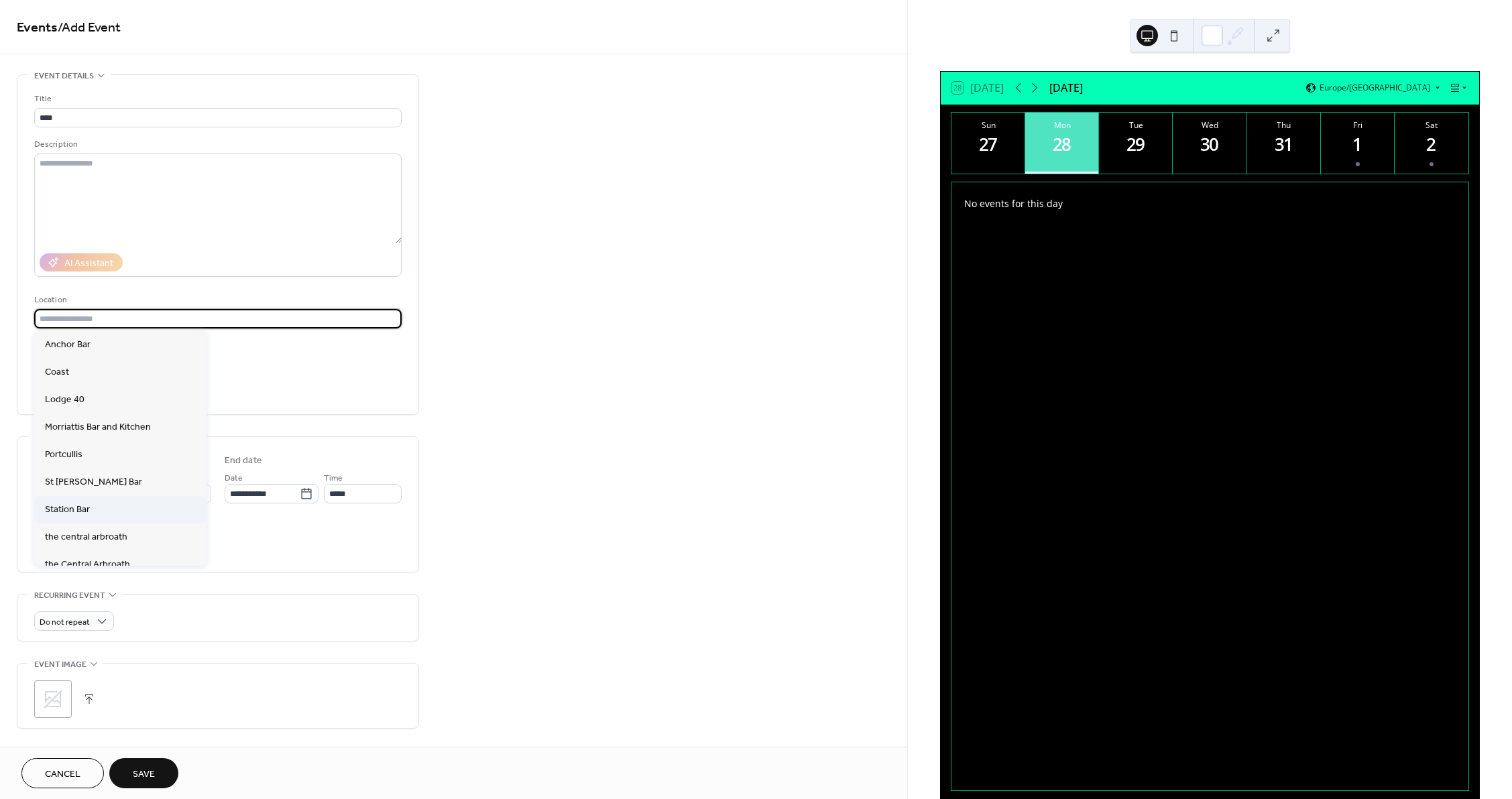 type on "**********" 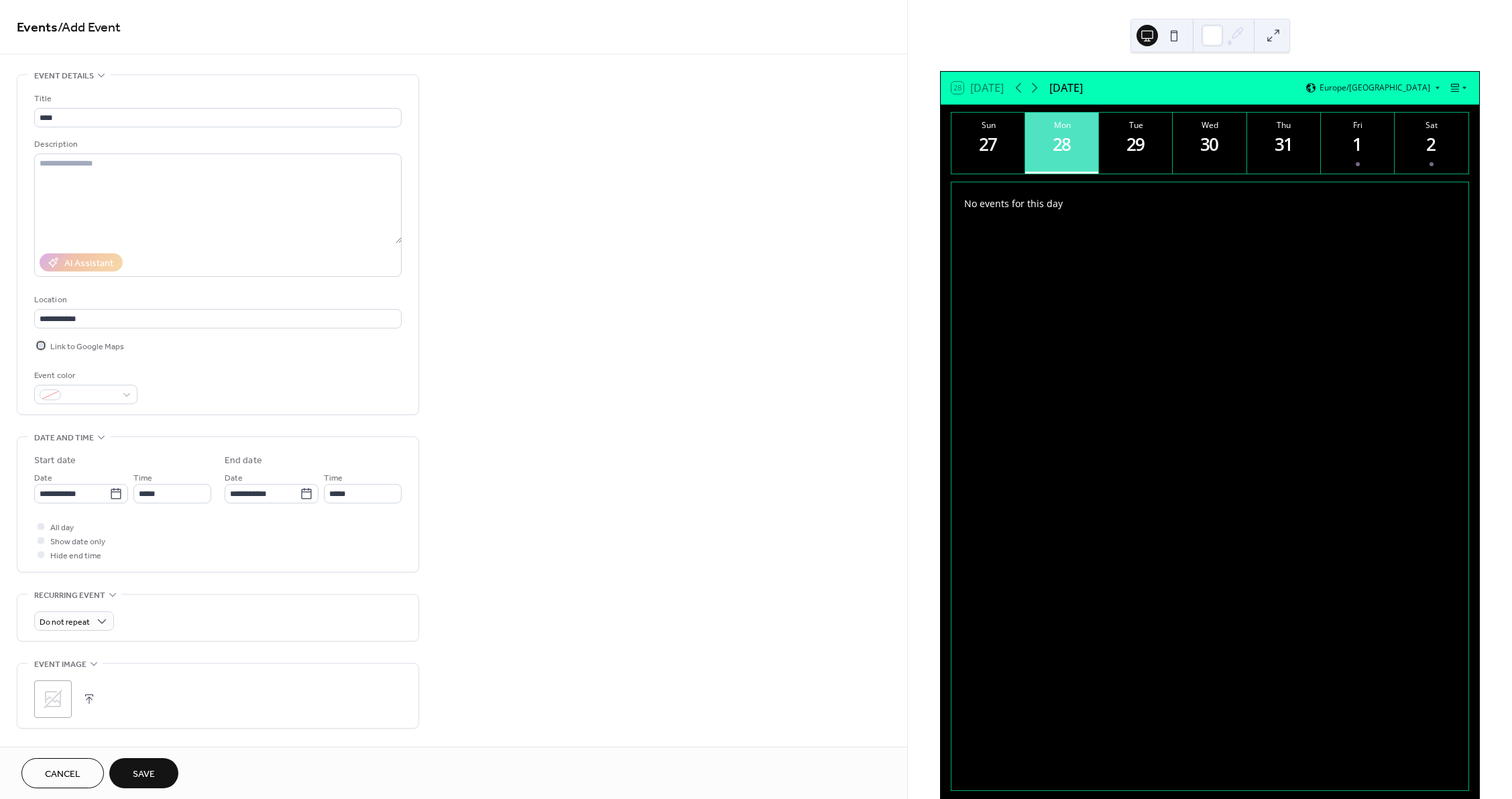click on "Link to Google Maps" at bounding box center [87, 347] 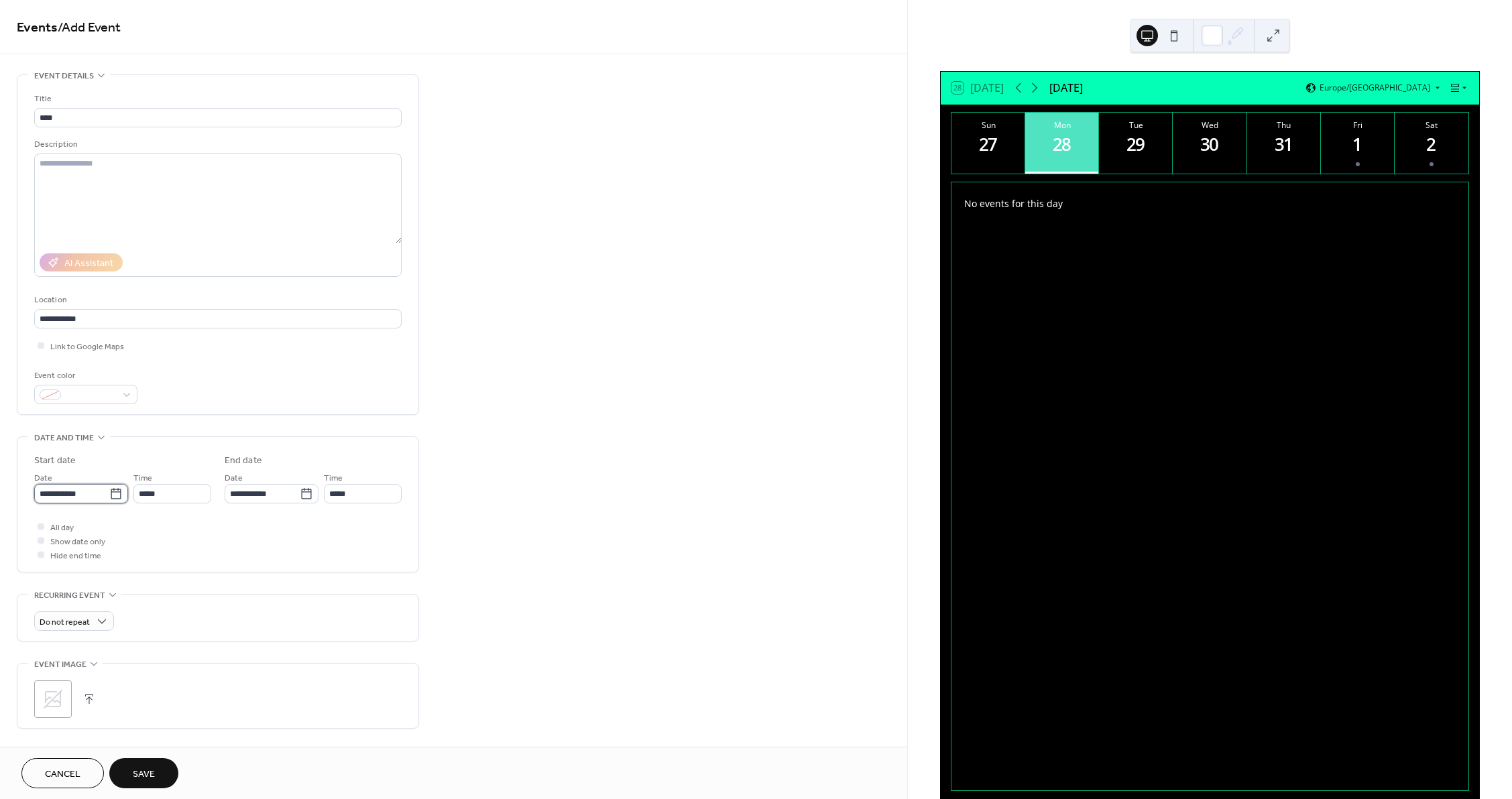 click on "**********" at bounding box center (72, 493) 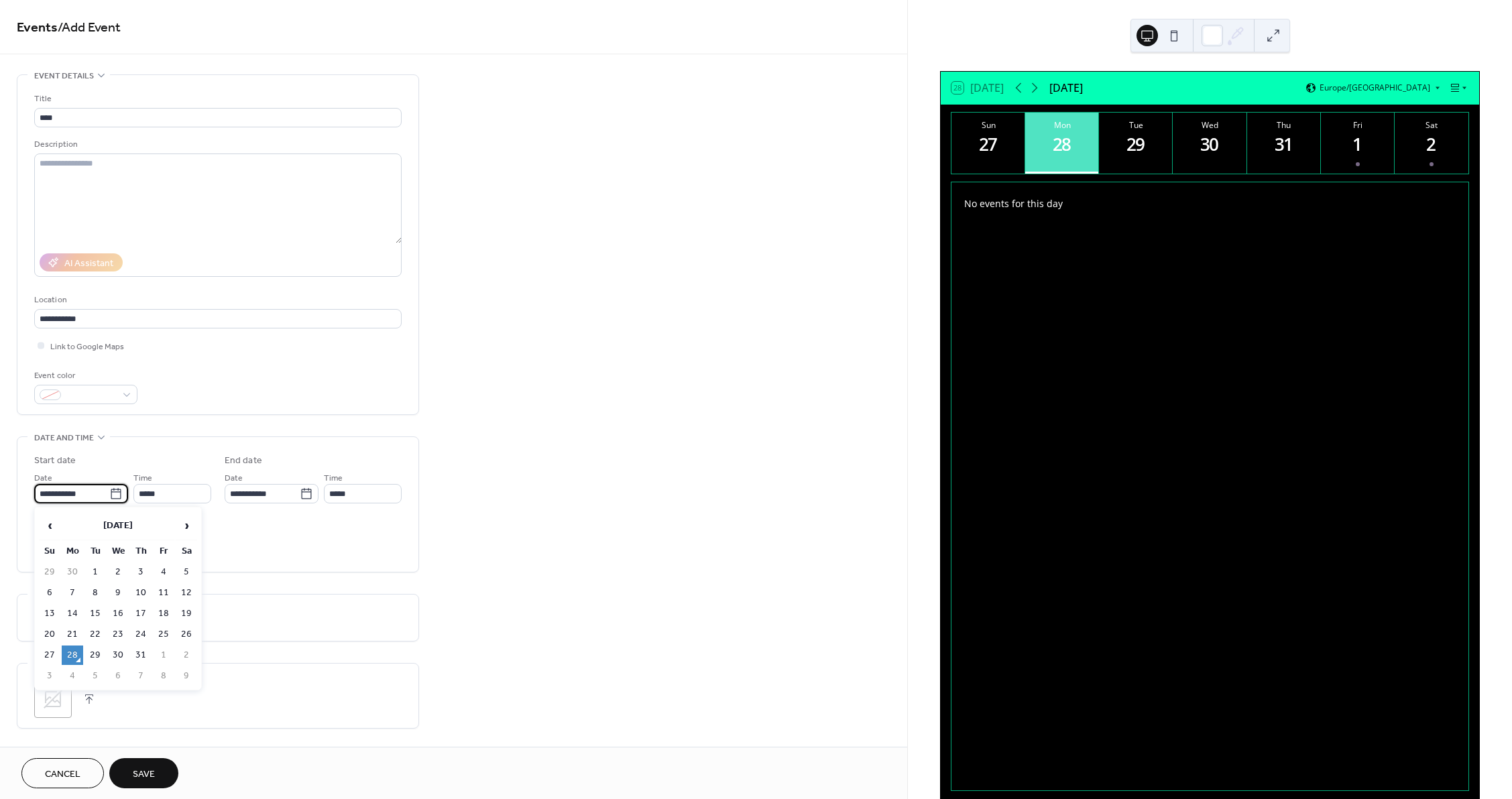 click on "›" at bounding box center [186, 526] 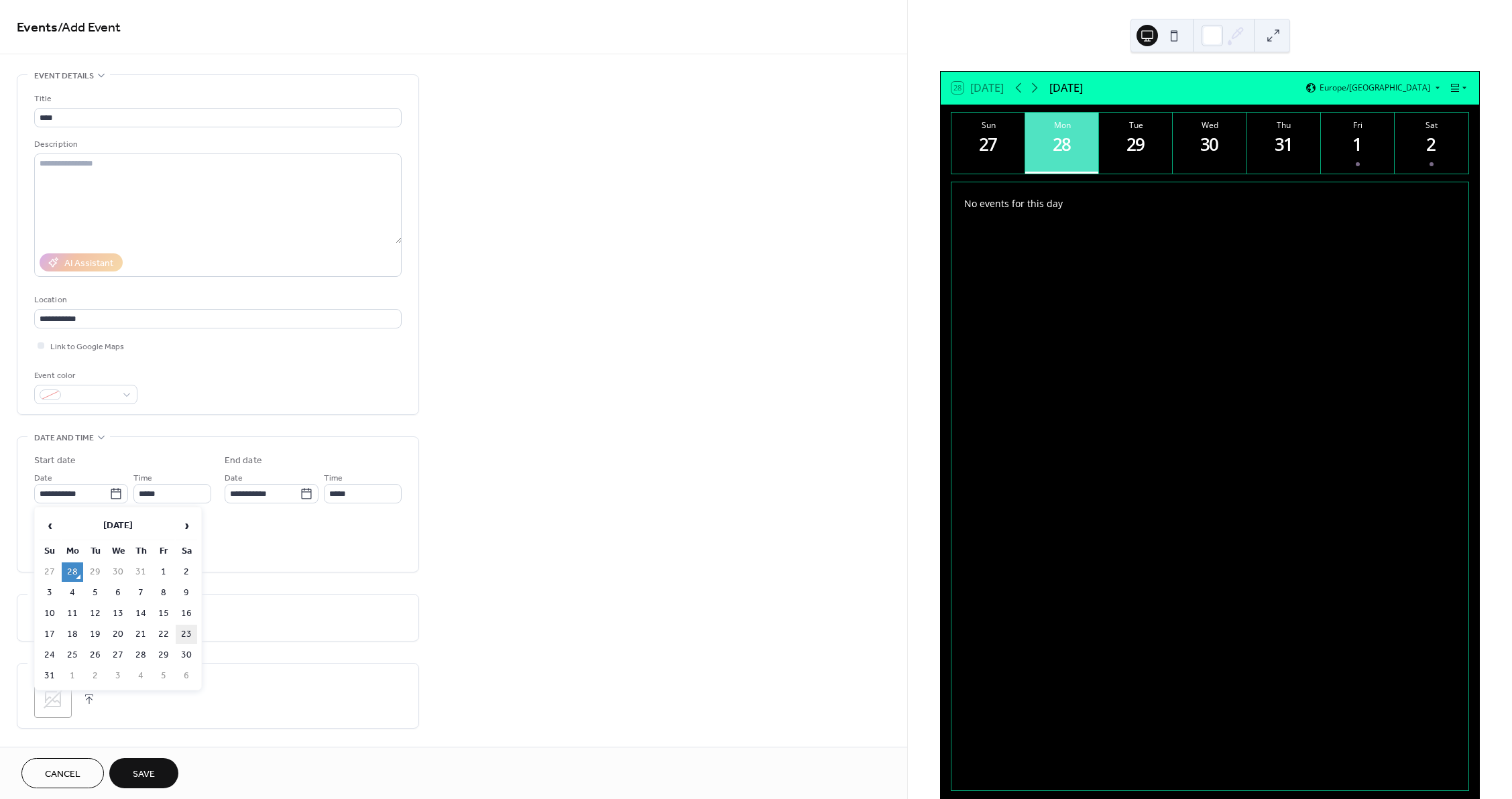 click on "23" at bounding box center (186, 634) 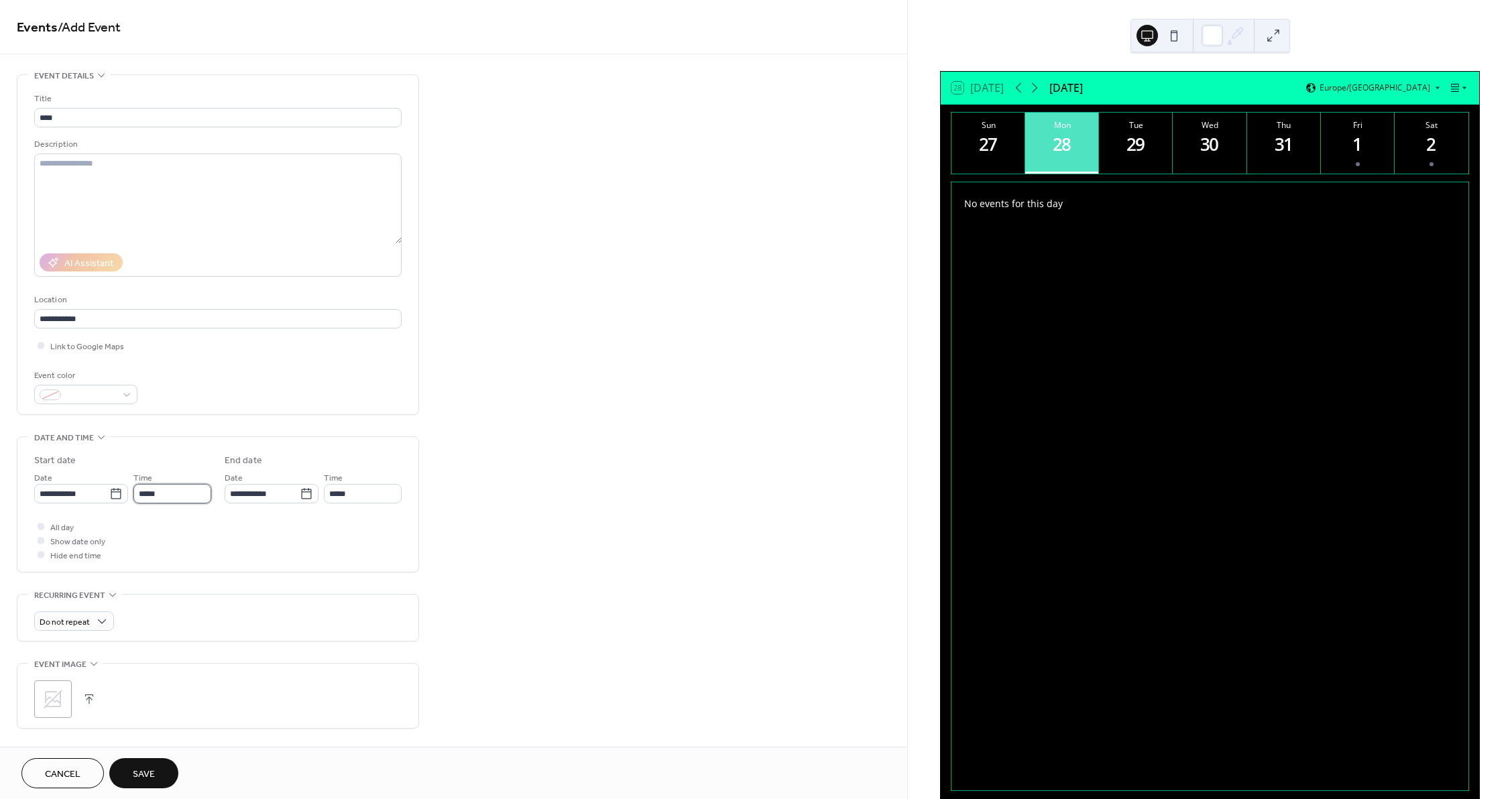 click on "*****" at bounding box center [172, 493] 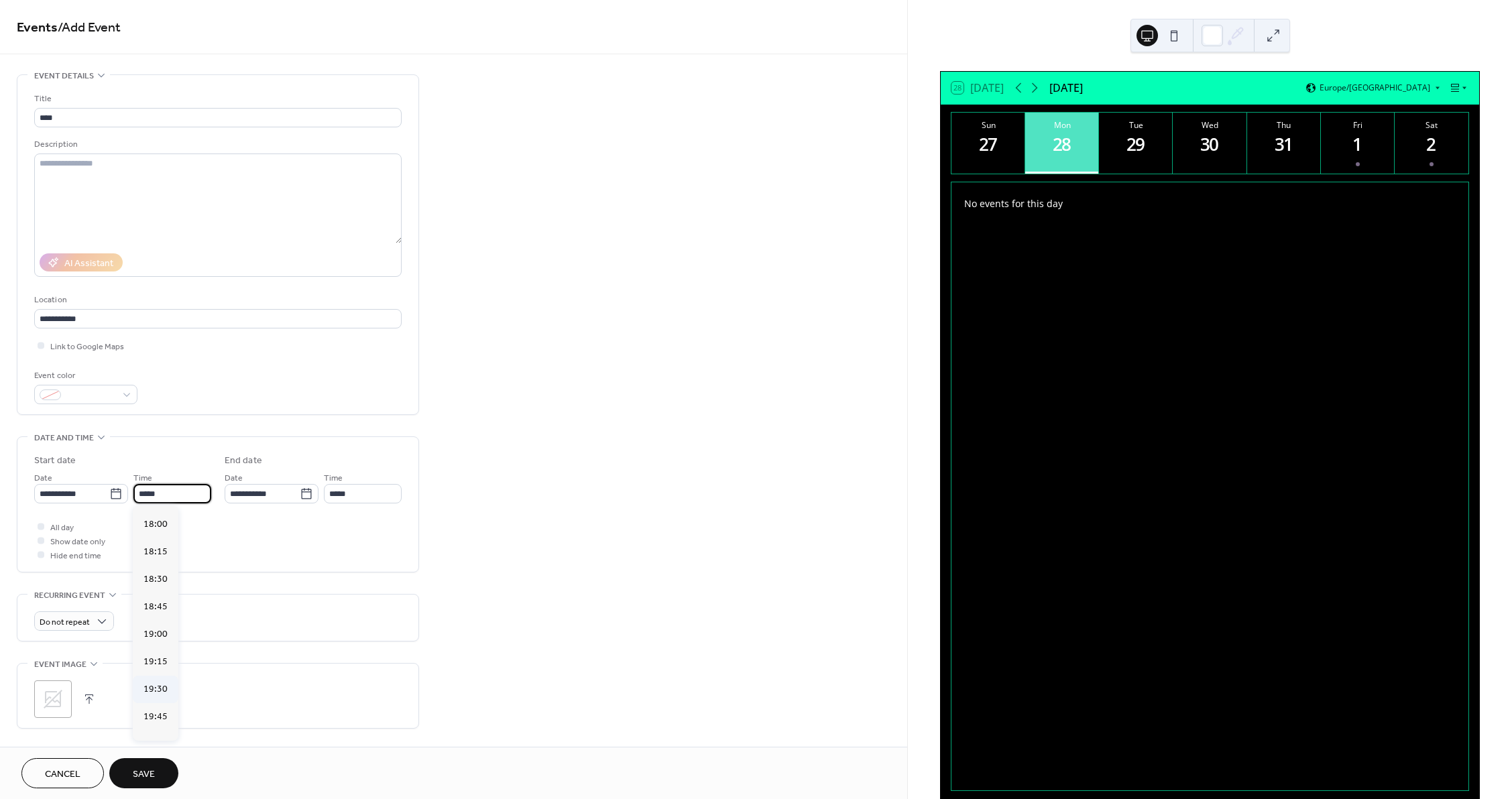 scroll, scrollTop: 2124, scrollLeft: 0, axis: vertical 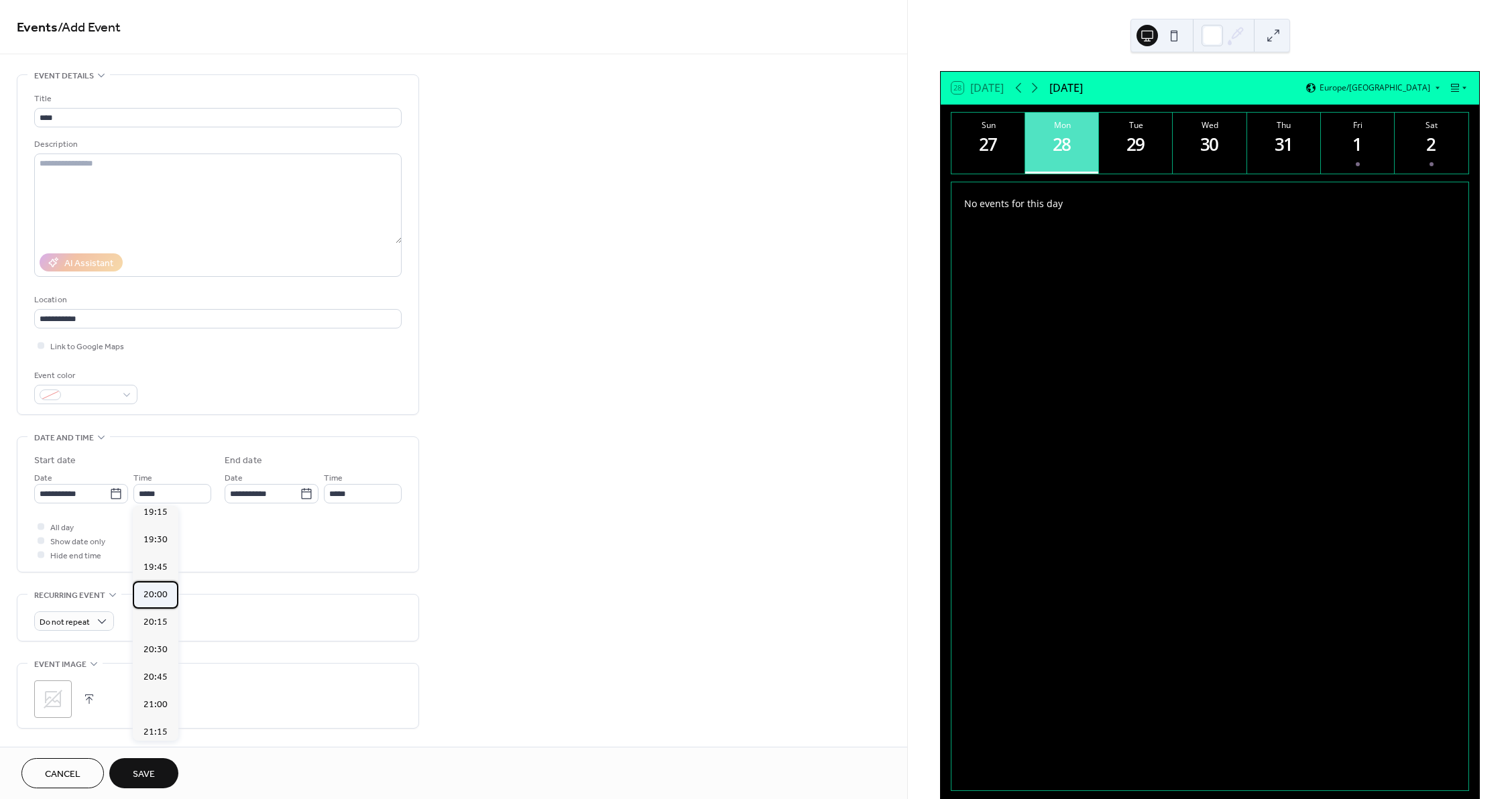 click on "20:00" at bounding box center [156, 595] 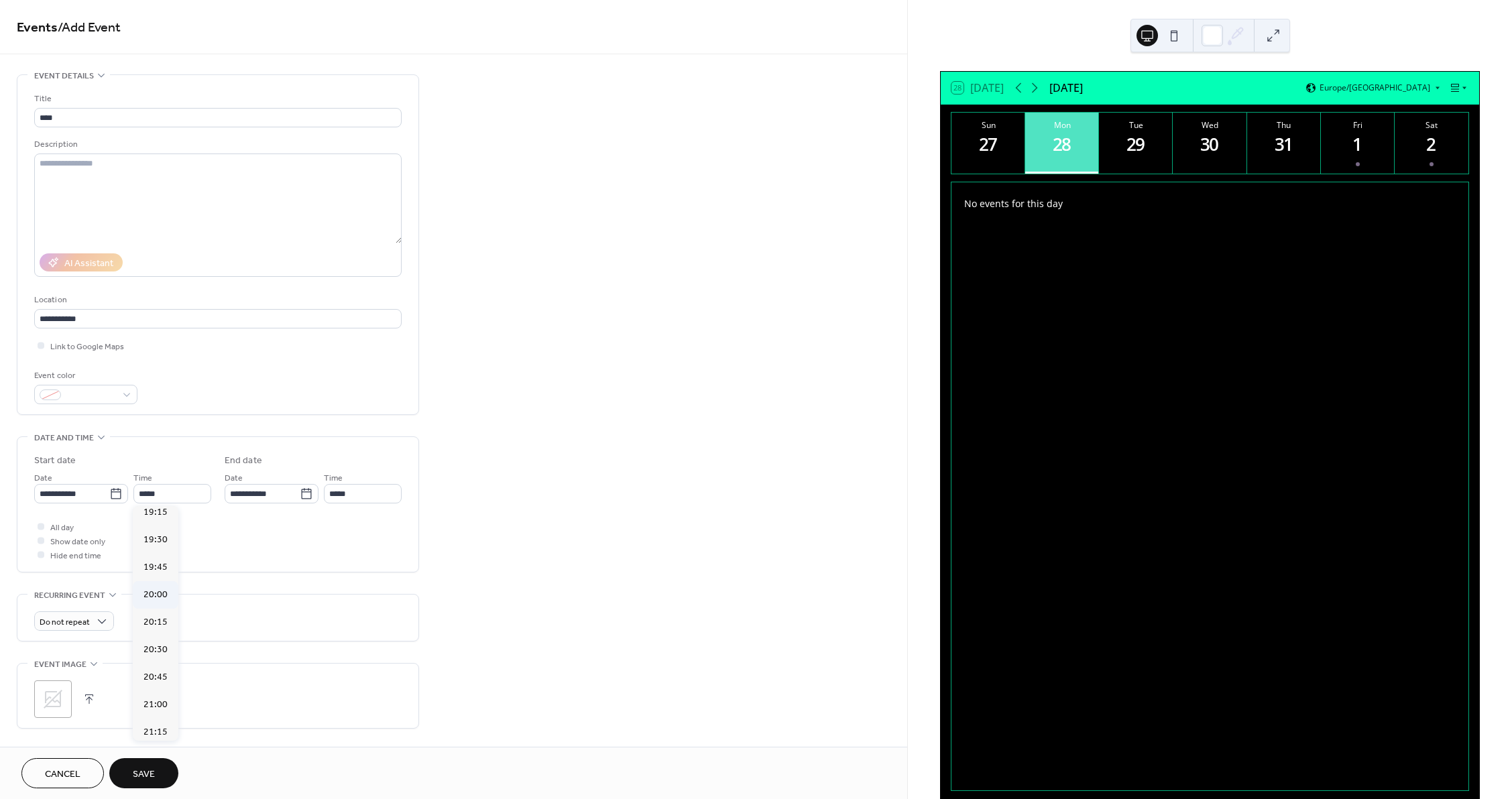 type on "*****" 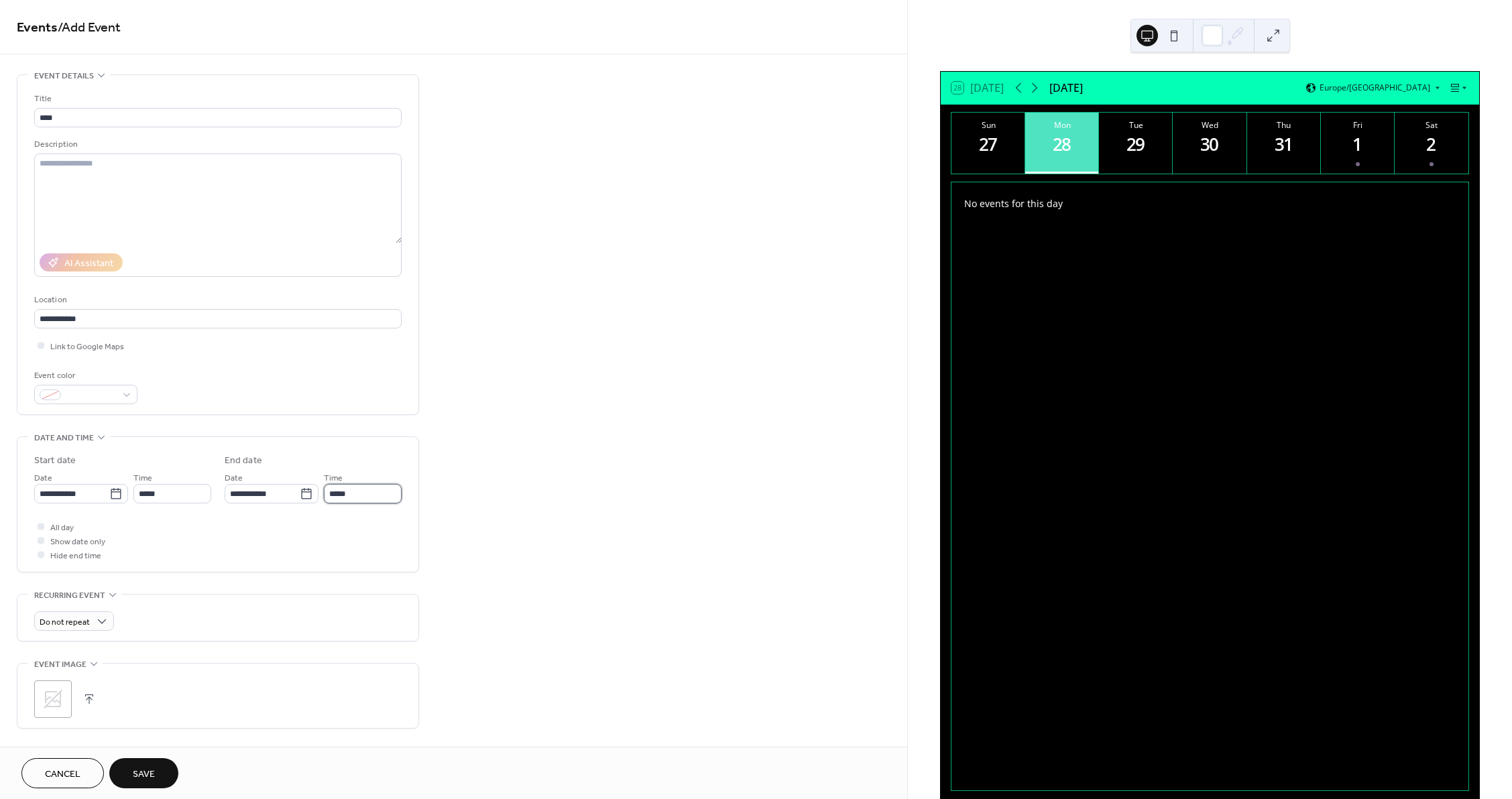 click on "*****" at bounding box center [363, 493] 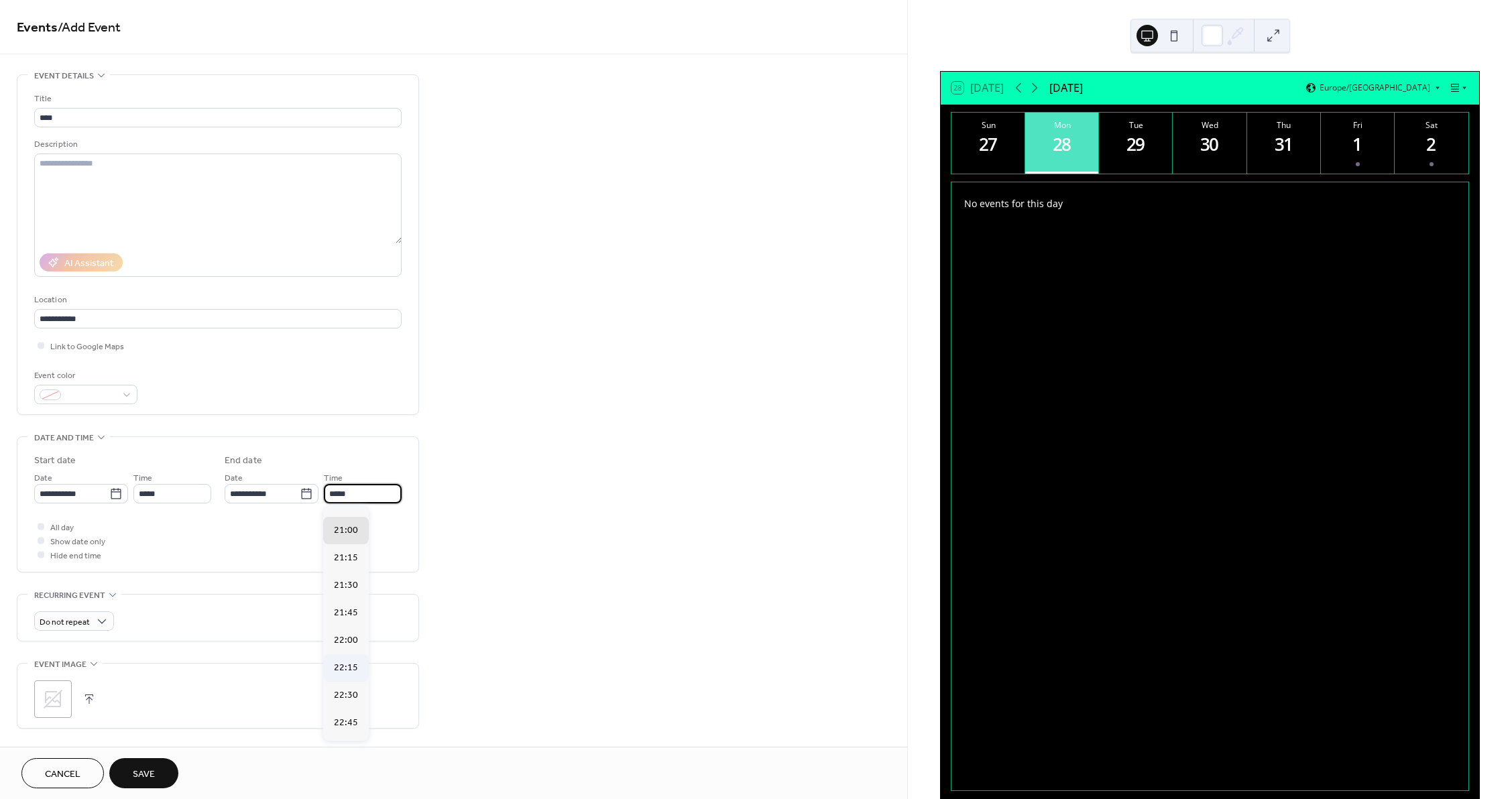 scroll, scrollTop: 134, scrollLeft: 0, axis: vertical 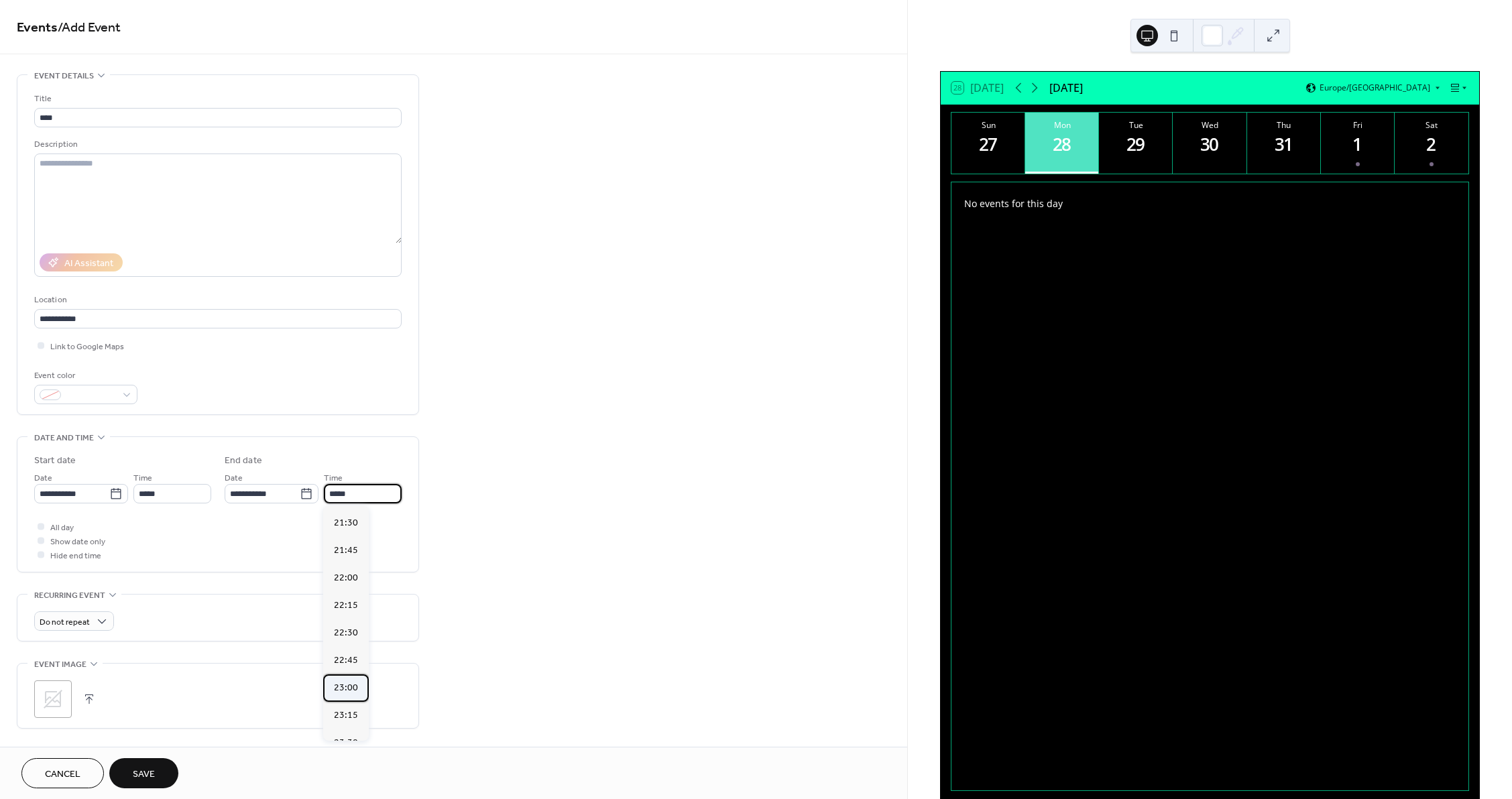 click on "23:00" at bounding box center [346, 688] 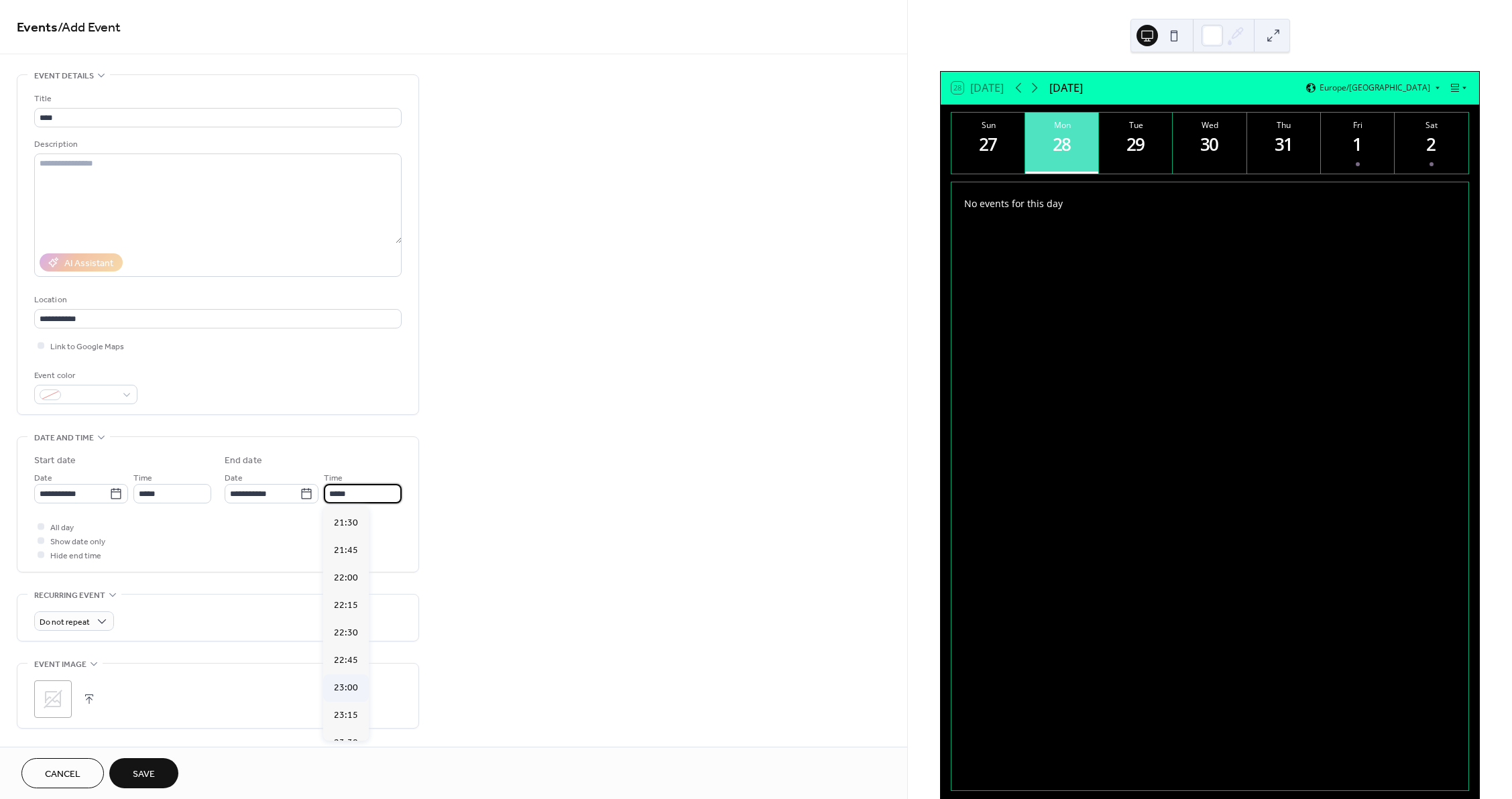 type on "*****" 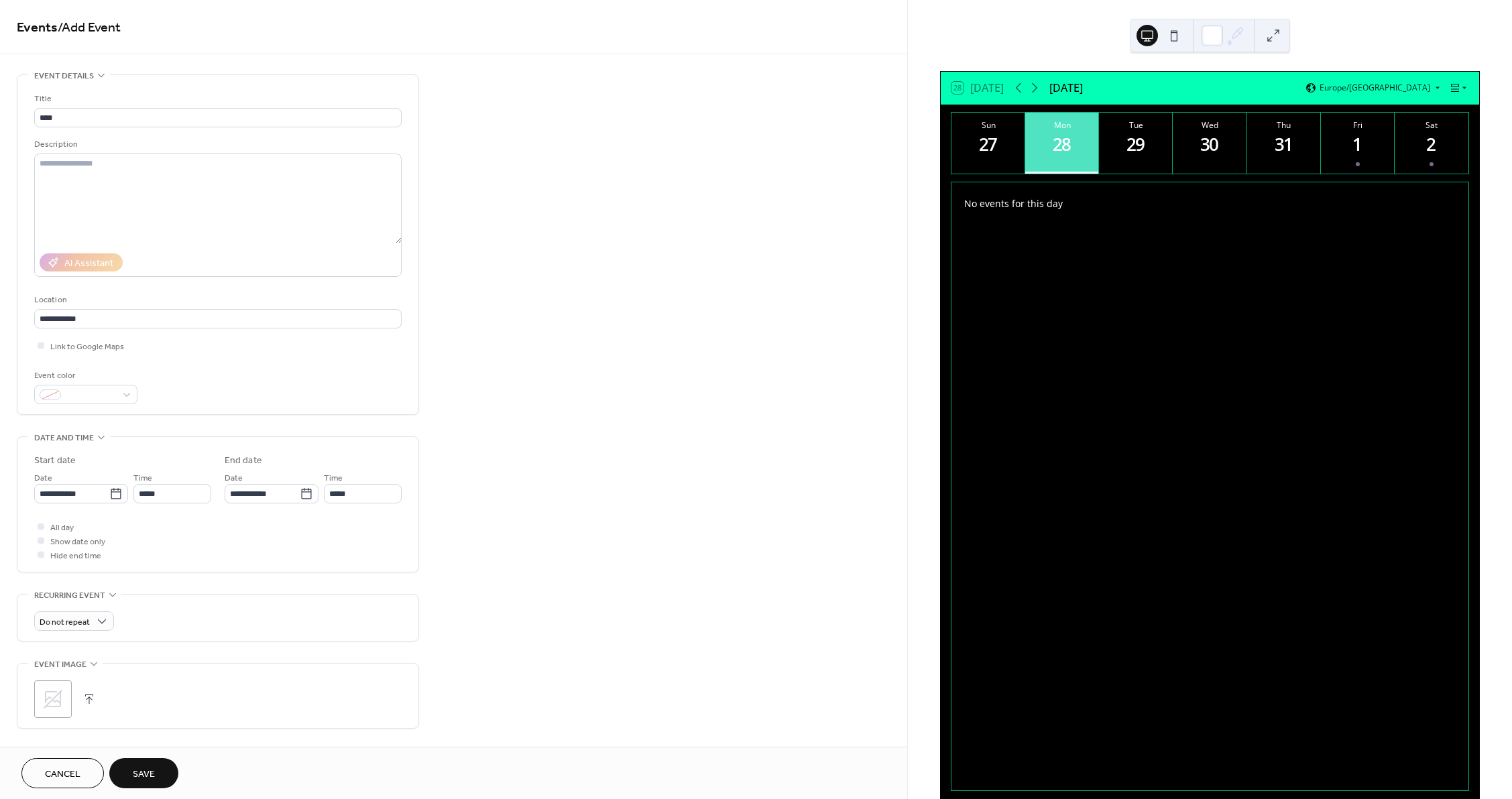 click 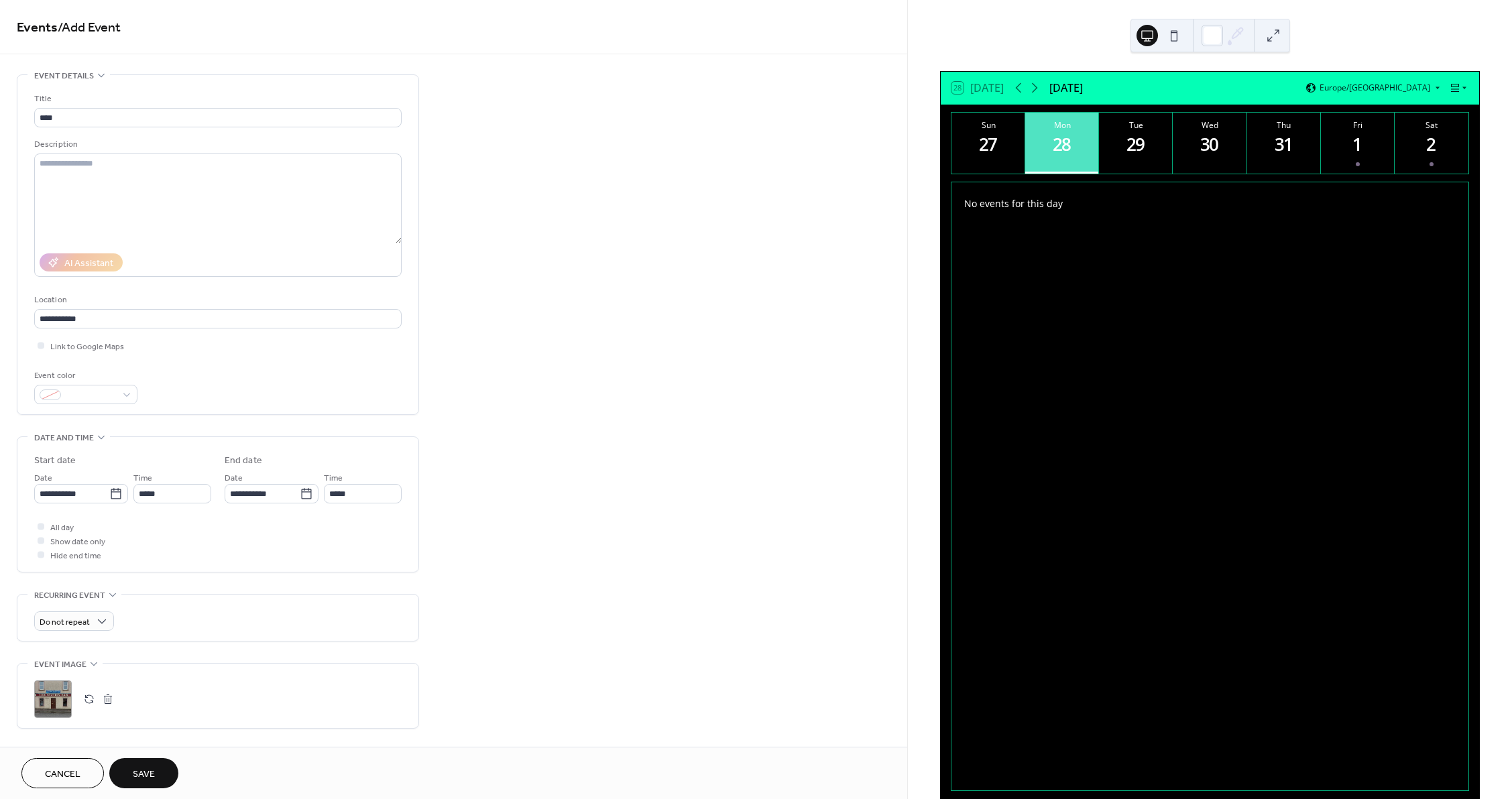 click on "Save" at bounding box center [143, 774] 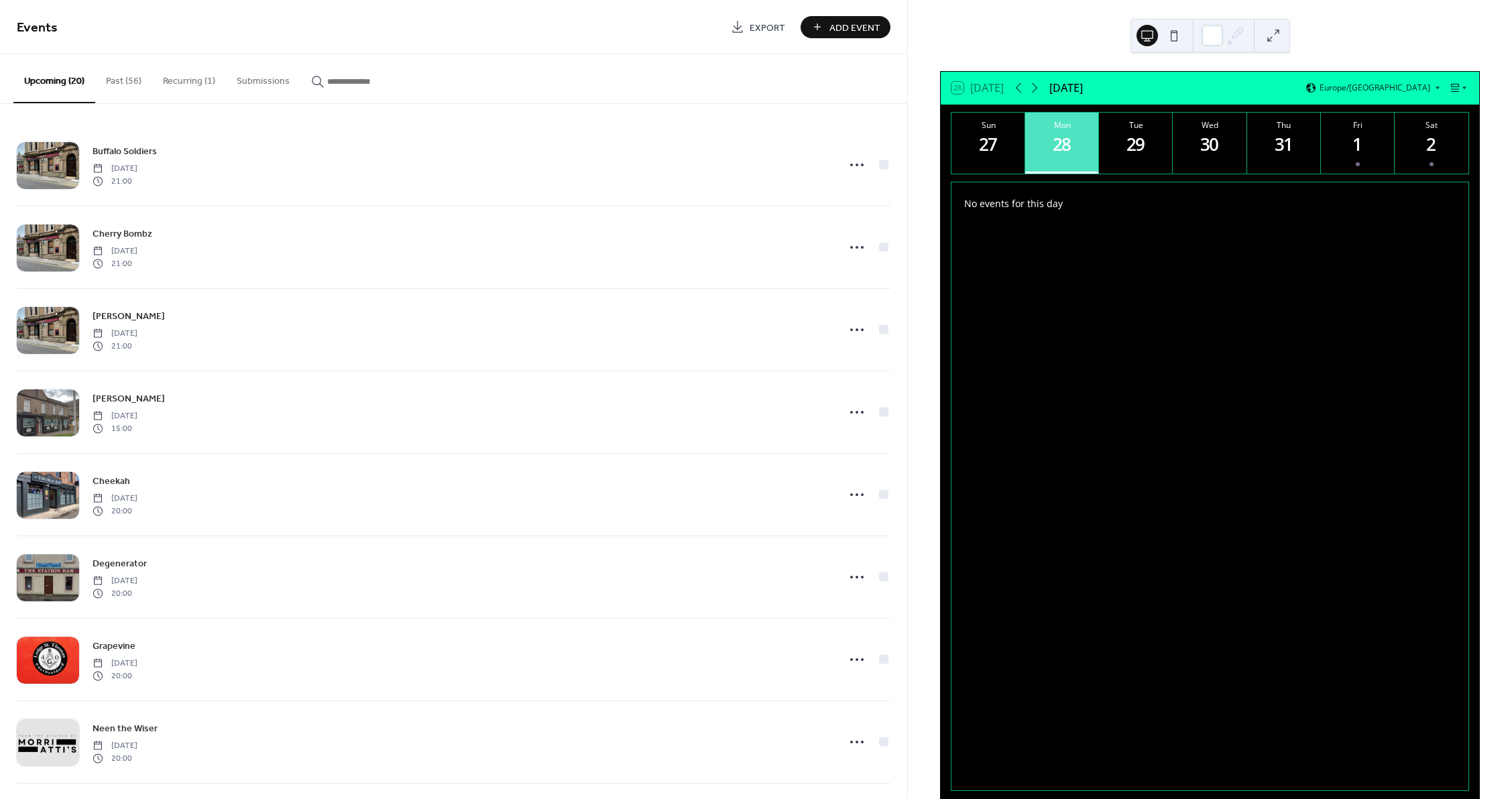 click on "Add Event" at bounding box center [855, 27] 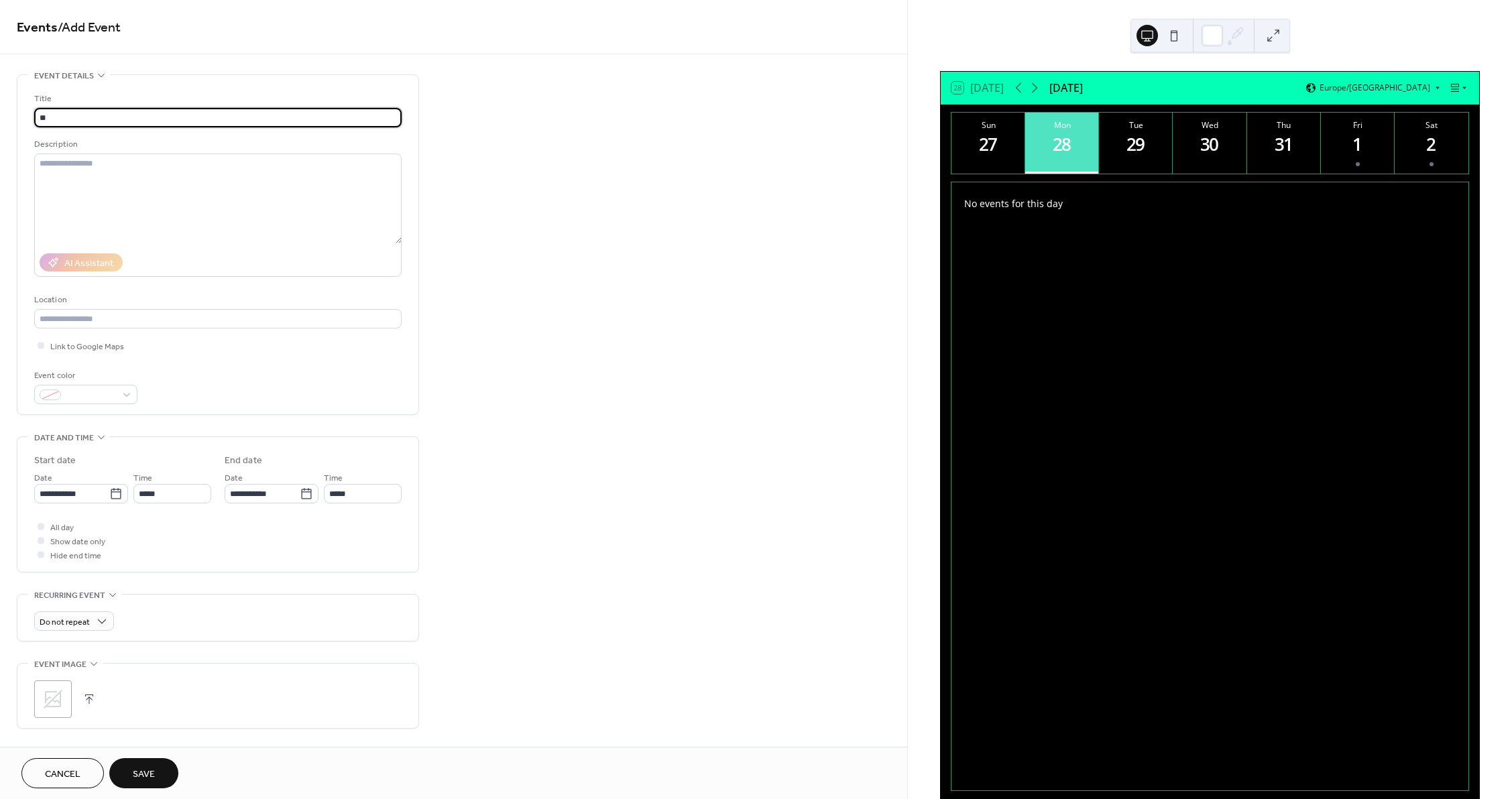 type on "*" 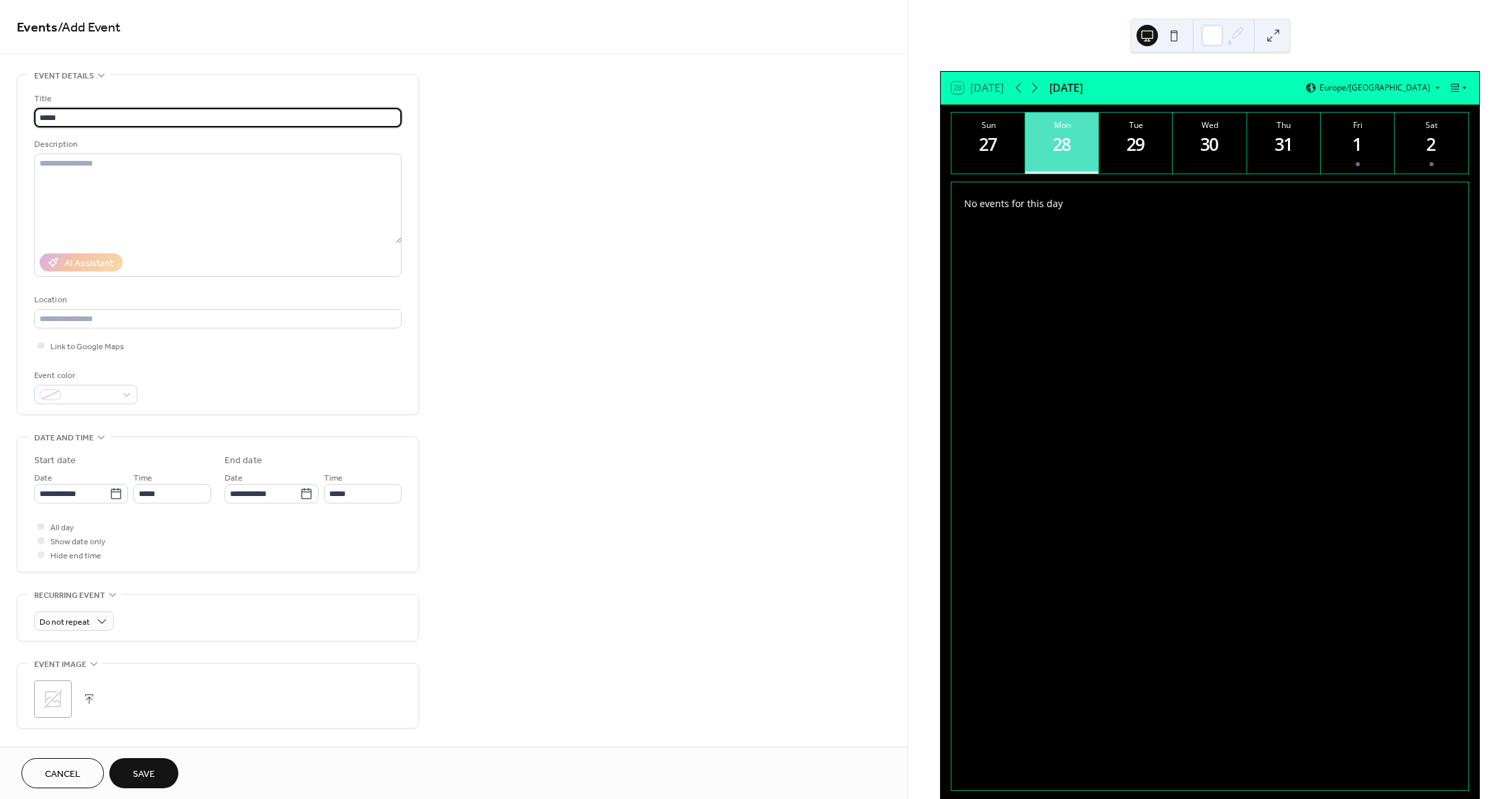 type on "**********" 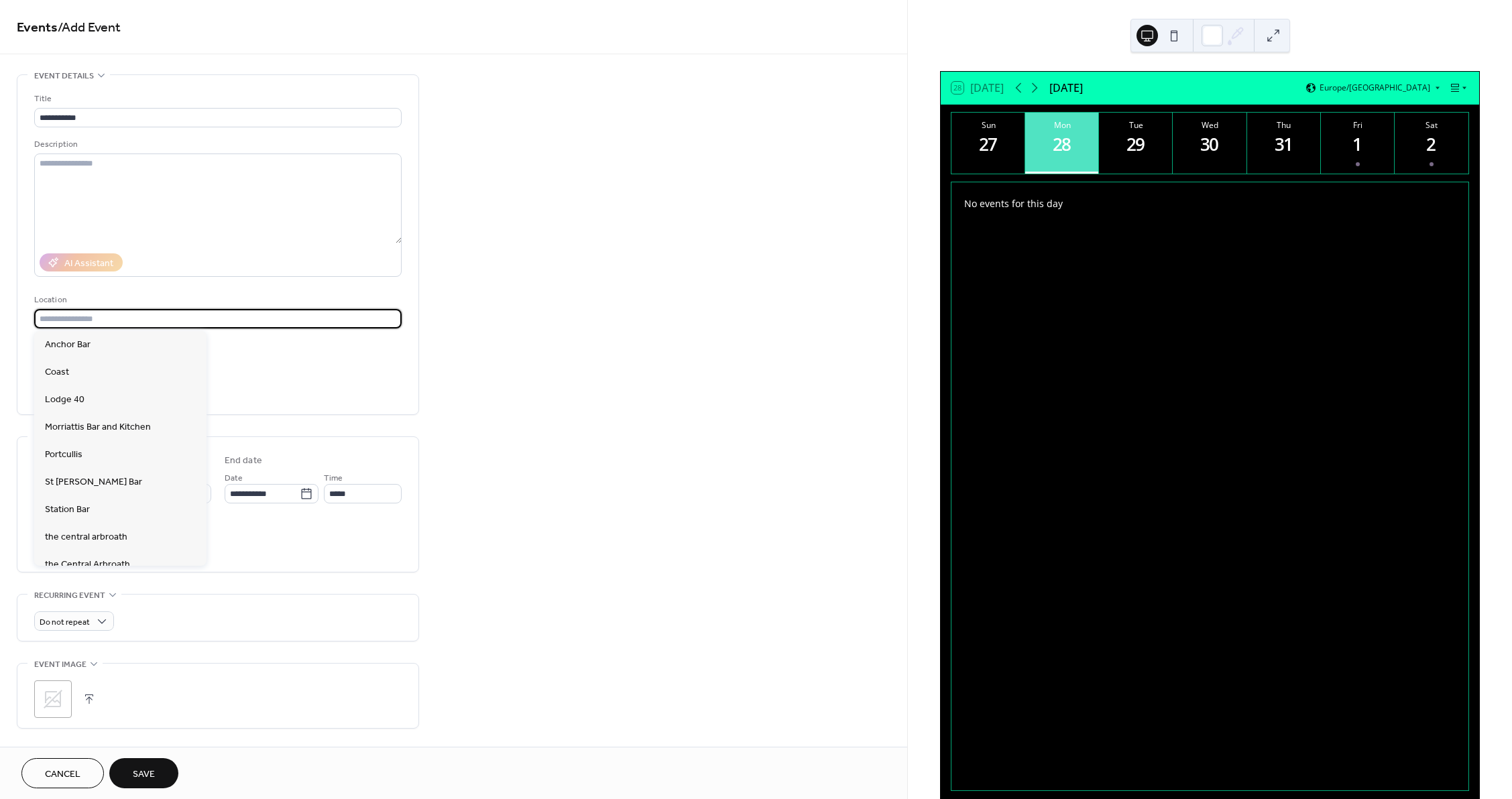 click at bounding box center (218, 318) 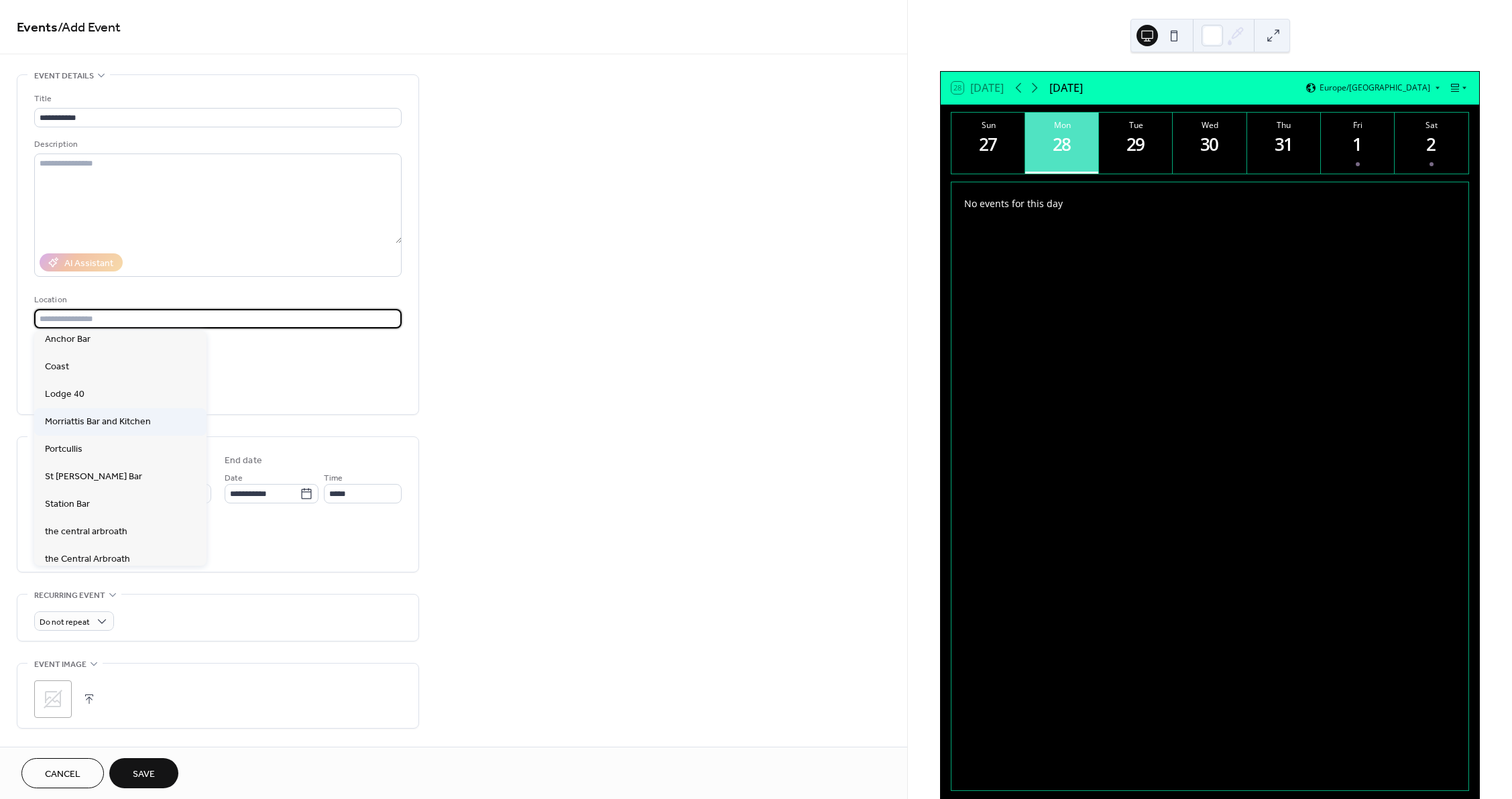 scroll, scrollTop: 0, scrollLeft: 0, axis: both 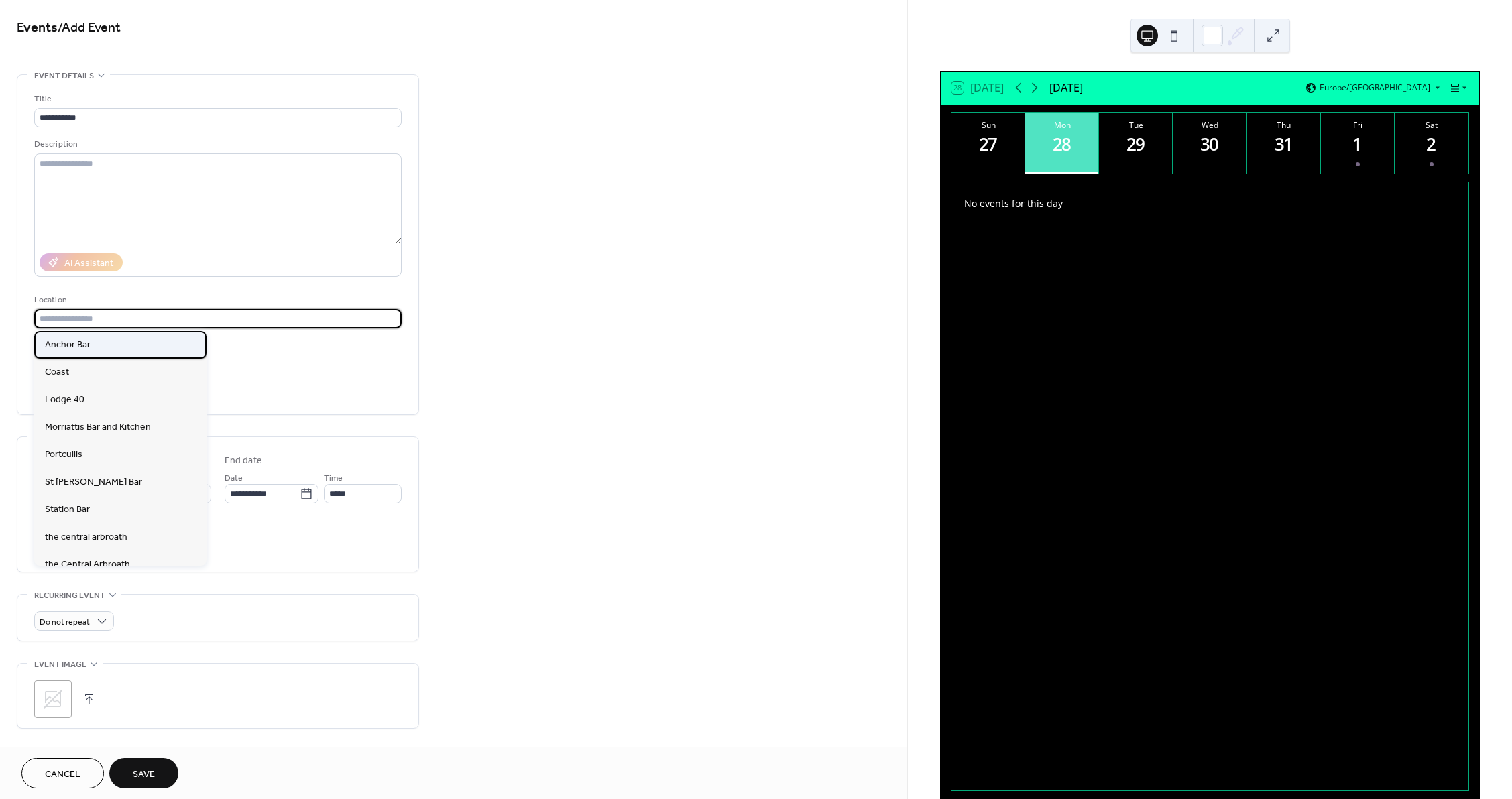 click on "Anchor Bar" at bounding box center (120, 345) 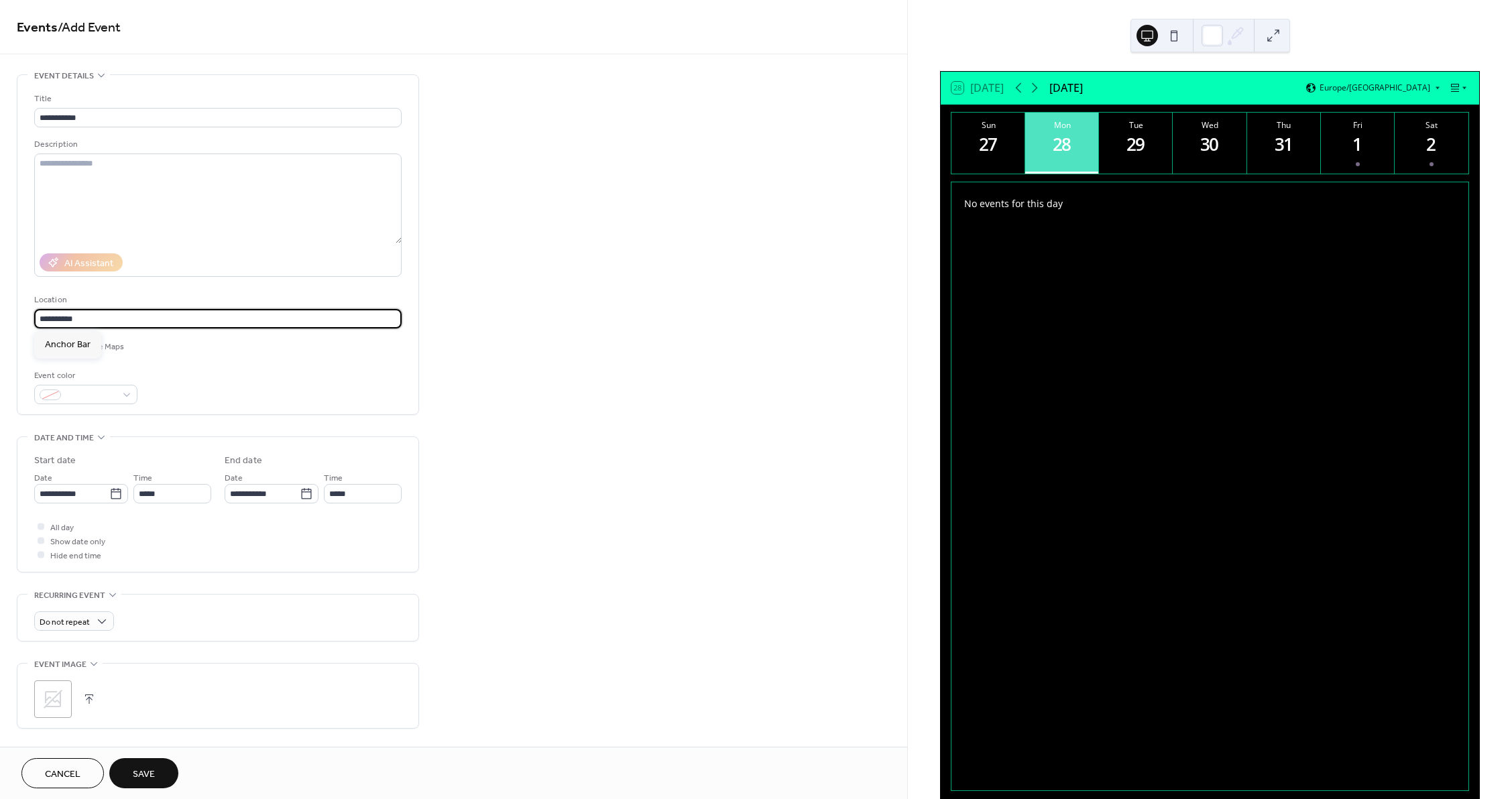 drag, startPoint x: 40, startPoint y: 314, endPoint x: 74, endPoint y: 314, distance: 34 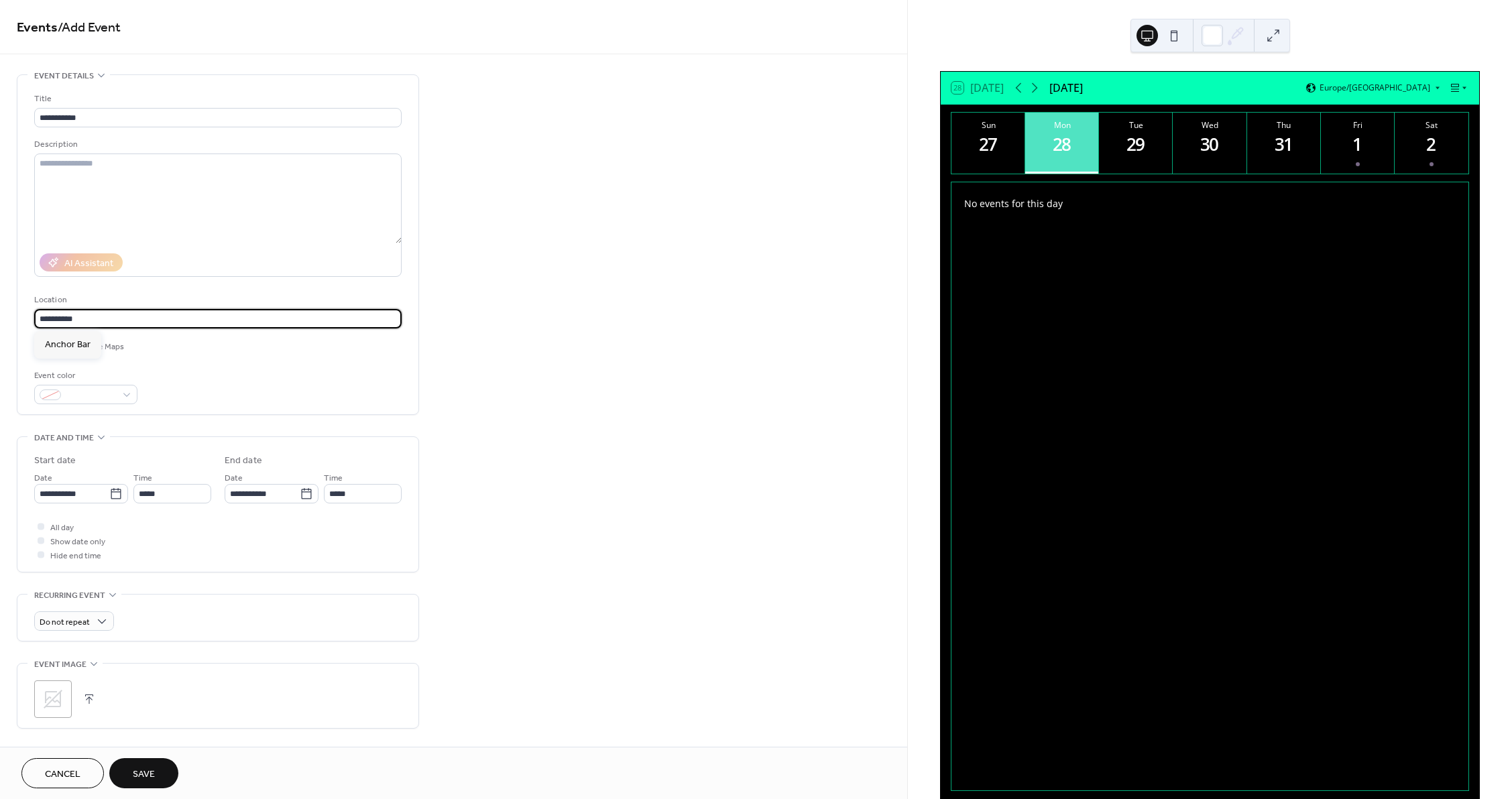 click on "**********" at bounding box center (218, 318) 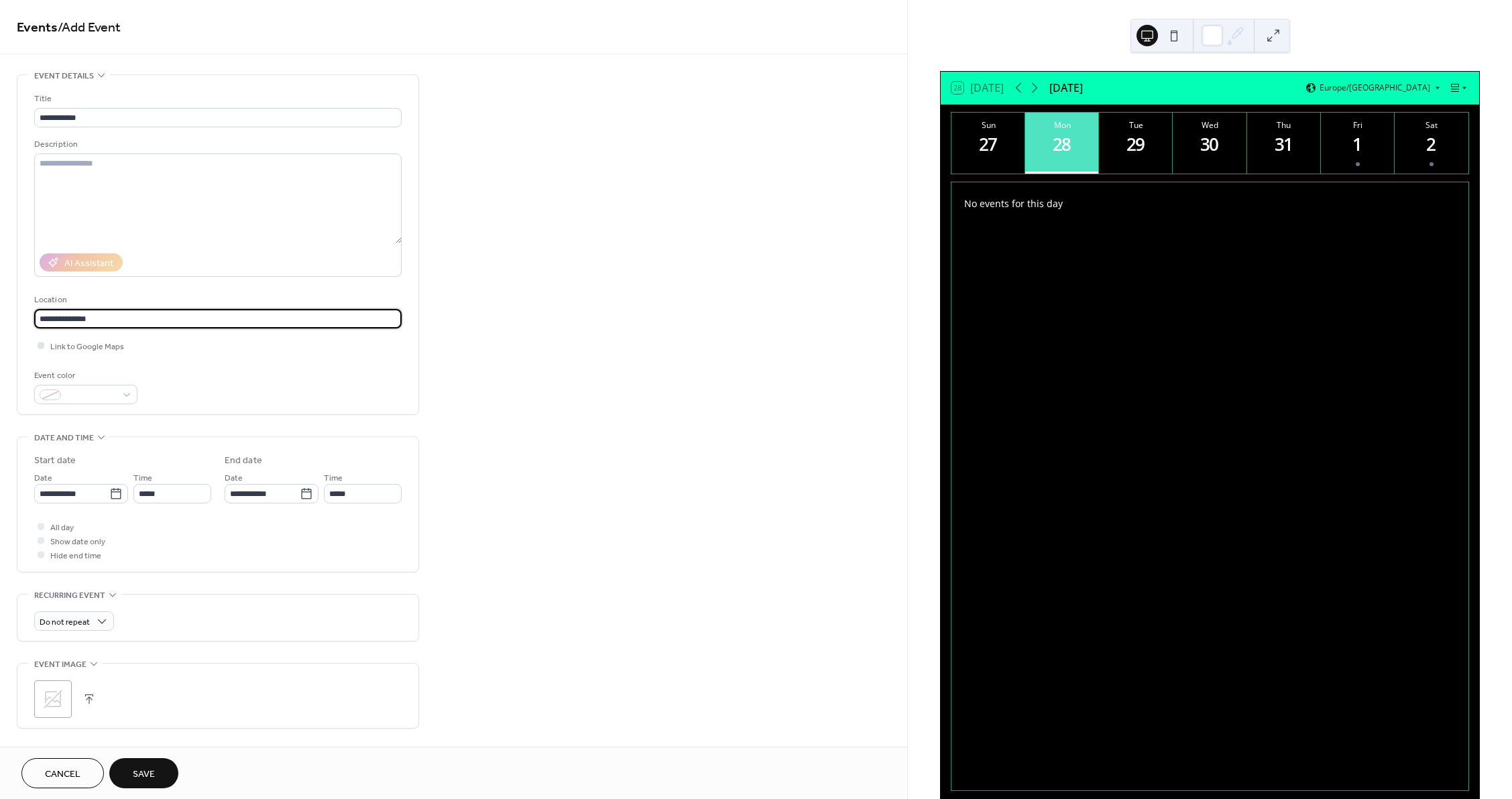 type on "**********" 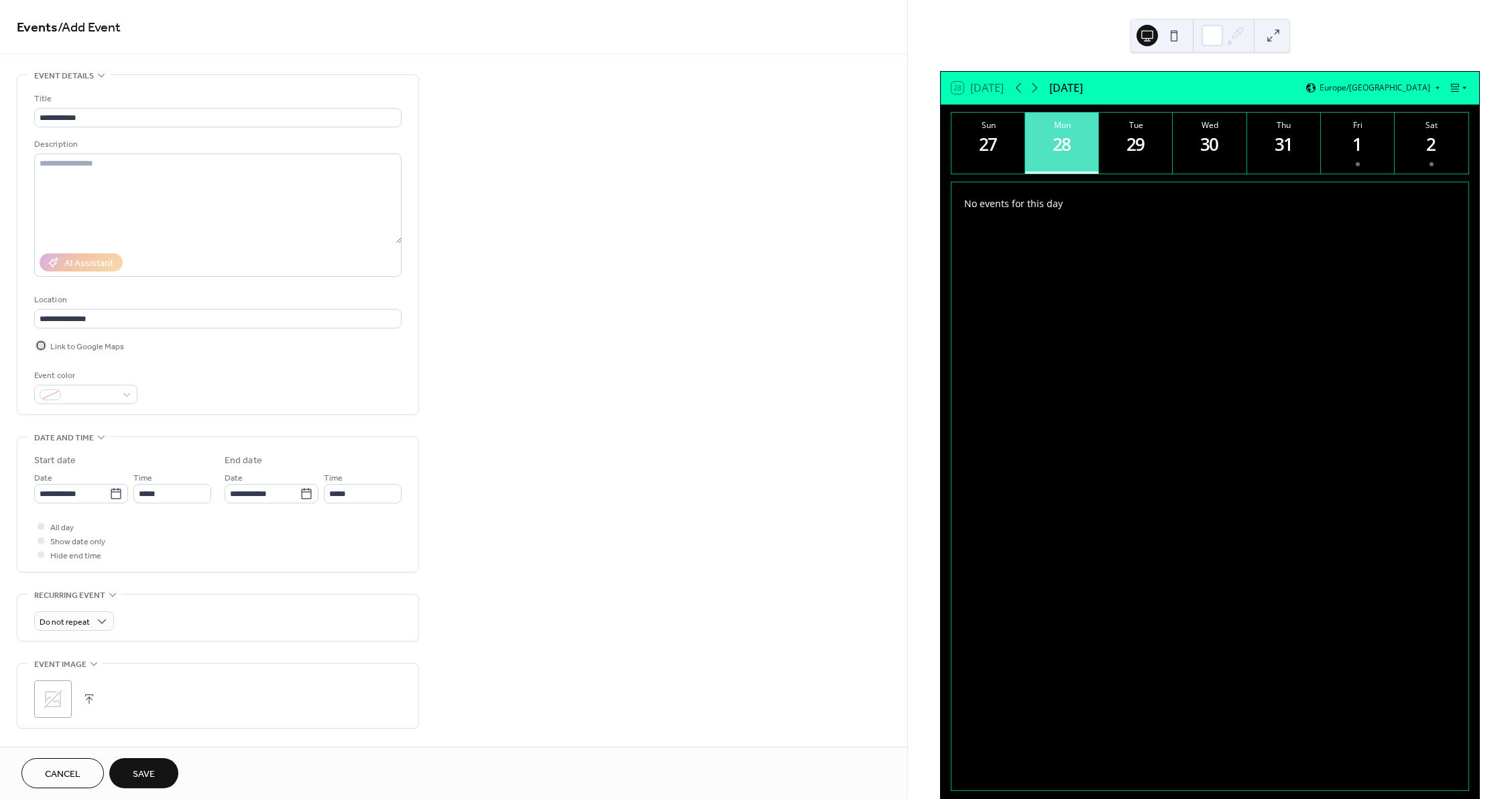 click on "Link to Google Maps" at bounding box center [87, 347] 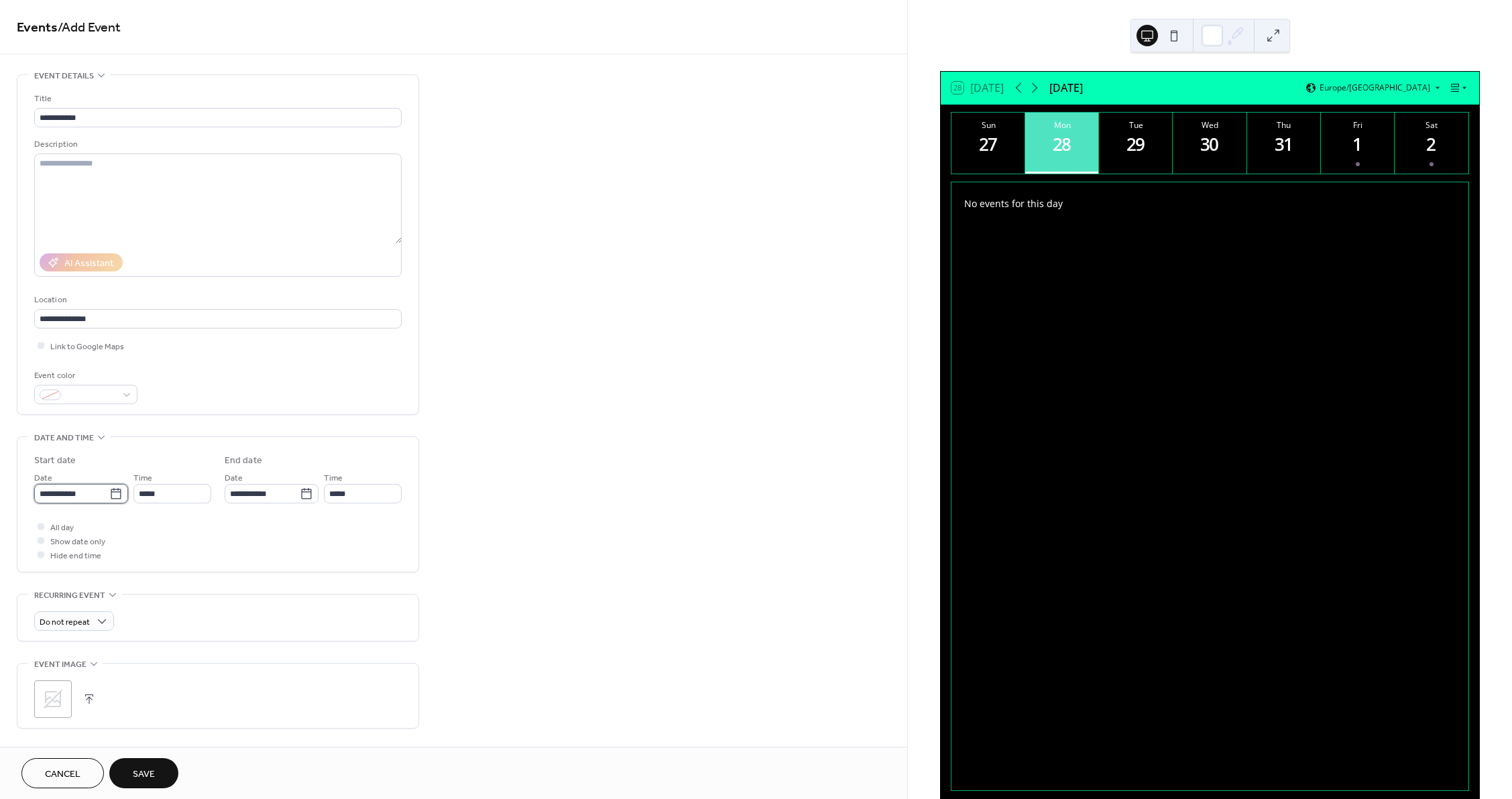 click on "**********" at bounding box center [72, 493] 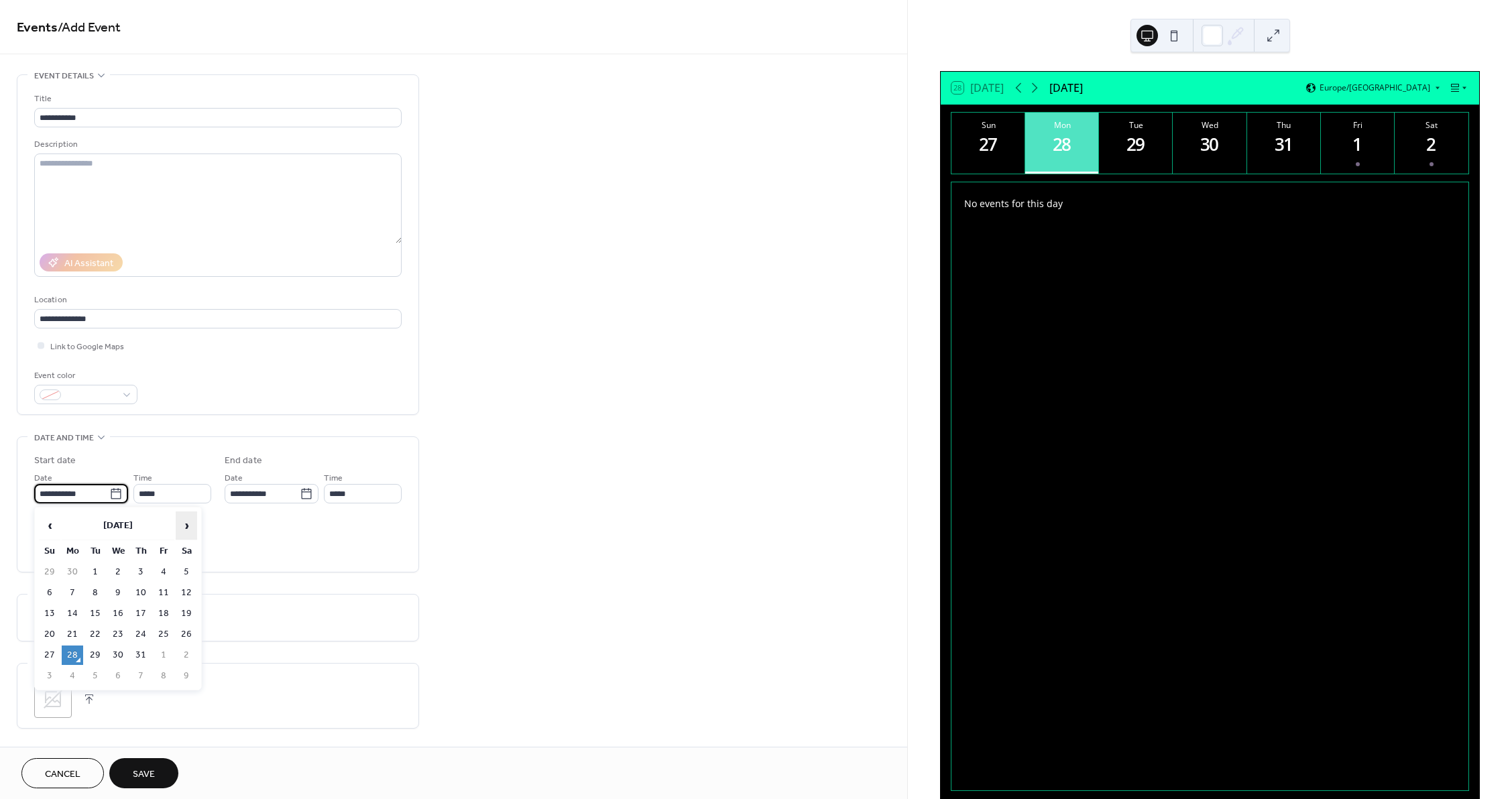 click on "›" at bounding box center [186, 526] 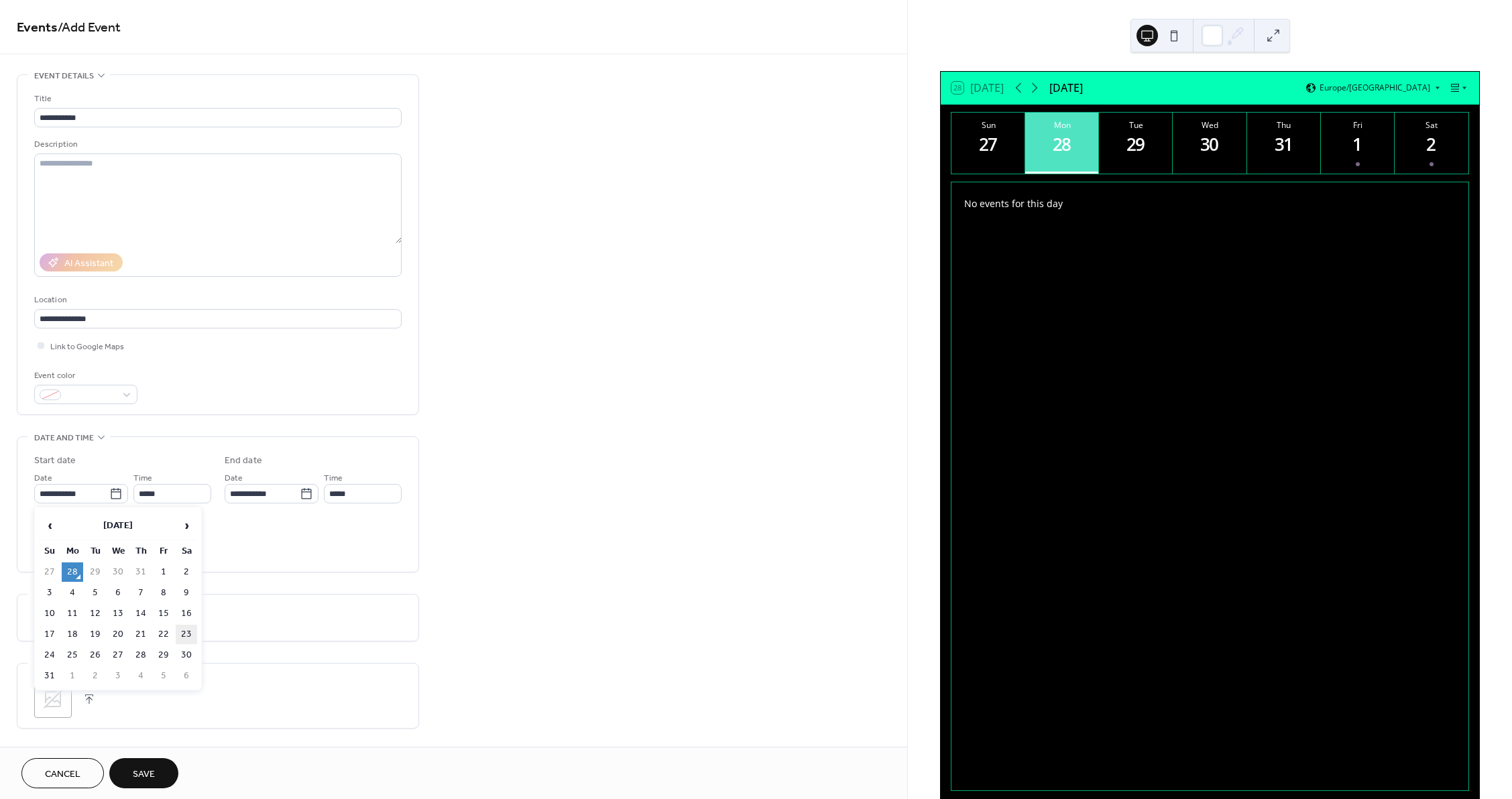 click on "23" at bounding box center [186, 634] 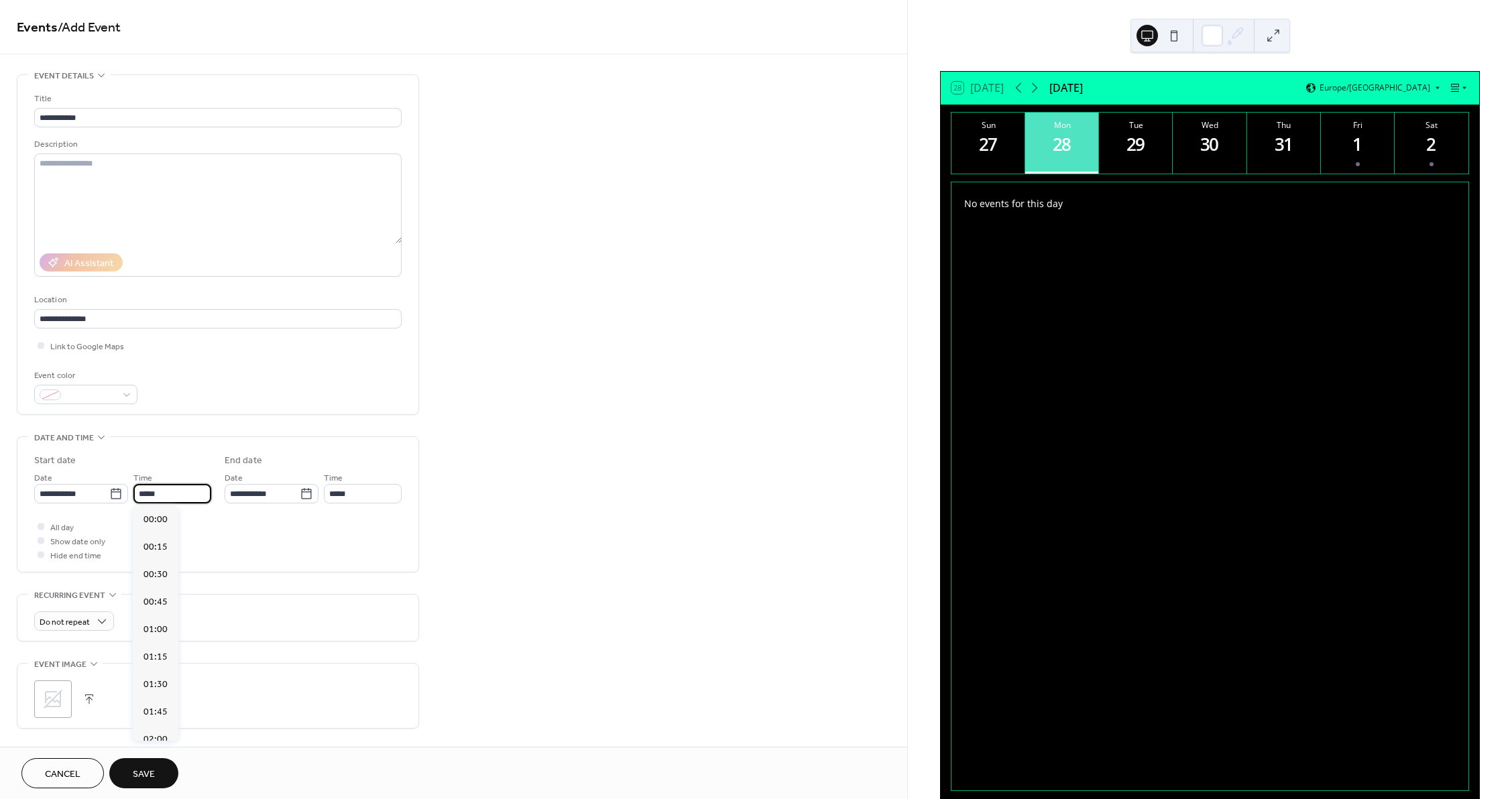 click on "*****" at bounding box center [172, 493] 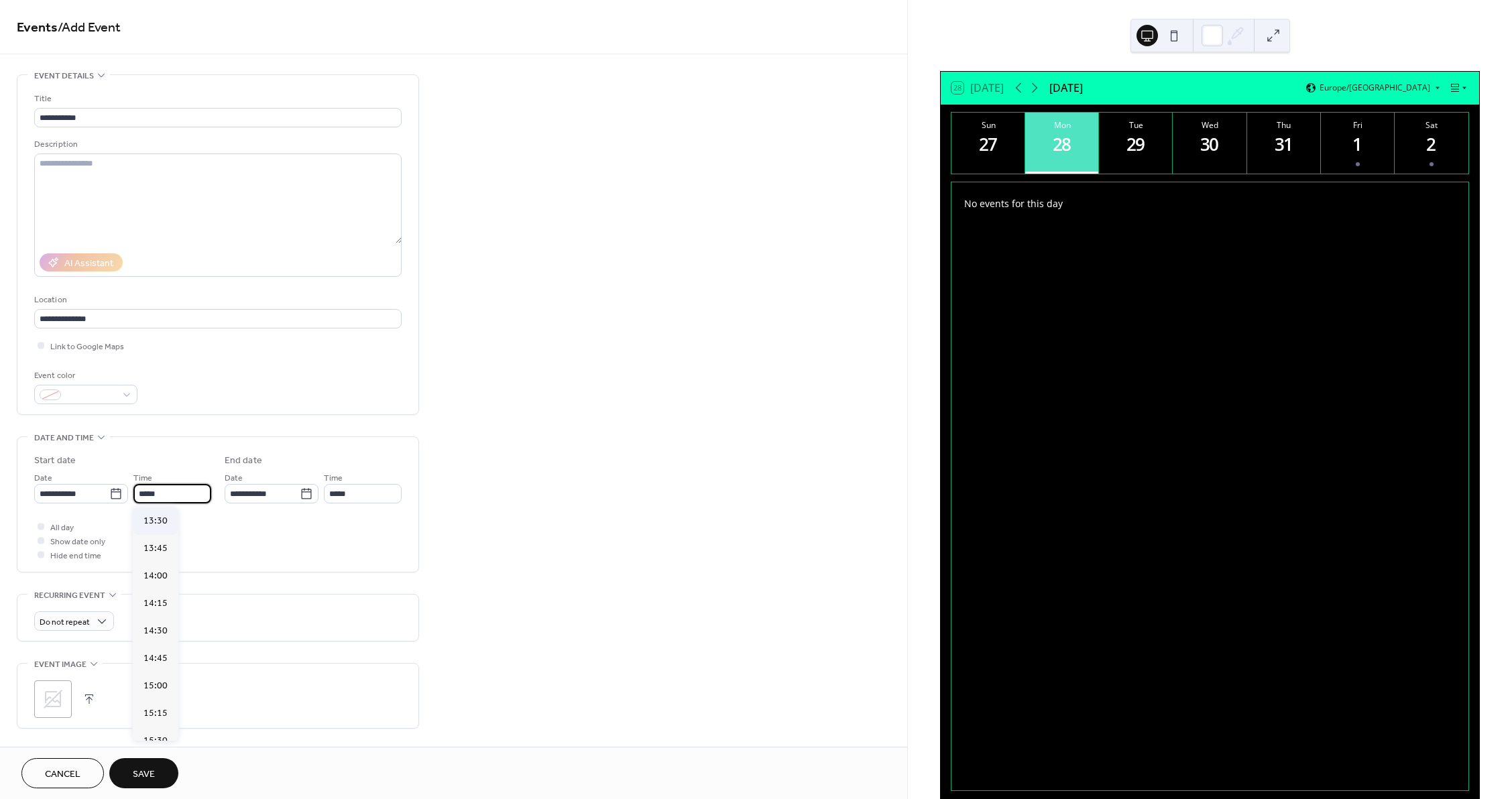 scroll, scrollTop: 1520, scrollLeft: 0, axis: vertical 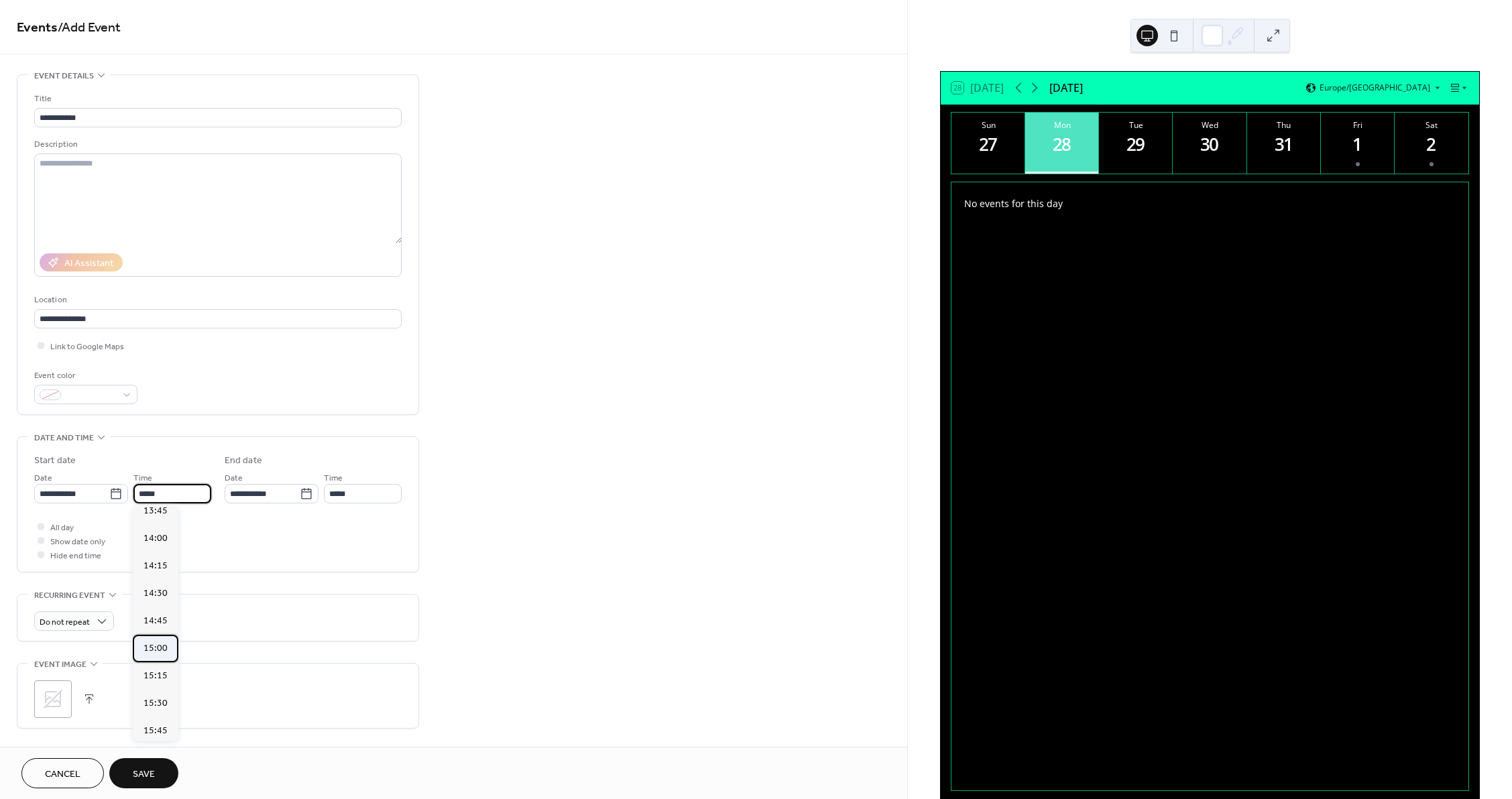 click on "15:00" at bounding box center [156, 648] 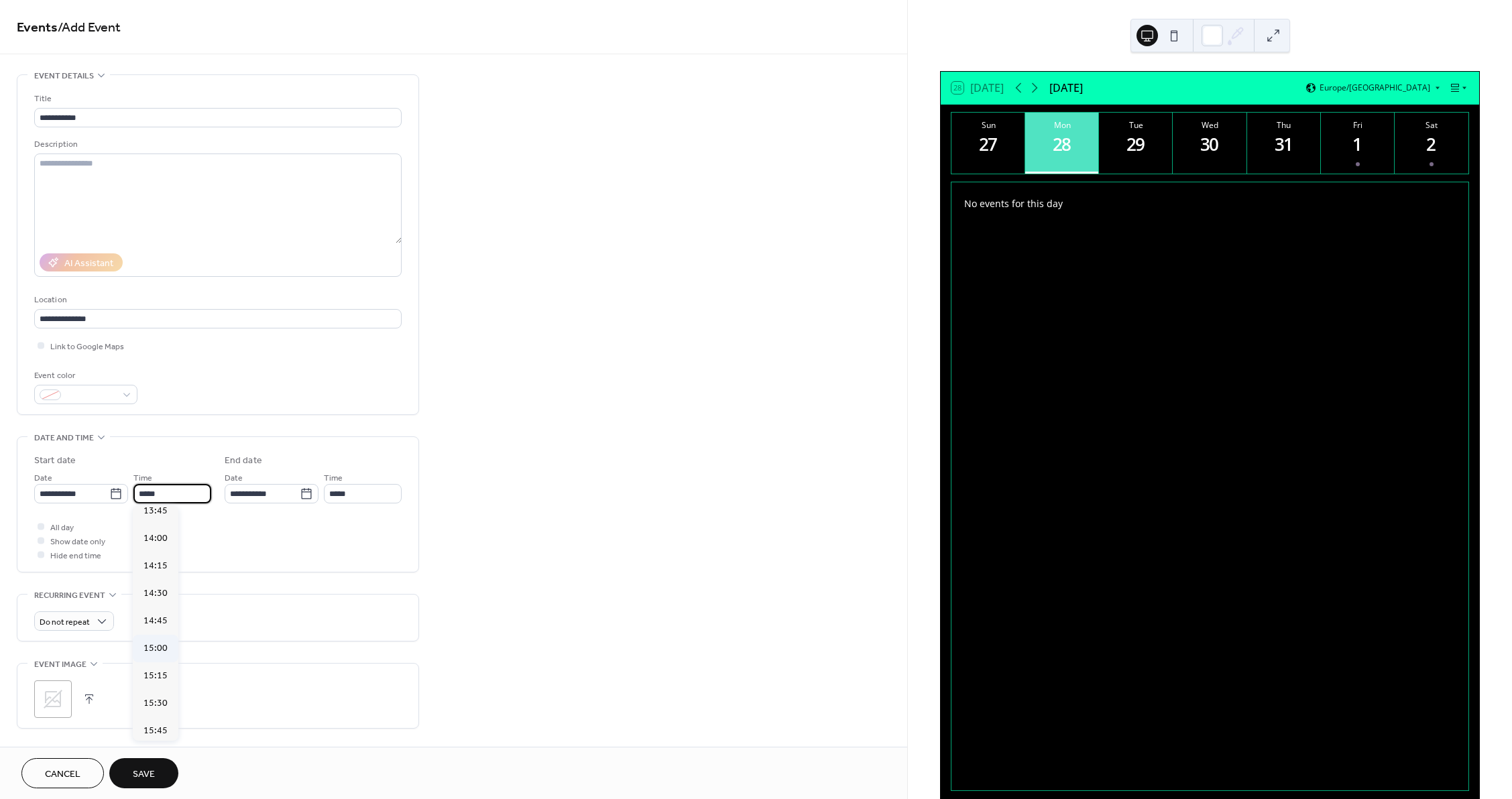 type on "*****" 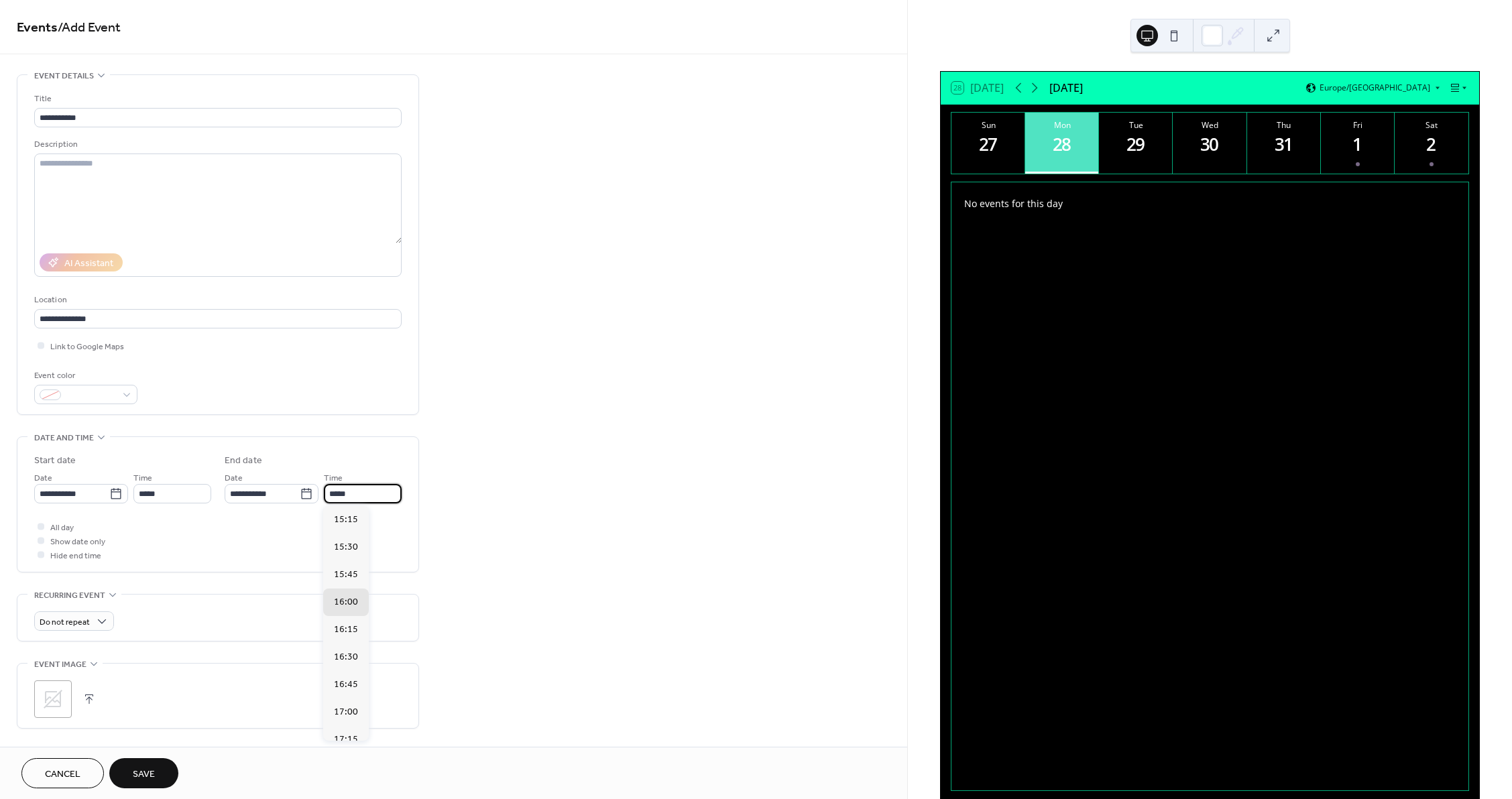 click on "*****" at bounding box center [363, 493] 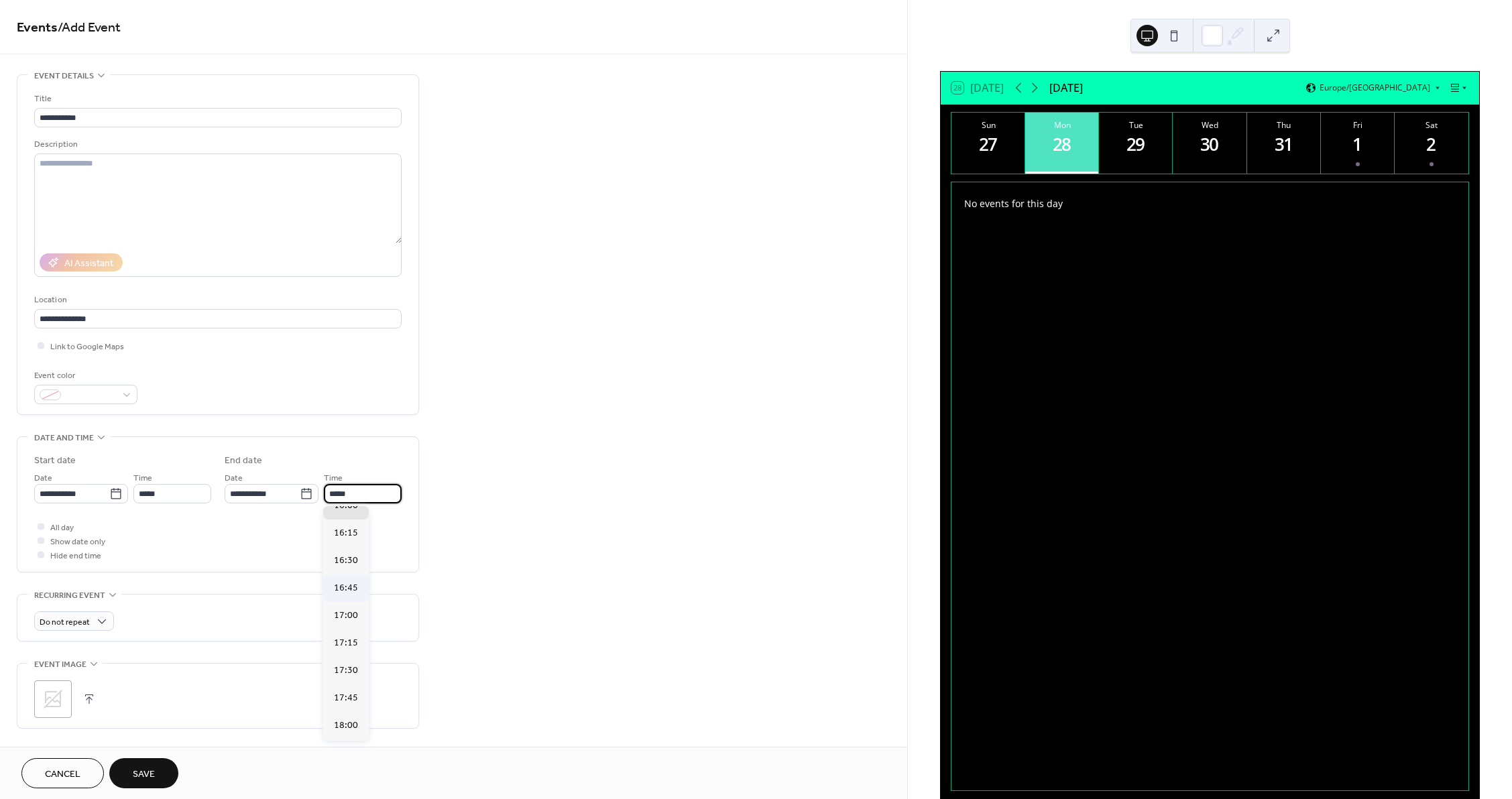 scroll, scrollTop: 134, scrollLeft: 0, axis: vertical 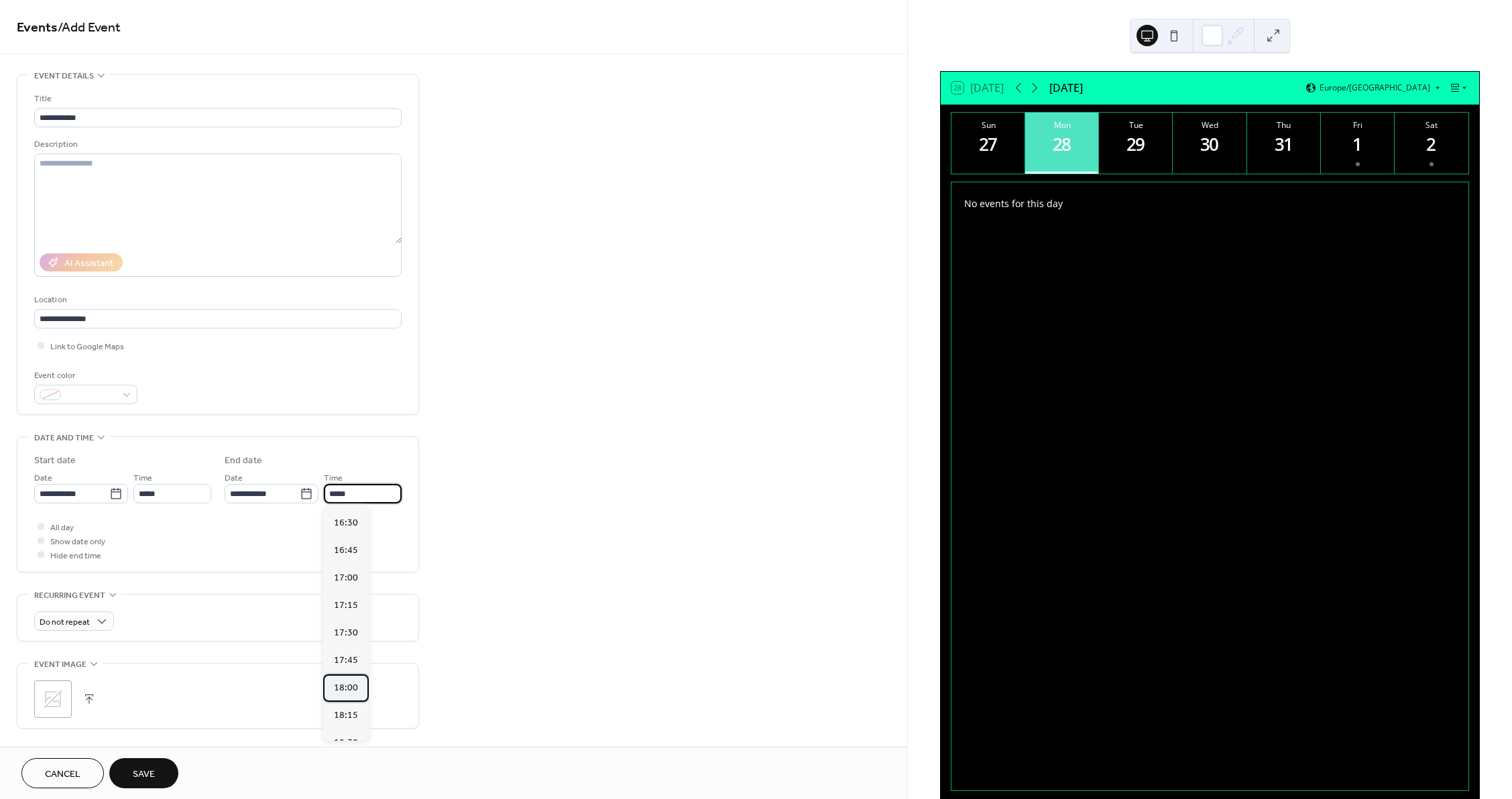 click on "18:00" at bounding box center [346, 688] 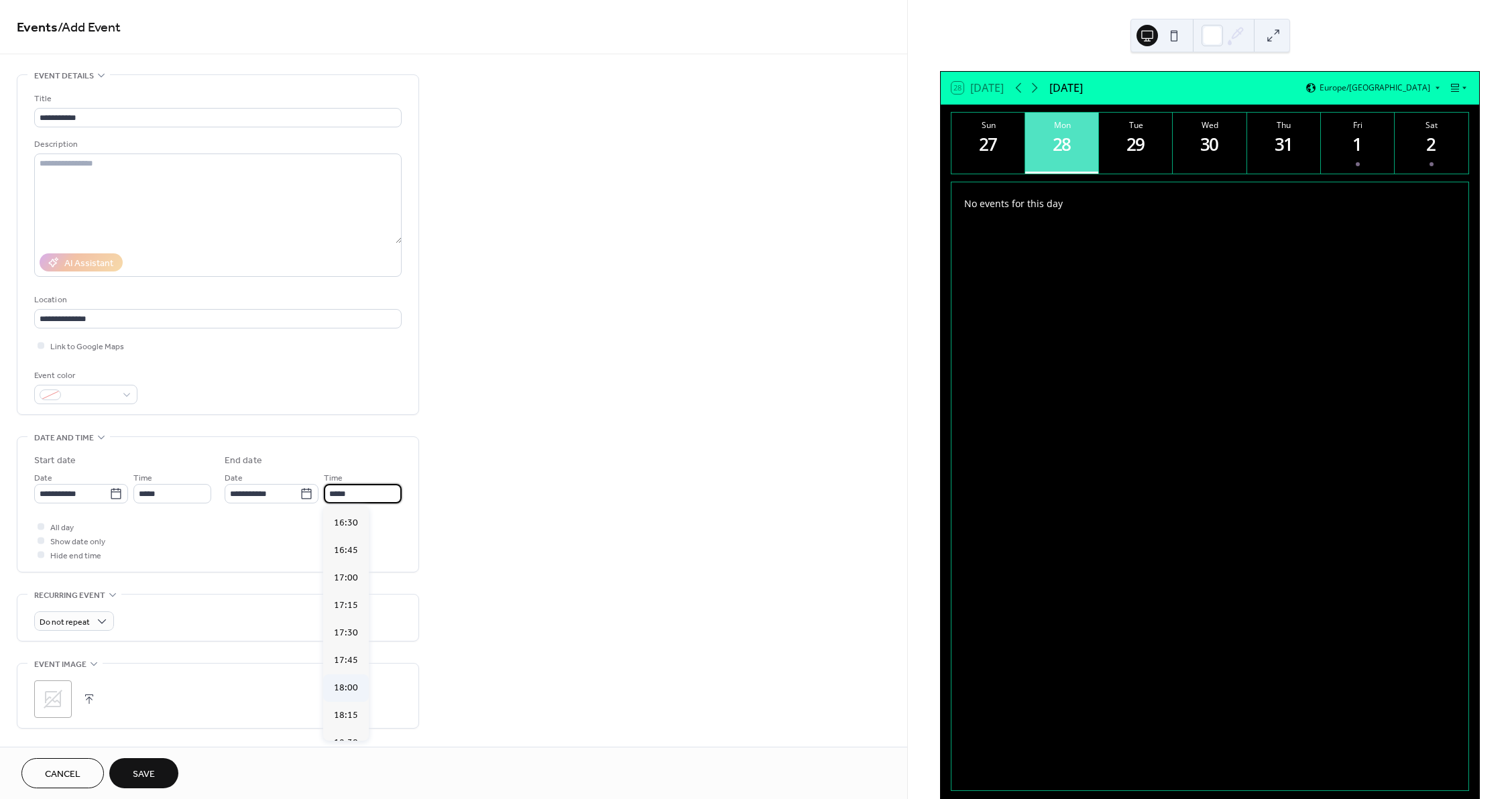 type on "*****" 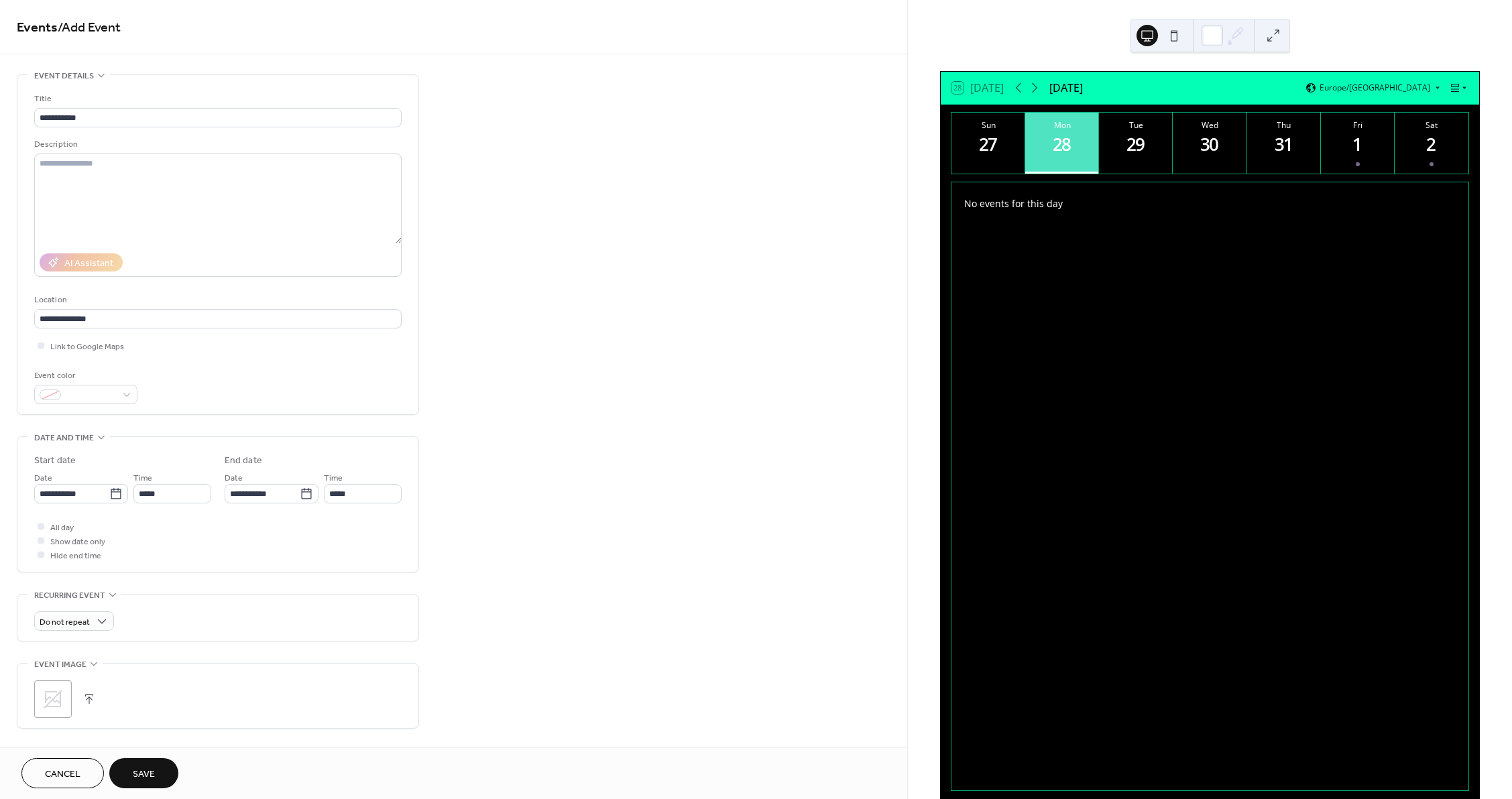 click 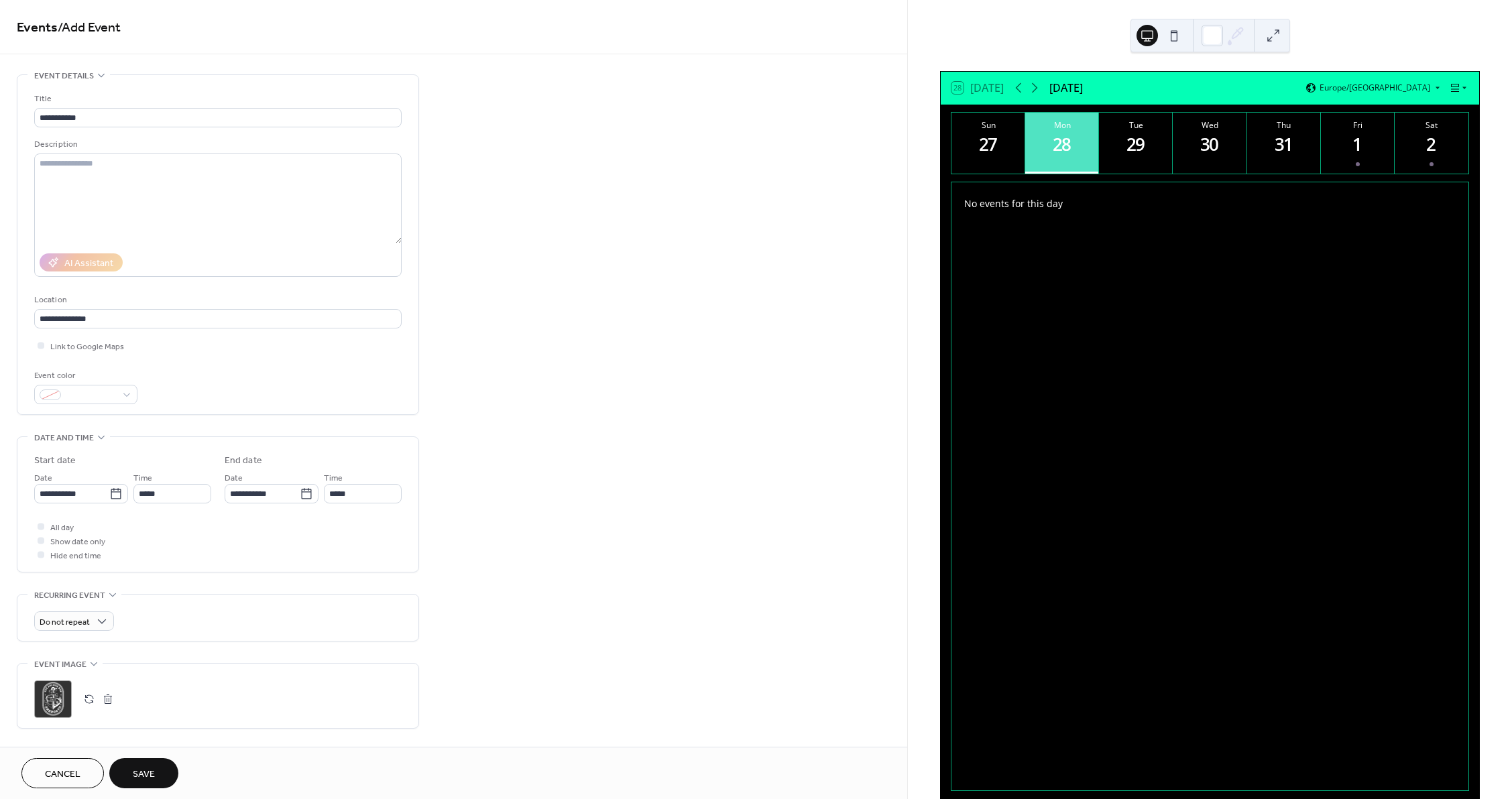 click on "Save" at bounding box center (143, 773) 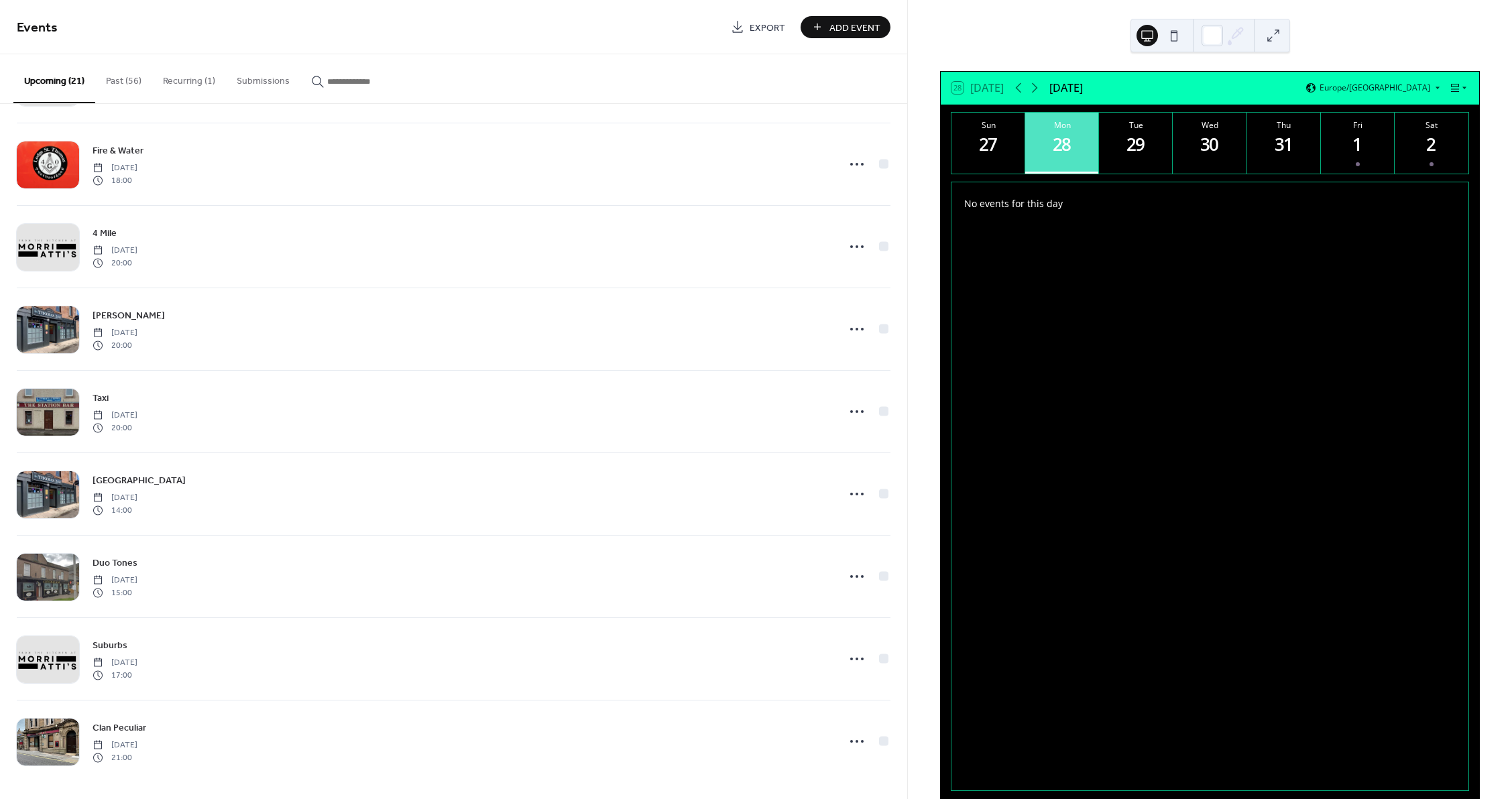 scroll, scrollTop: 1076, scrollLeft: 0, axis: vertical 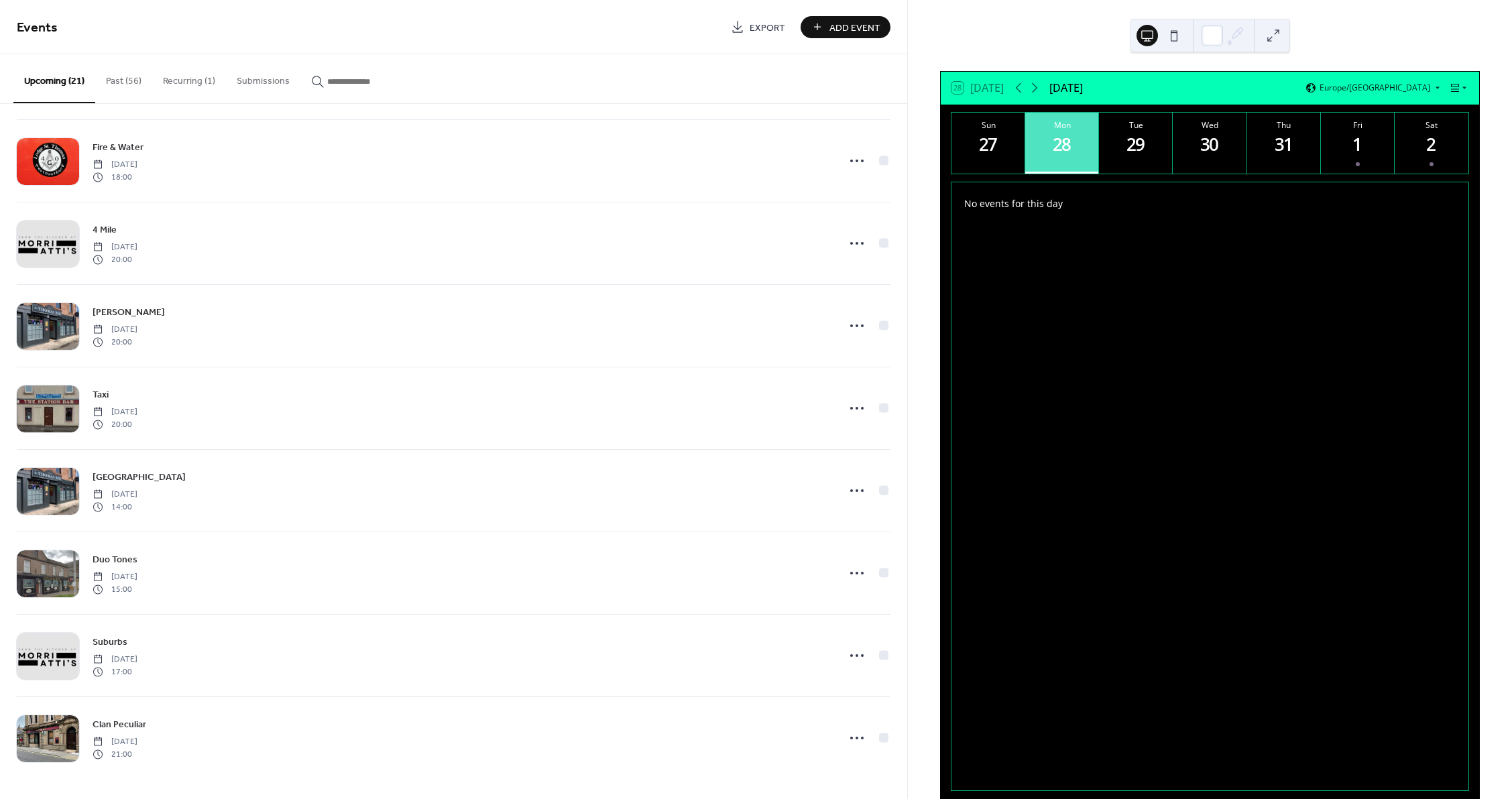 click on "Add Event" at bounding box center (855, 27) 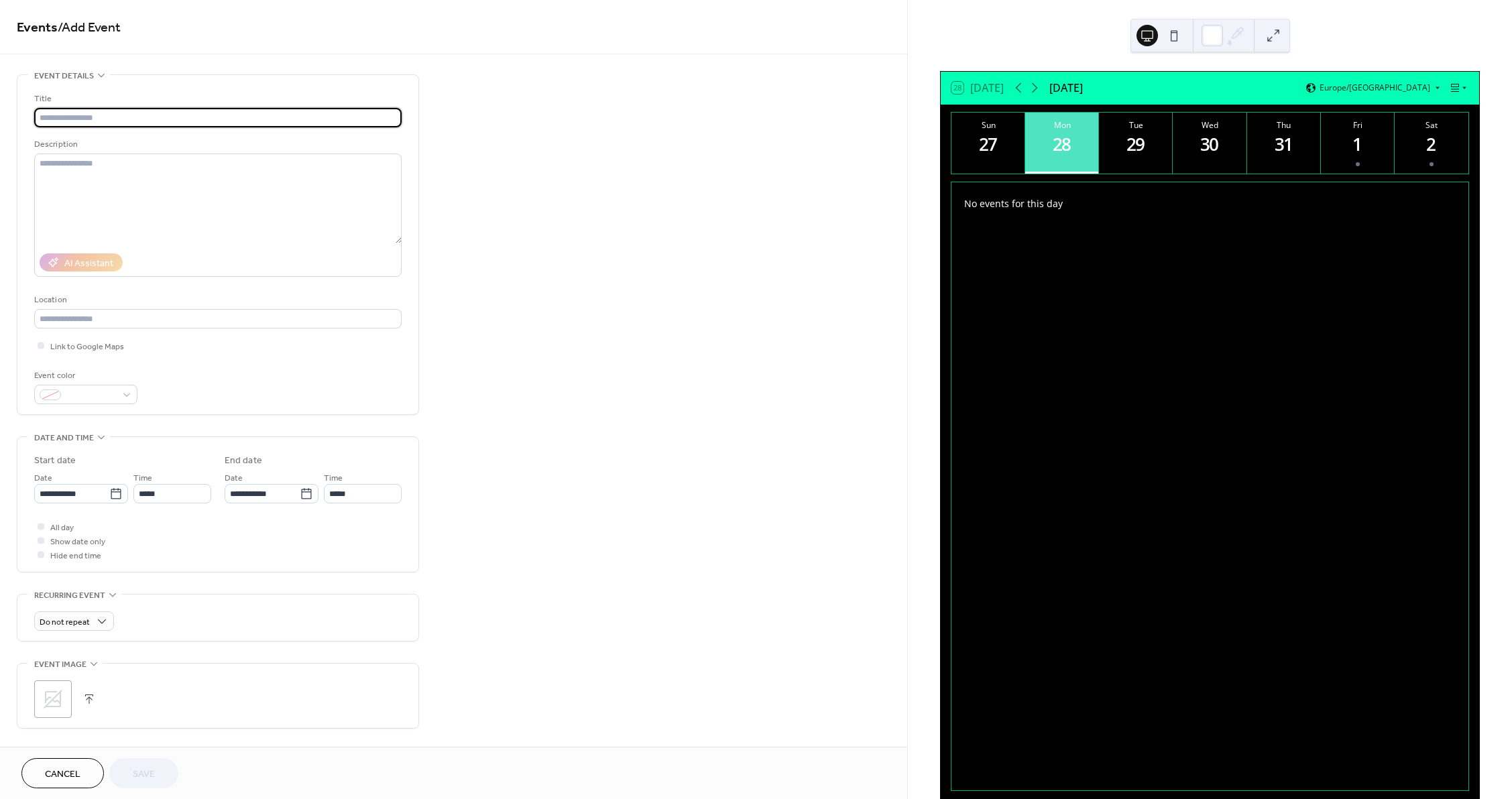 click at bounding box center [218, 117] 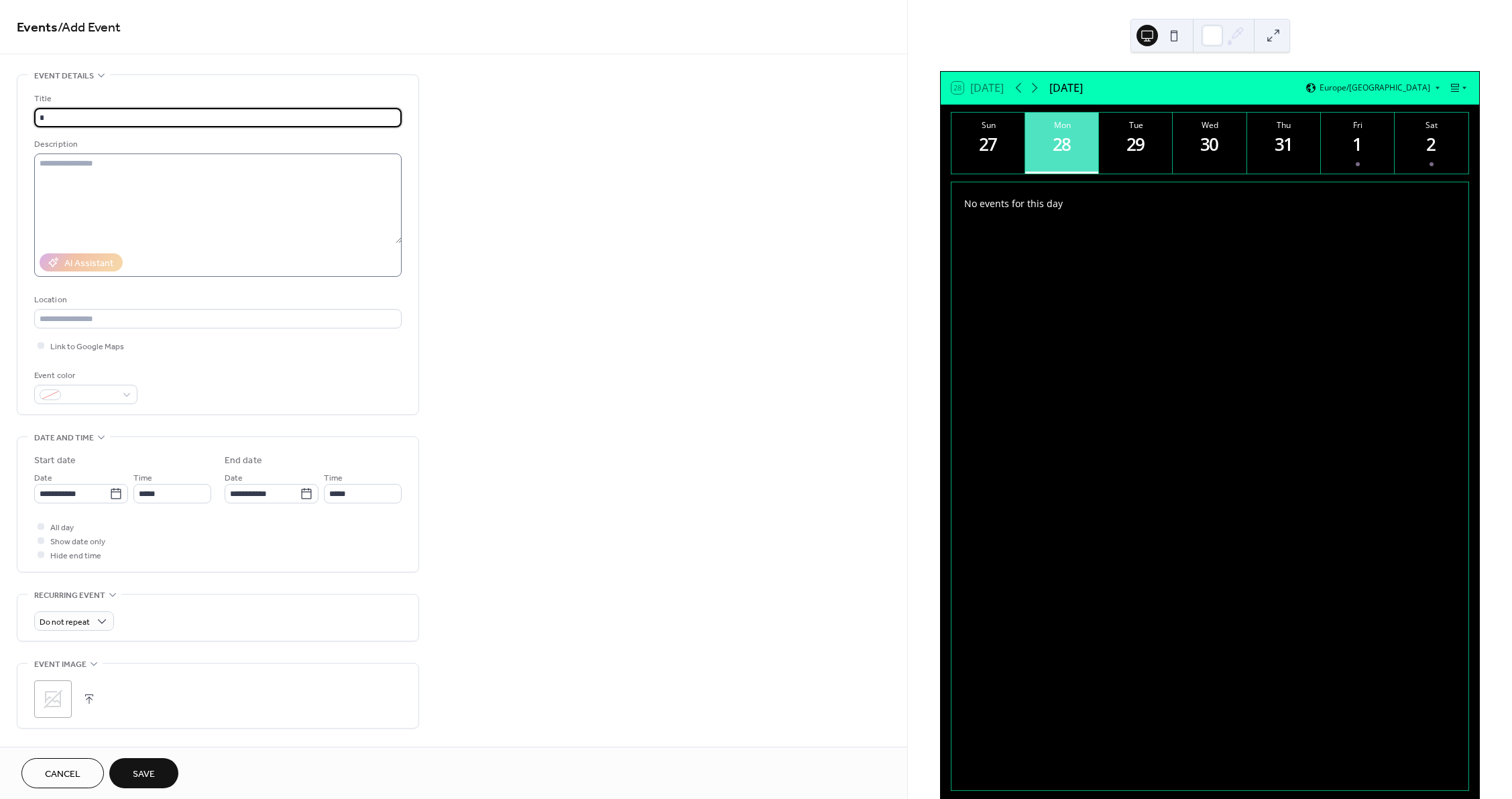 type on "*********" 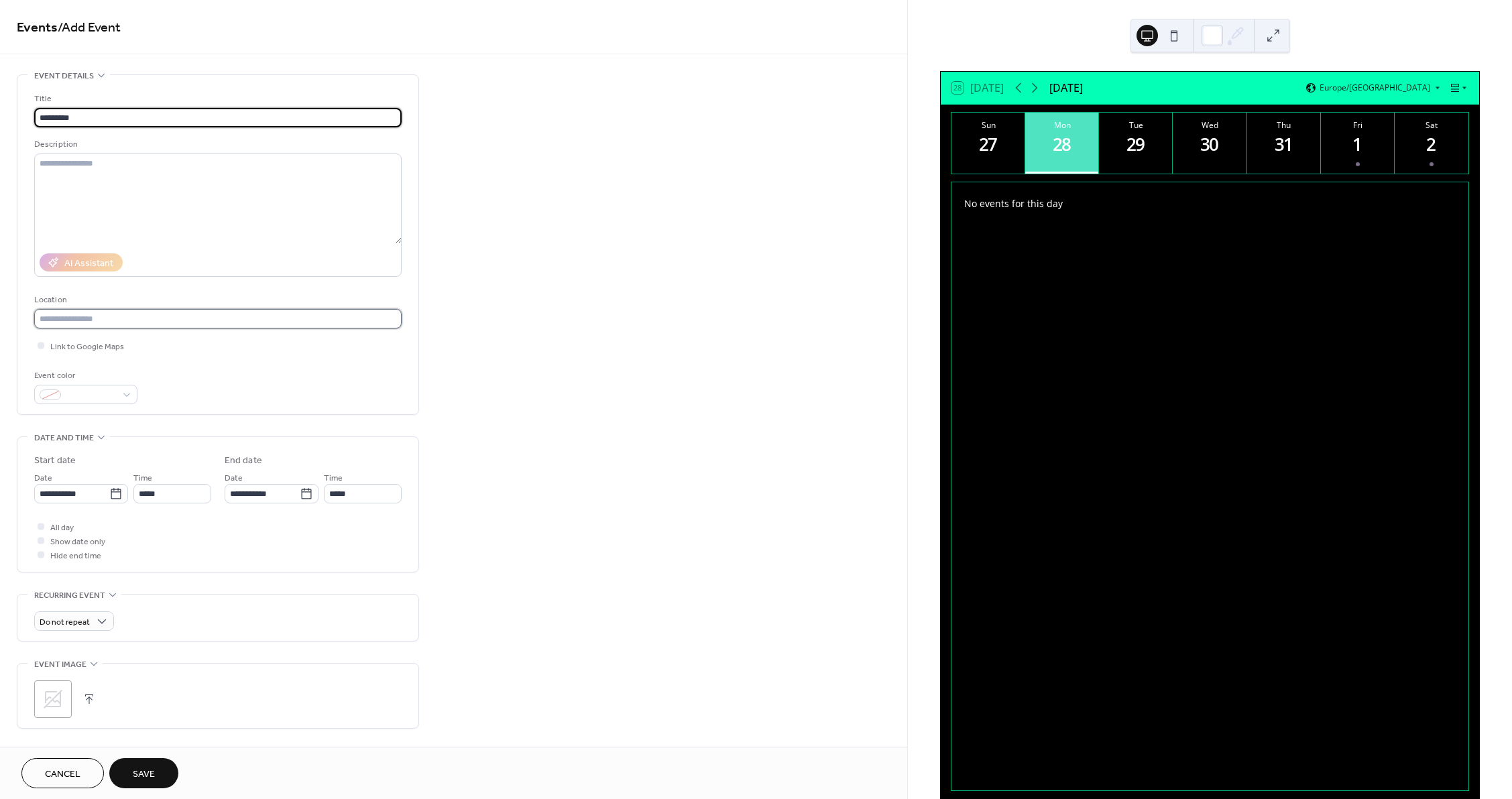 click at bounding box center (218, 318) 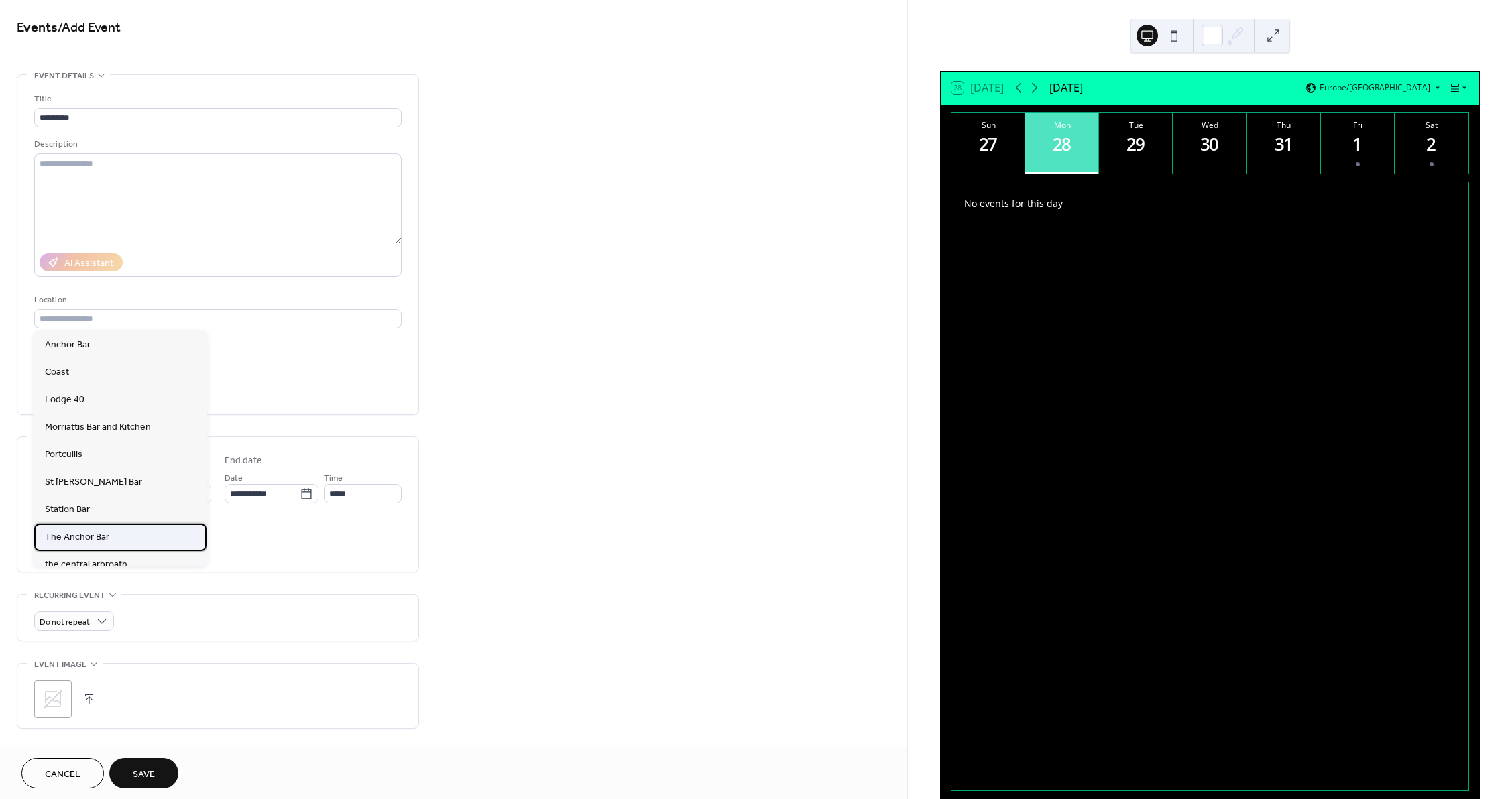 click on "The Anchor Bar" at bounding box center [77, 537] 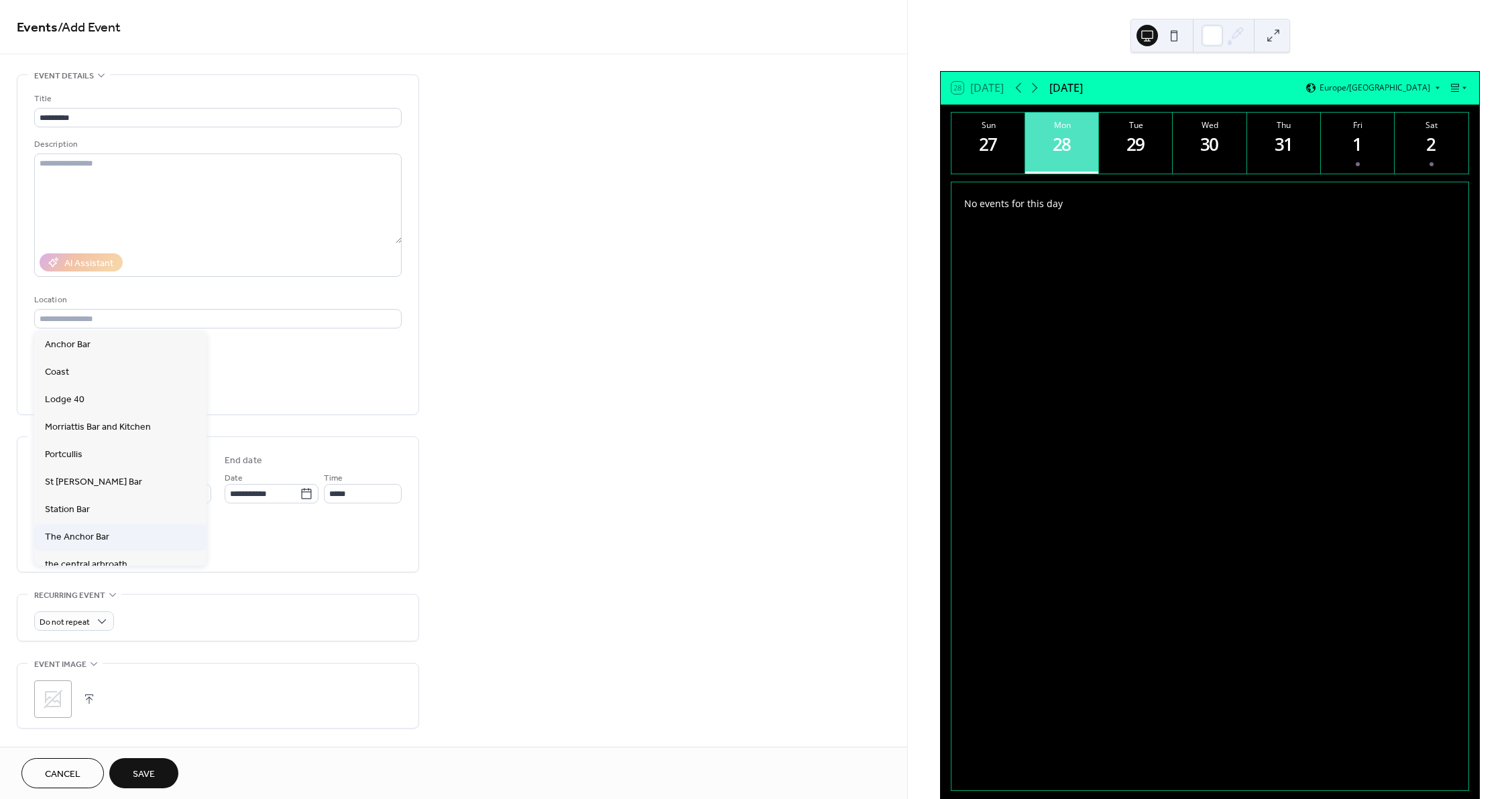 type on "**********" 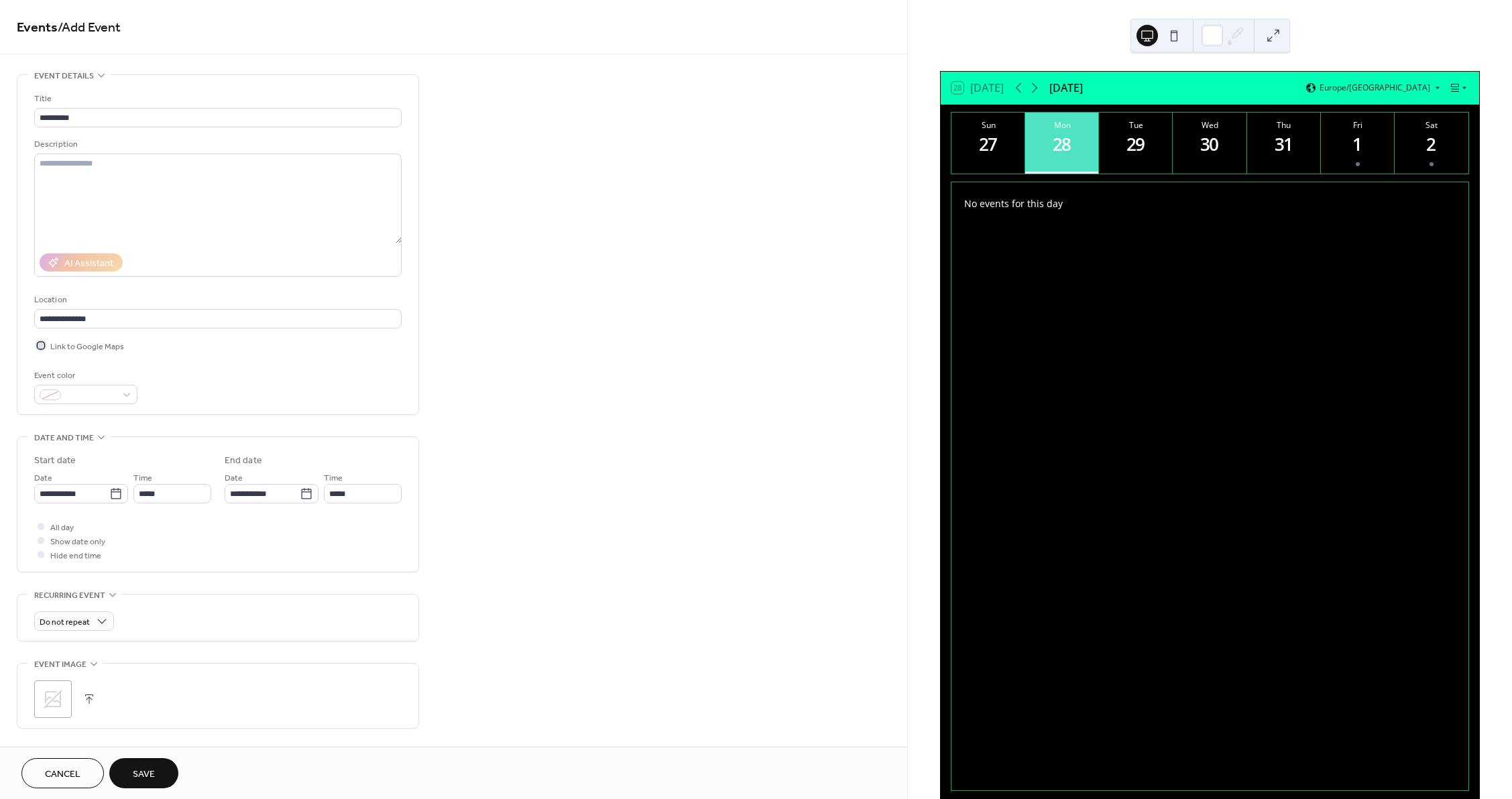 click on "Link to Google Maps" at bounding box center (87, 347) 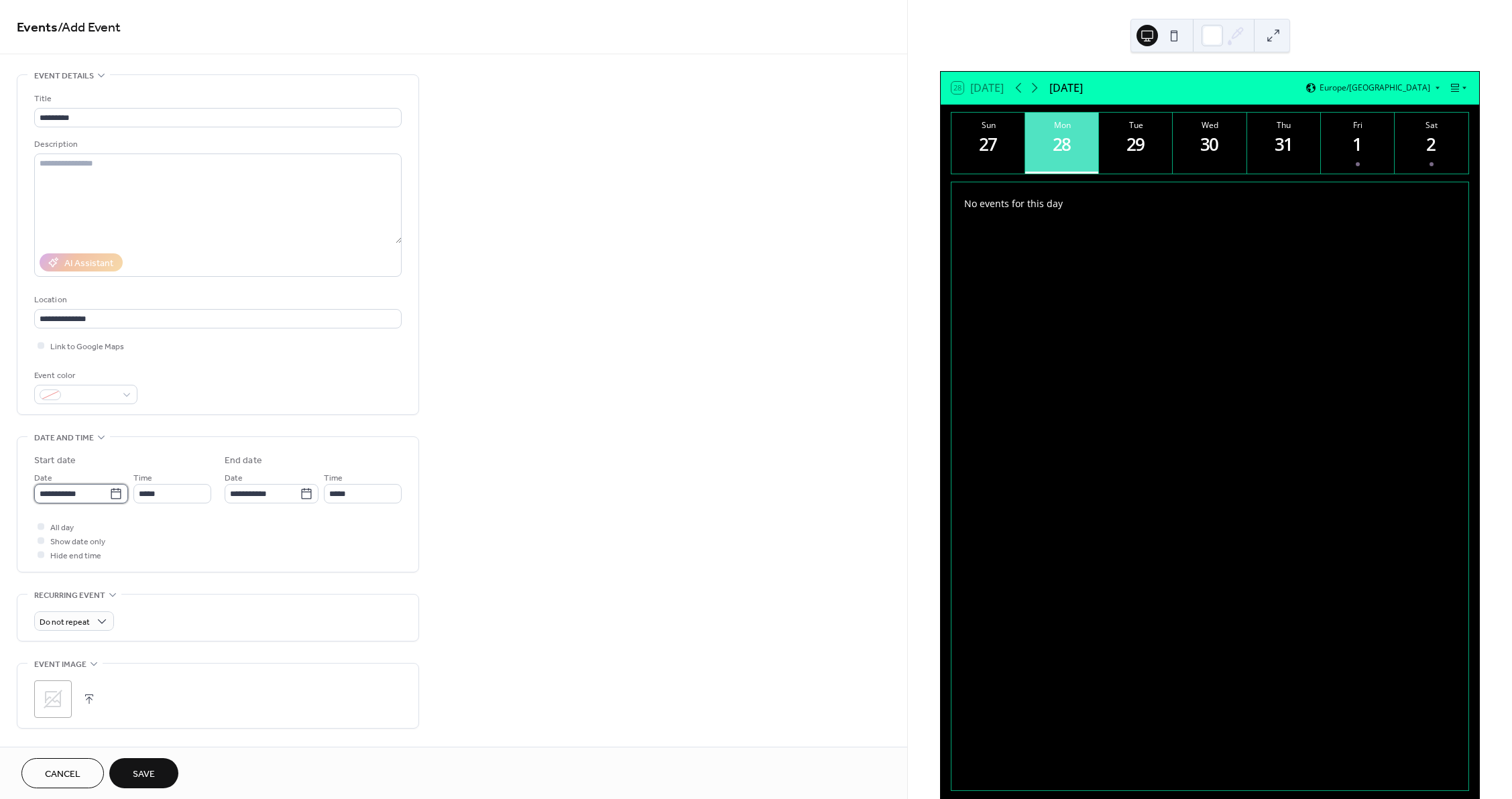 click on "**********" at bounding box center (72, 493) 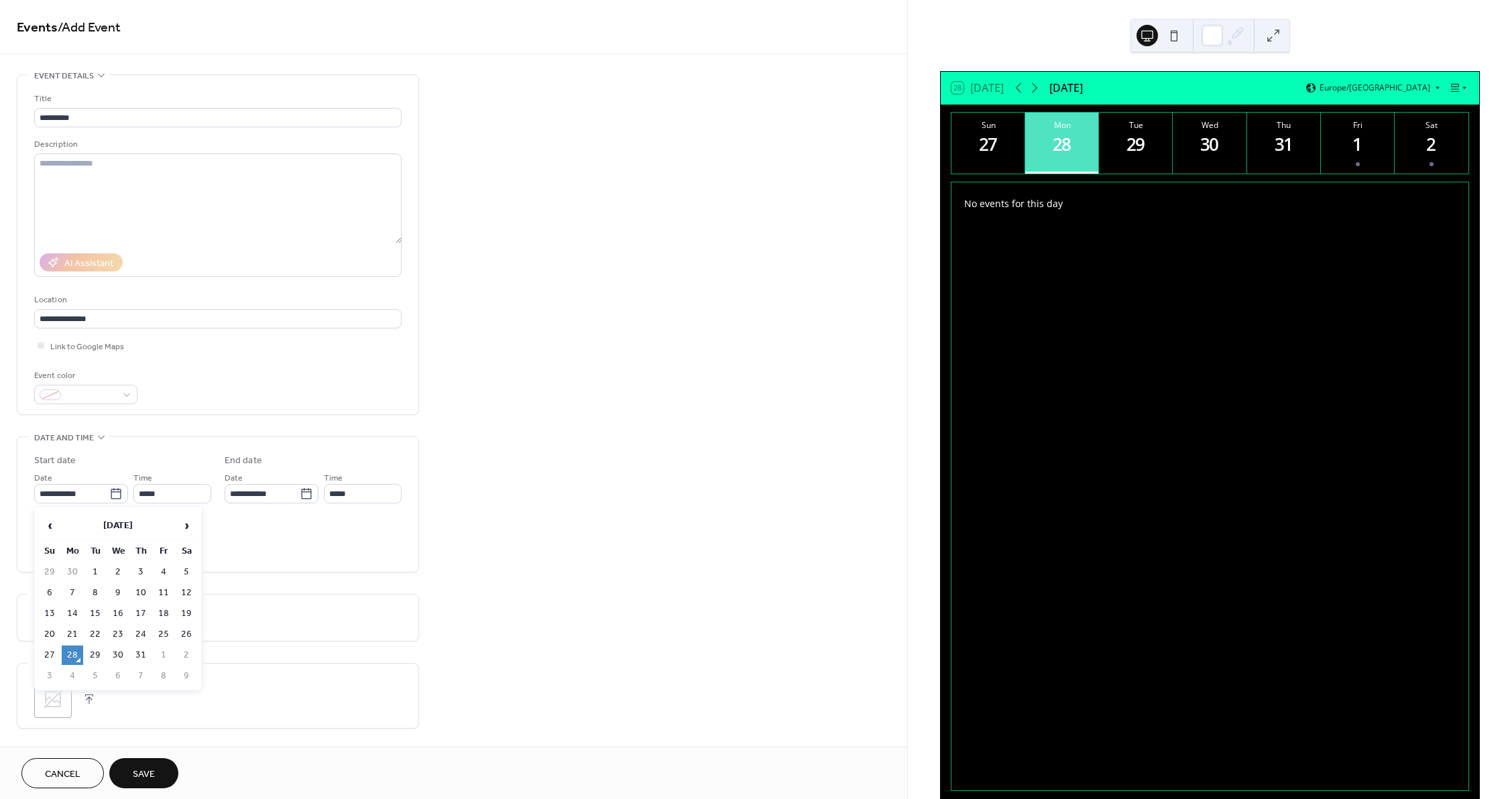 click on "‹ [DATE] › Su Mo Tu We Th Fr Sa 29 30 1 2 3 4 5 6 7 8 9 10 11 12 13 14 15 16 17 18 19 20 21 22 23 24 25 26 27 28 29 30 31 1 2 3 4 5 6 7 8 9" at bounding box center (118, 599) 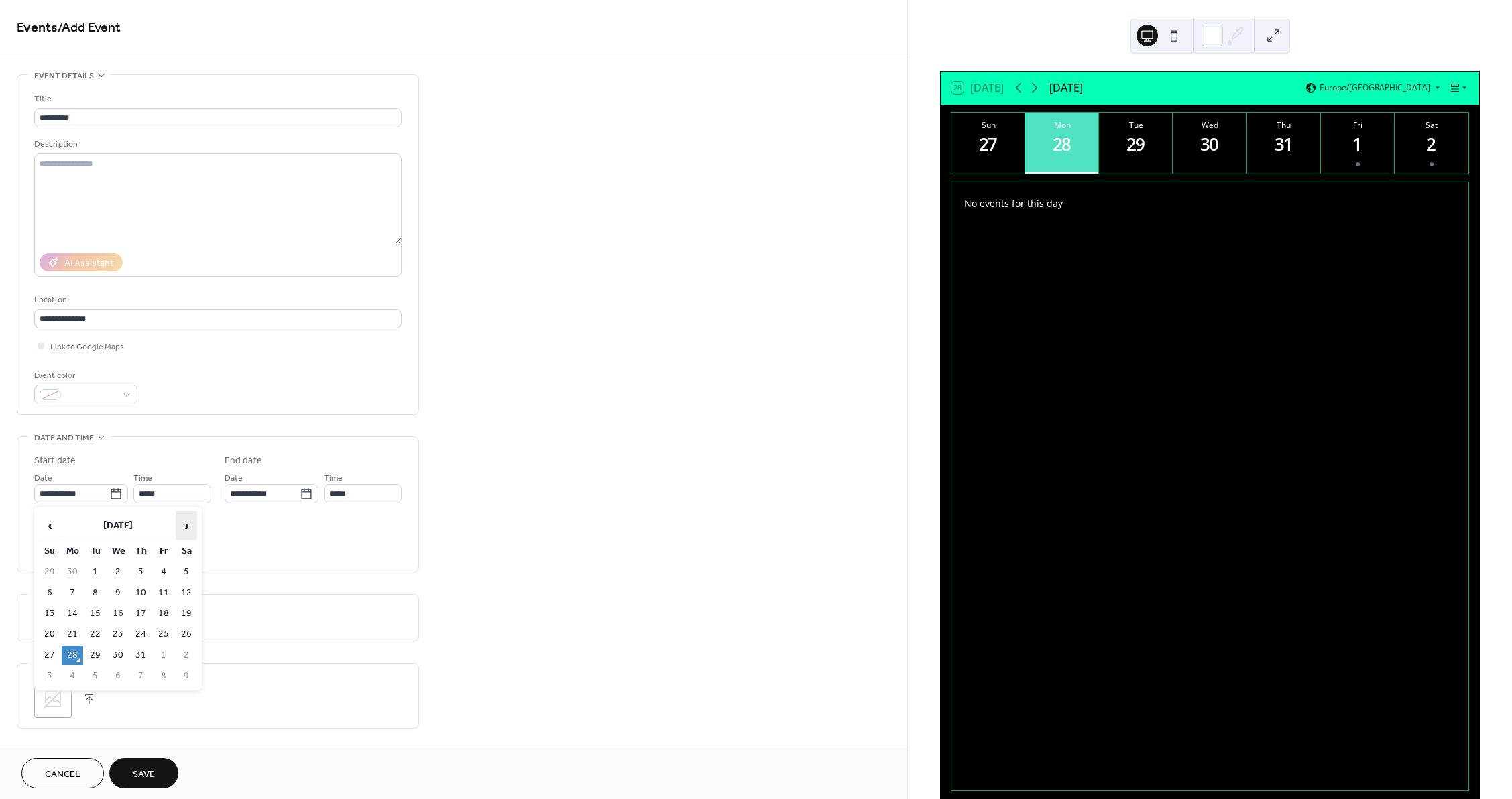 click on "›" at bounding box center (186, 526) 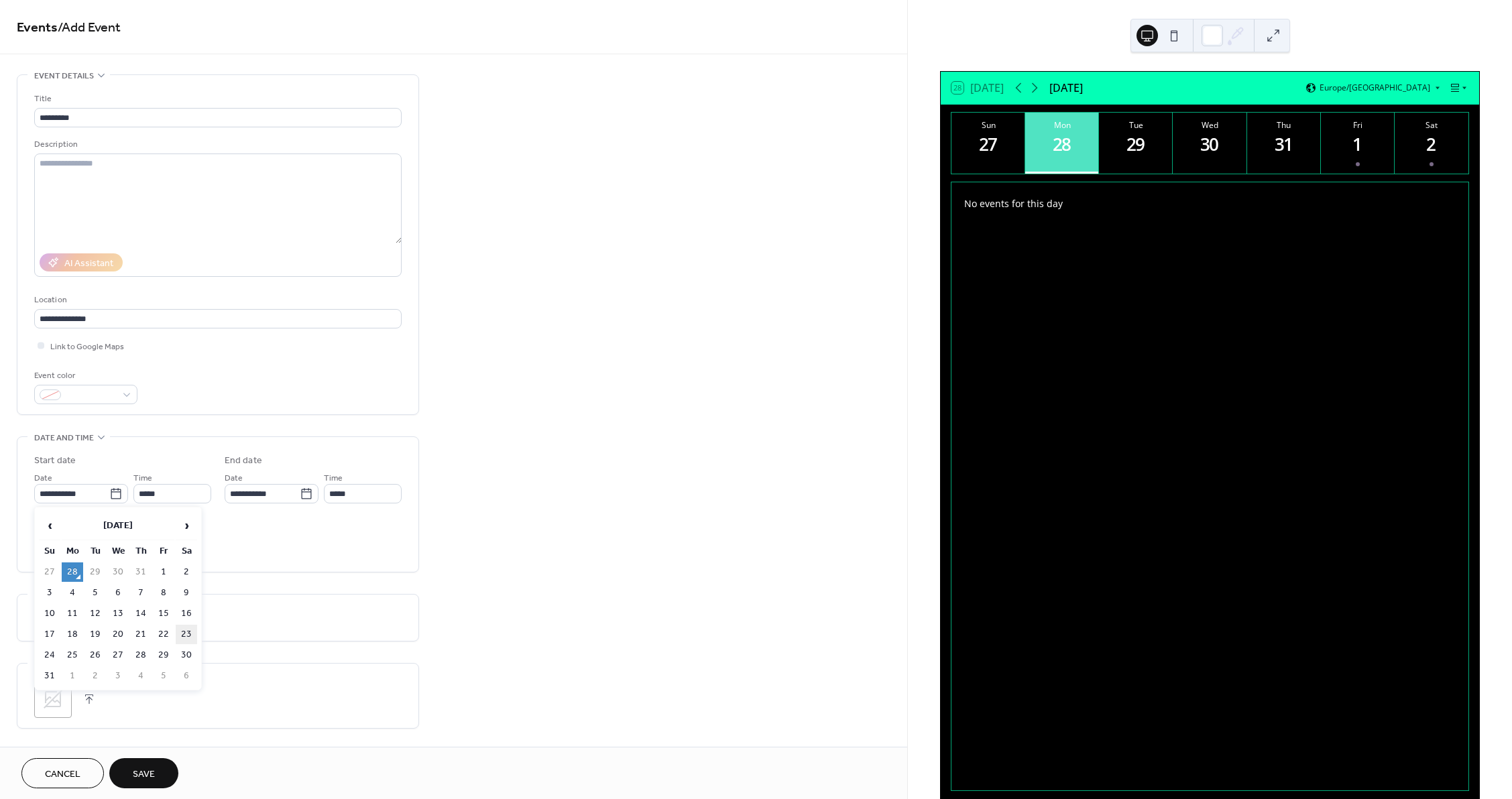 click on "23" at bounding box center [186, 634] 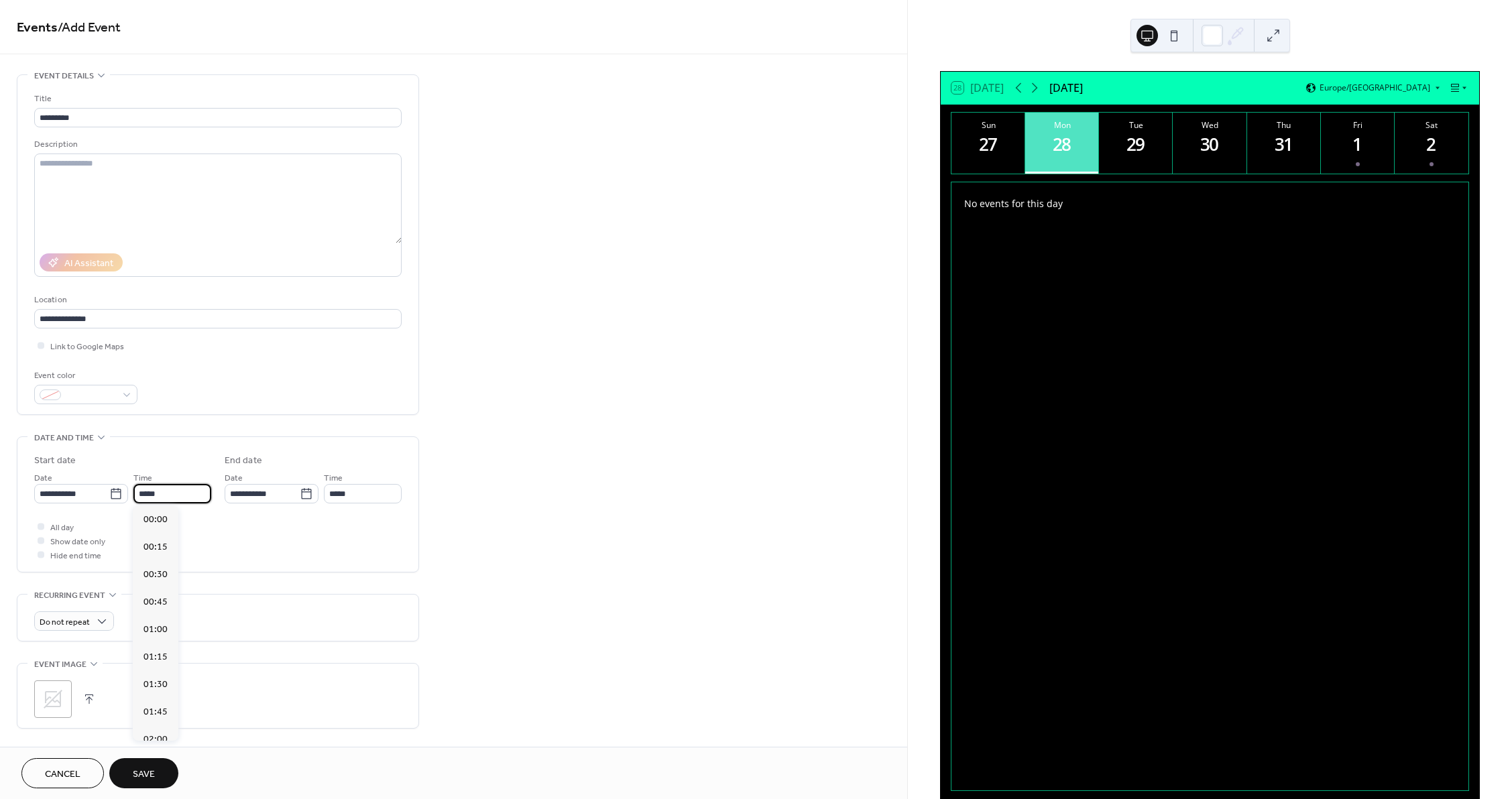 click on "*****" at bounding box center [172, 493] 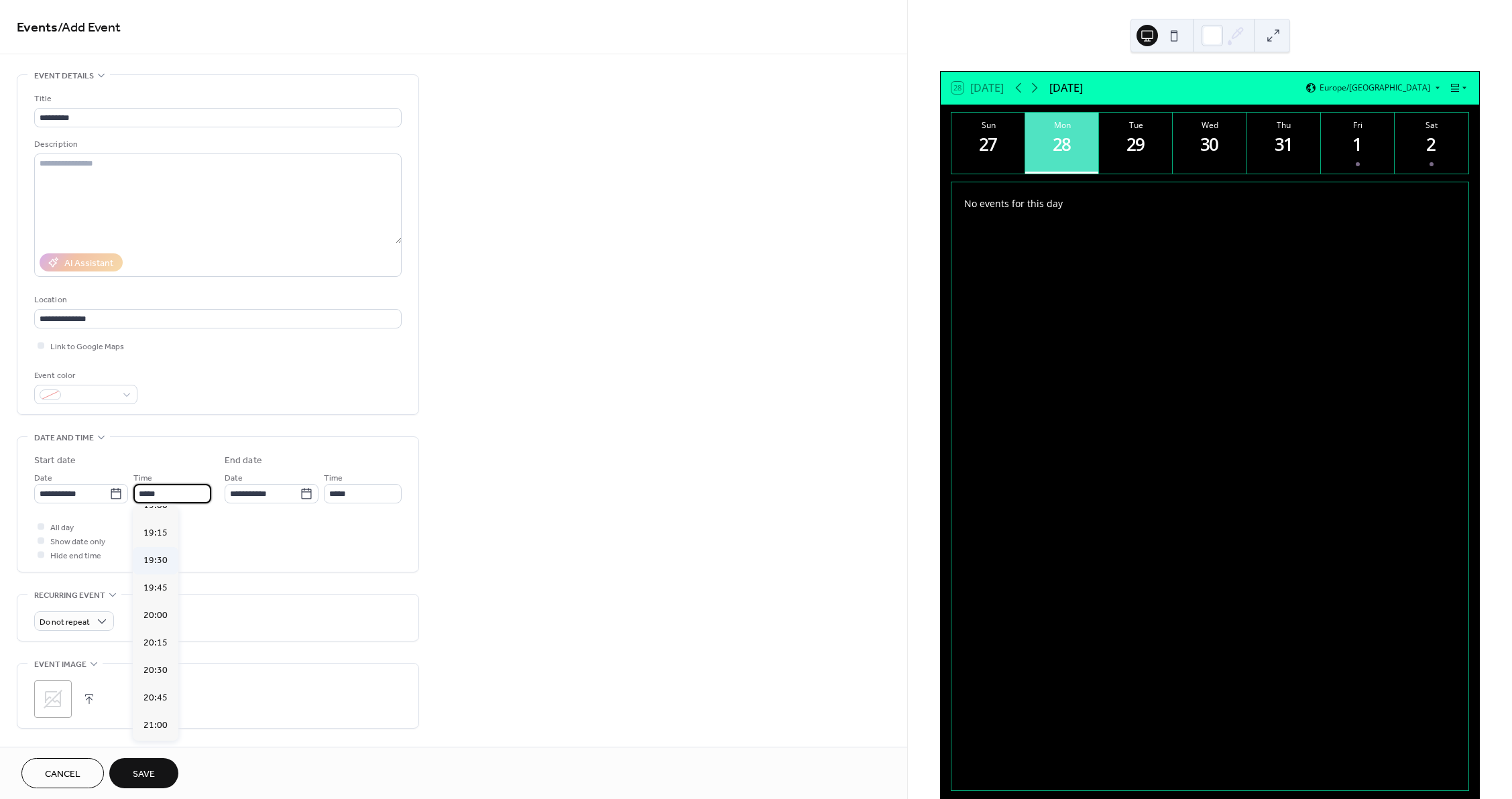 scroll, scrollTop: 2124, scrollLeft: 0, axis: vertical 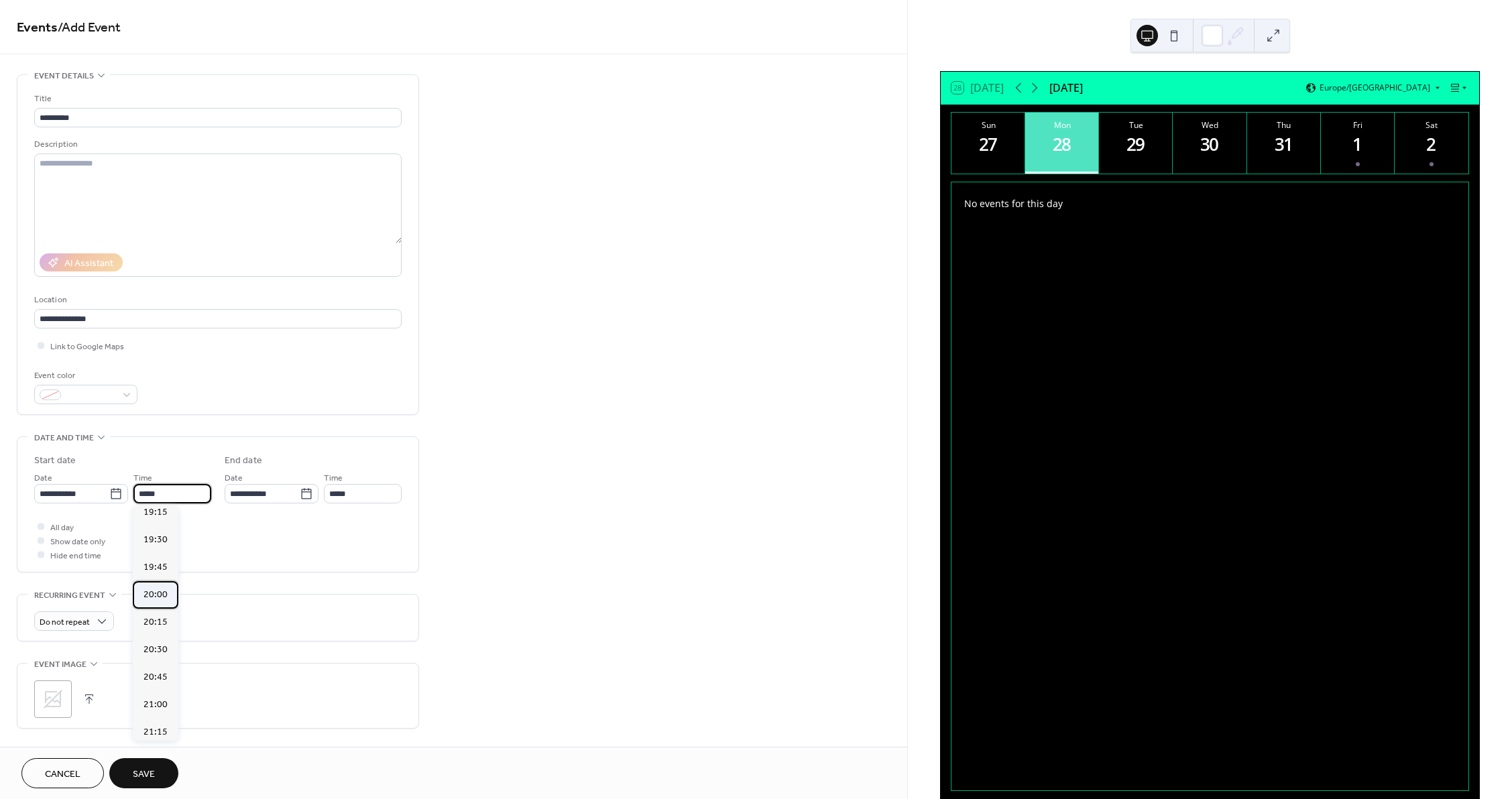 click on "20:00" at bounding box center [156, 595] 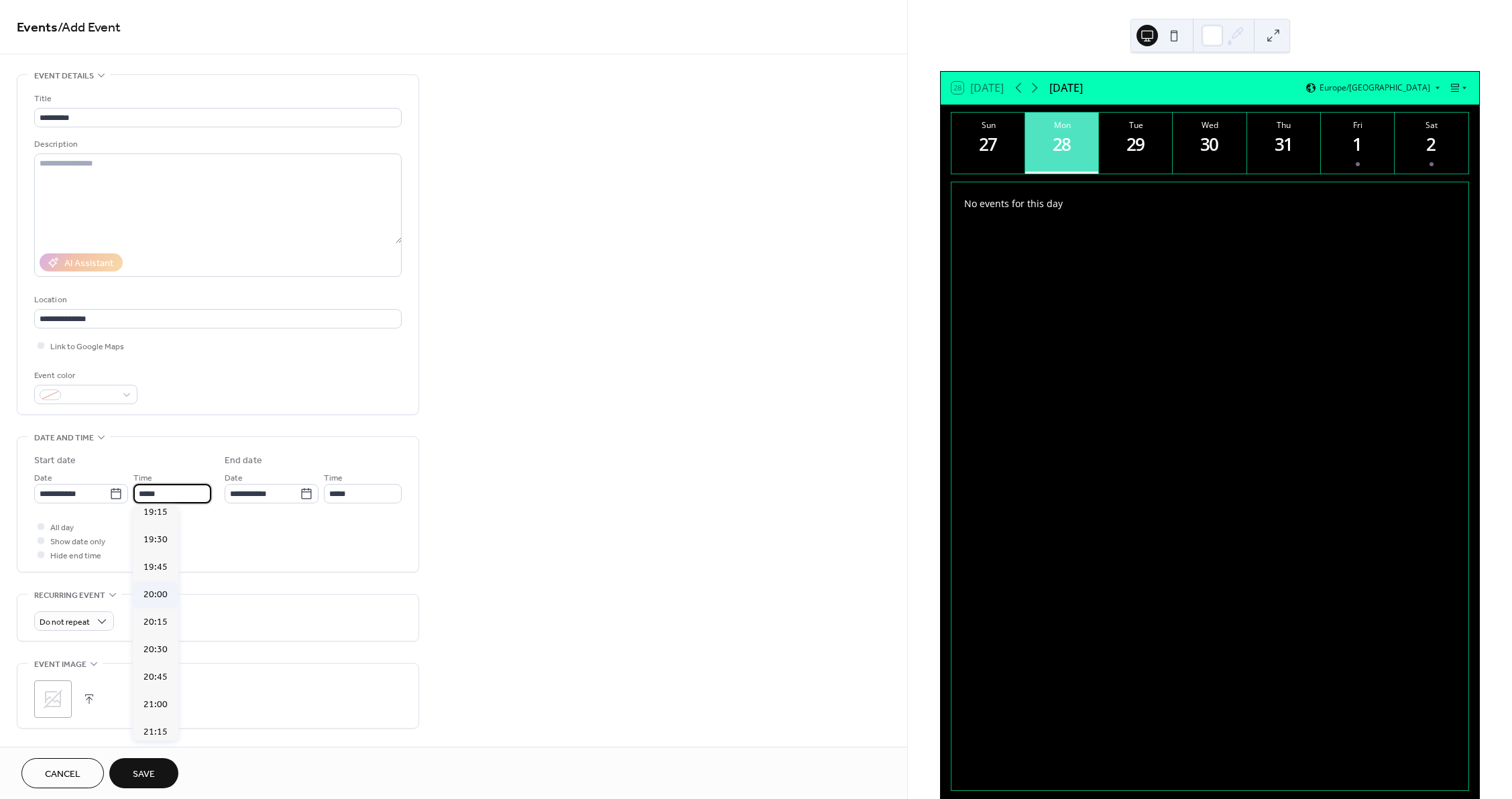 type on "*****" 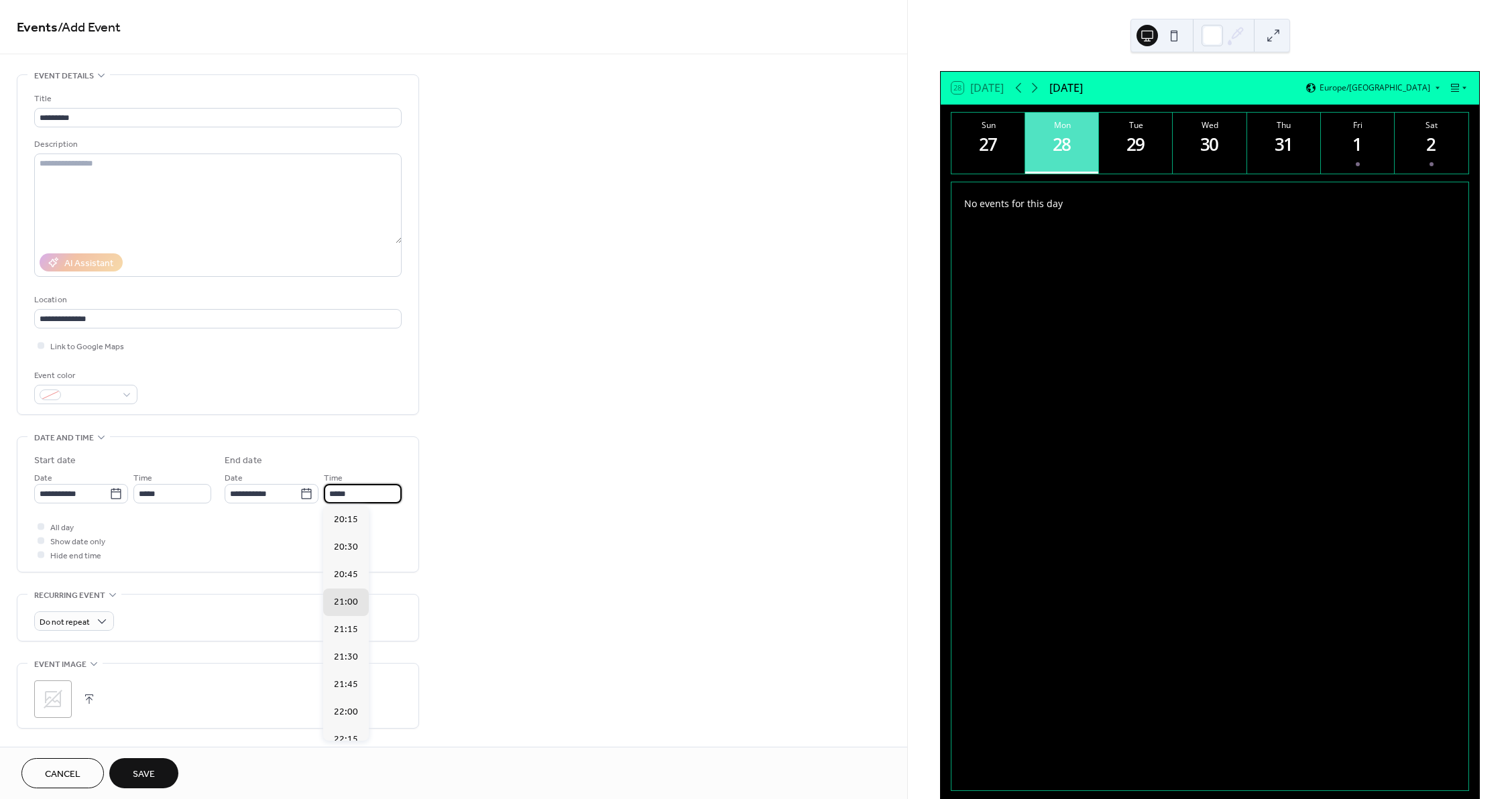 click on "*****" at bounding box center [363, 493] 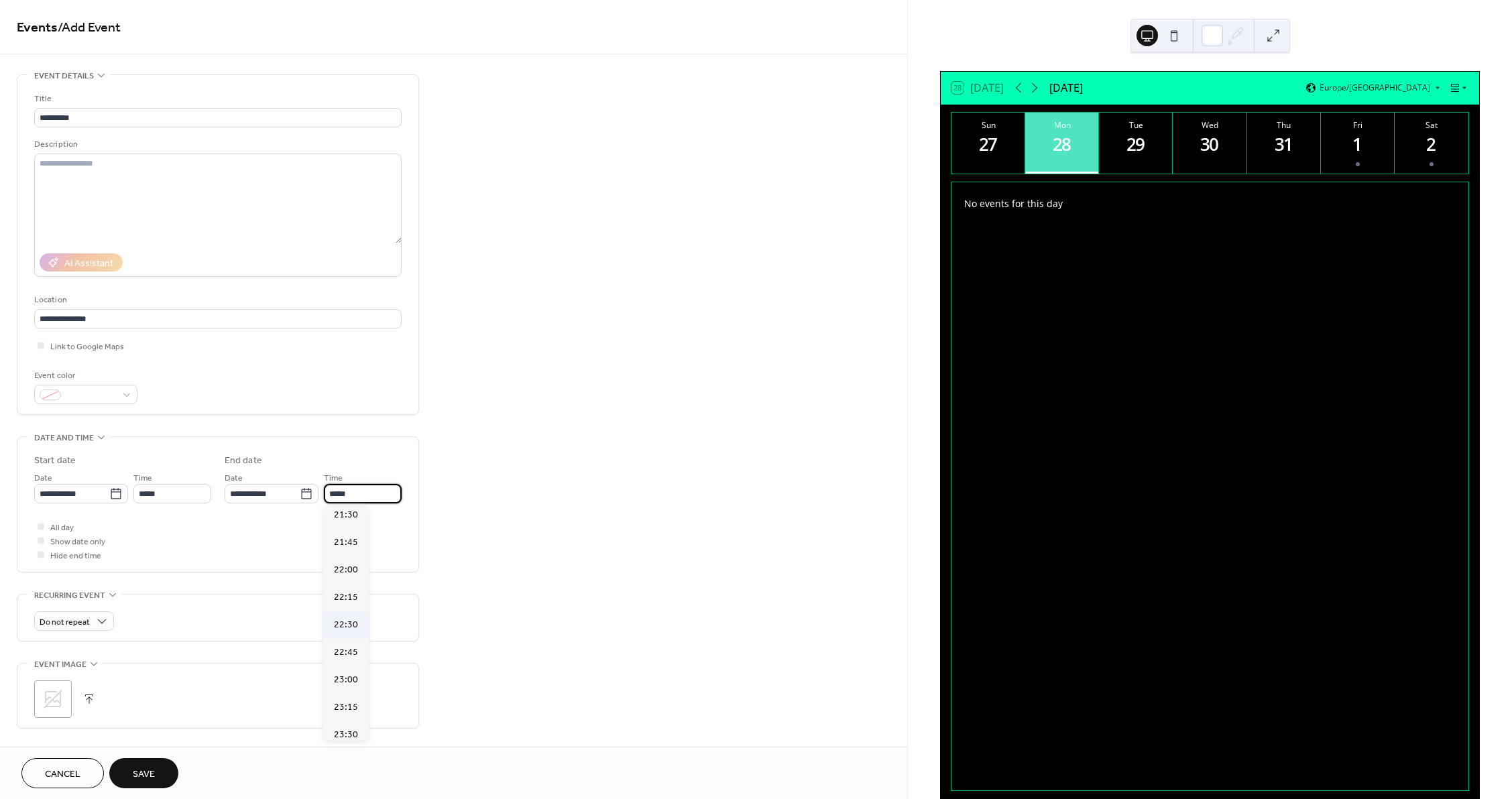 scroll, scrollTop: 178, scrollLeft: 0, axis: vertical 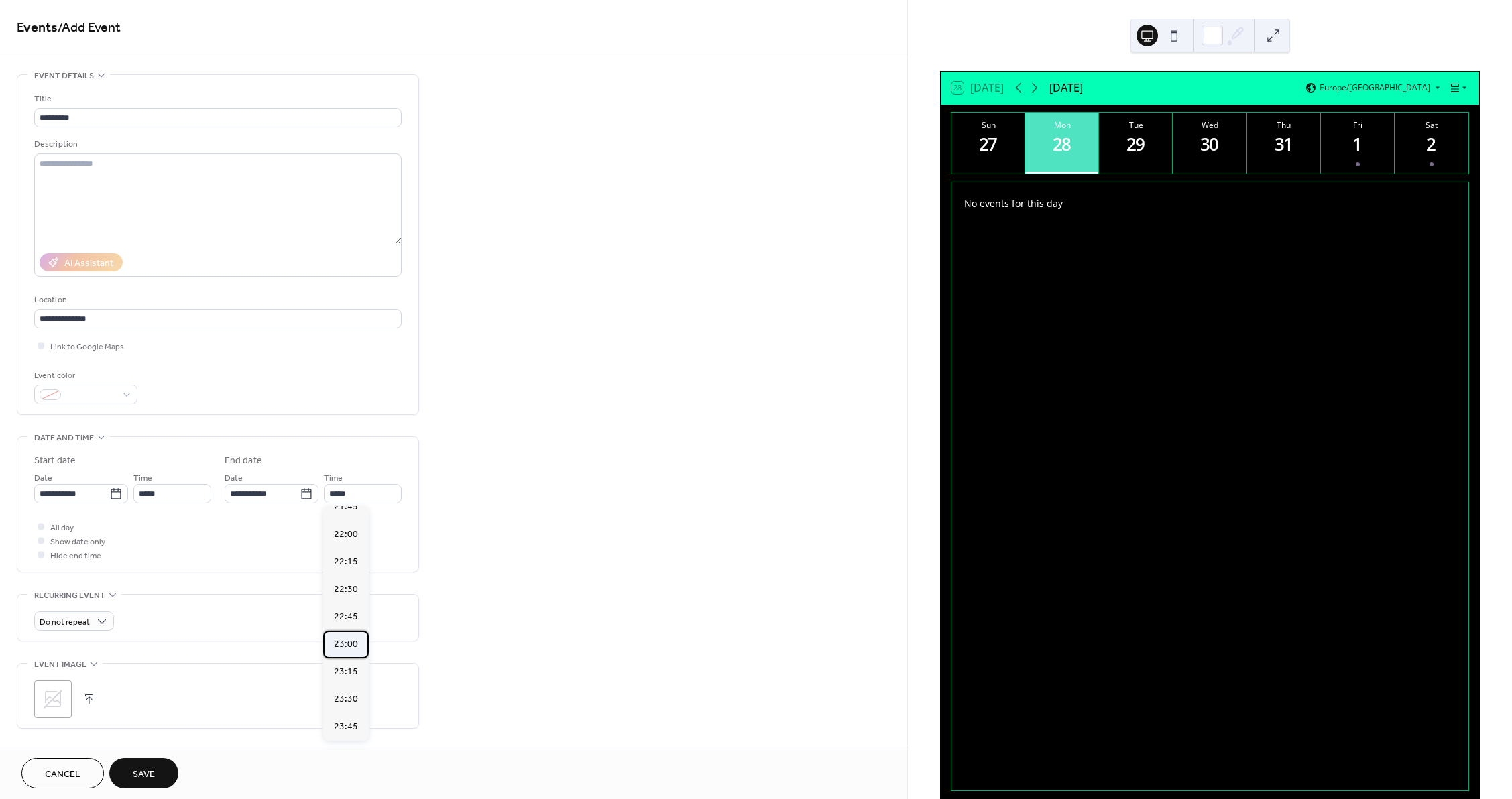 click on "23:00" at bounding box center [346, 644] 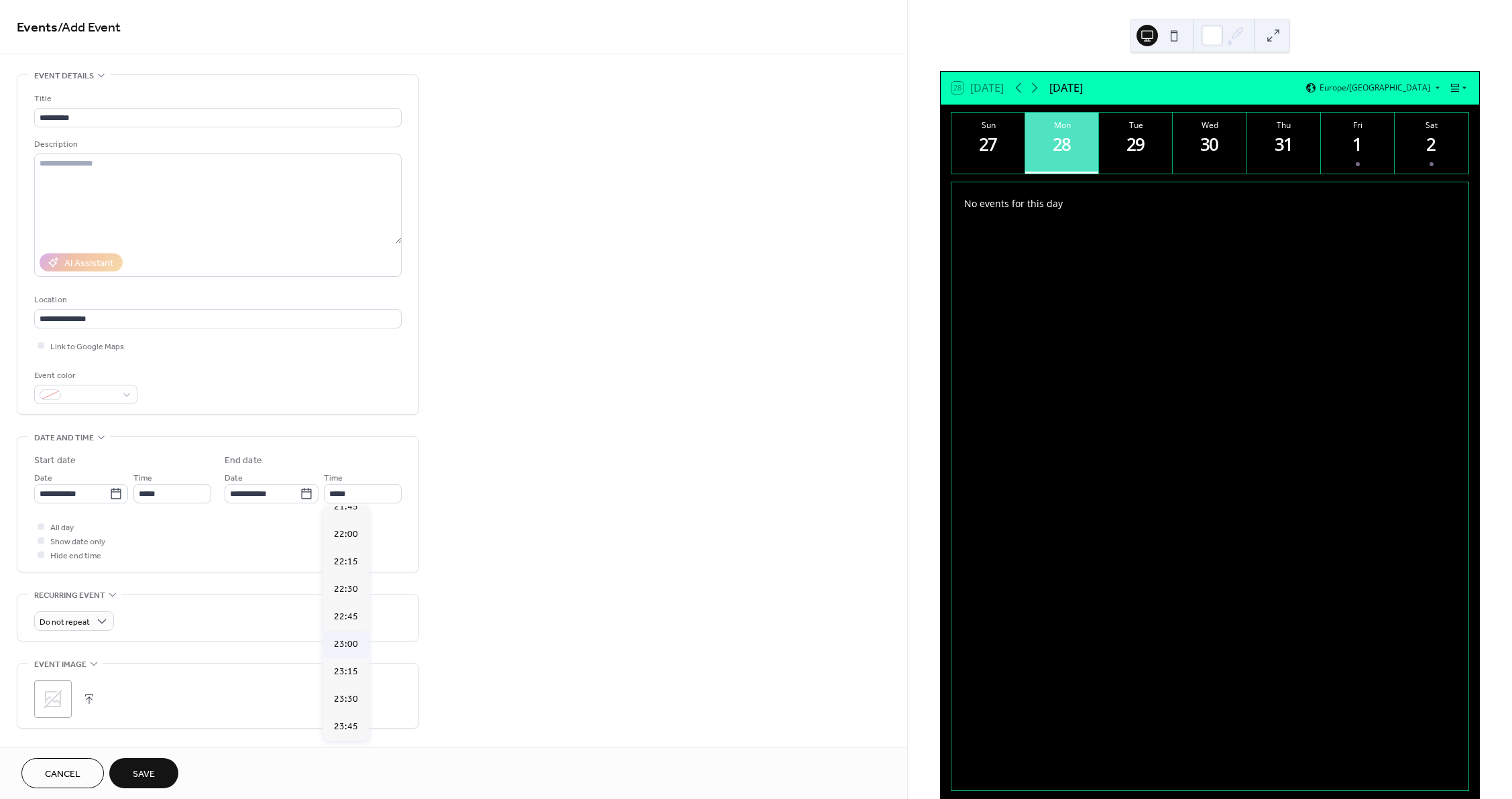 type on "*****" 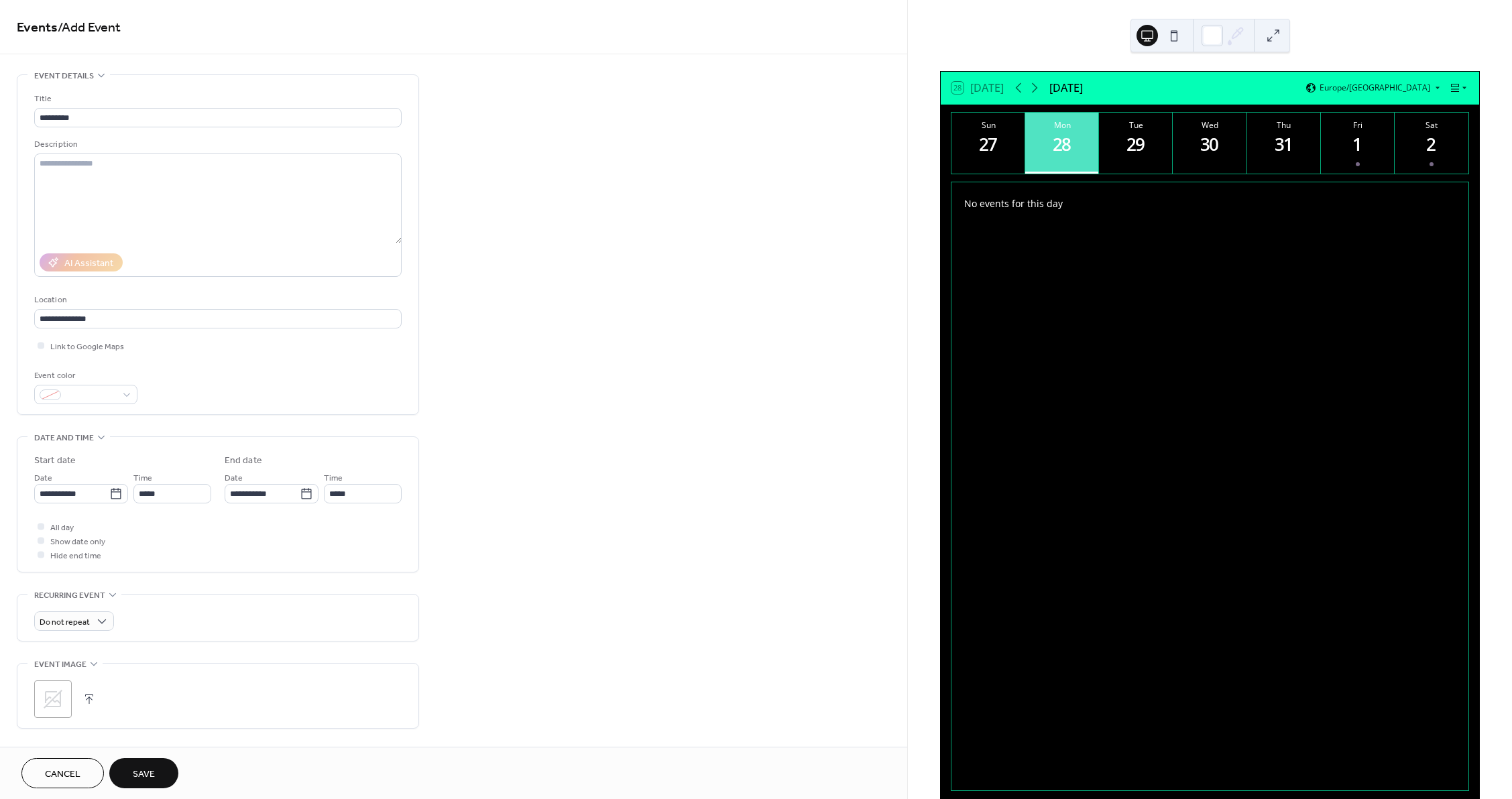 click 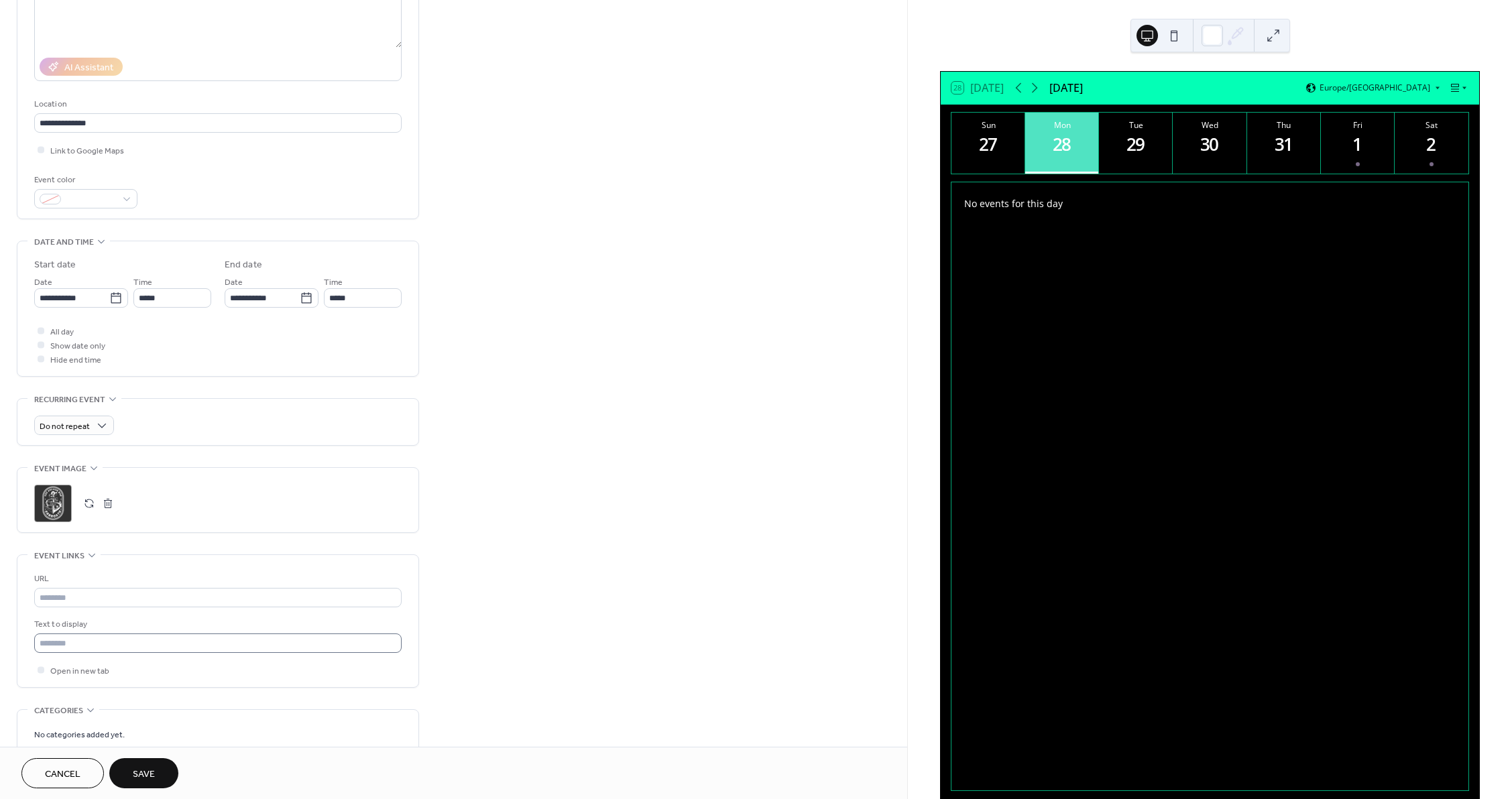scroll, scrollTop: 201, scrollLeft: 0, axis: vertical 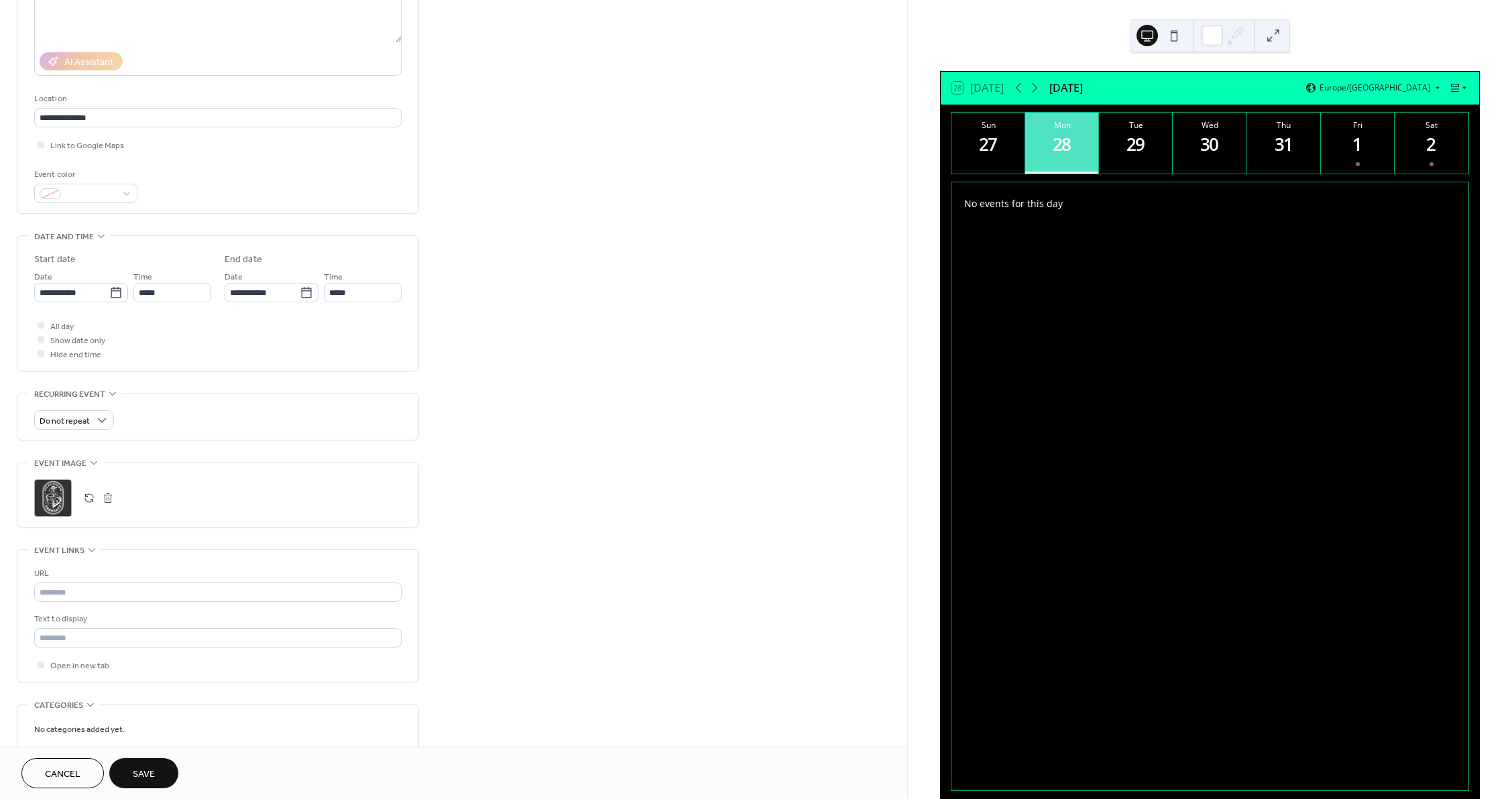 click on "Save" at bounding box center [143, 774] 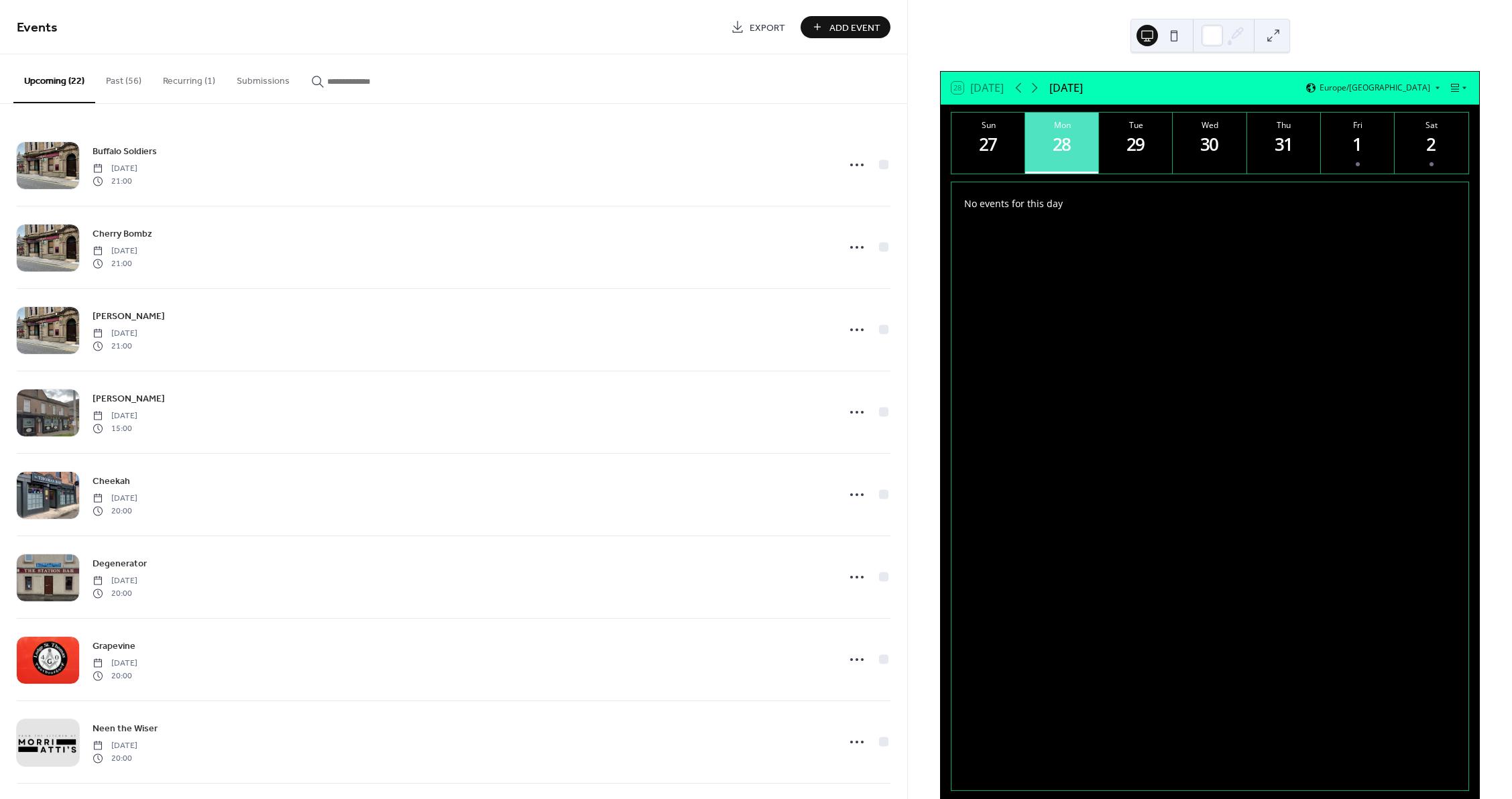 click on "Add Event" at bounding box center (855, 27) 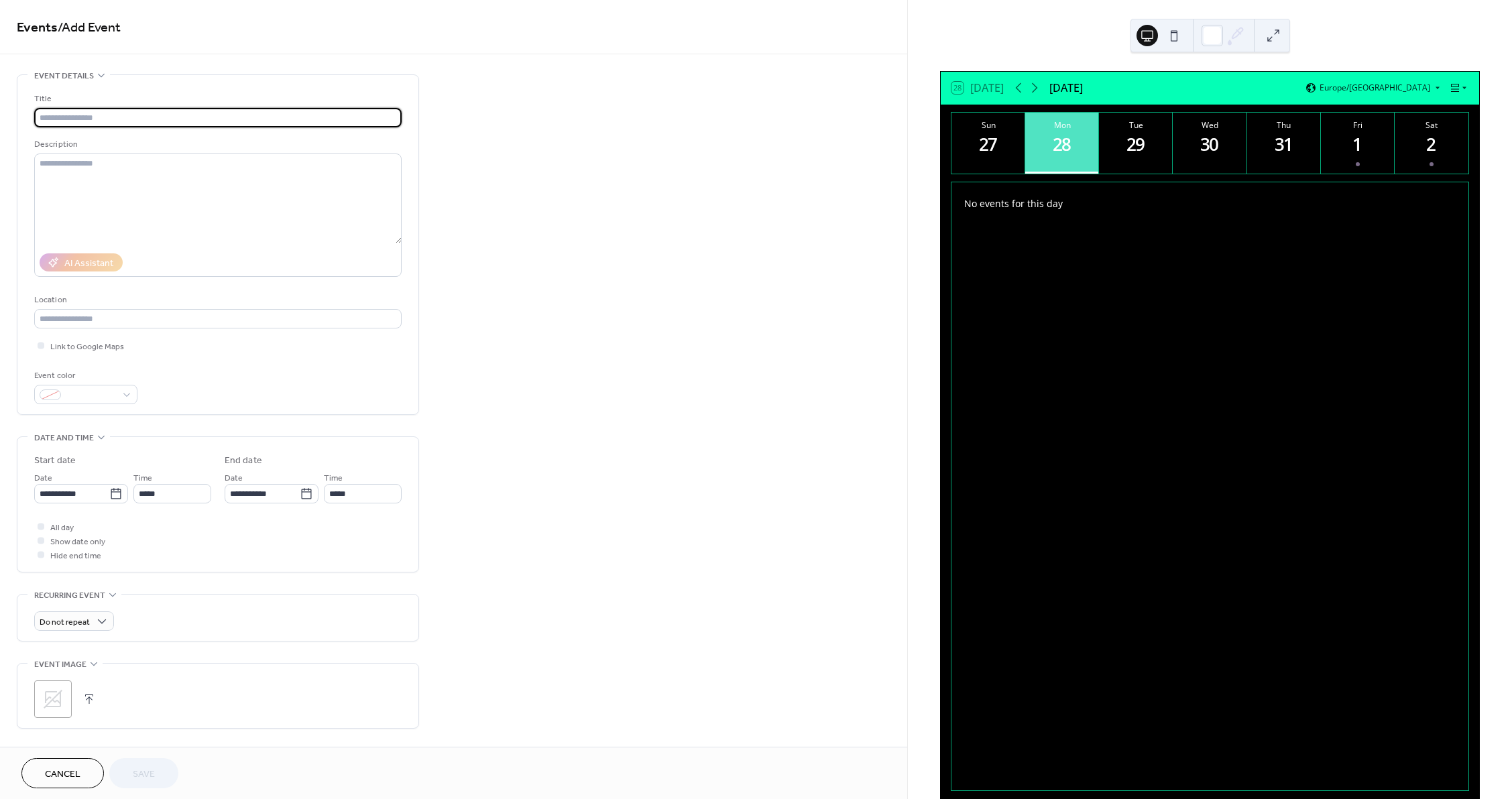 click at bounding box center [218, 117] 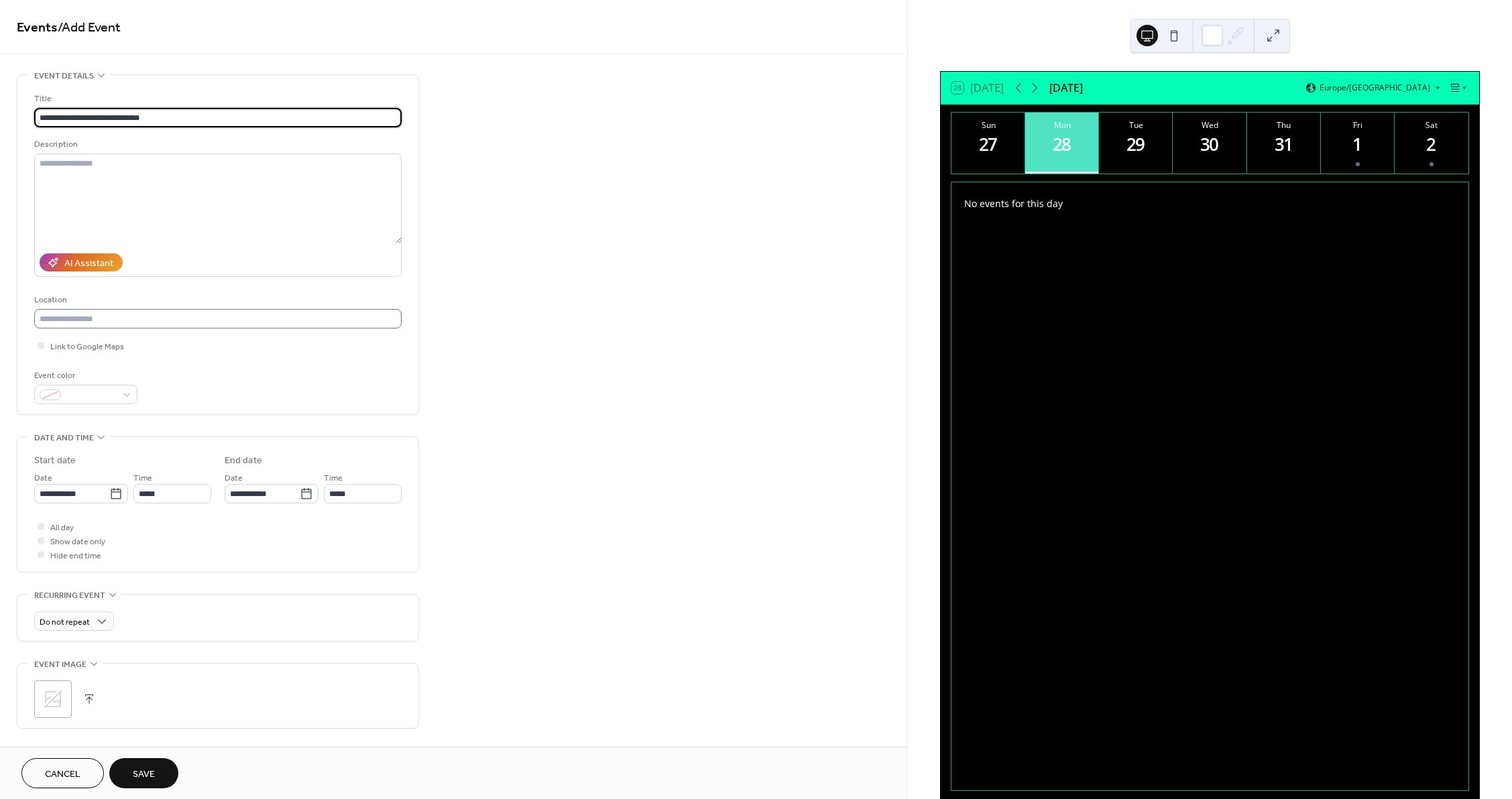 type on "**********" 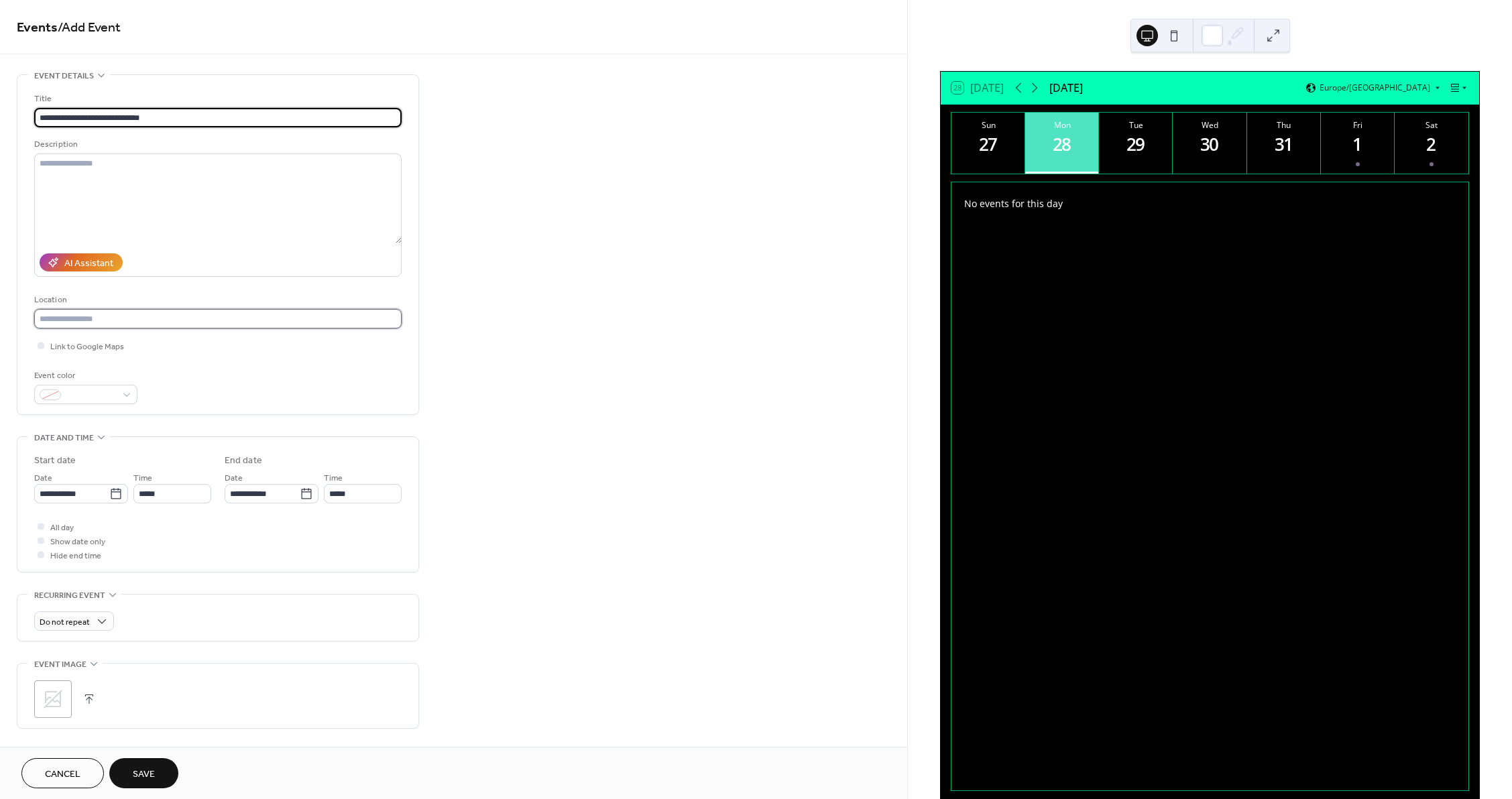 click at bounding box center (218, 318) 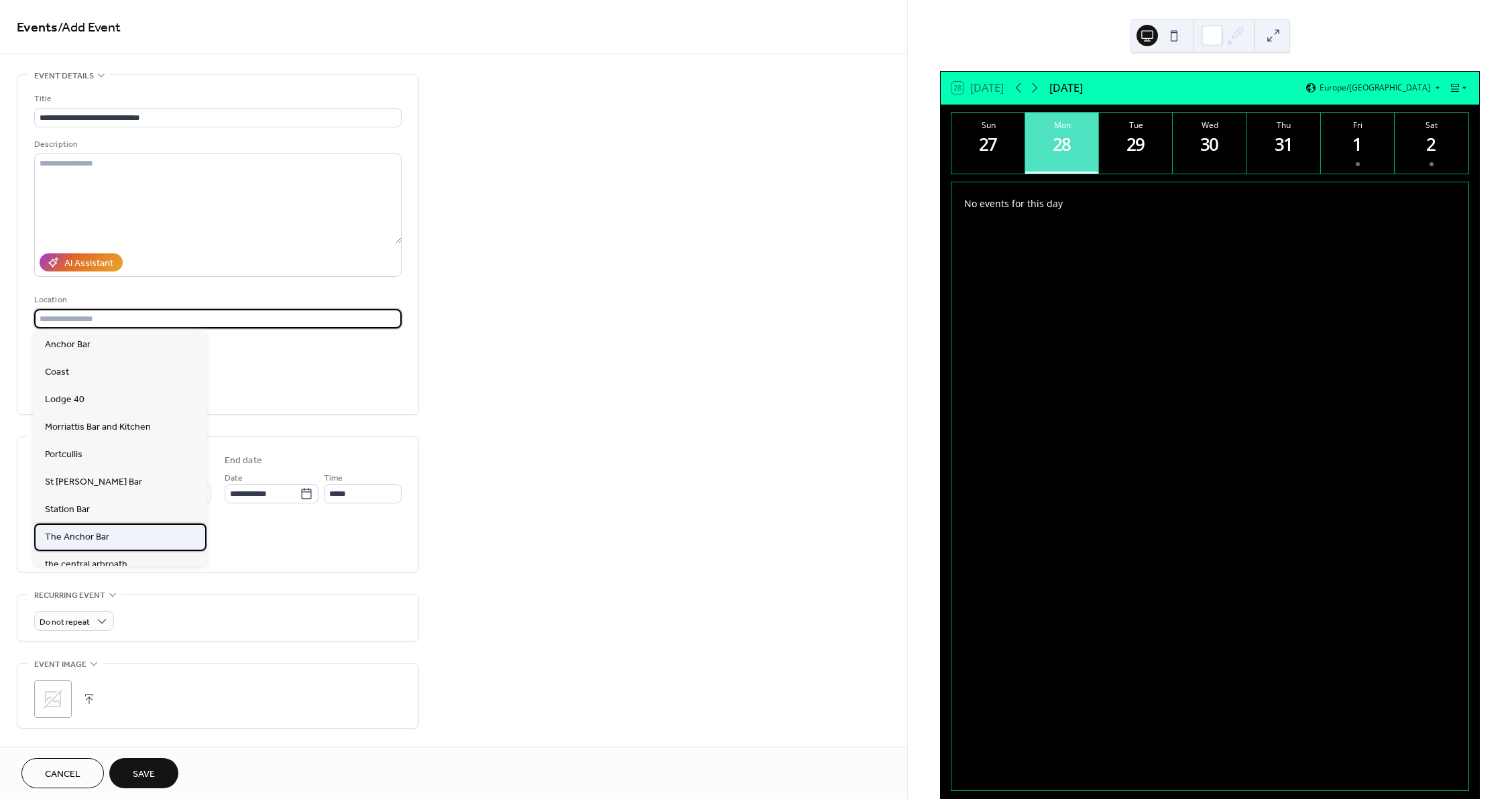 click on "The Anchor Bar" at bounding box center [120, 537] 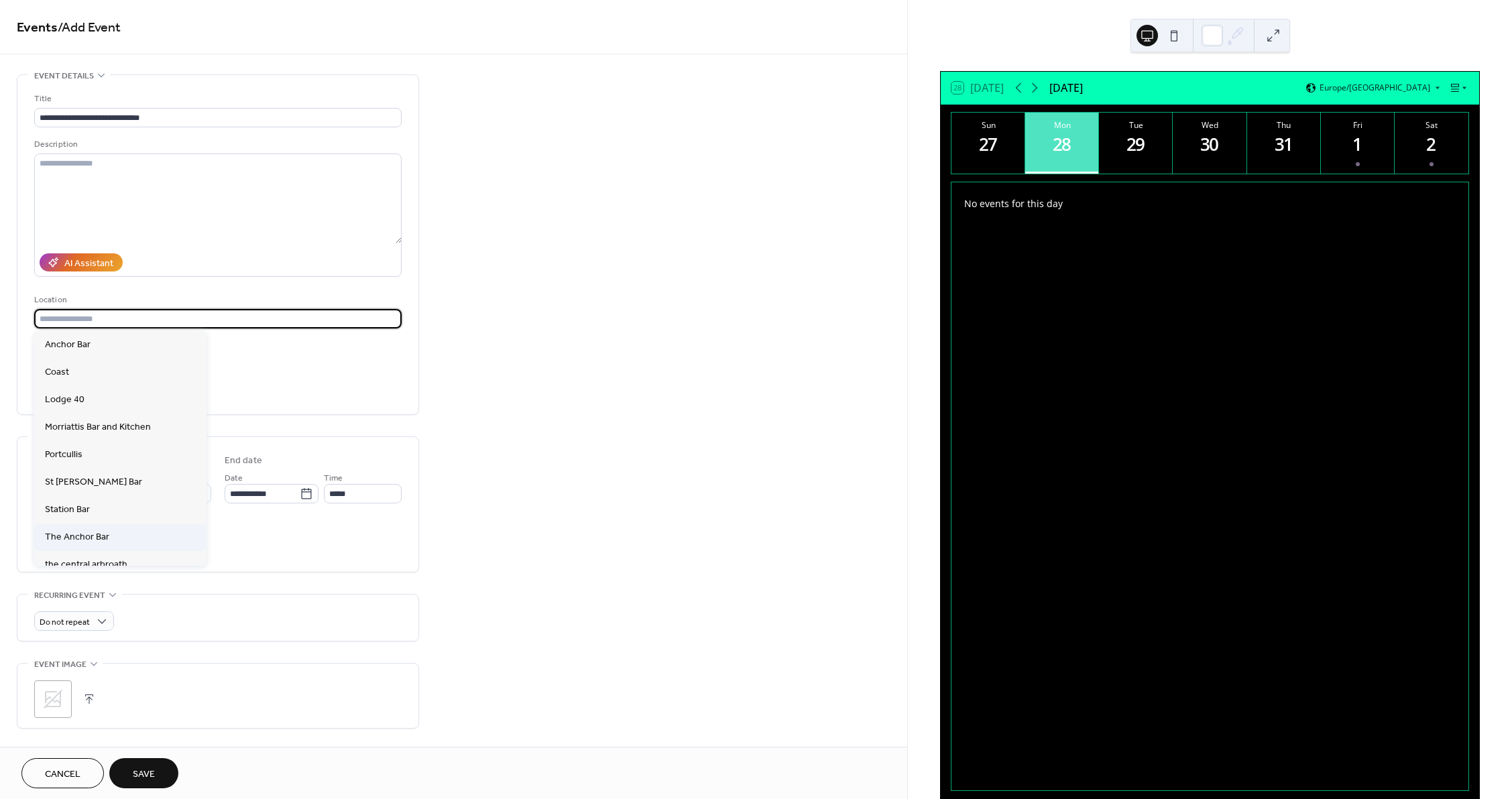 type on "**********" 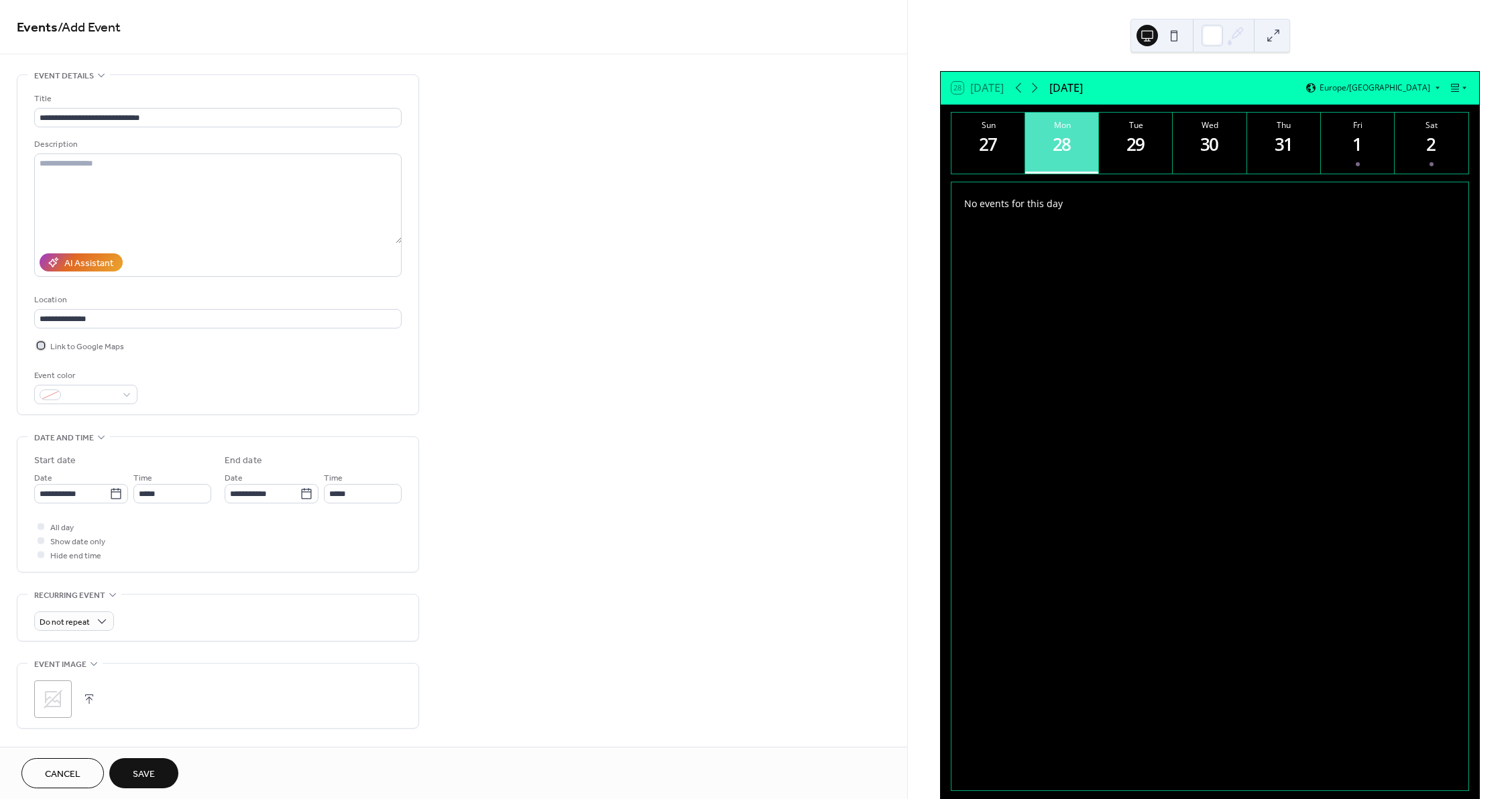 click on "Link to Google Maps" at bounding box center [87, 347] 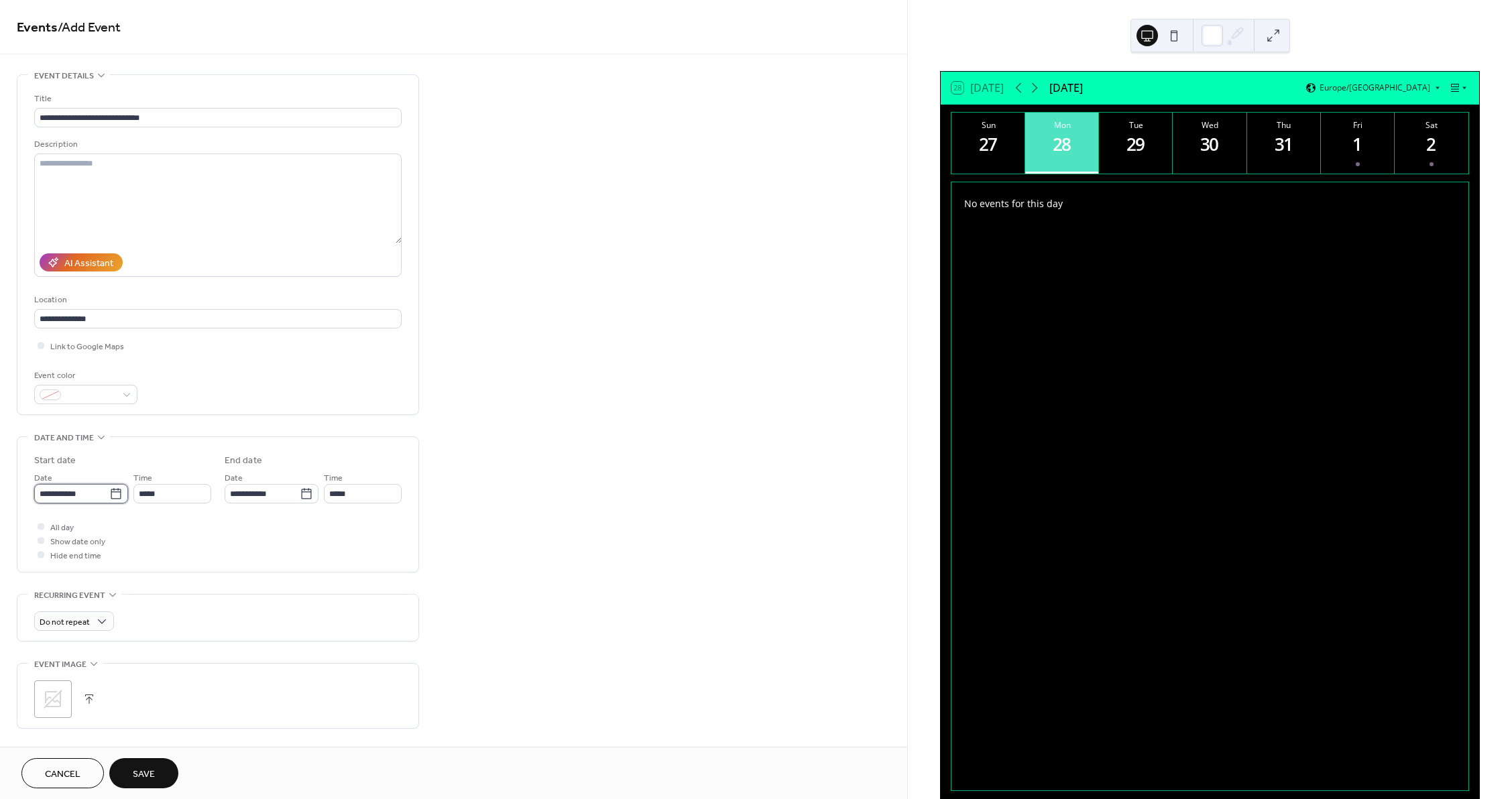 click on "**********" at bounding box center [72, 493] 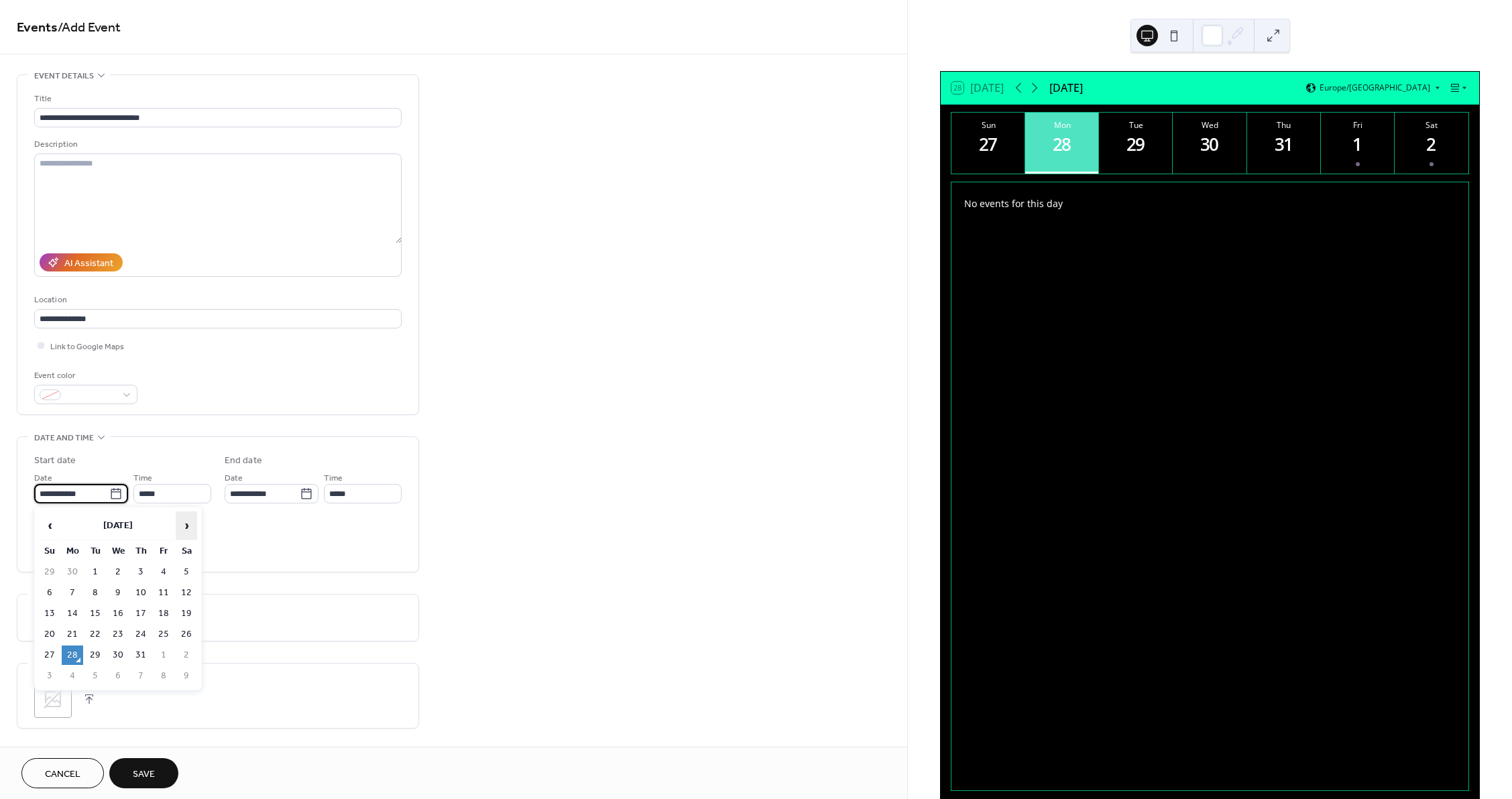 click on "›" at bounding box center [186, 526] 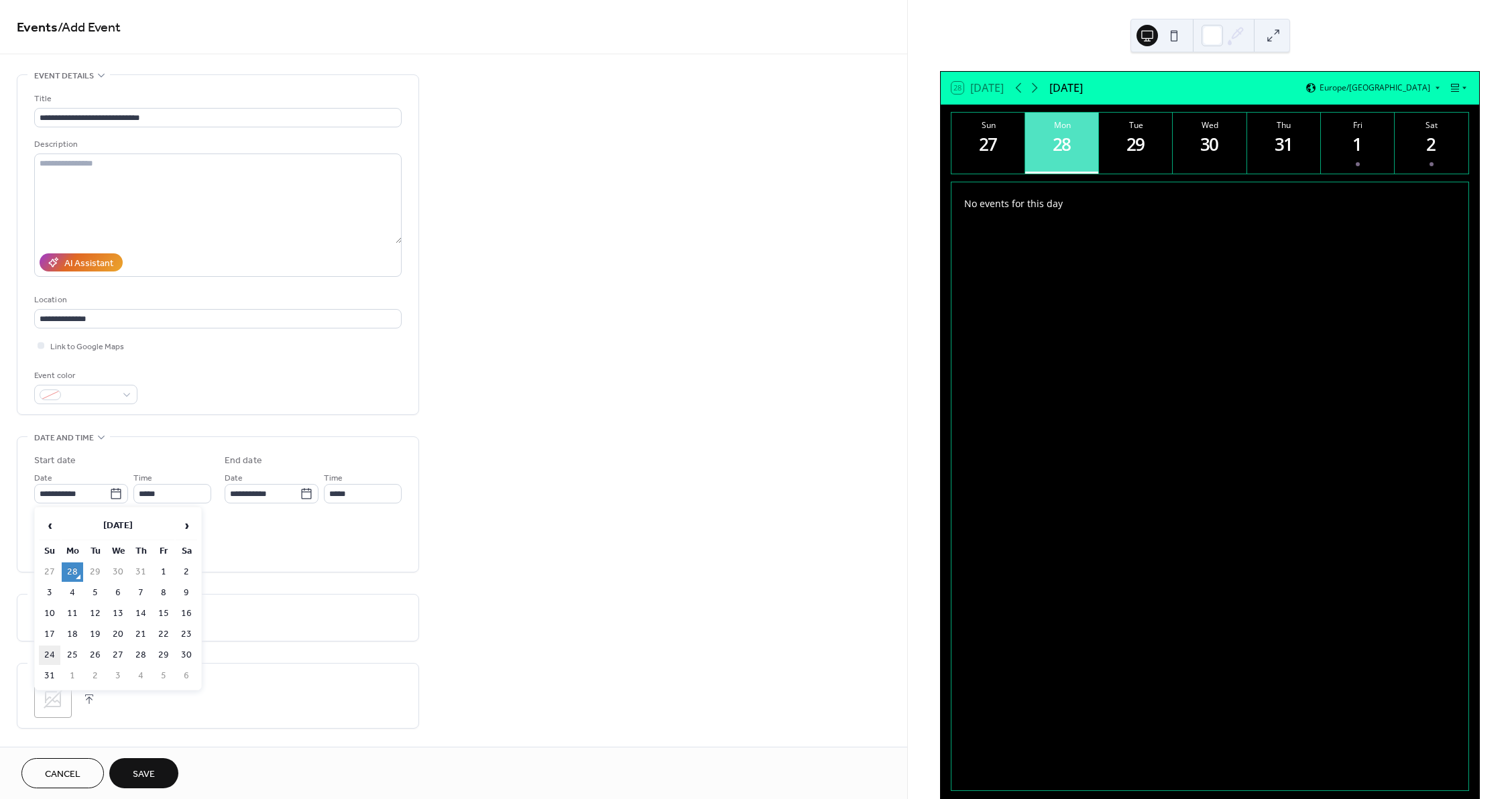 click on "24" at bounding box center (50, 655) 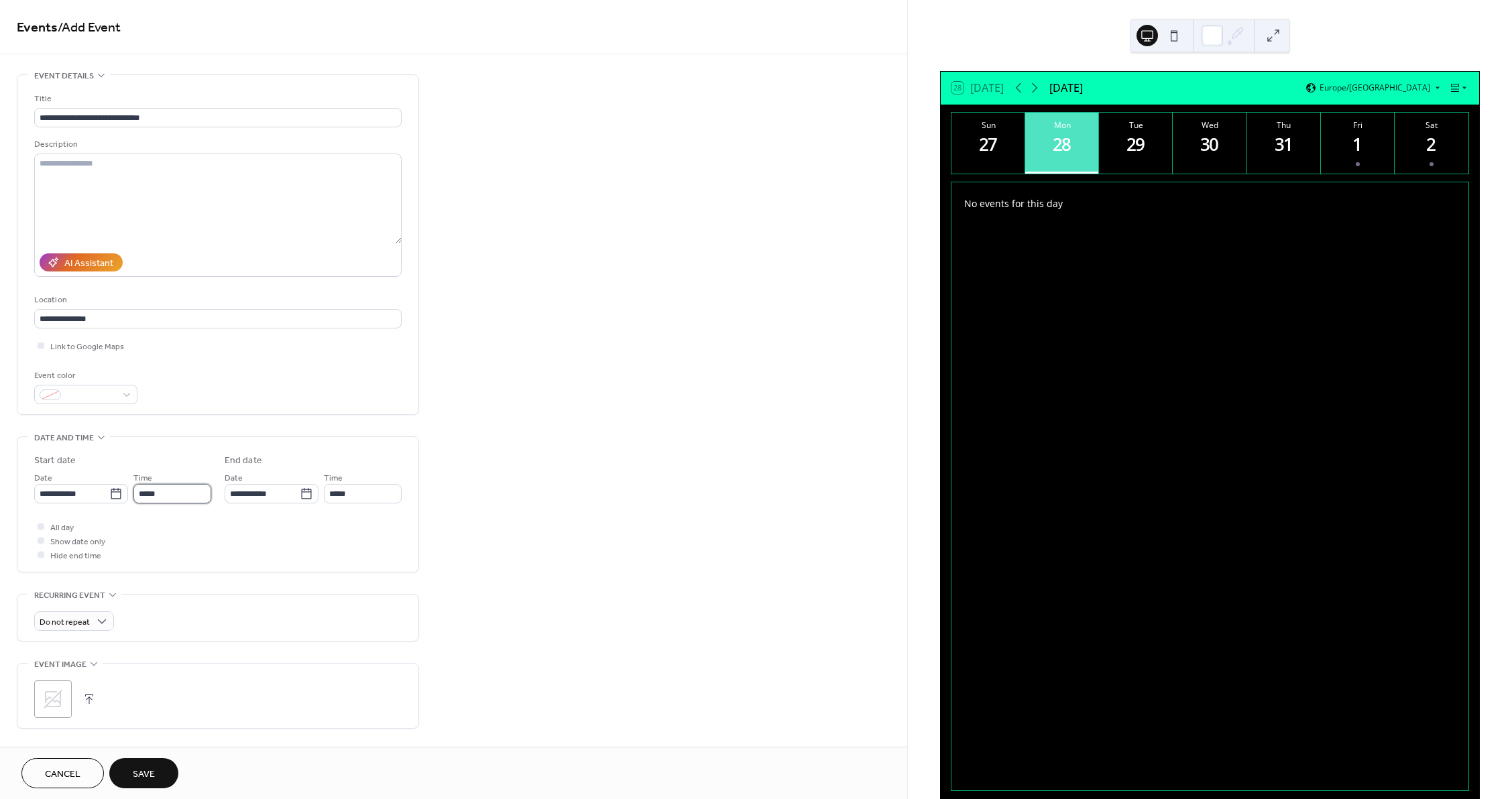 click on "*****" at bounding box center (172, 493) 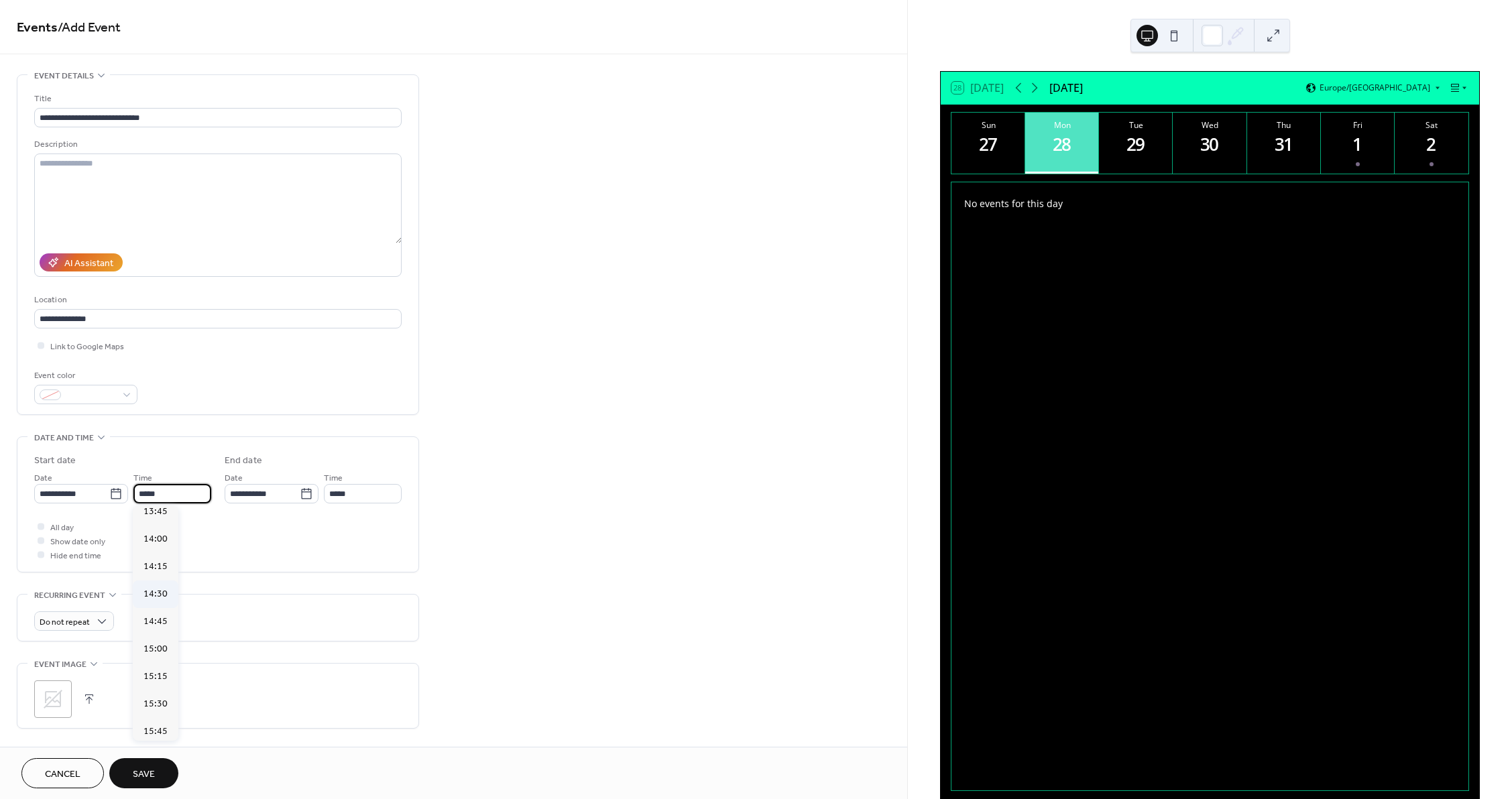 scroll, scrollTop: 1520, scrollLeft: 0, axis: vertical 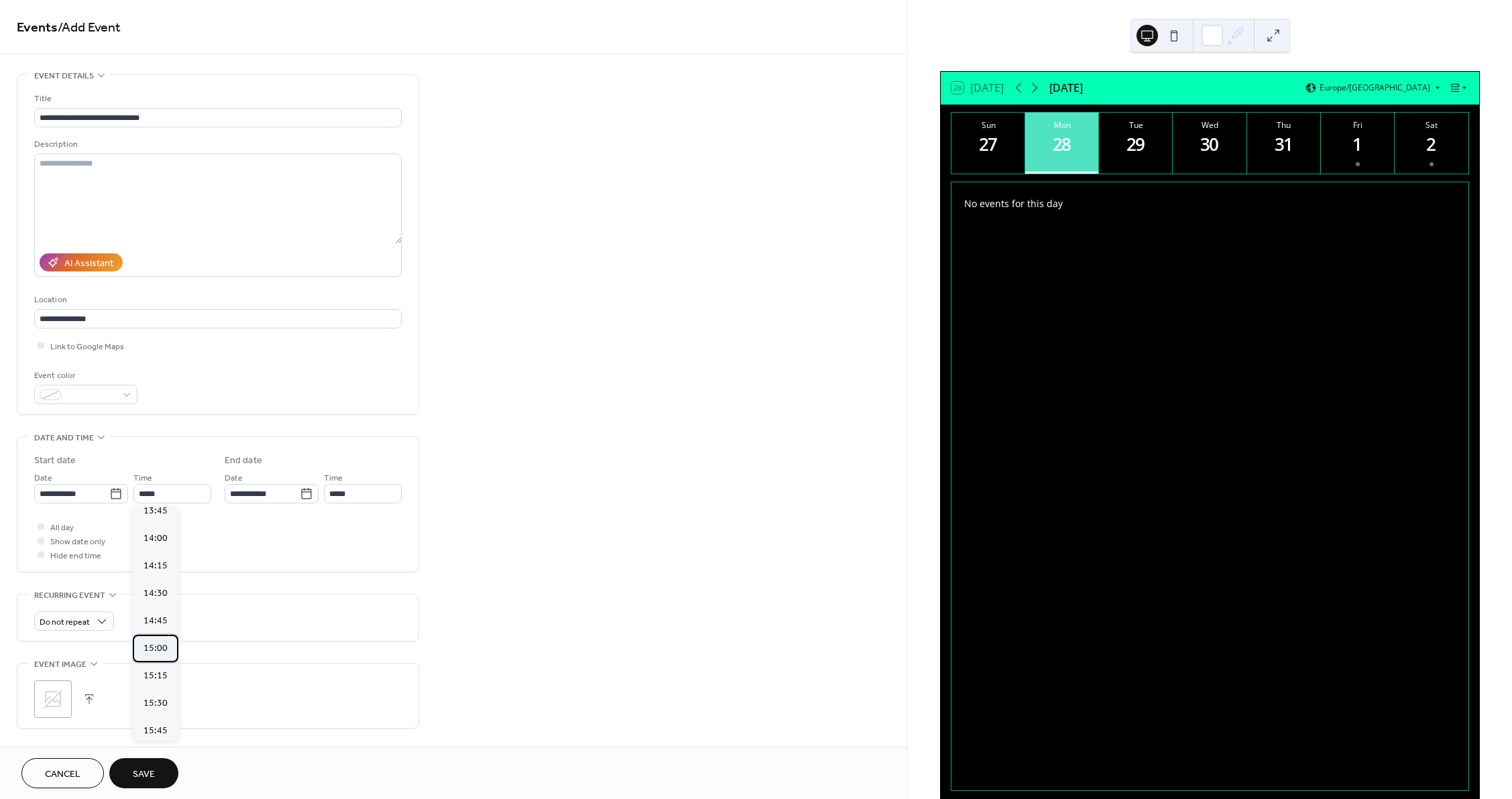 click on "15:00" at bounding box center (156, 648) 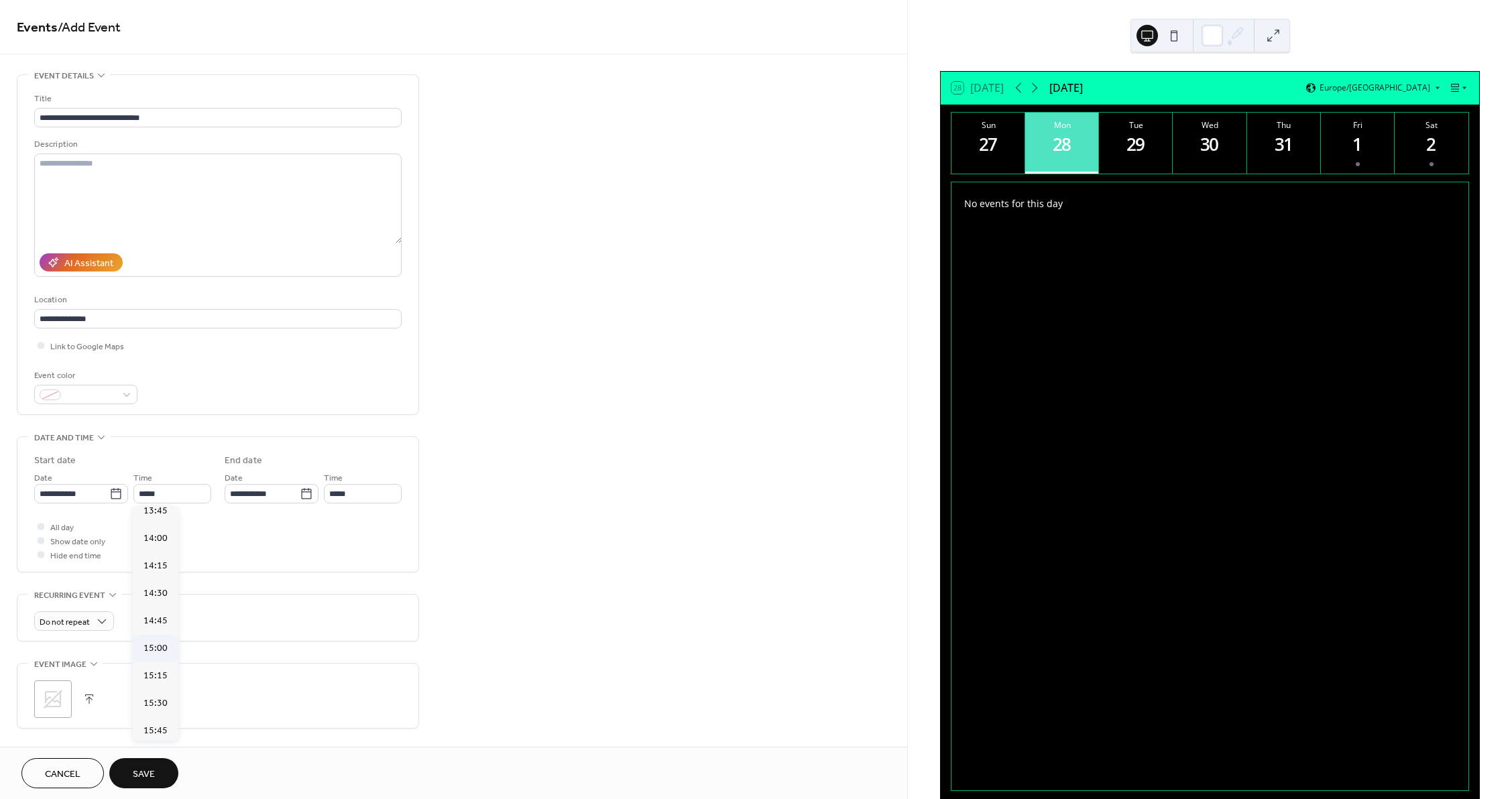 type on "*****" 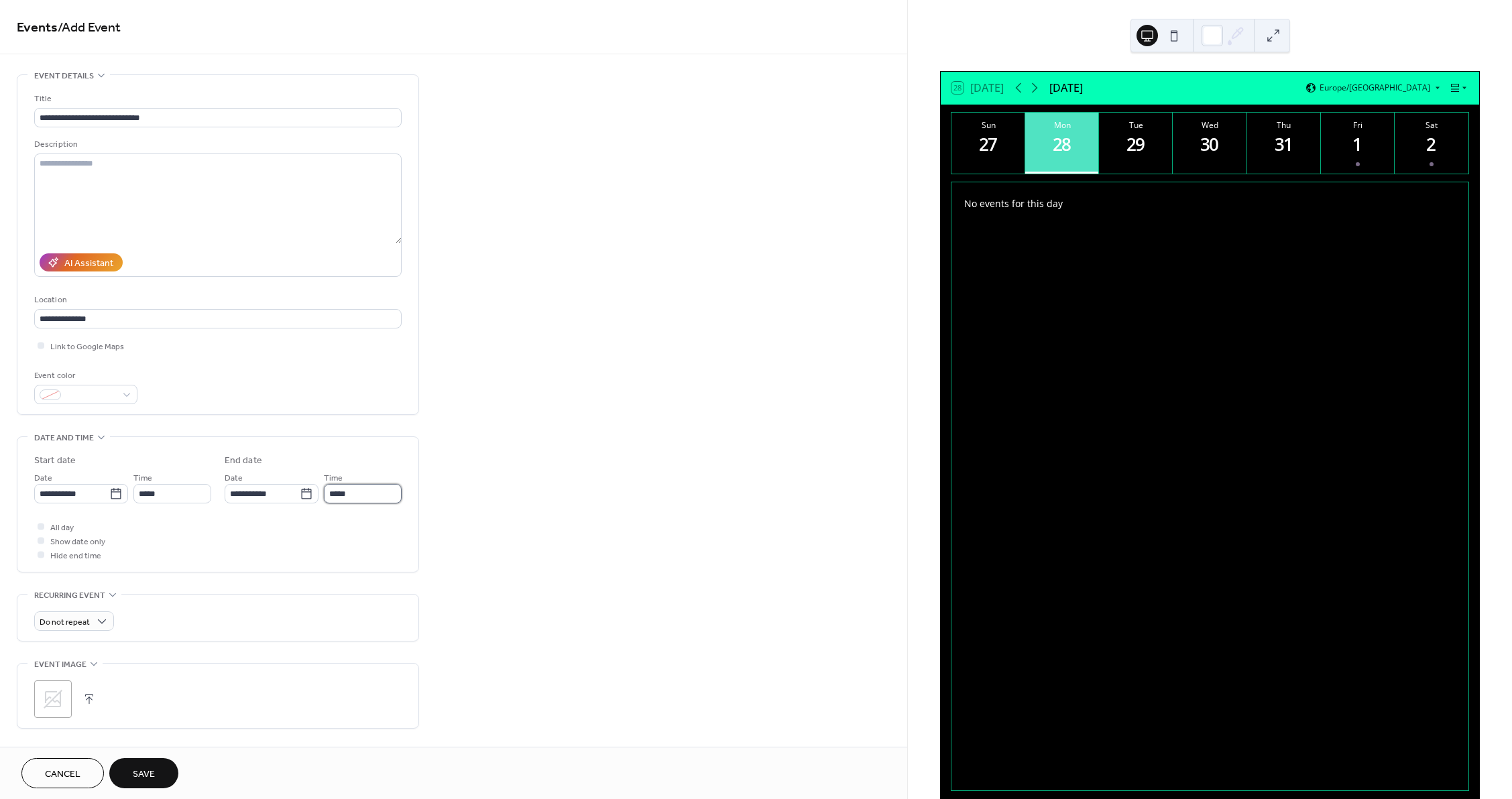 click on "*****" at bounding box center [363, 493] 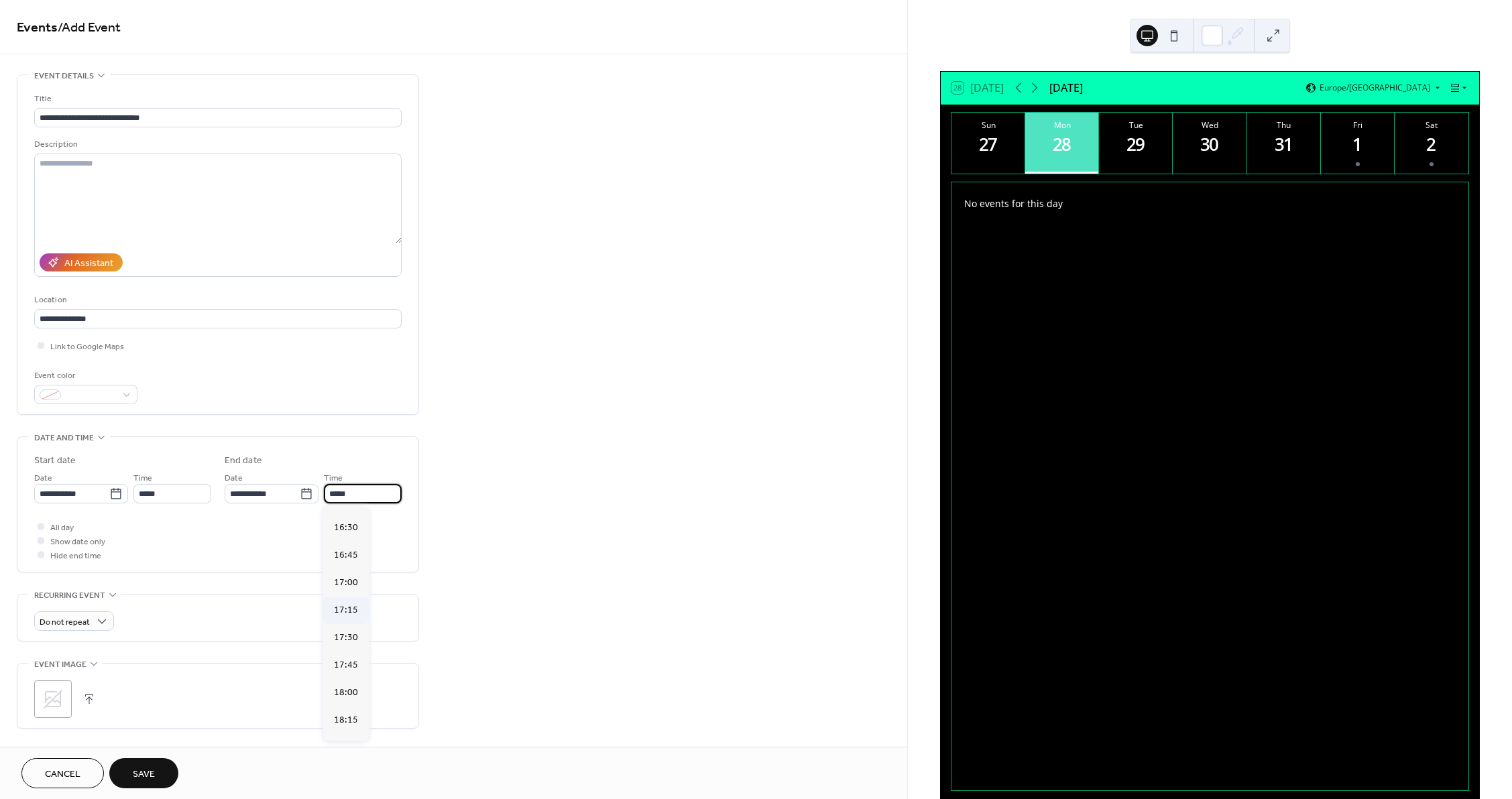 scroll, scrollTop: 134, scrollLeft: 0, axis: vertical 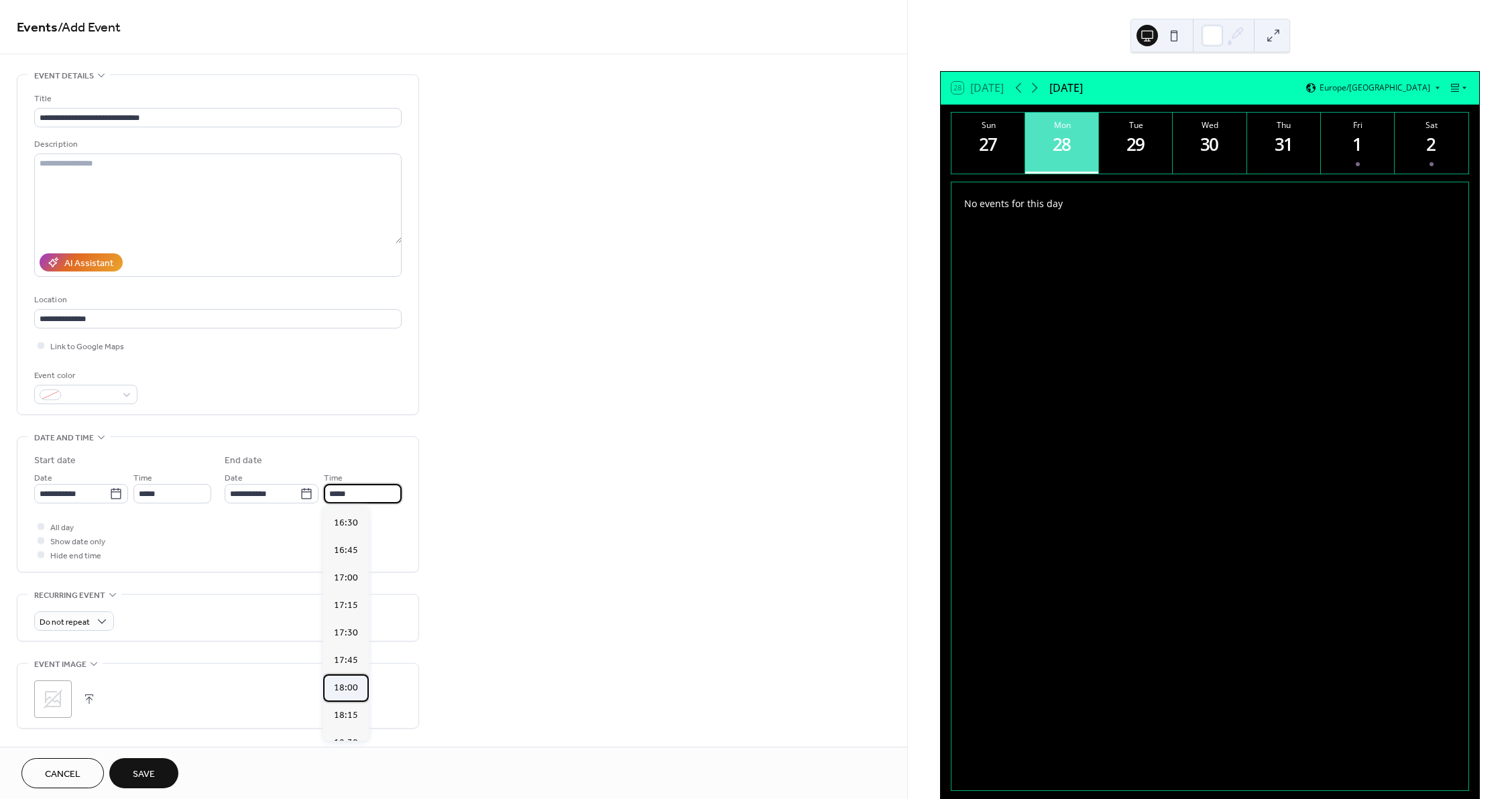 click on "18:00" at bounding box center [346, 688] 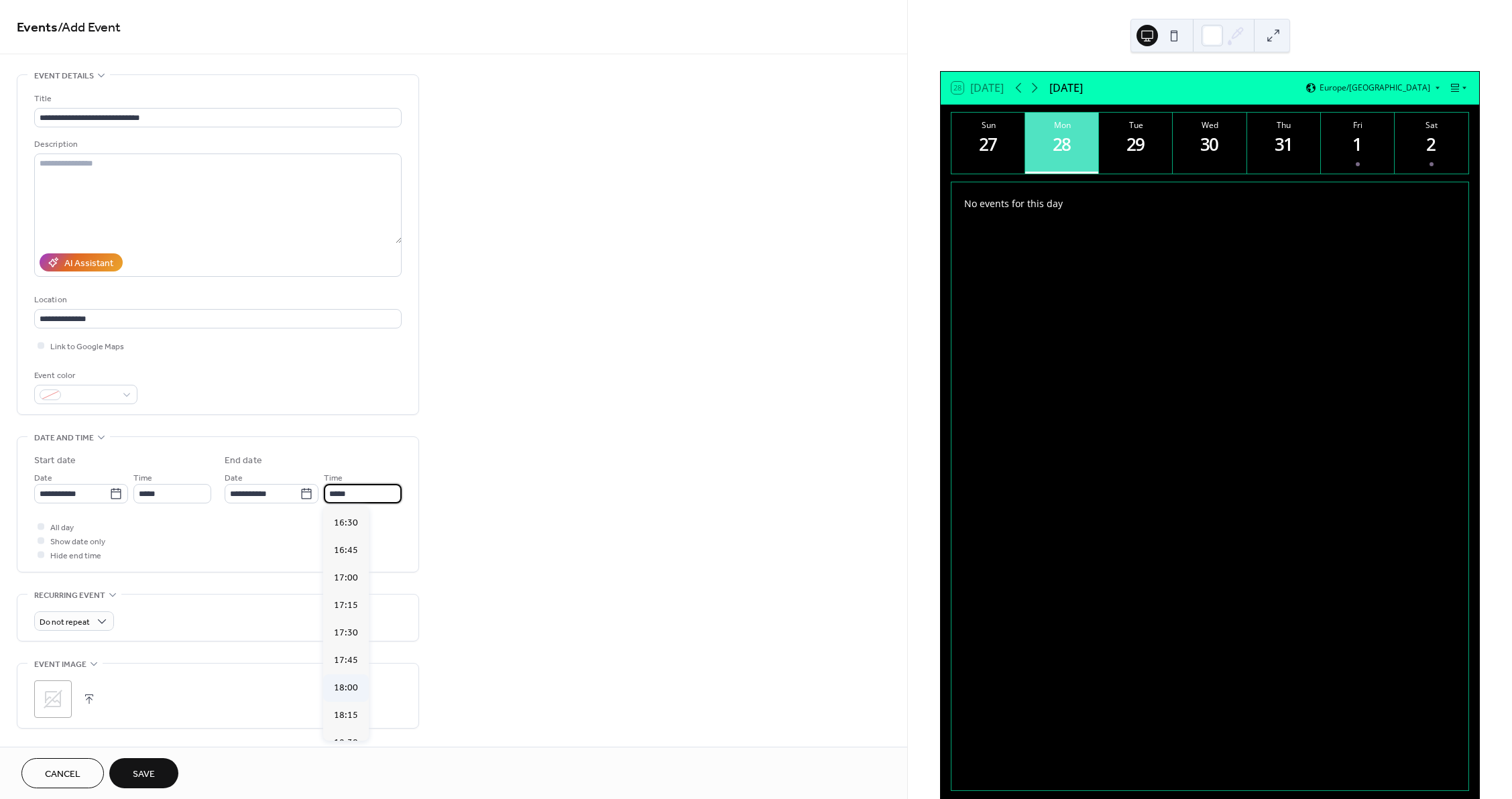 type on "*****" 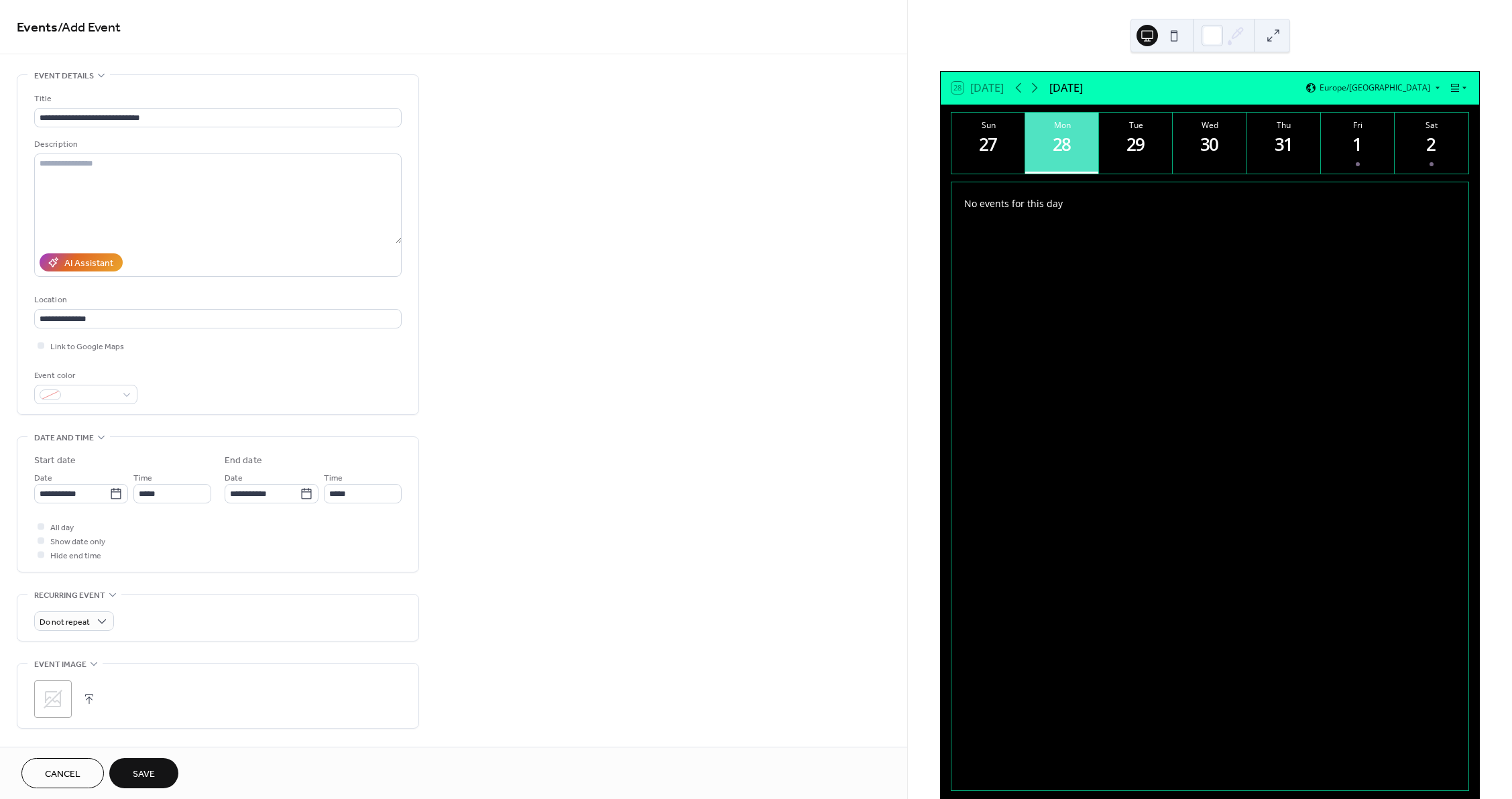 click 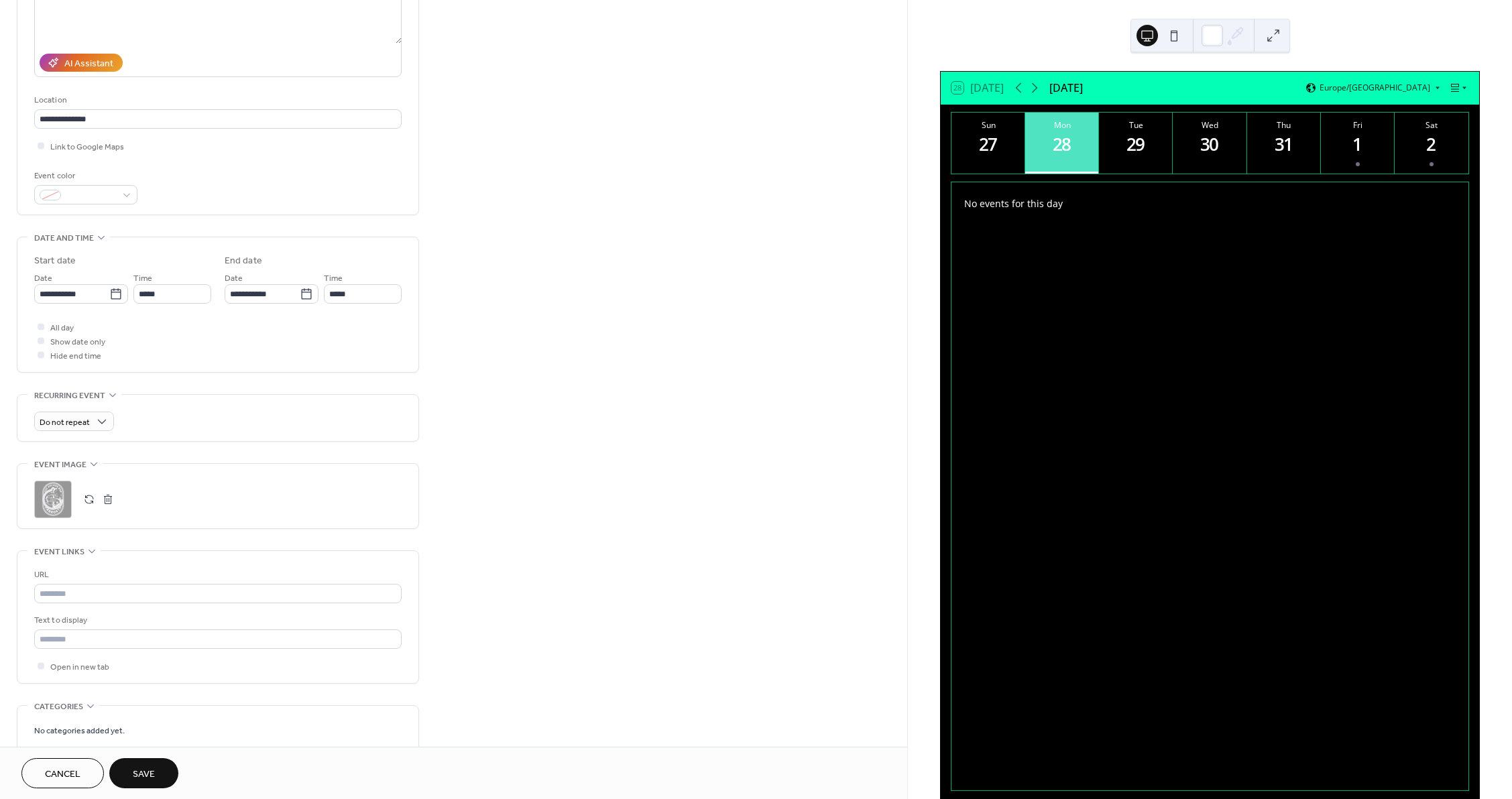 scroll, scrollTop: 201, scrollLeft: 0, axis: vertical 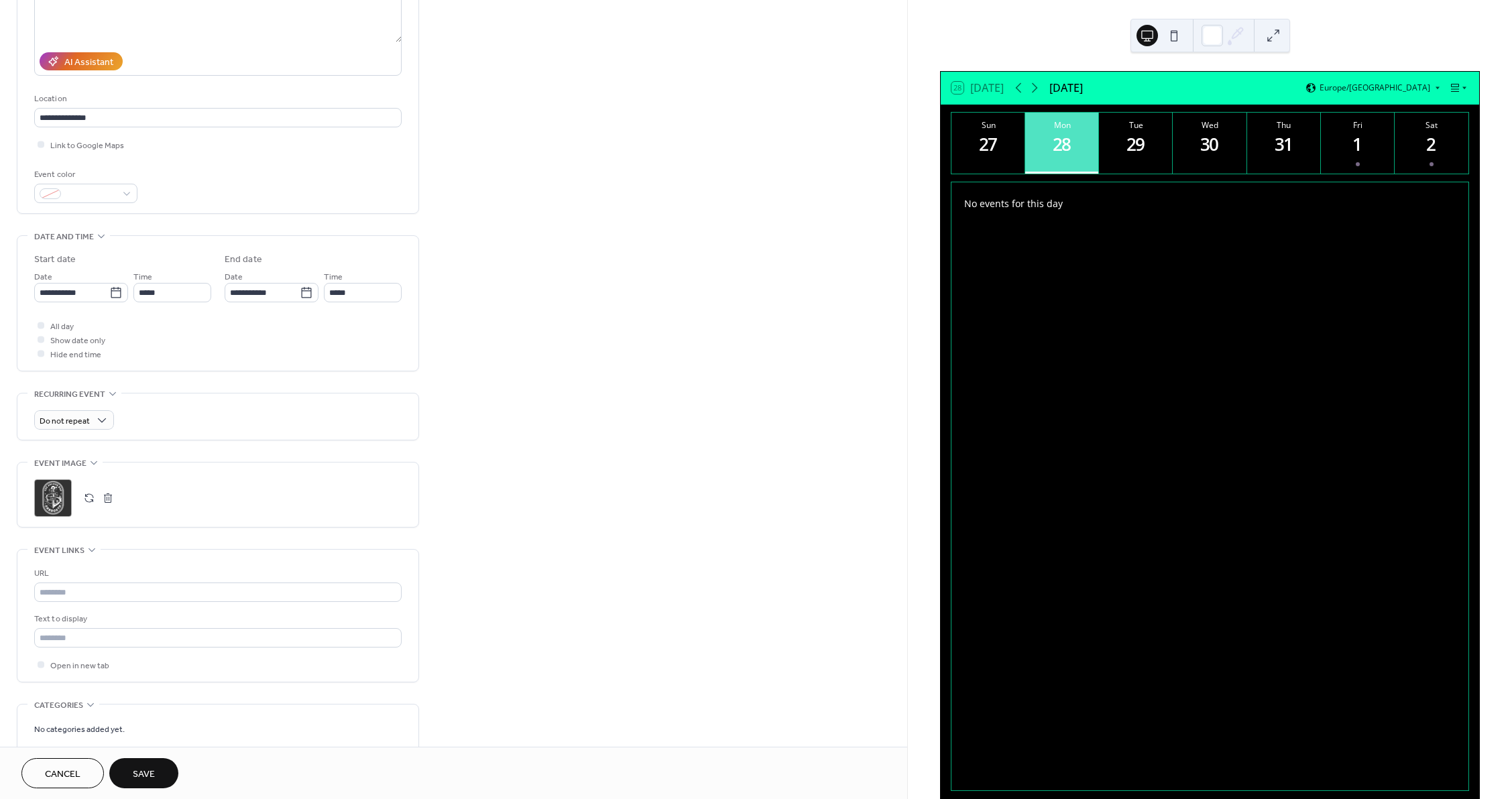 click on "Save" at bounding box center [143, 773] 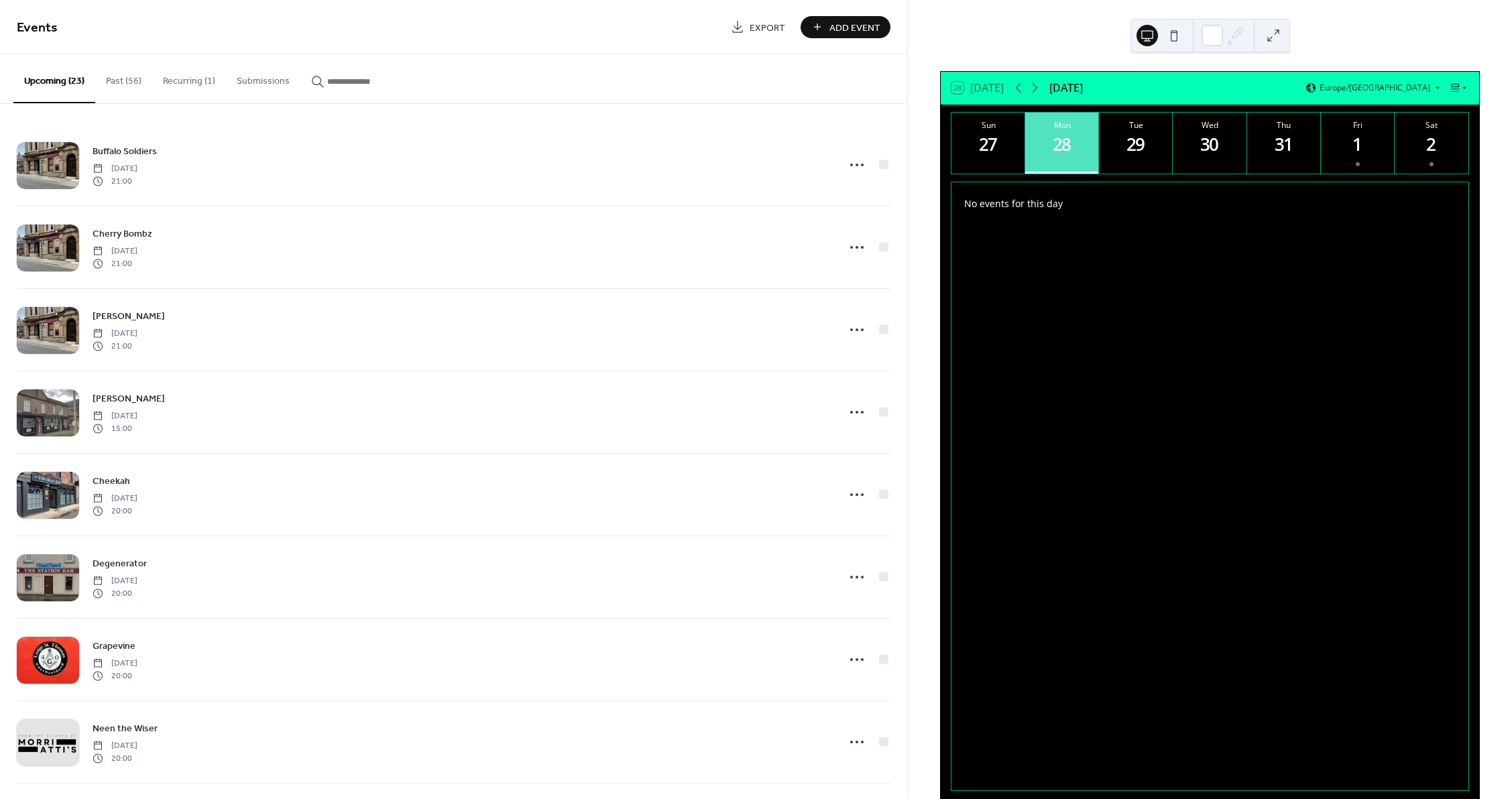 click on "Add Event" at bounding box center [855, 27] 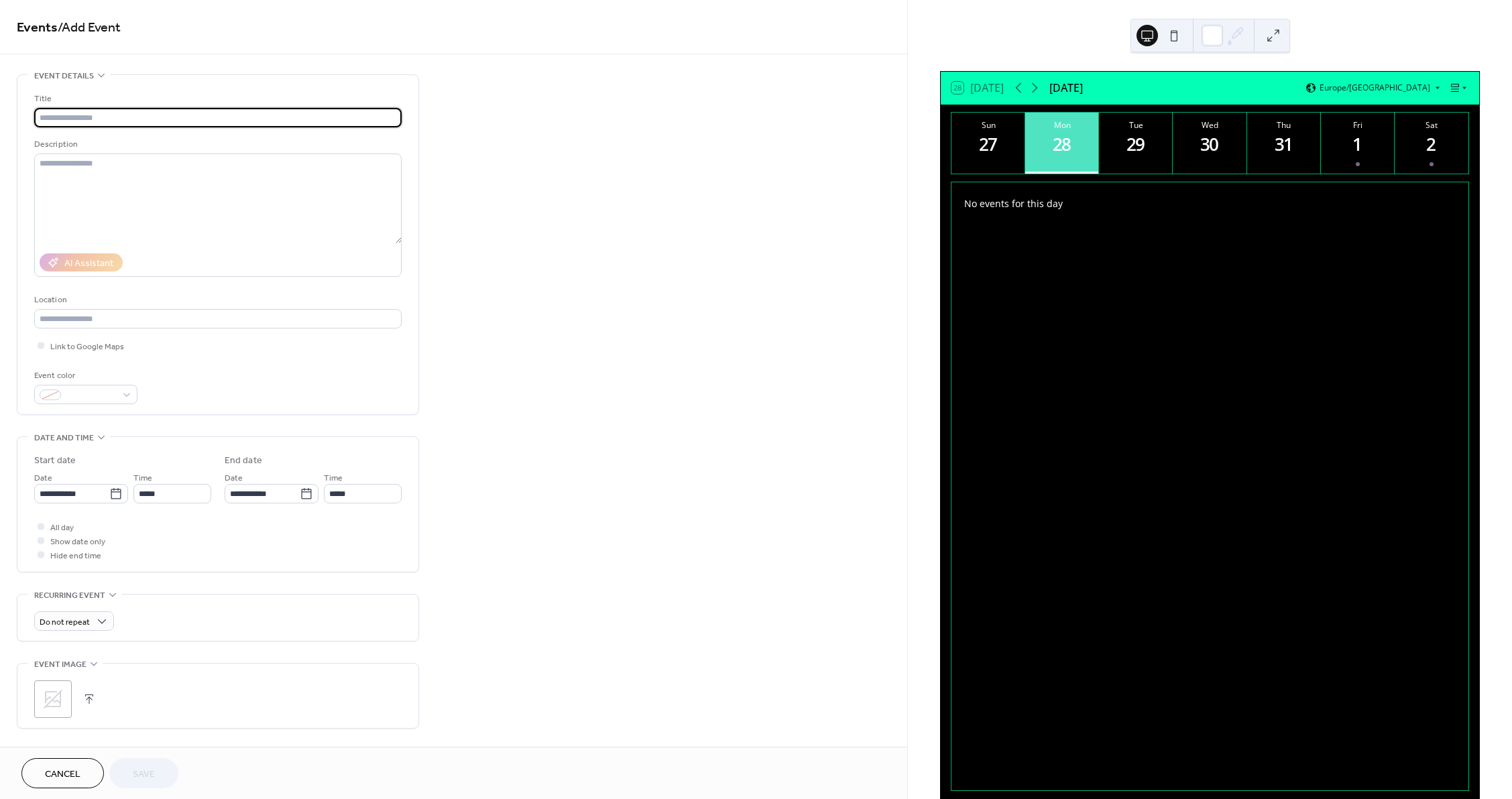 click at bounding box center [218, 117] 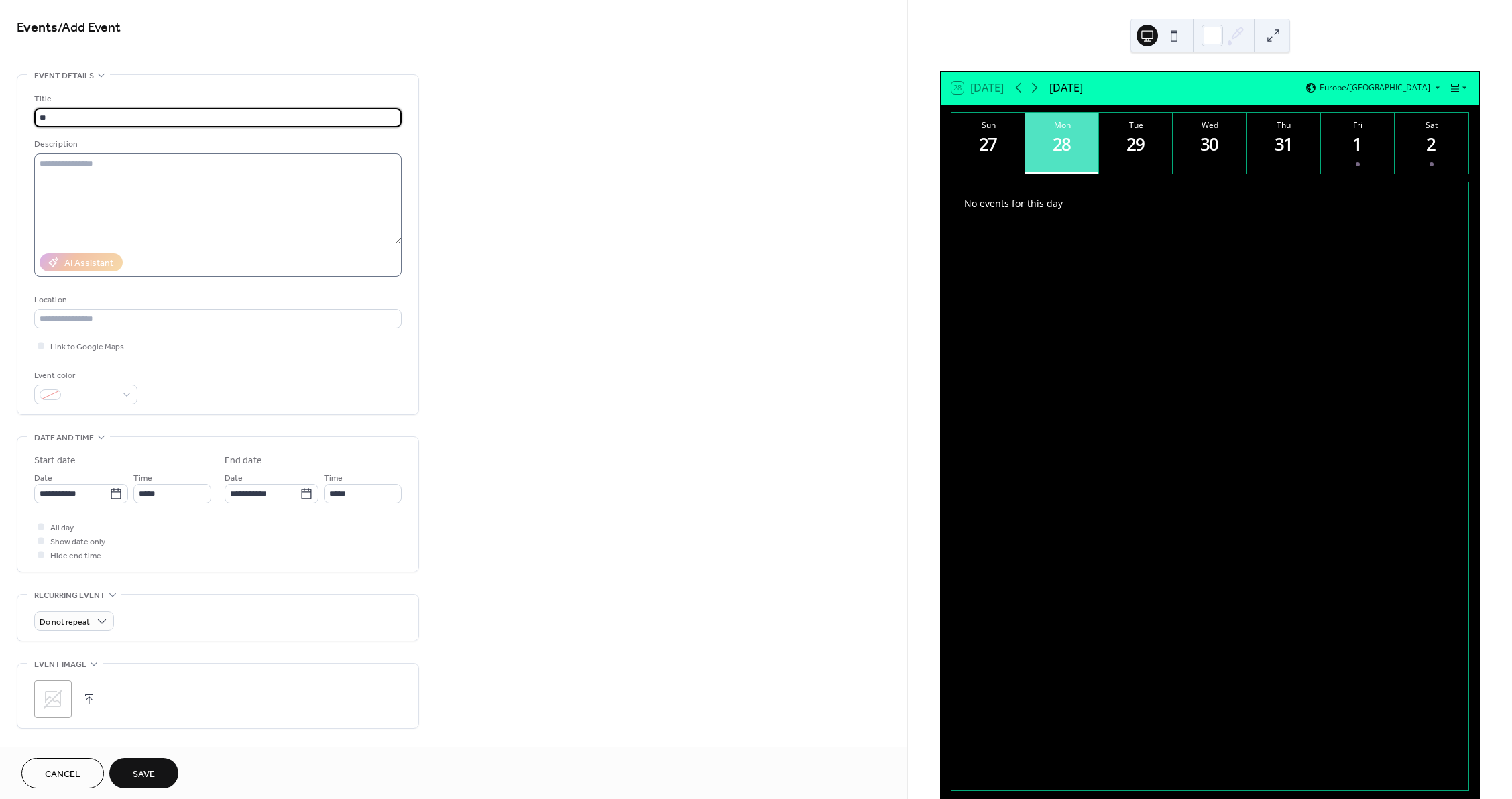 type on "*******" 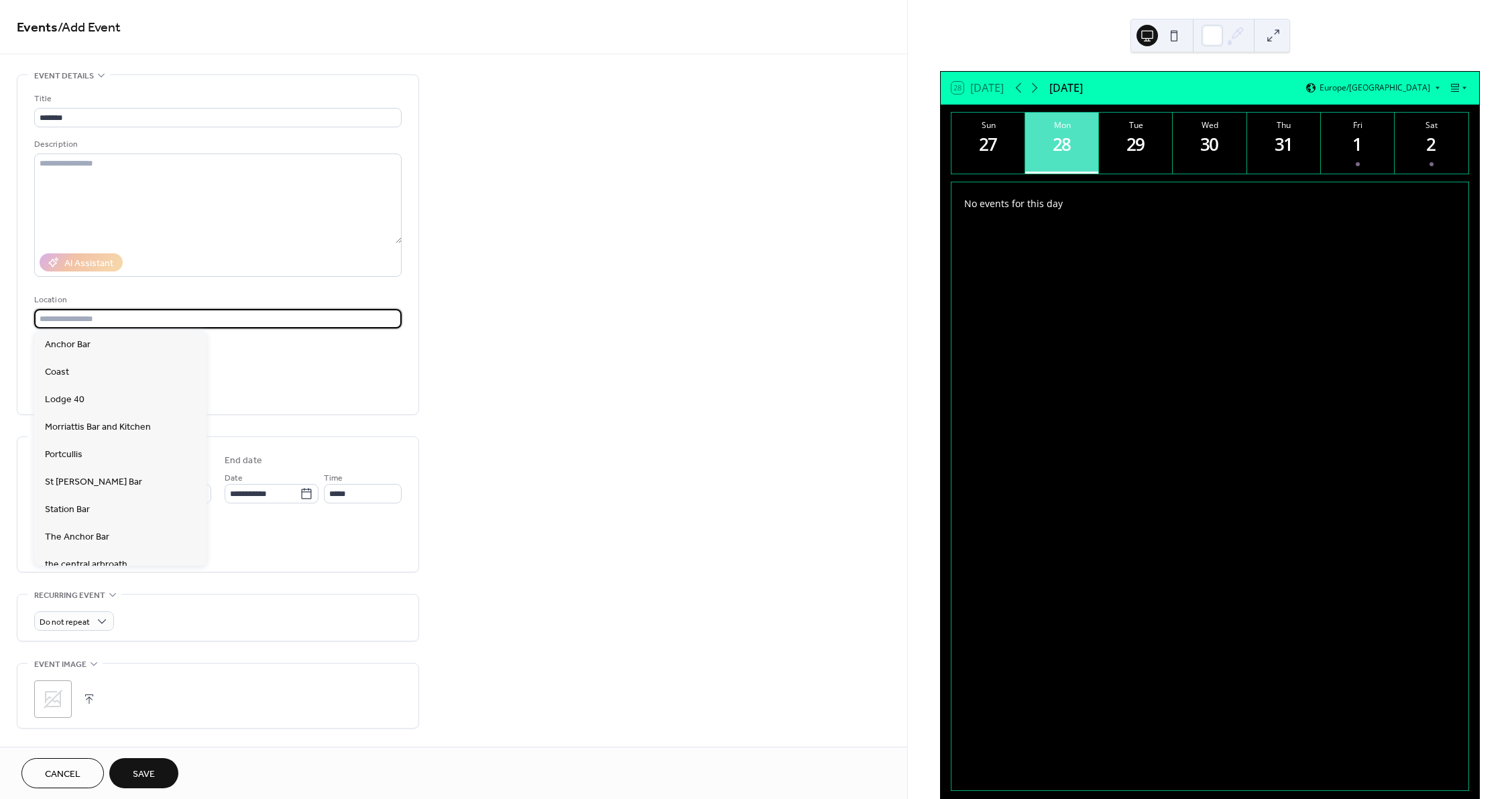 click at bounding box center [218, 318] 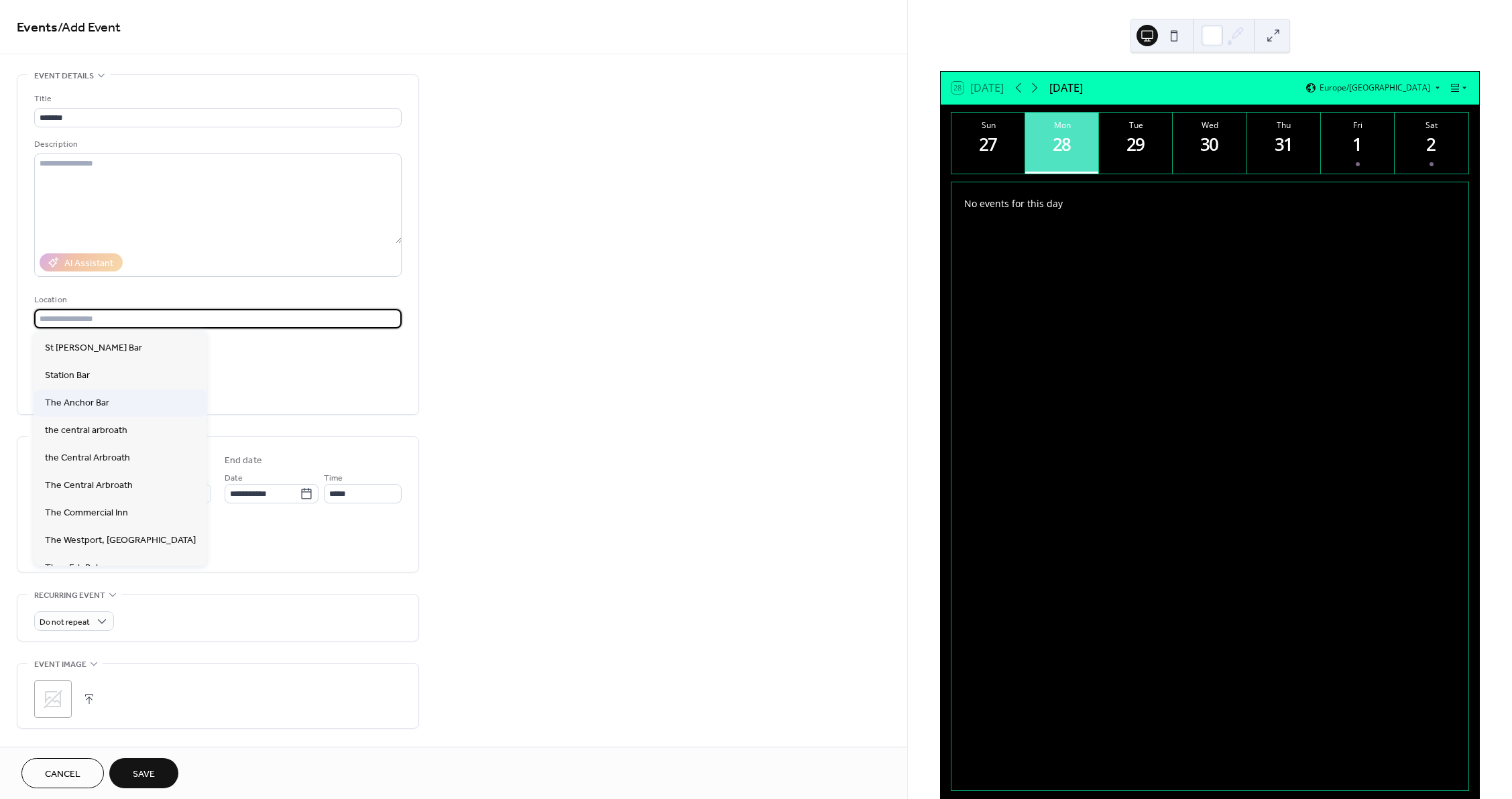 scroll, scrollTop: 150, scrollLeft: 0, axis: vertical 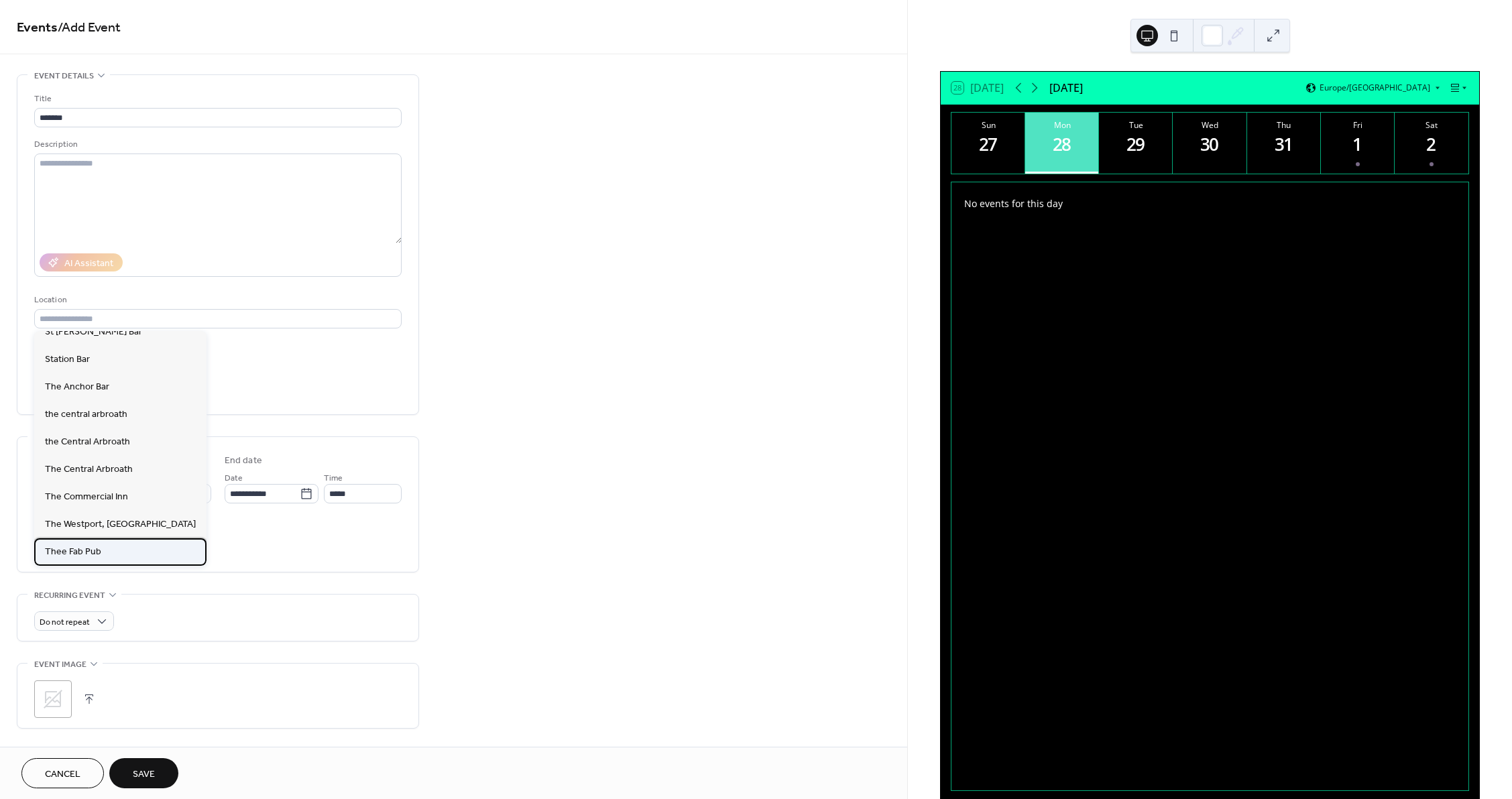 click on "Thee Fab Pub" at bounding box center [120, 552] 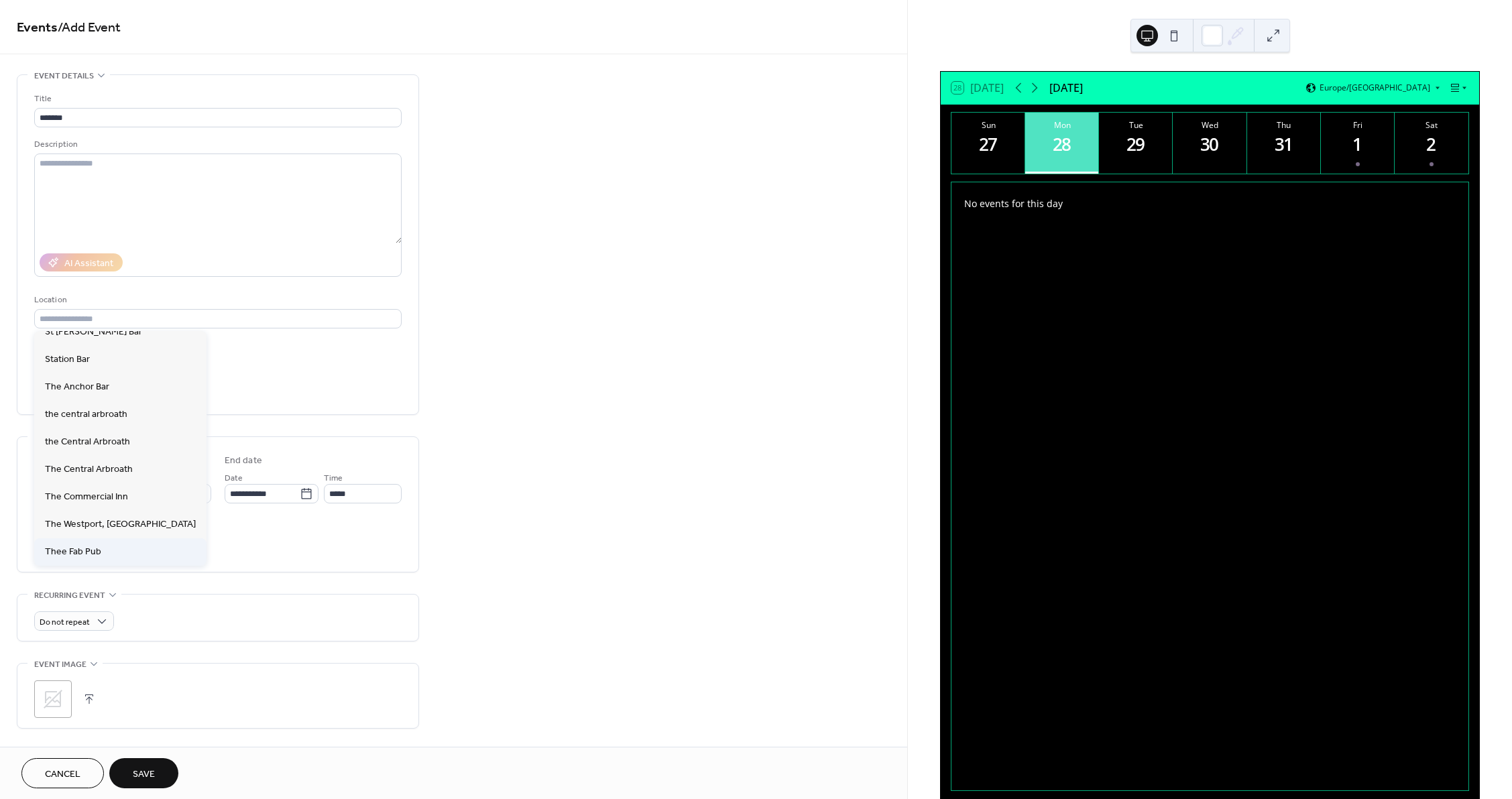 type on "**********" 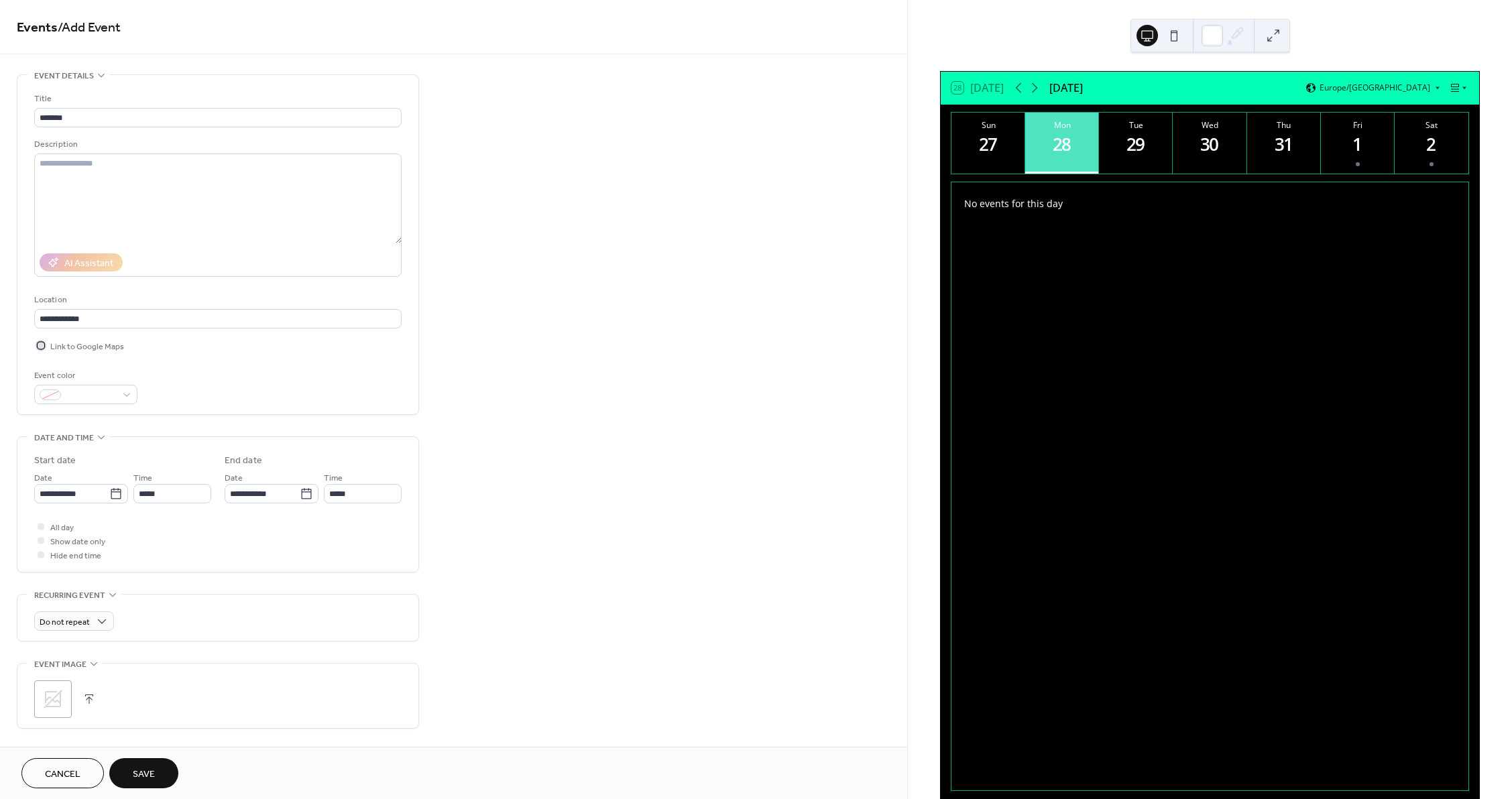 click on "Link to Google Maps" at bounding box center [87, 347] 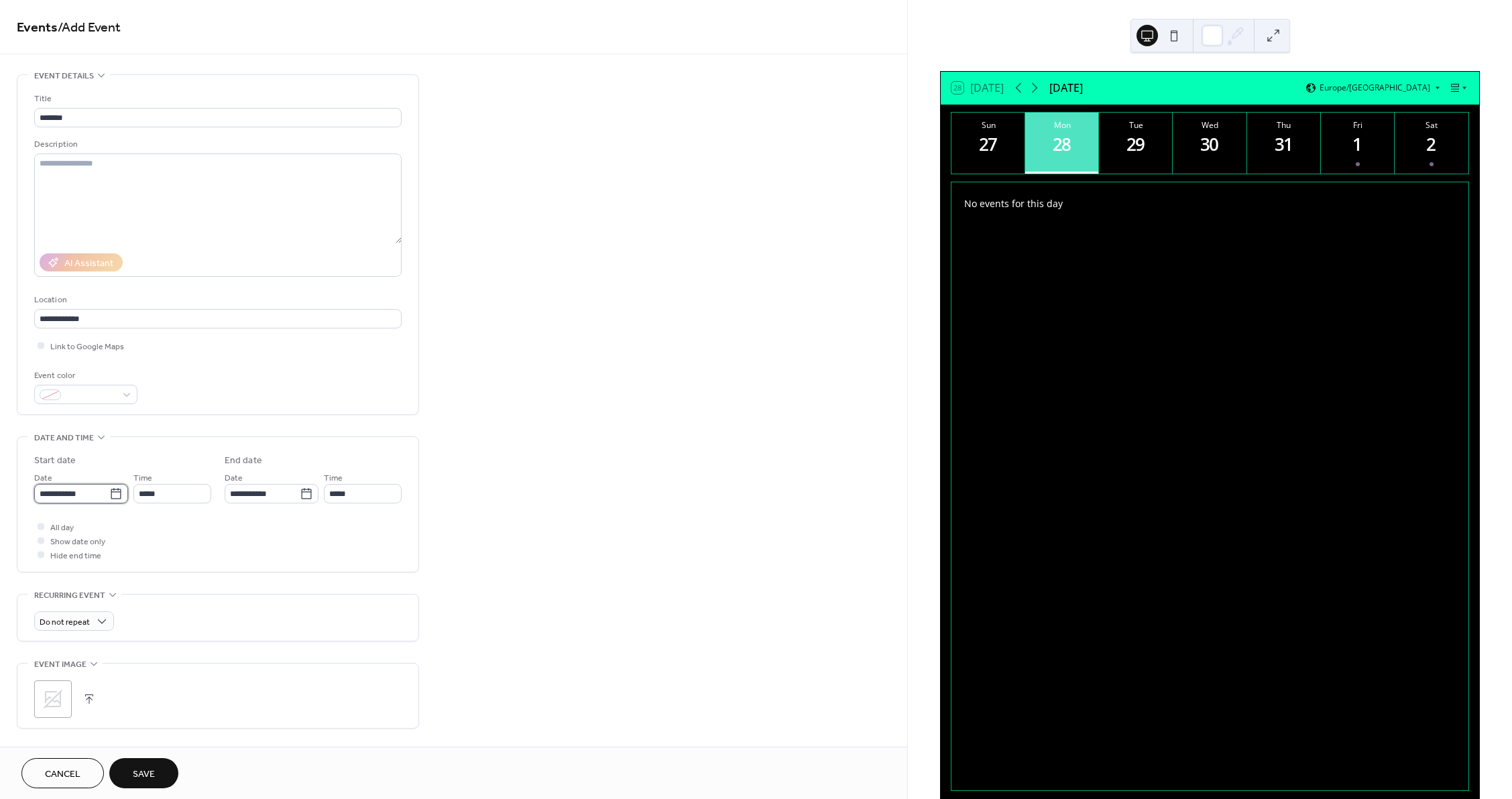 click on "**********" at bounding box center (72, 493) 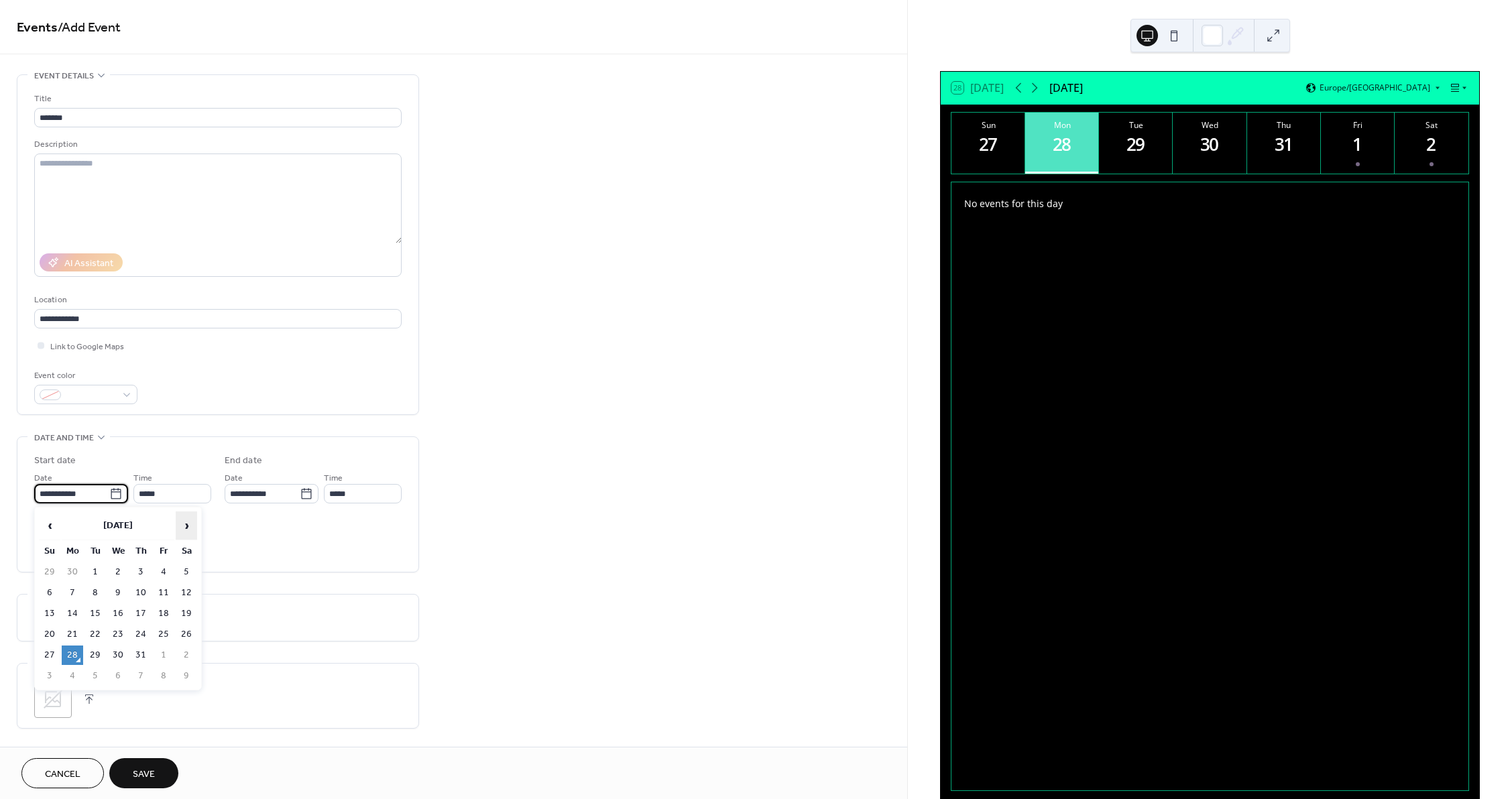 click on "›" at bounding box center [186, 526] 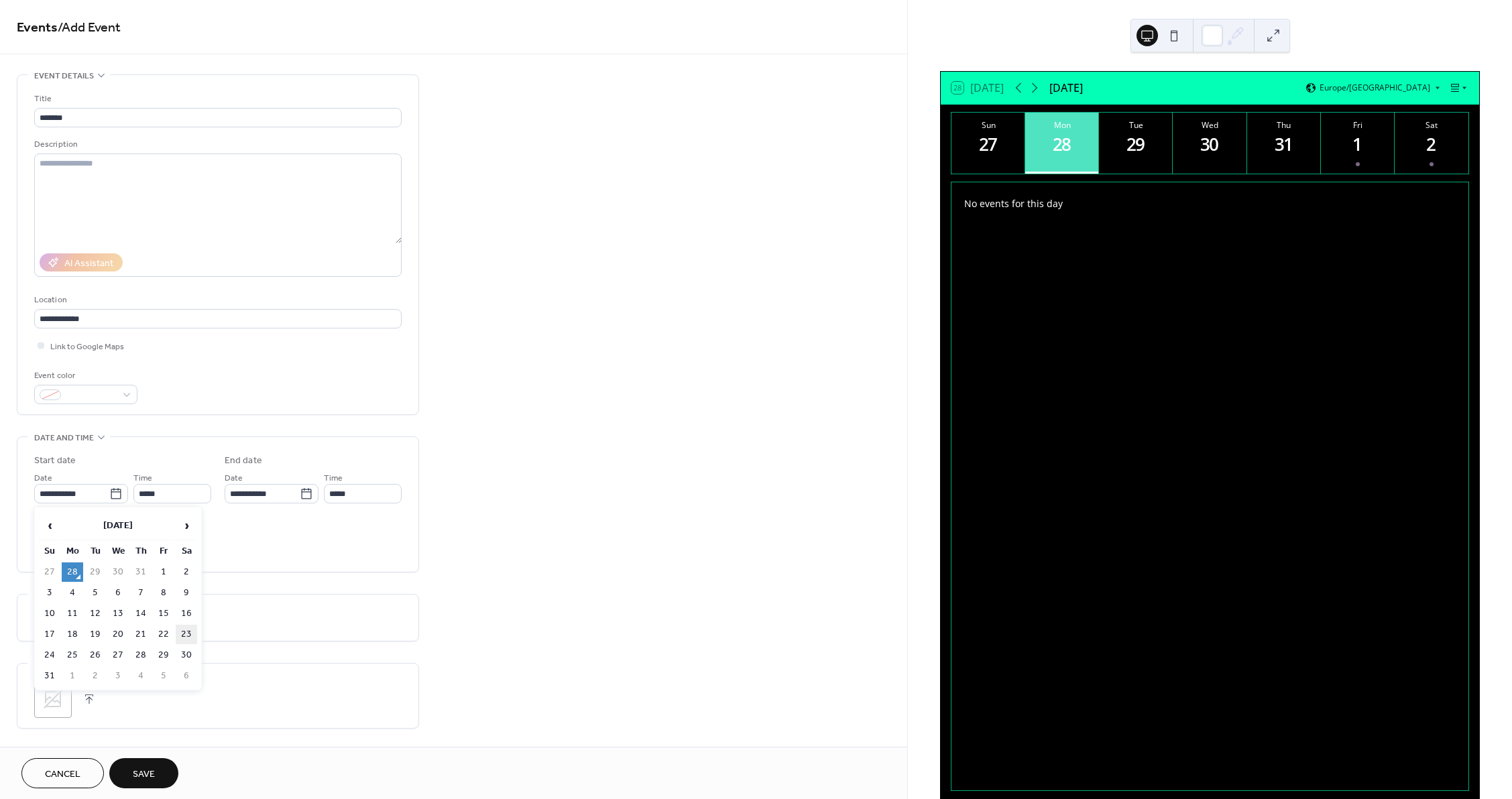 click on "23" at bounding box center [186, 634] 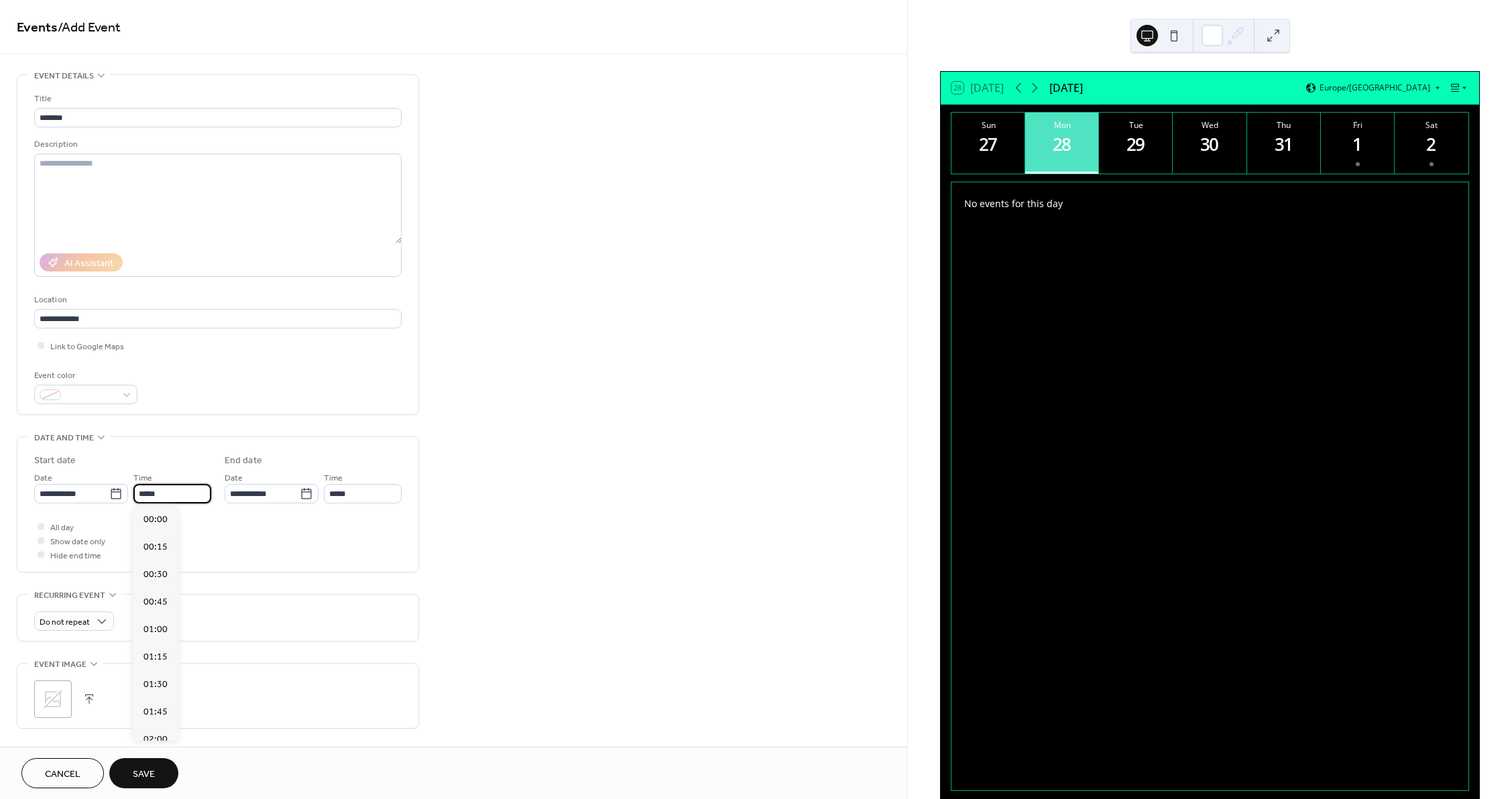 click on "*****" at bounding box center [172, 493] 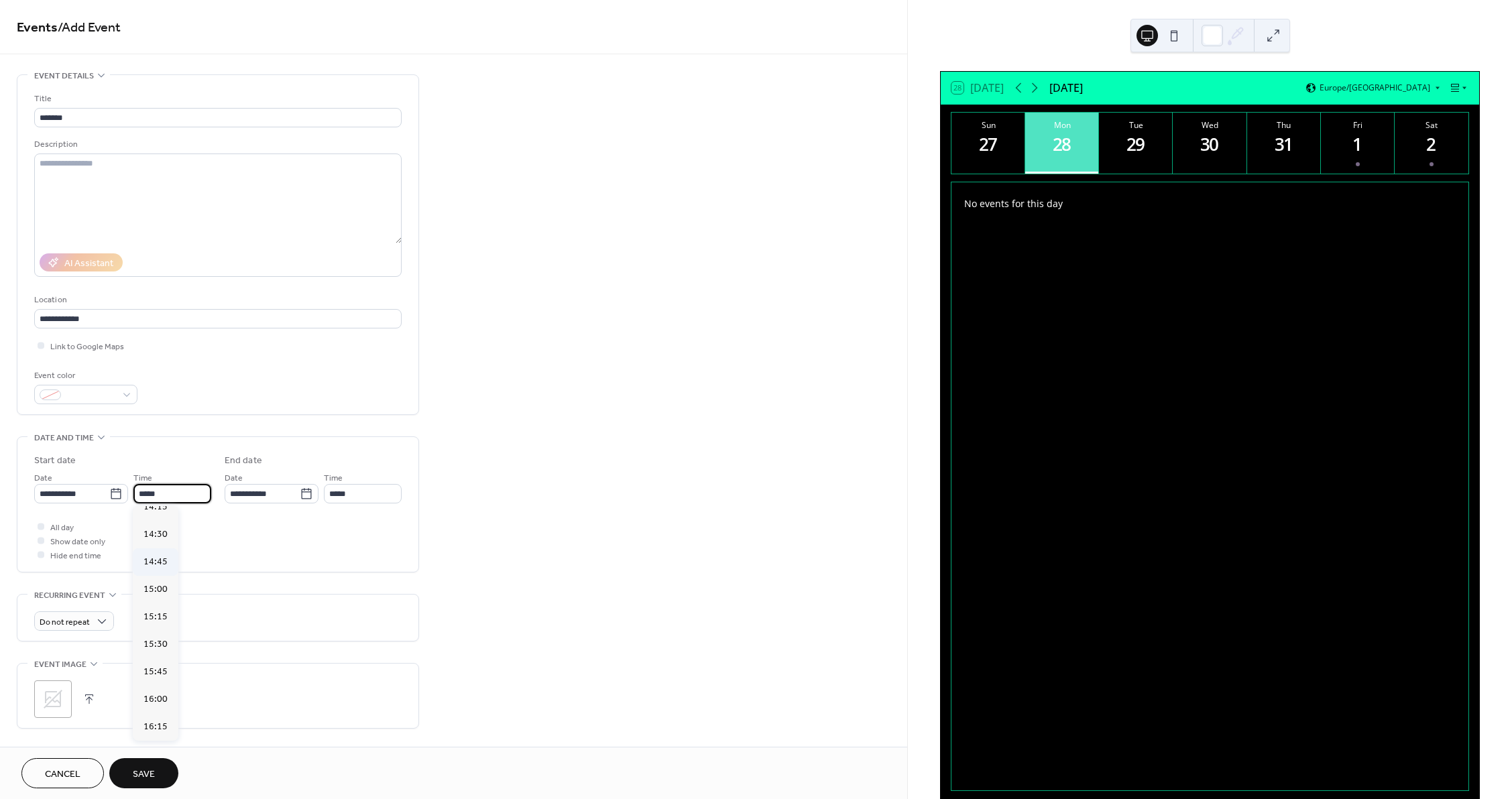scroll, scrollTop: 1587, scrollLeft: 0, axis: vertical 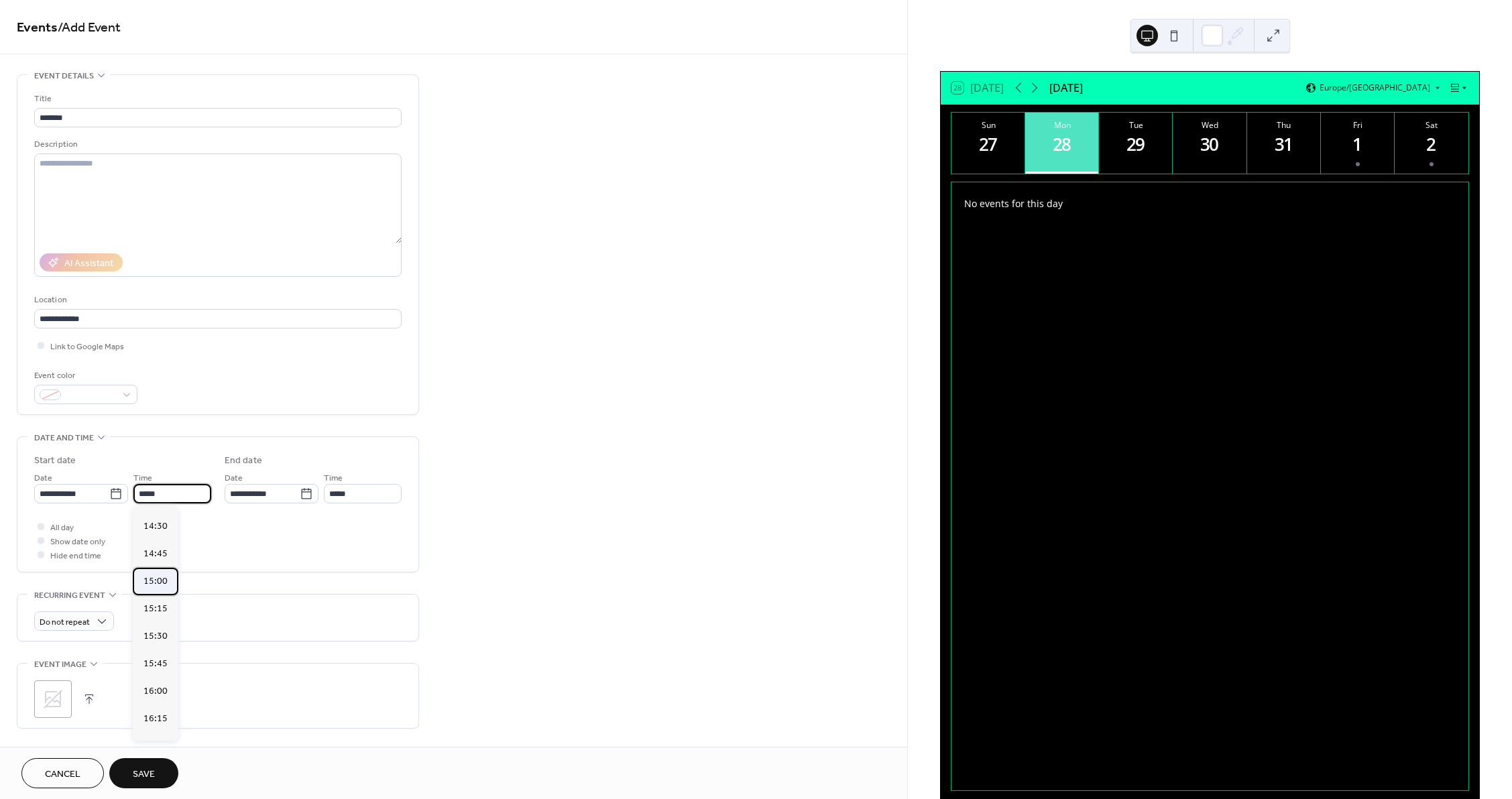 click on "15:00" at bounding box center [156, 581] 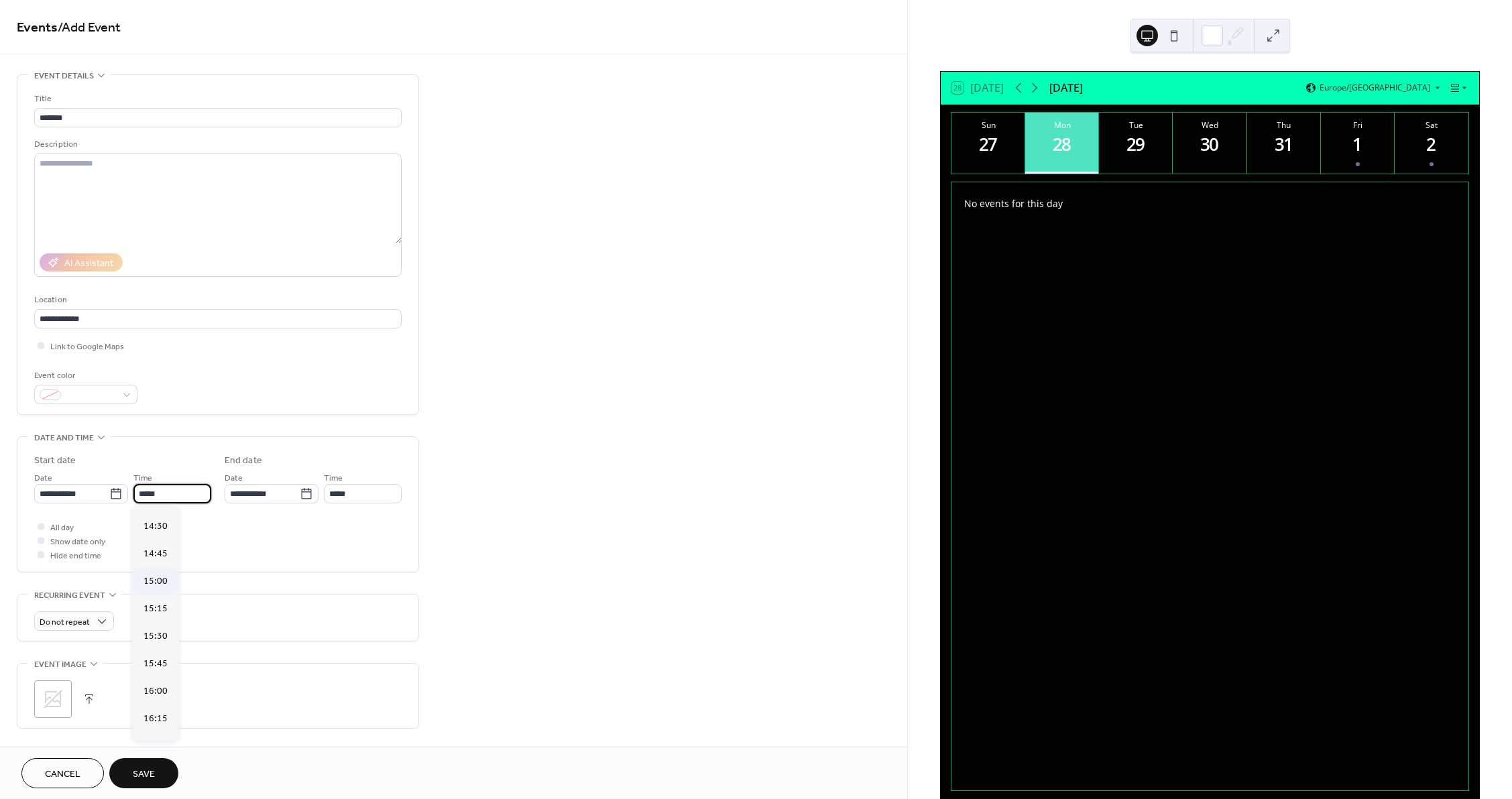 type on "*****" 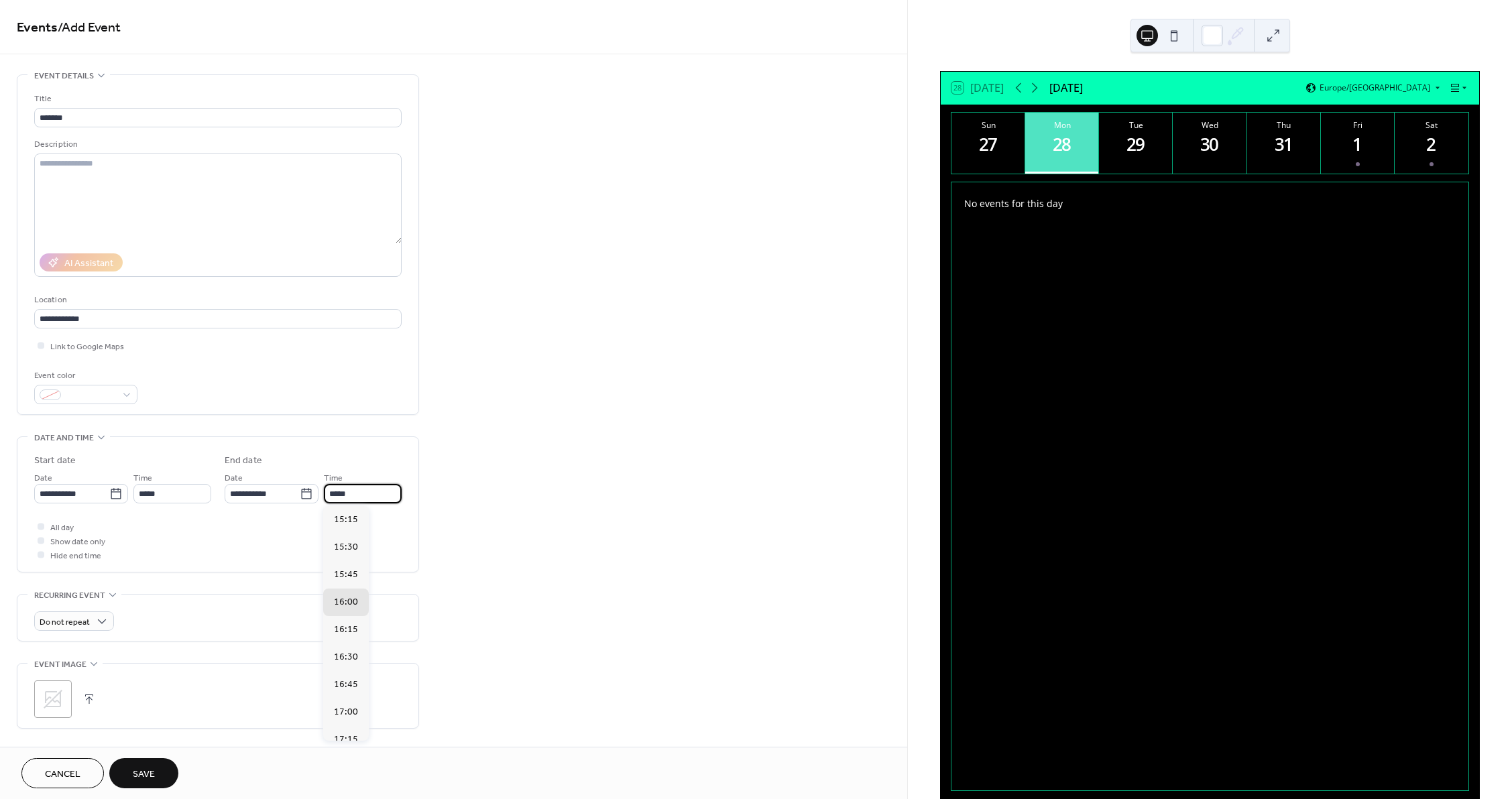 click on "*****" at bounding box center [363, 493] 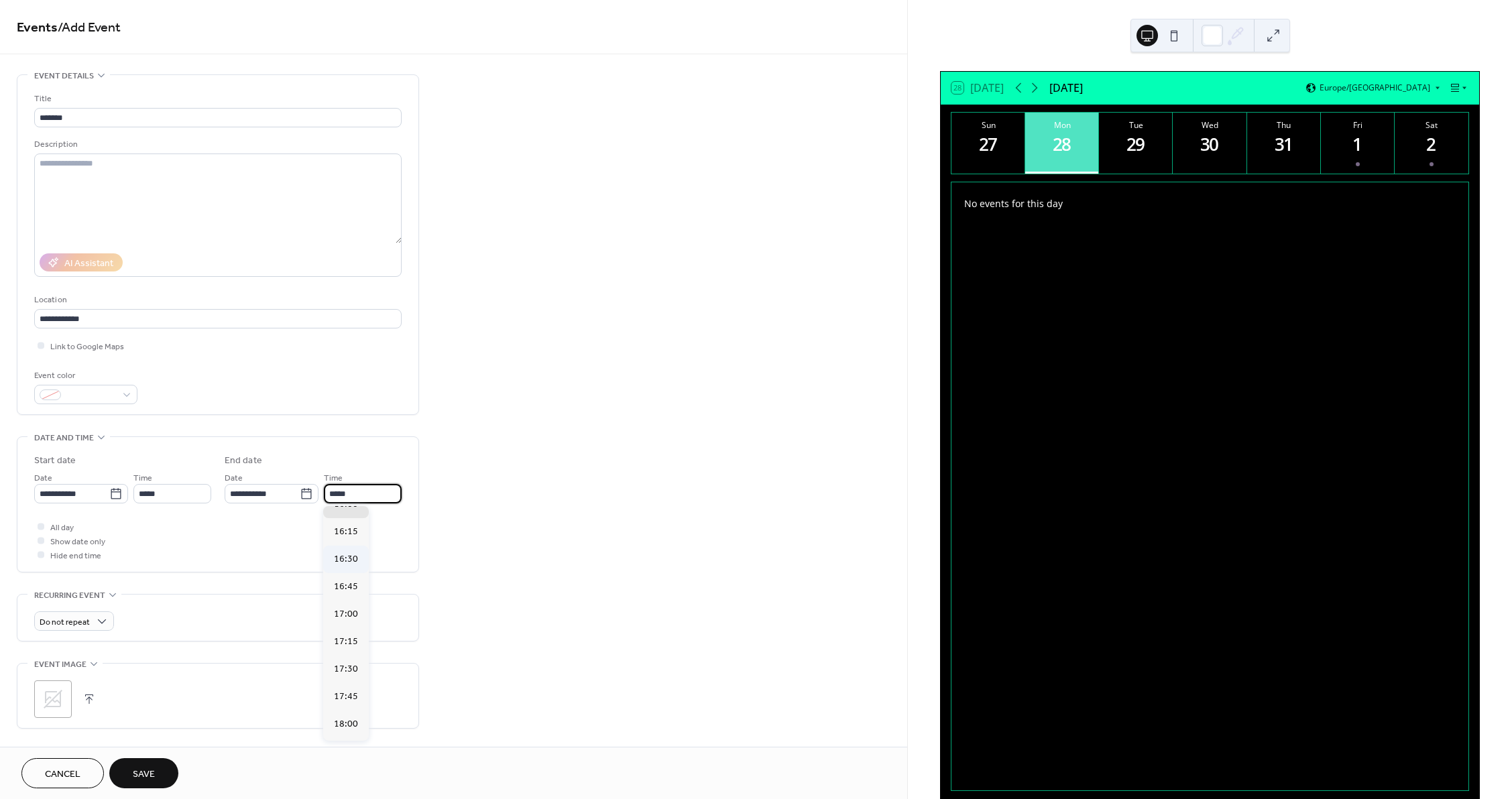 scroll, scrollTop: 134, scrollLeft: 0, axis: vertical 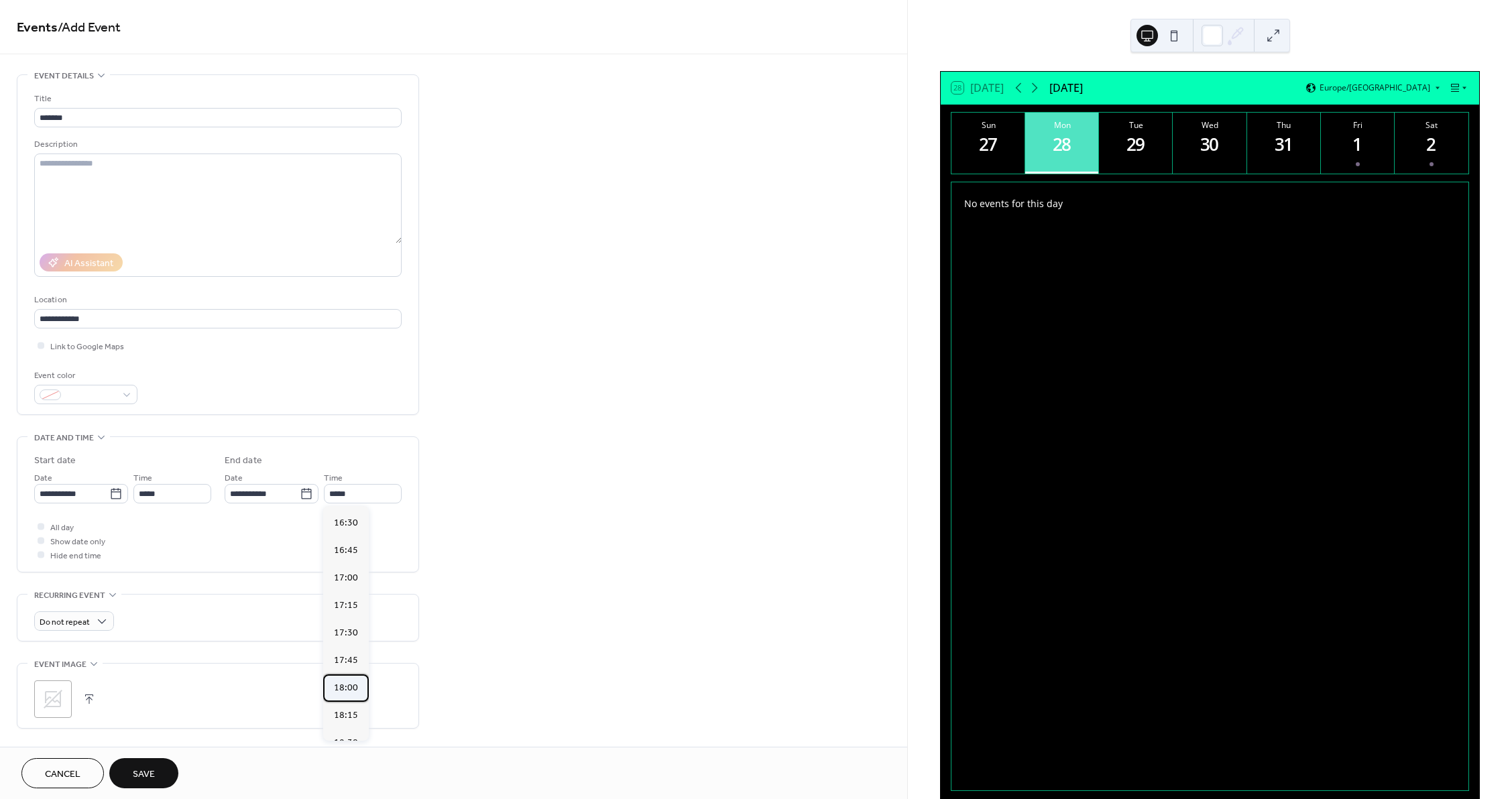 click on "18:00" at bounding box center (346, 688) 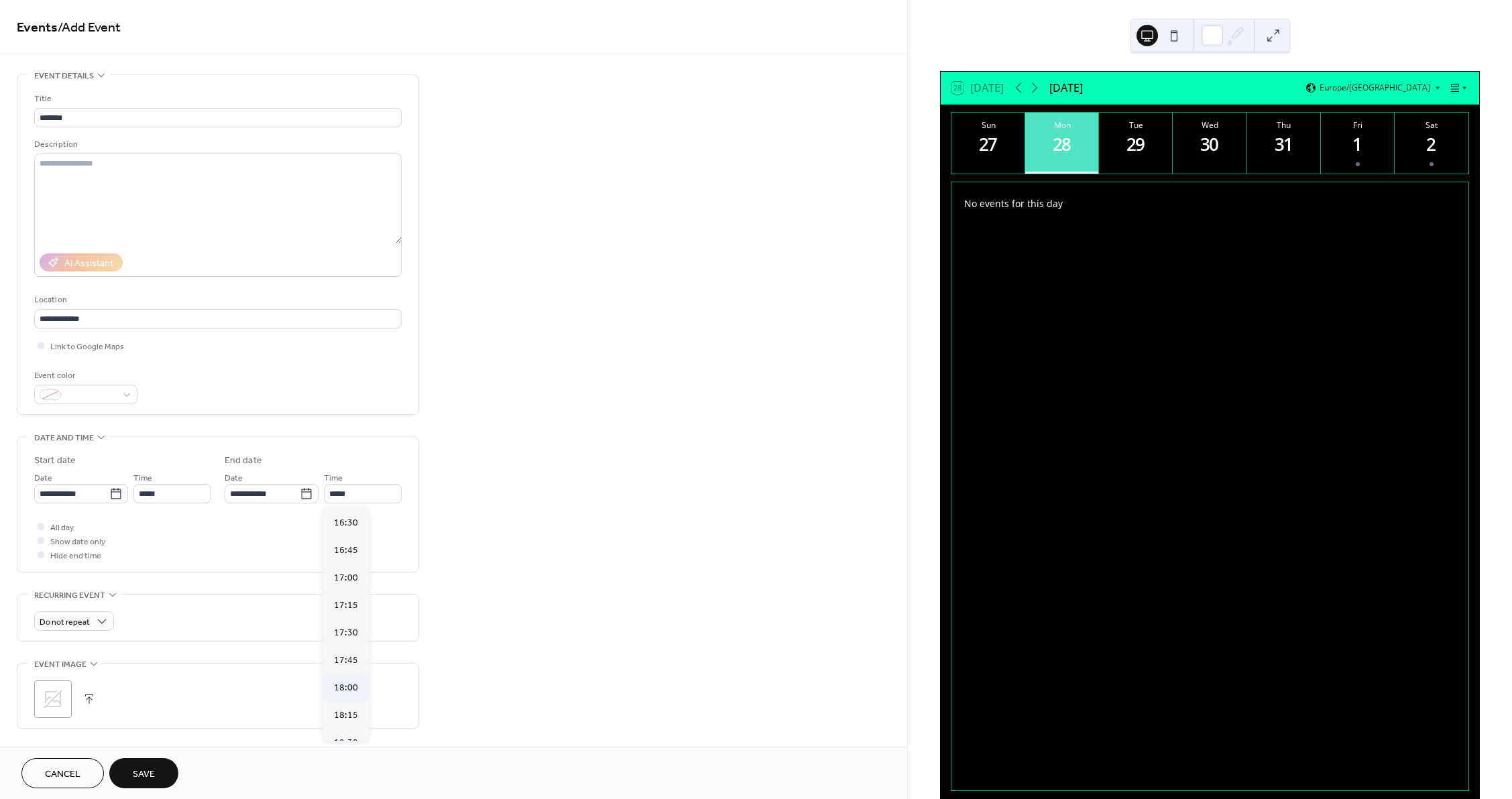type on "*****" 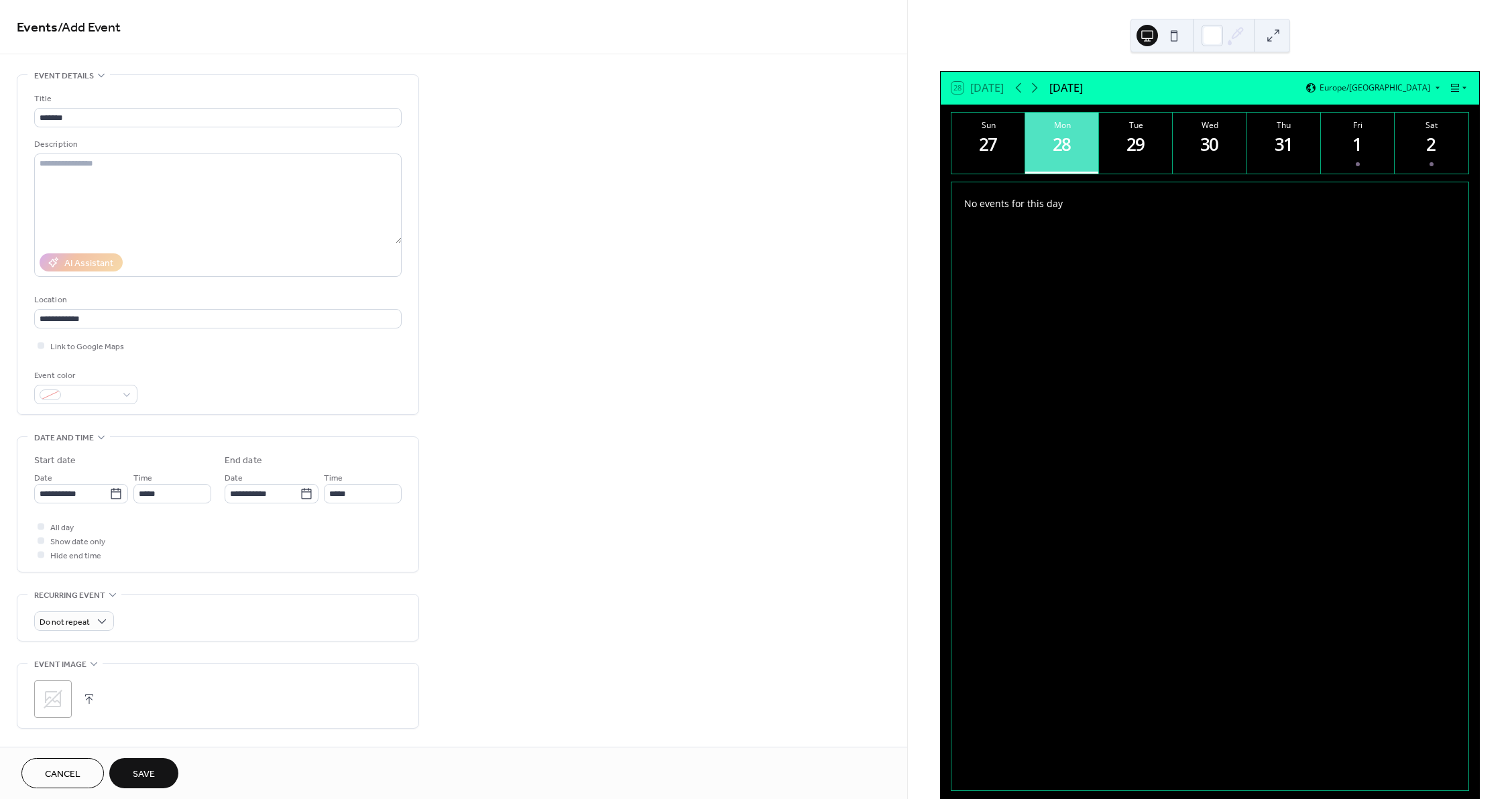 click 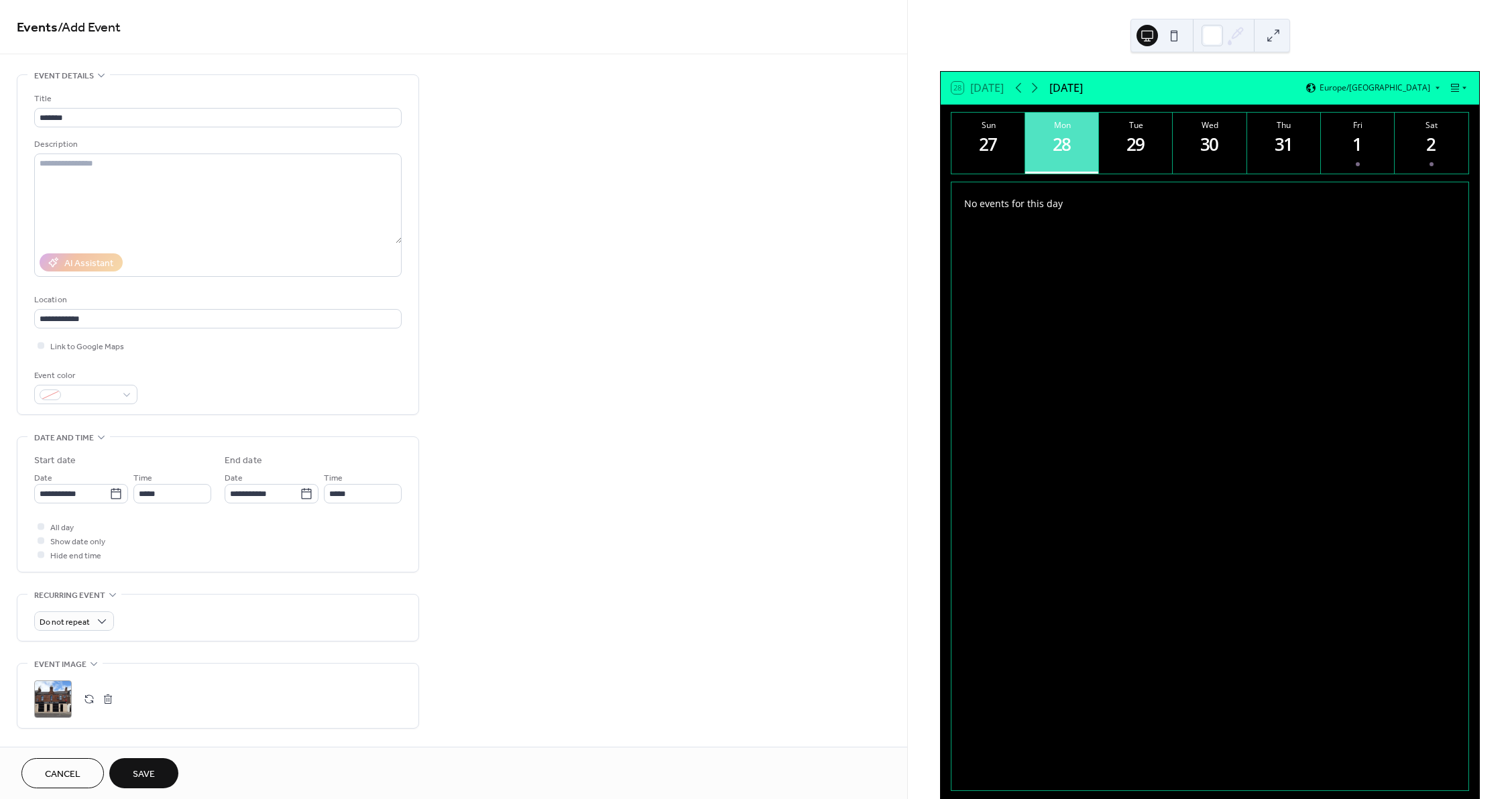 click on "Save" at bounding box center [143, 774] 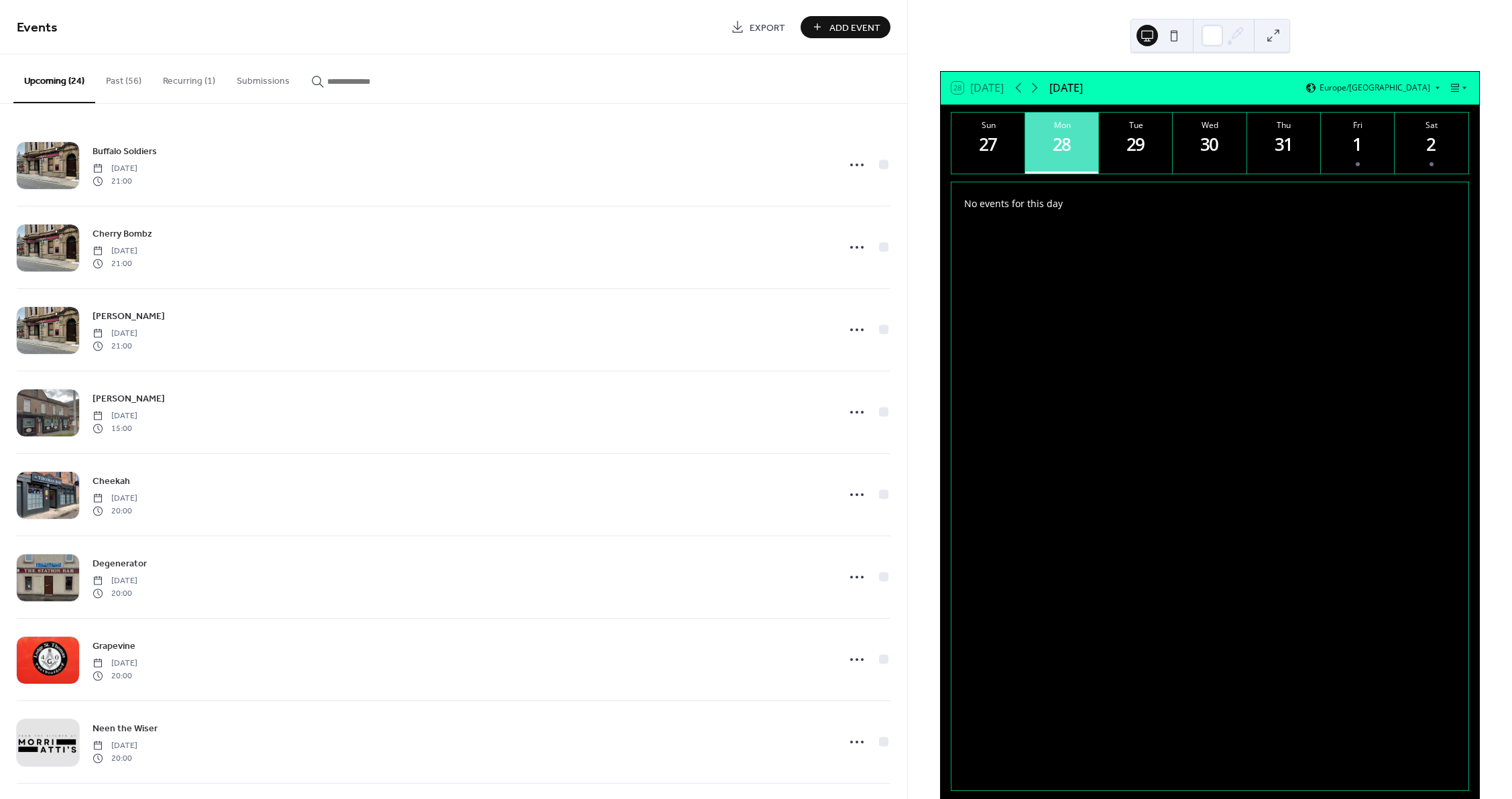 click on "Add Event" at bounding box center (855, 27) 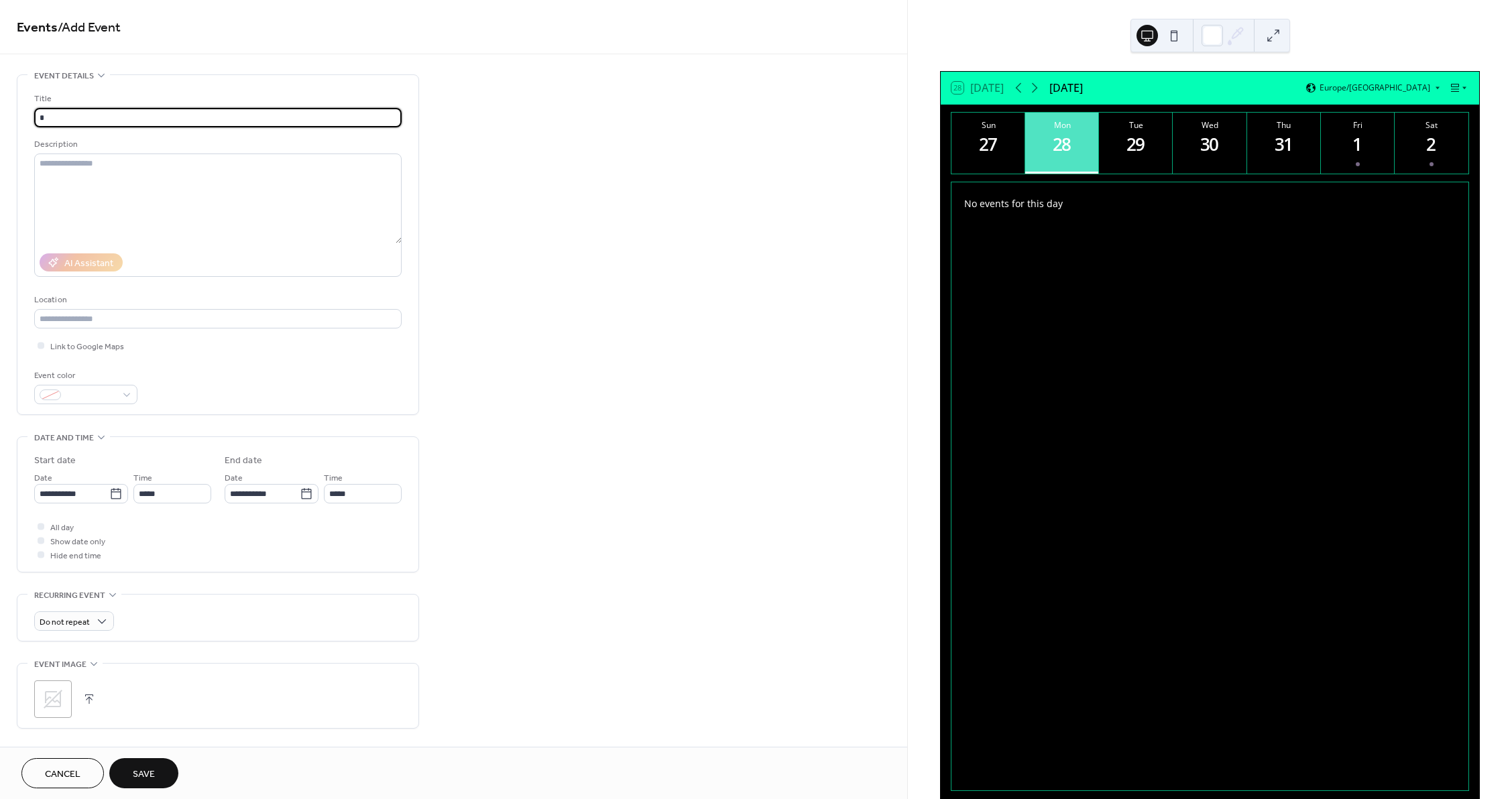 type on "**********" 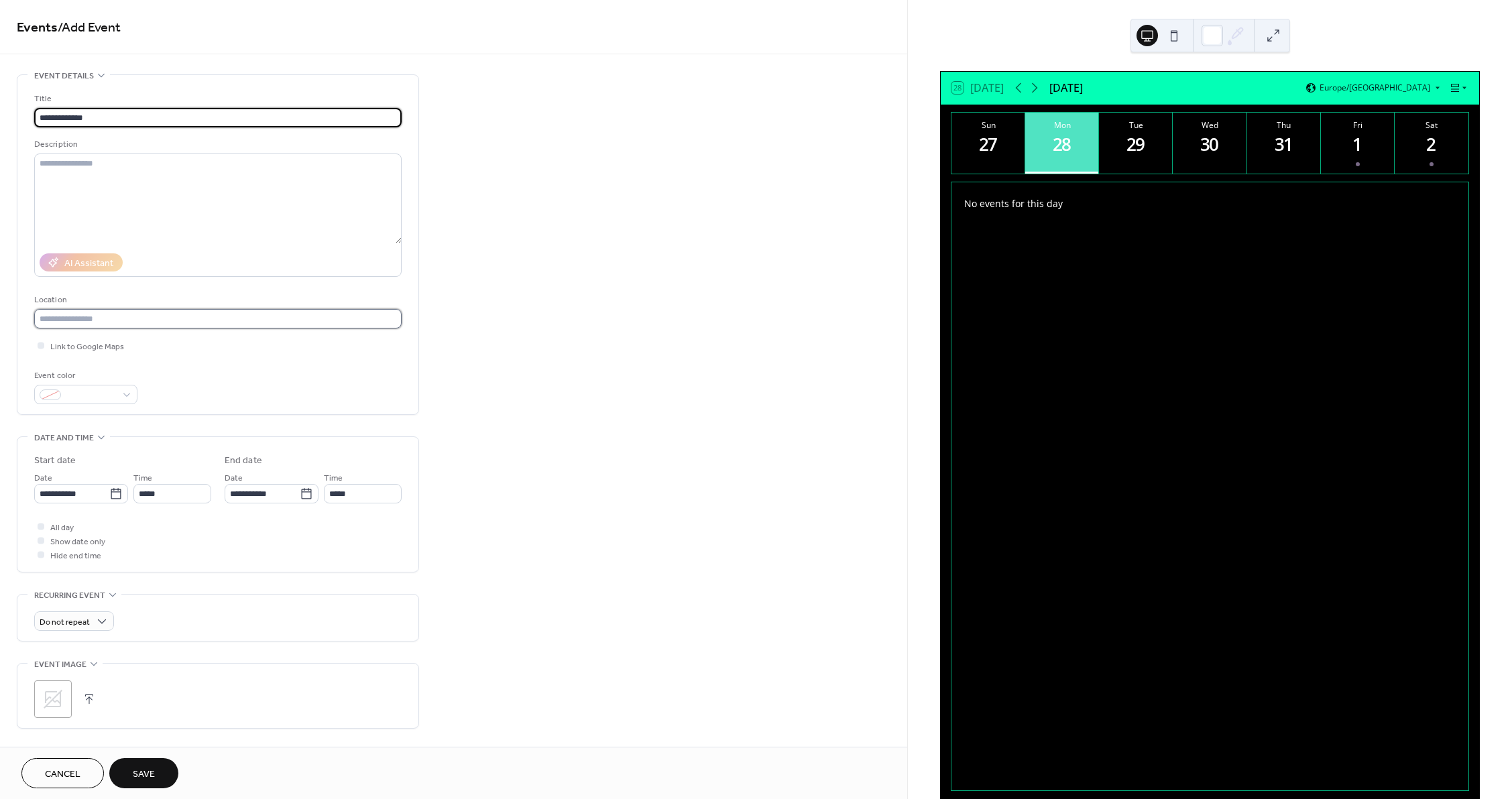 click at bounding box center (218, 318) 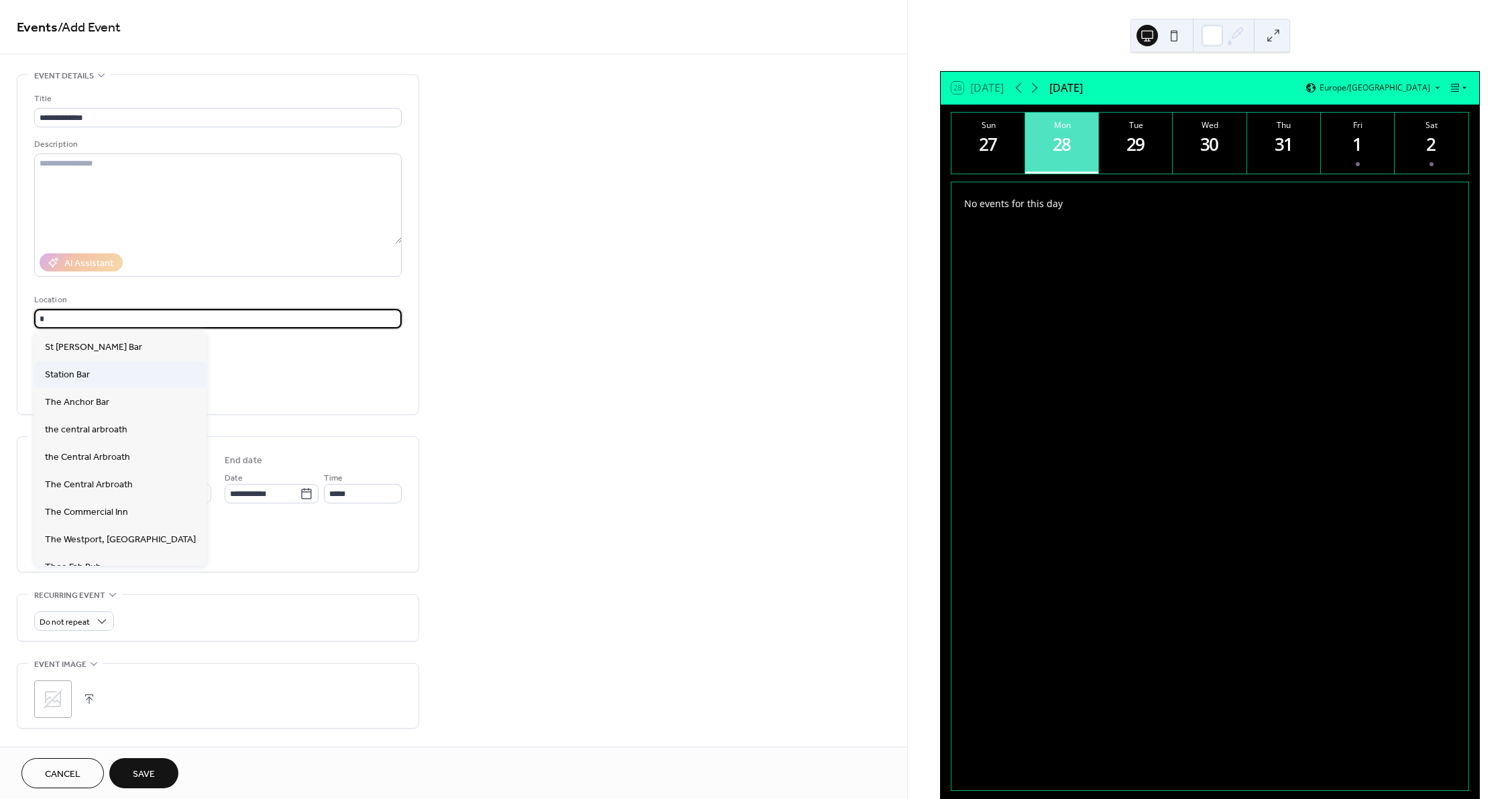 scroll, scrollTop: 95, scrollLeft: 0, axis: vertical 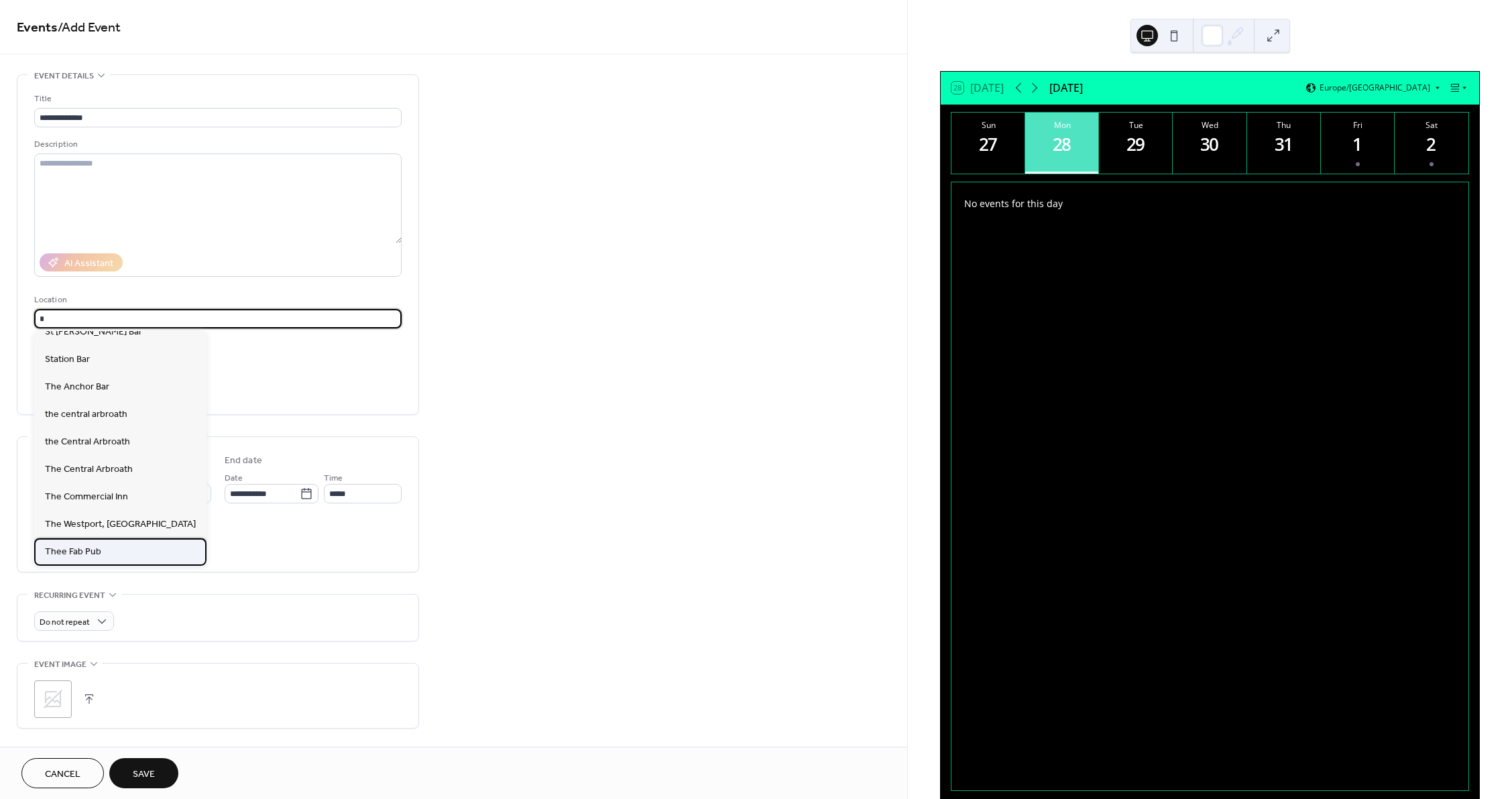click on "Thee Fab Pub" at bounding box center (73, 552) 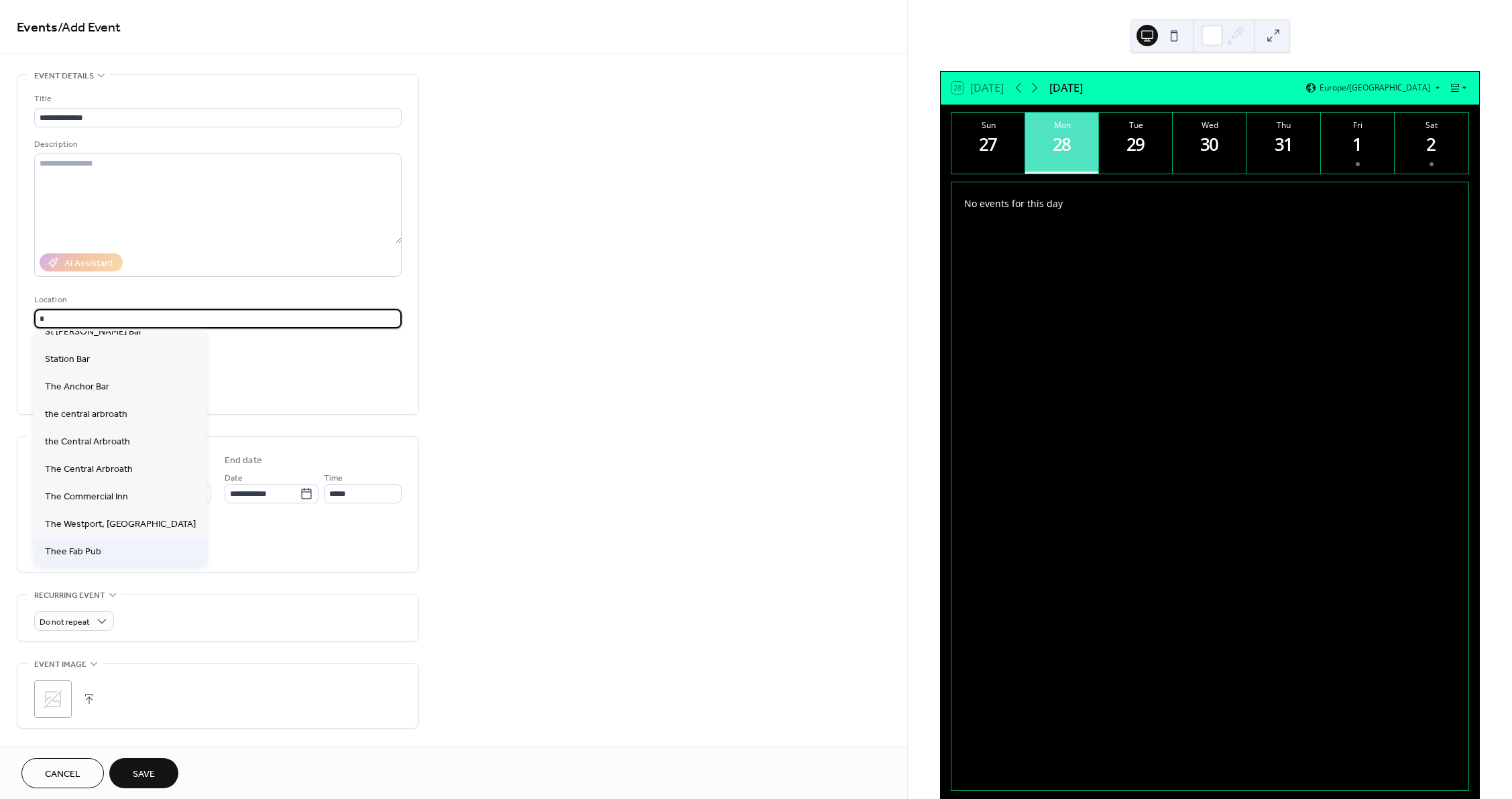 type on "**********" 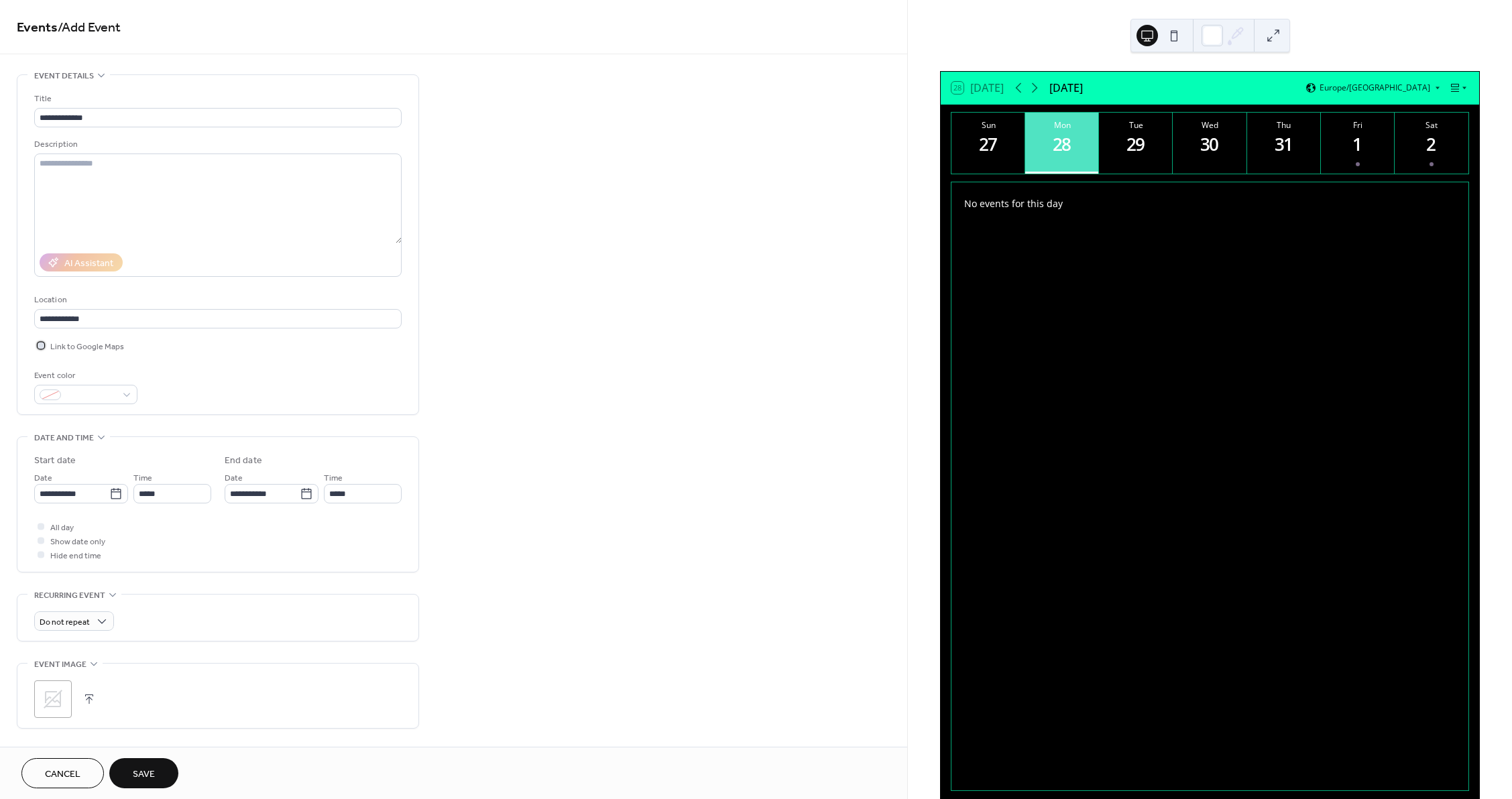 click on "Link to Google Maps" at bounding box center [87, 347] 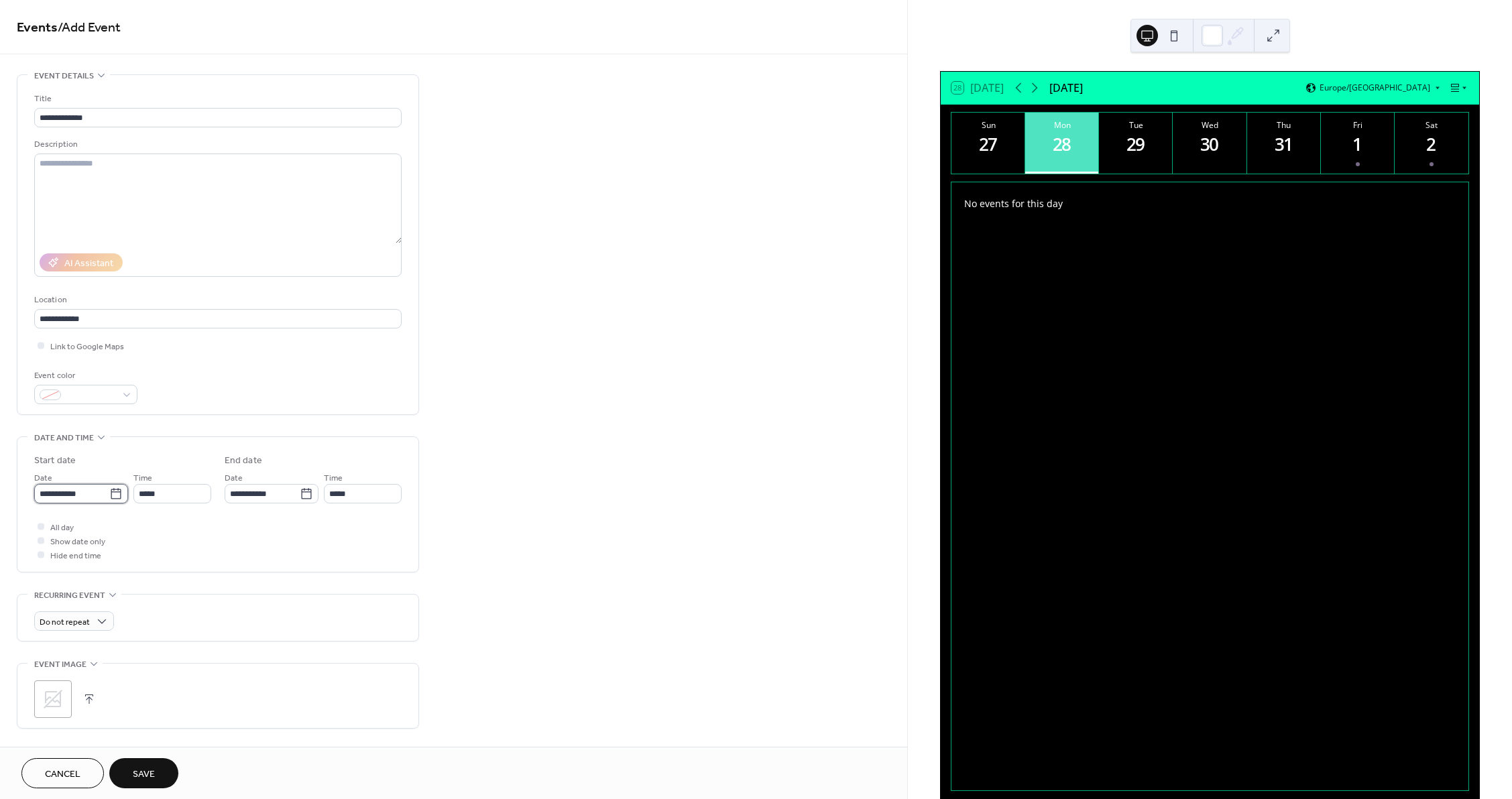 click on "**********" at bounding box center (72, 493) 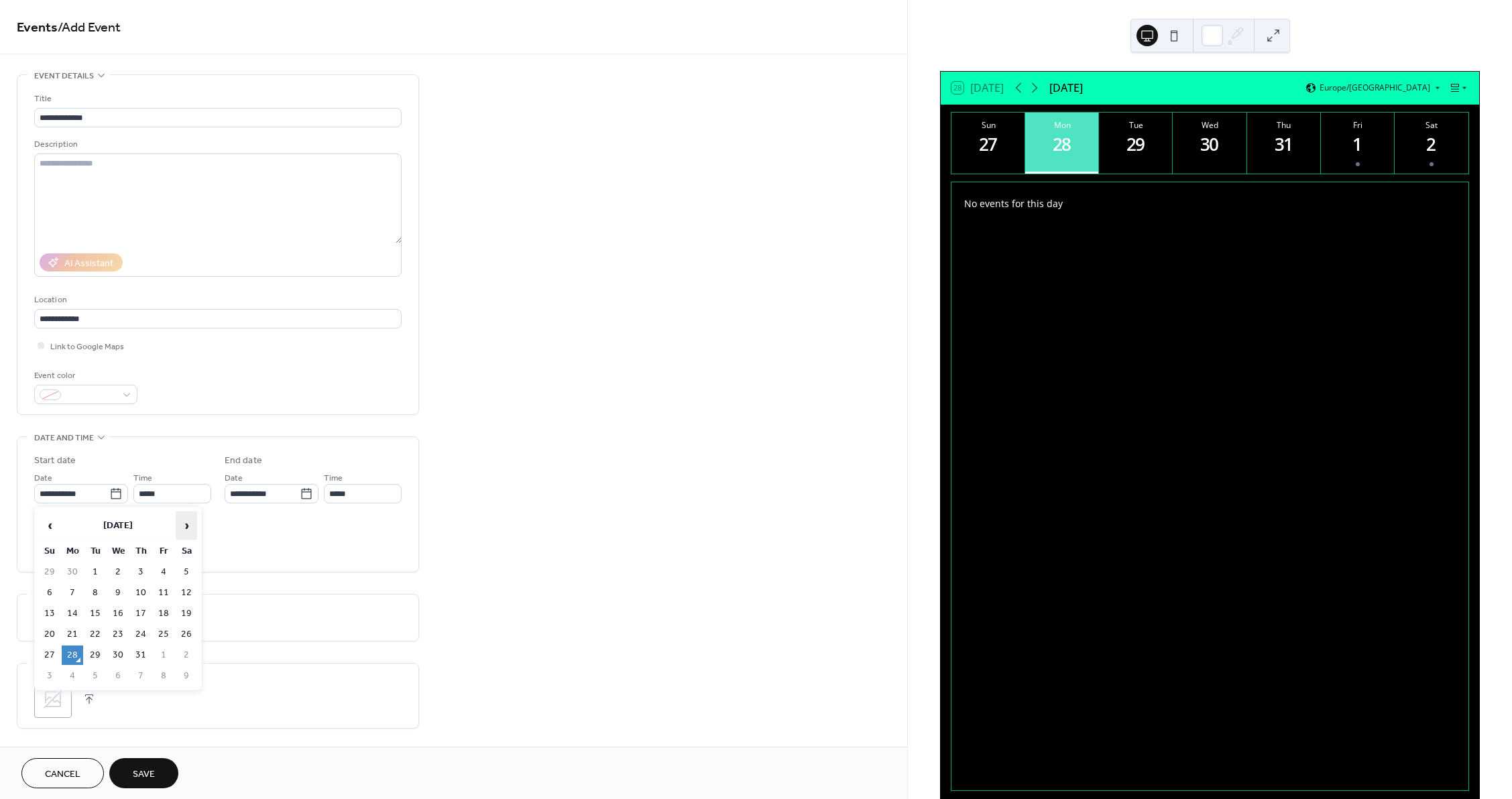 click on "›" at bounding box center [186, 526] 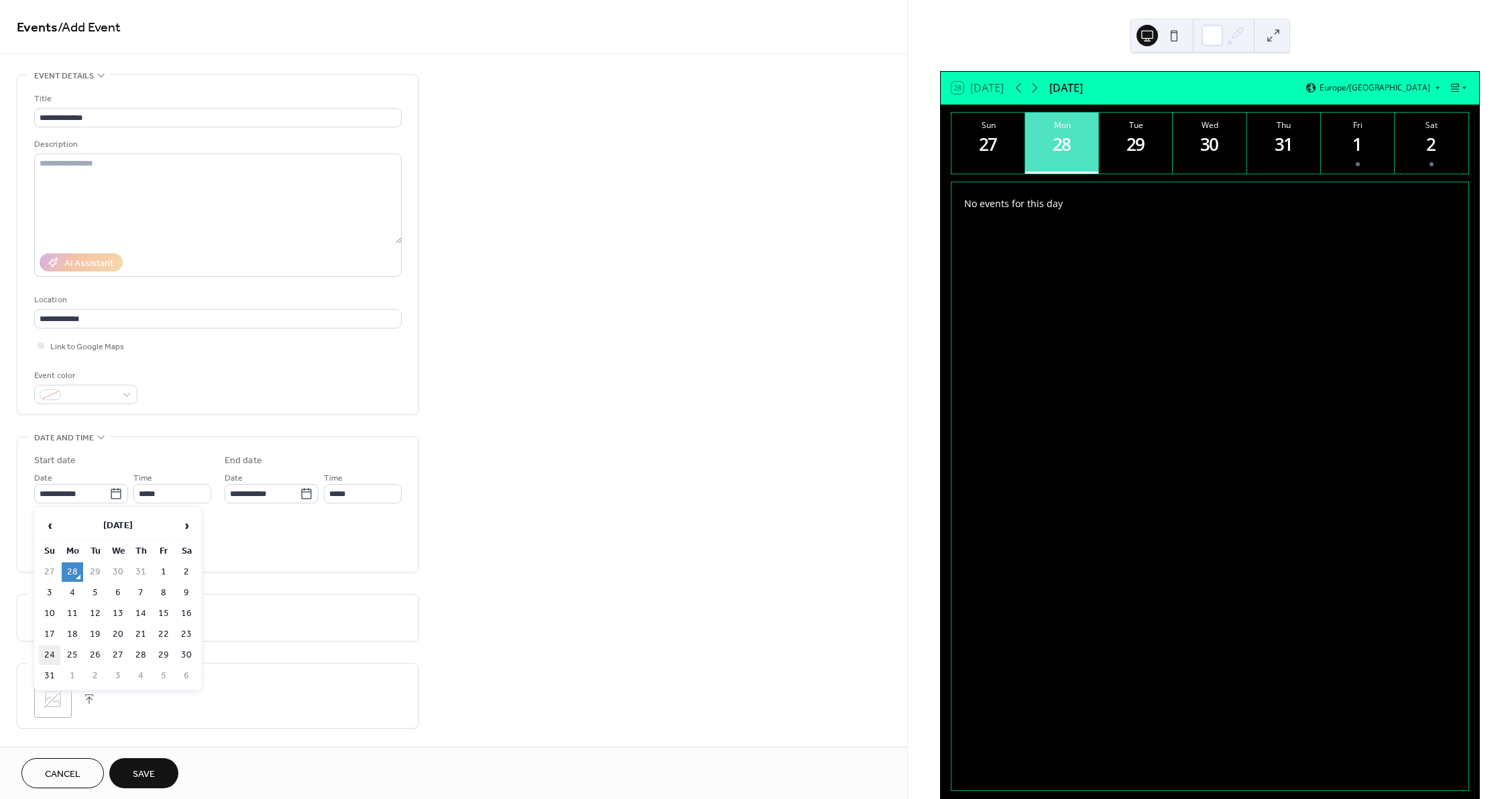 click on "24" at bounding box center [50, 655] 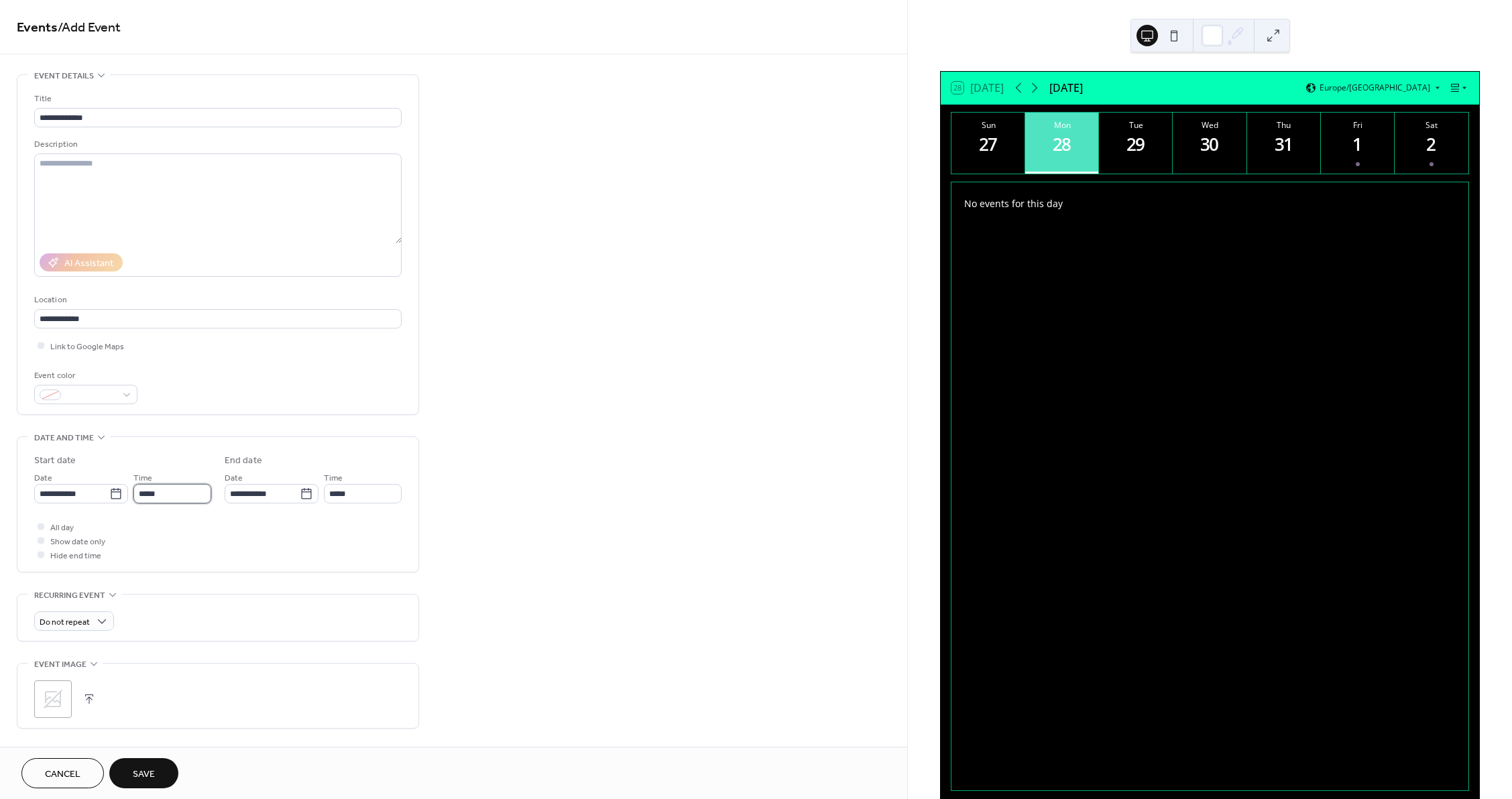 click on "*****" at bounding box center (172, 493) 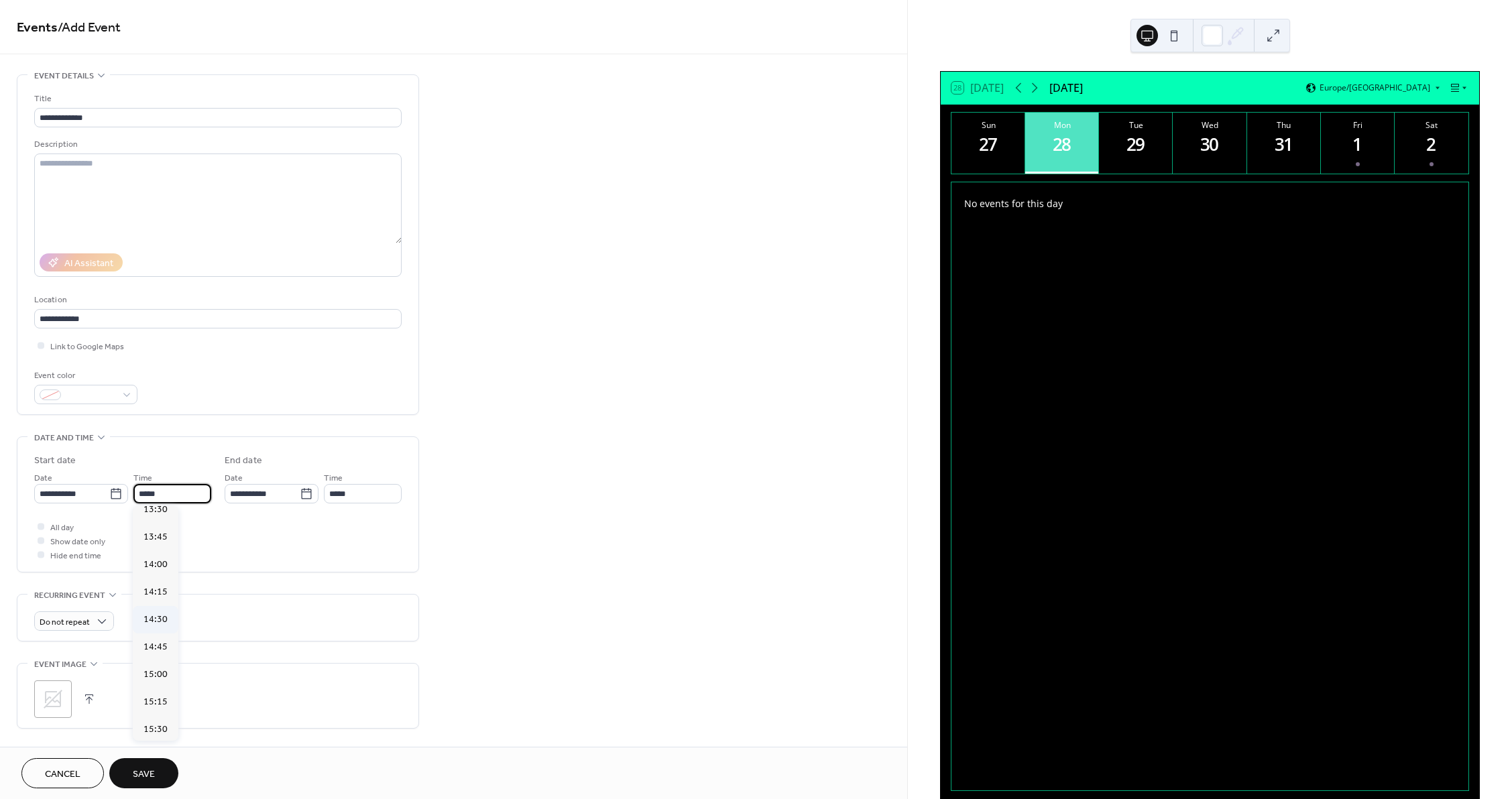 scroll, scrollTop: 1520, scrollLeft: 0, axis: vertical 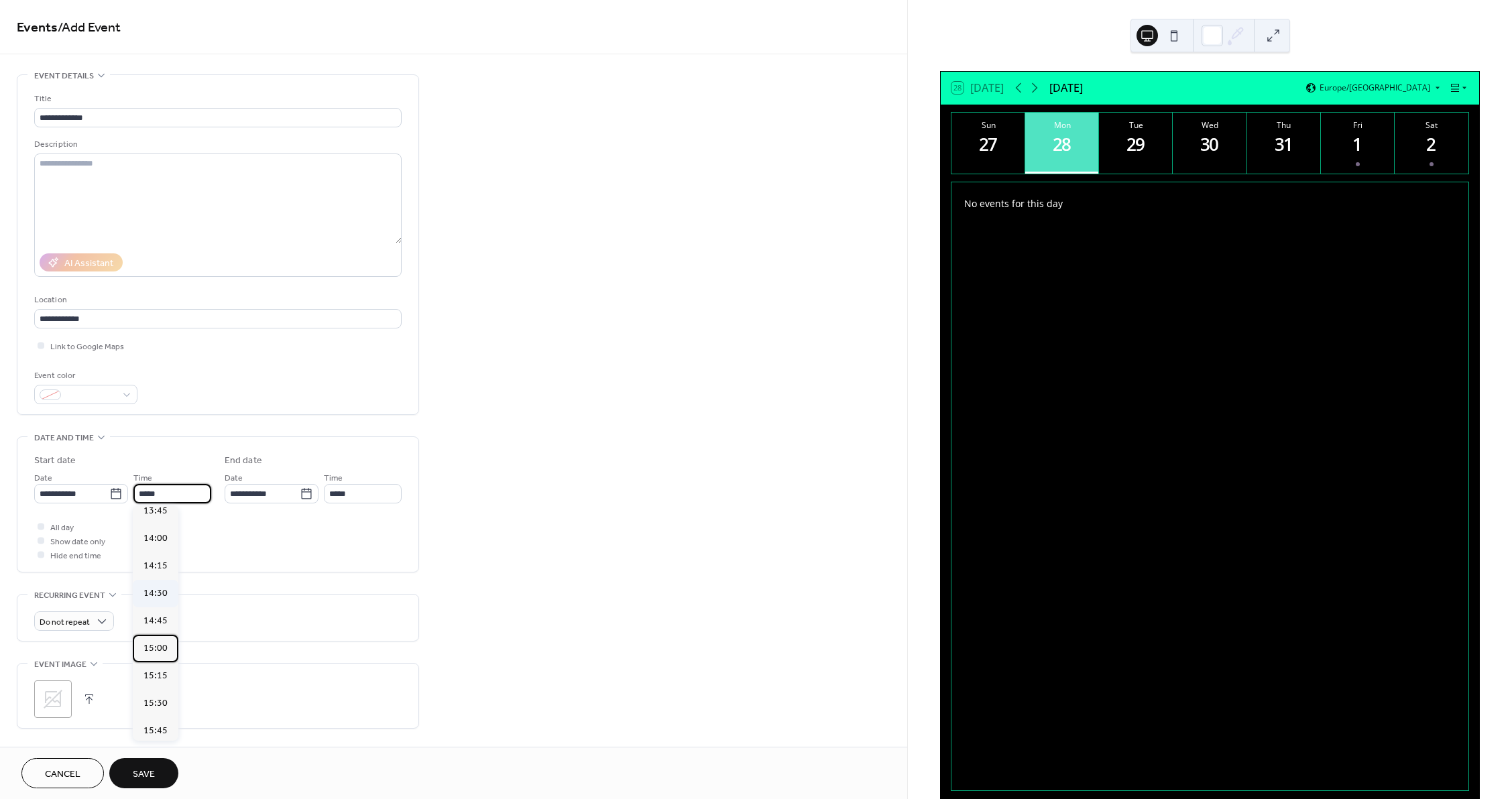 click on "15:00" at bounding box center (156, 648) 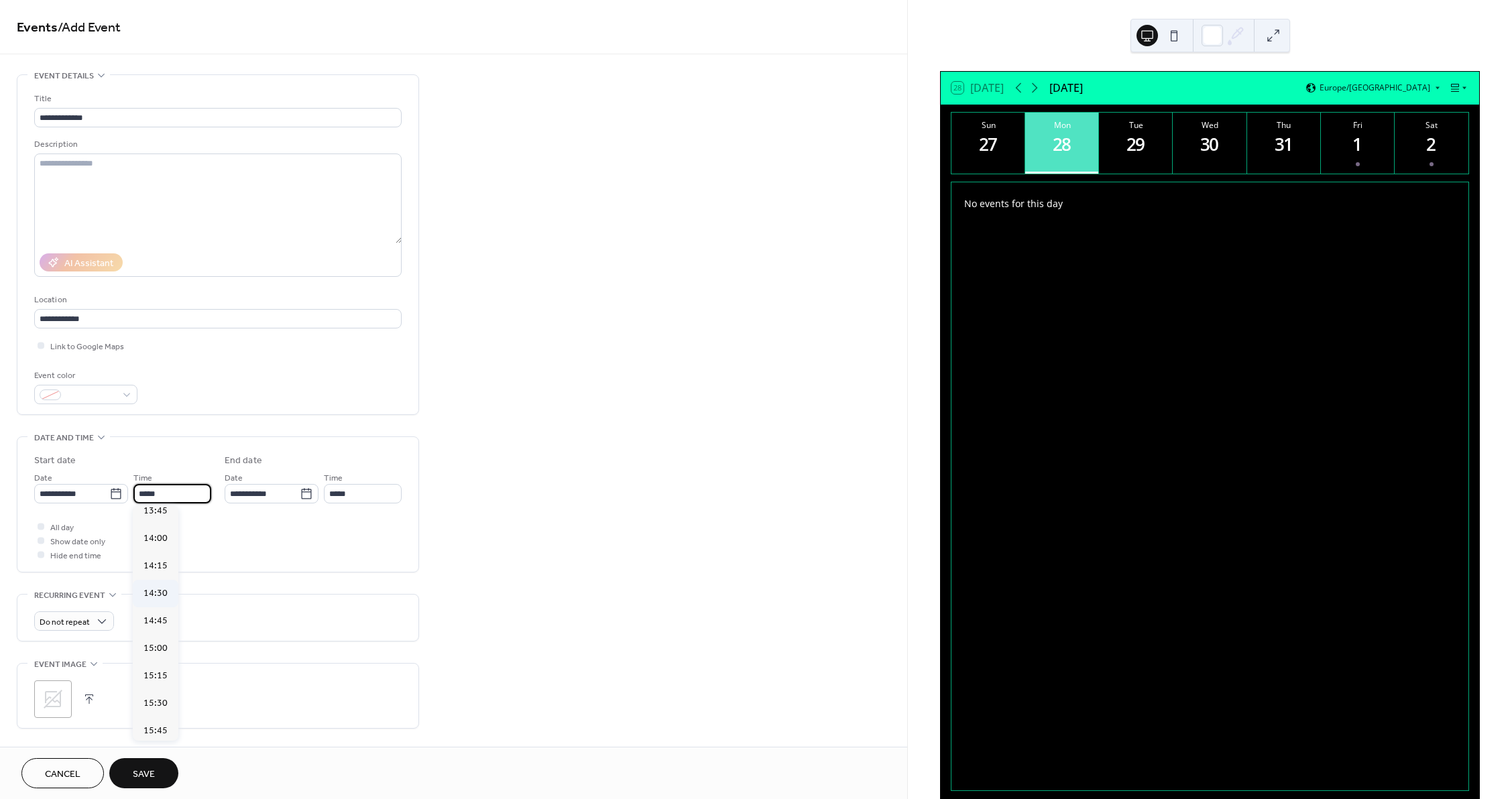 type on "*****" 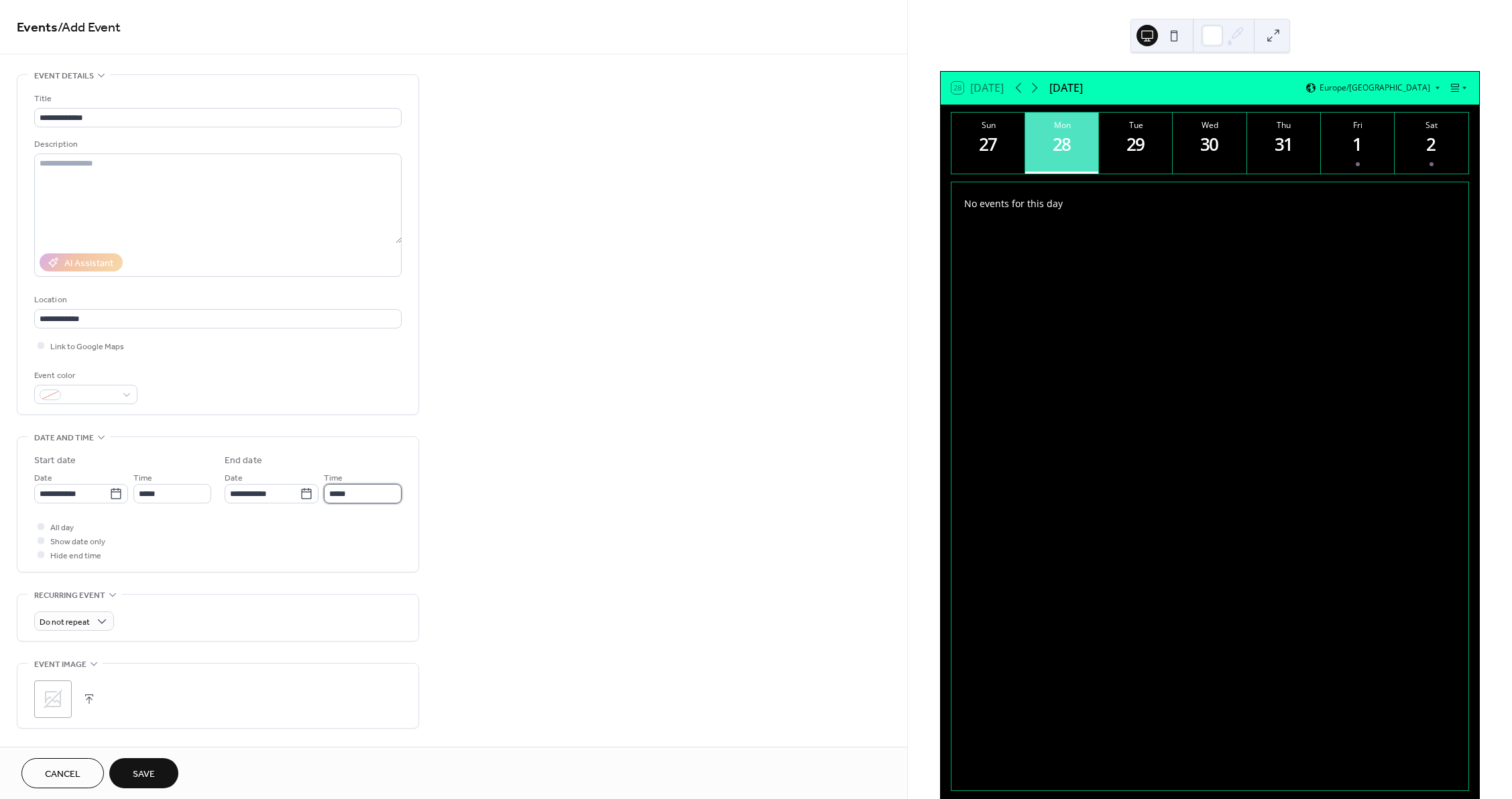 click on "*****" at bounding box center (363, 493) 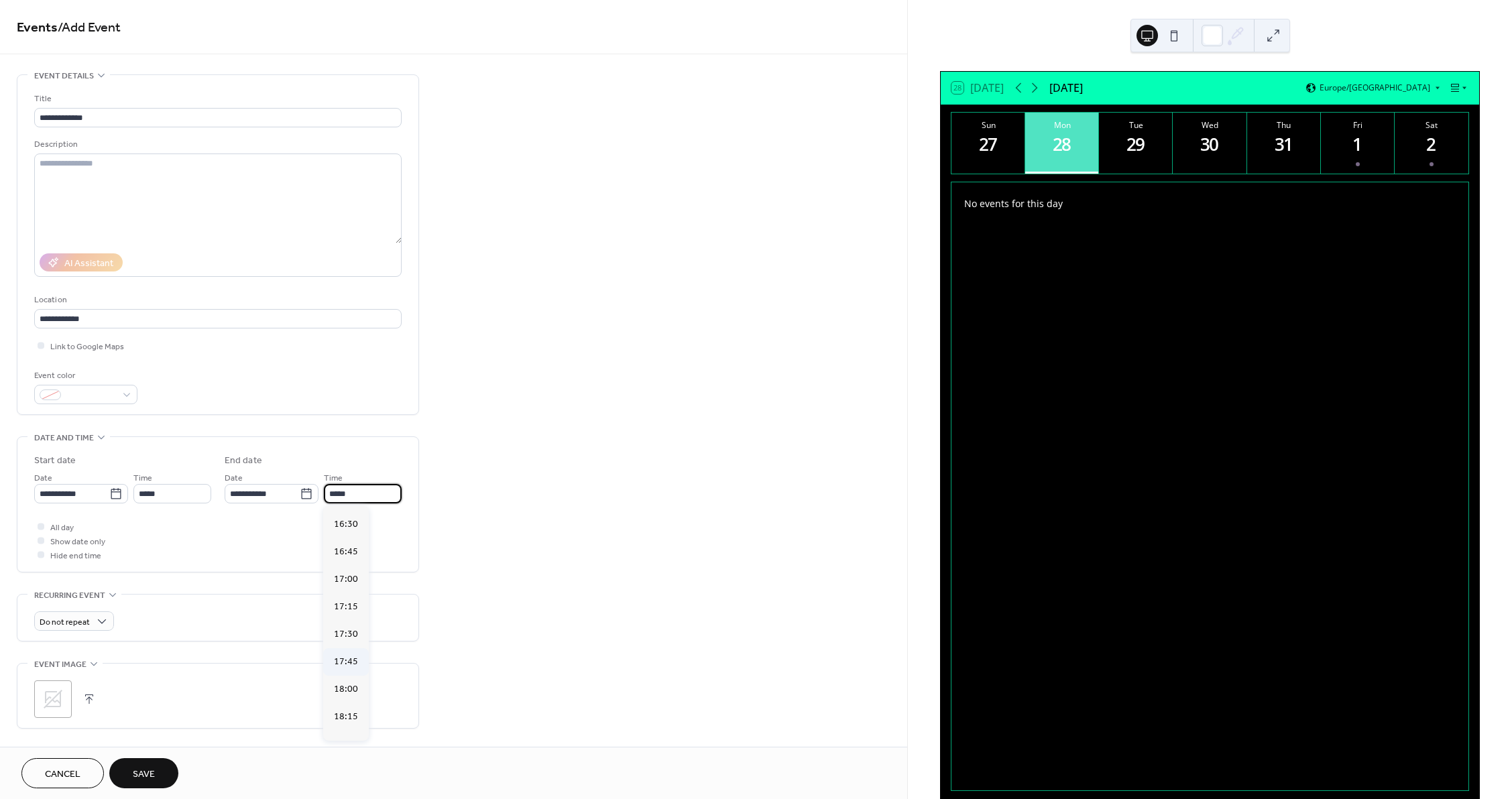 scroll, scrollTop: 134, scrollLeft: 0, axis: vertical 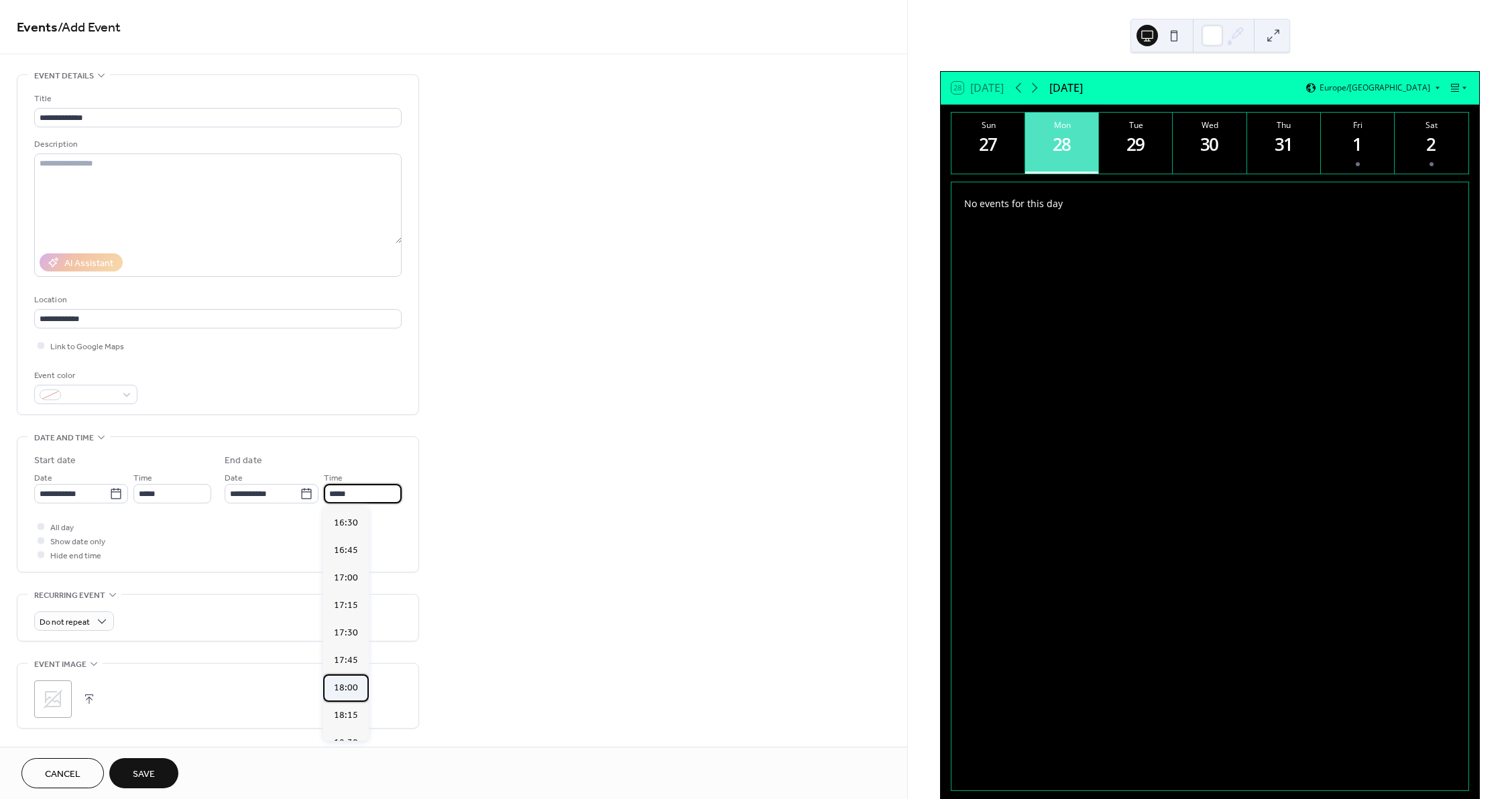 click on "18:00" at bounding box center [346, 688] 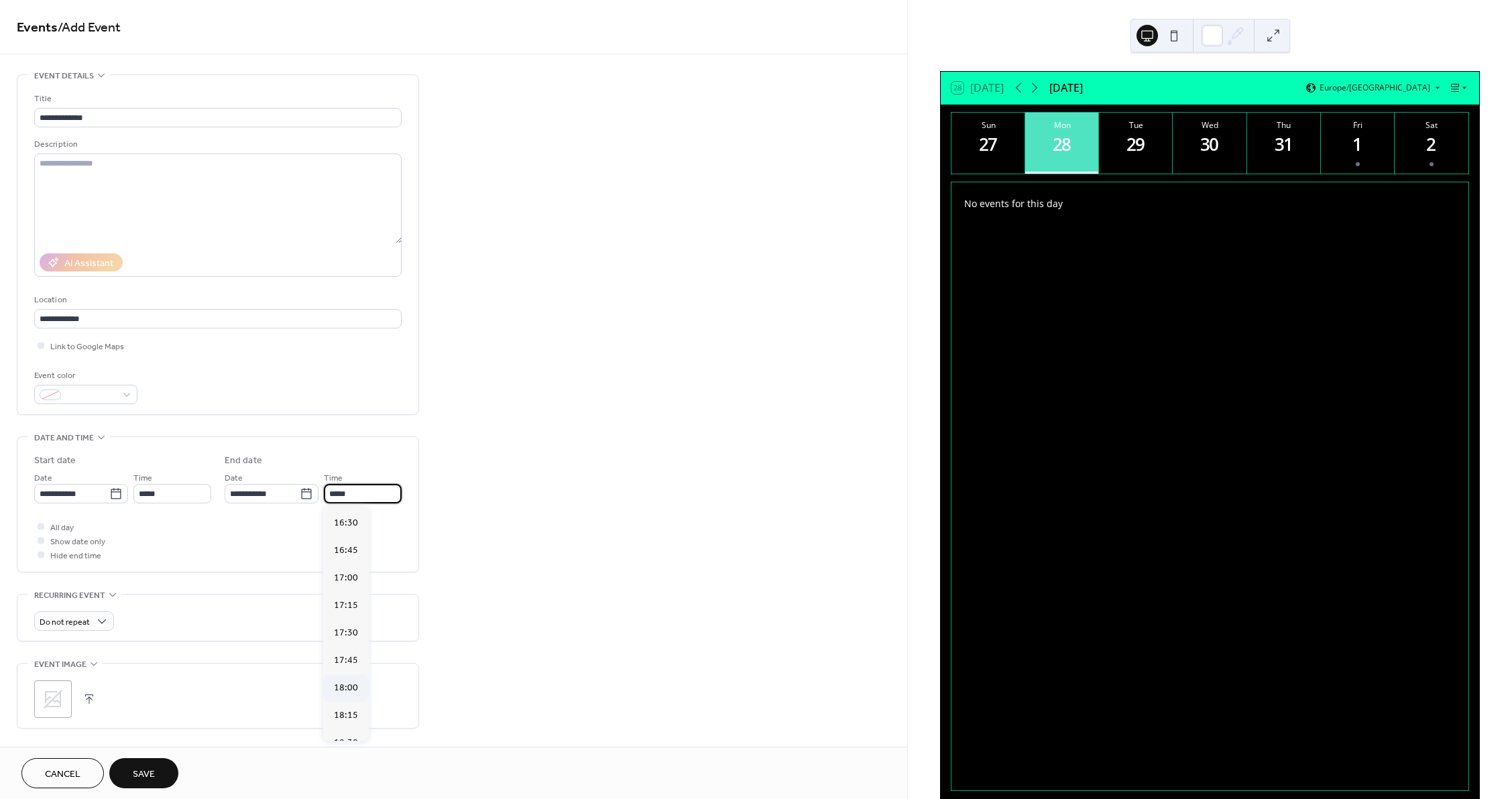 type on "*****" 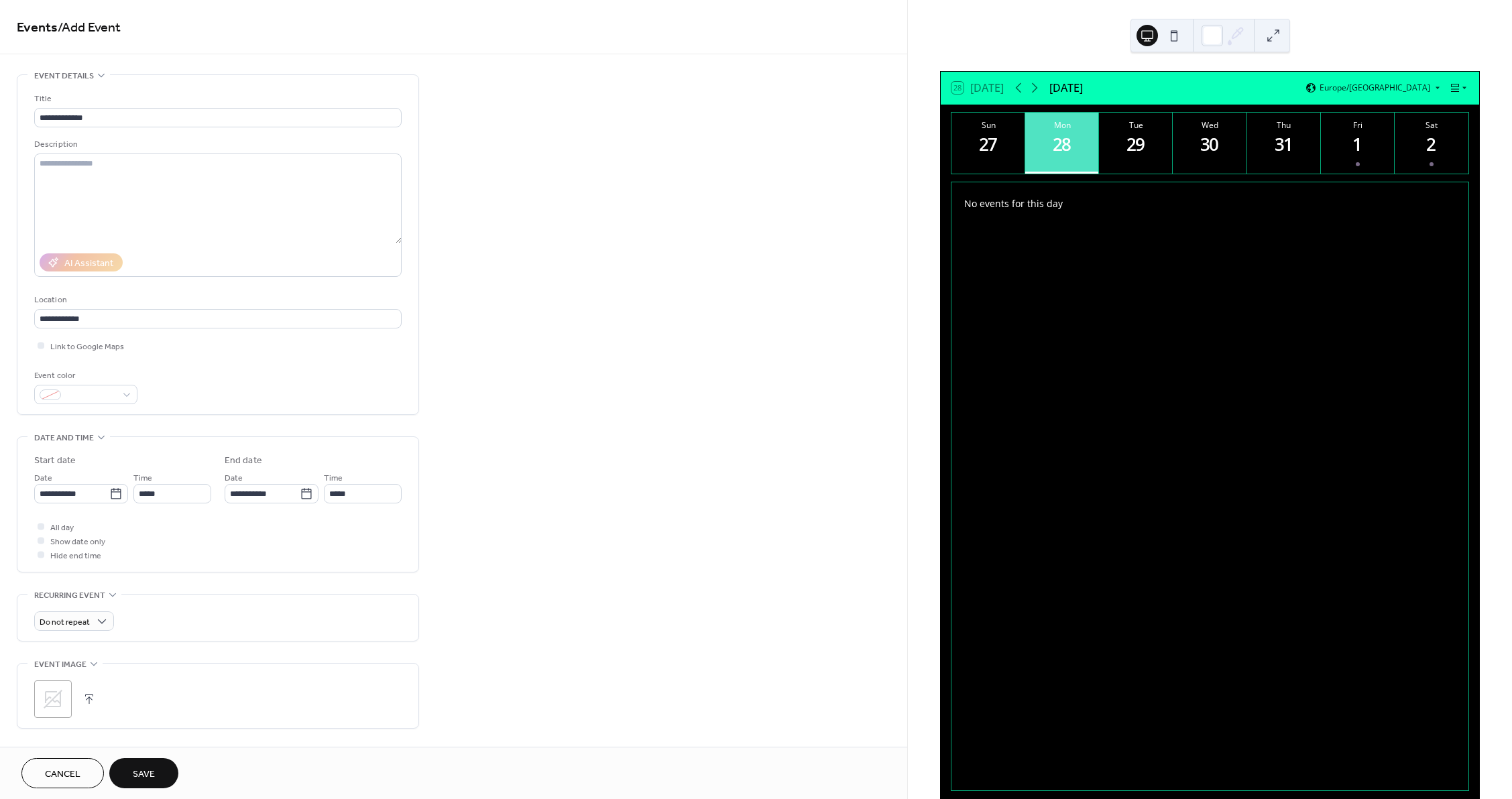 click 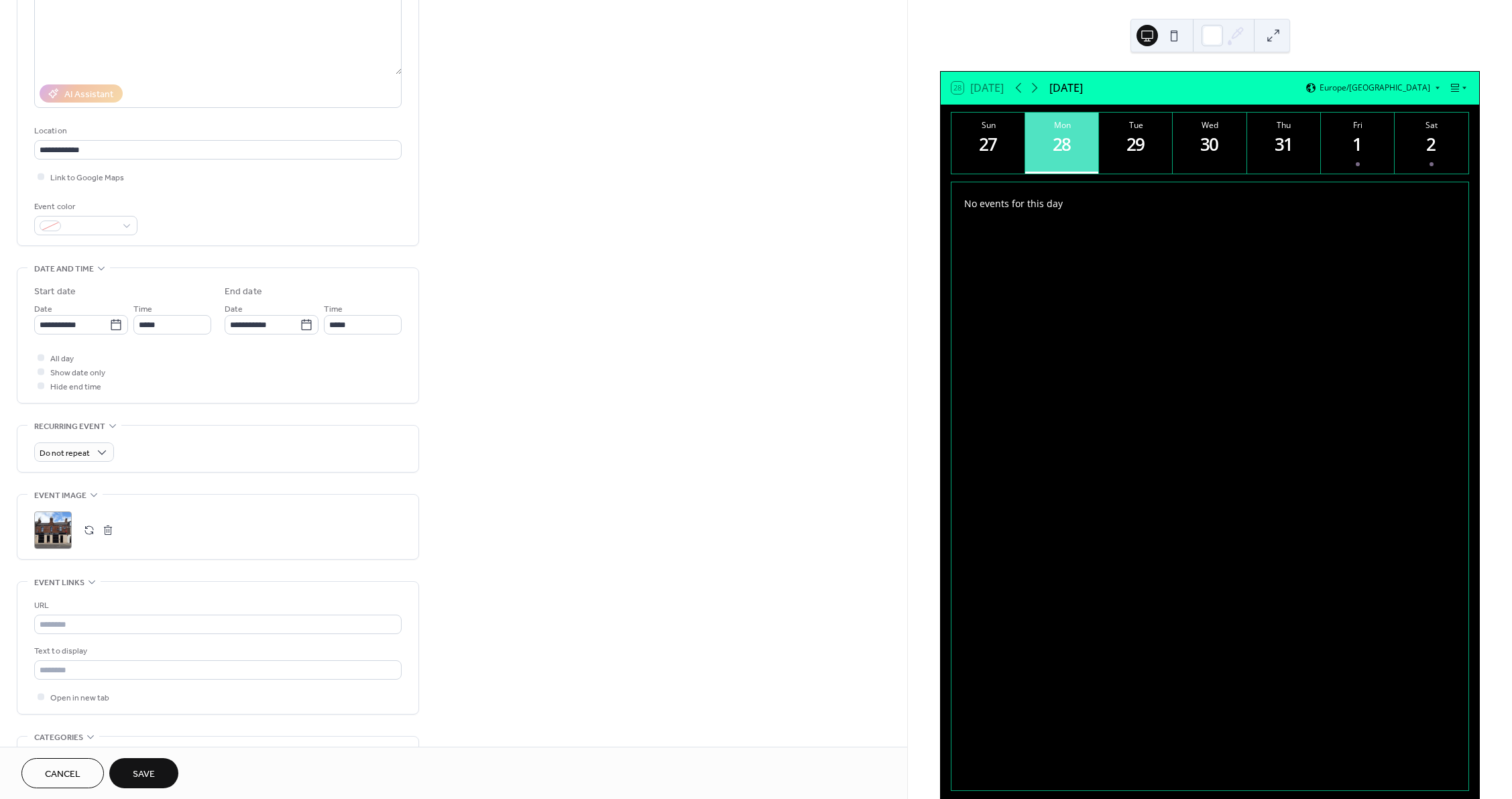 scroll, scrollTop: 201, scrollLeft: 0, axis: vertical 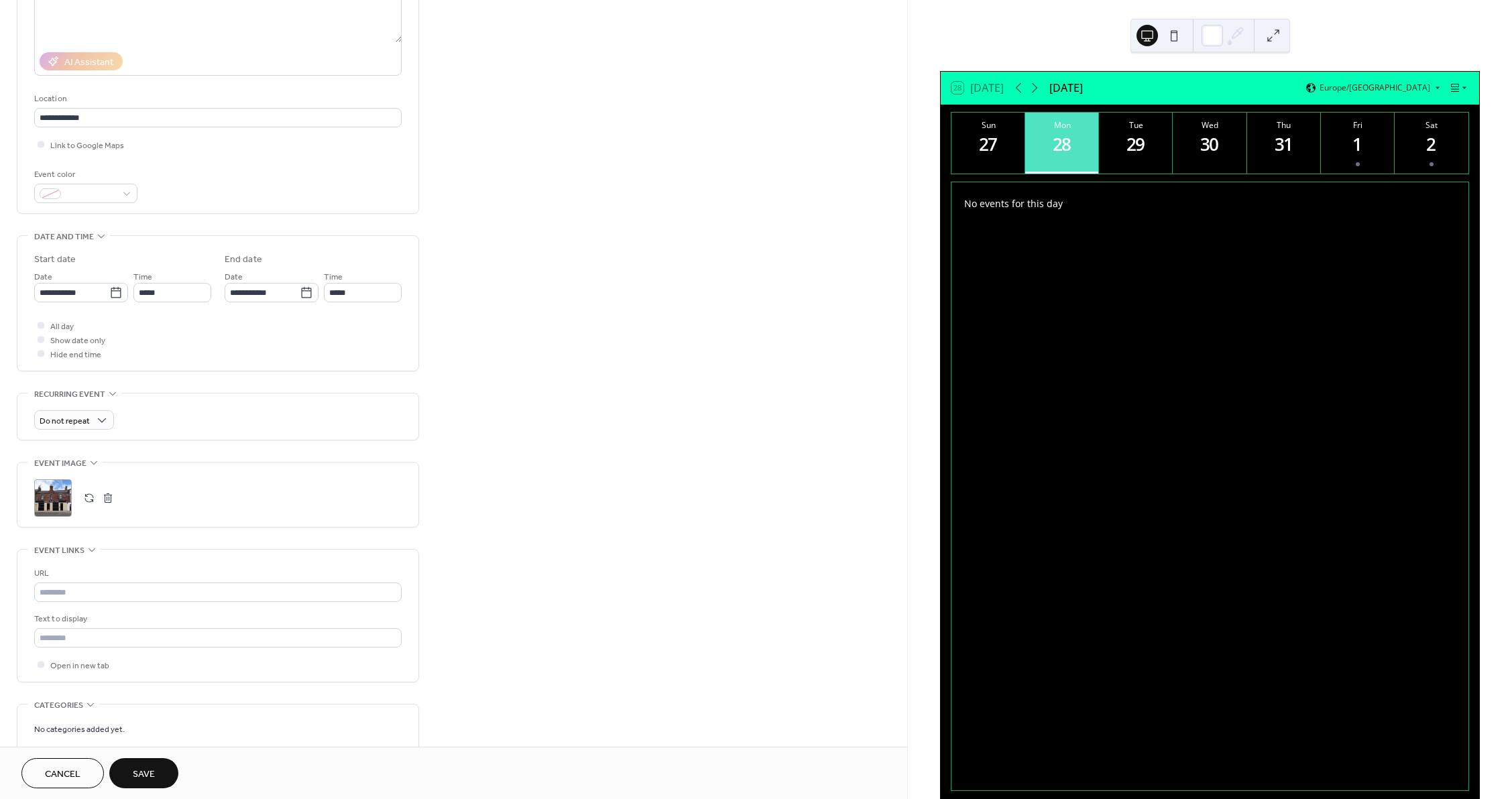 click on "Save" at bounding box center [143, 773] 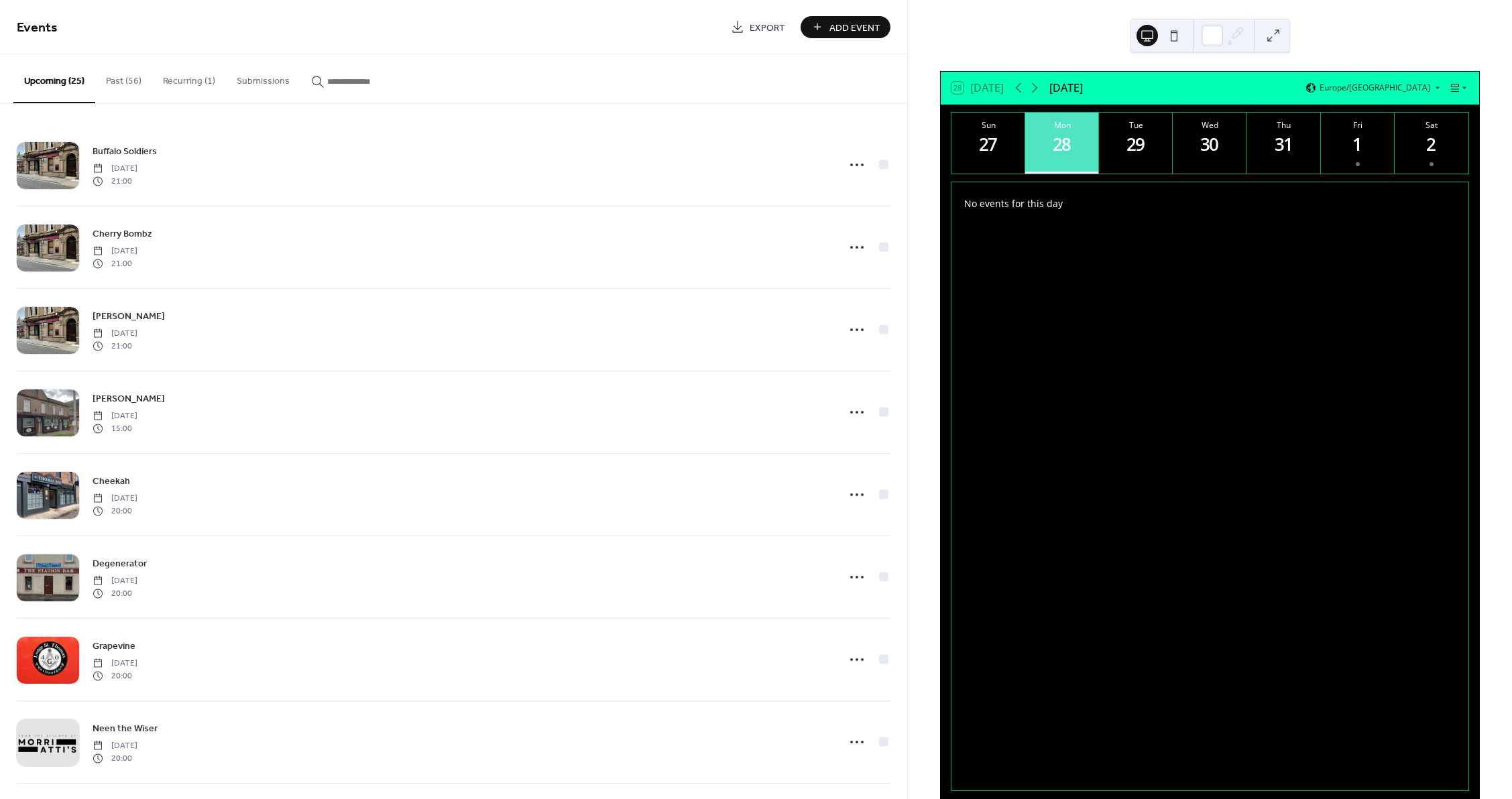 click on "Add Event" at bounding box center (855, 27) 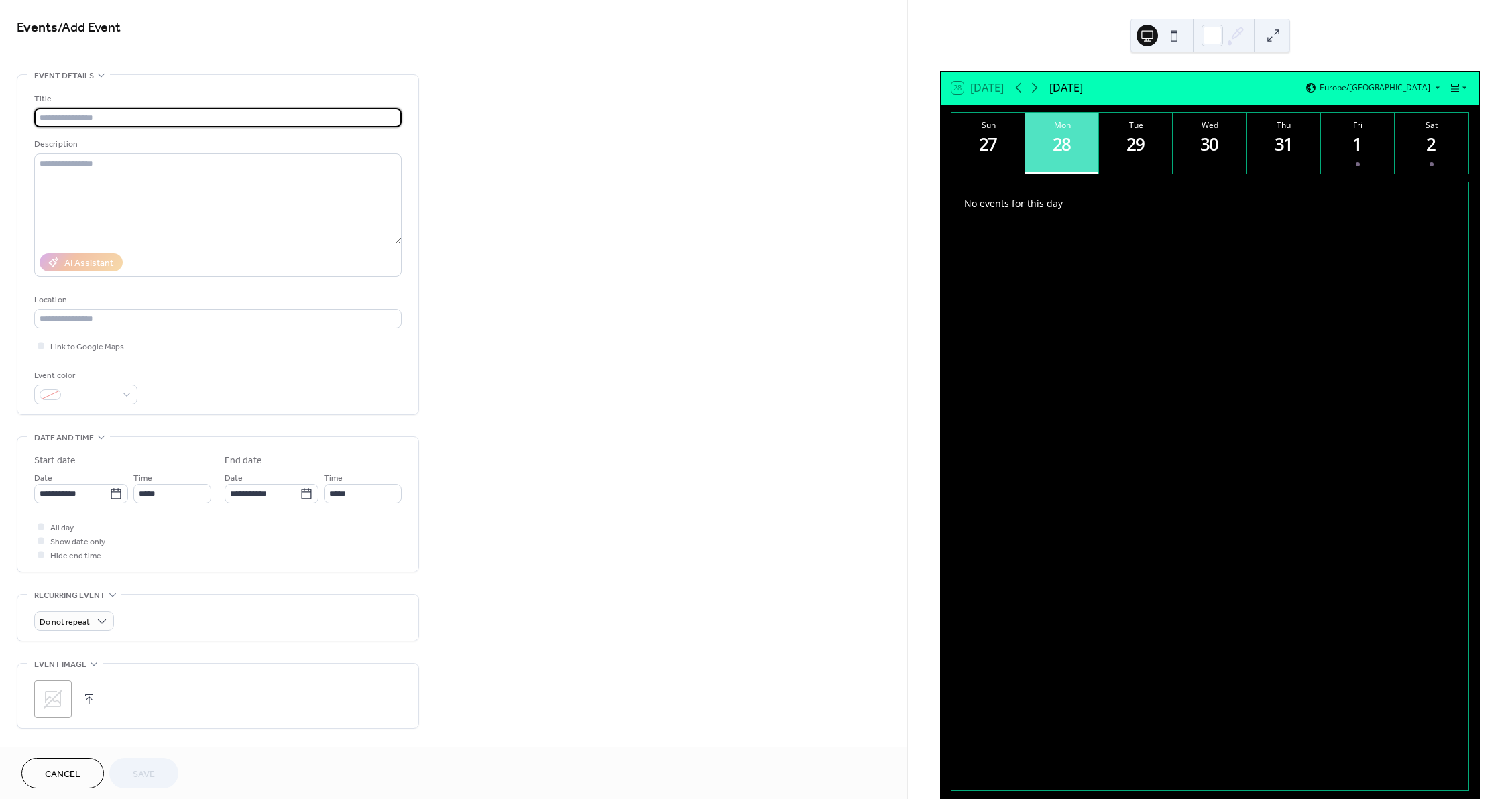 click at bounding box center [218, 117] 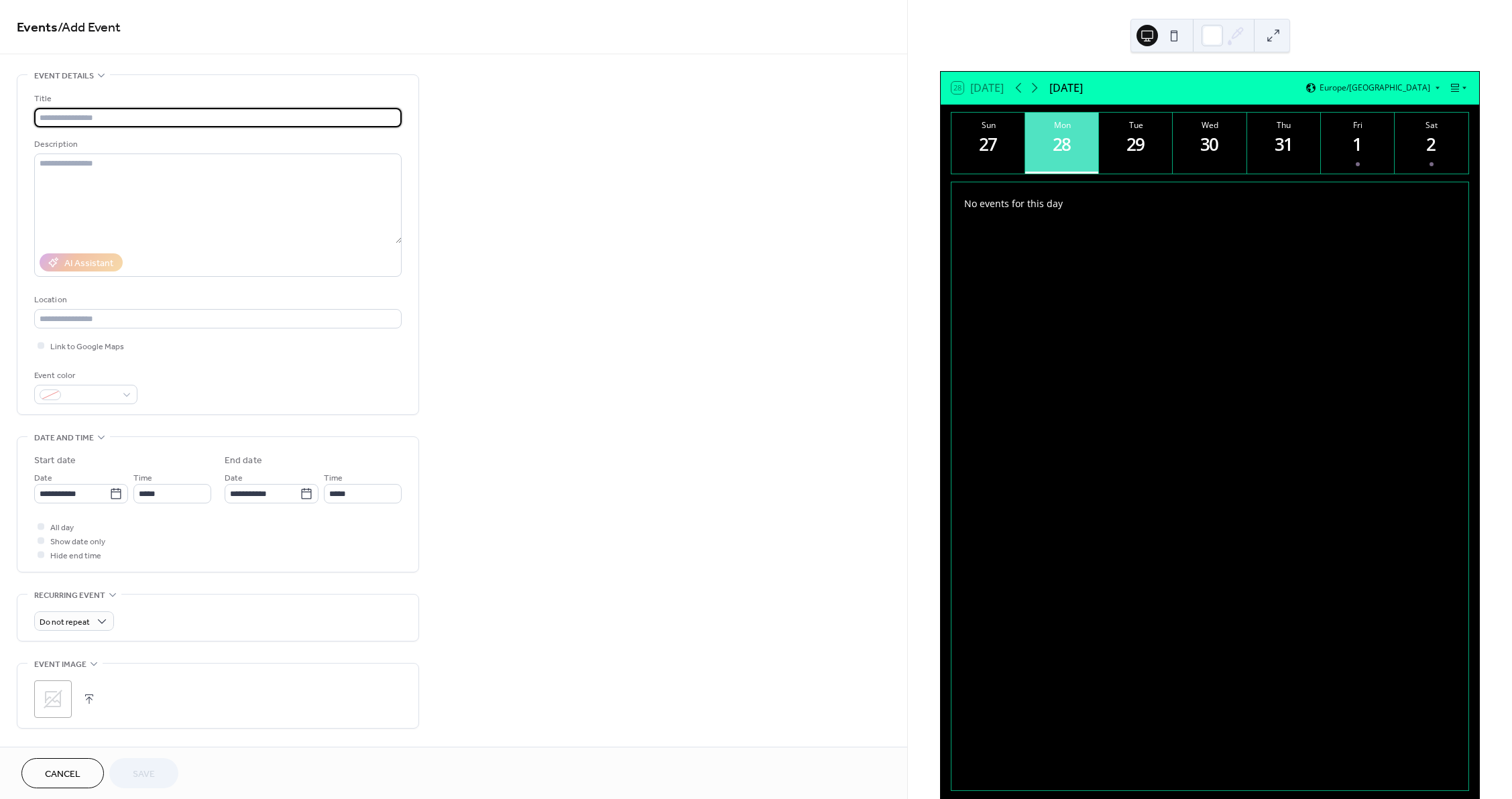 type on "*" 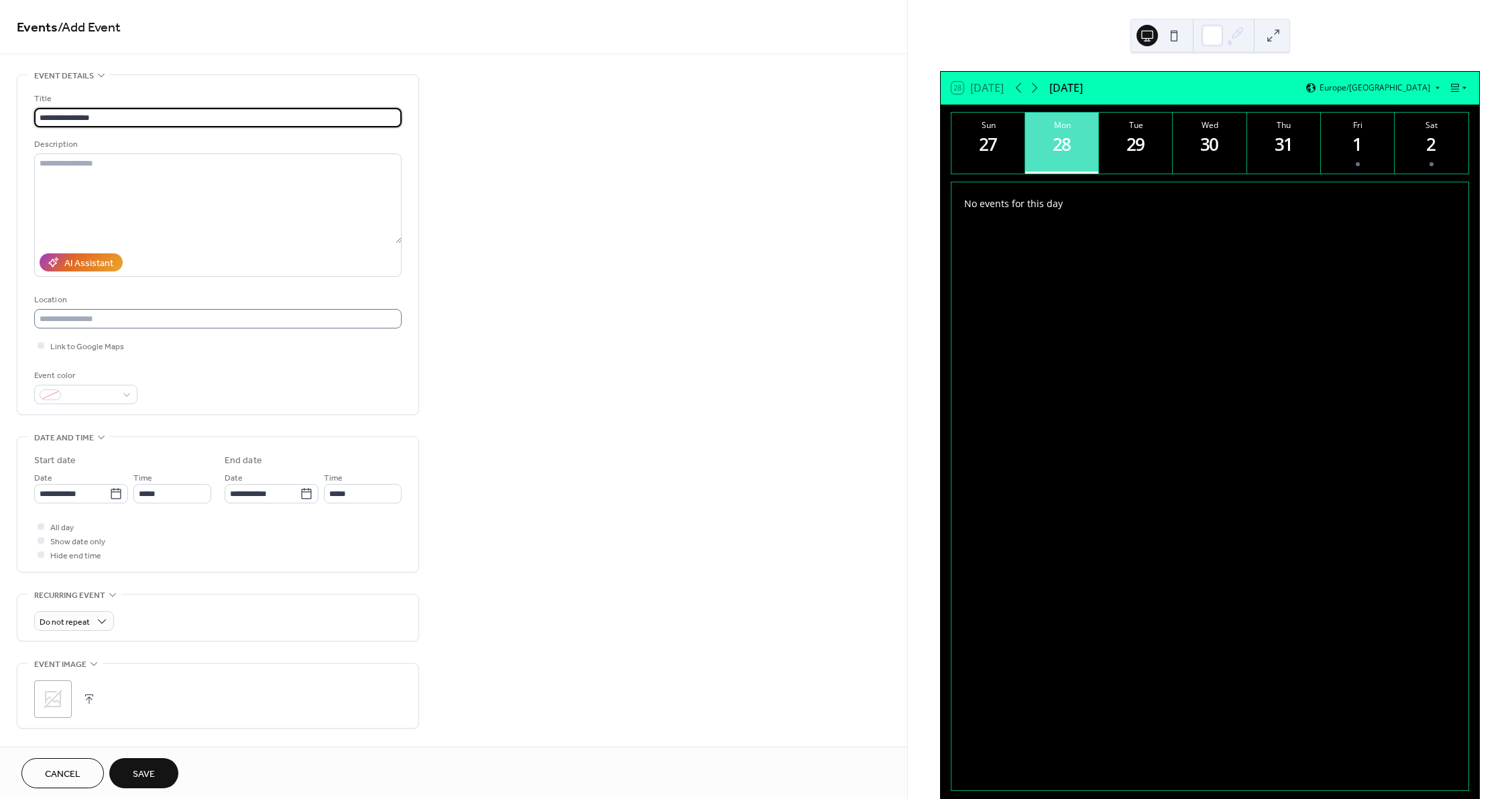 type on "**********" 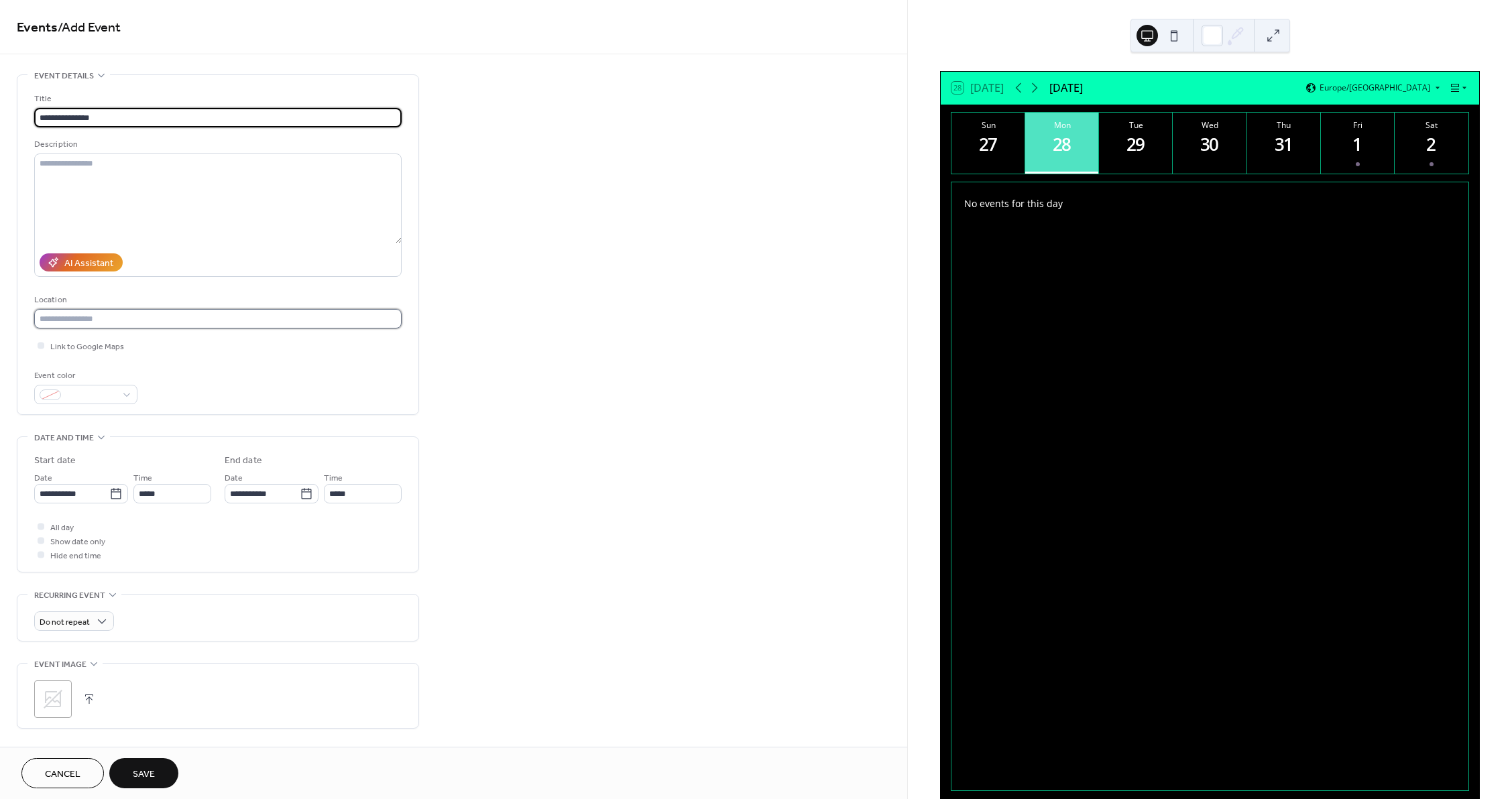click at bounding box center [218, 318] 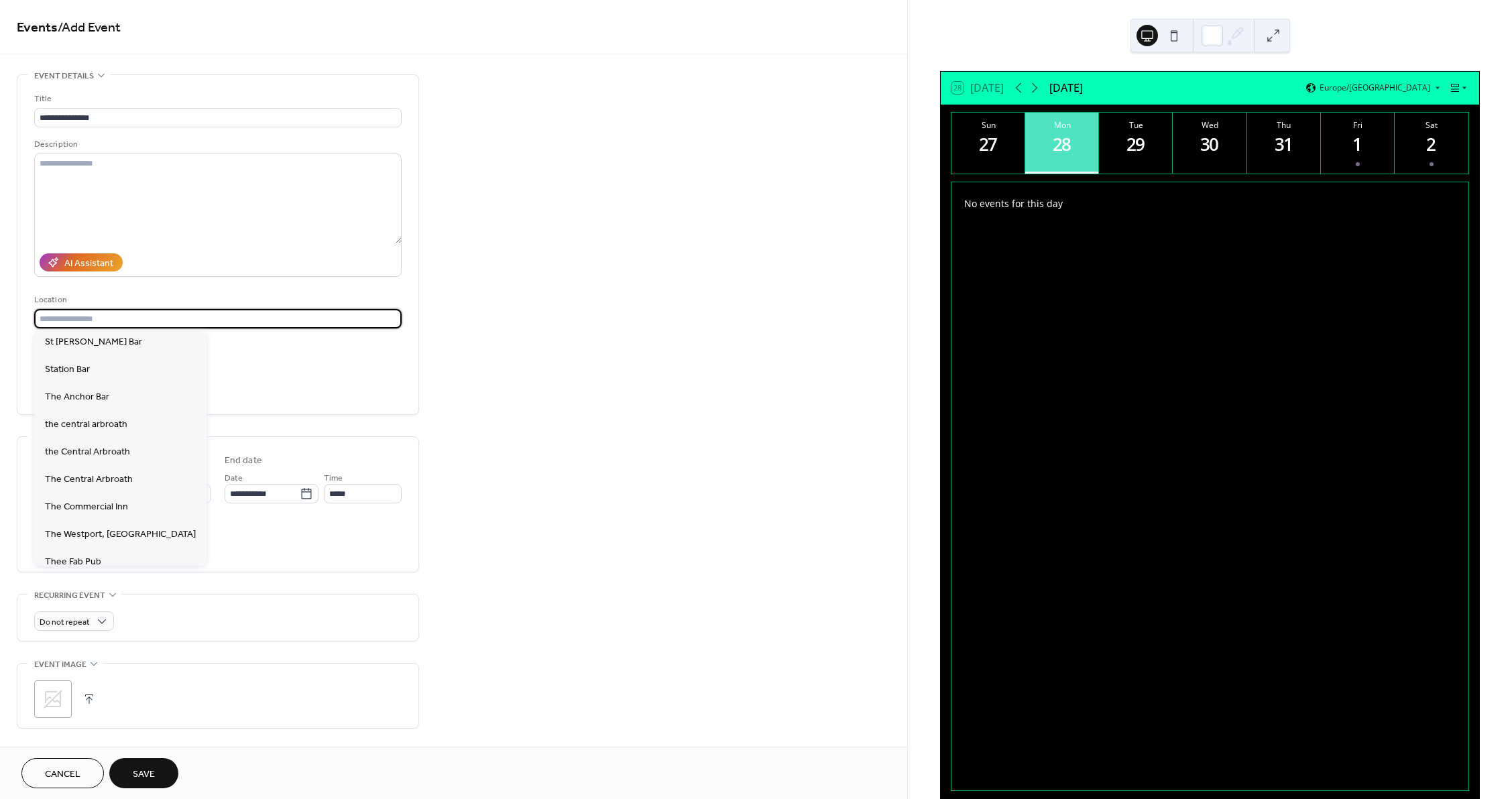 scroll, scrollTop: 150, scrollLeft: 0, axis: vertical 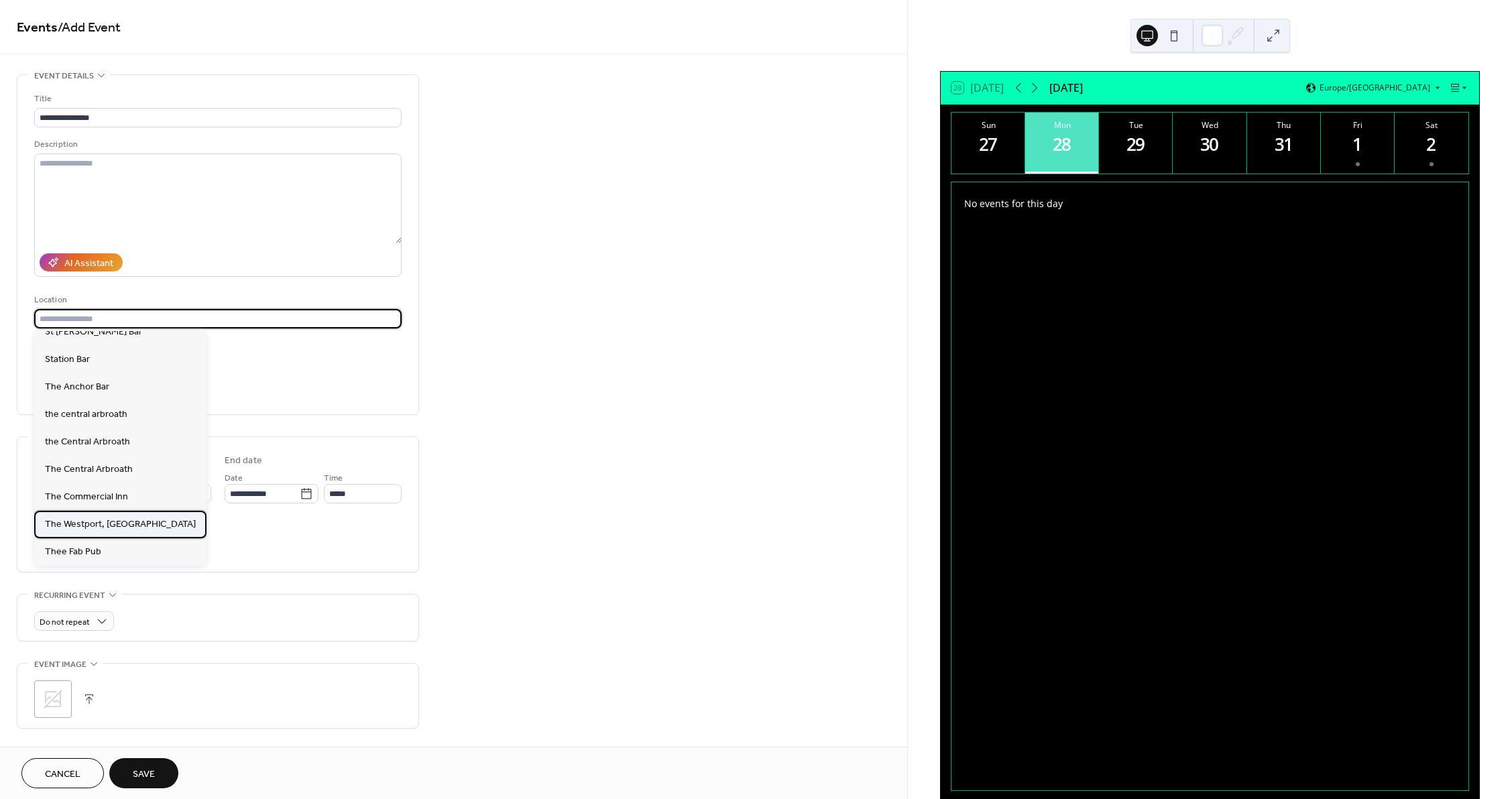 click on "The Westport, [GEOGRAPHIC_DATA]" at bounding box center [120, 524] 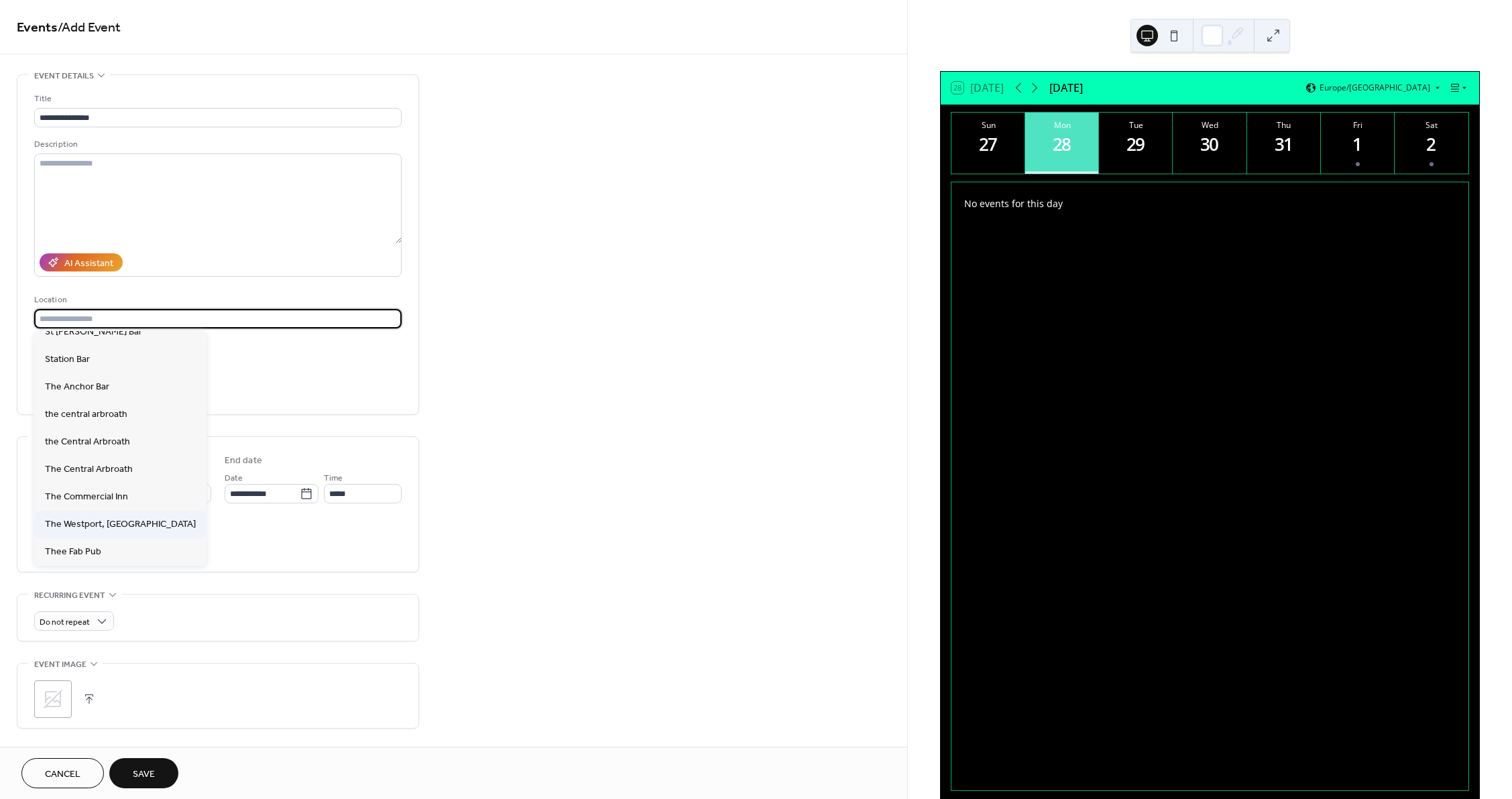 type on "**********" 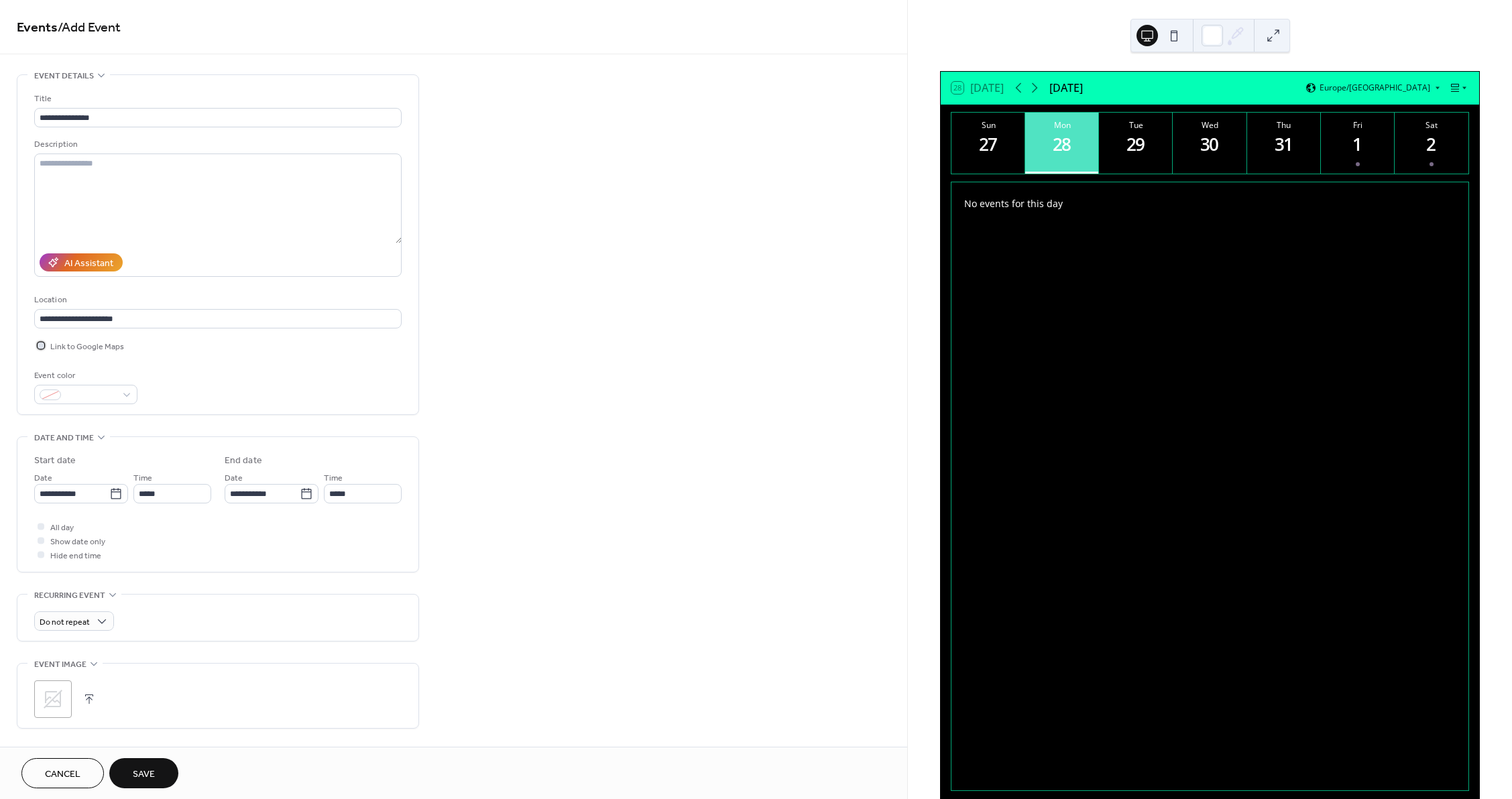 click on "Link to Google Maps" at bounding box center (87, 347) 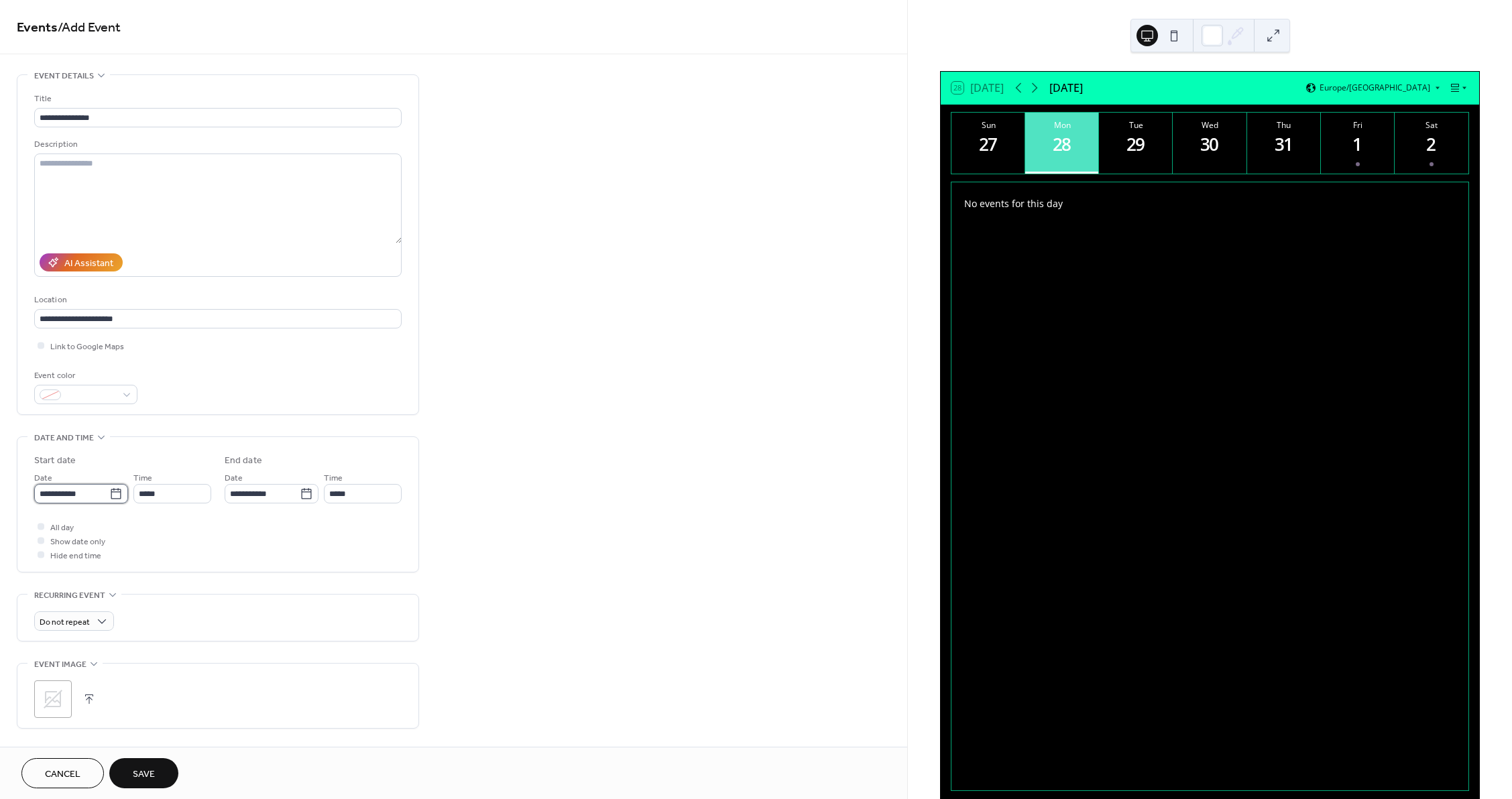 click on "**********" at bounding box center (72, 493) 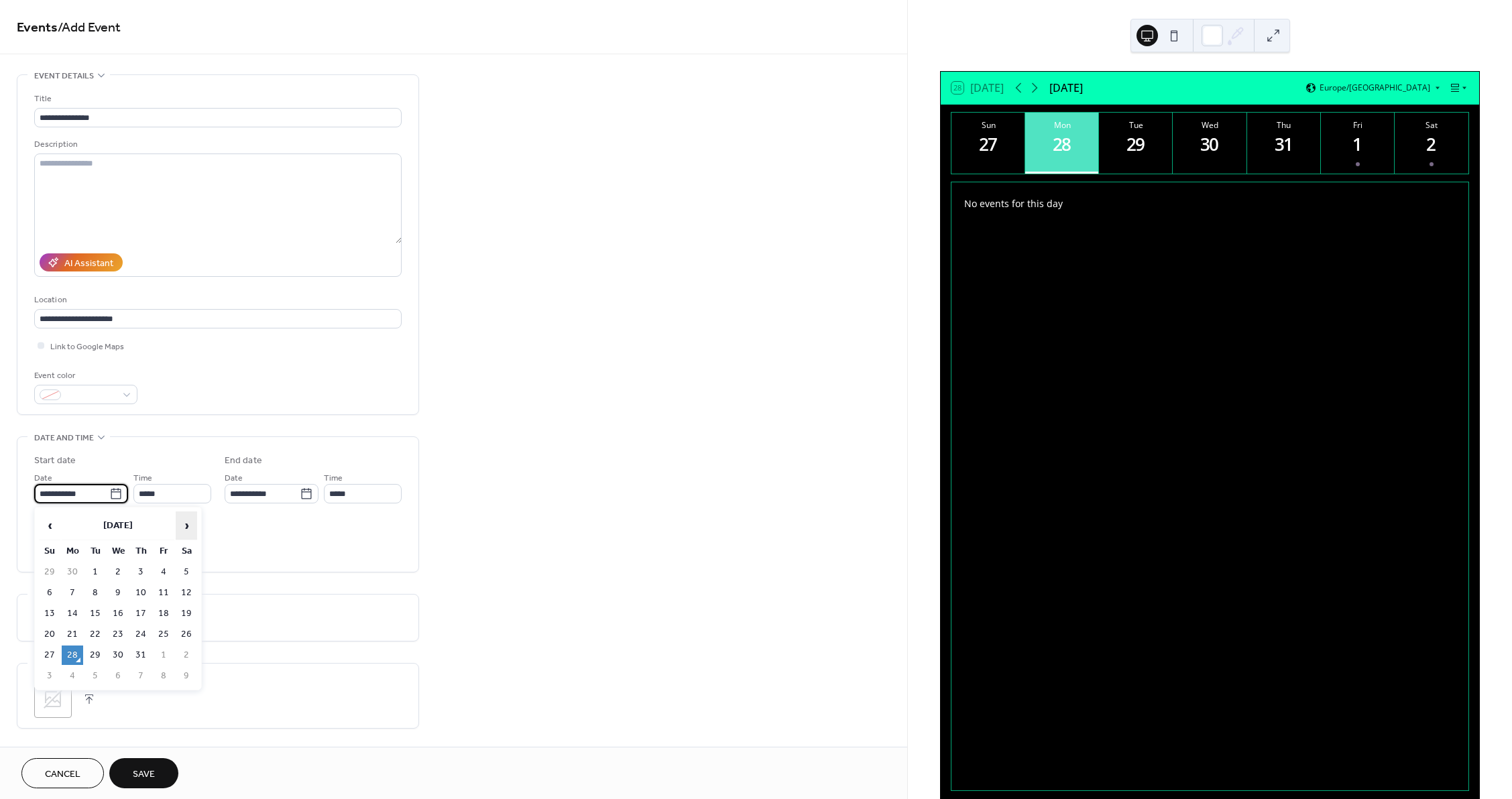 click on "›" at bounding box center [186, 526] 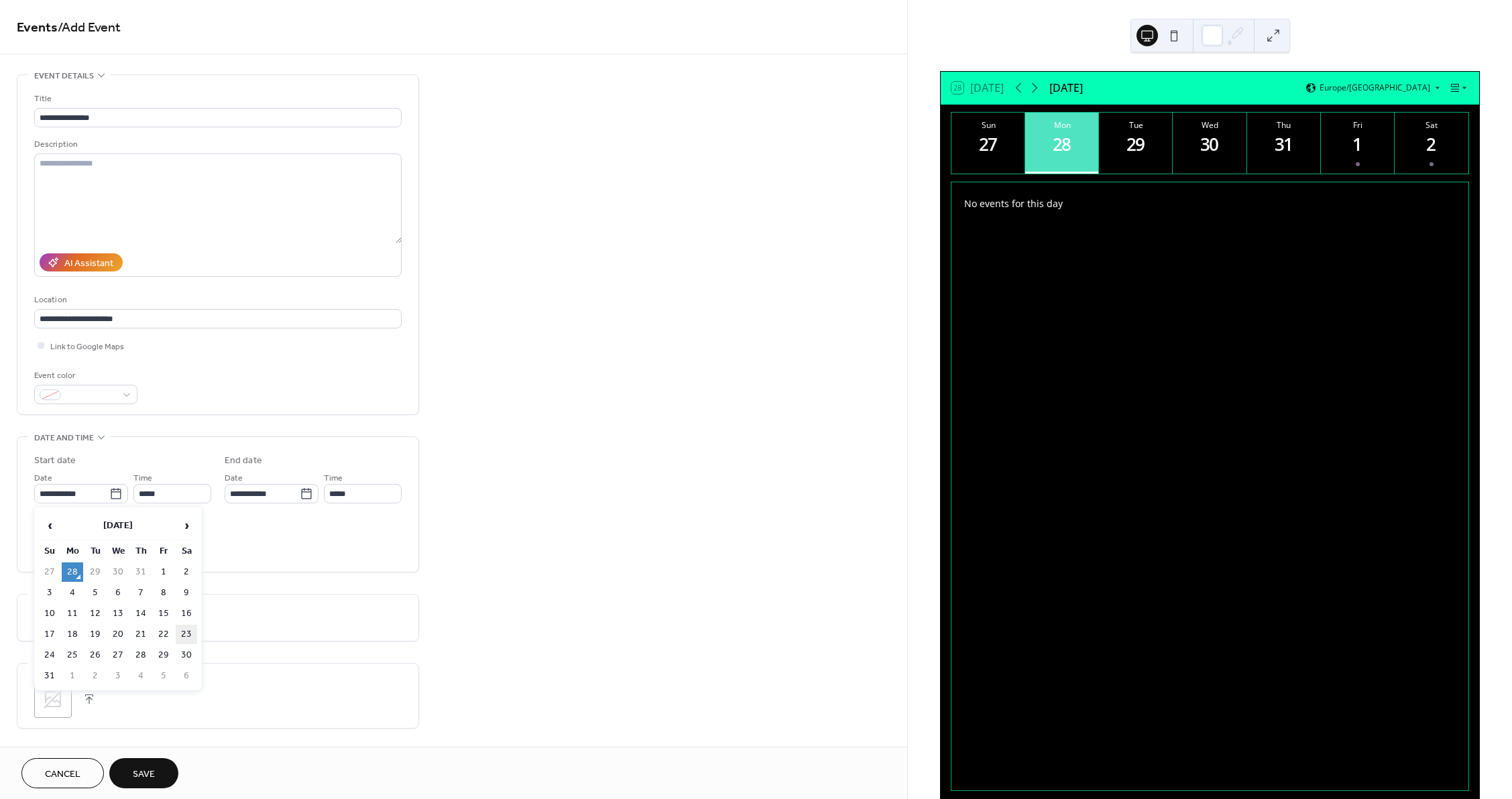 click on "23" at bounding box center (186, 634) 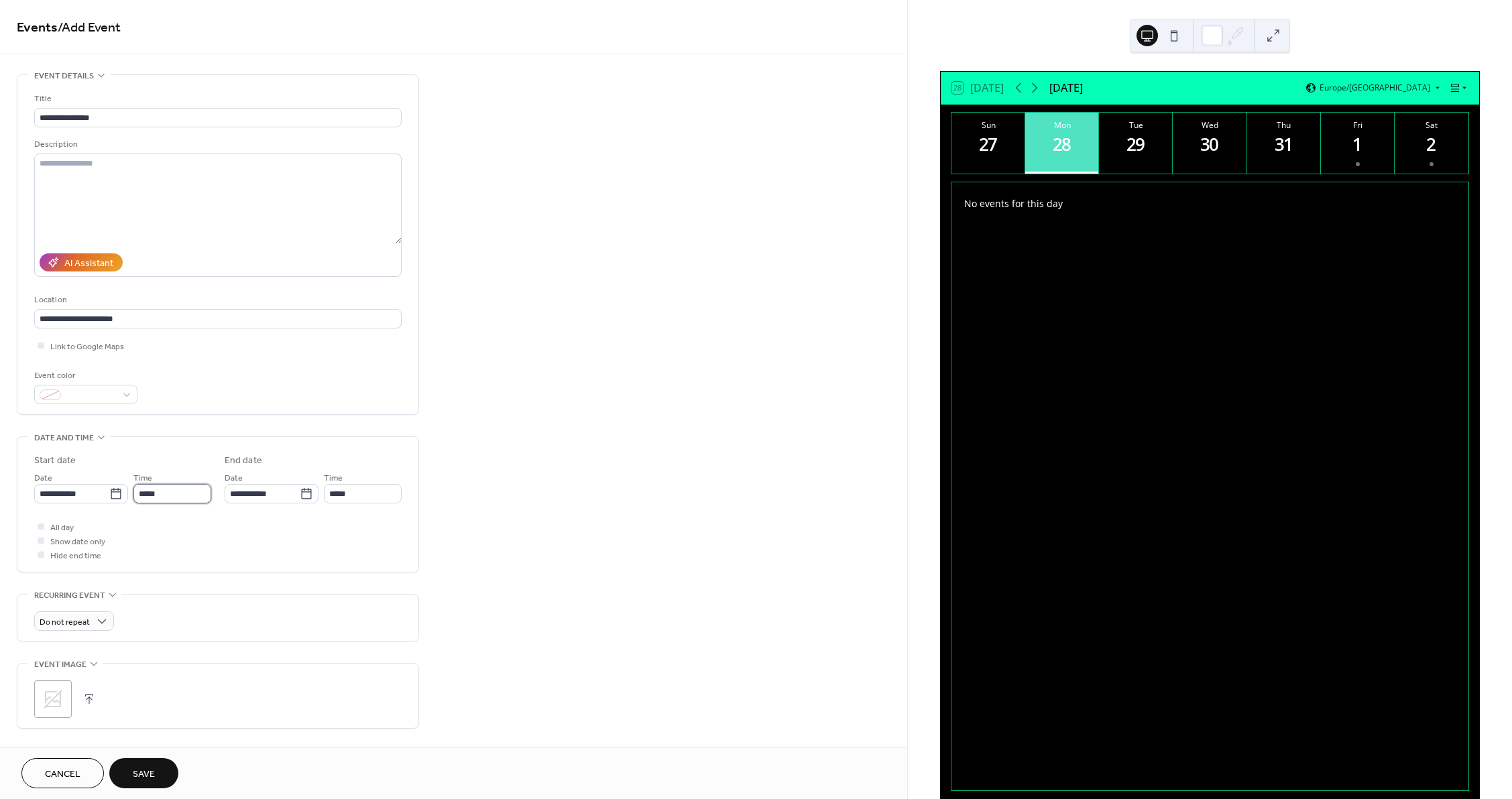 click on "*****" at bounding box center (172, 493) 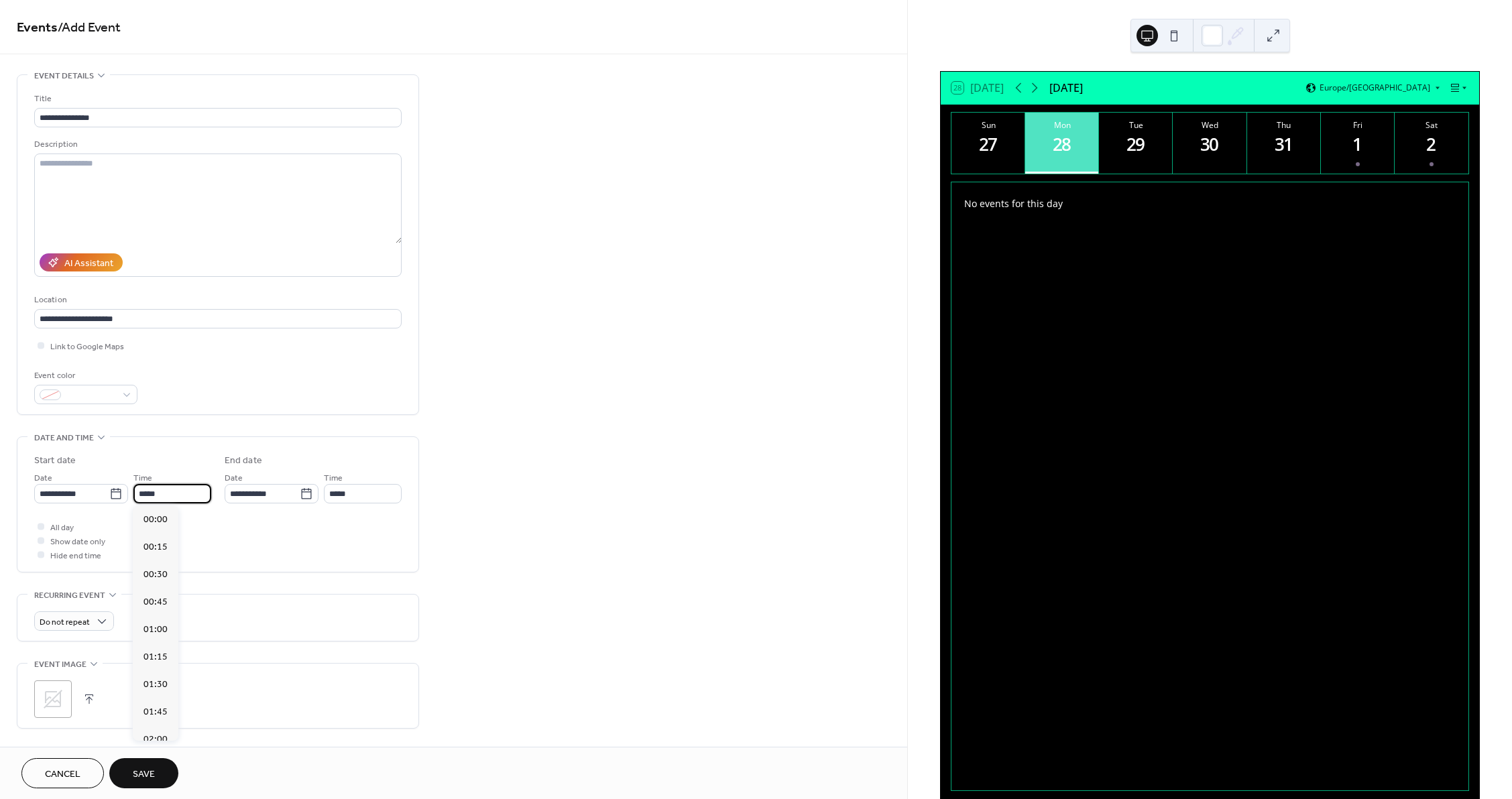 scroll, scrollTop: 1319, scrollLeft: 0, axis: vertical 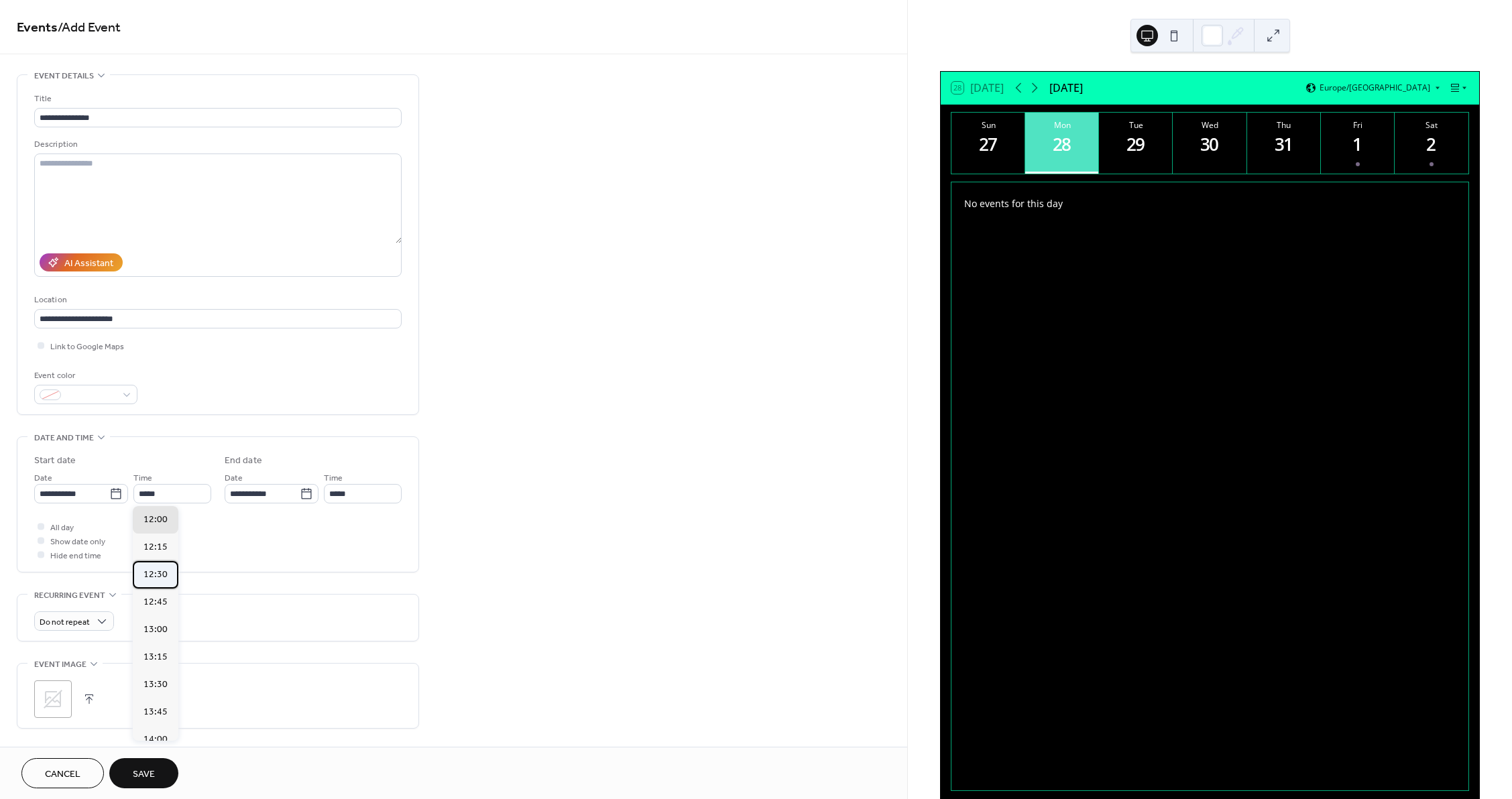 click on "12:30" at bounding box center [156, 574] 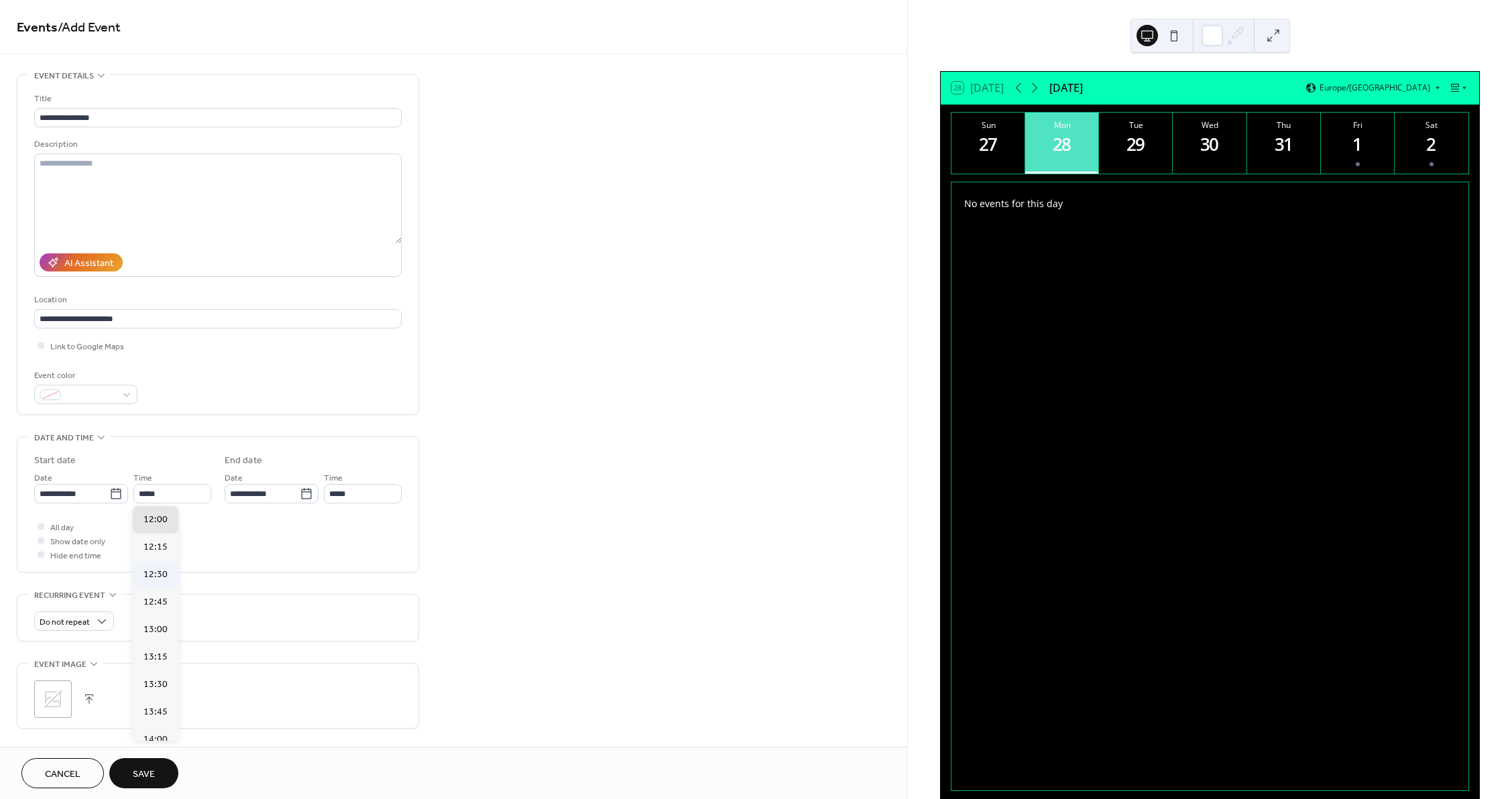 type on "*****" 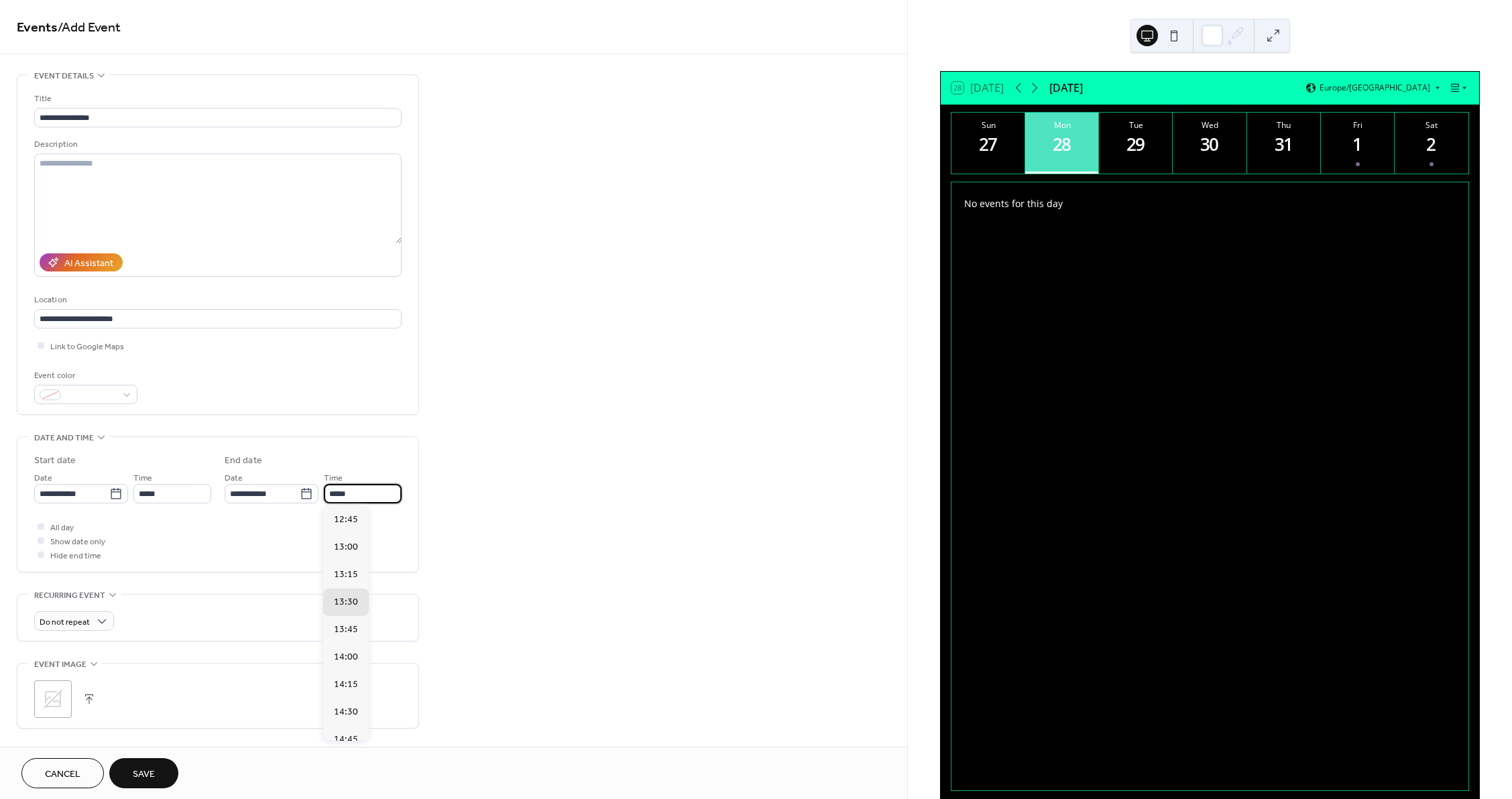 click on "*****" at bounding box center (363, 493) 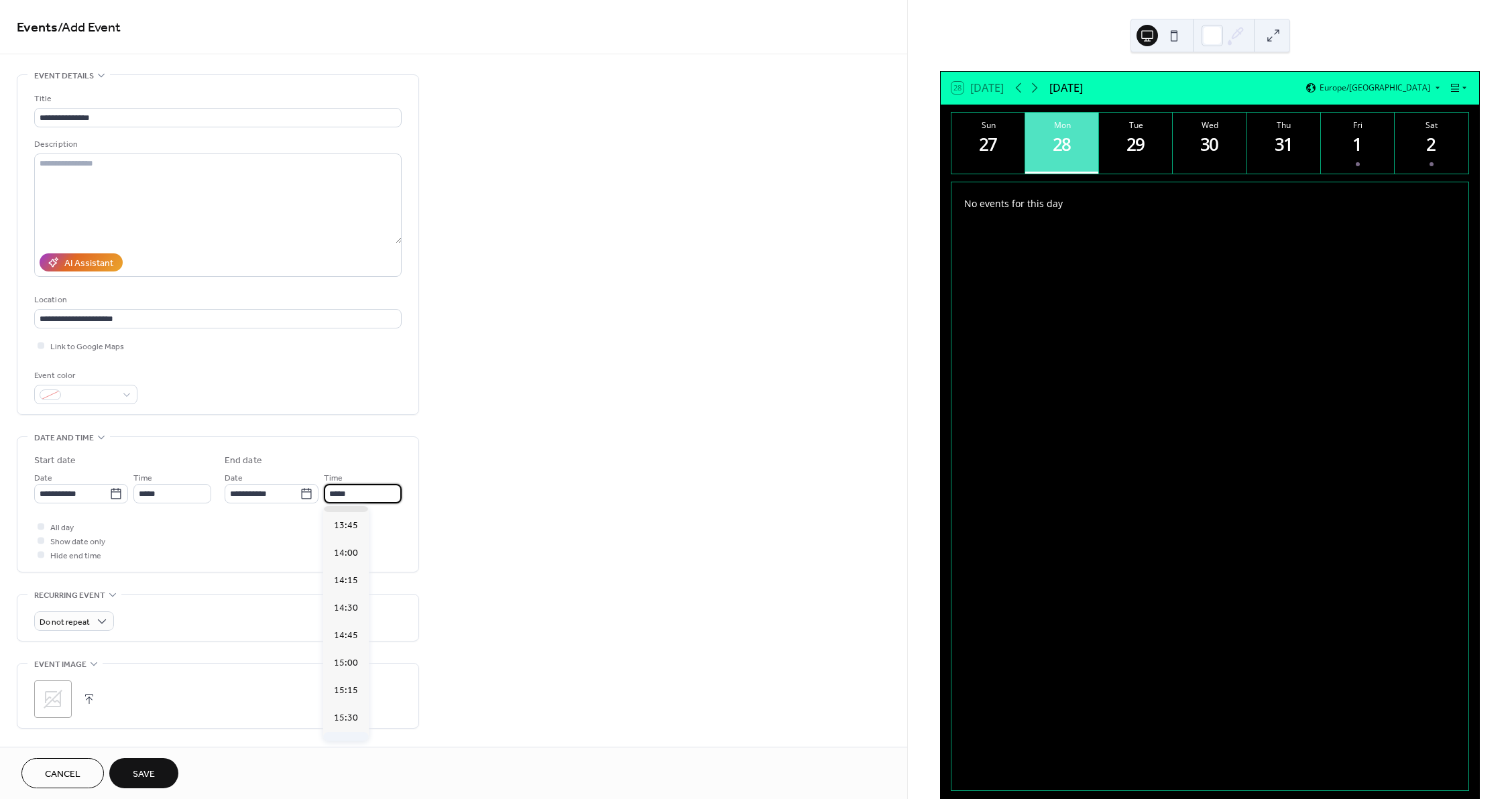 scroll, scrollTop: 134, scrollLeft: 0, axis: vertical 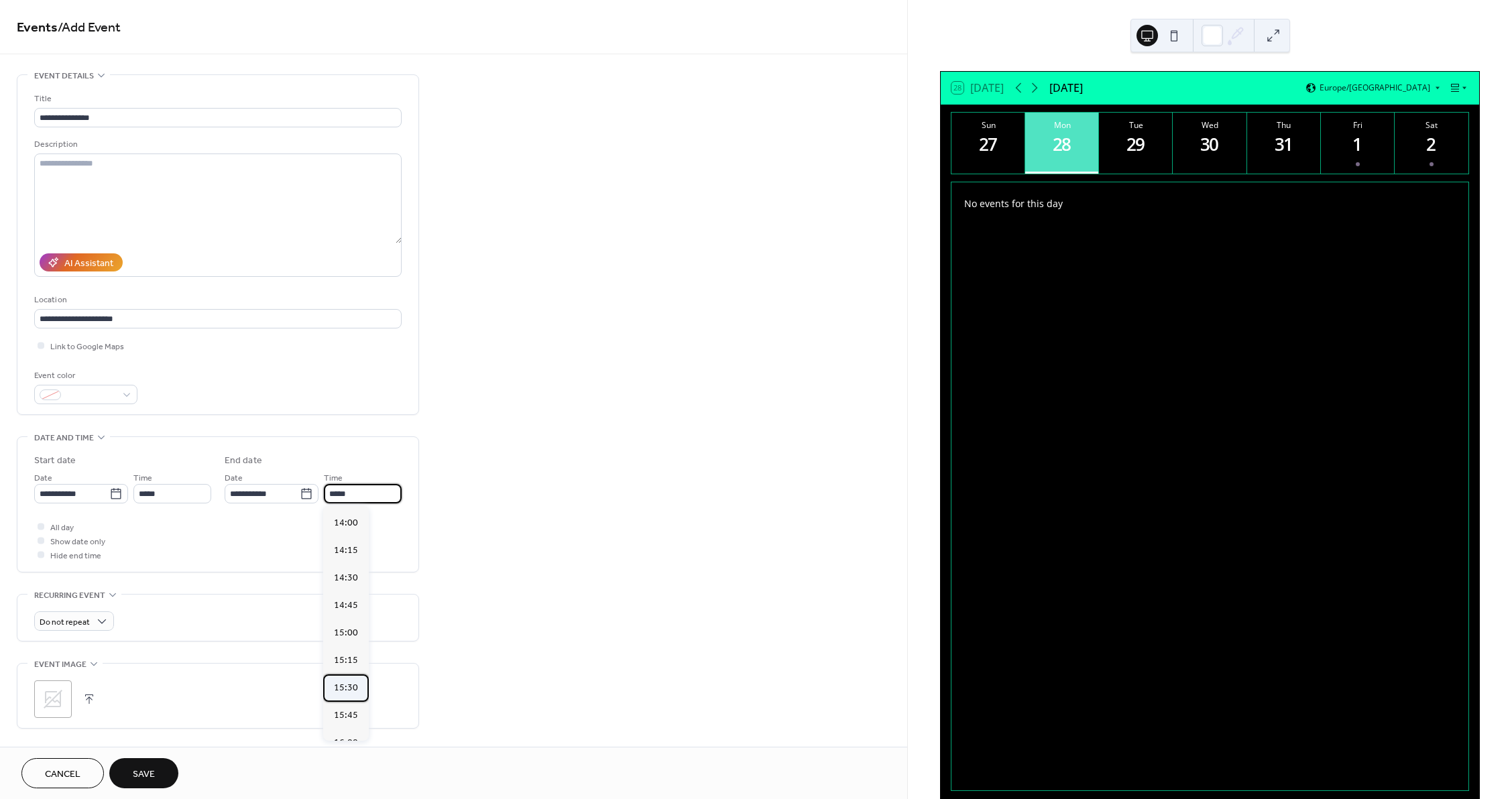 click on "15:30" at bounding box center [346, 688] 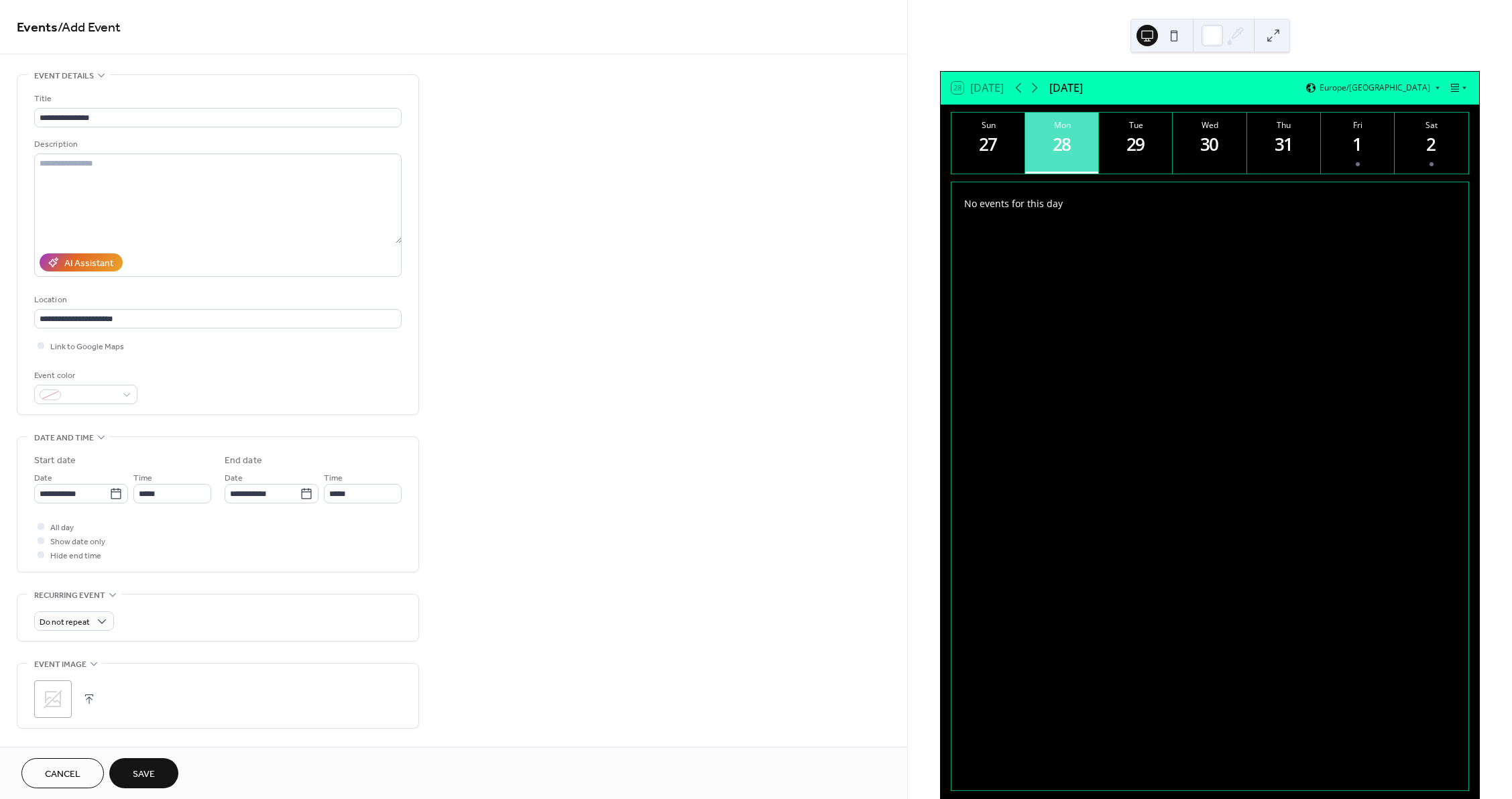 type on "*****" 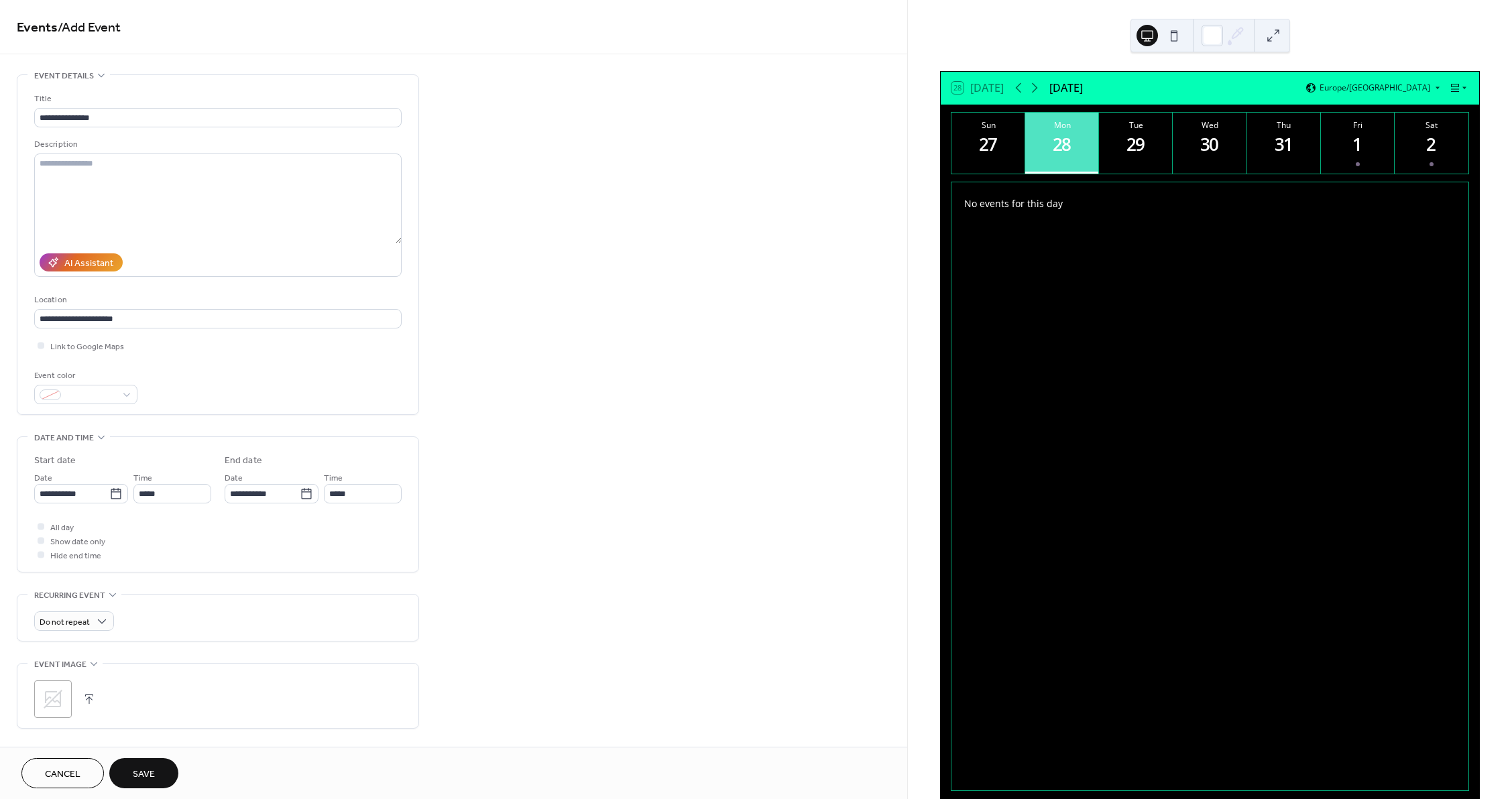 click 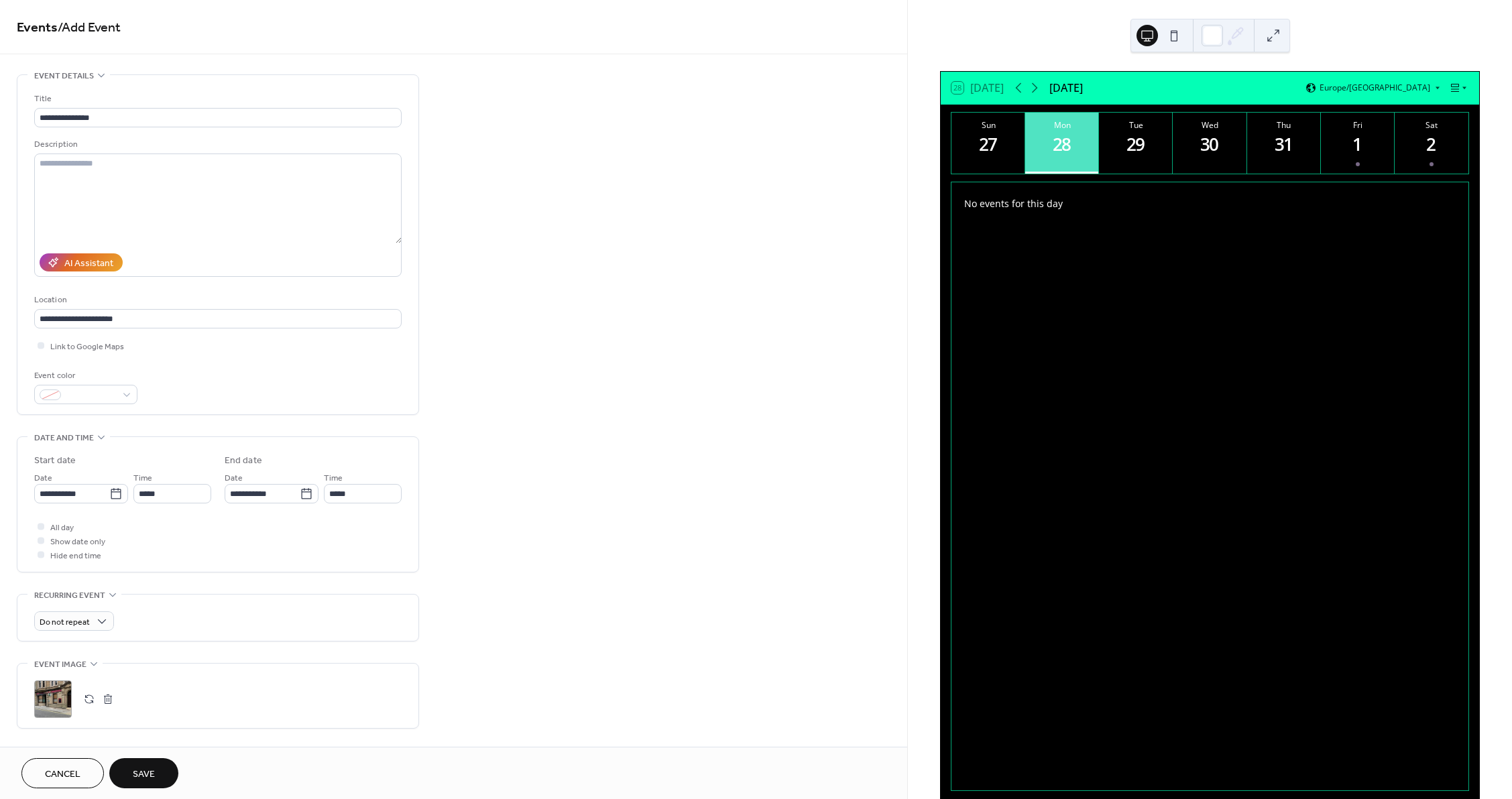 click on "Save" at bounding box center (143, 773) 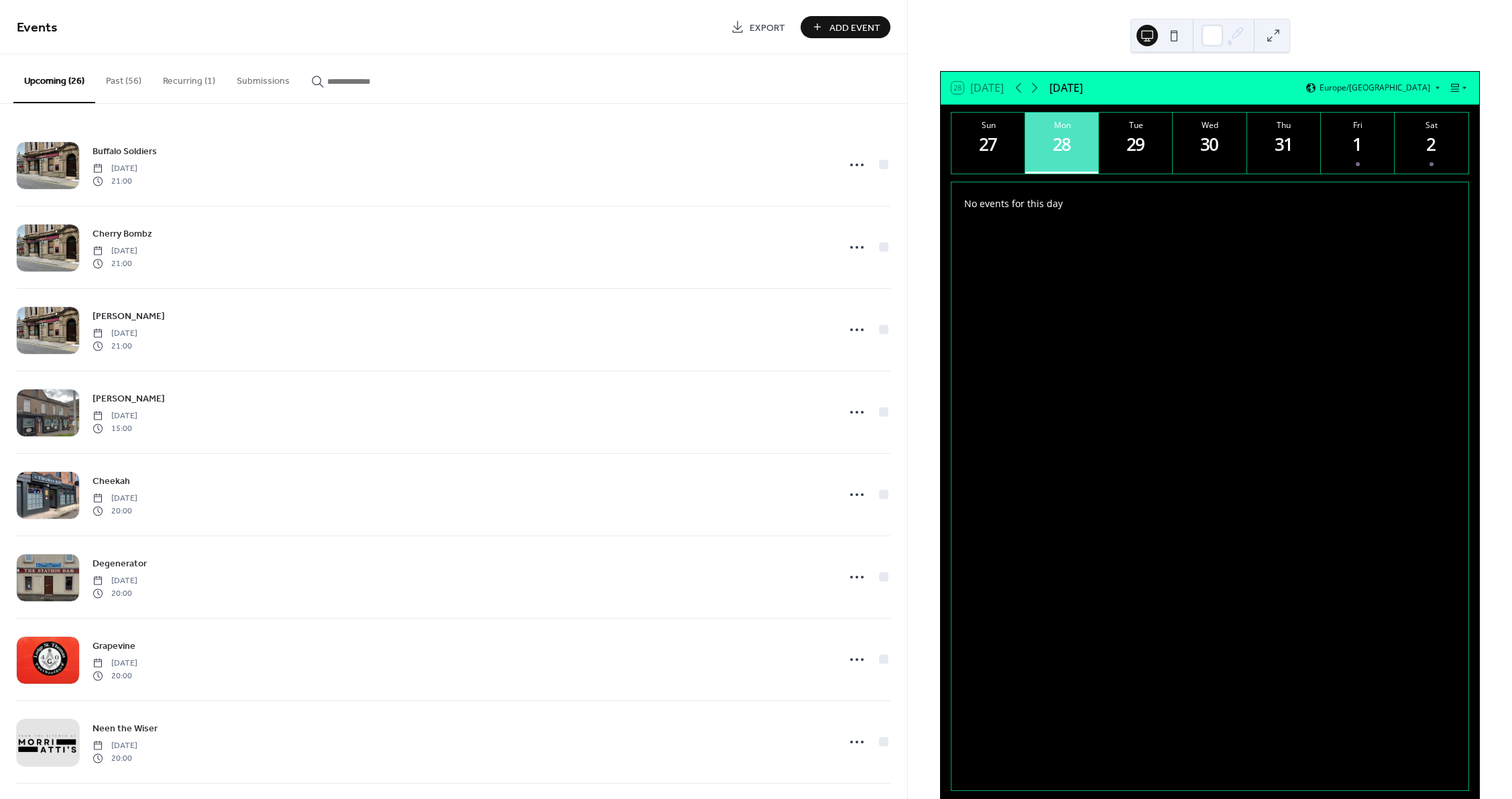 click on "Add Event" at bounding box center [855, 27] 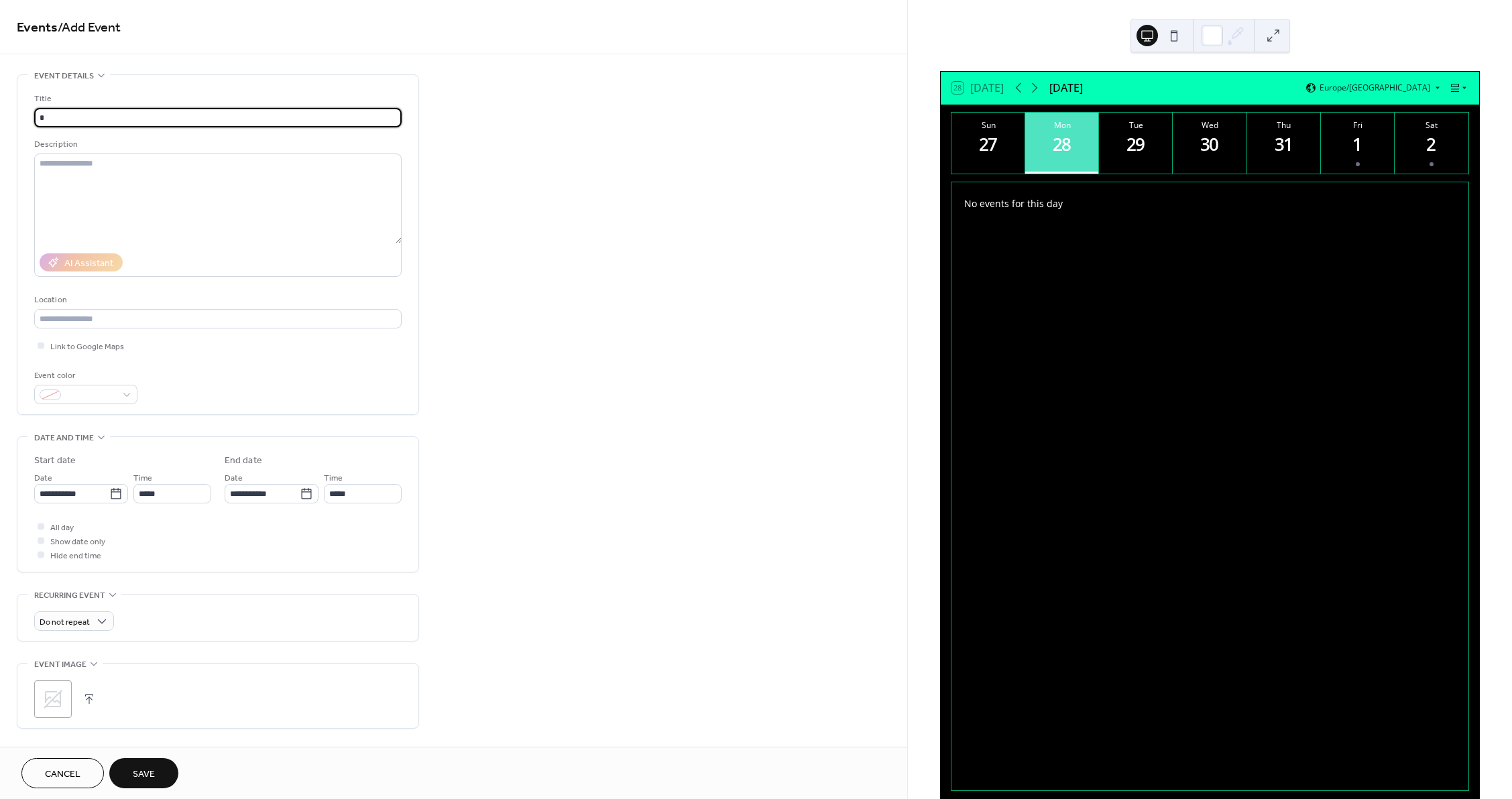 type on "*********" 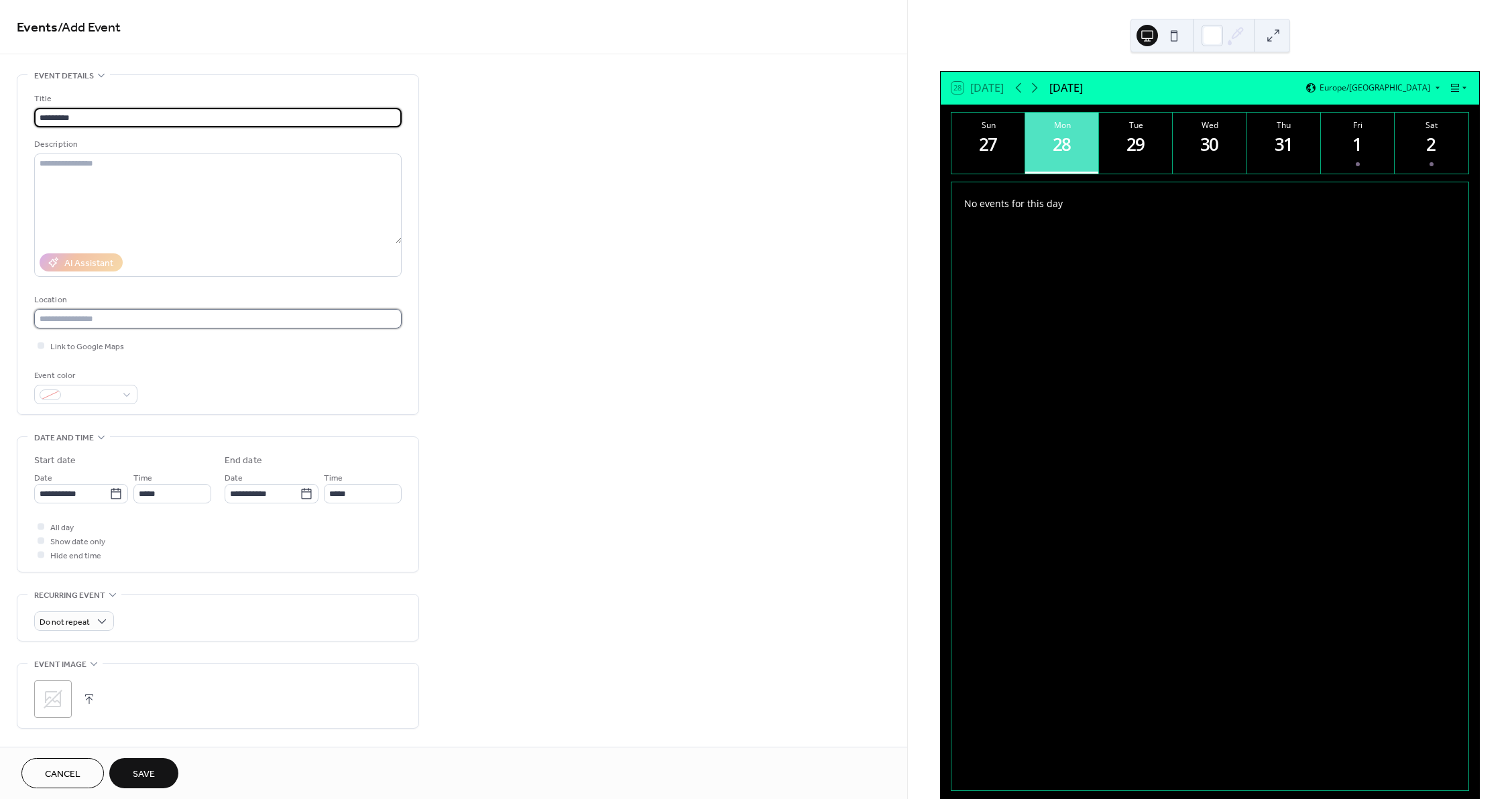 click at bounding box center (218, 318) 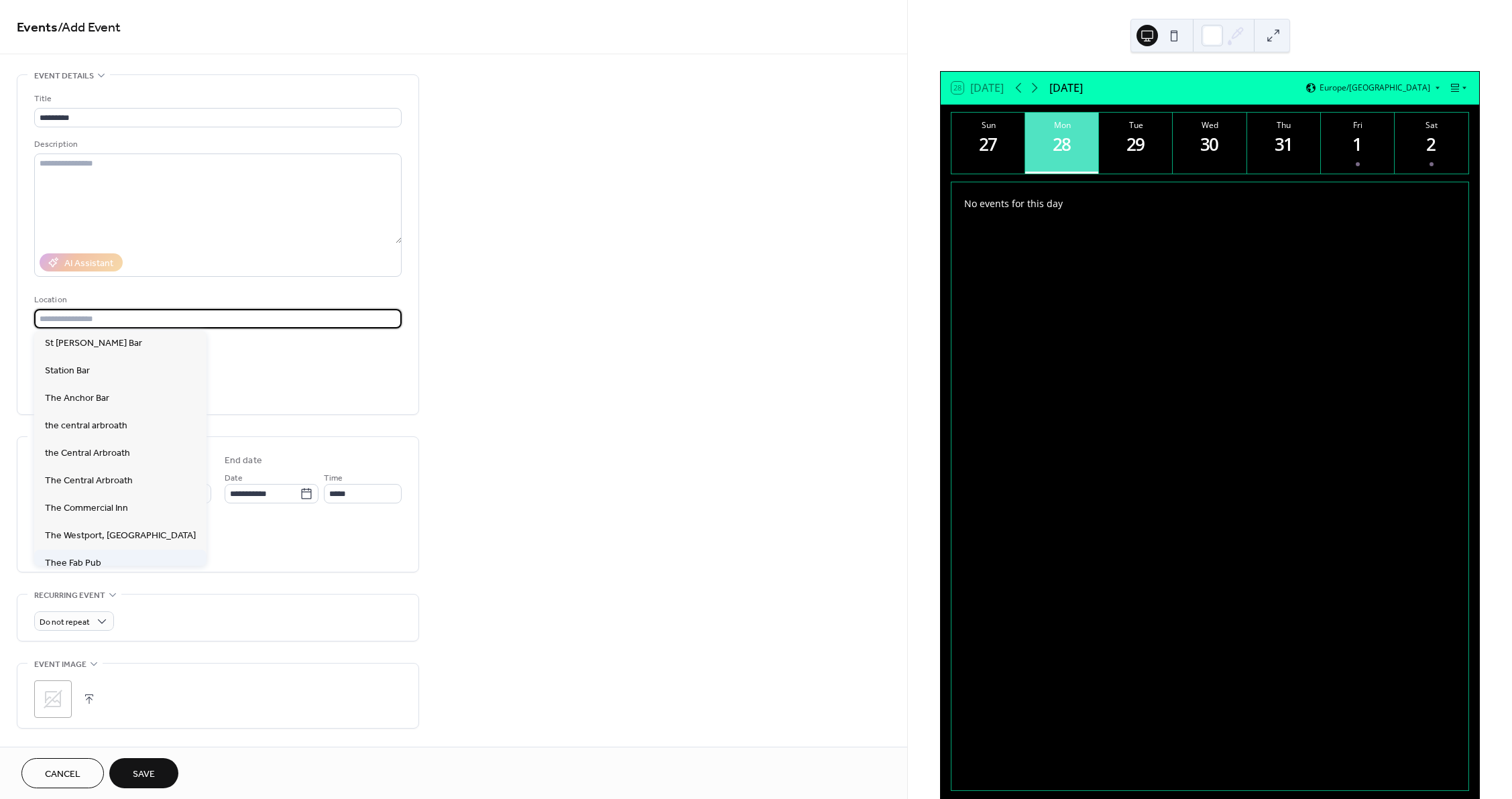scroll, scrollTop: 150, scrollLeft: 0, axis: vertical 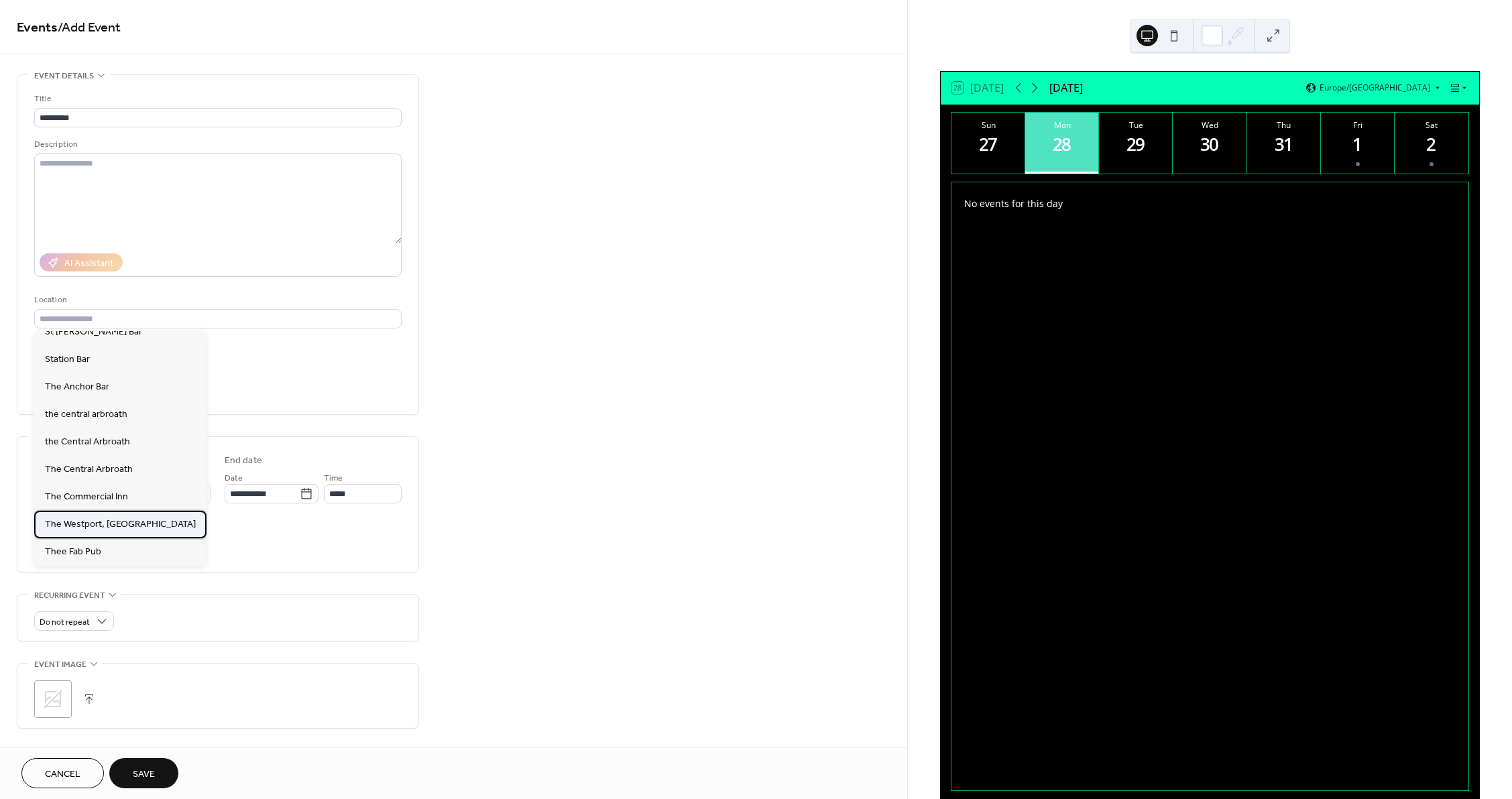 click on "The Westport, [GEOGRAPHIC_DATA]" at bounding box center [120, 524] 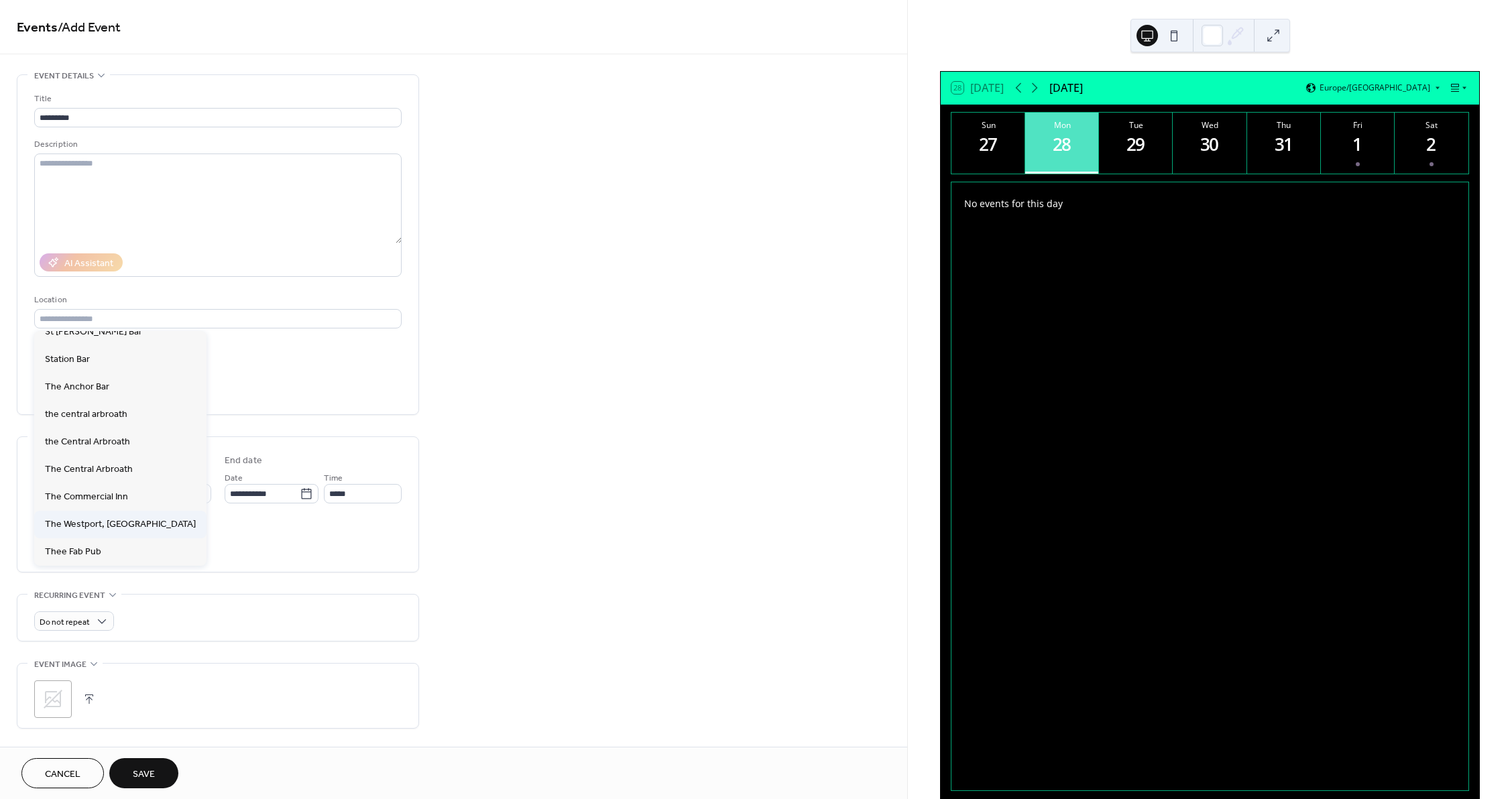 type on "**********" 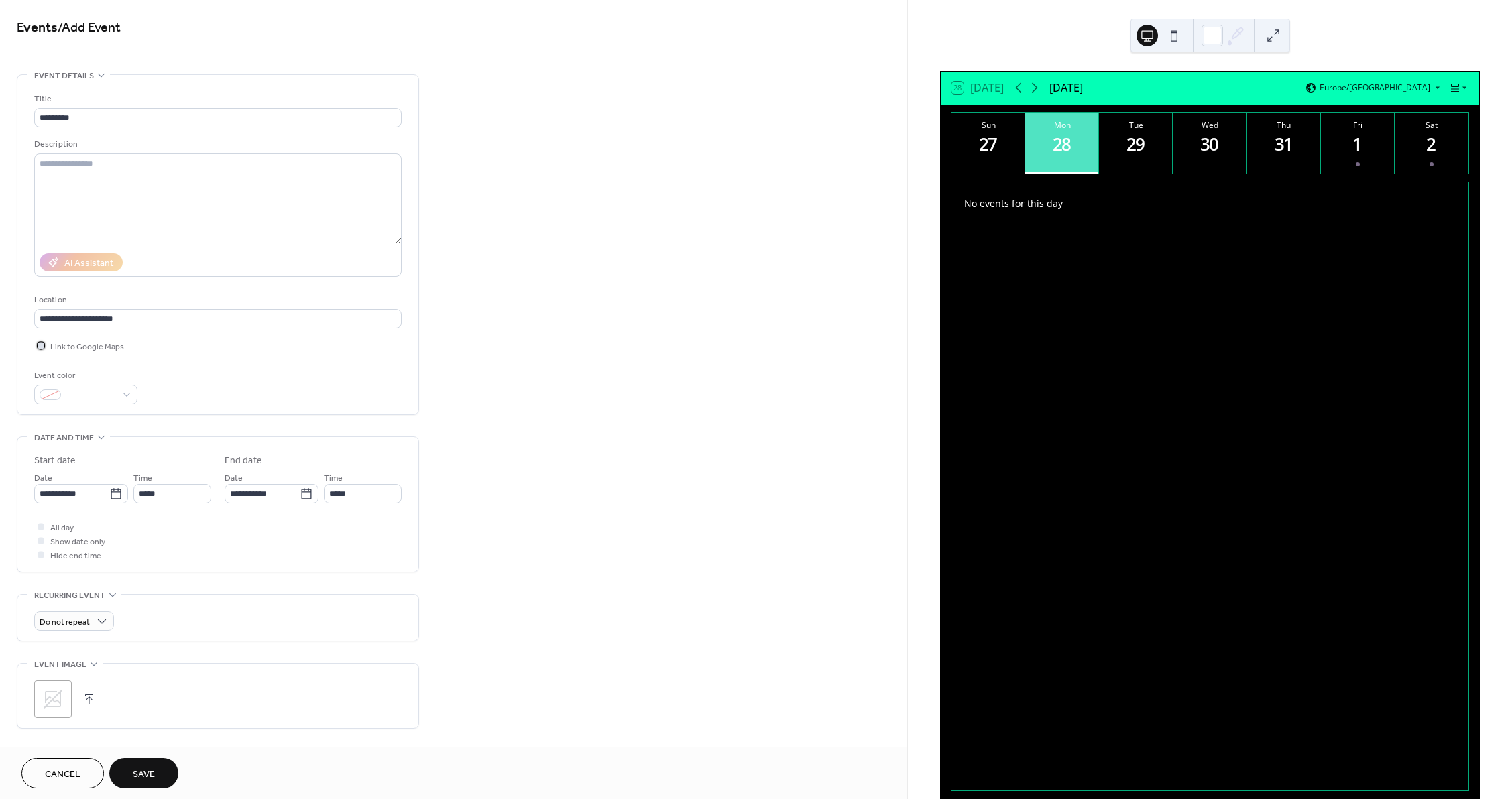 click on "Link to Google Maps" at bounding box center (87, 347) 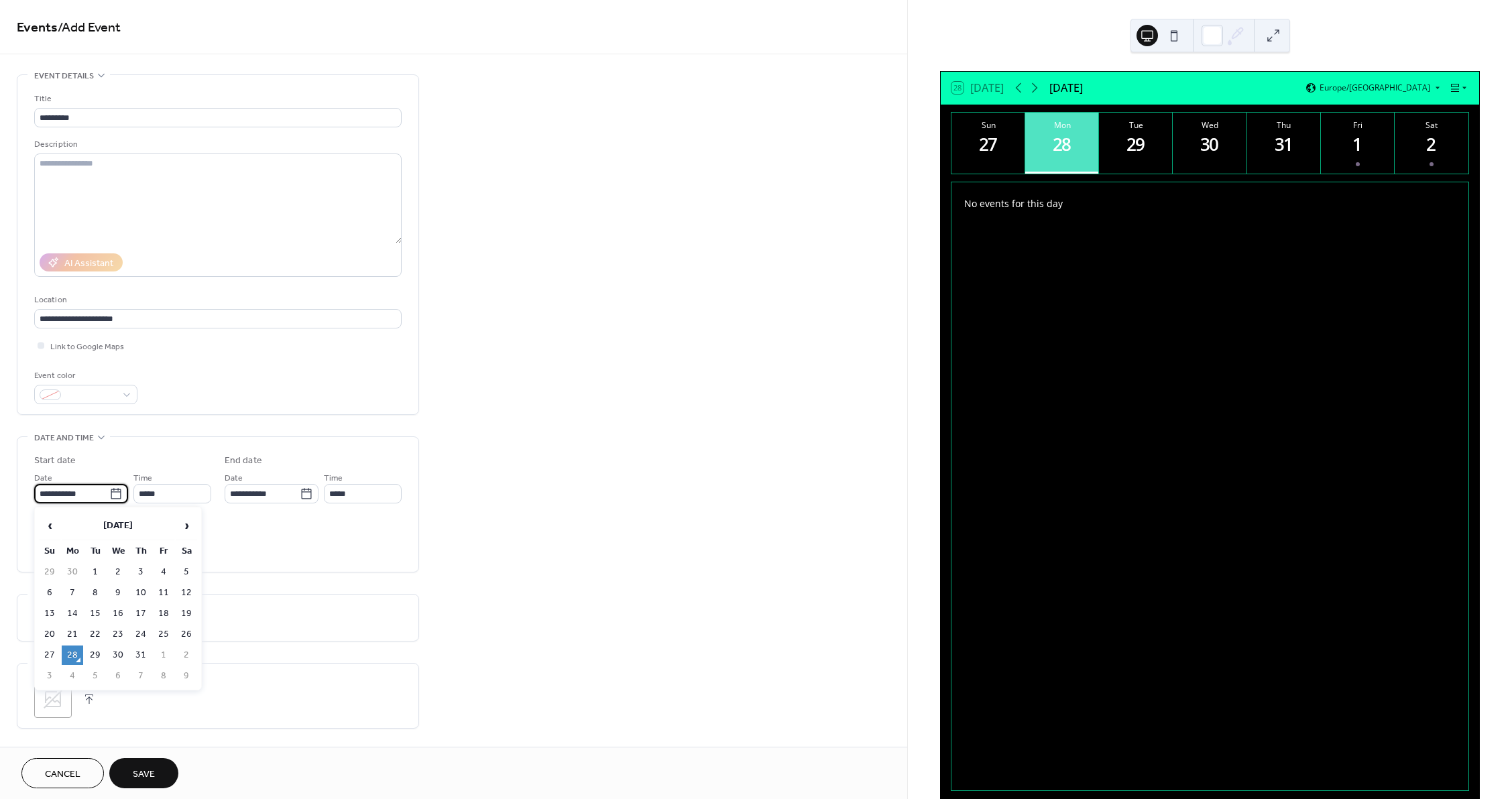 click on "**********" at bounding box center (72, 493) 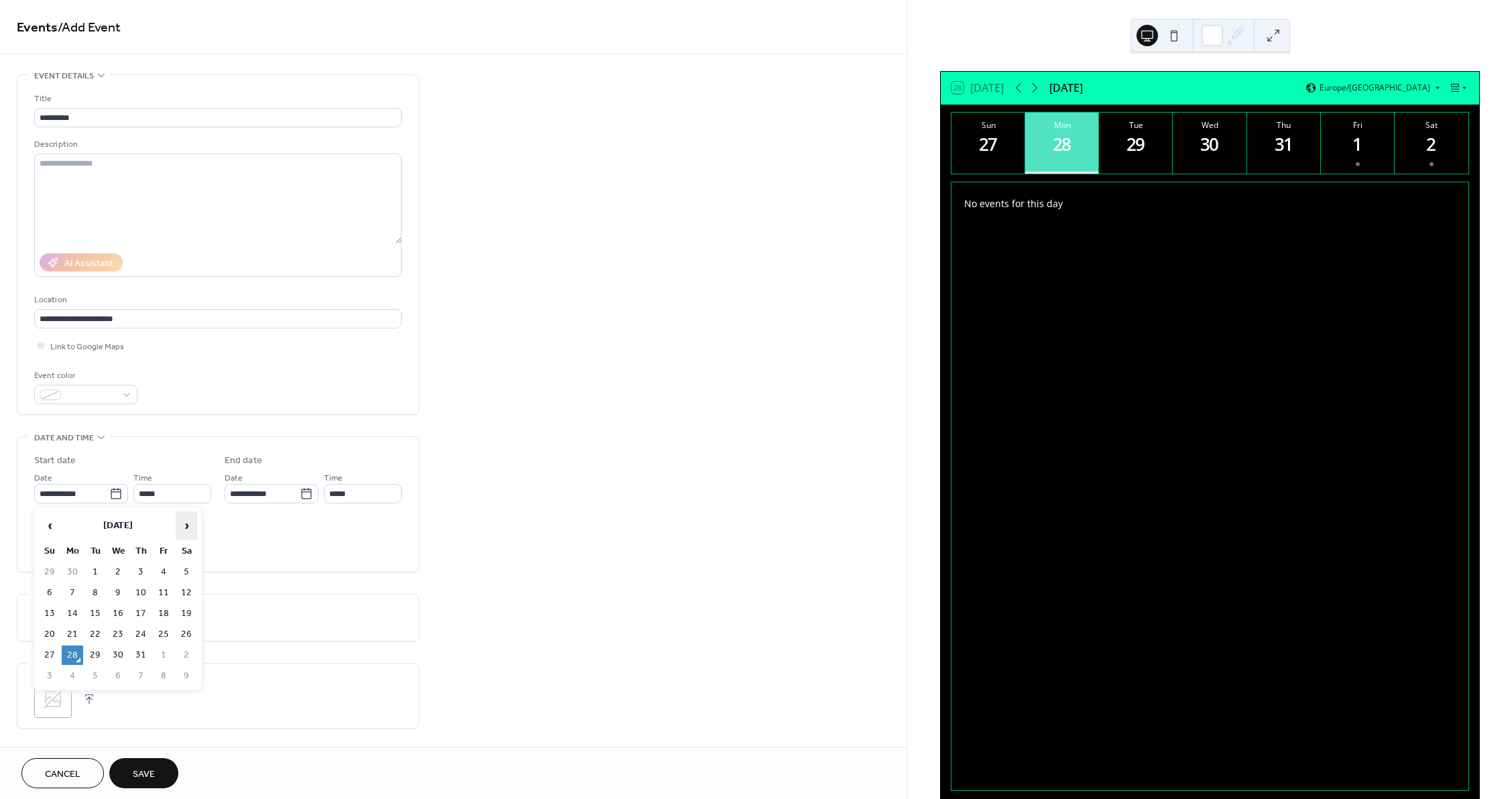 click on "›" at bounding box center (186, 526) 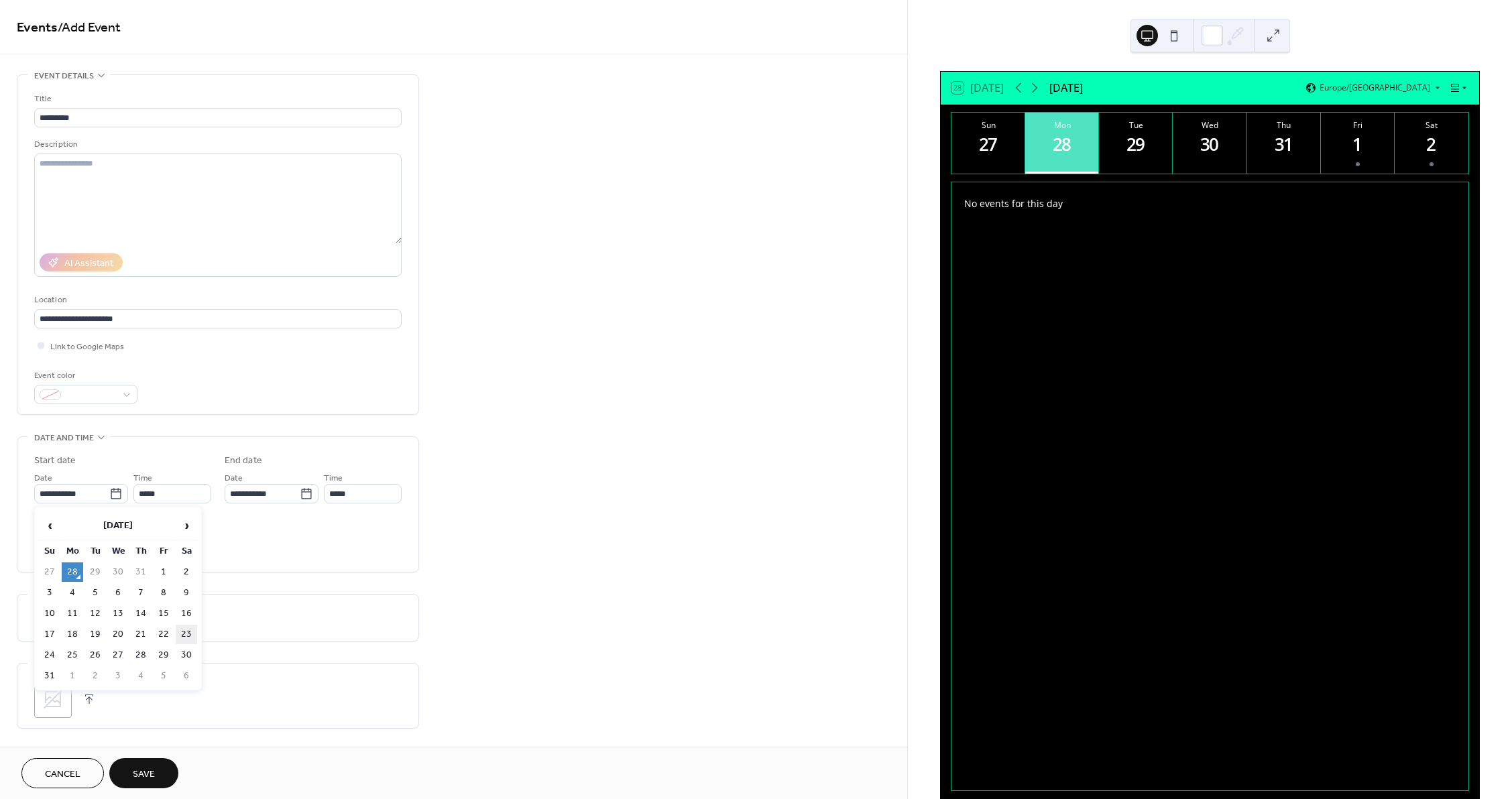 click on "23" at bounding box center [186, 634] 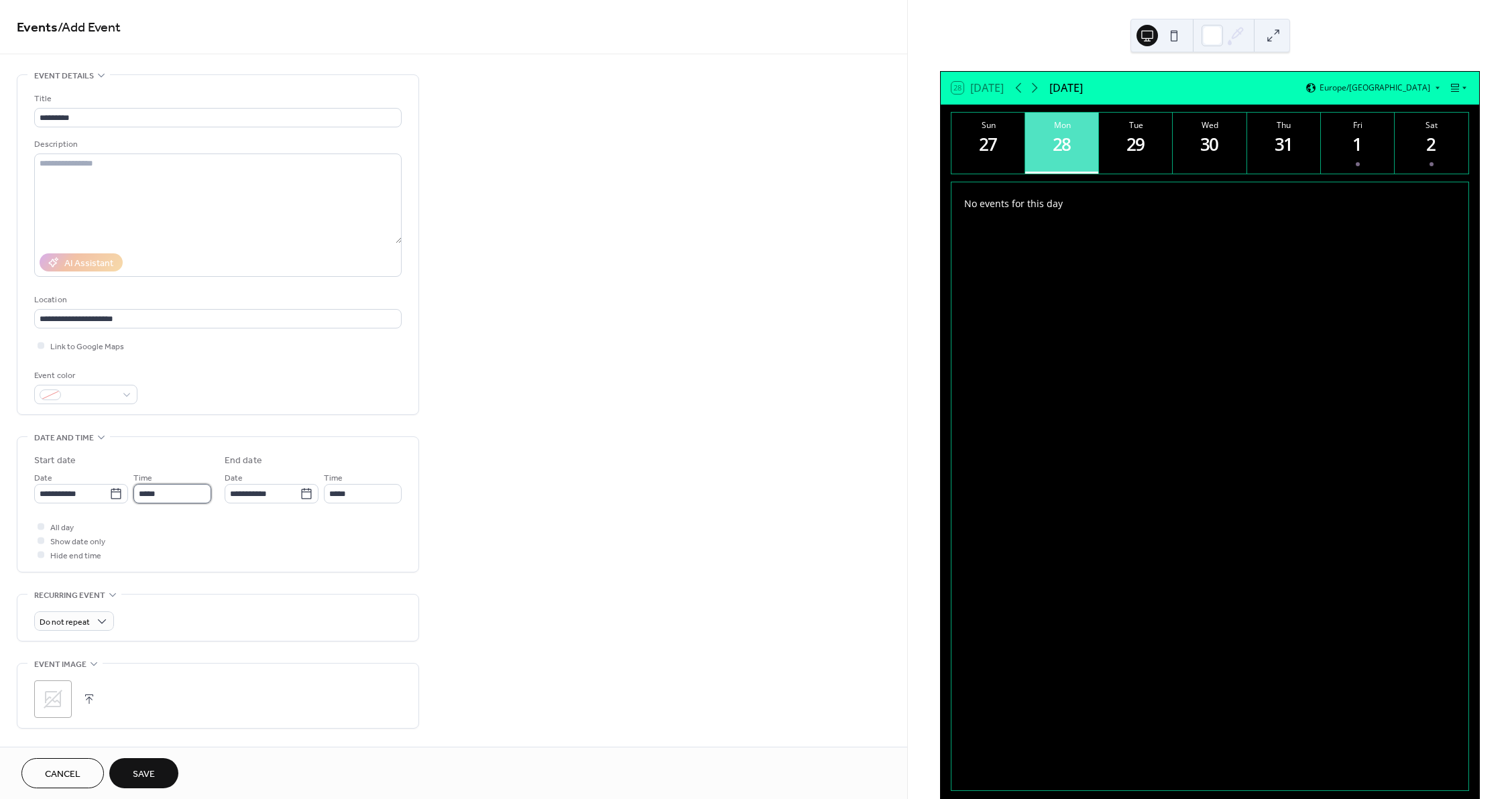 click on "*****" at bounding box center [172, 493] 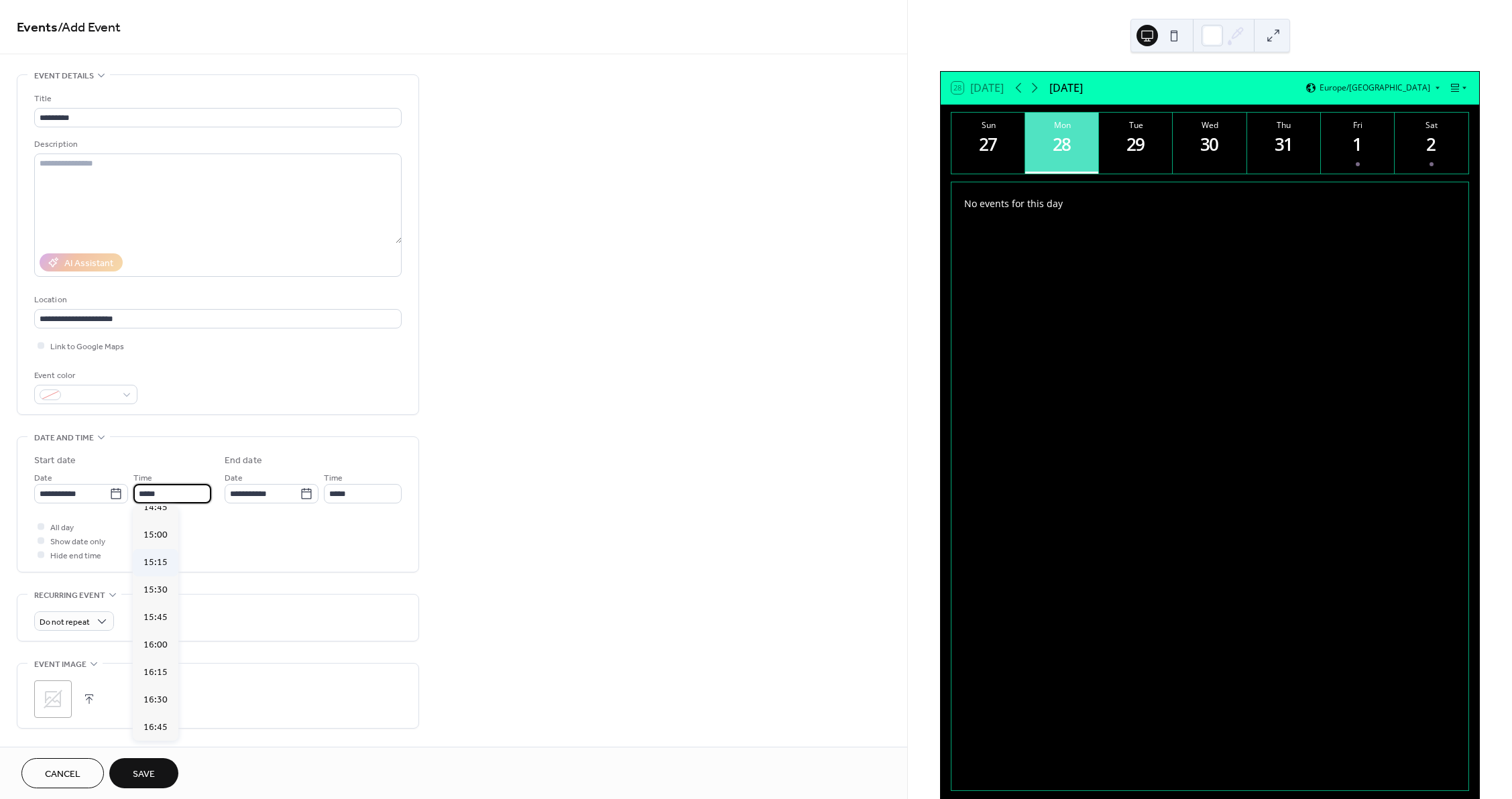 scroll, scrollTop: 1654, scrollLeft: 0, axis: vertical 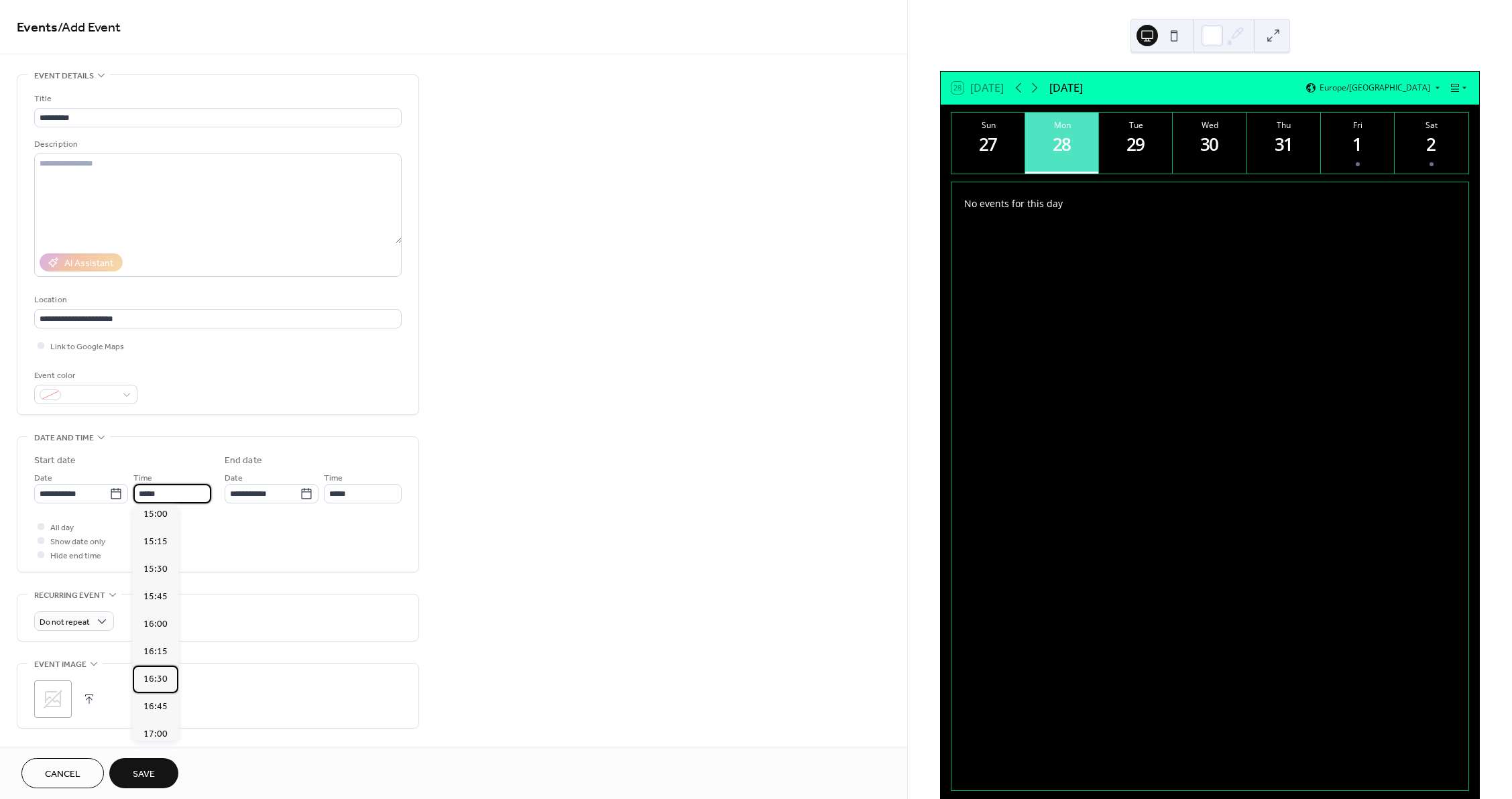 click on "16:30" at bounding box center (156, 679) 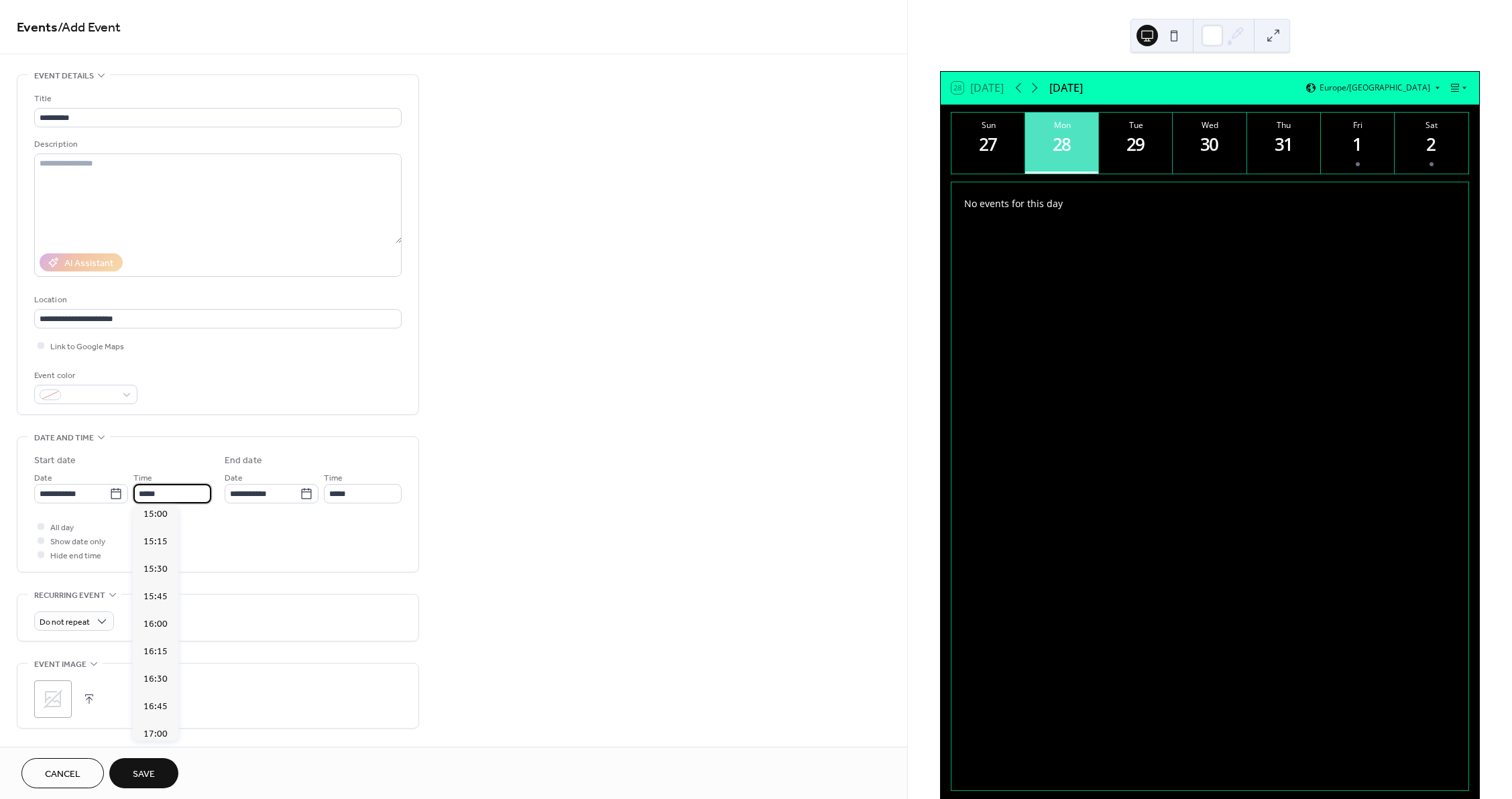 type on "*****" 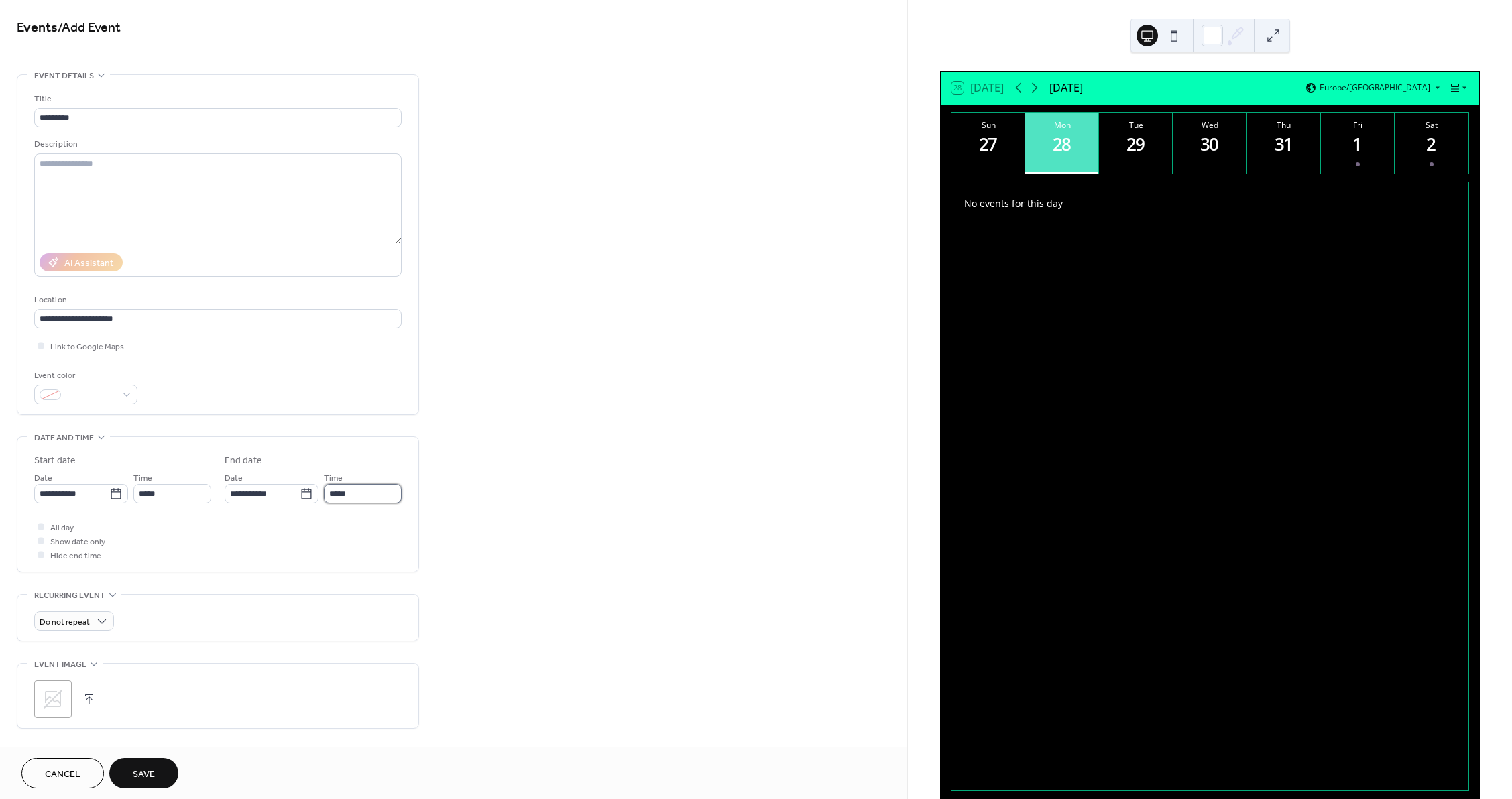 click on "*****" at bounding box center (363, 493) 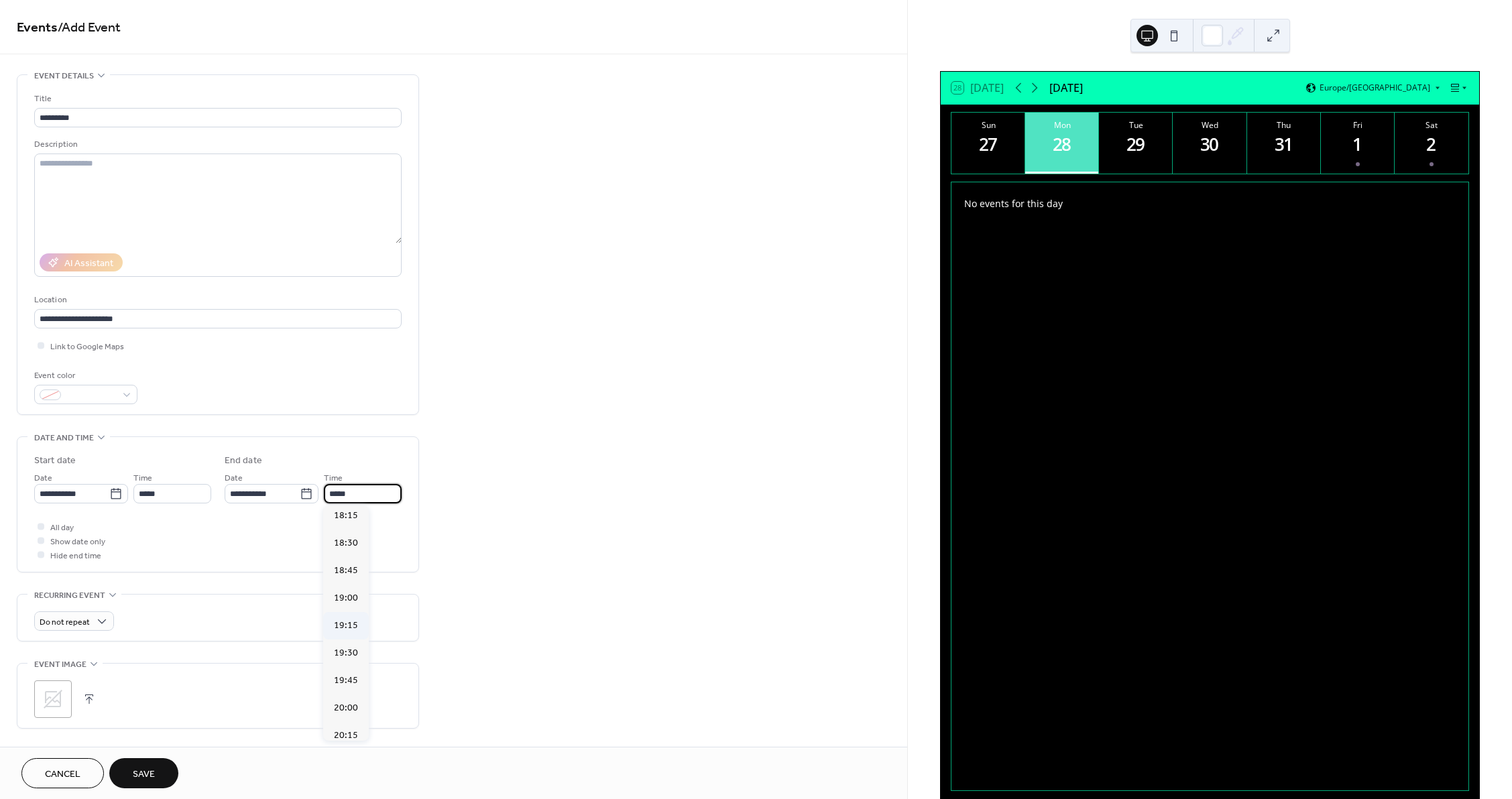 scroll, scrollTop: 201, scrollLeft: 0, axis: vertical 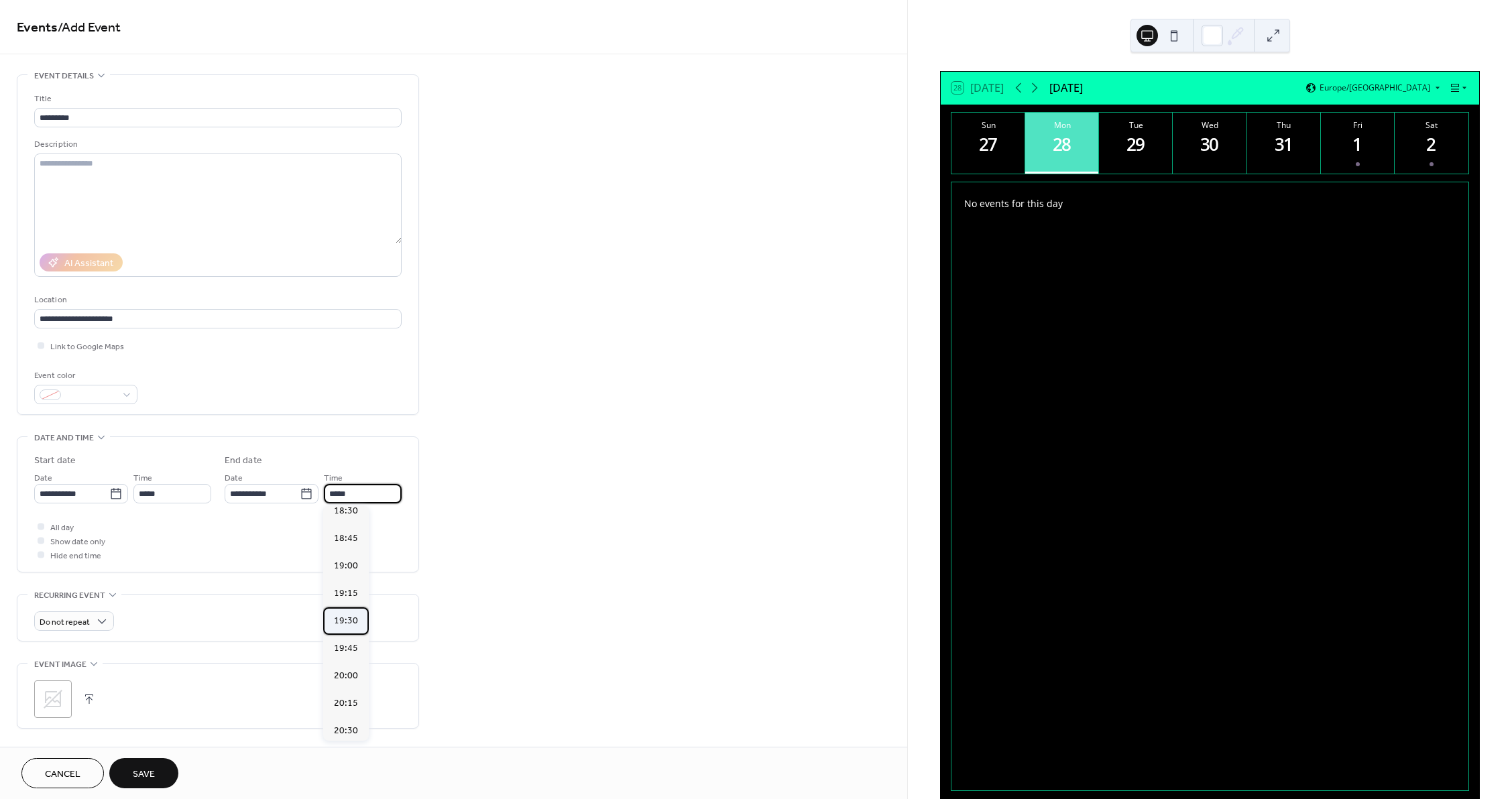 click on "19:30" at bounding box center [346, 621] 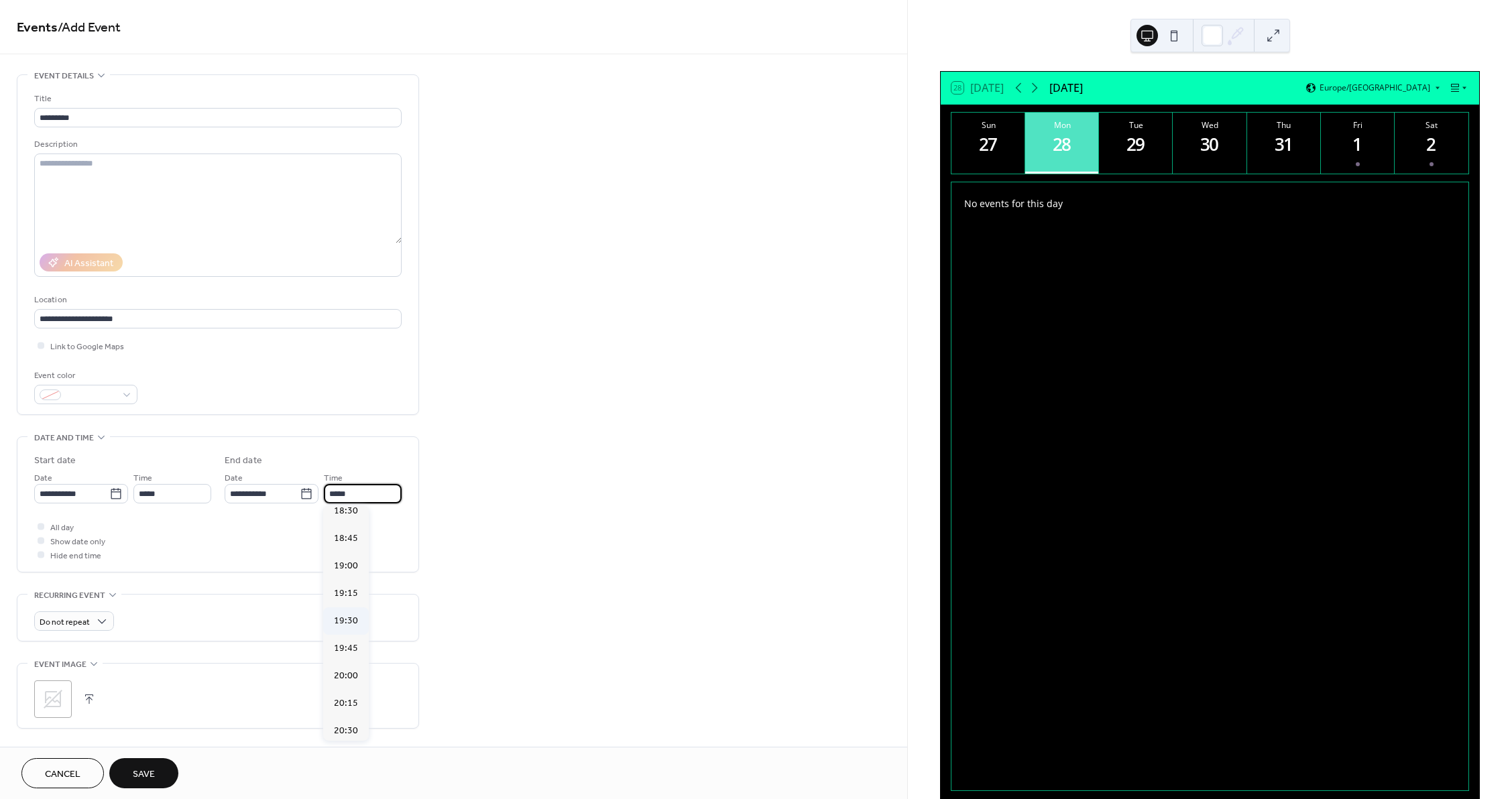 type on "*****" 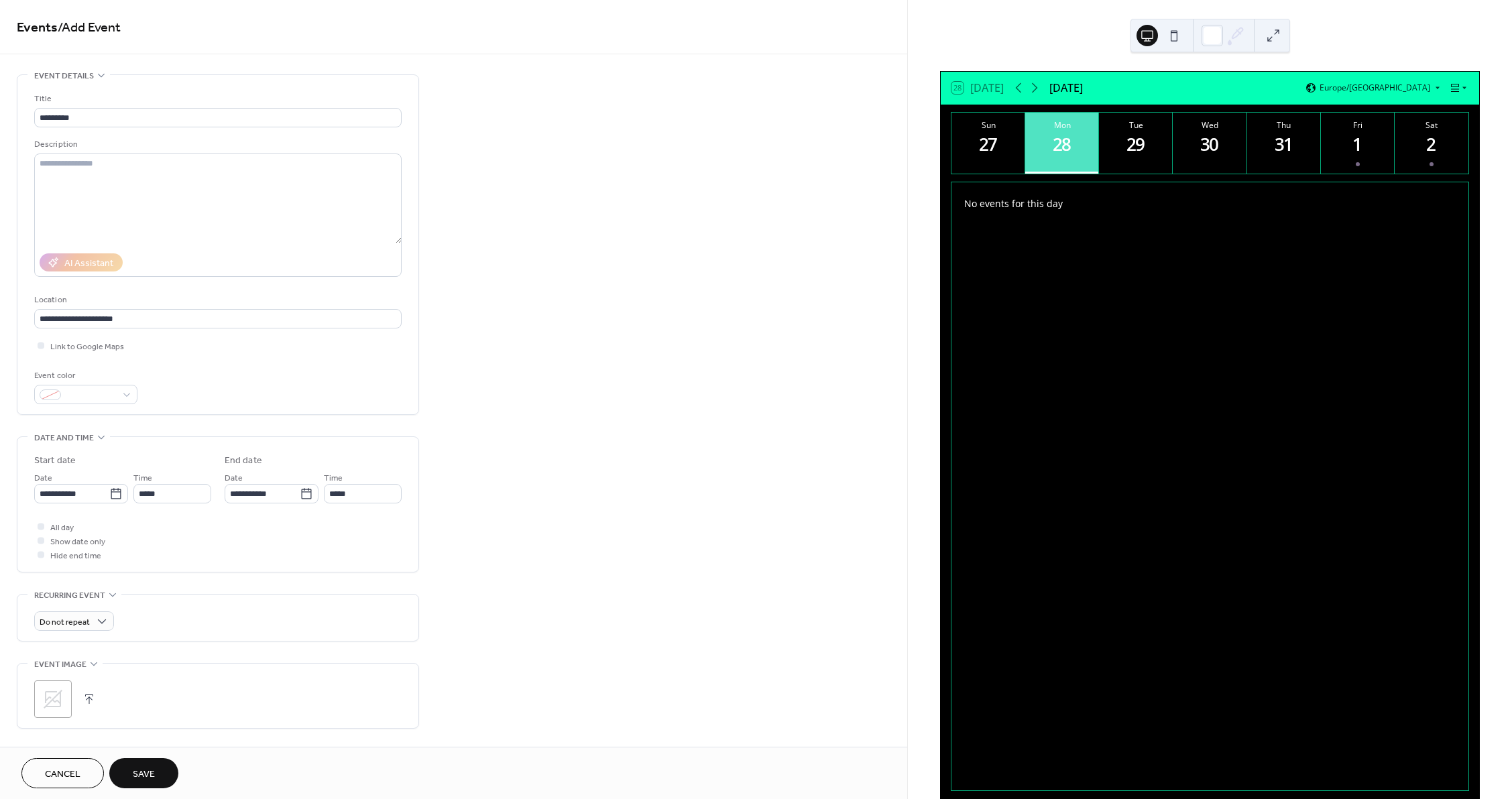 click 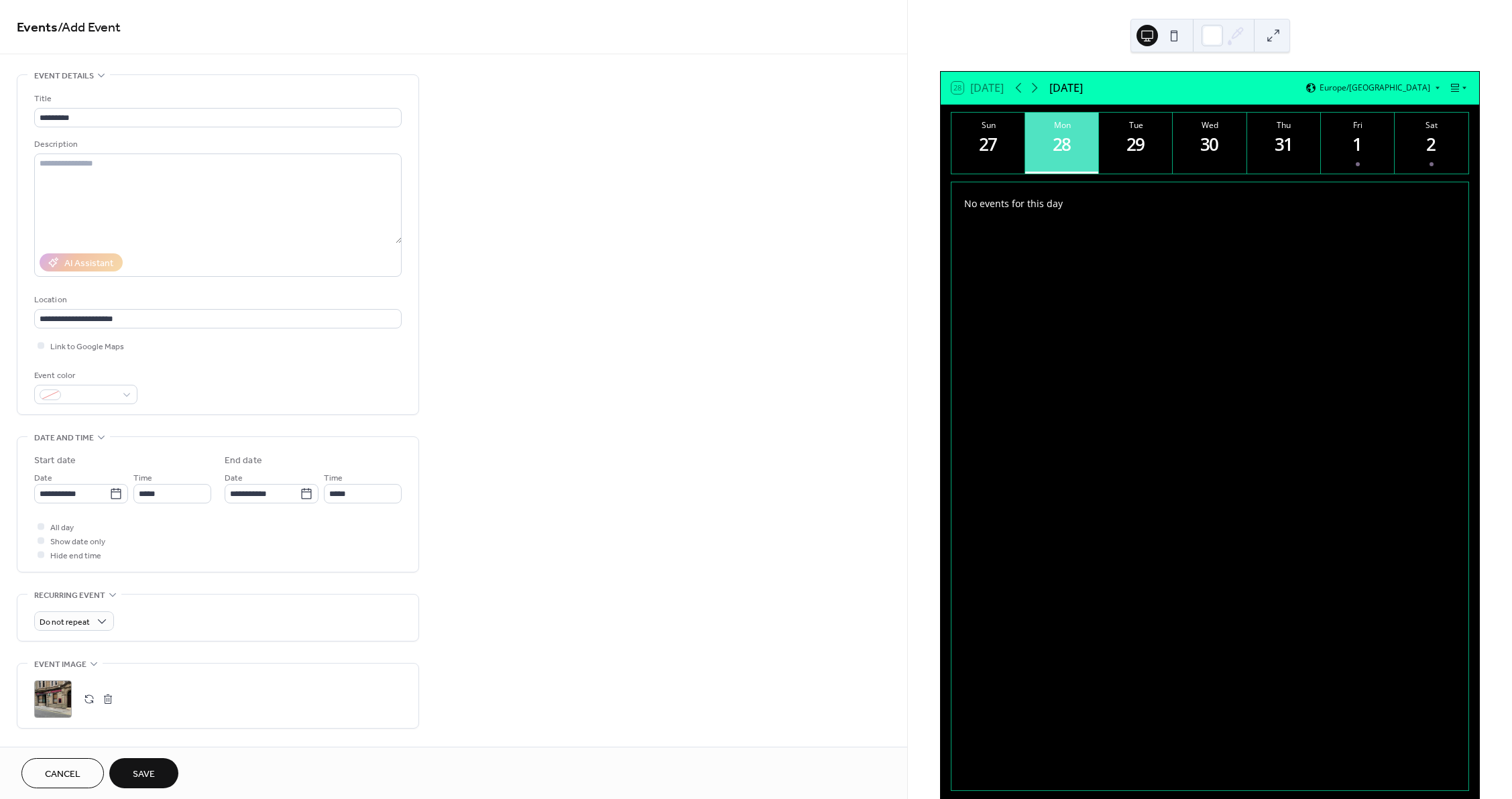 click on "Save" at bounding box center [143, 773] 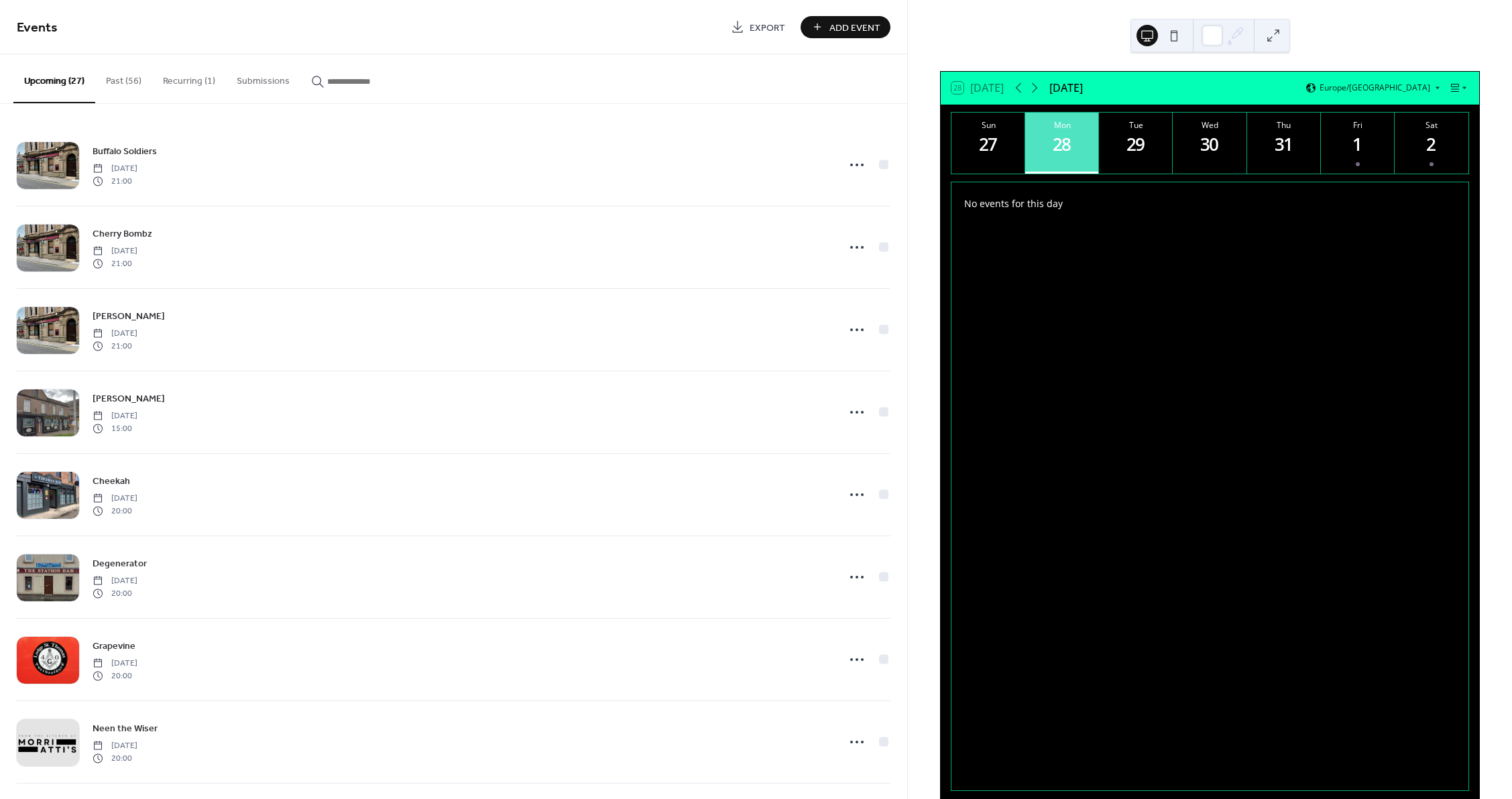click on "Add Event" at bounding box center (855, 27) 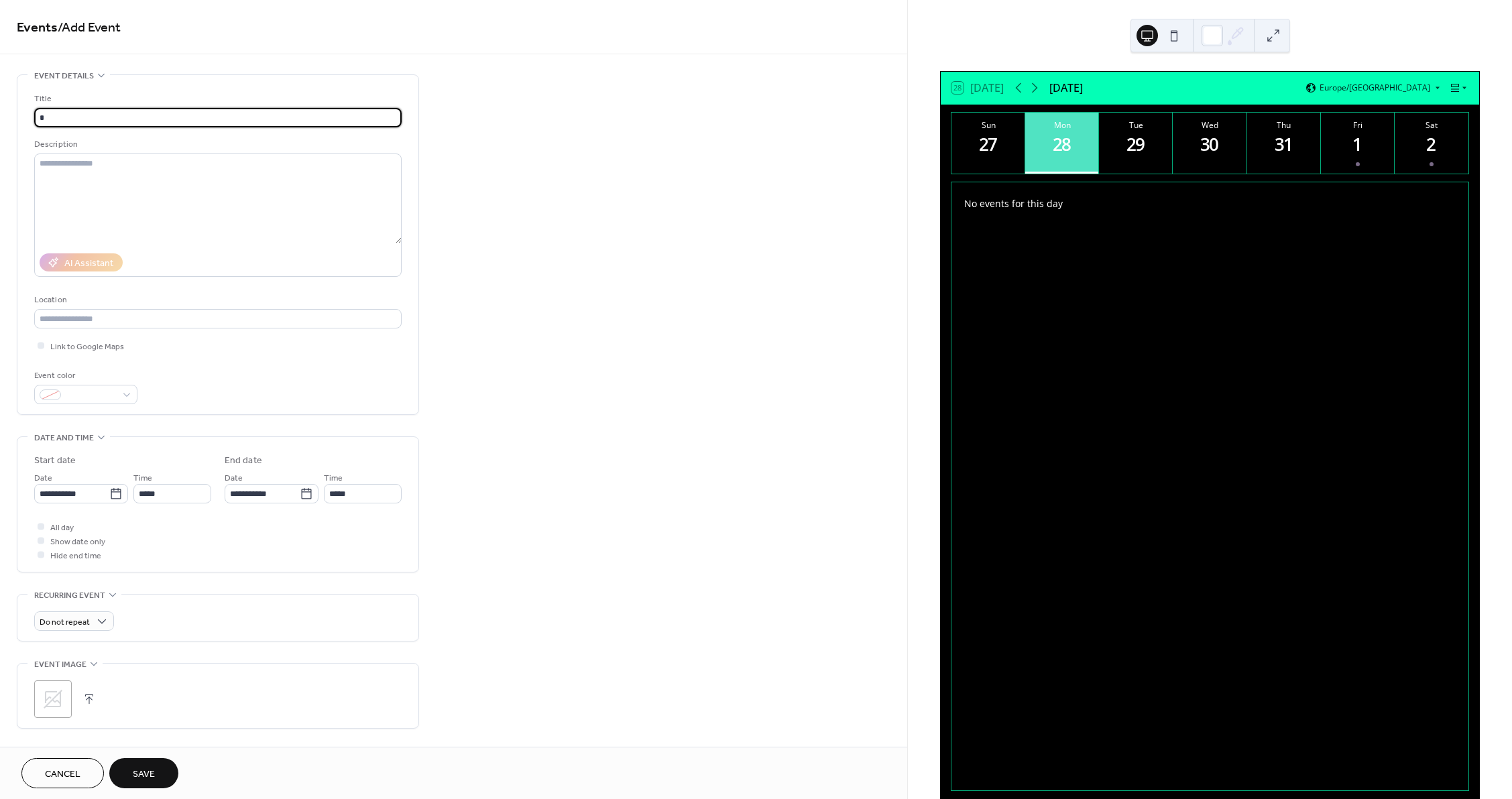 type on "*********" 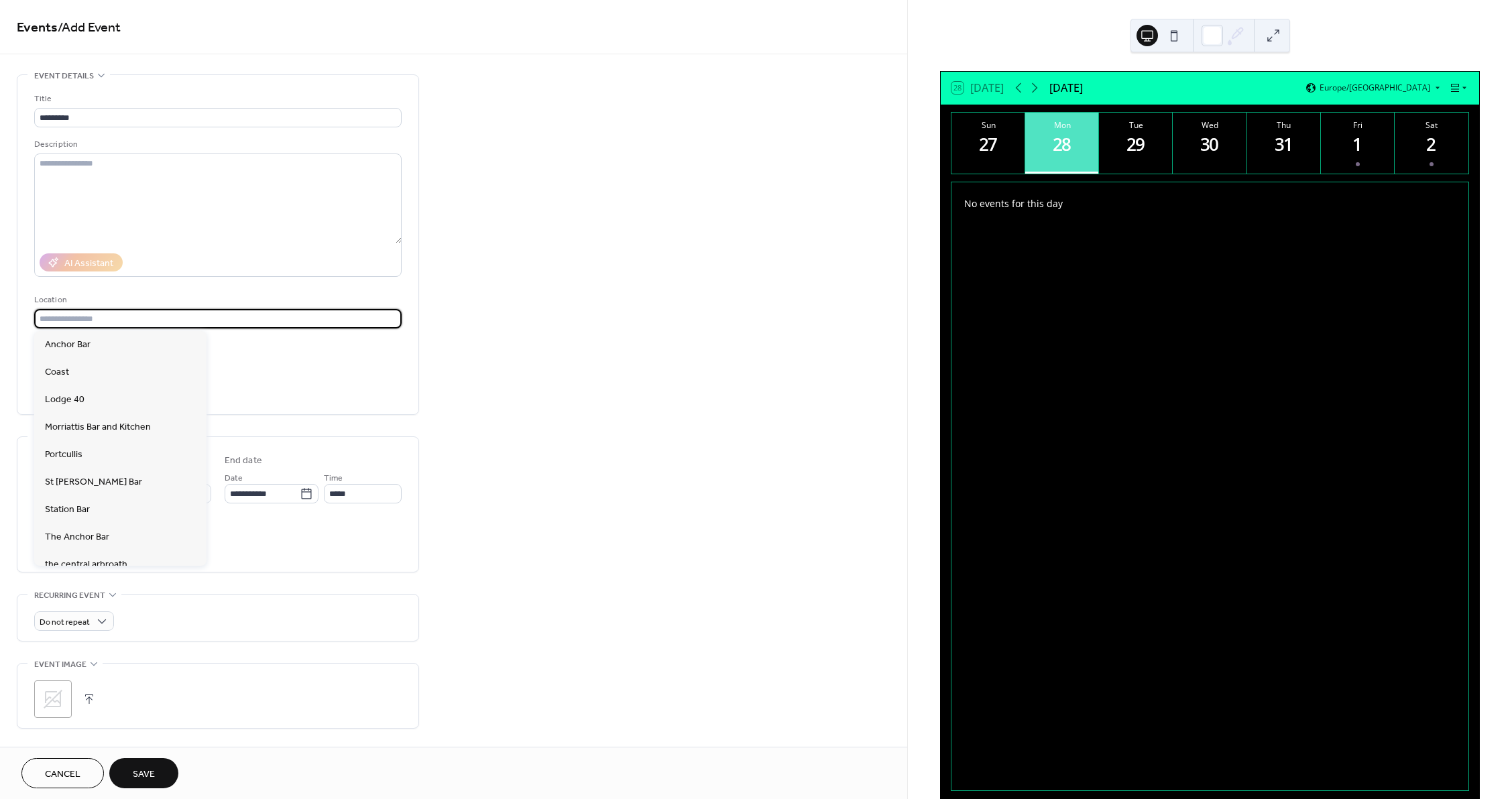 click at bounding box center [218, 318] 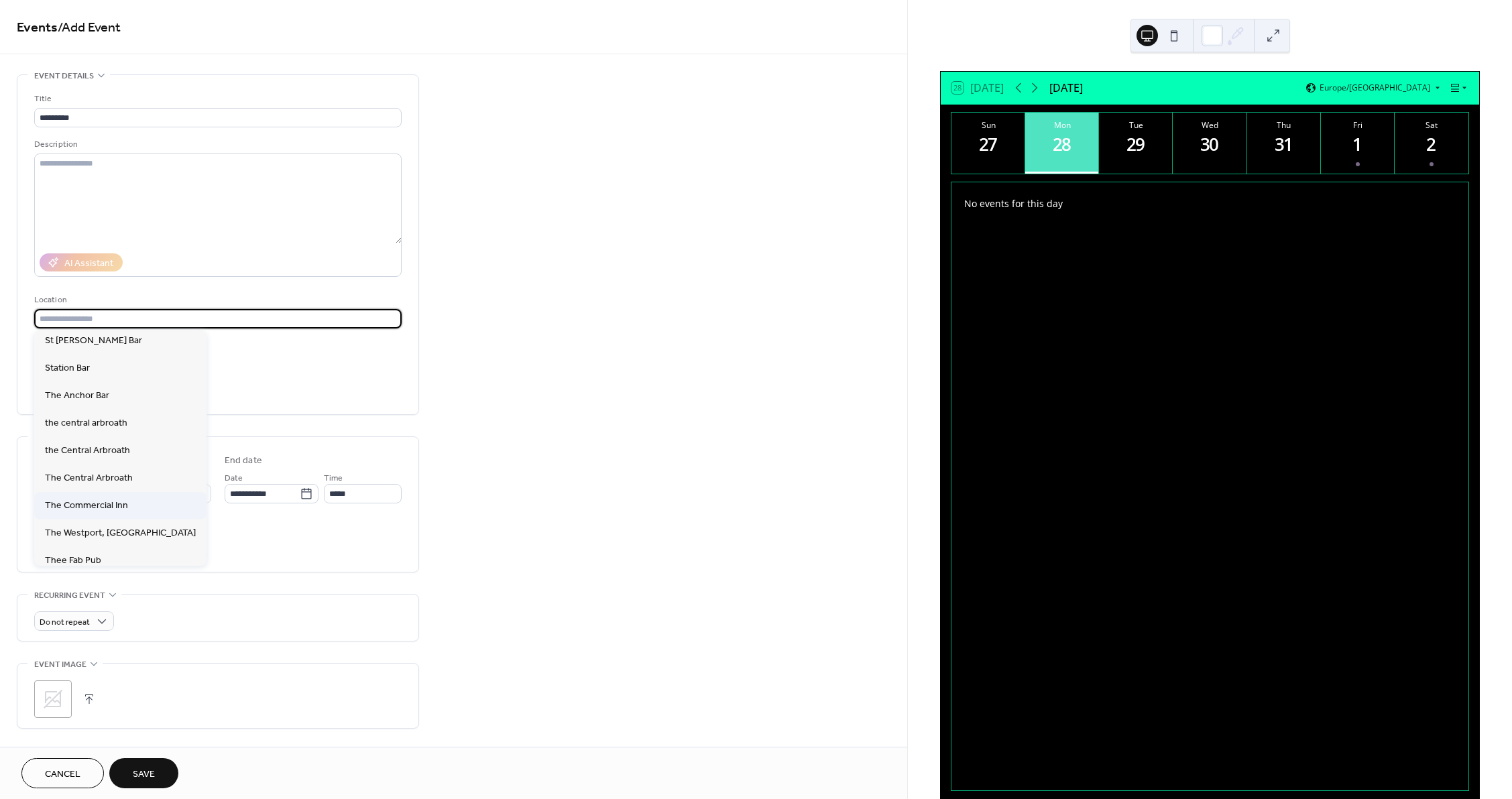 scroll, scrollTop: 150, scrollLeft: 0, axis: vertical 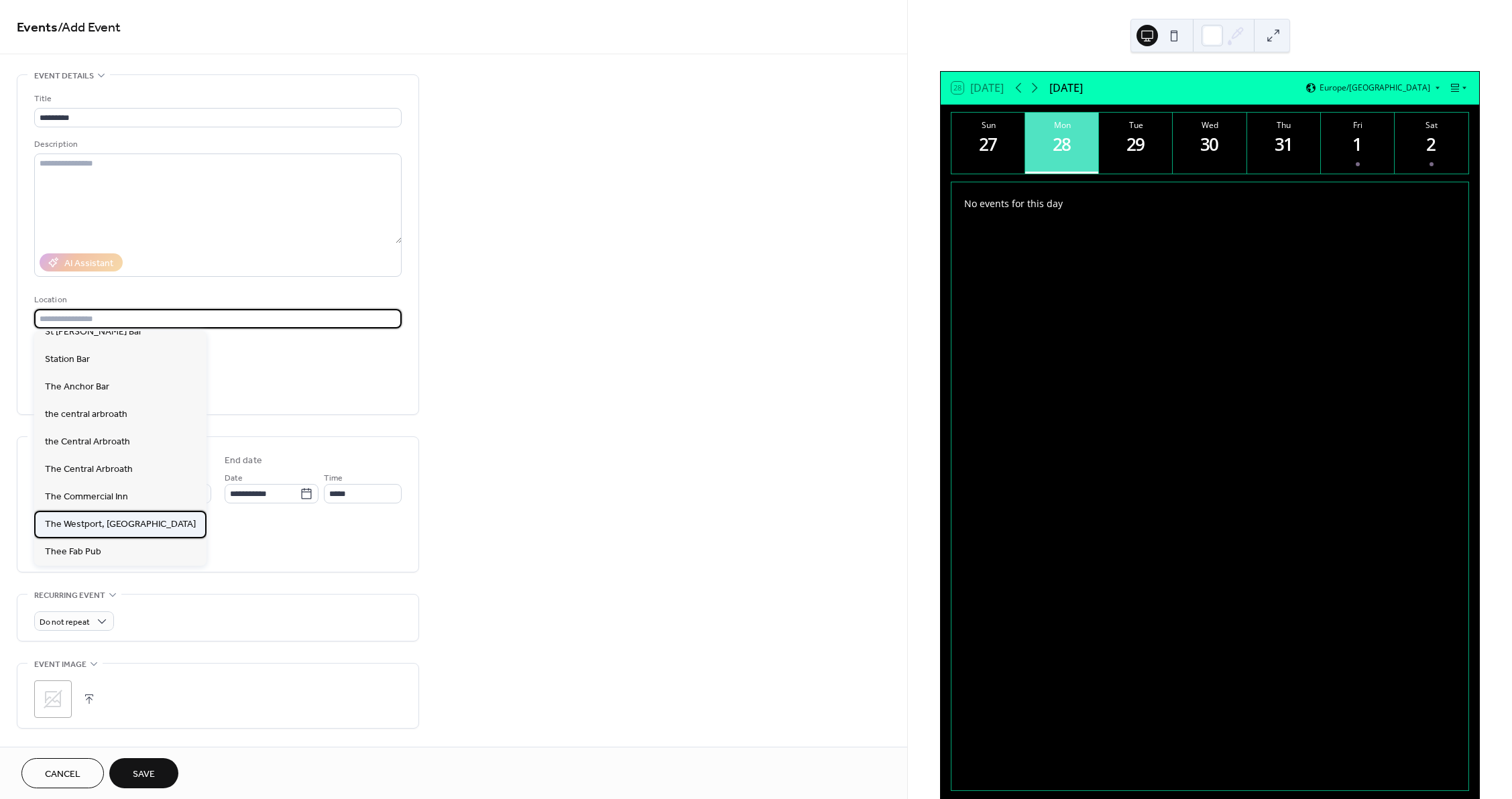 click on "The Westport, [GEOGRAPHIC_DATA]" at bounding box center [120, 524] 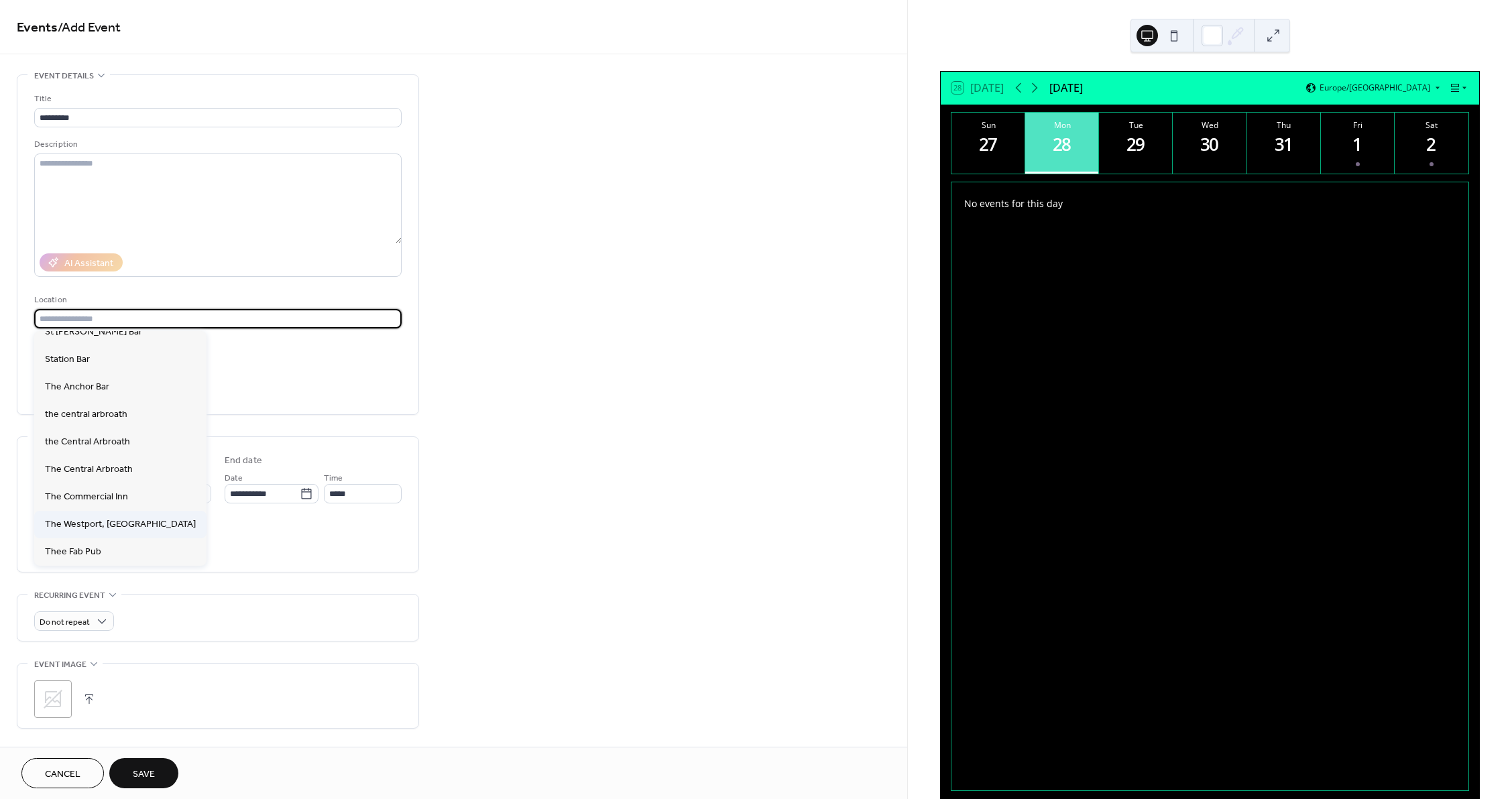 type on "**********" 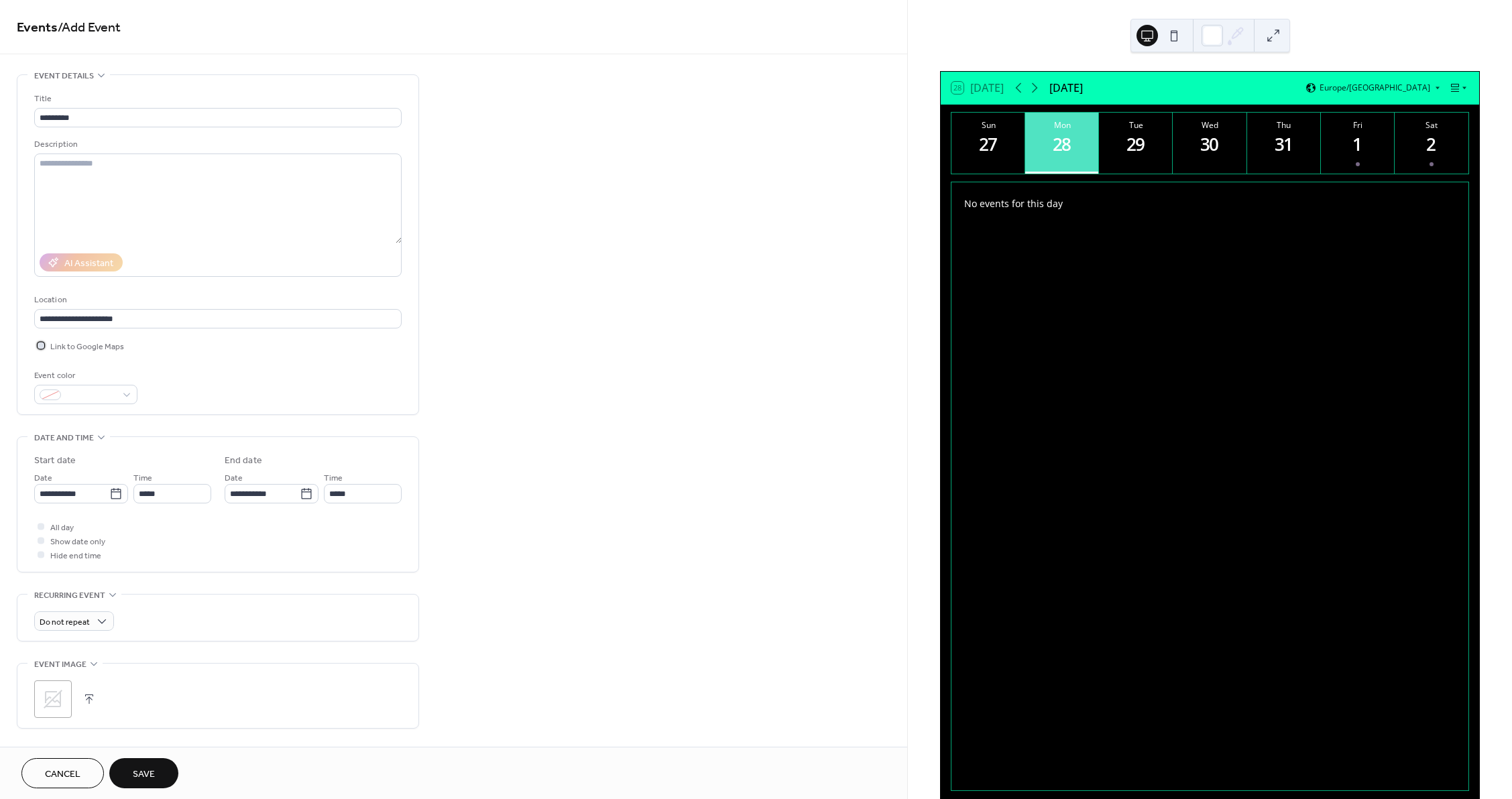 click on "Link to Google Maps" at bounding box center (87, 347) 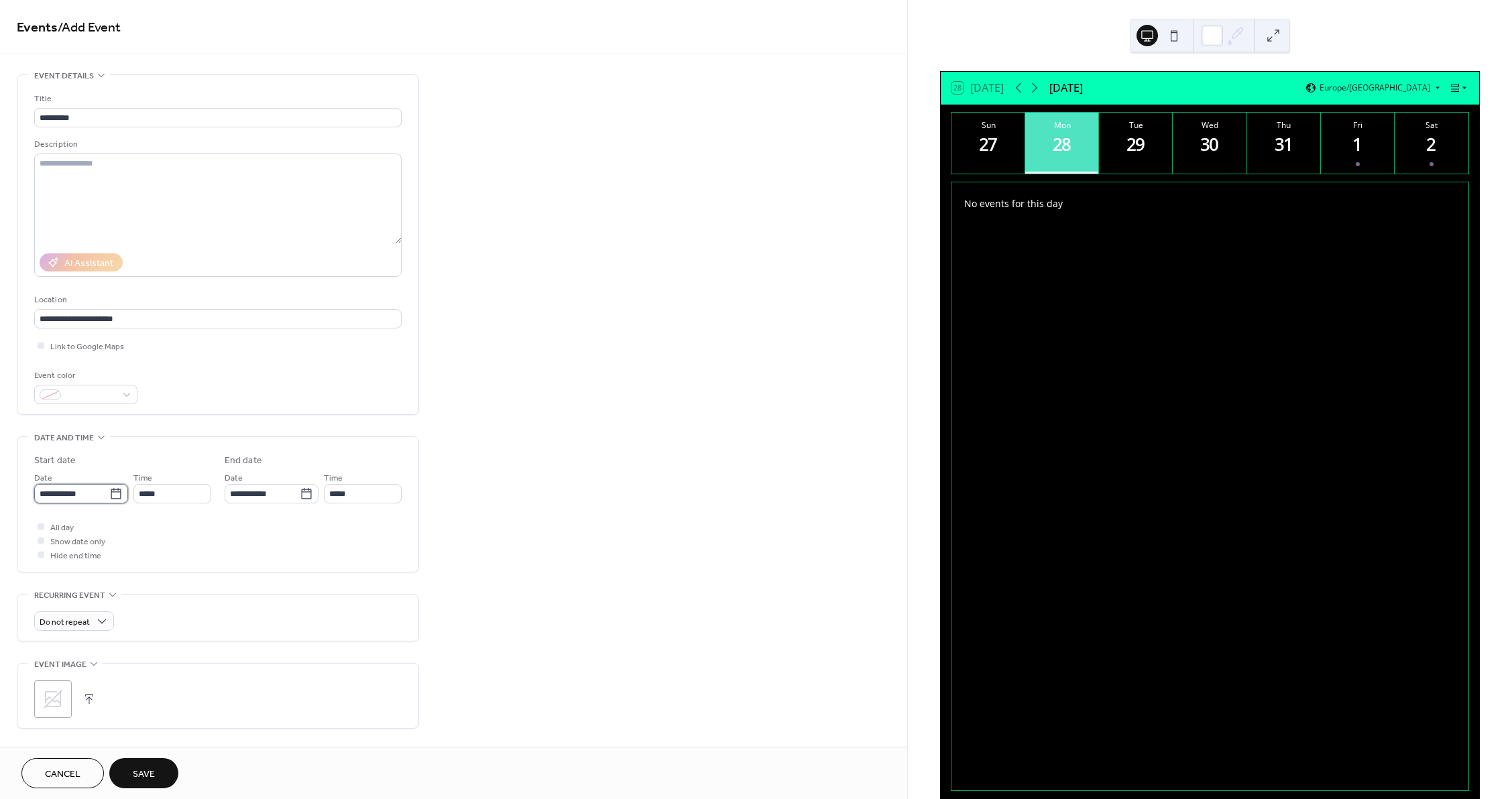 click on "**********" at bounding box center [72, 493] 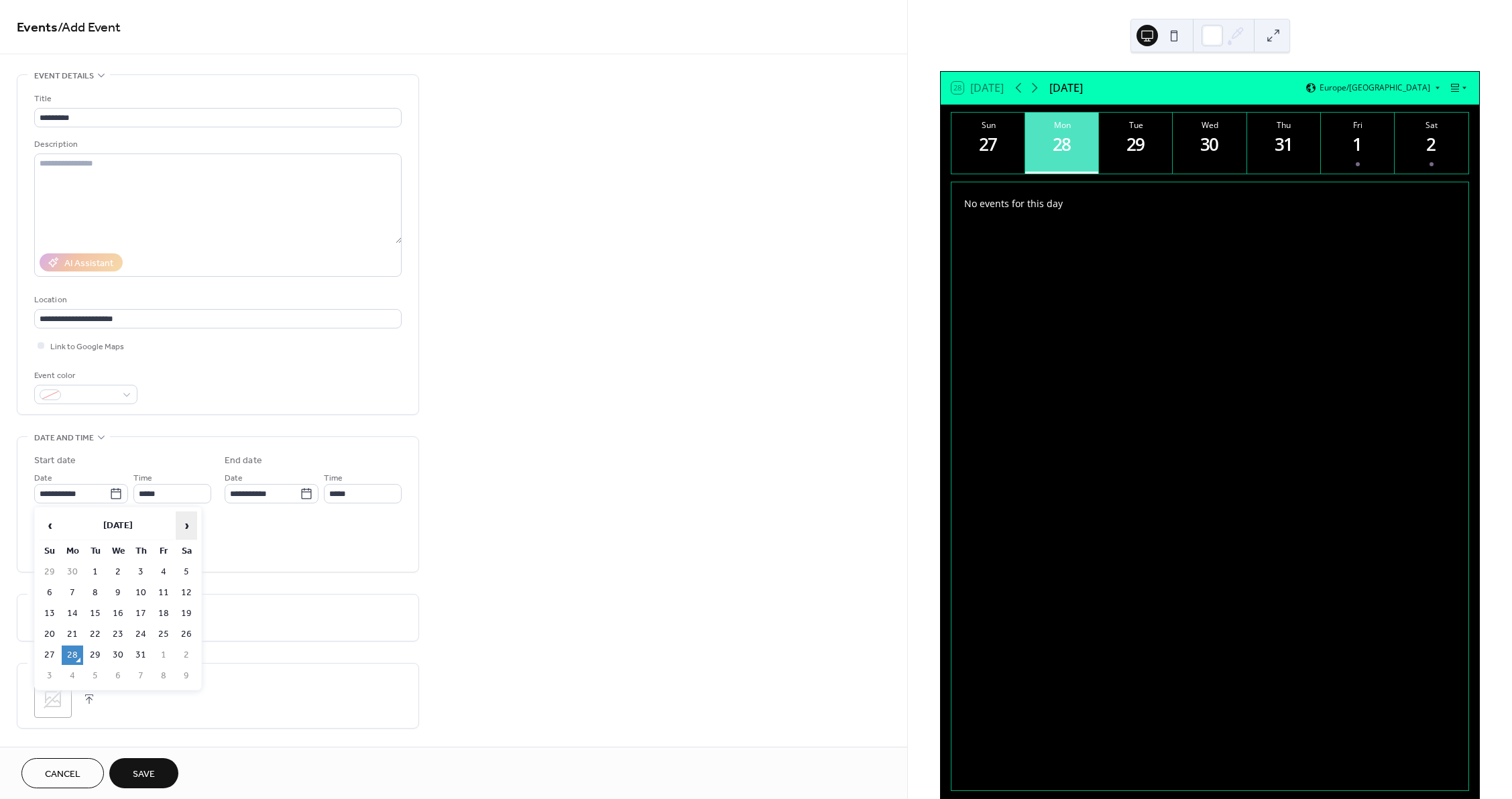 click on "›" at bounding box center (186, 526) 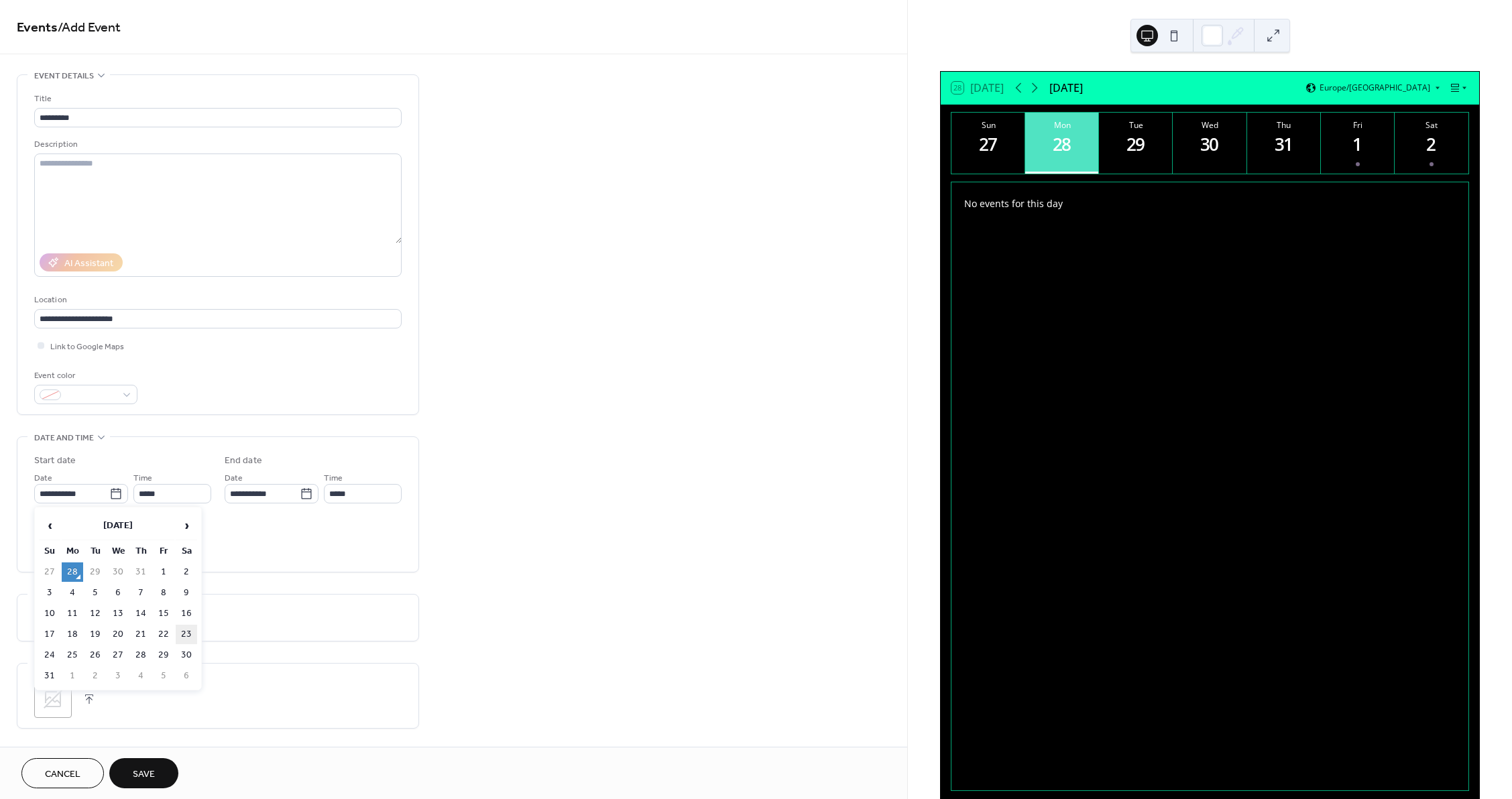 click on "23" at bounding box center (186, 634) 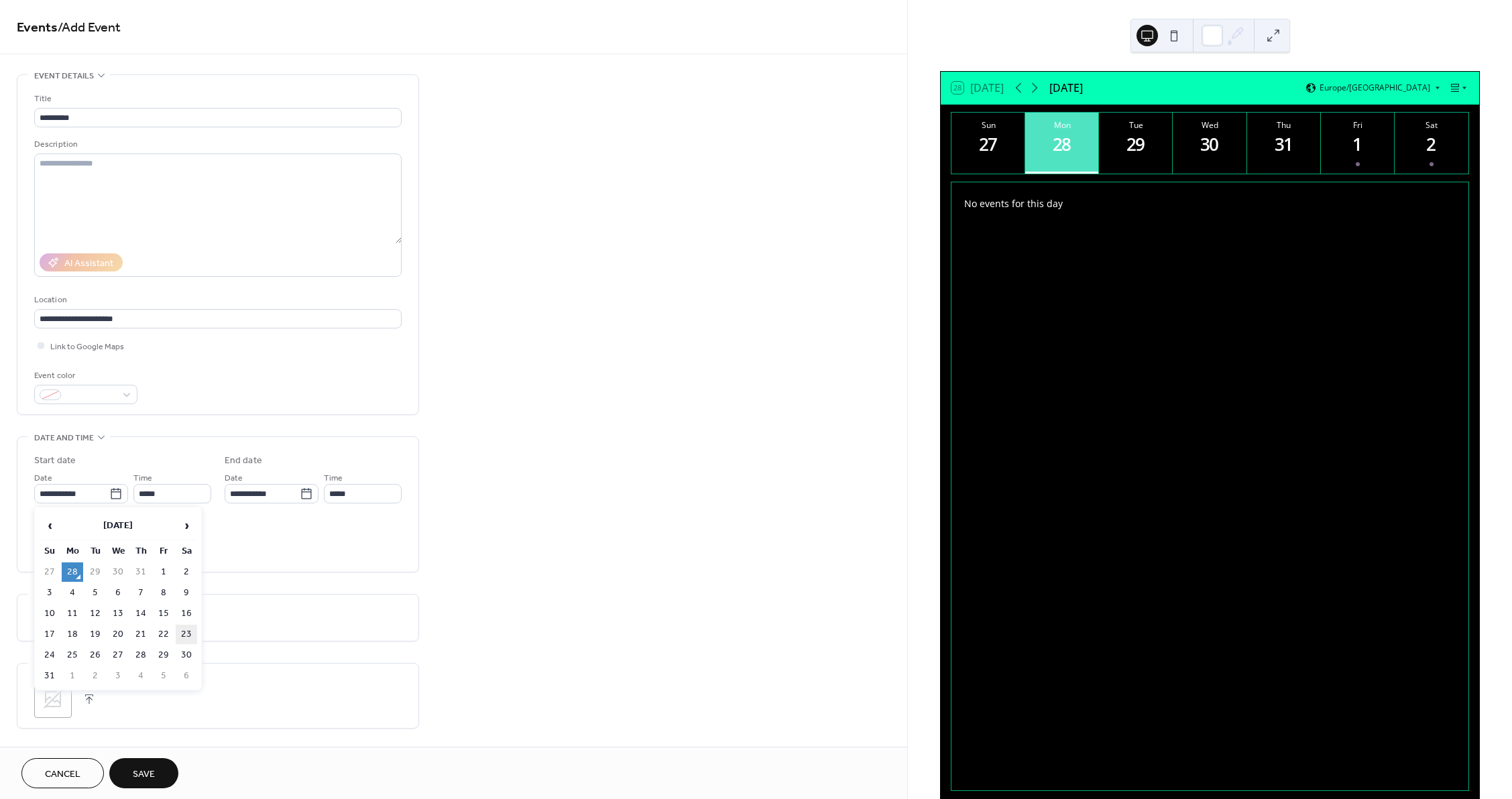type on "**********" 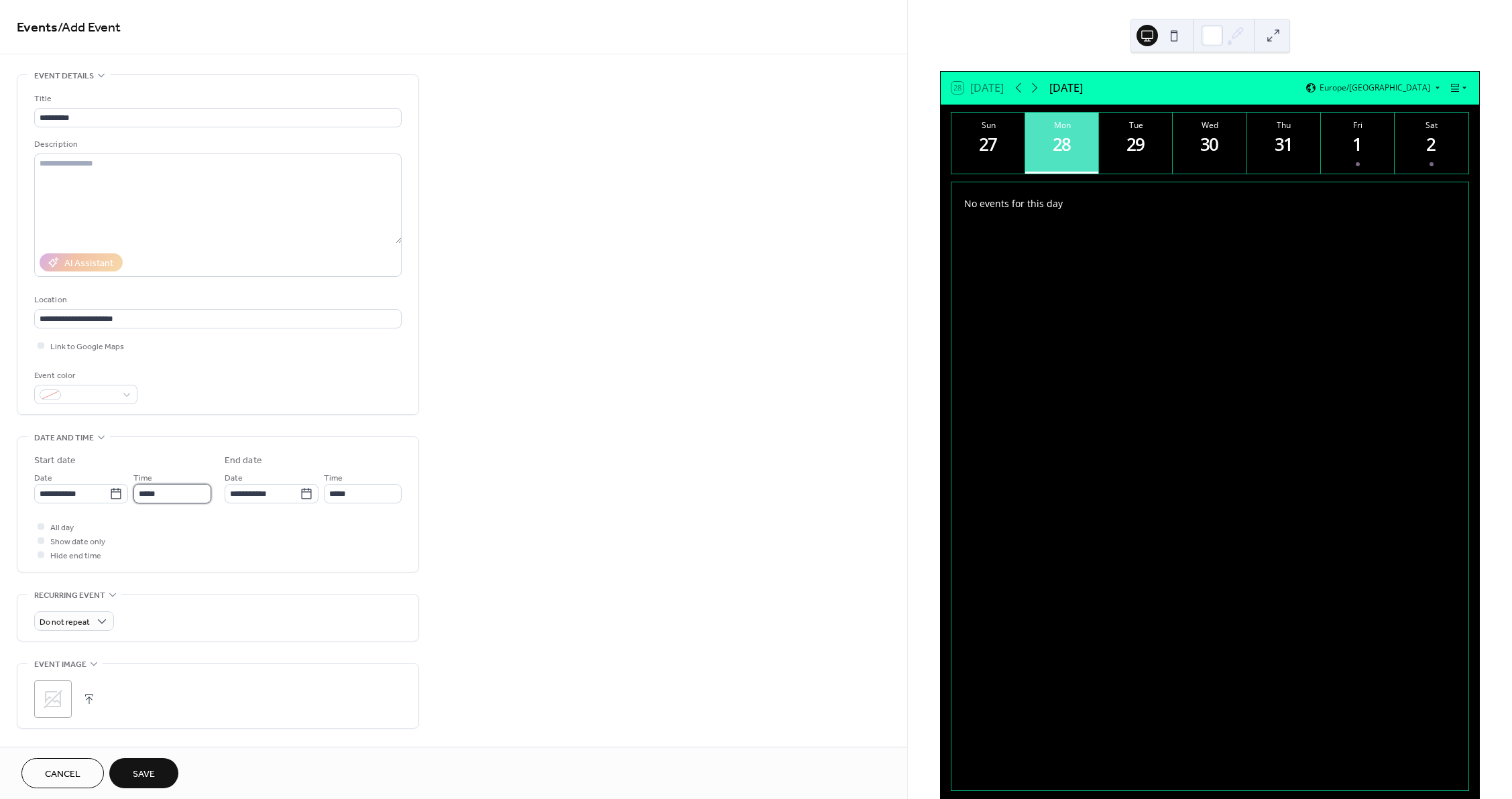 click on "*****" at bounding box center (172, 493) 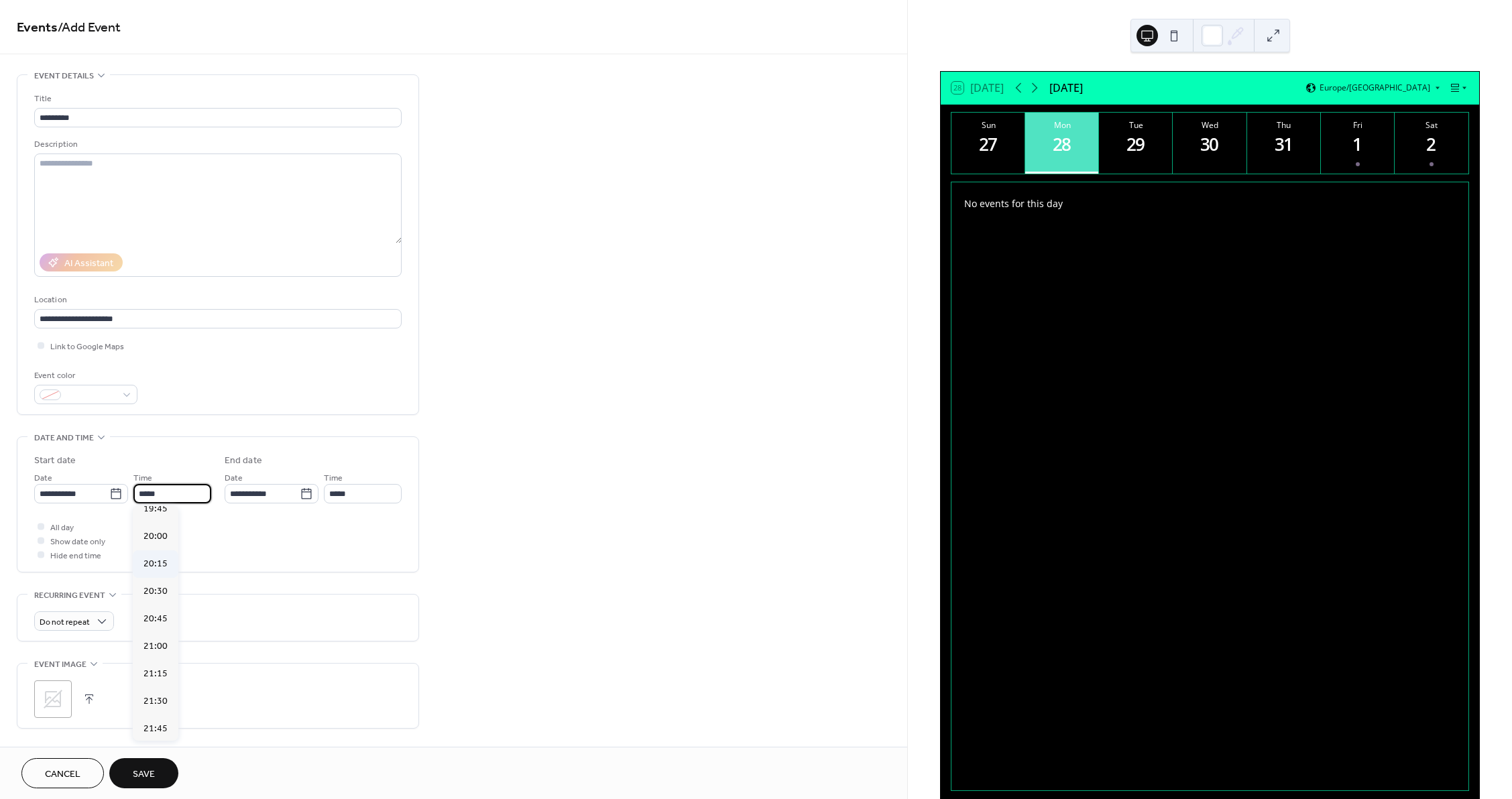 scroll, scrollTop: 2191, scrollLeft: 0, axis: vertical 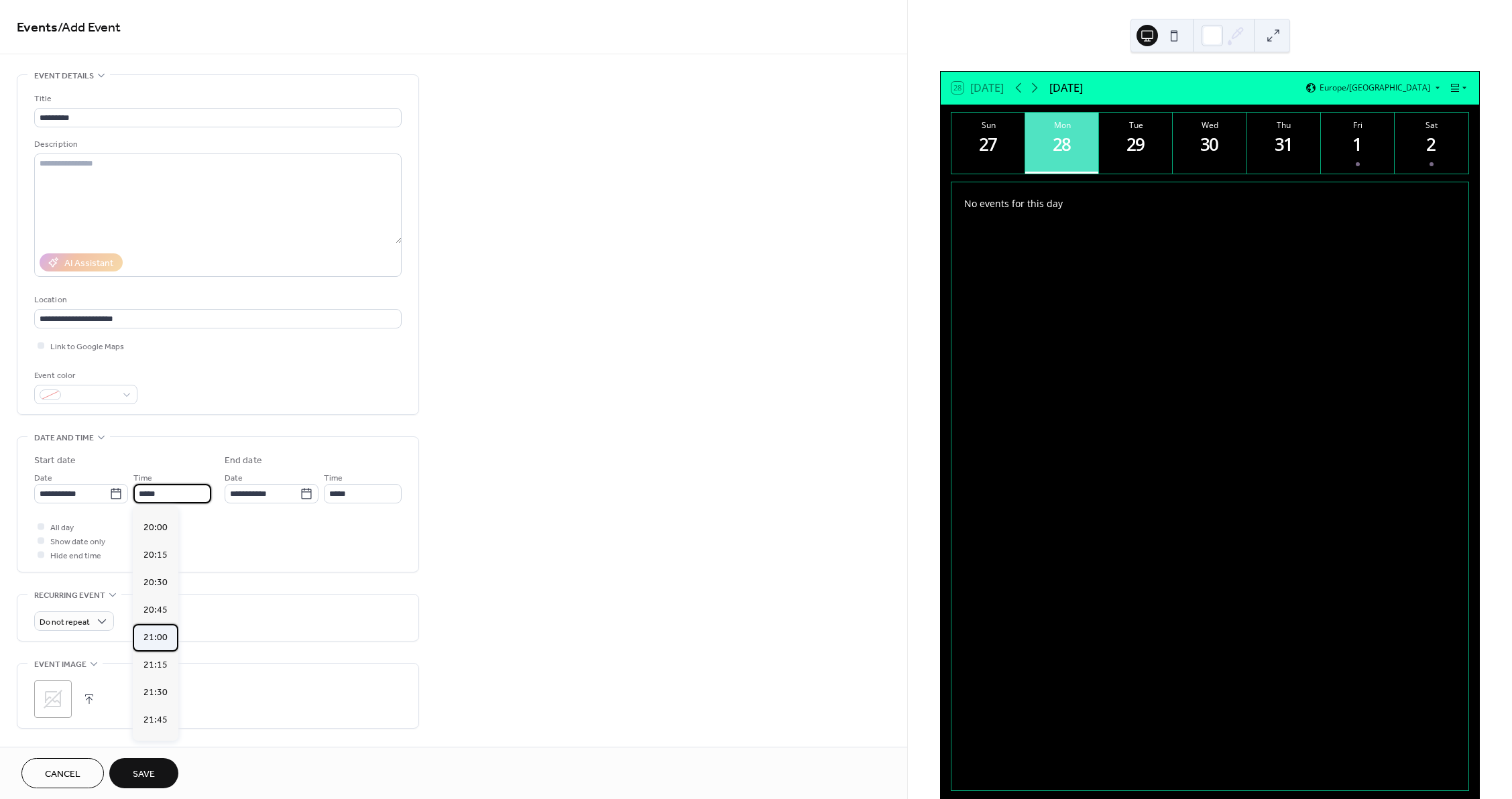 click on "21:00" at bounding box center [156, 637] 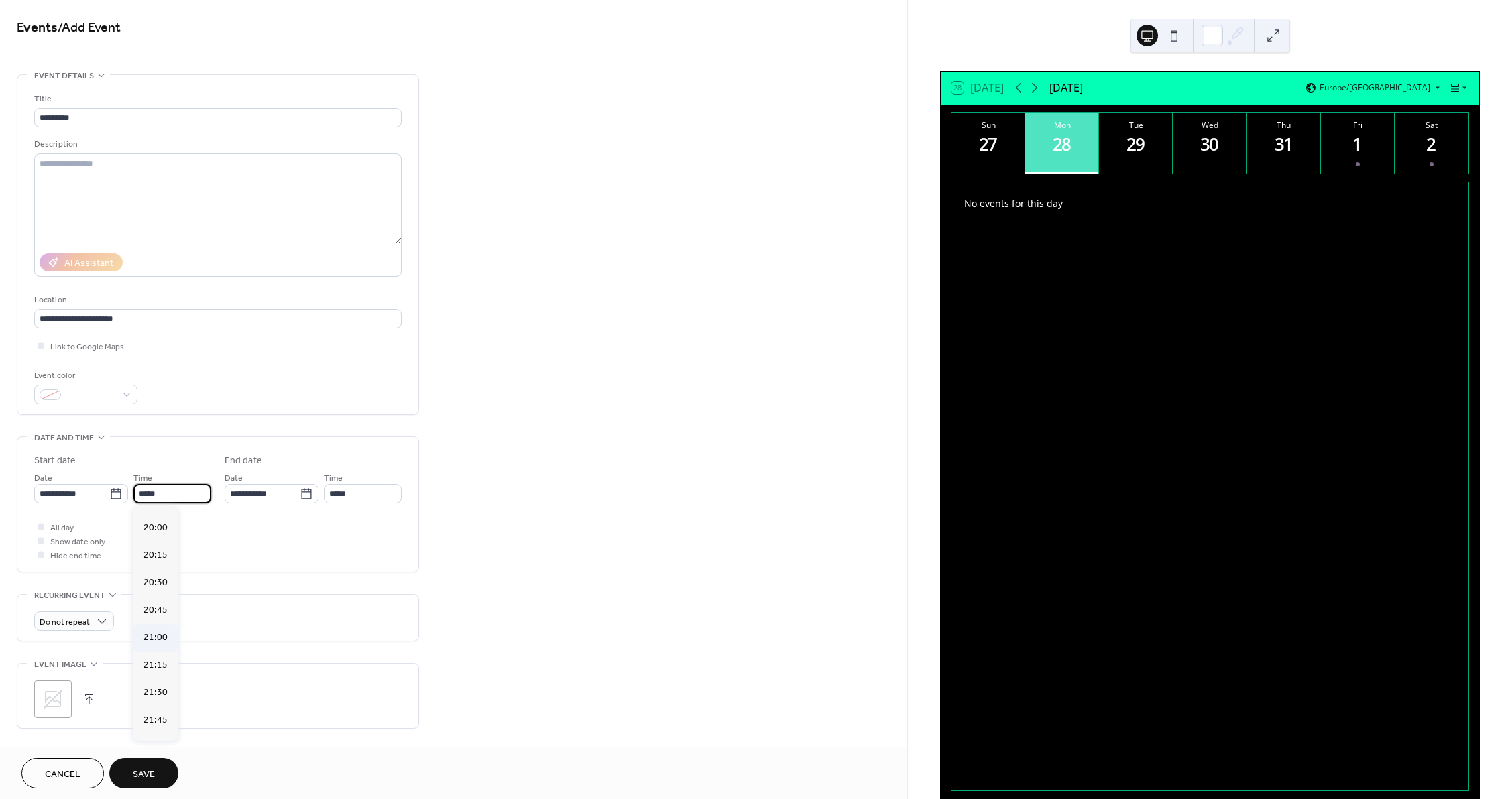 type on "*****" 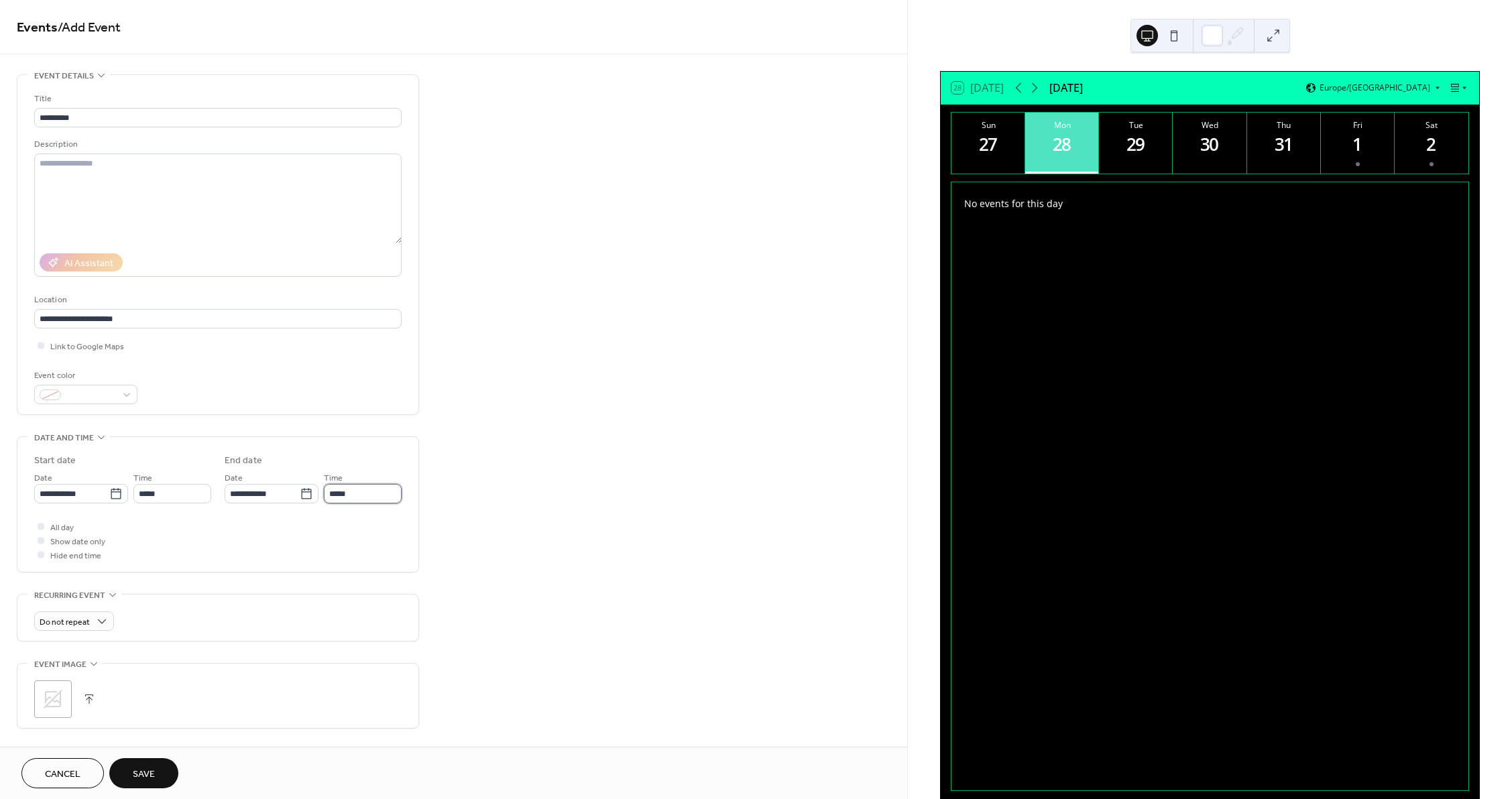 click on "*****" at bounding box center (363, 493) 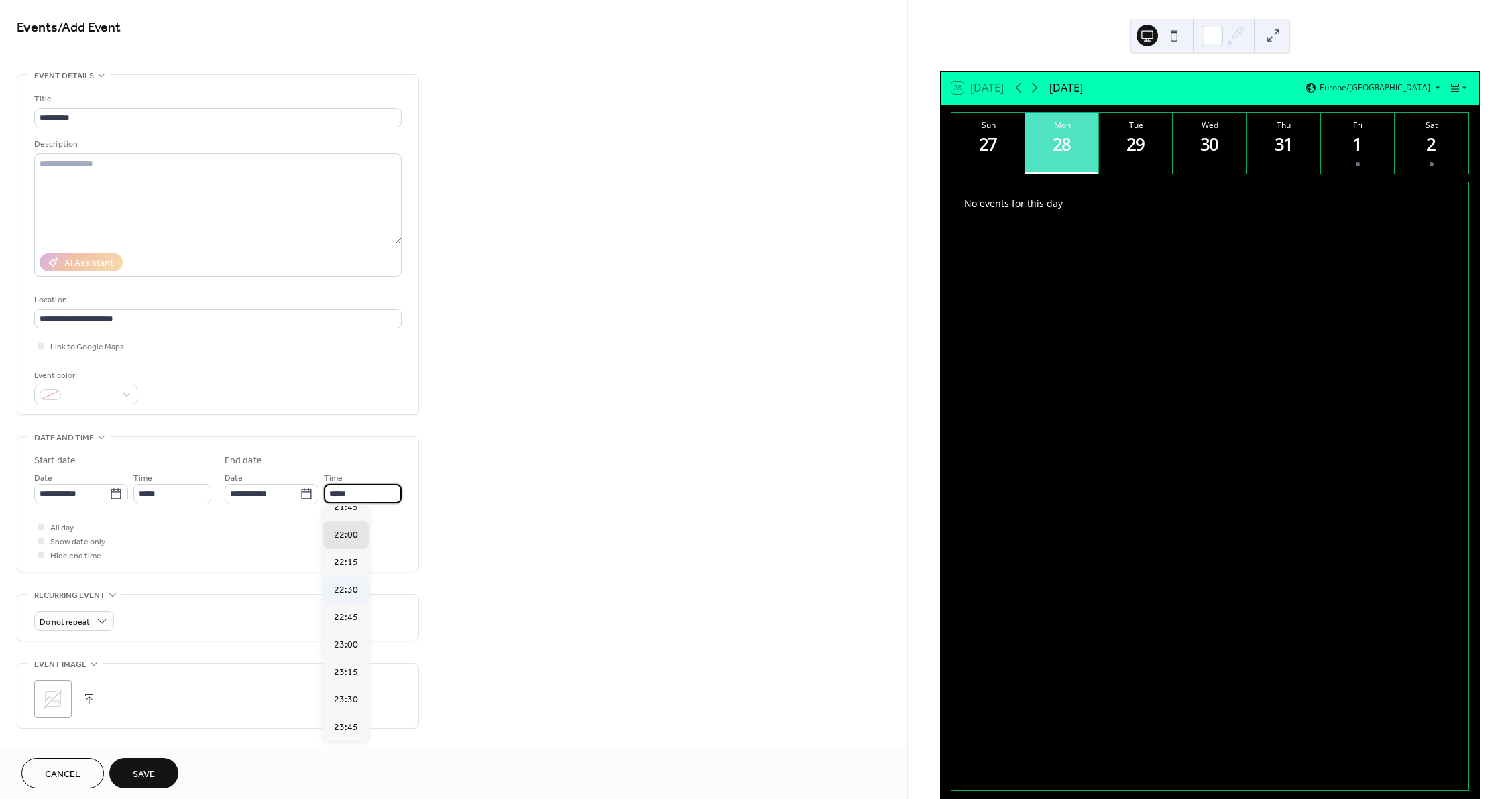 scroll, scrollTop: 68, scrollLeft: 0, axis: vertical 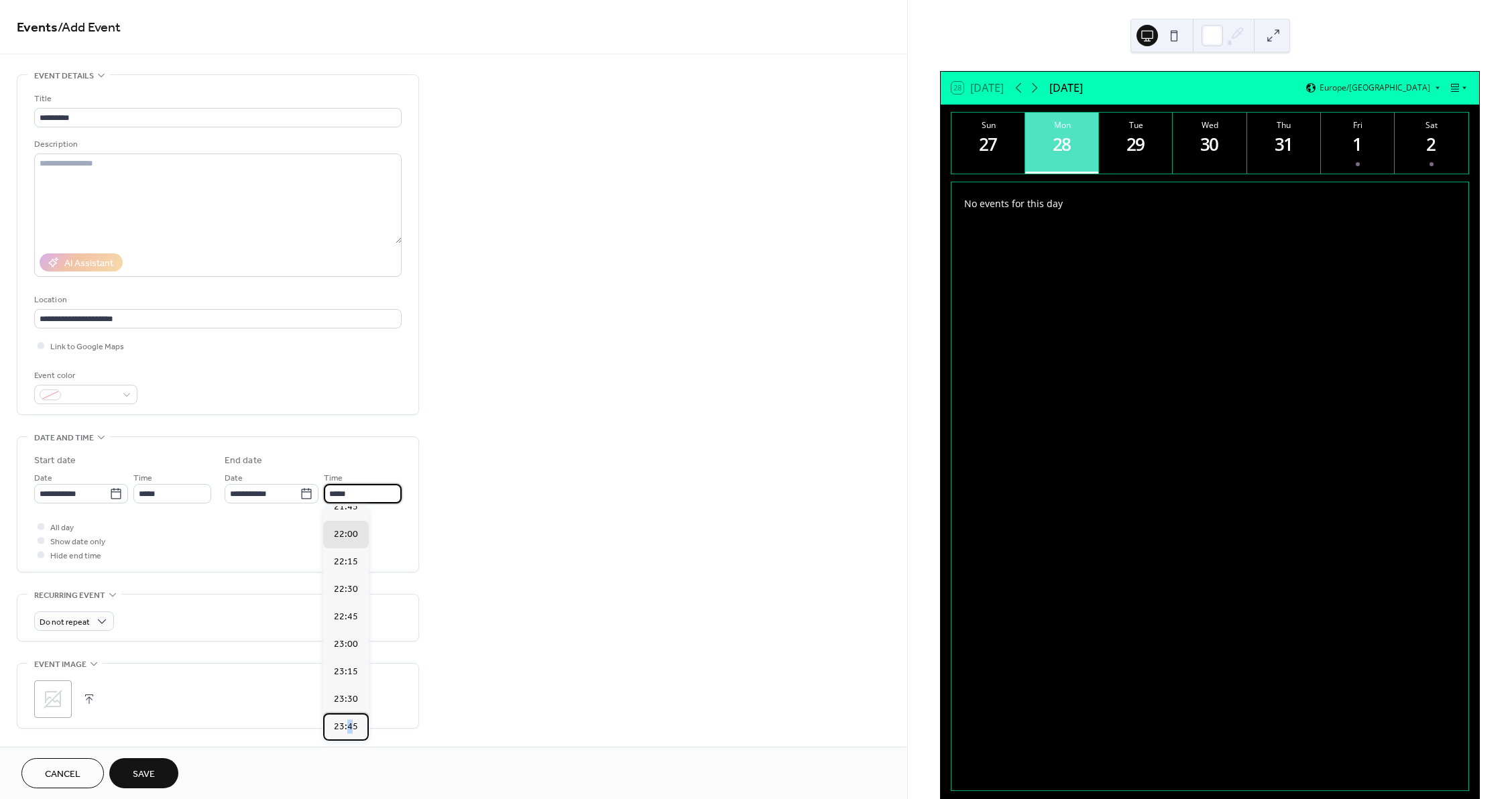 click on "23:45" at bounding box center [346, 727] 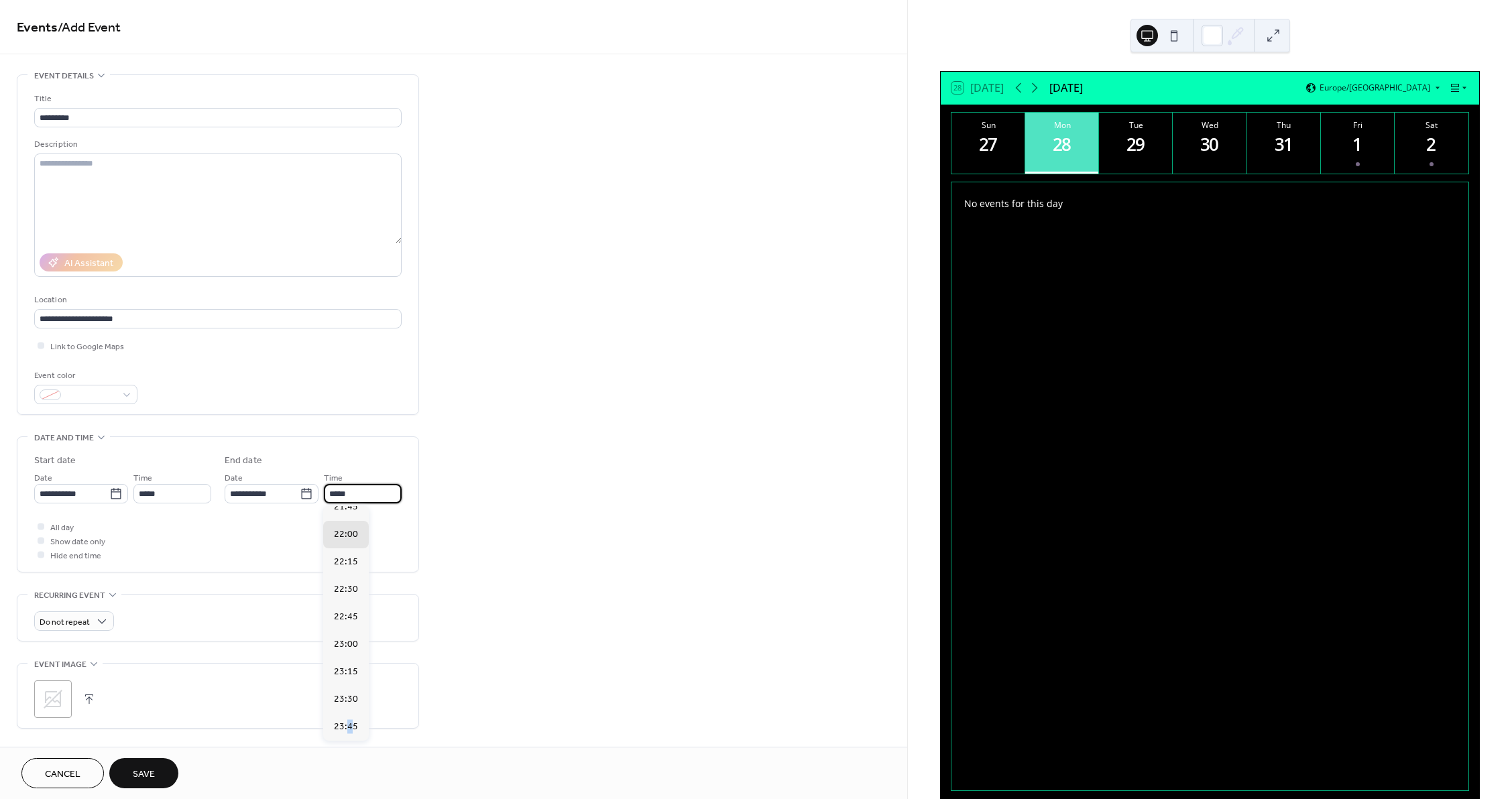 type on "*****" 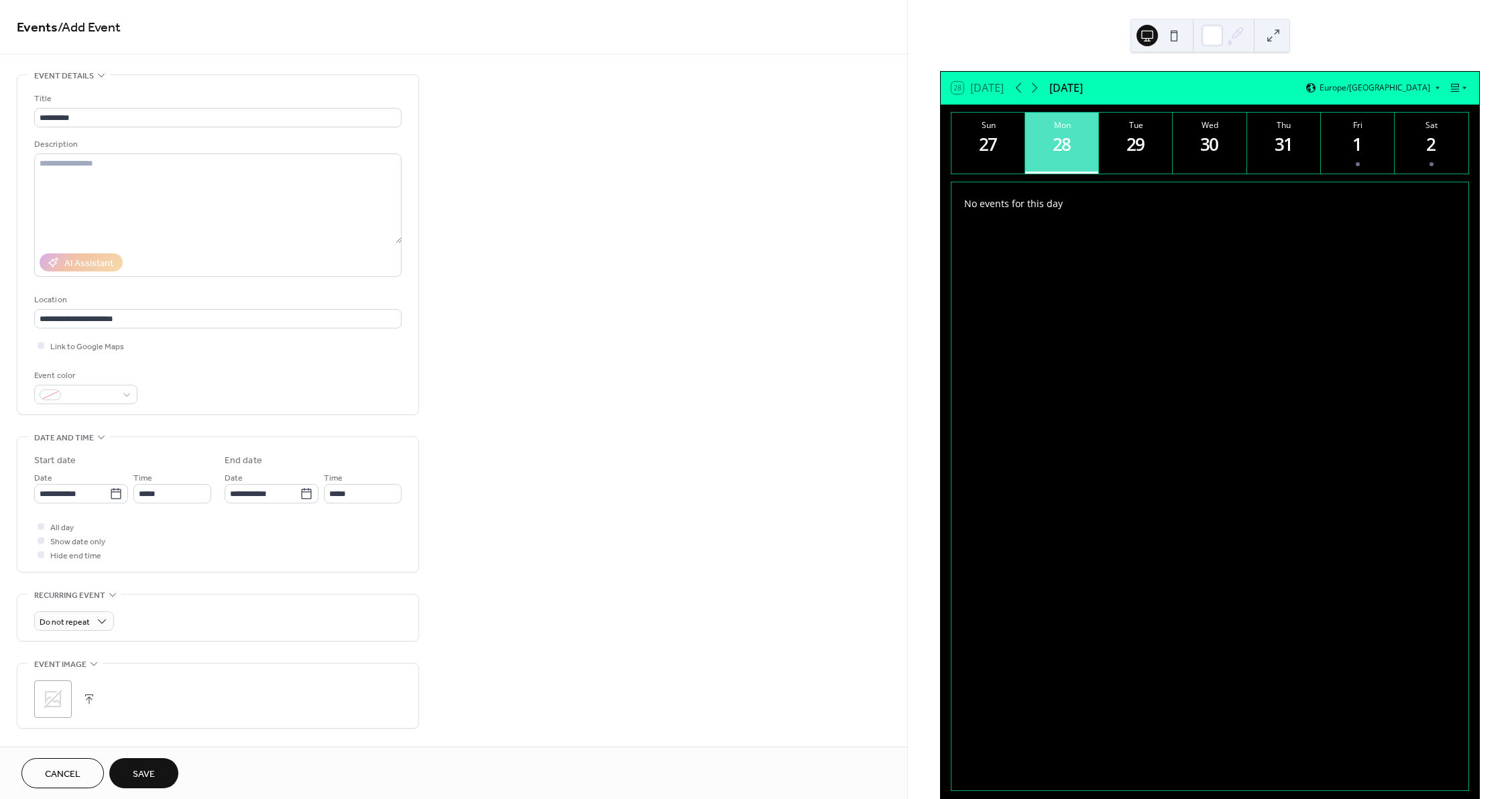 click 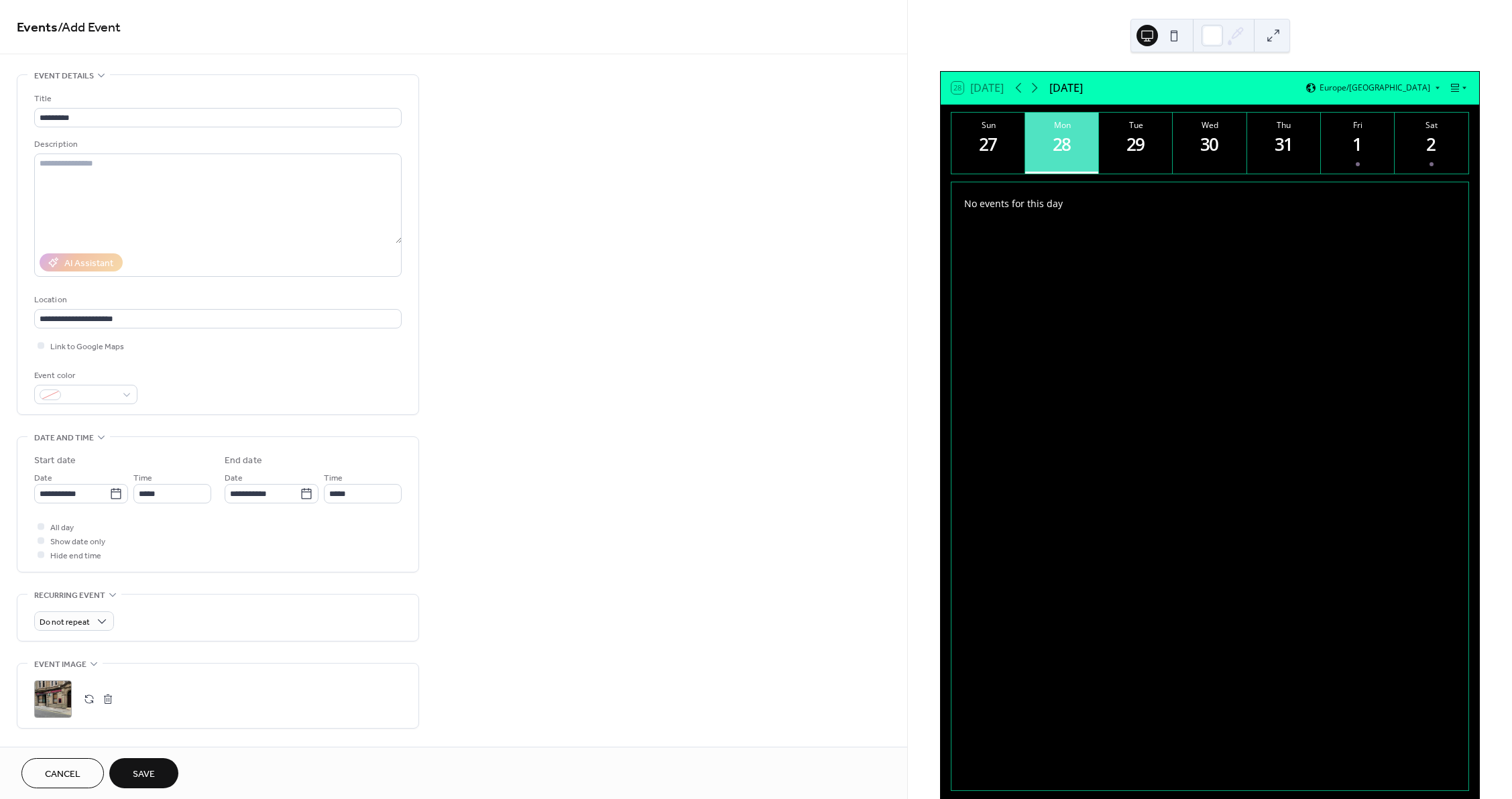 click on "Save" at bounding box center (143, 773) 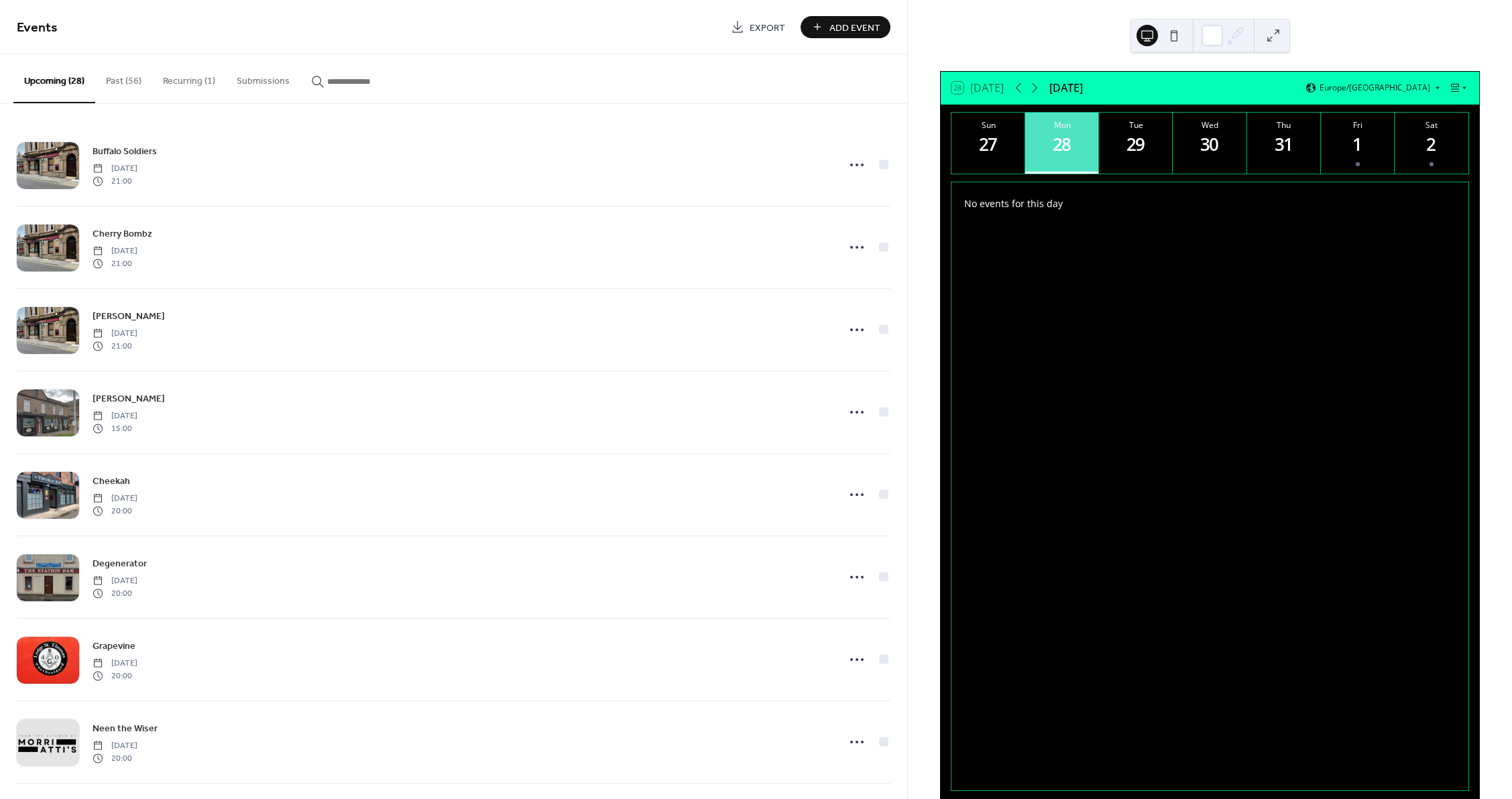 click on "Add Event" at bounding box center (855, 27) 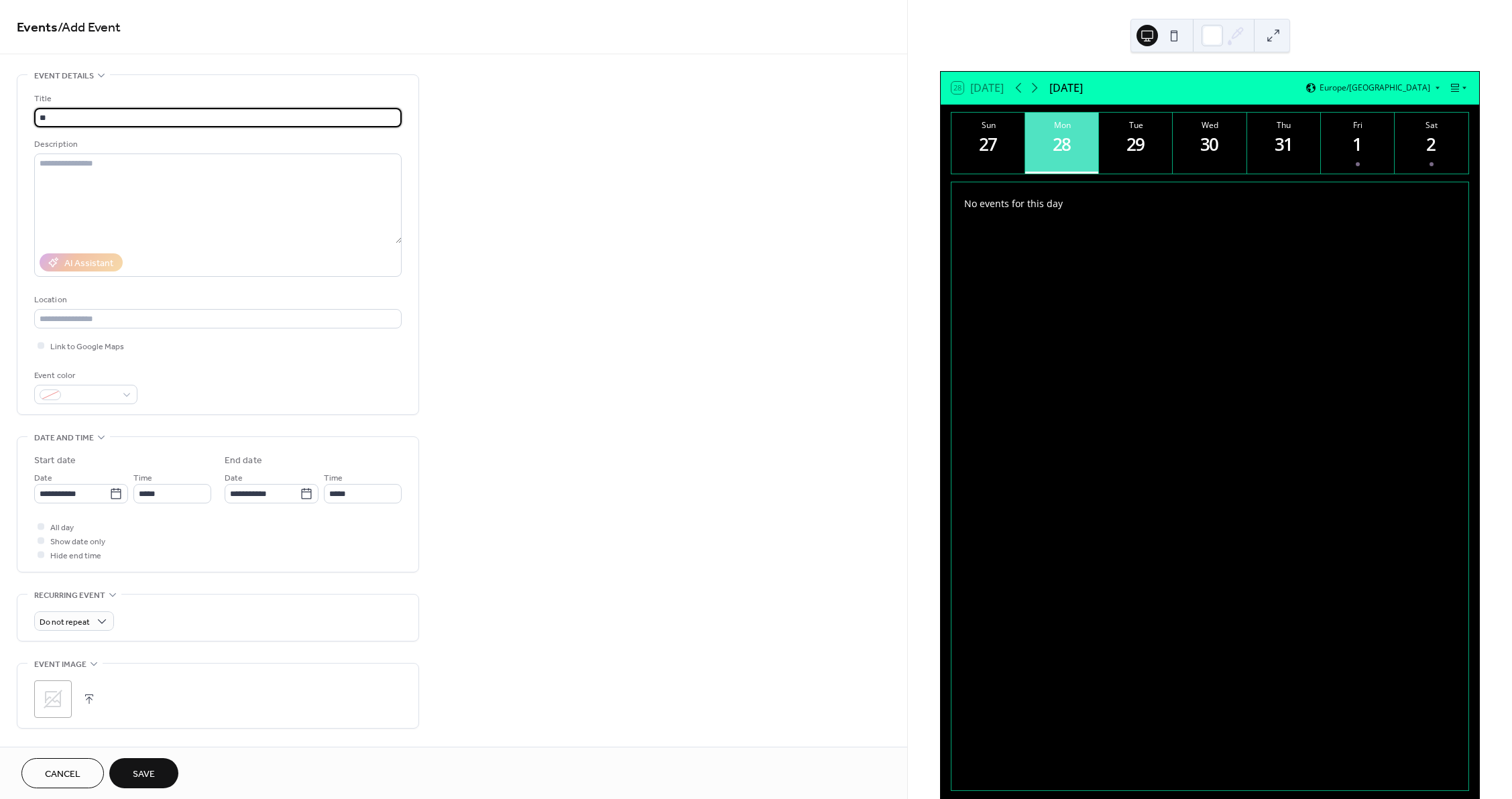 type on "**********" 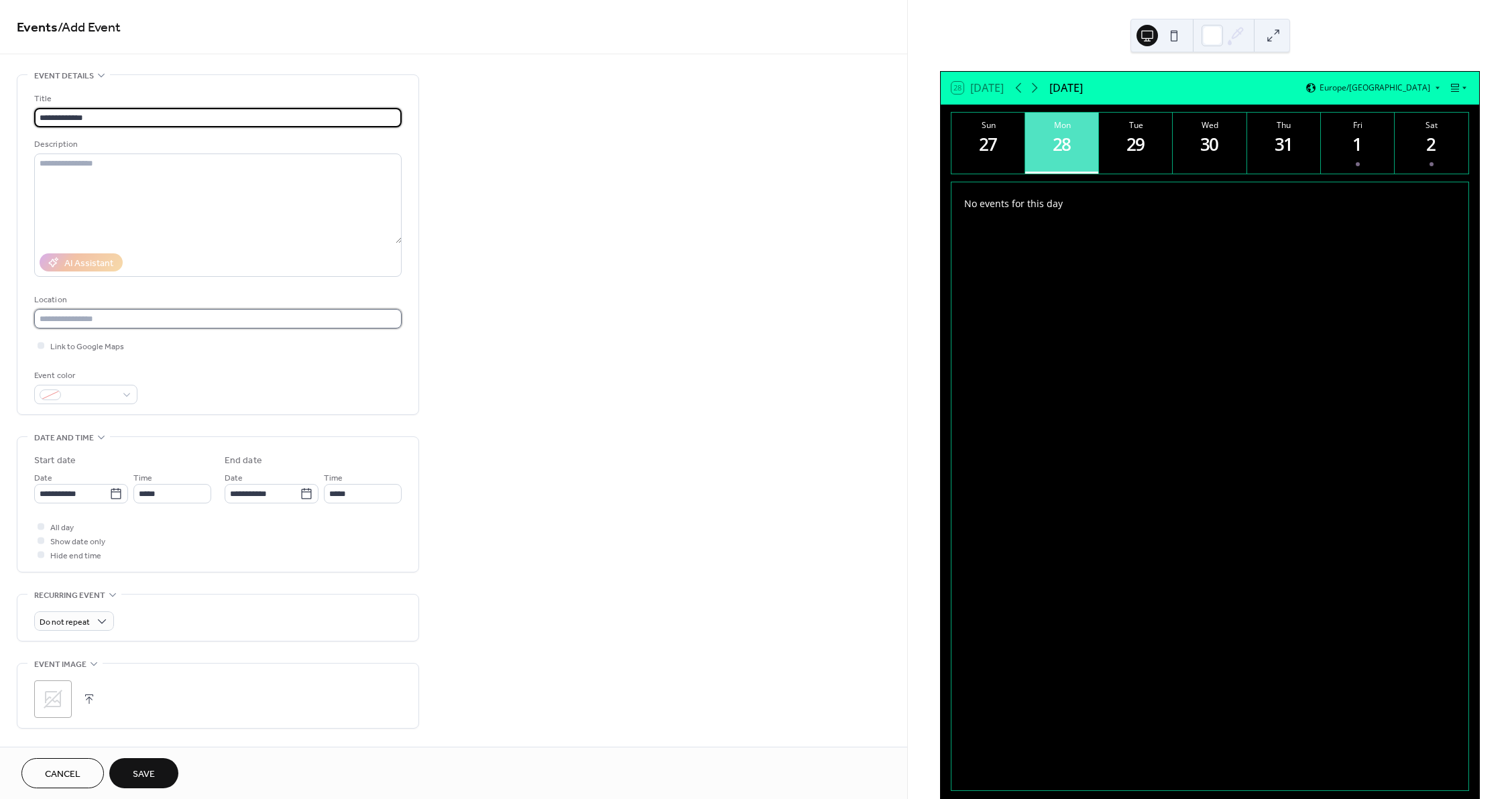 click at bounding box center [218, 318] 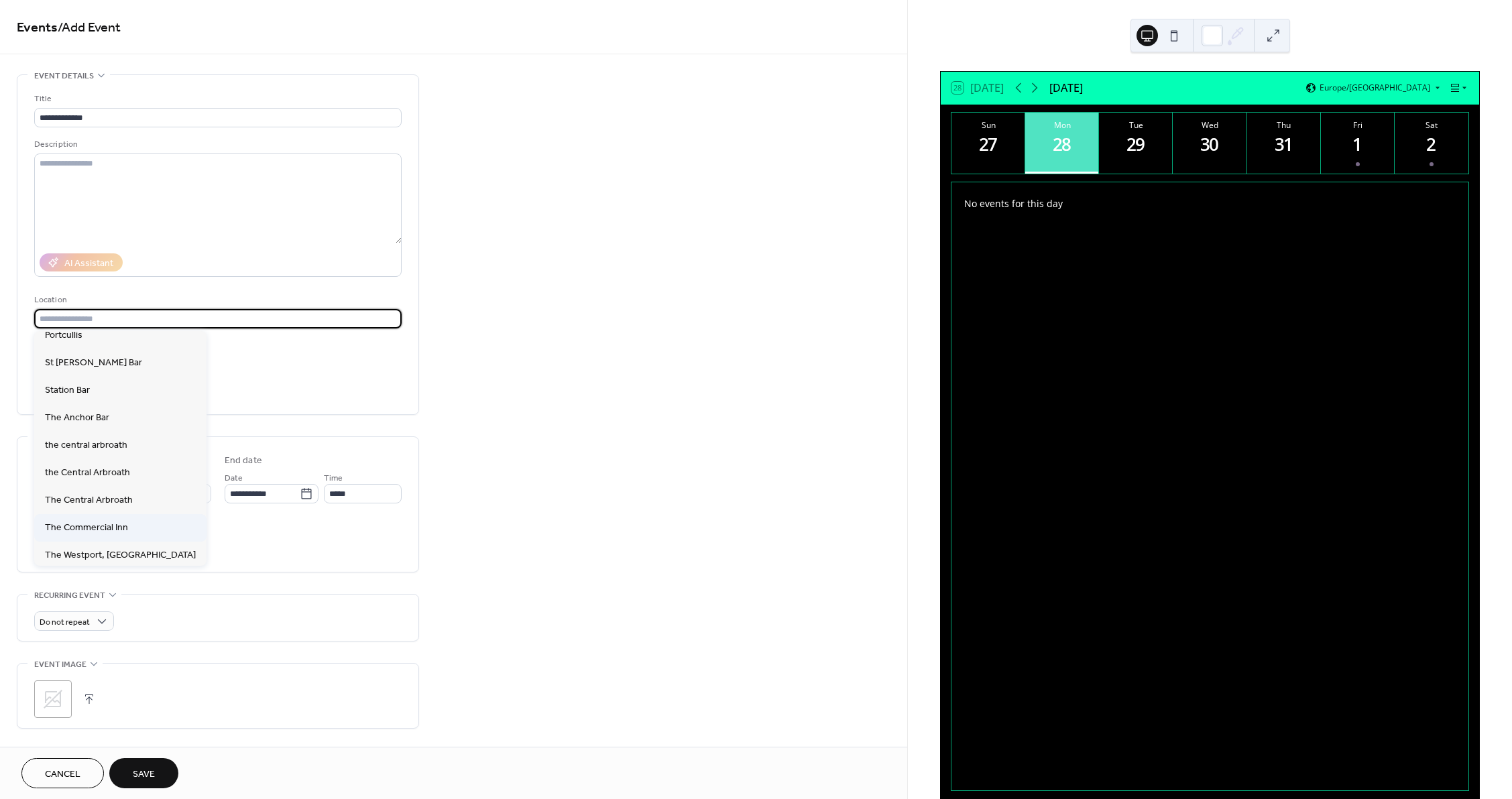 scroll, scrollTop: 150, scrollLeft: 0, axis: vertical 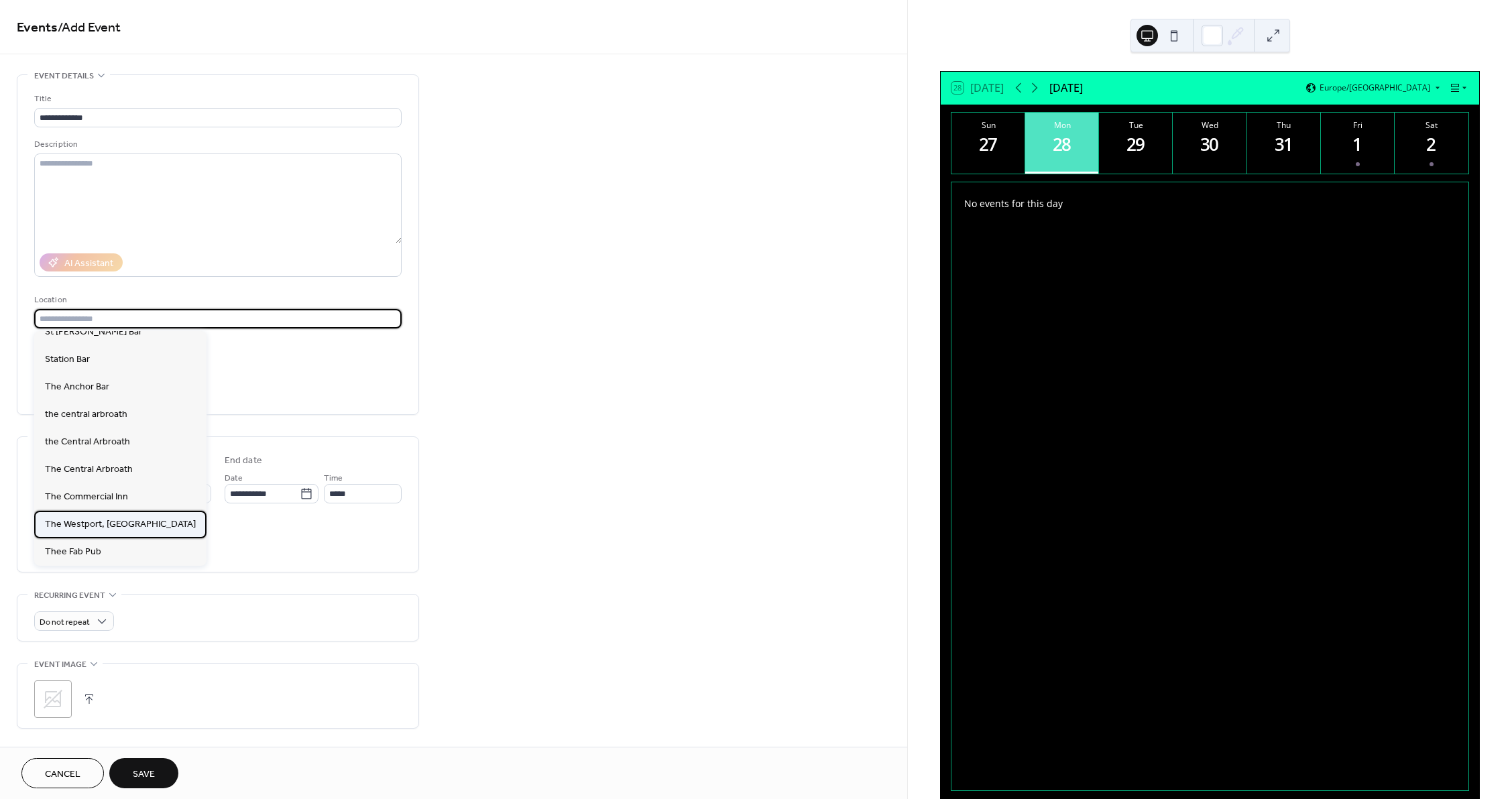 click on "The Westport, [GEOGRAPHIC_DATA]" at bounding box center [120, 524] 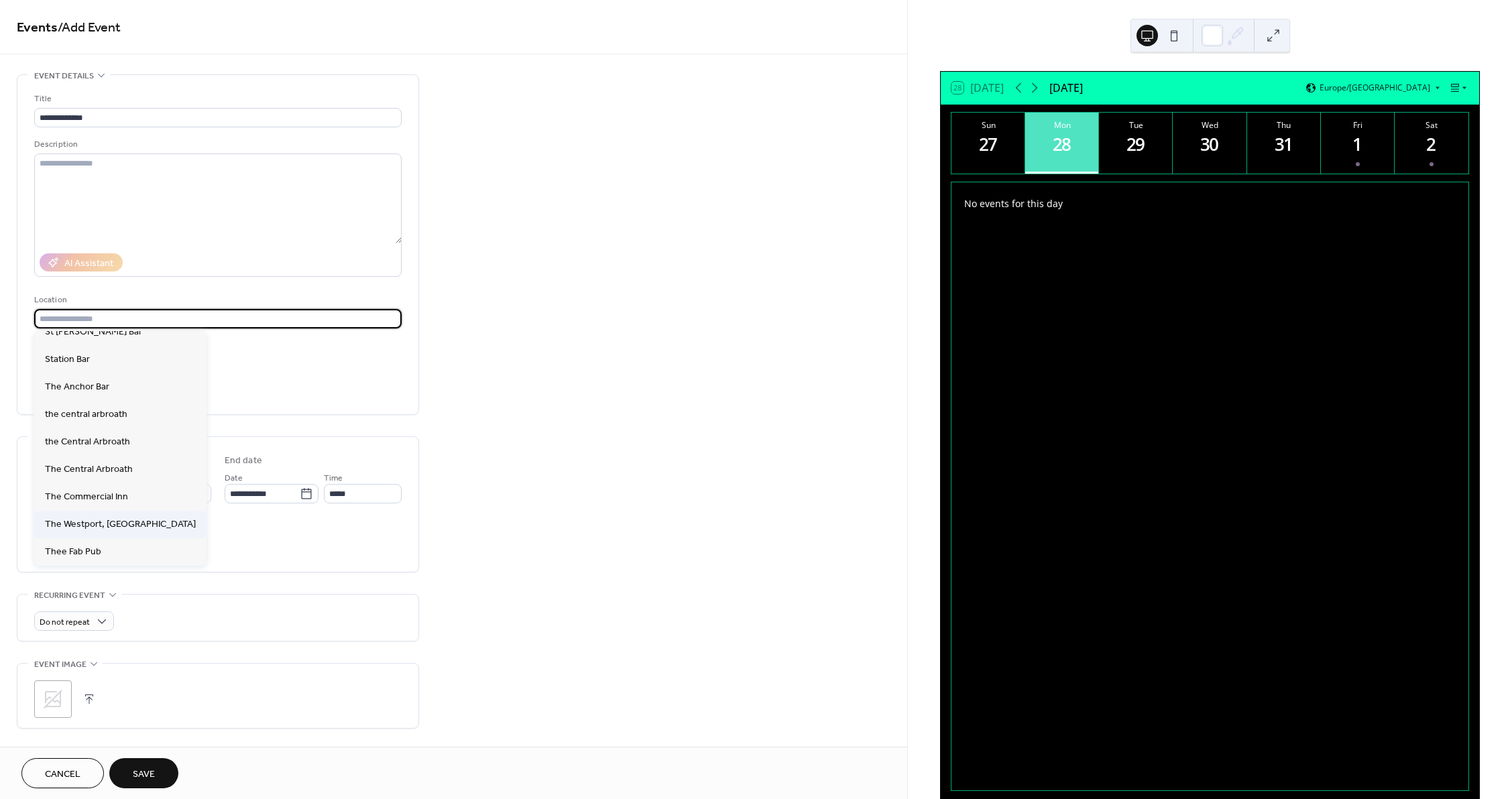 type on "**********" 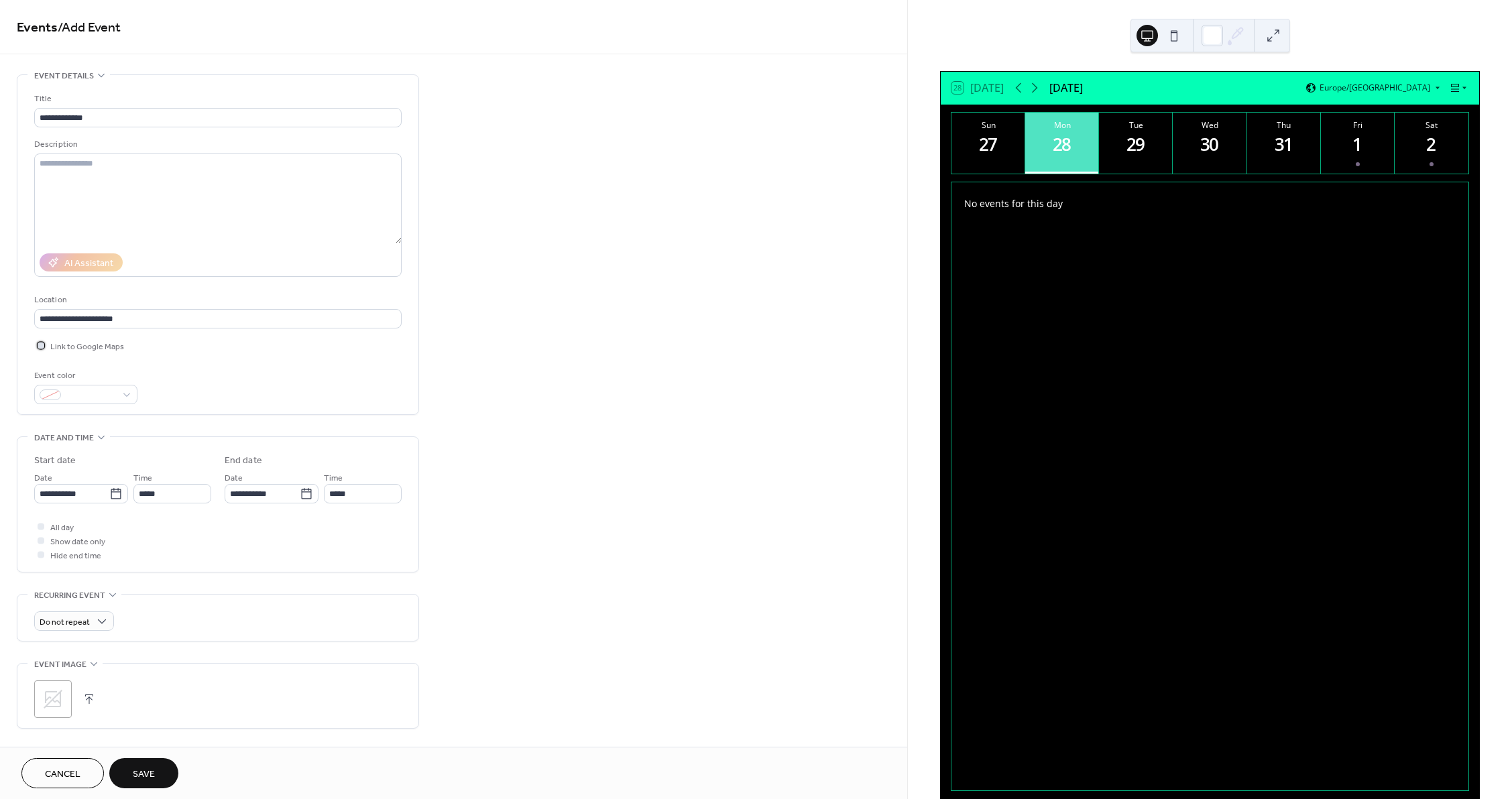 click on "Link to Google Maps" at bounding box center (87, 347) 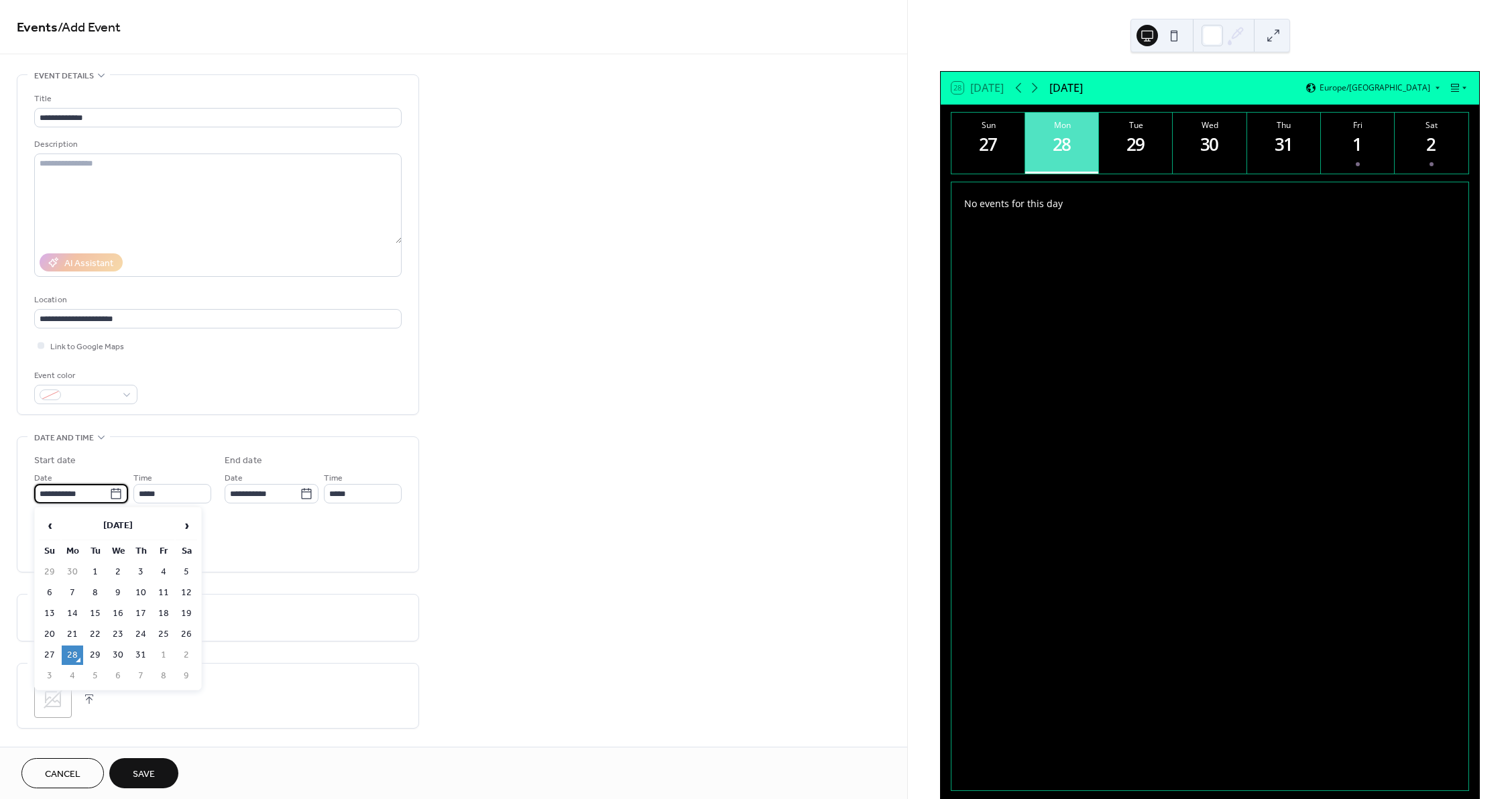 click on "**********" at bounding box center (72, 493) 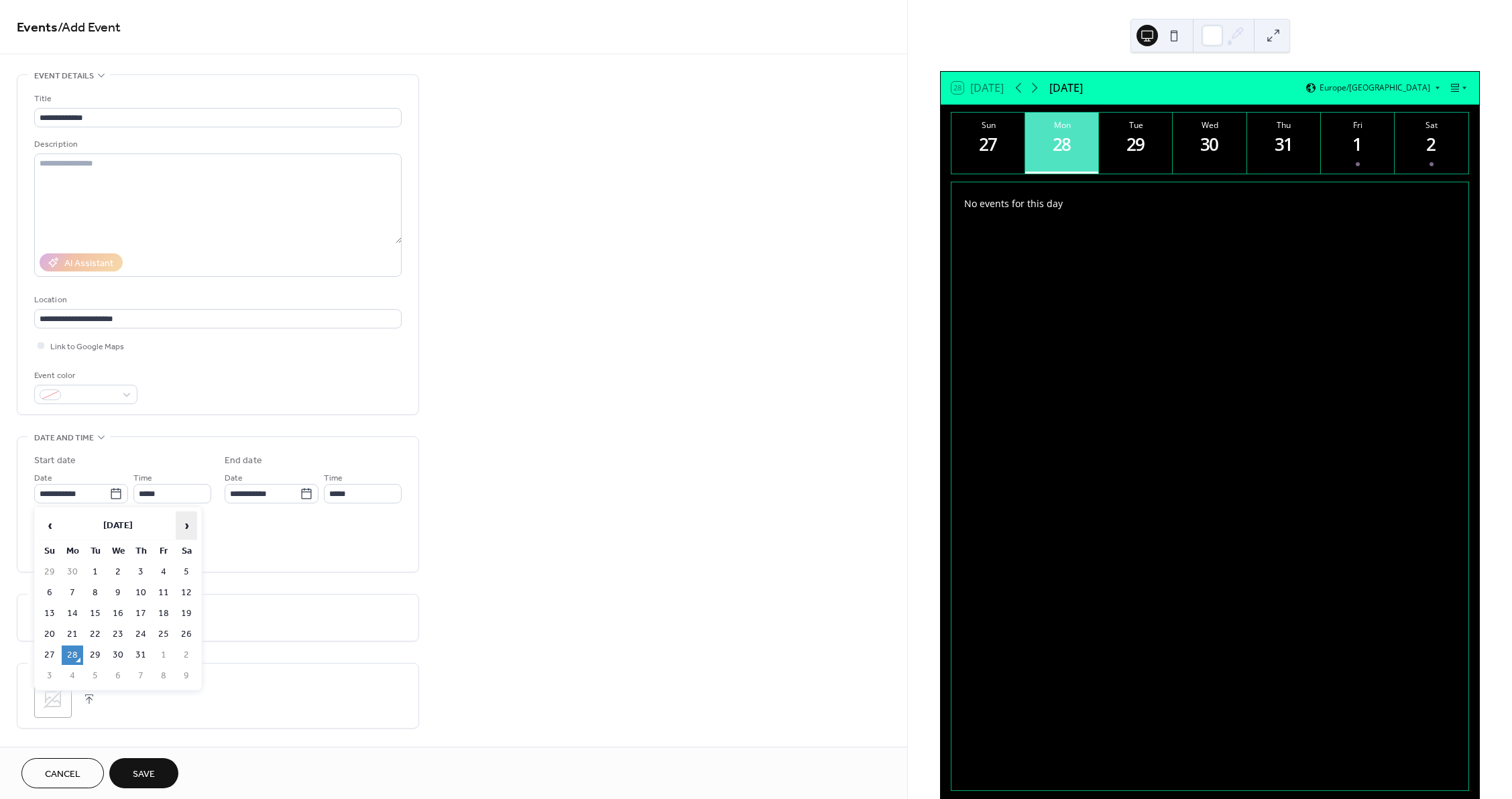 click on "›" at bounding box center [186, 526] 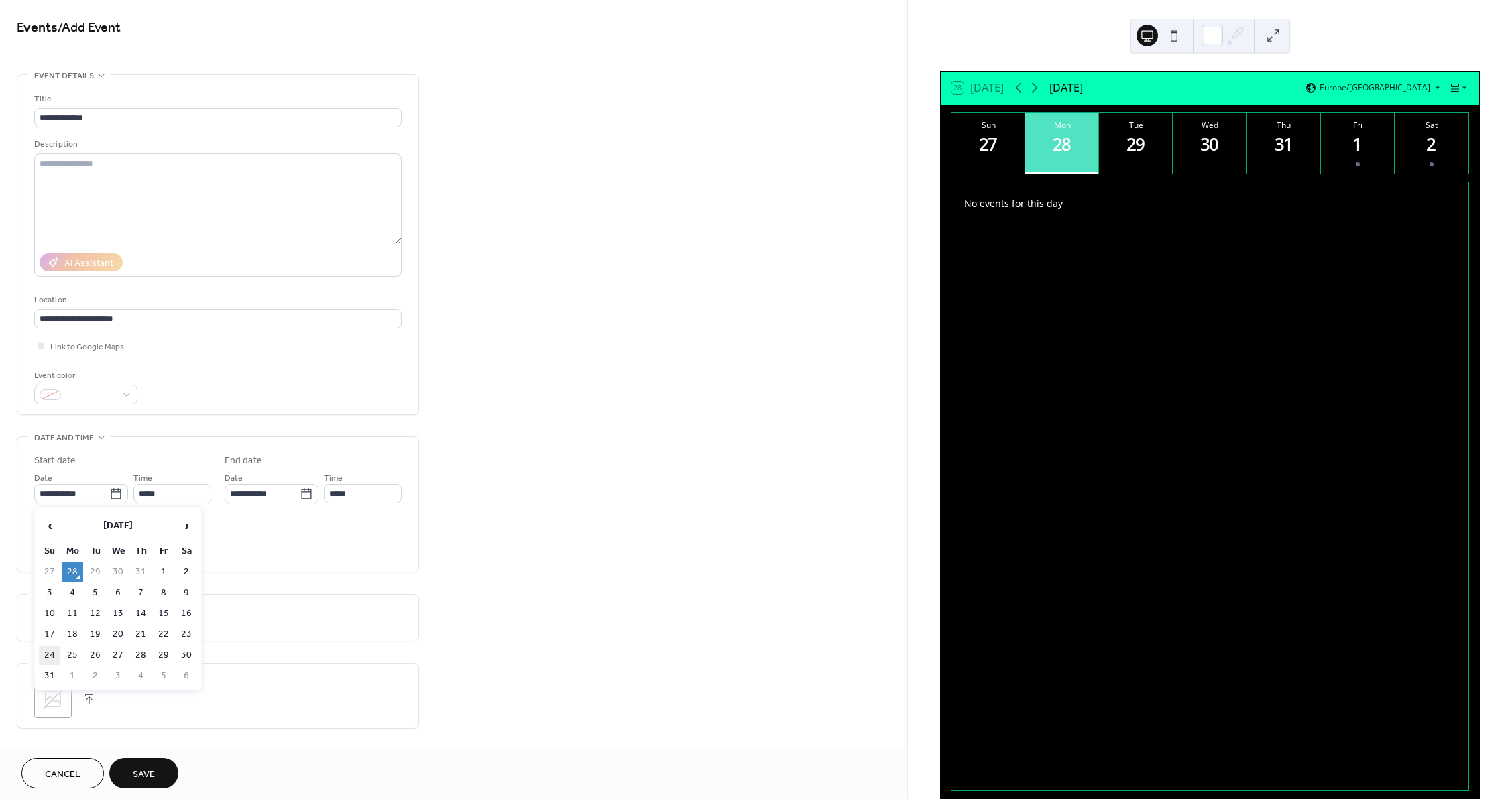 click on "24" at bounding box center (50, 655) 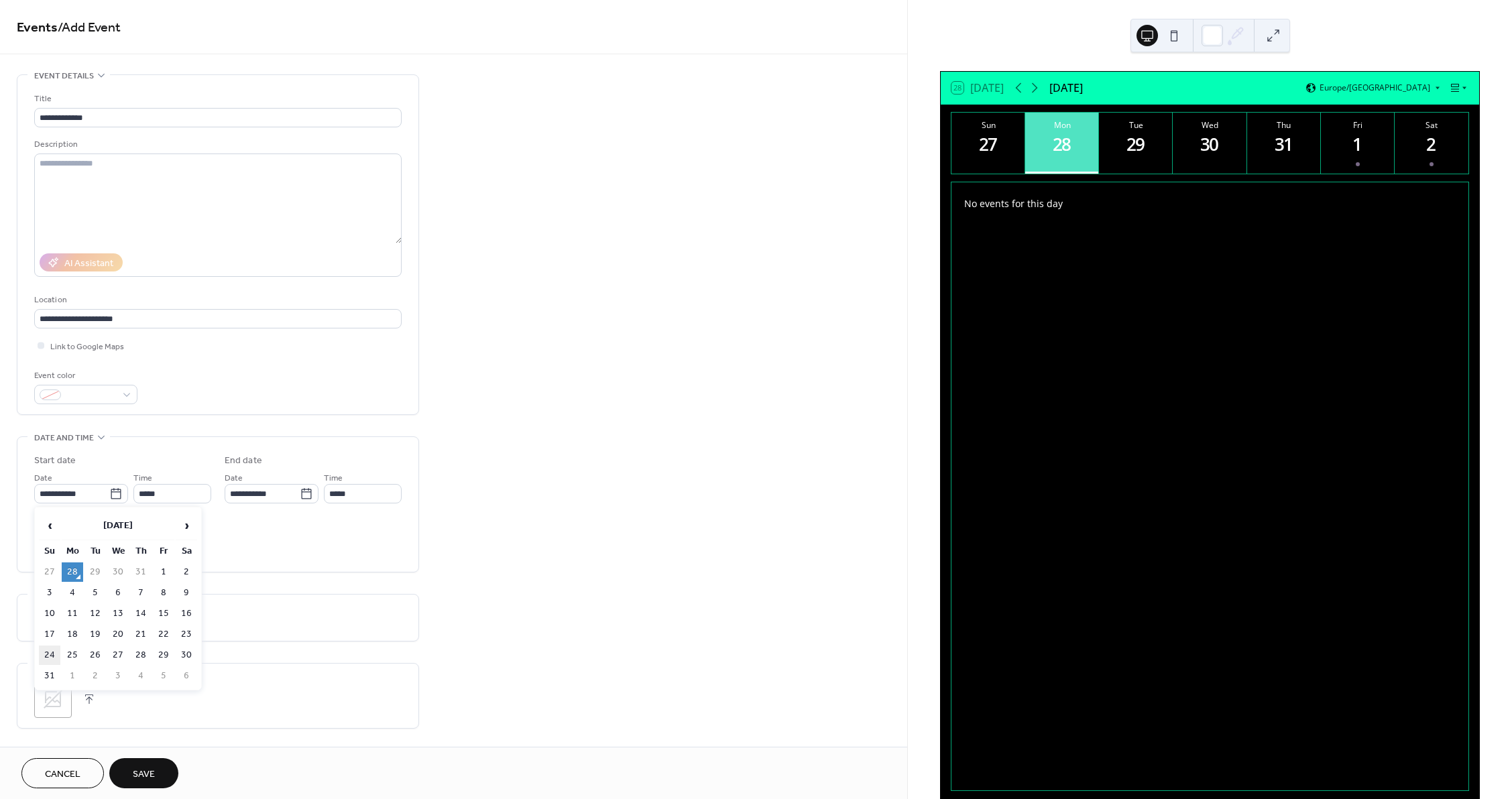 type on "**********" 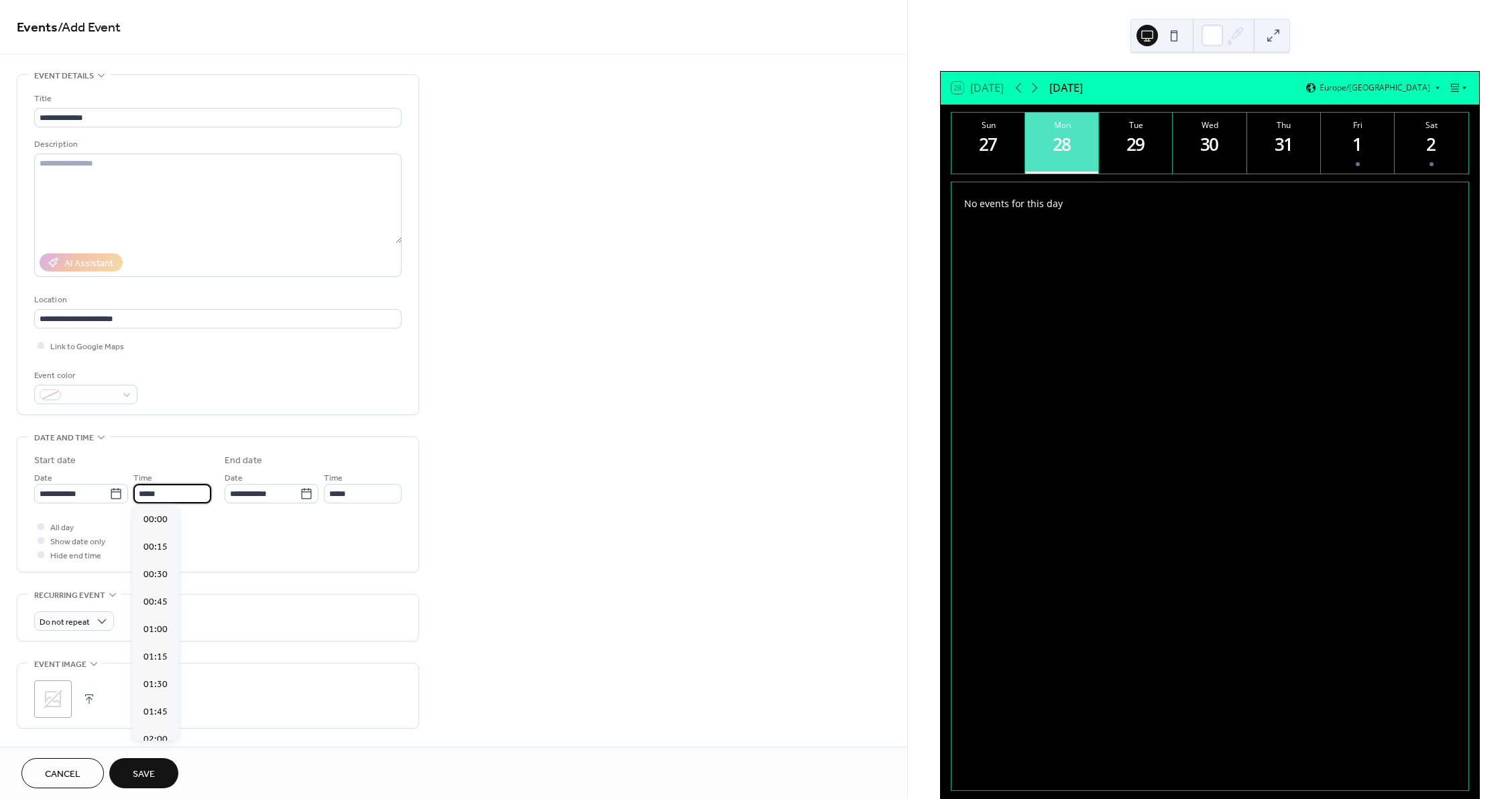 click on "*****" at bounding box center [172, 493] 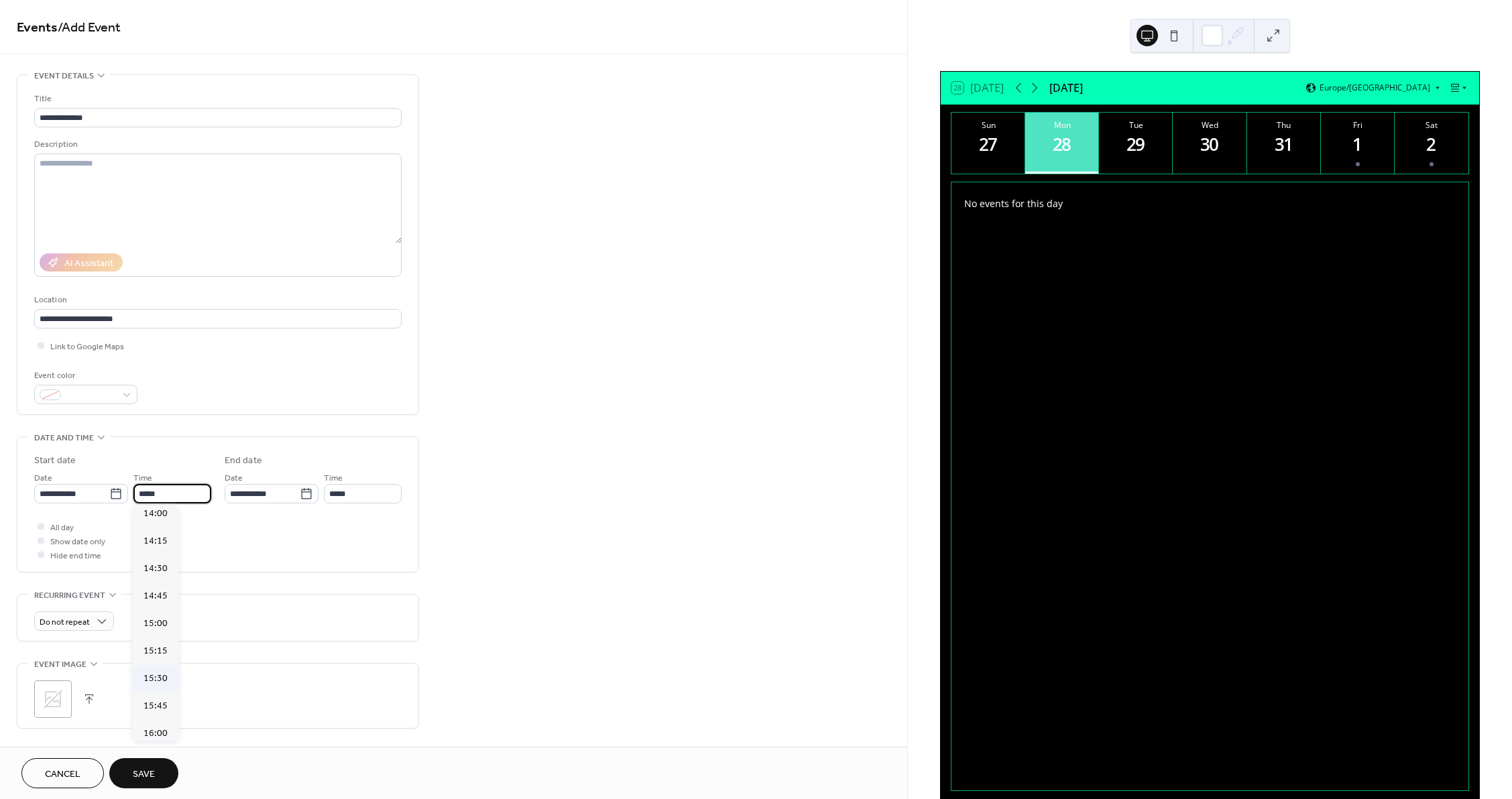 scroll, scrollTop: 1587, scrollLeft: 0, axis: vertical 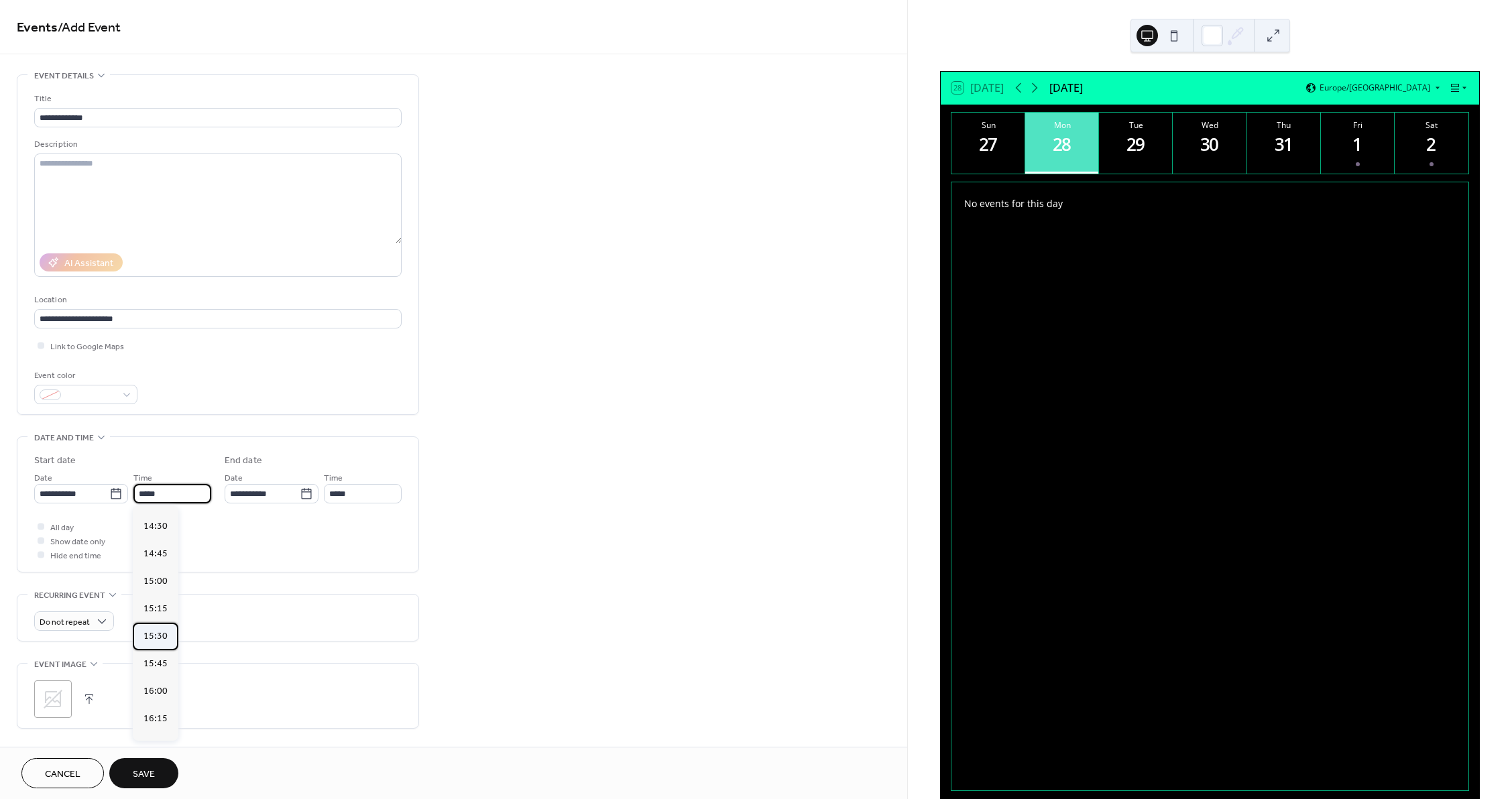 click on "15:30" at bounding box center [156, 636] 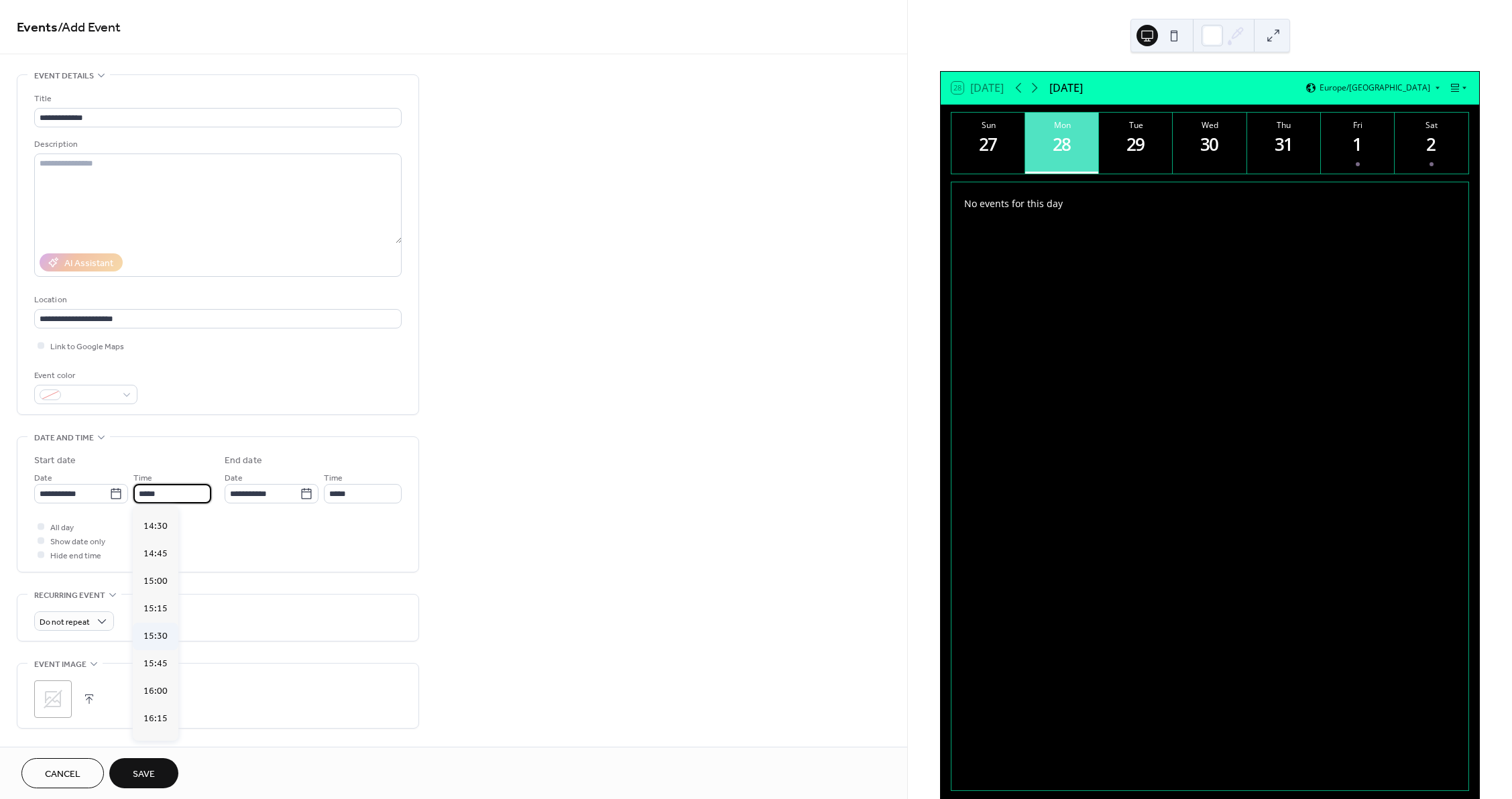 type on "*****" 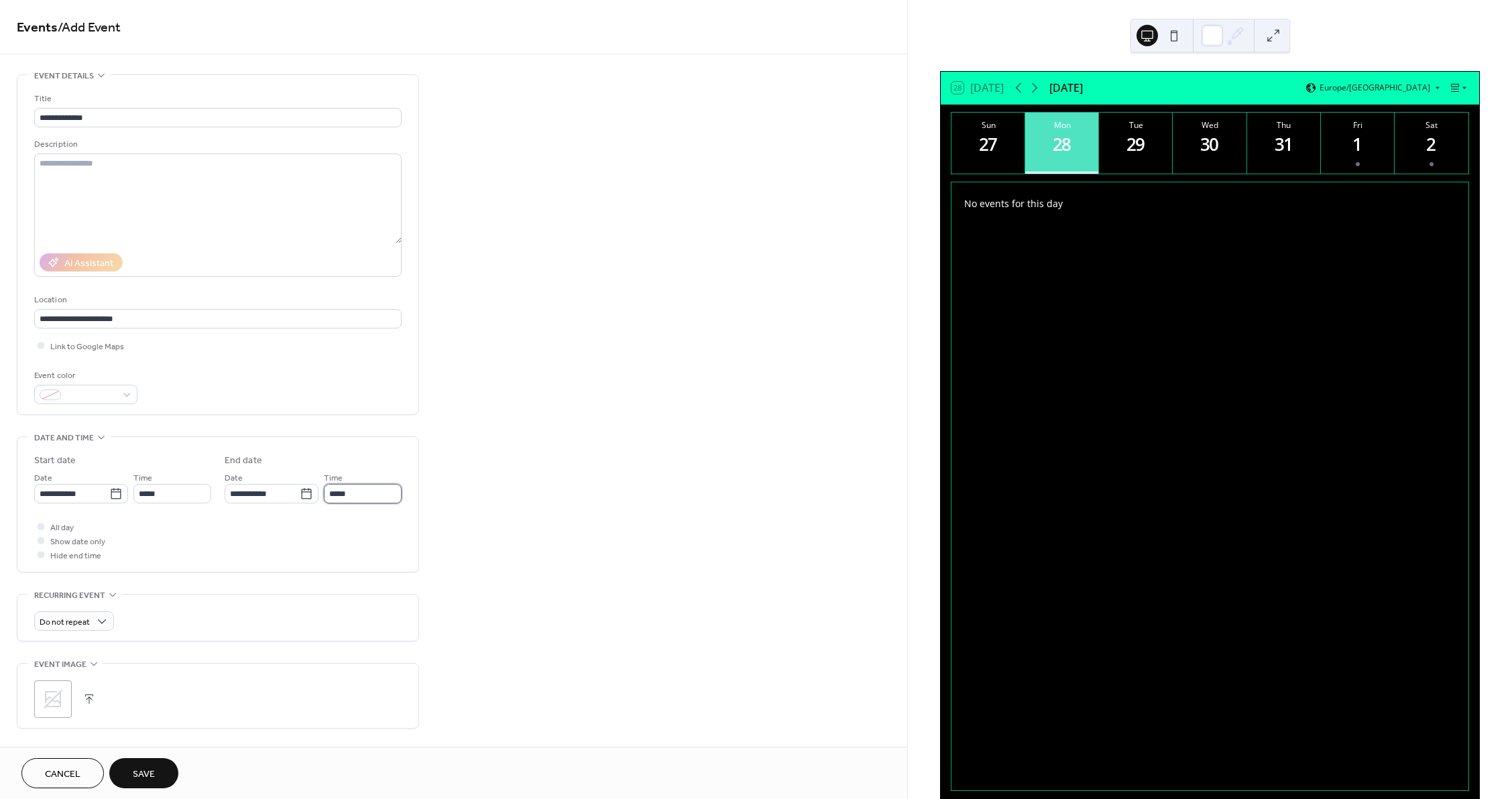 click on "*****" at bounding box center (363, 493) 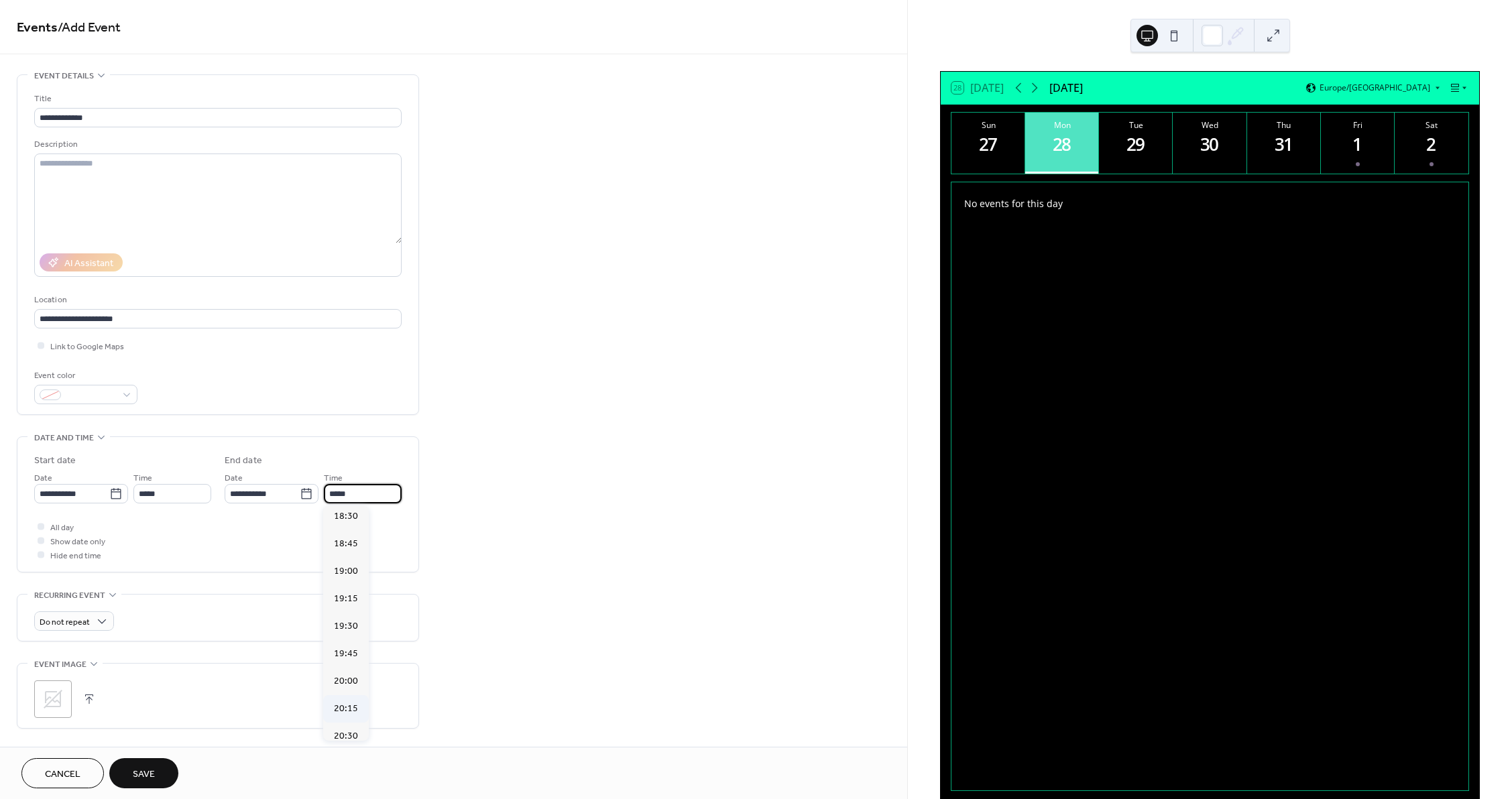 scroll, scrollTop: 268, scrollLeft: 0, axis: vertical 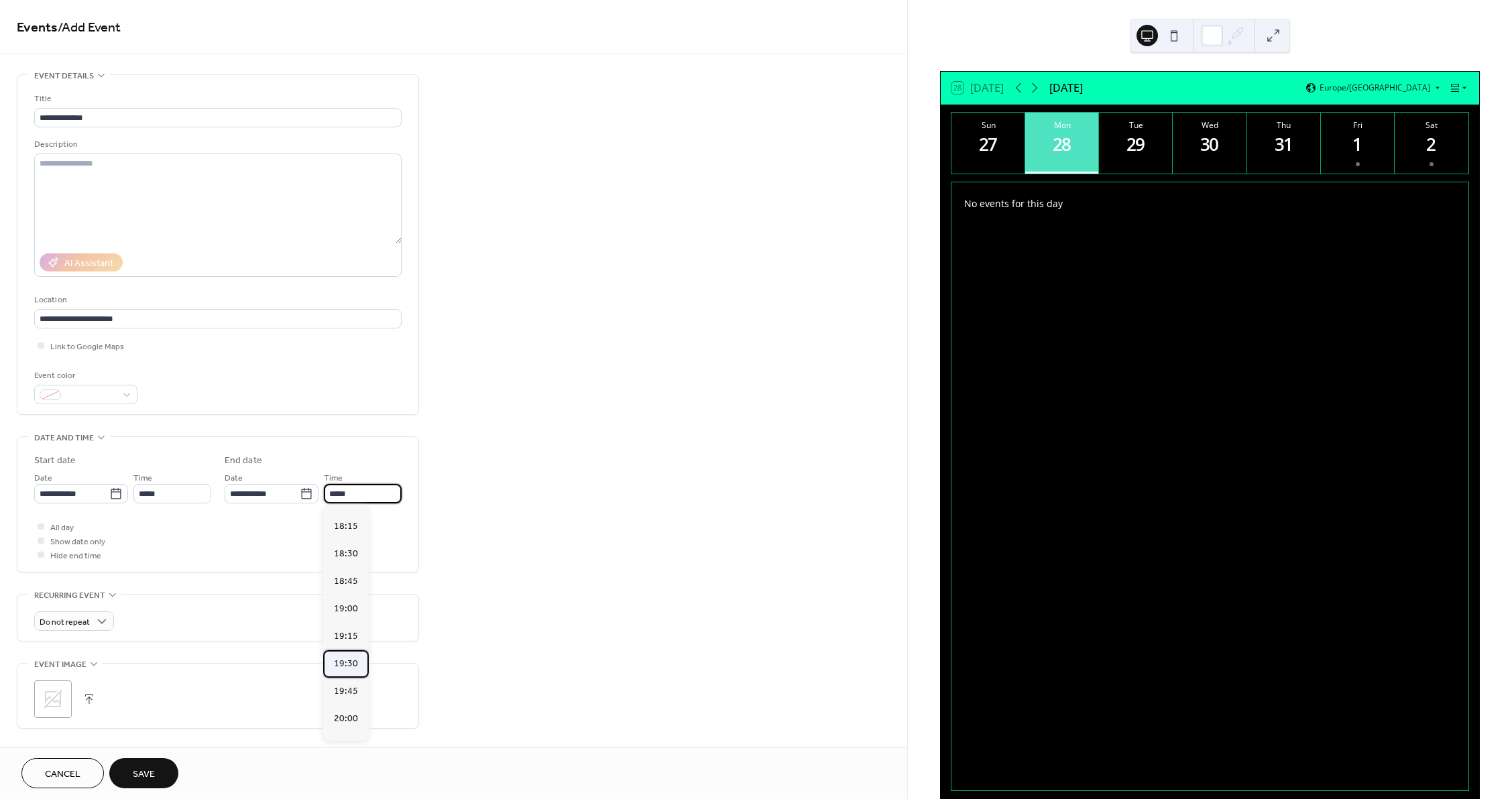 click on "19:30" at bounding box center (346, 664) 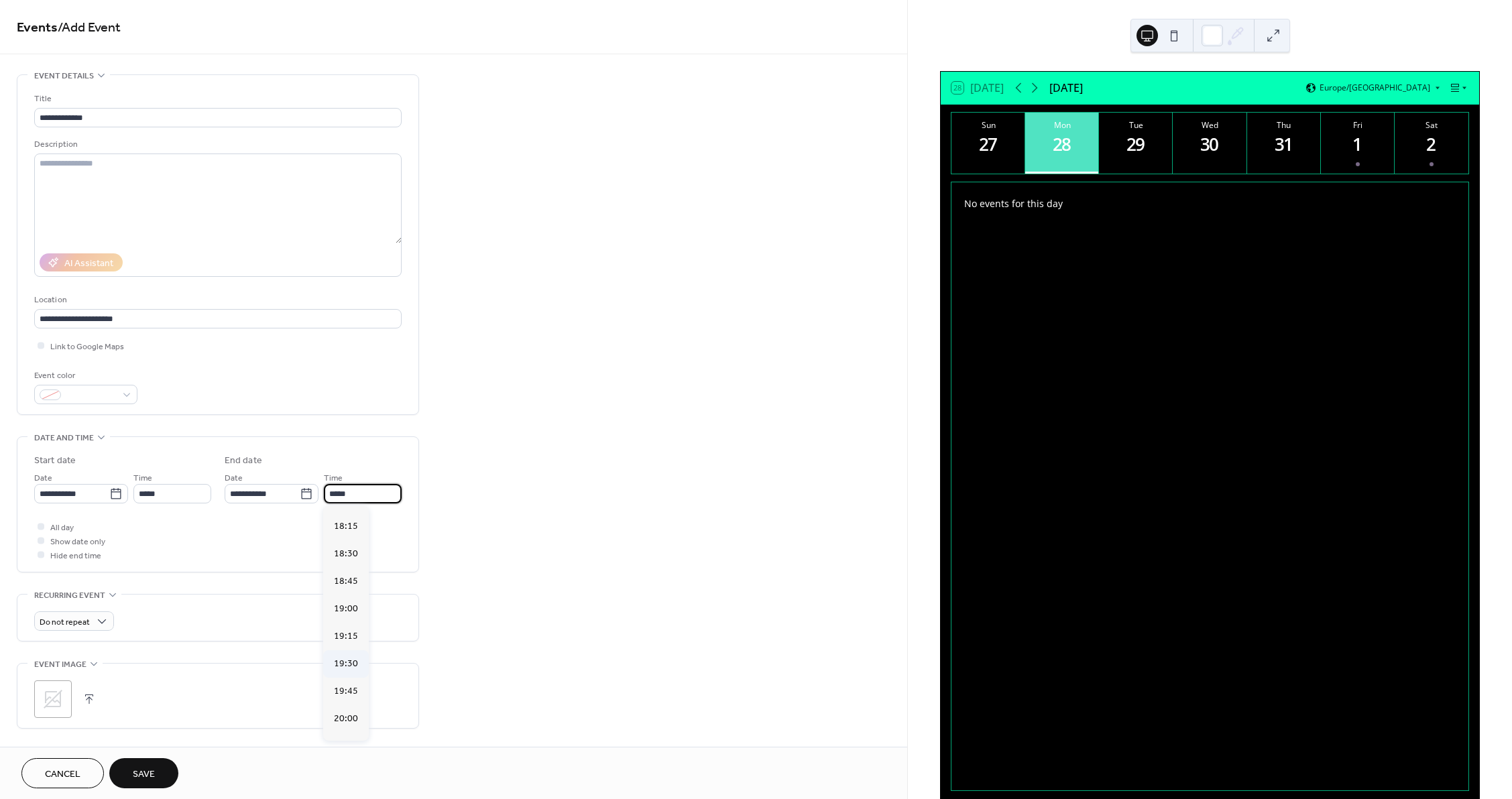 type on "*****" 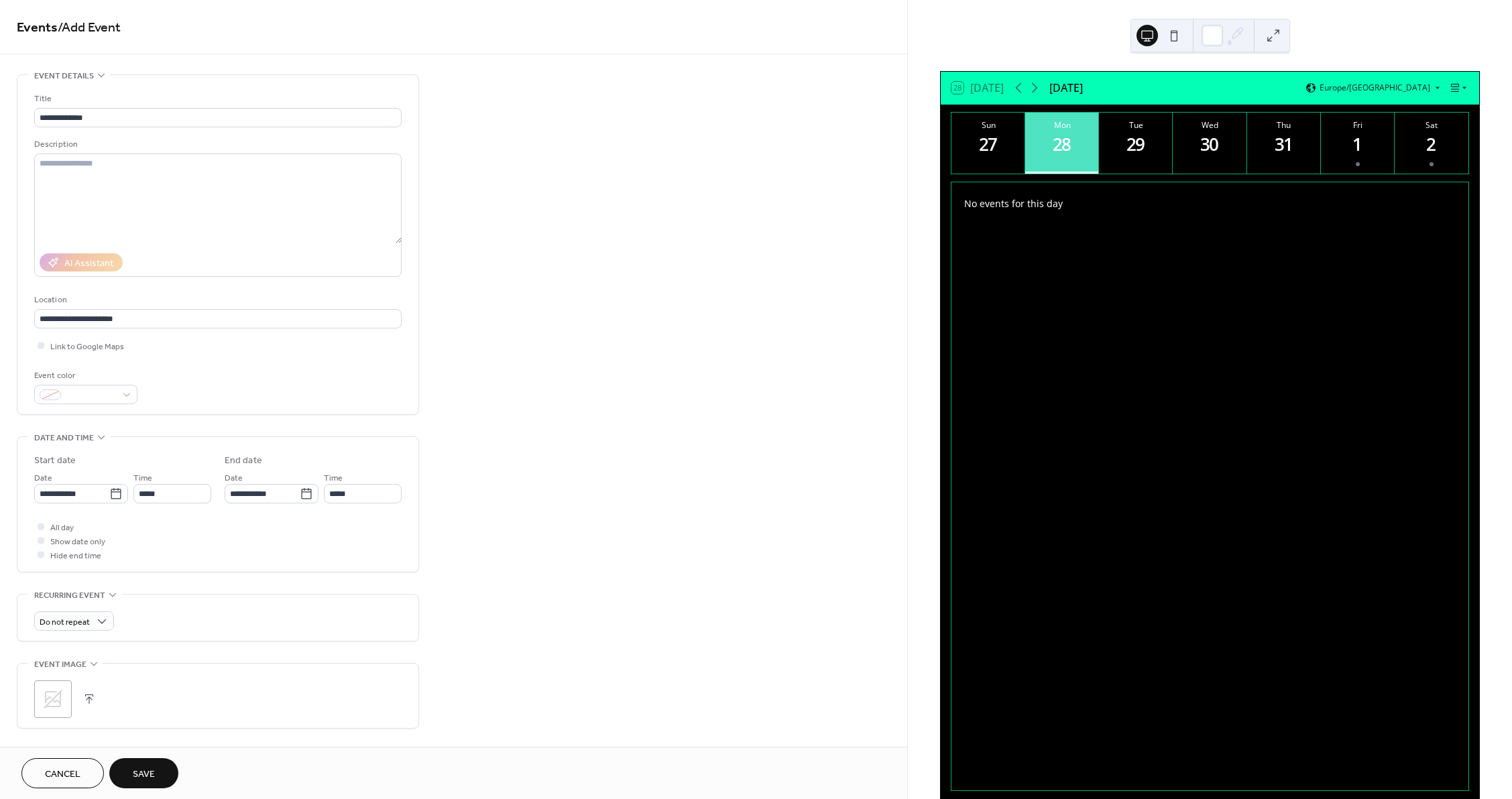 click 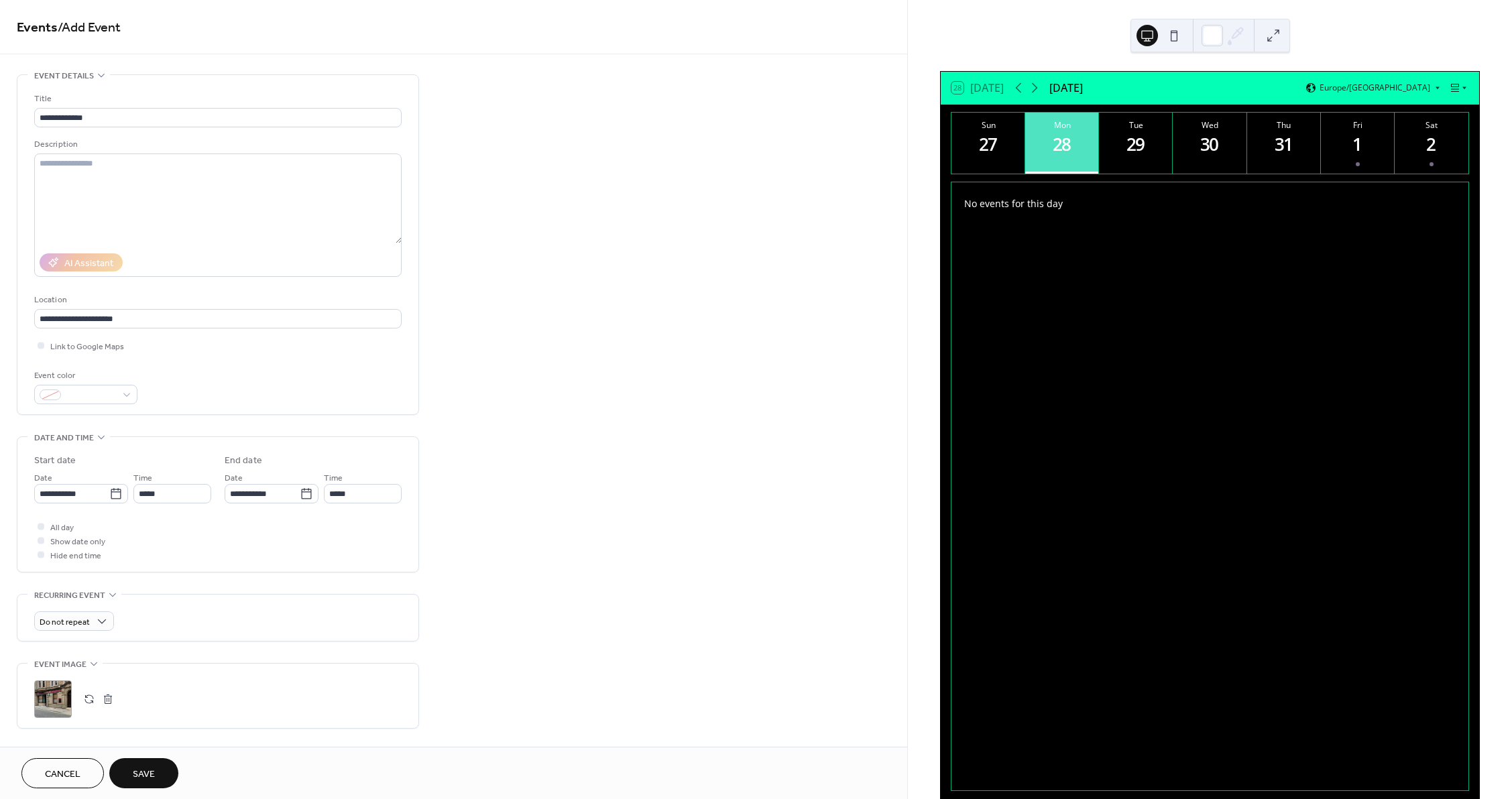 click on "Save" at bounding box center [143, 773] 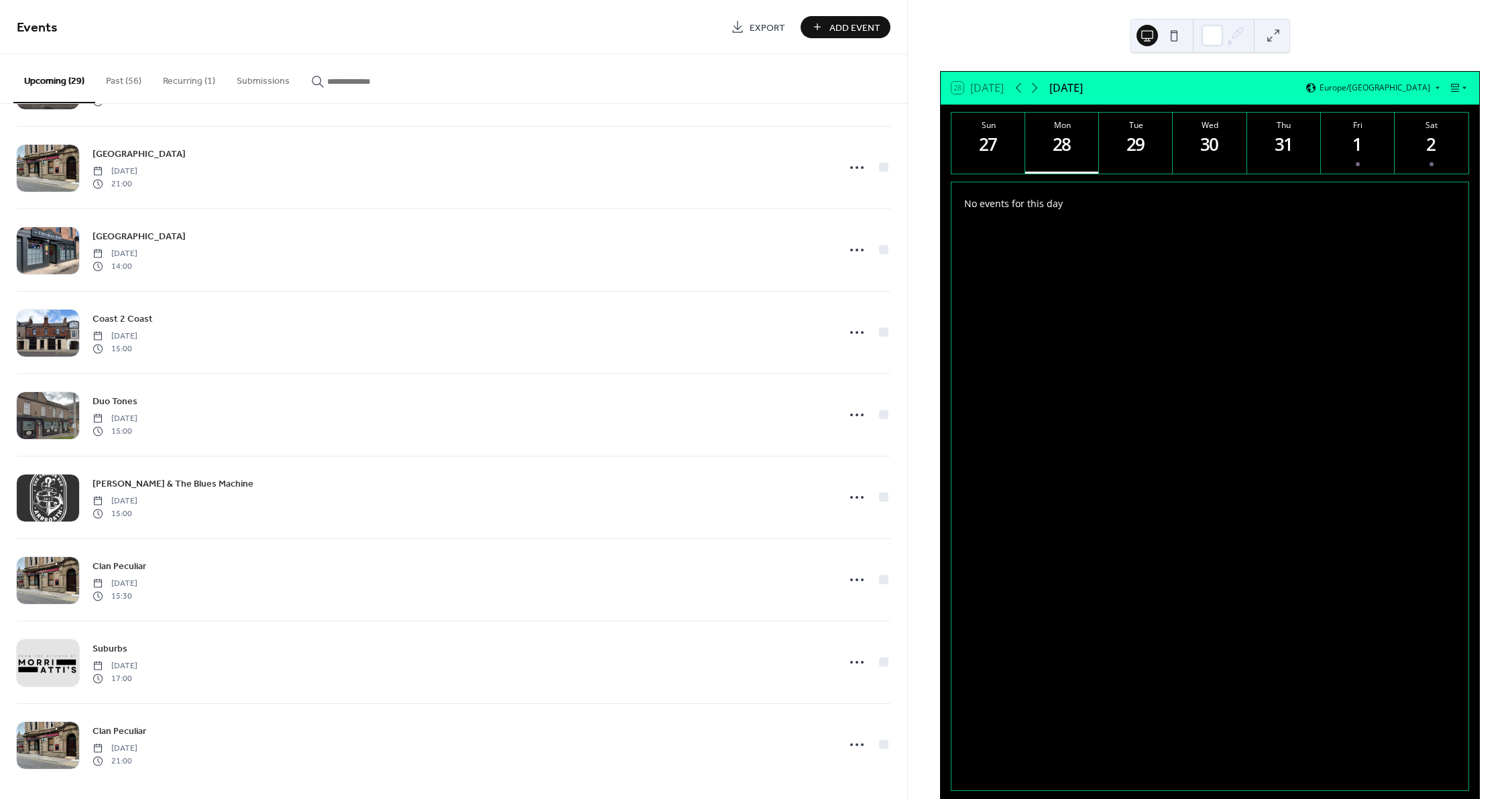 scroll, scrollTop: 1735, scrollLeft: 0, axis: vertical 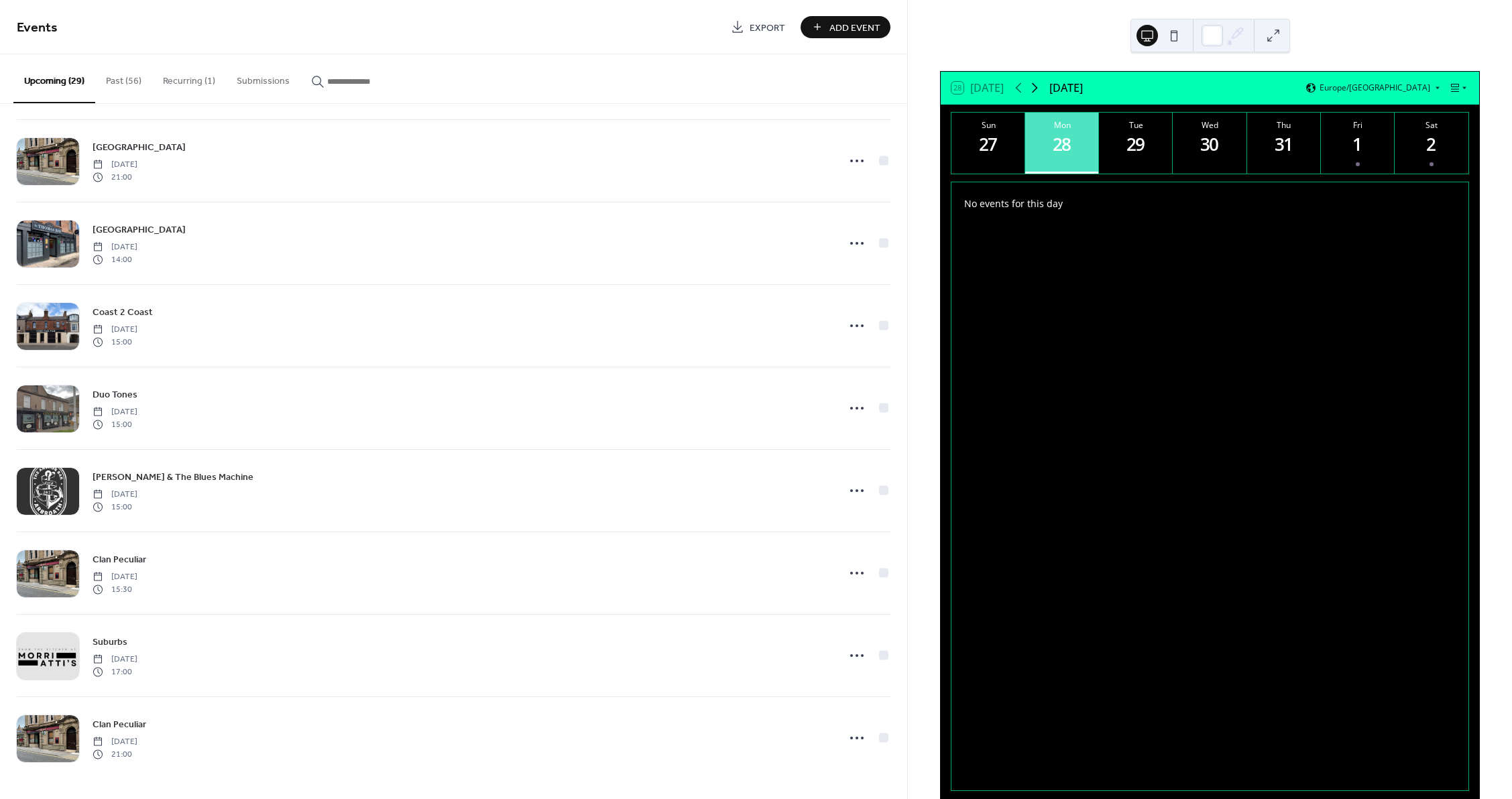 click 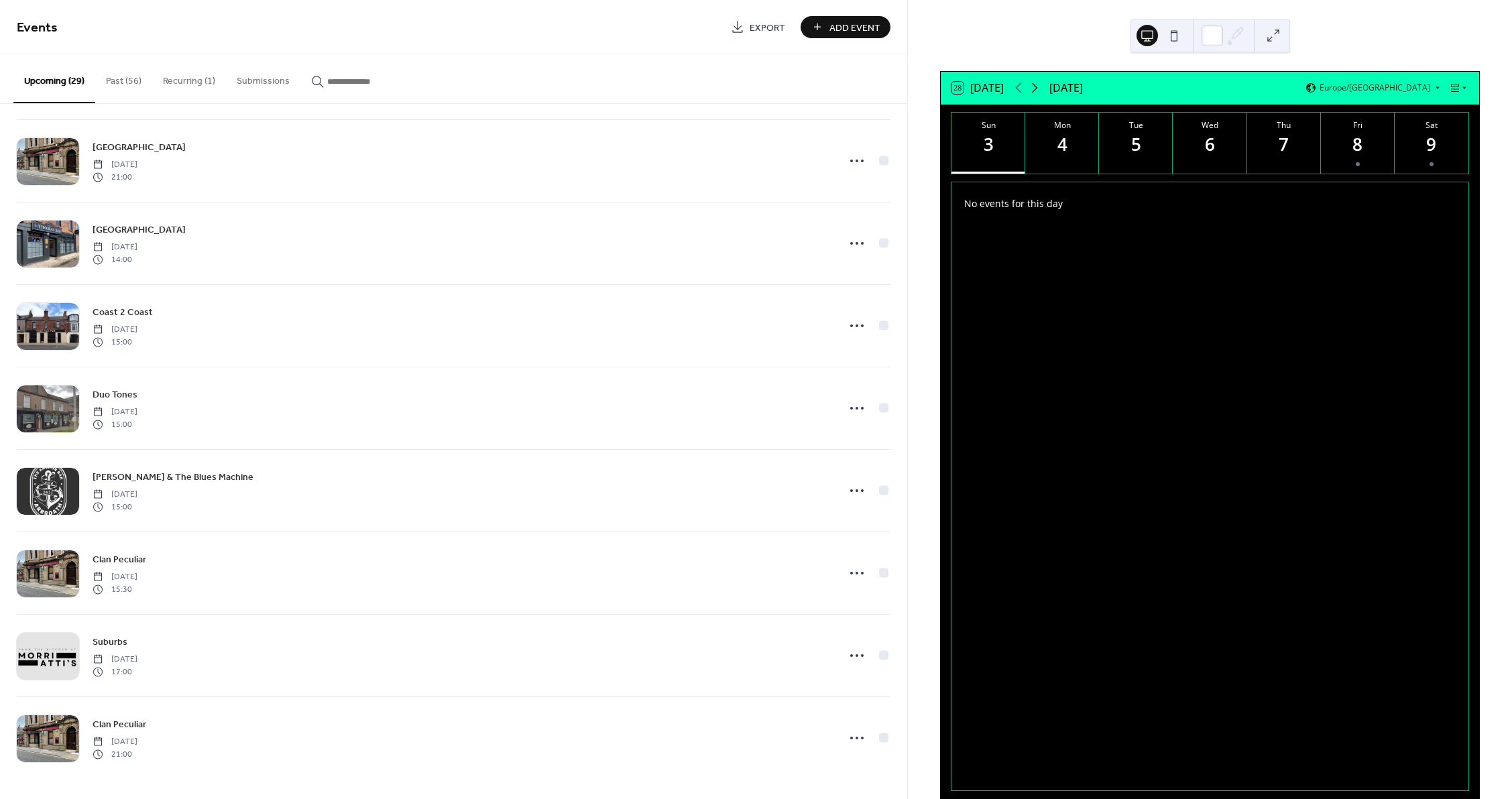 click 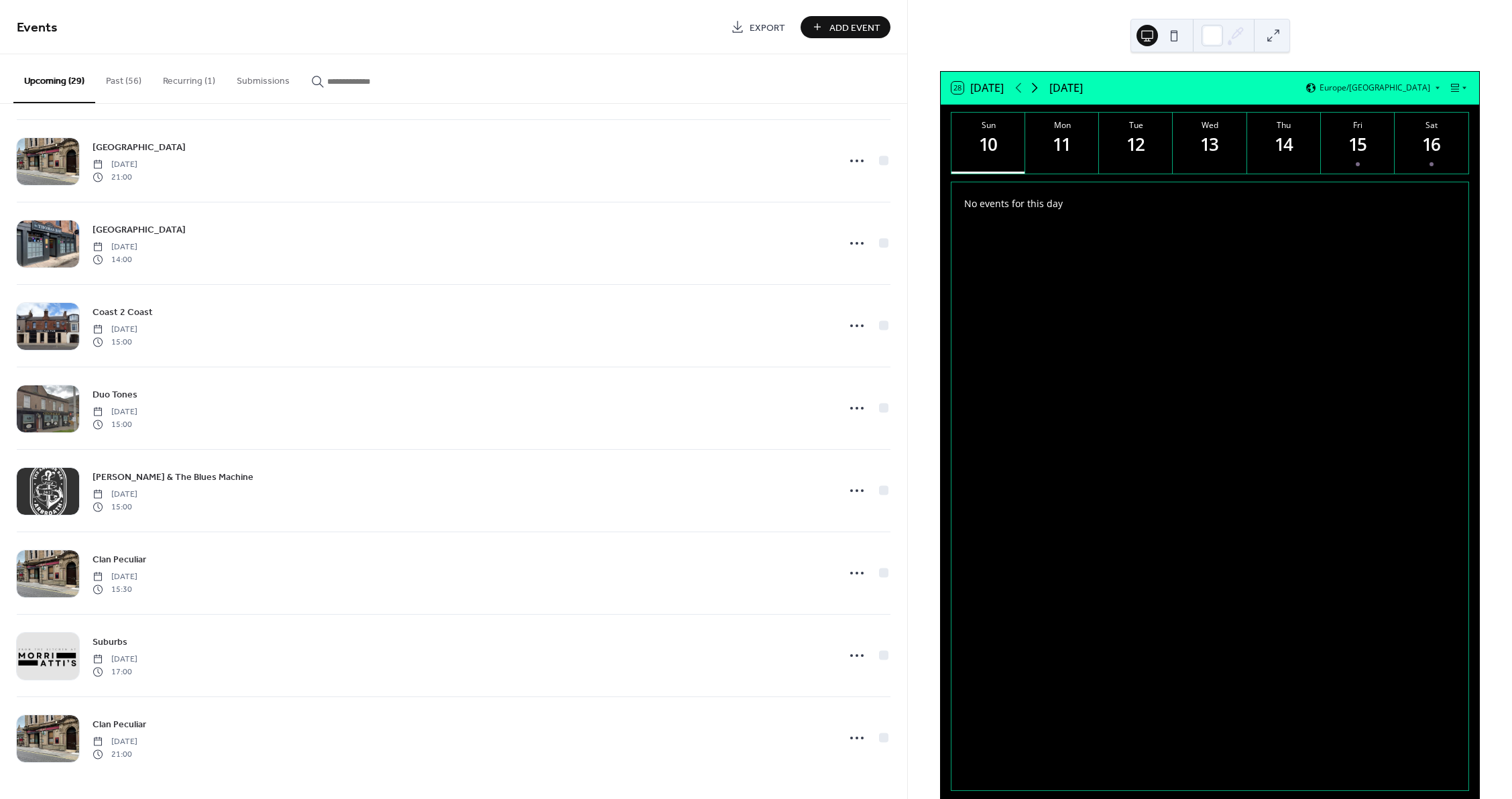 click 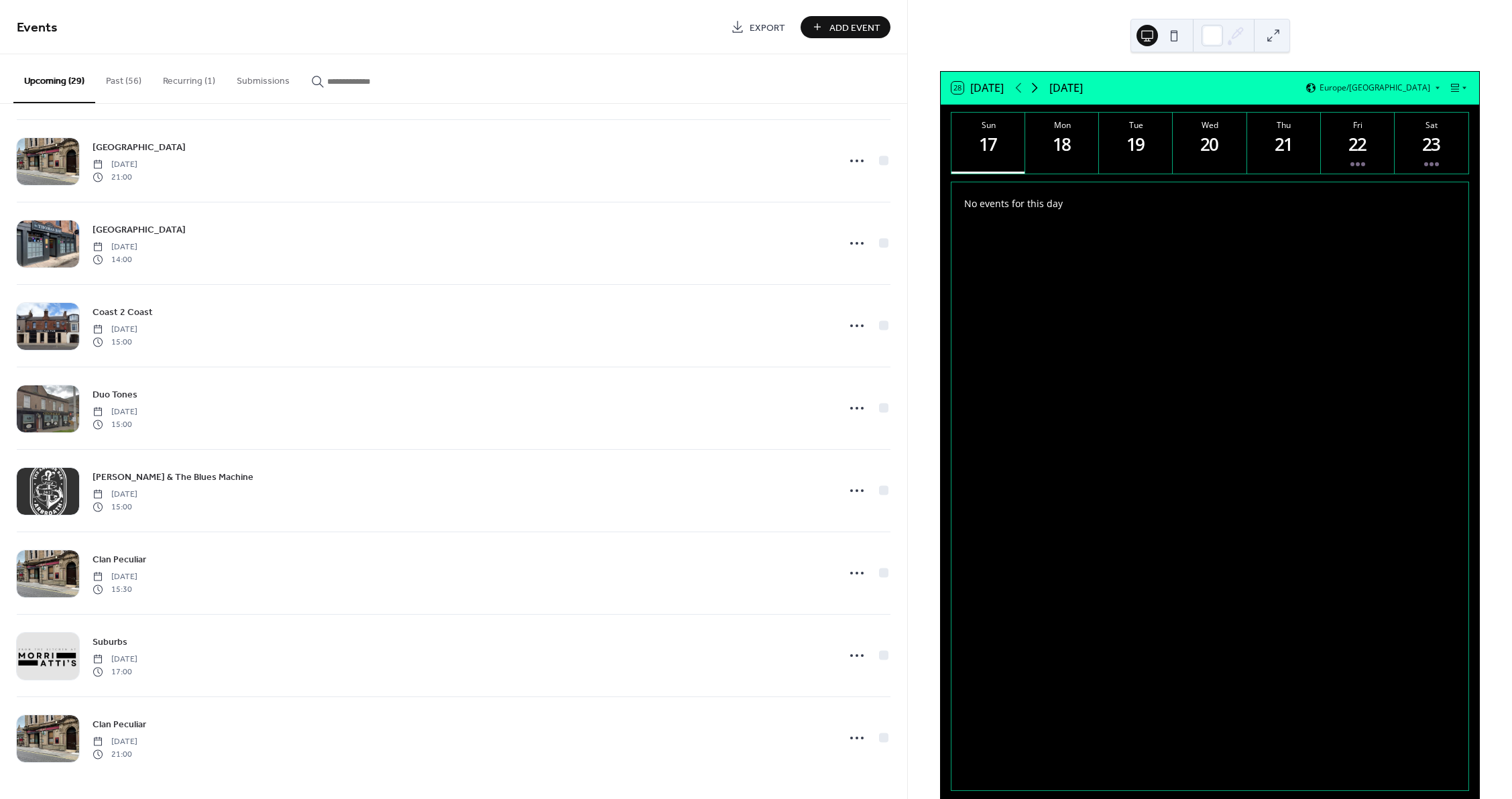click 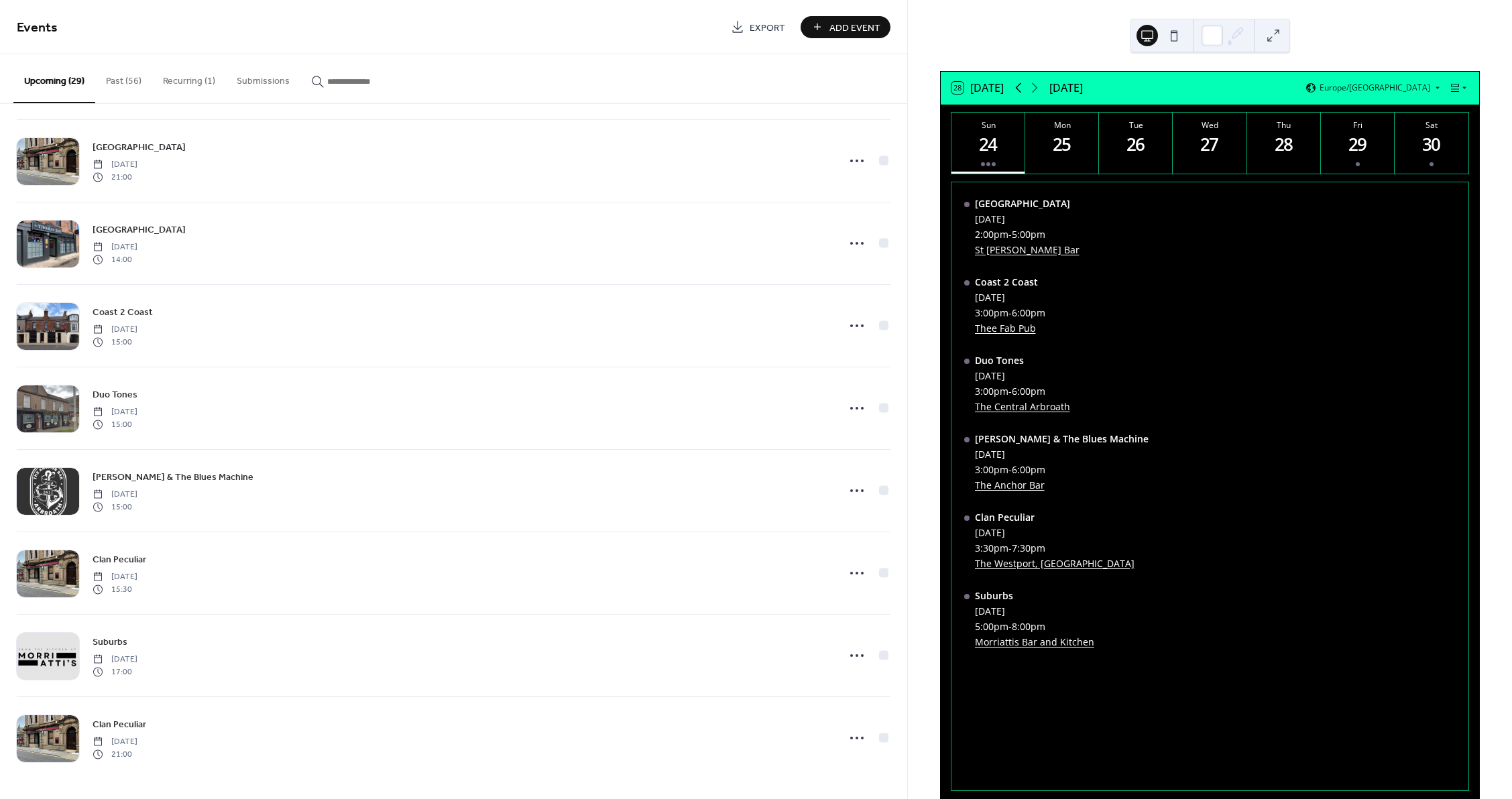 click 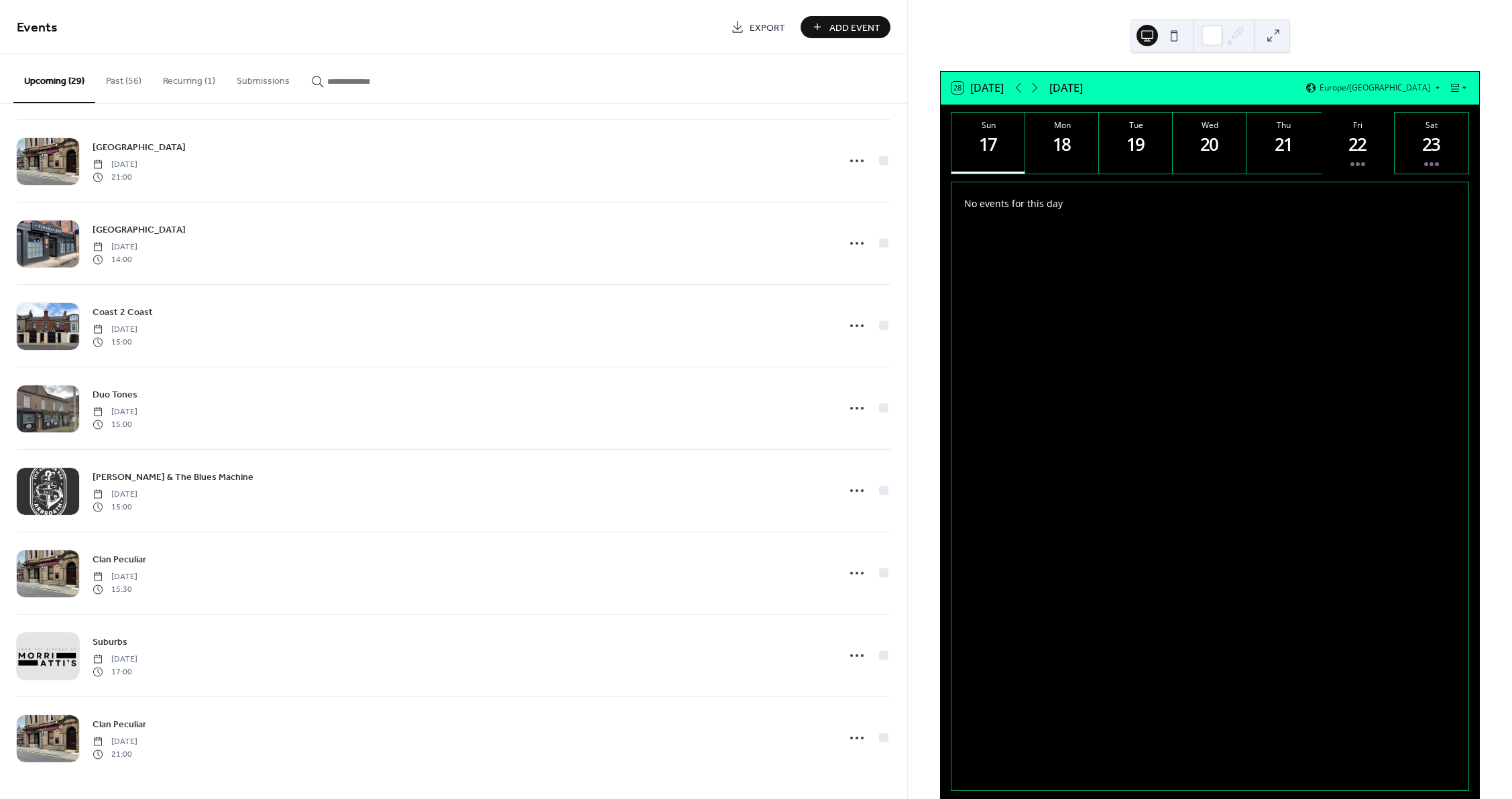 click on "22" at bounding box center [1357, 144] 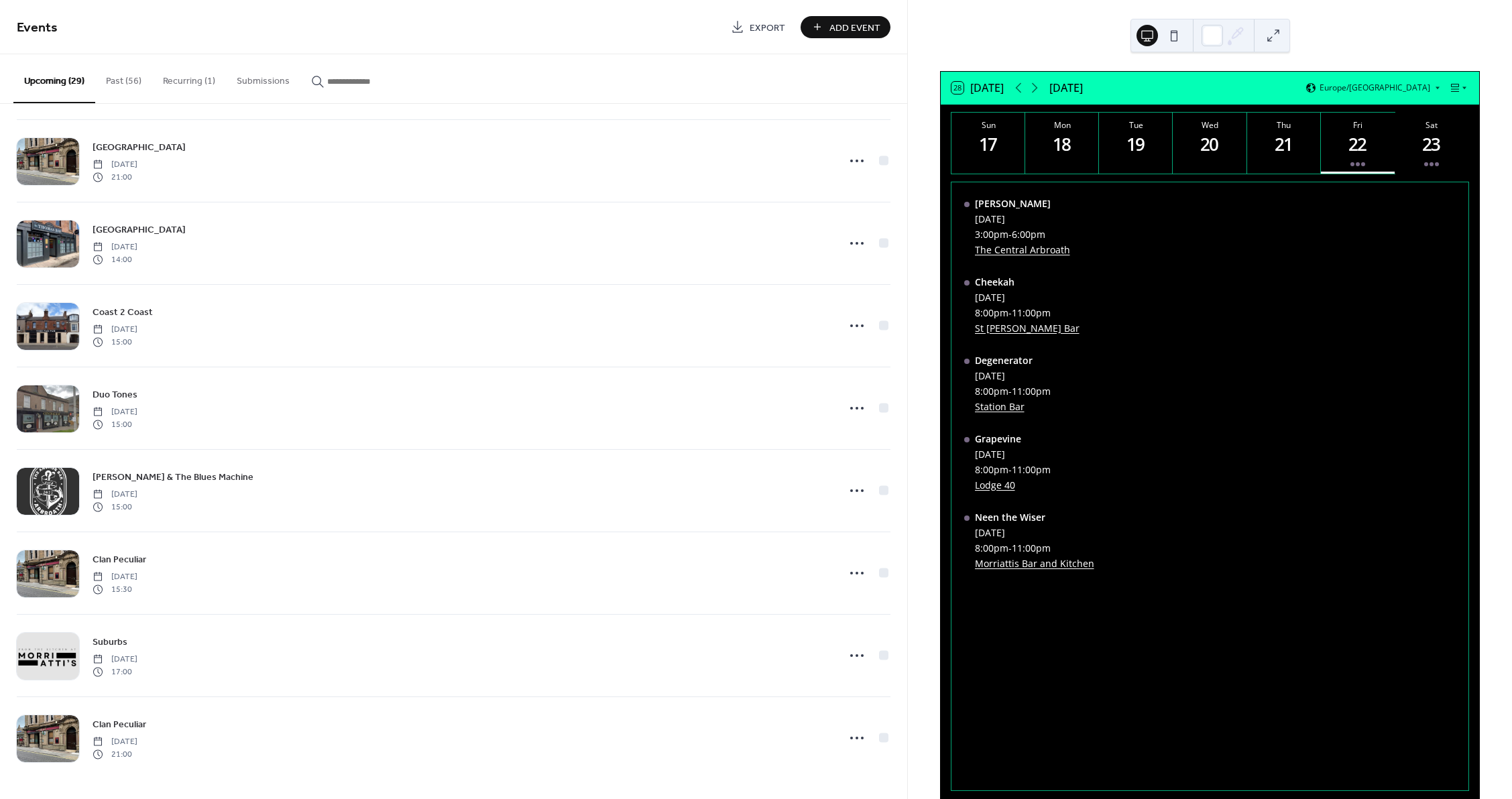 click on "23" at bounding box center [1431, 144] 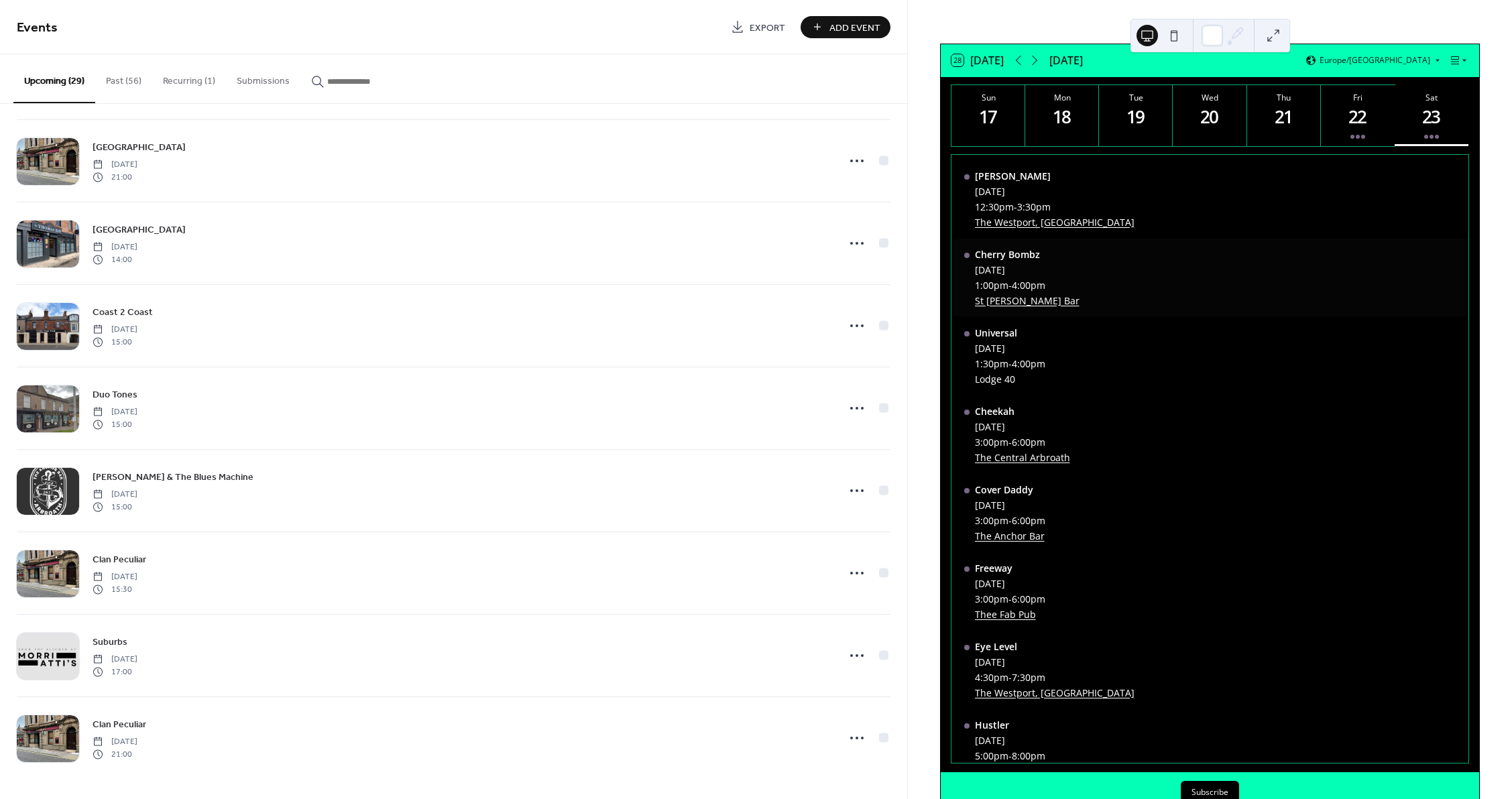 scroll, scrollTop: 25, scrollLeft: 0, axis: vertical 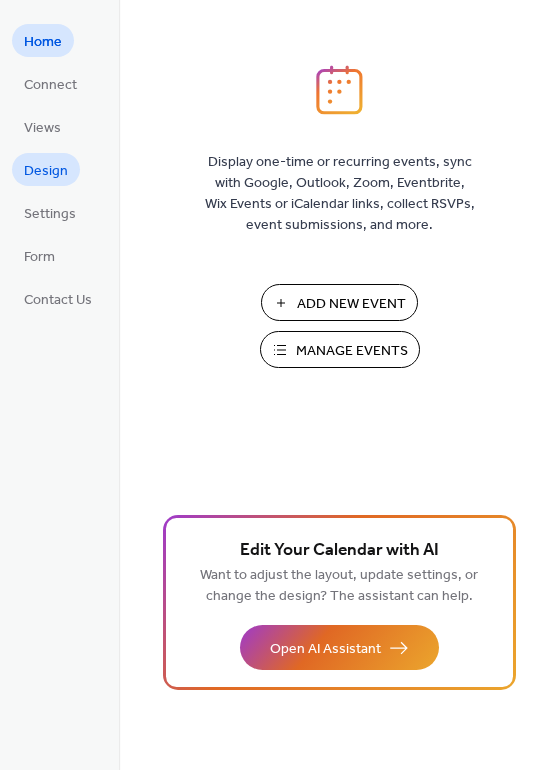 click on "Design" at bounding box center [46, 171] 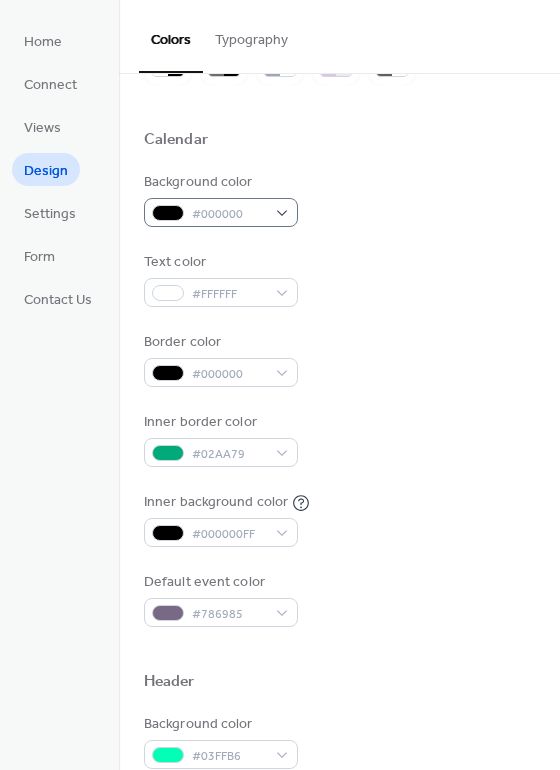 scroll, scrollTop: 0, scrollLeft: 0, axis: both 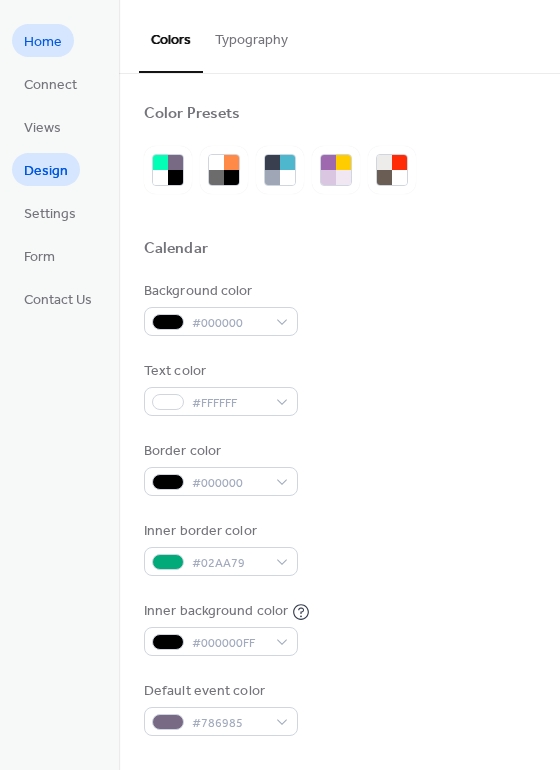 click on "Home" at bounding box center [43, 42] 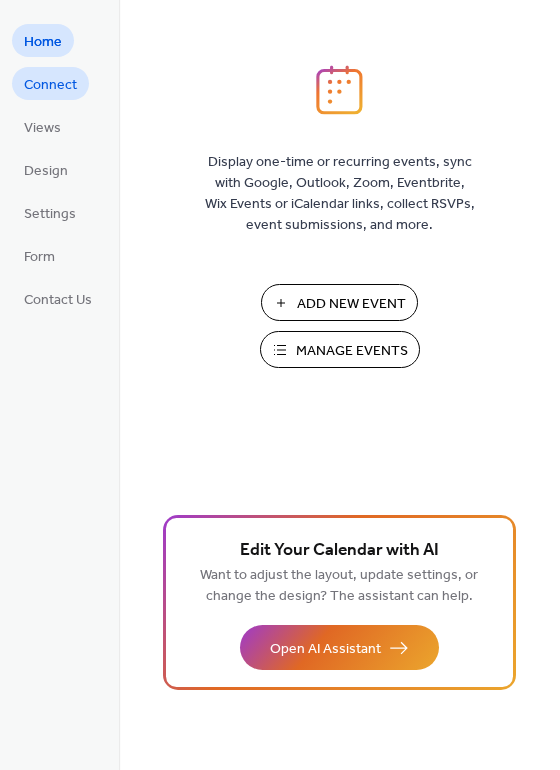 click on "Connect" at bounding box center [50, 85] 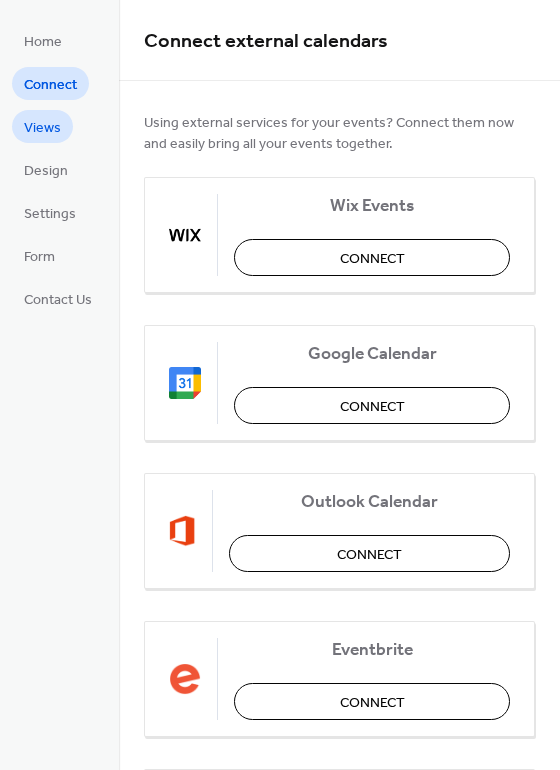 click on "Views" at bounding box center [42, 128] 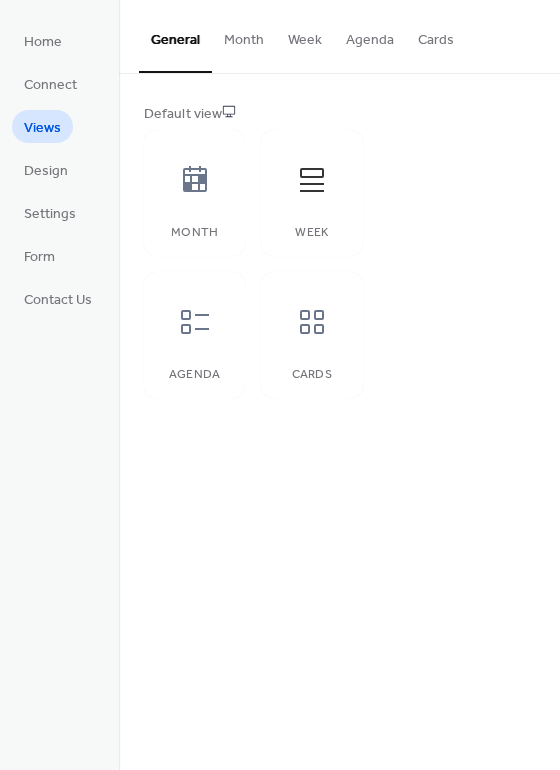 click on "Month" at bounding box center (244, 35) 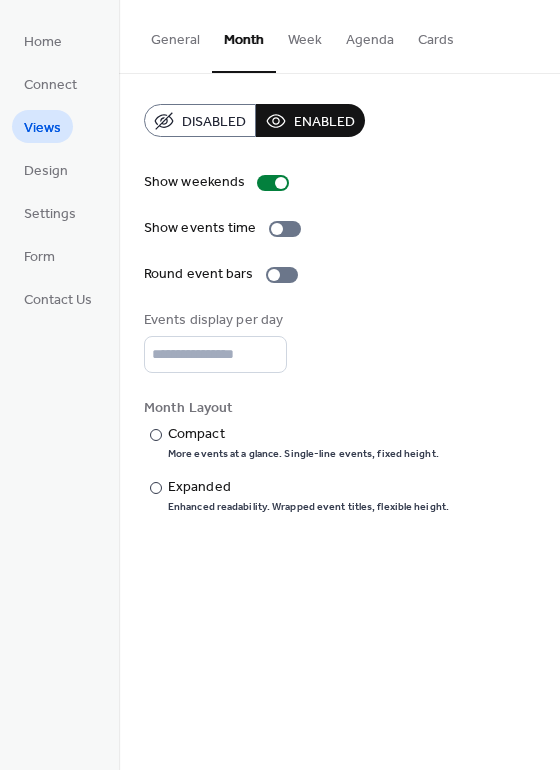 click on "Week" at bounding box center (305, 35) 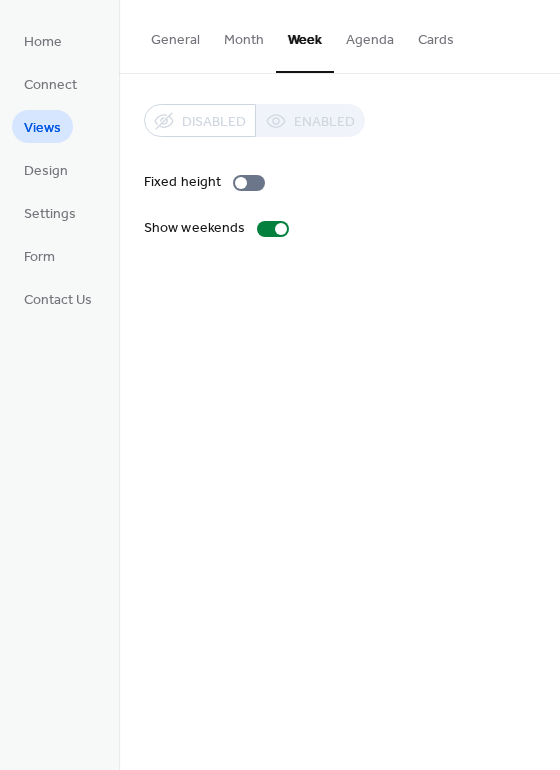 click on "Agenda" at bounding box center [370, 35] 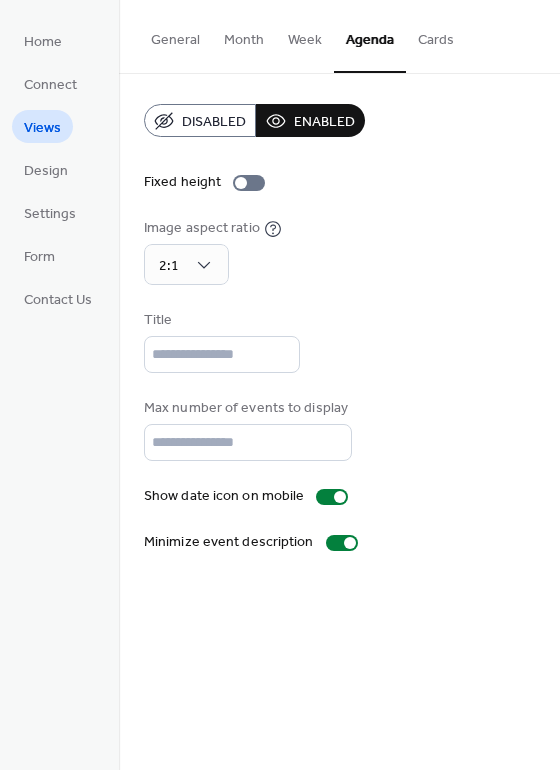 click on "Cards" at bounding box center [436, 35] 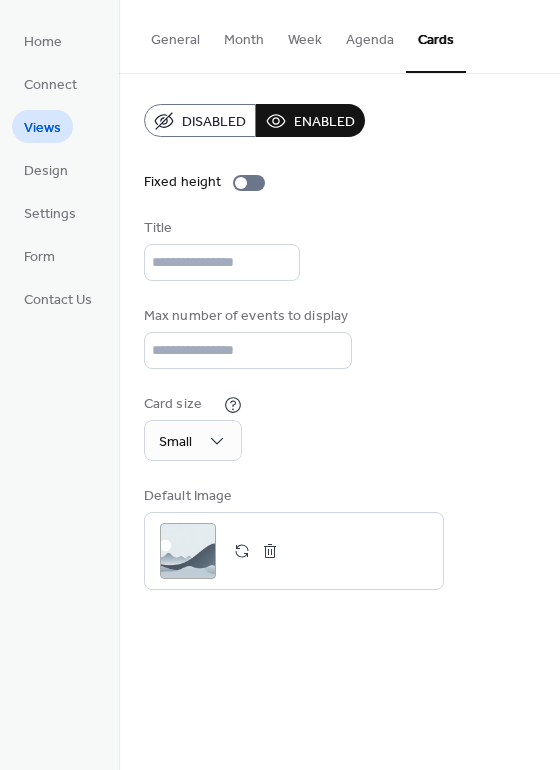 click on "Week" at bounding box center [305, 35] 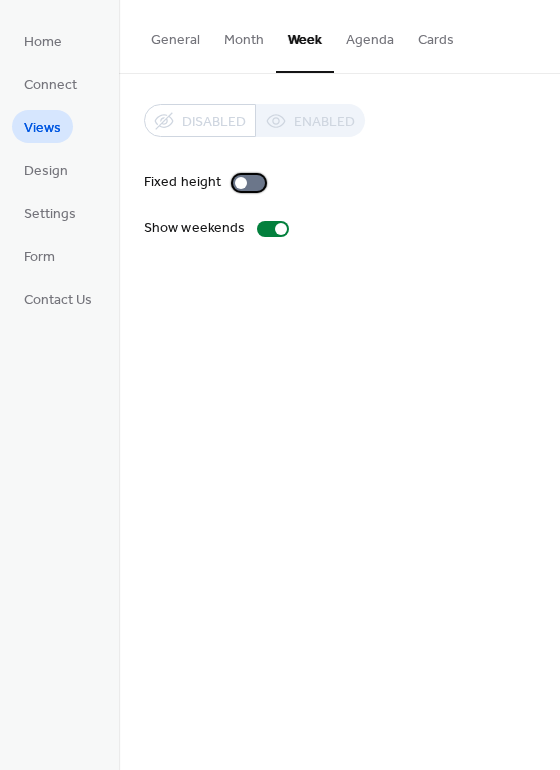 click at bounding box center [249, 183] 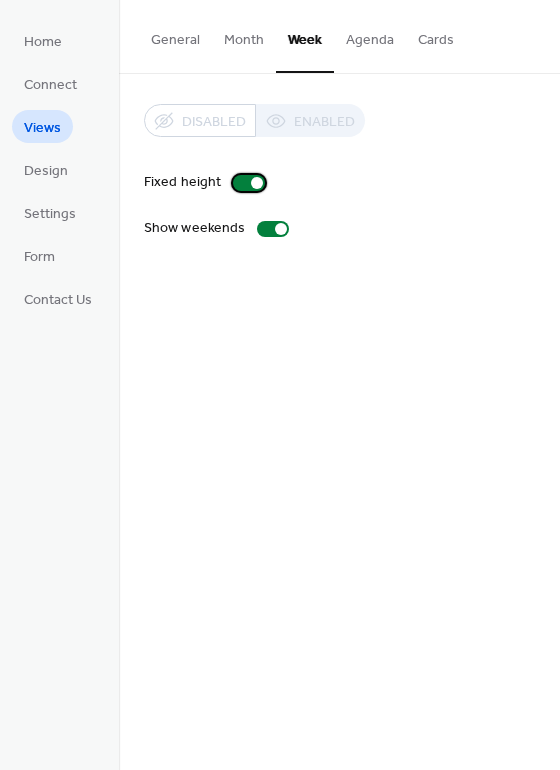 click at bounding box center (249, 183) 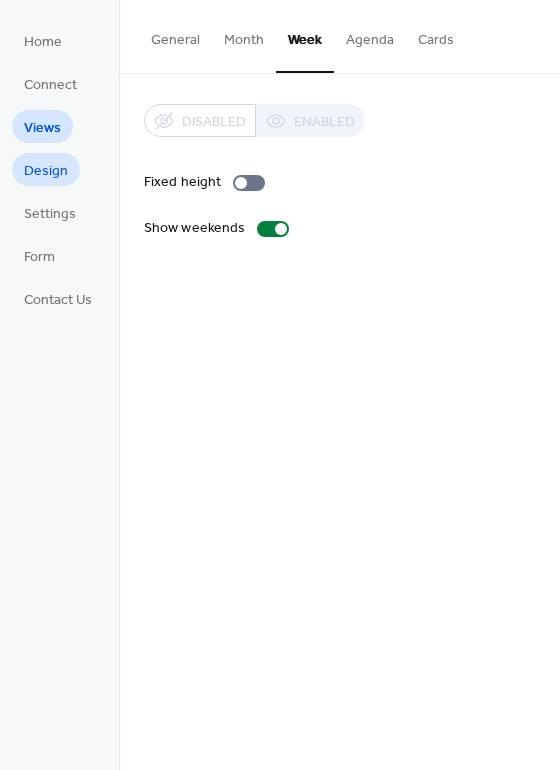 click on "Design" at bounding box center [46, 171] 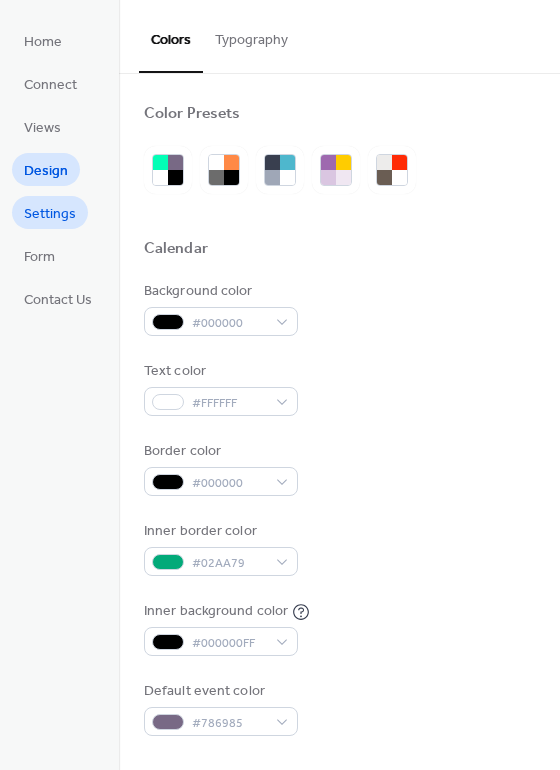 click on "Settings" at bounding box center (50, 214) 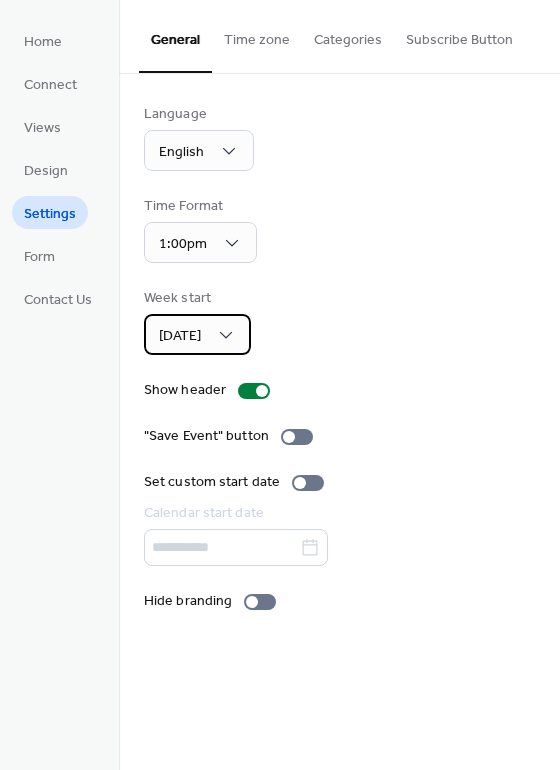 click on "Sunday" at bounding box center (197, 334) 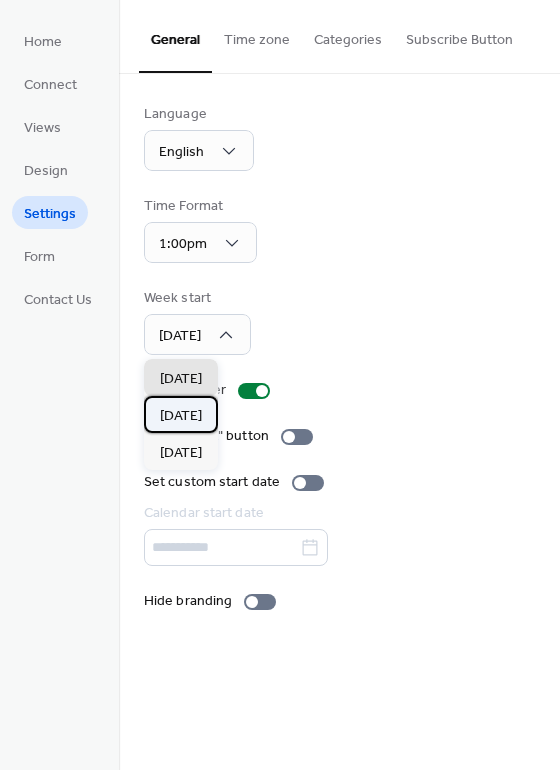 click on "Monday" at bounding box center (181, 414) 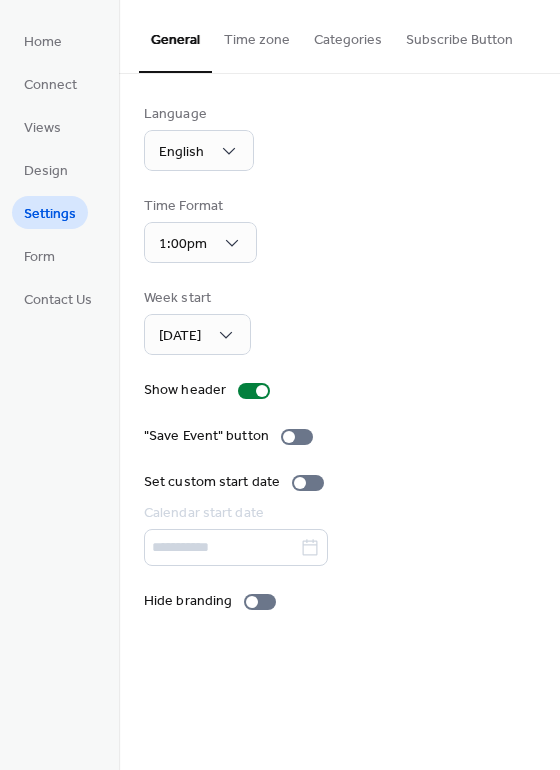 click on "Time zone" at bounding box center (257, 35) 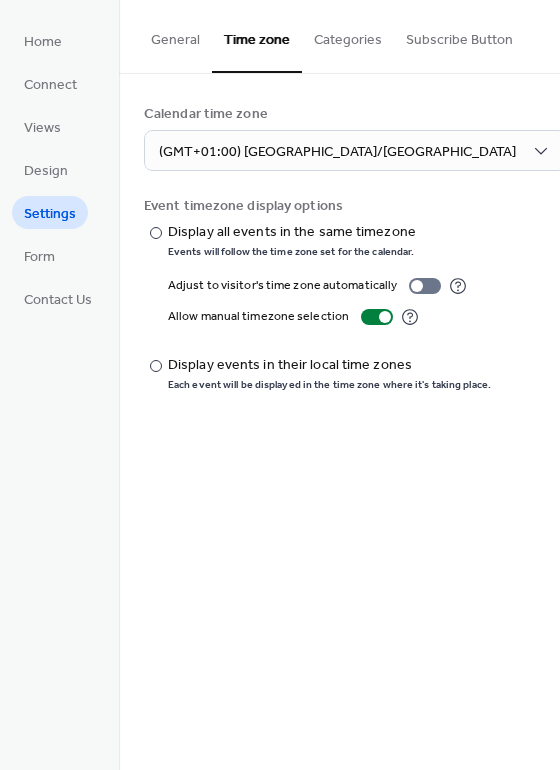 click on "Categories" at bounding box center (348, 35) 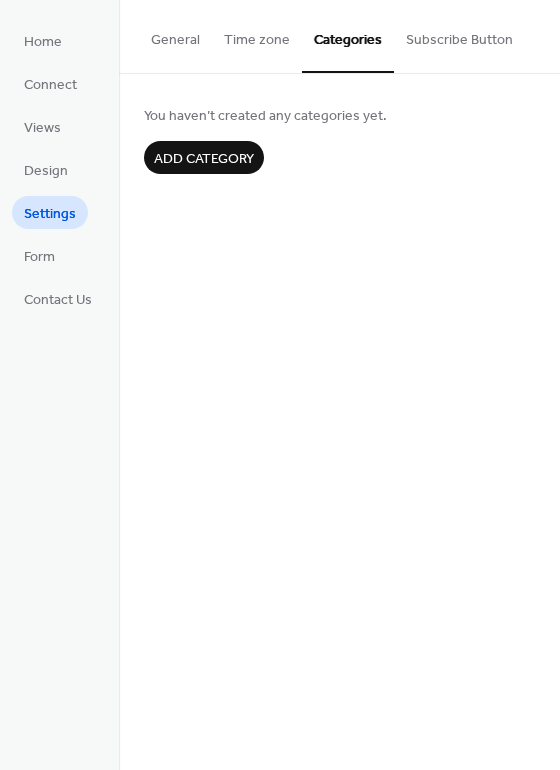 click on "Subscribe Button" at bounding box center [459, 35] 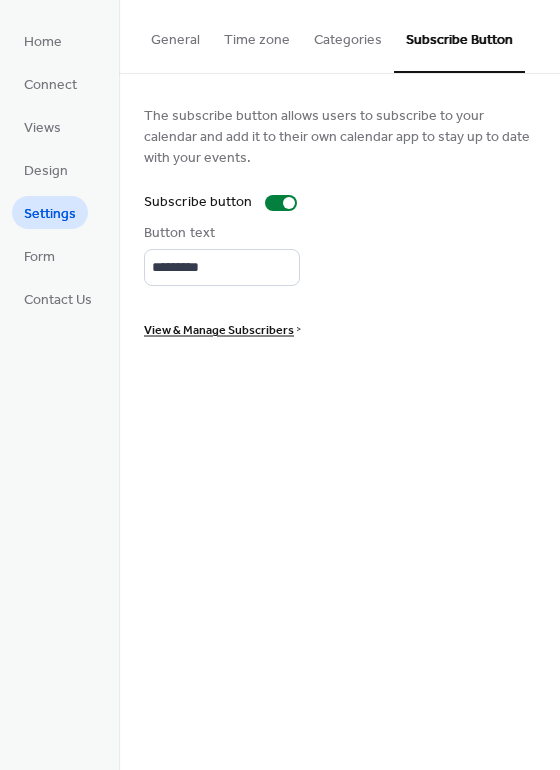 click on "General" at bounding box center [175, 35] 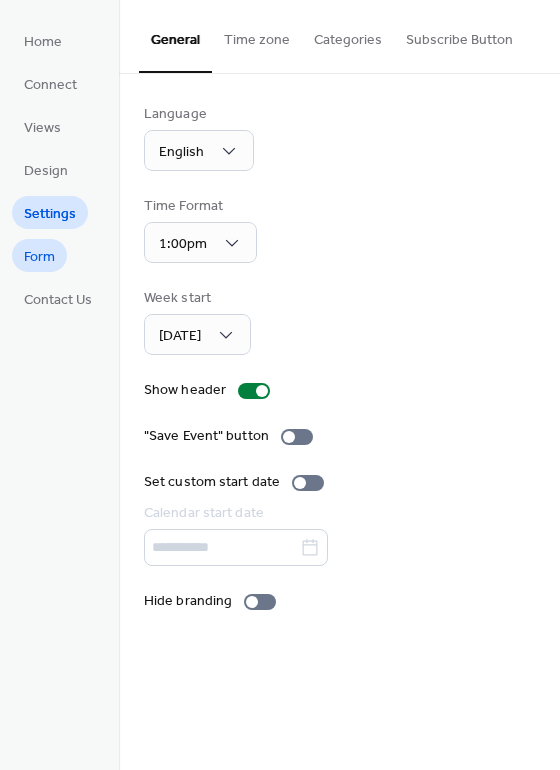 click on "Form" at bounding box center [39, 257] 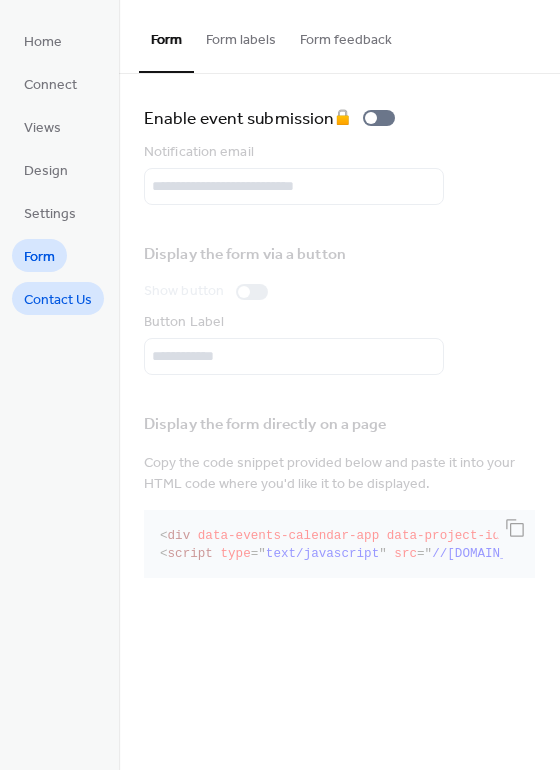 click on "Contact Us" at bounding box center [58, 300] 